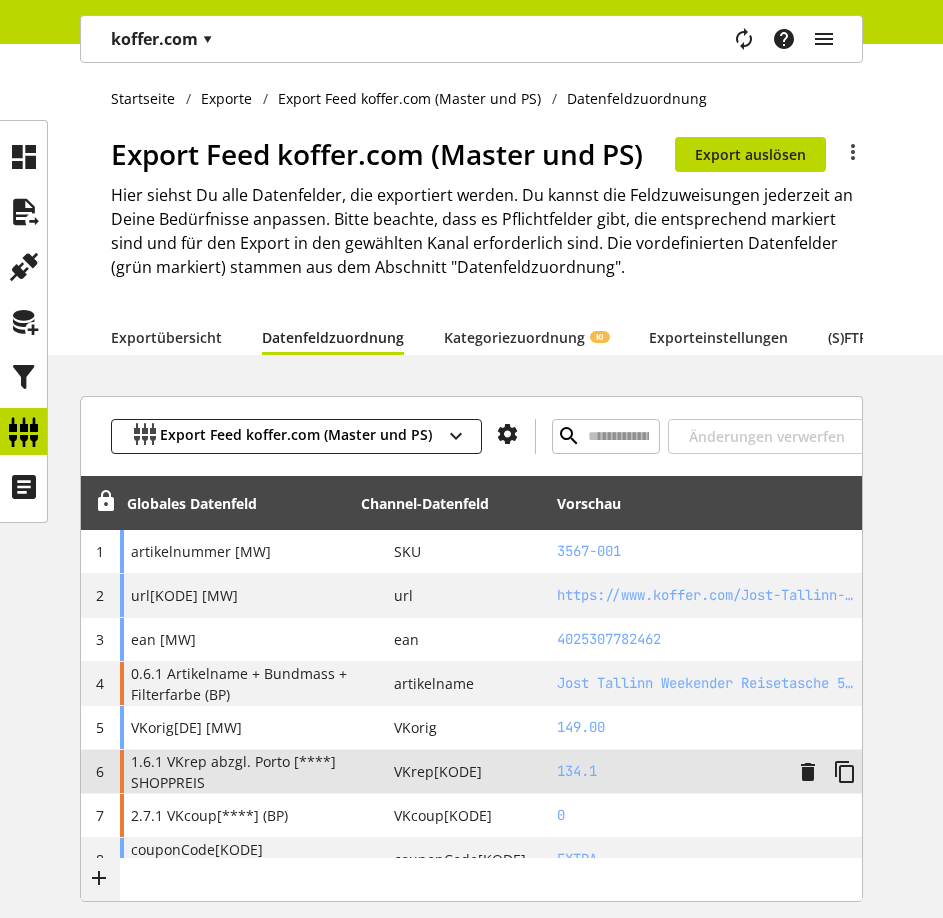scroll, scrollTop: 425, scrollLeft: 0, axis: vertical 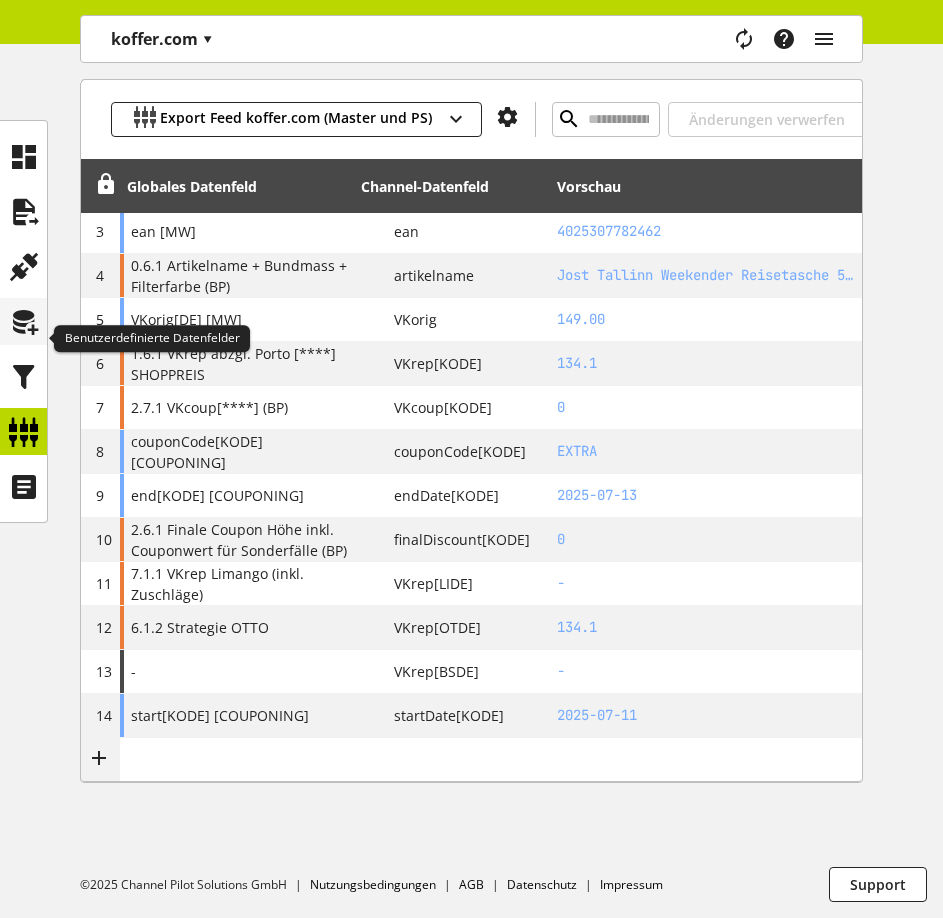 click at bounding box center (24, 322) 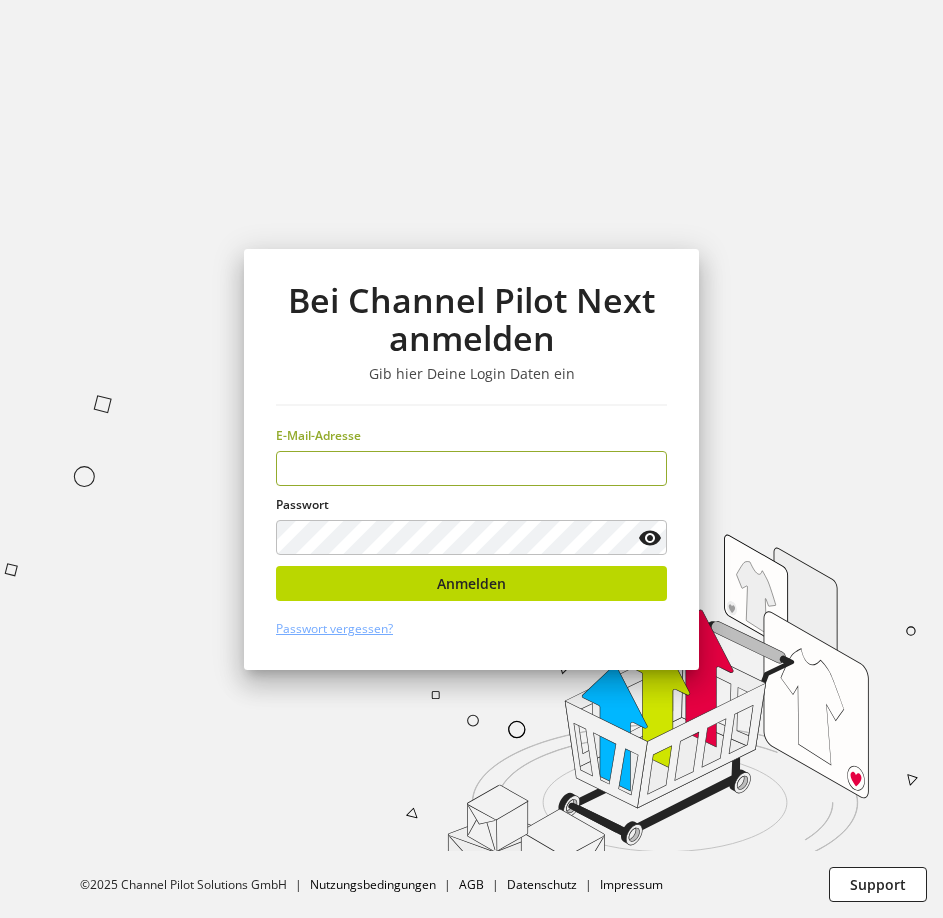 scroll, scrollTop: 0, scrollLeft: 0, axis: both 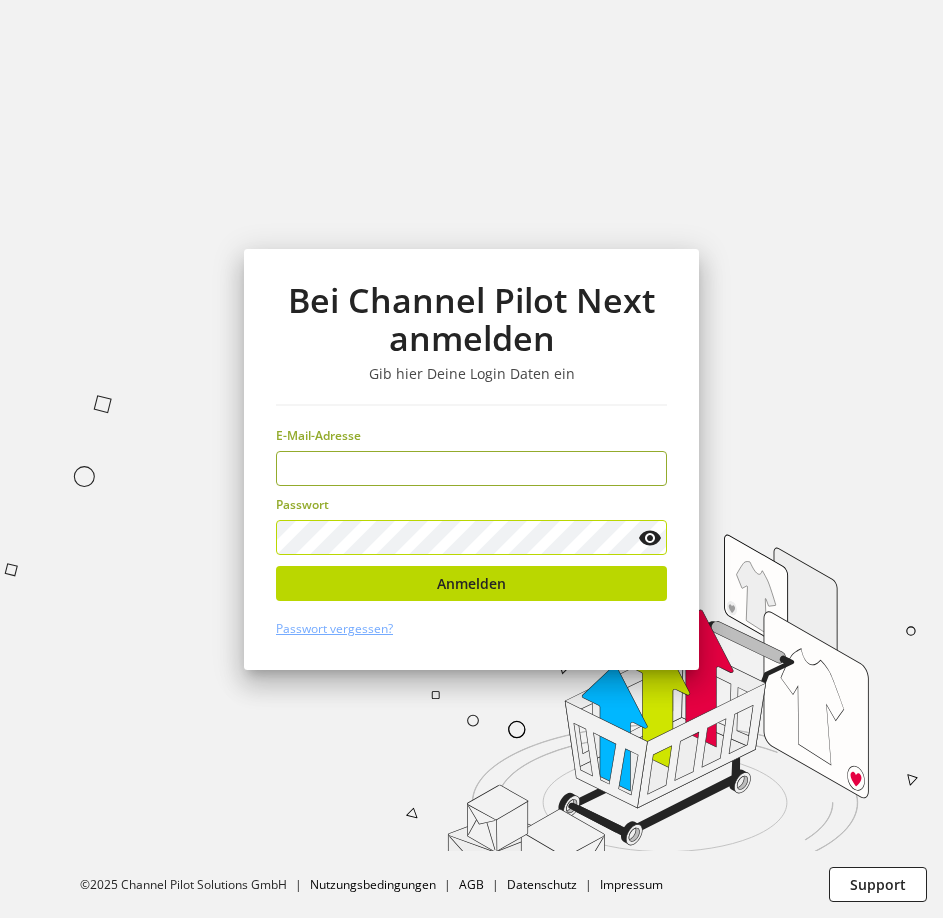 type on "**********" 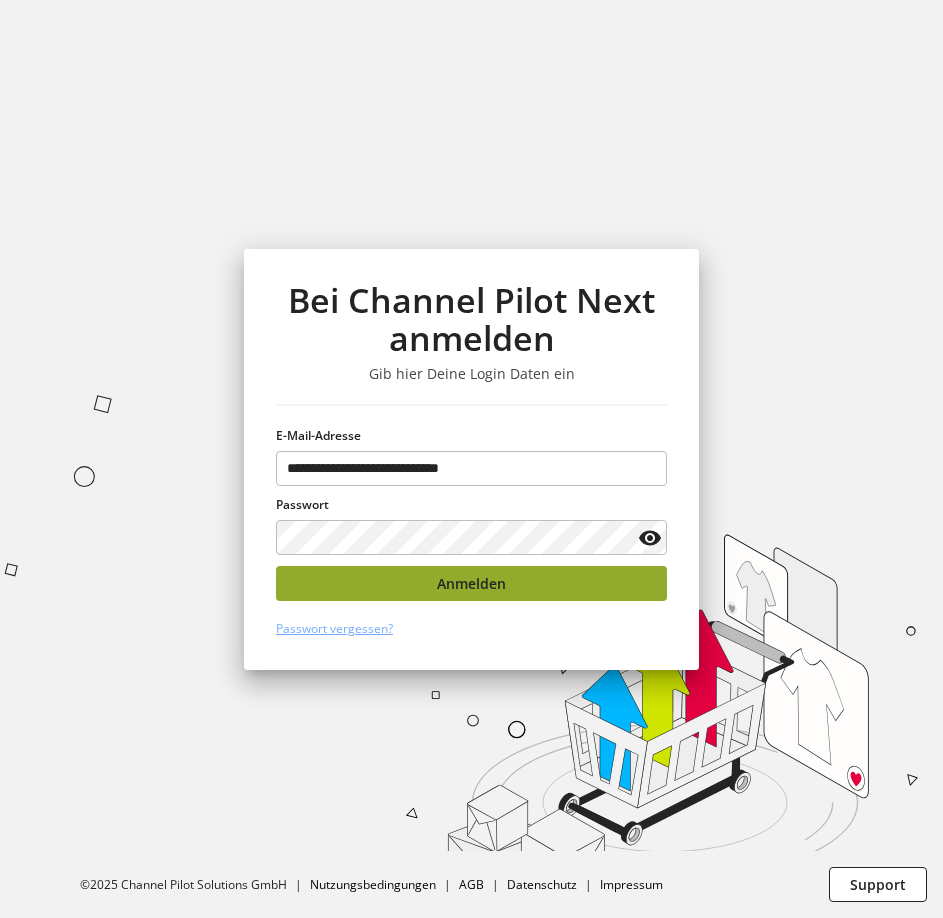 click on "Anmelden" at bounding box center (471, 583) 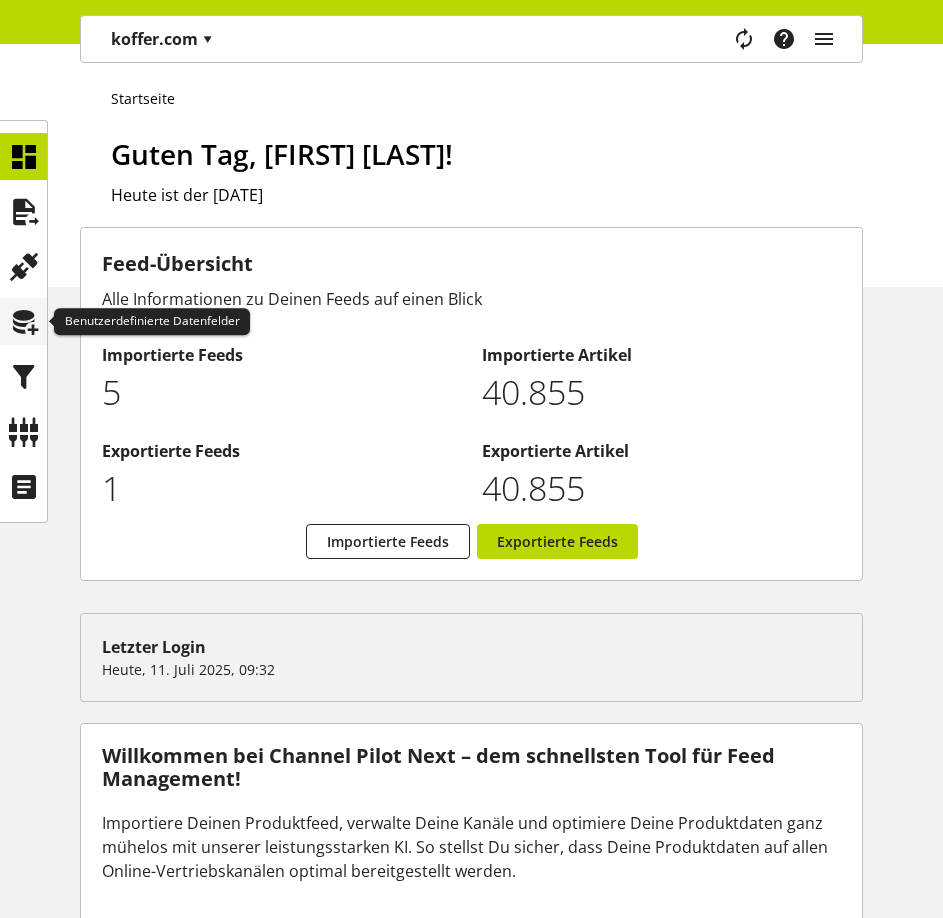 click at bounding box center [24, 322] 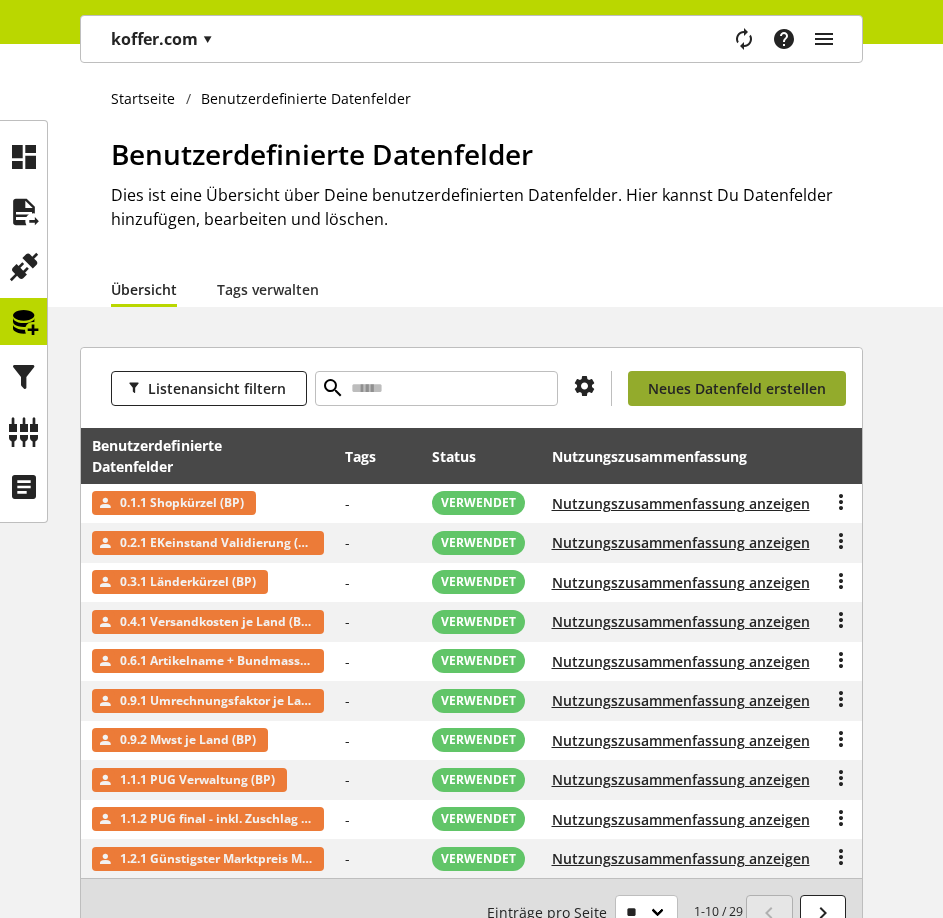 click on "Neues Datenfeld erstellen" at bounding box center [737, 388] 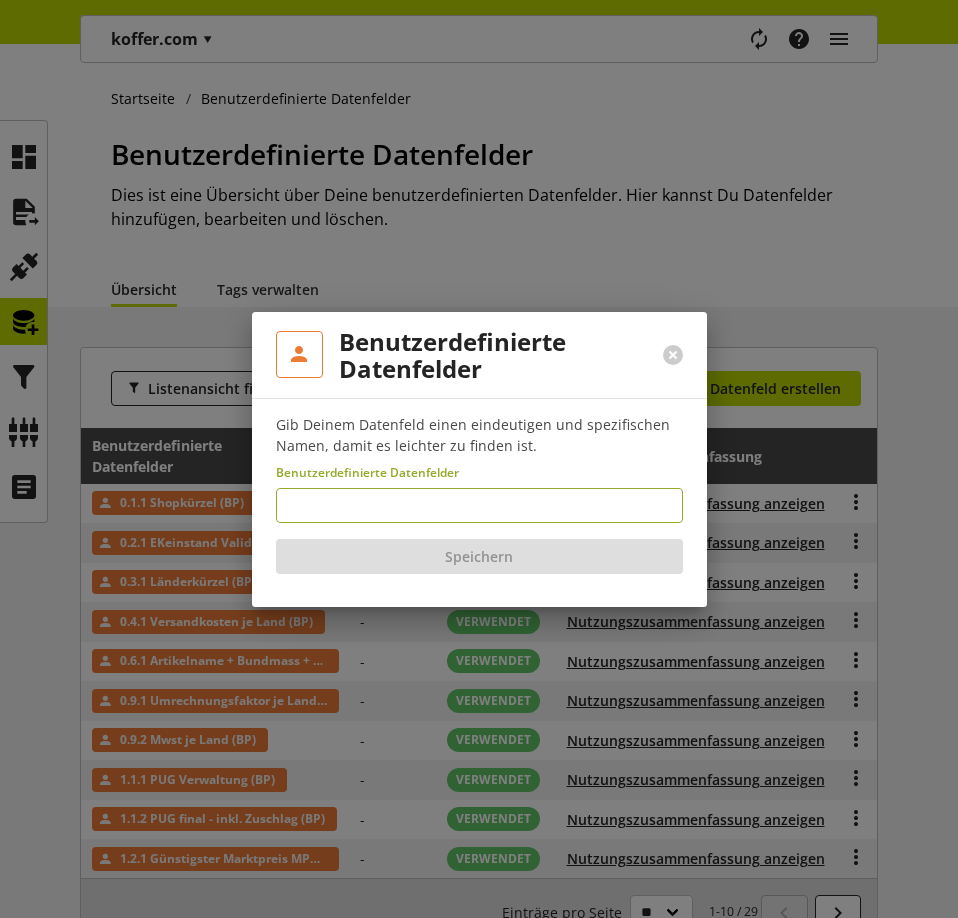 type on "**********" 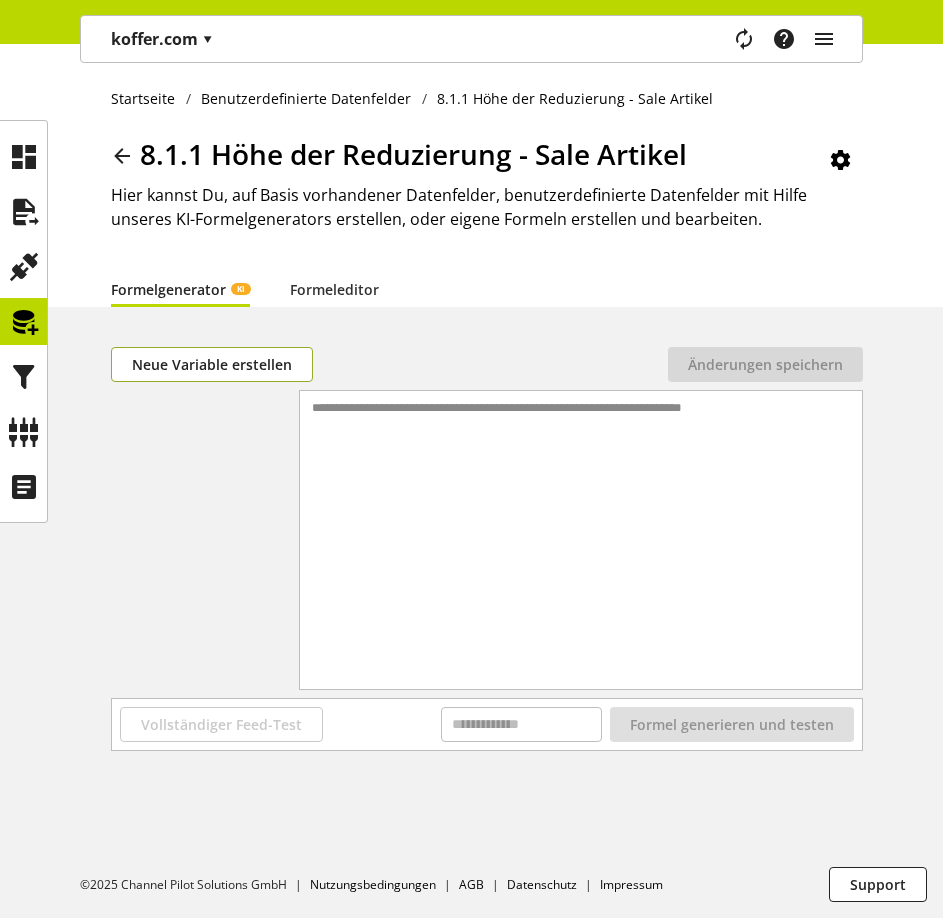 click on "Neue Variable erstellen" at bounding box center [212, 364] 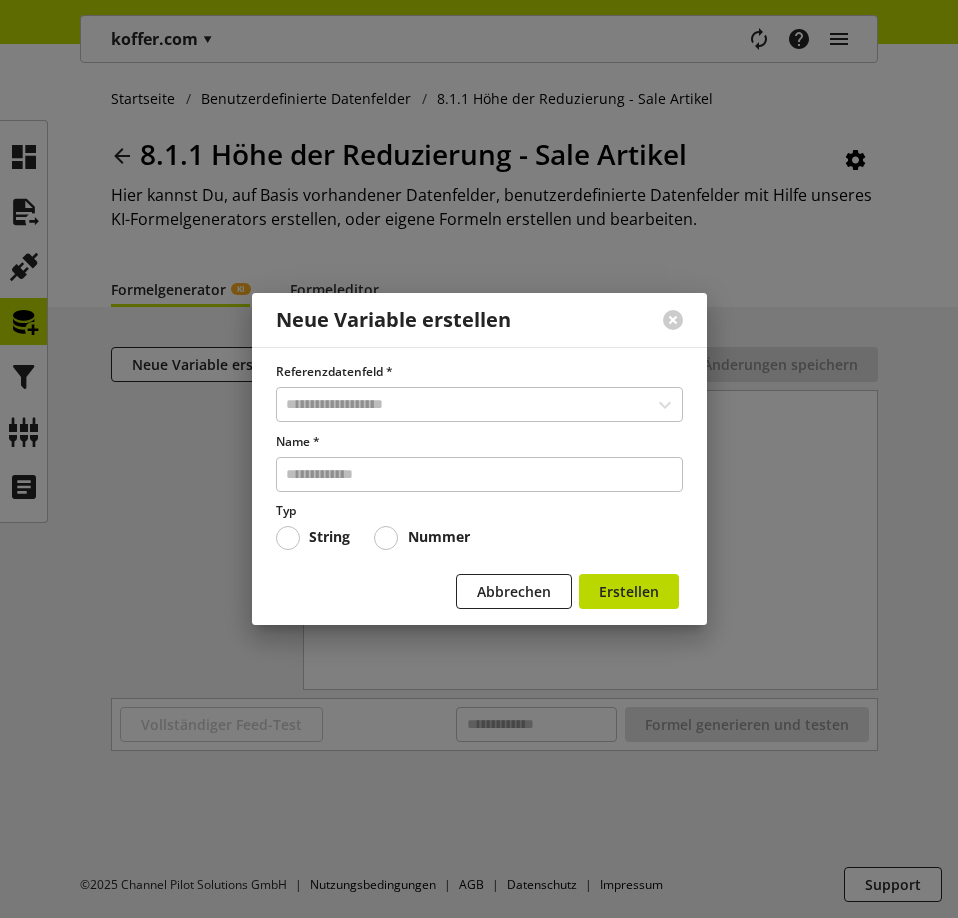 click on "Referenzdatenfeld * Name * Typ String Nummer" at bounding box center (479, 456) 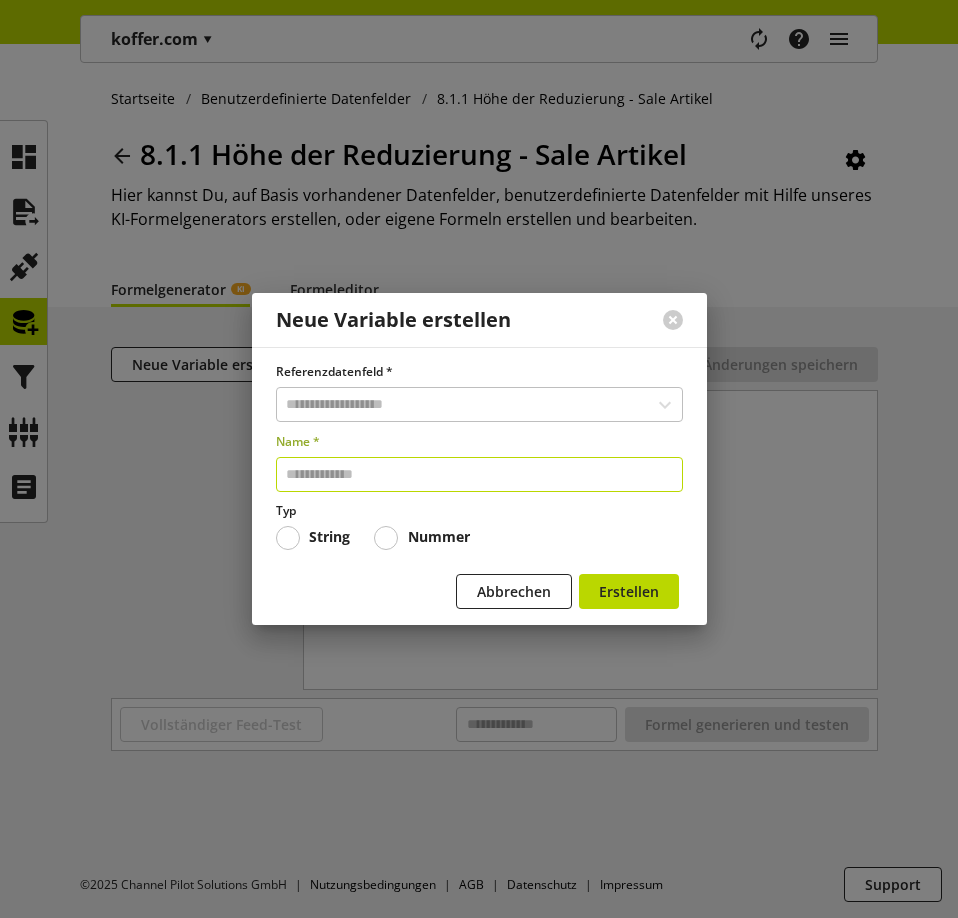 click at bounding box center [479, 474] 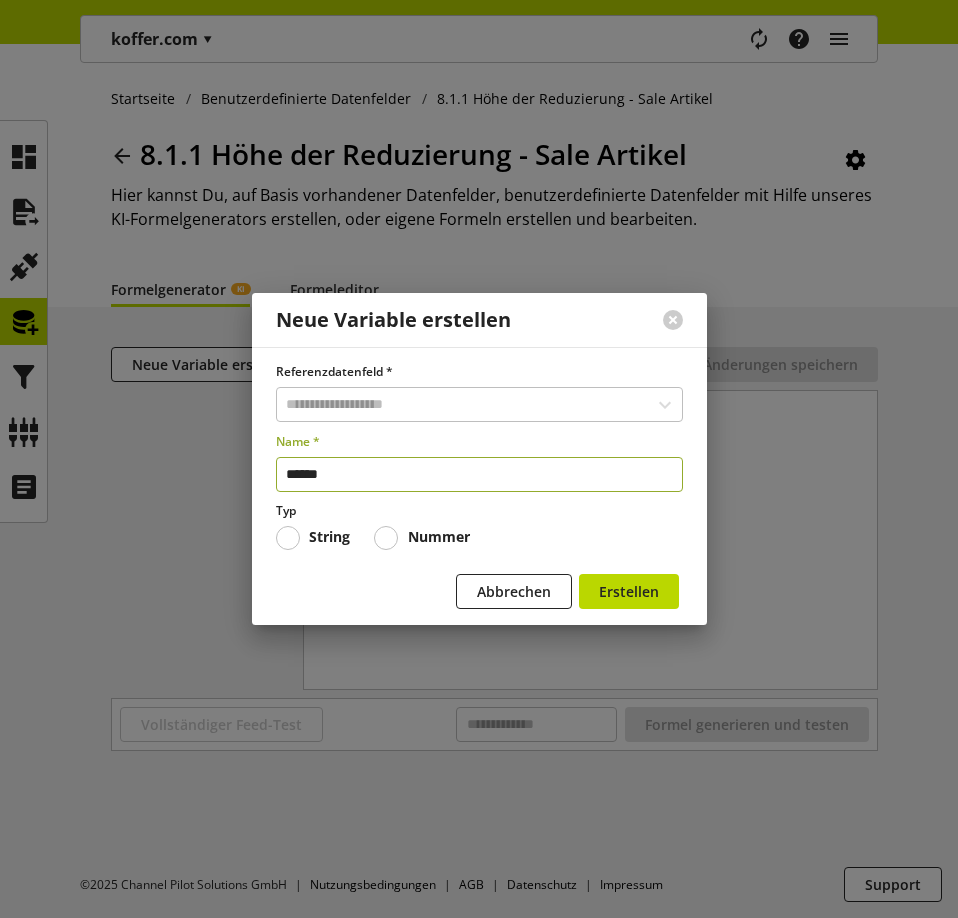 type on "******" 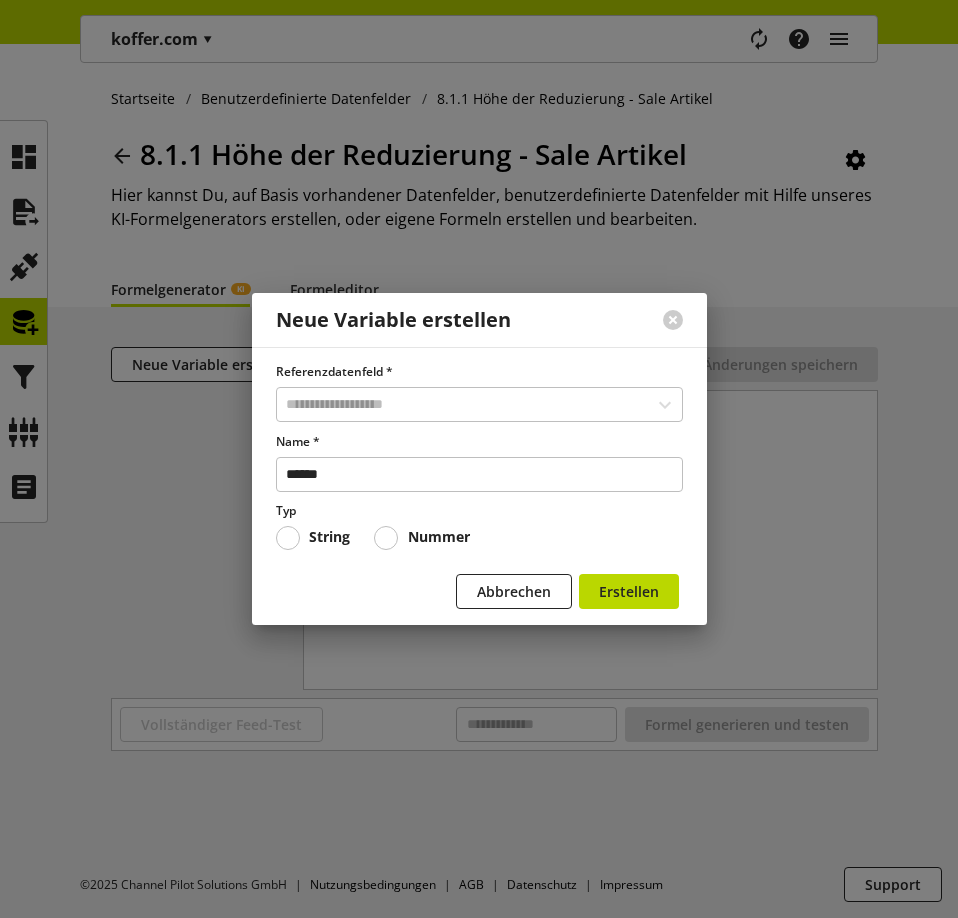 drag, startPoint x: 387, startPoint y: 525, endPoint x: 408, endPoint y: 515, distance: 23.259407 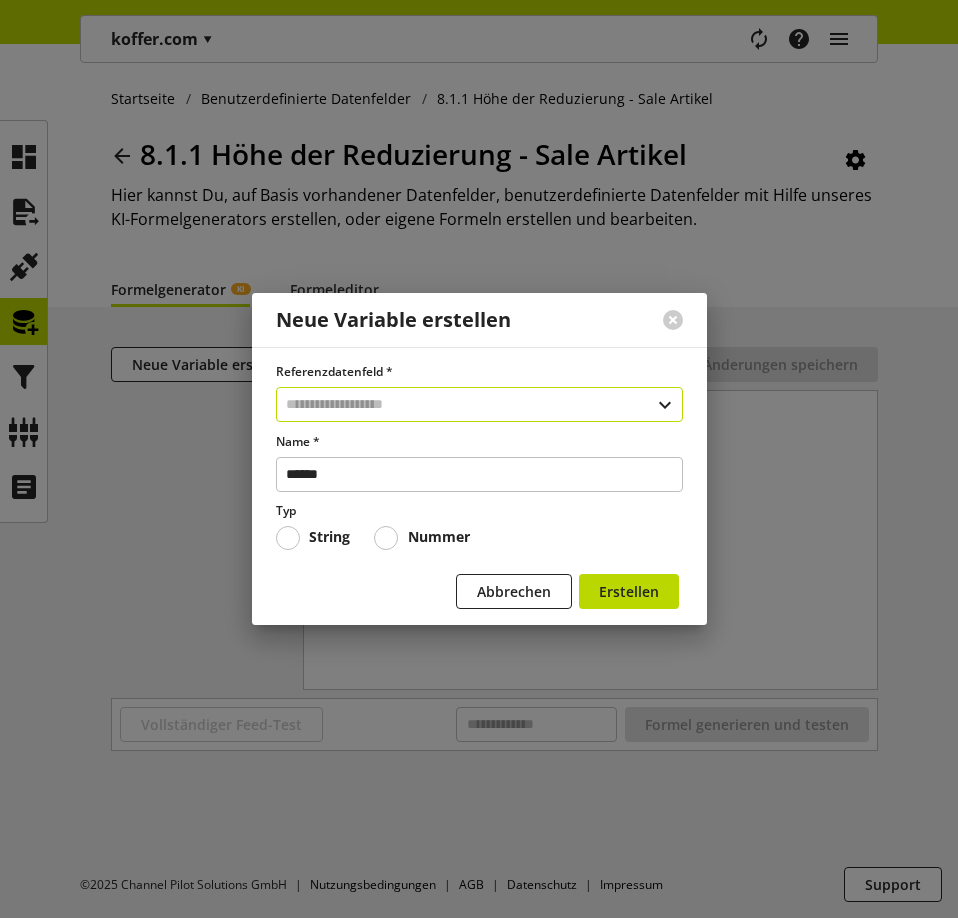 click at bounding box center [479, 404] 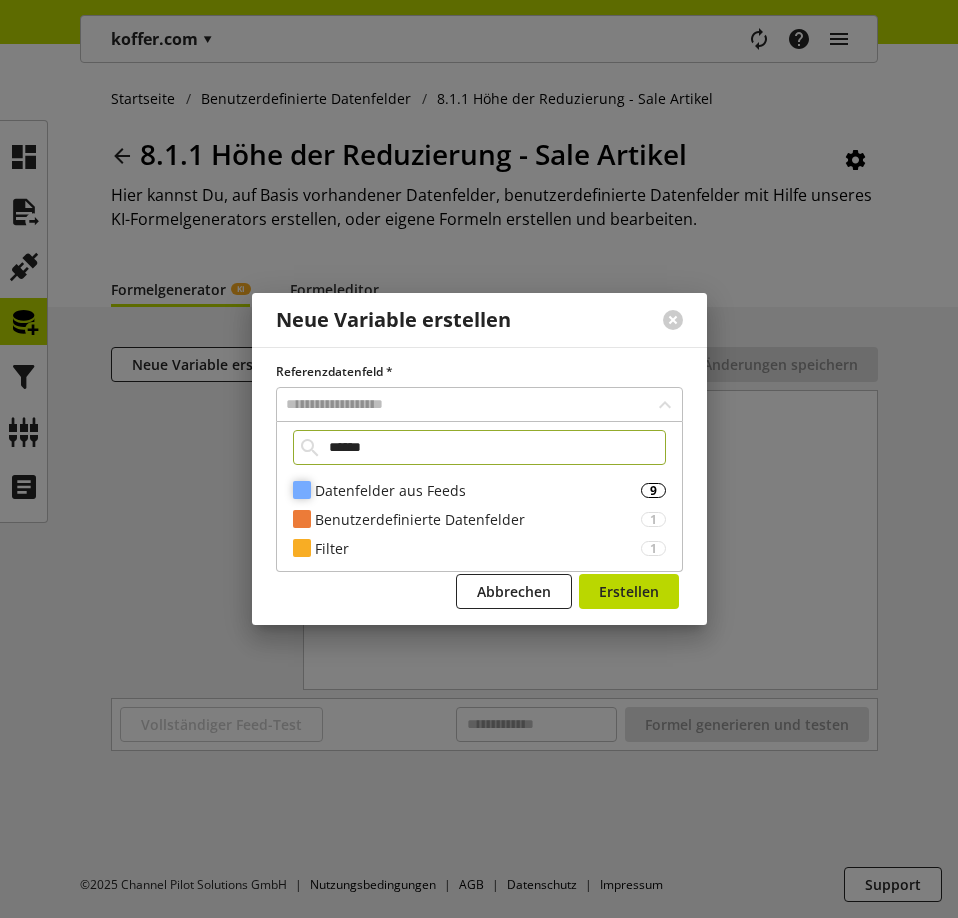 type on "******" 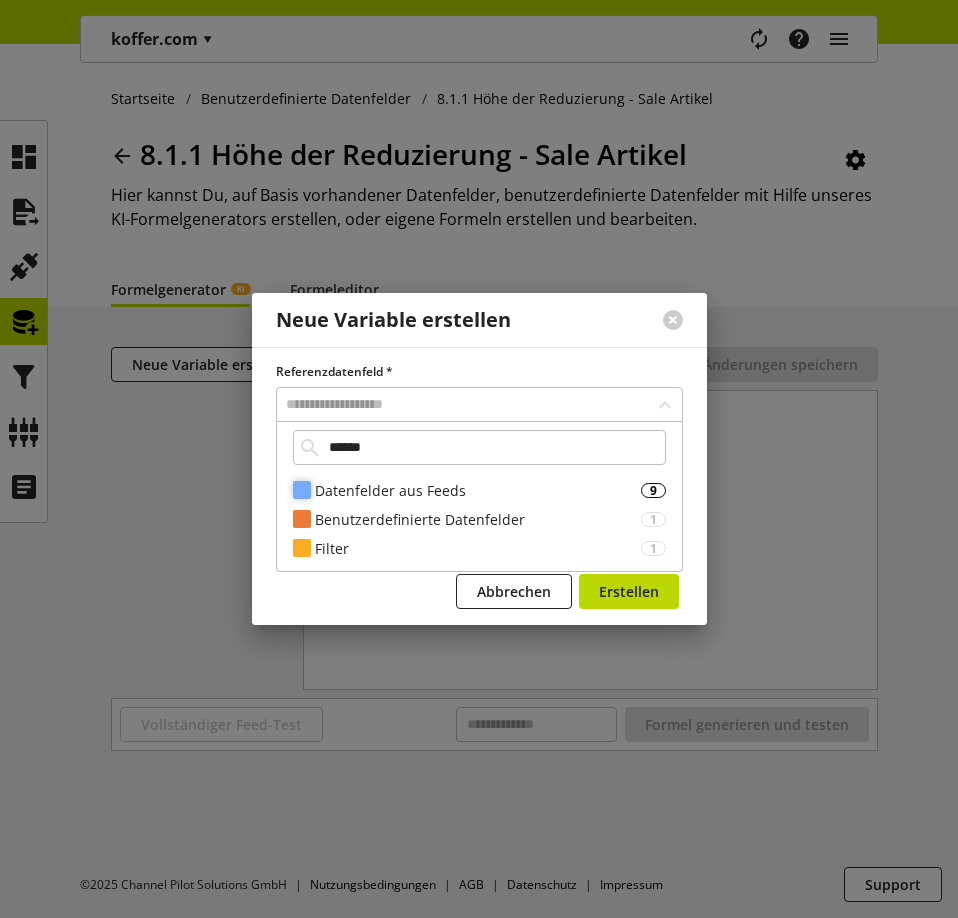 click on "Datenfelder aus Feeds" at bounding box center [478, 490] 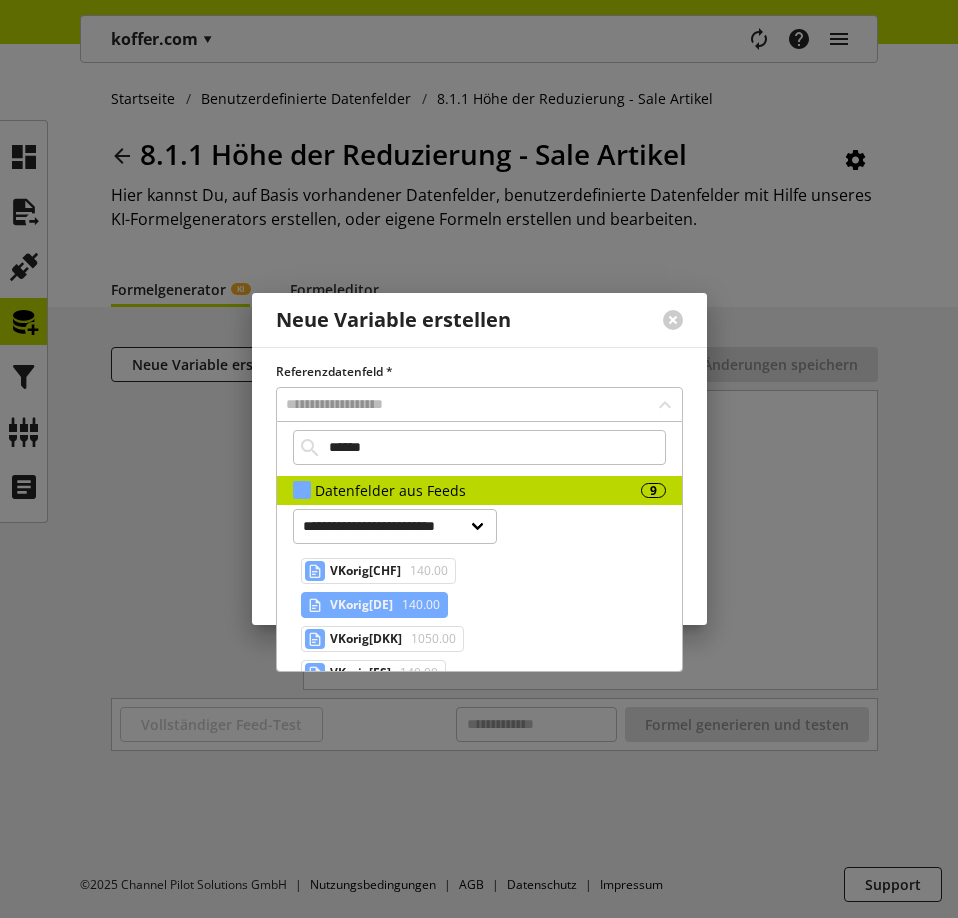 click on "VKorig[DE]" at bounding box center (361, 605) 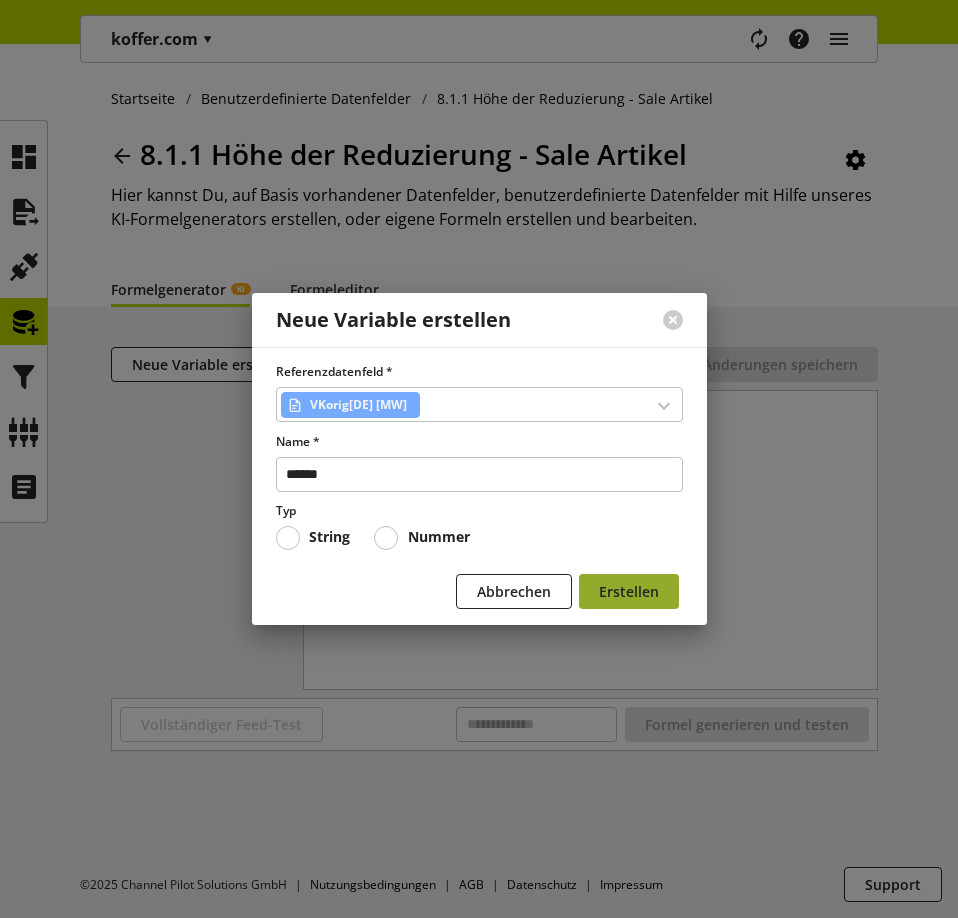 click on "Erstellen" at bounding box center [629, 591] 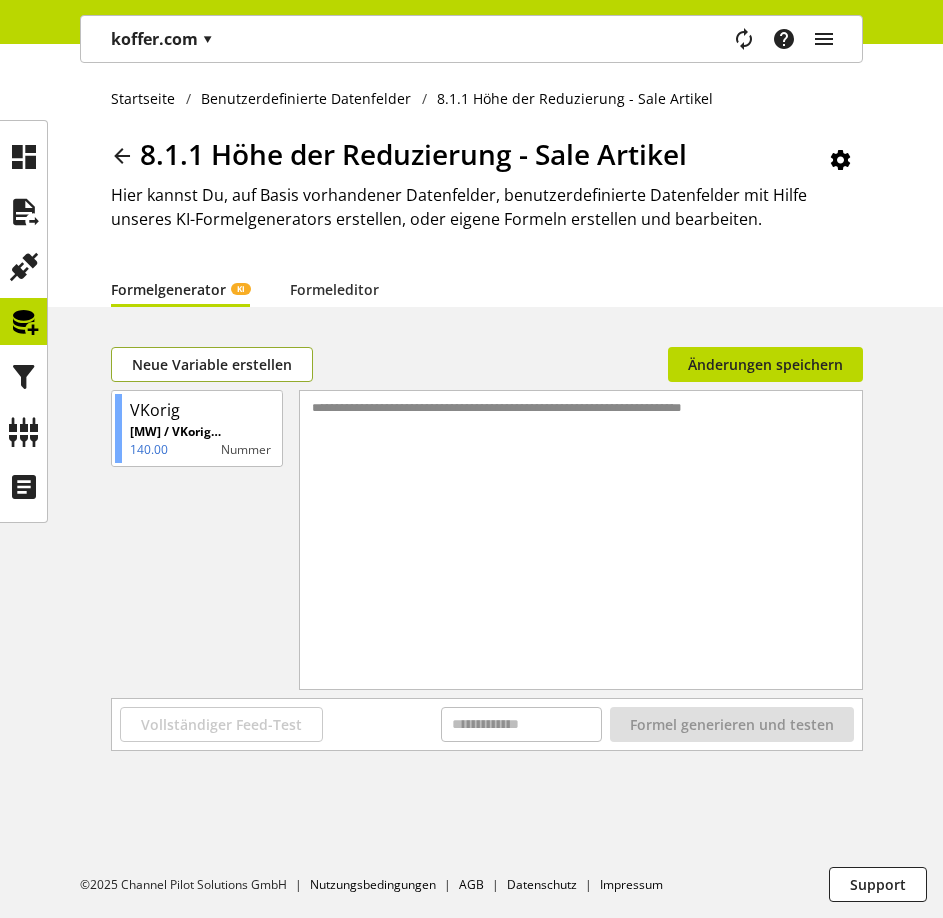 click on "Neue Variable erstellen" at bounding box center [212, 364] 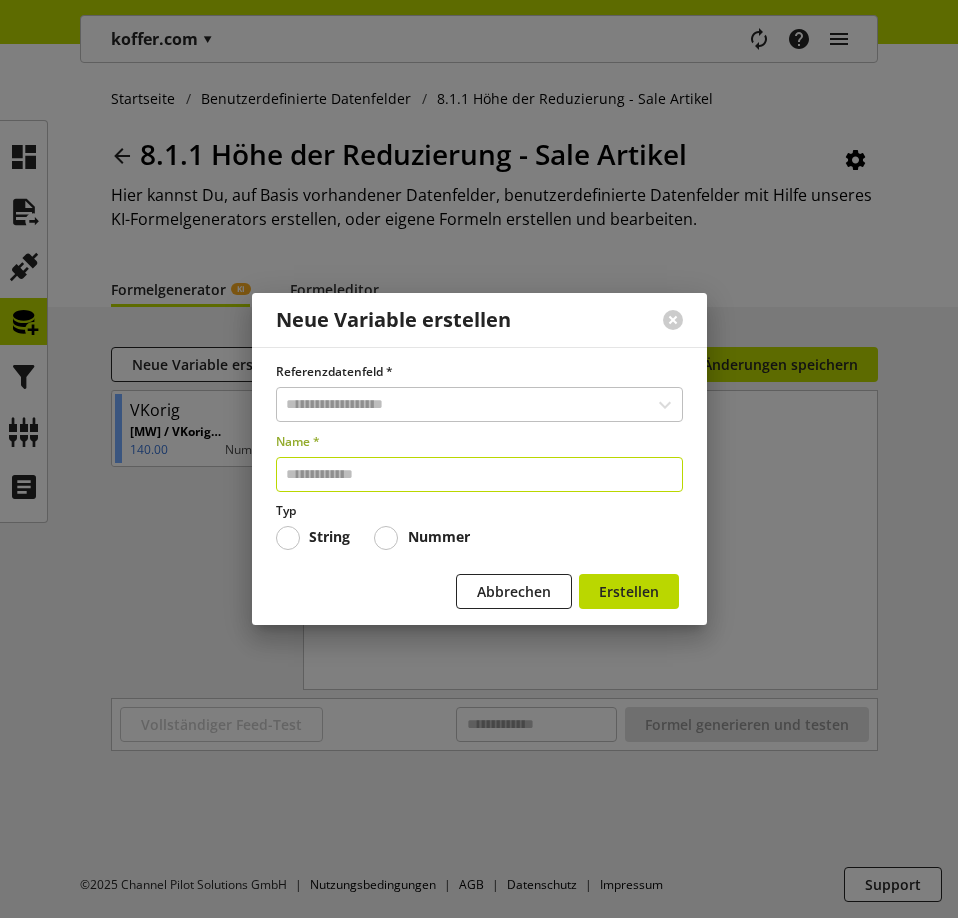 click at bounding box center (479, 474) 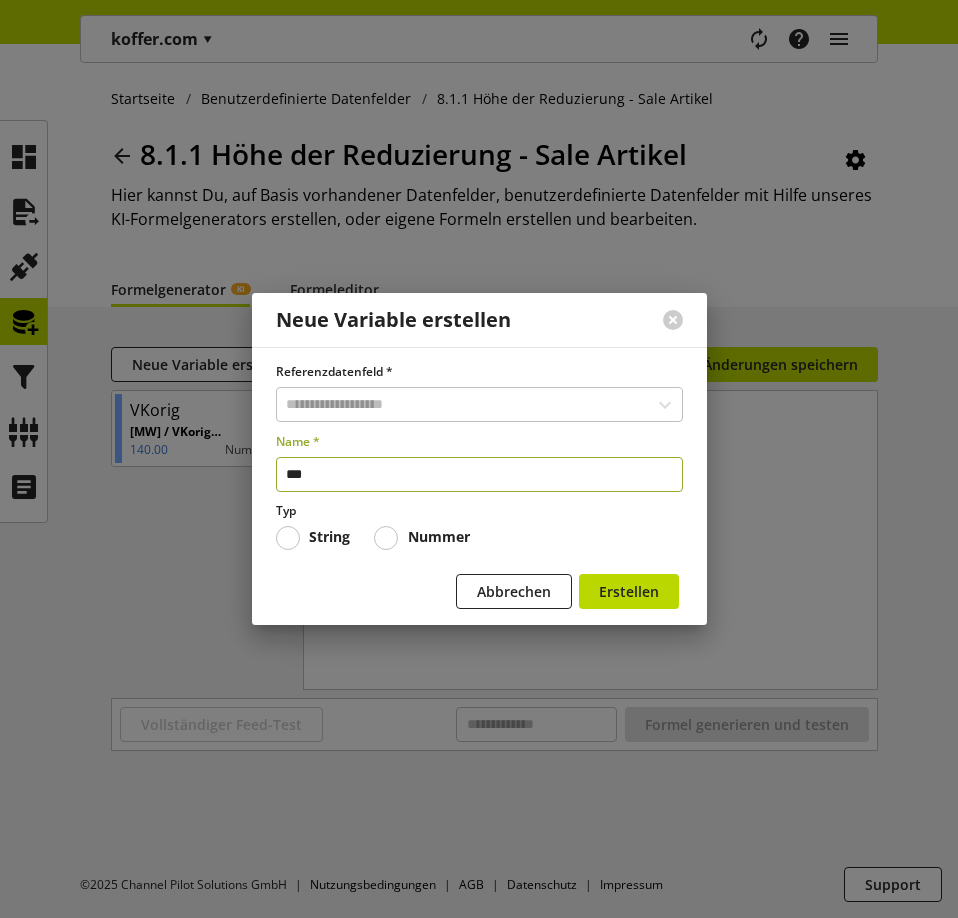 type on "***" 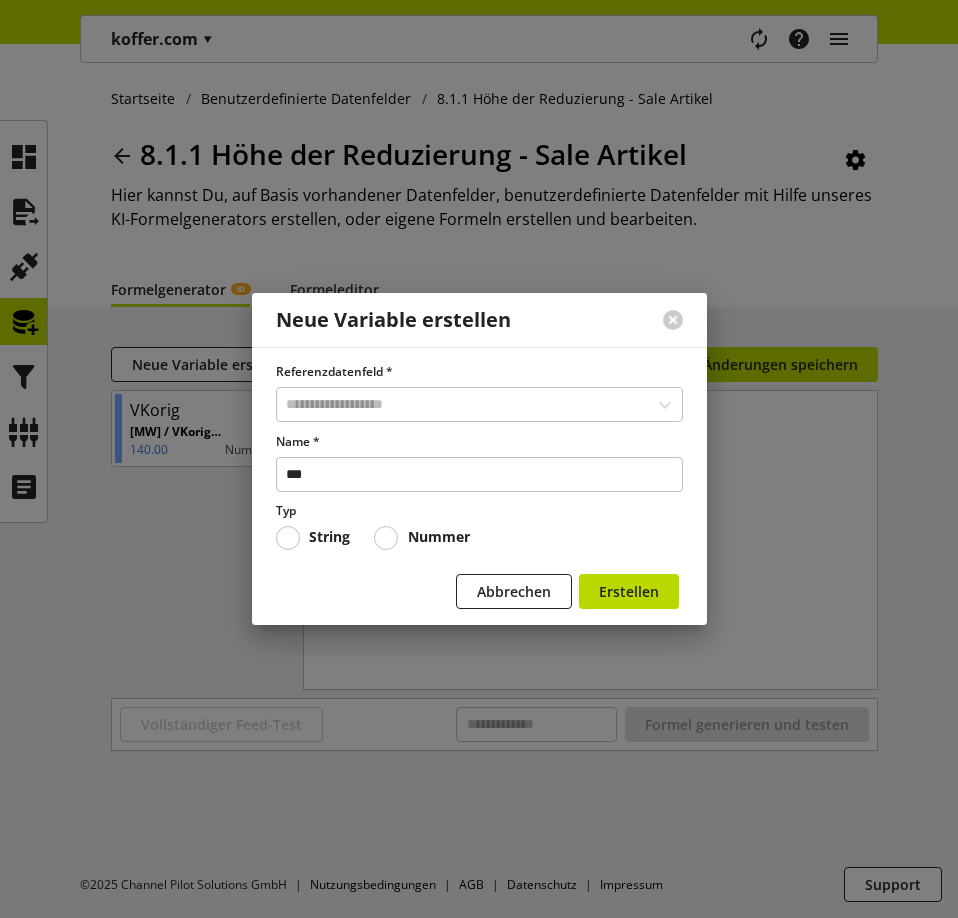 click on "Referenzdatenfeld *" at bounding box center (479, 392) 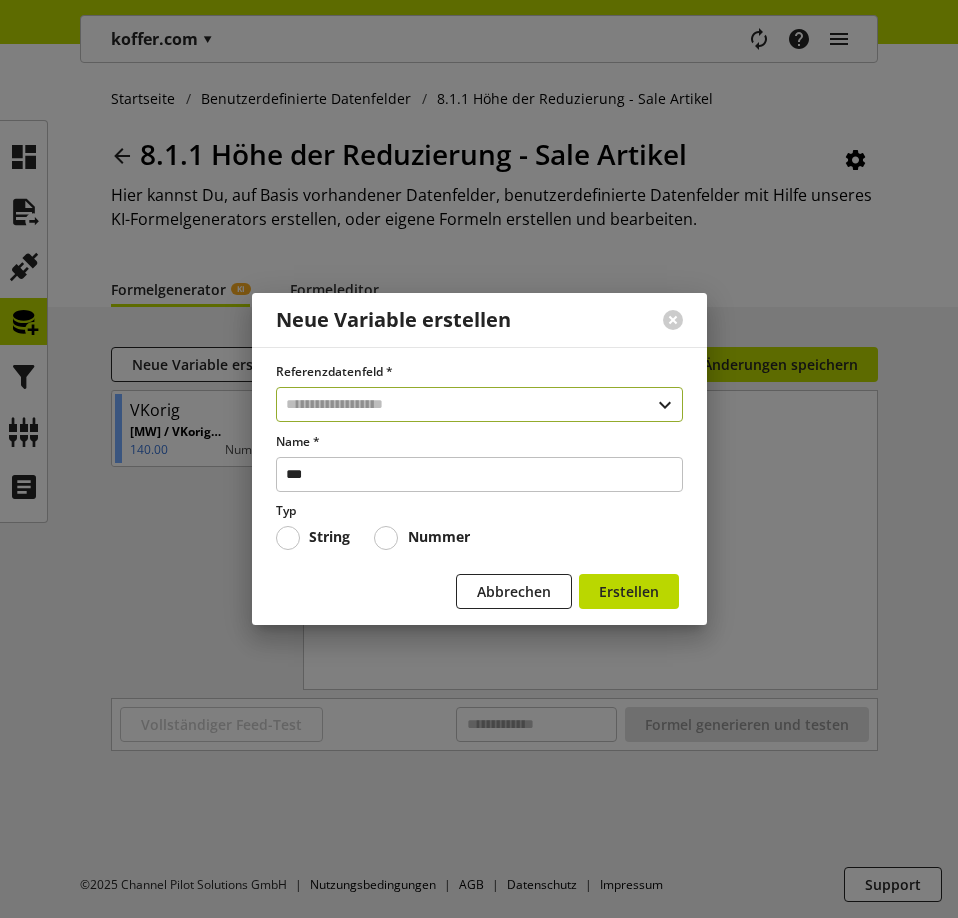 click at bounding box center [479, 404] 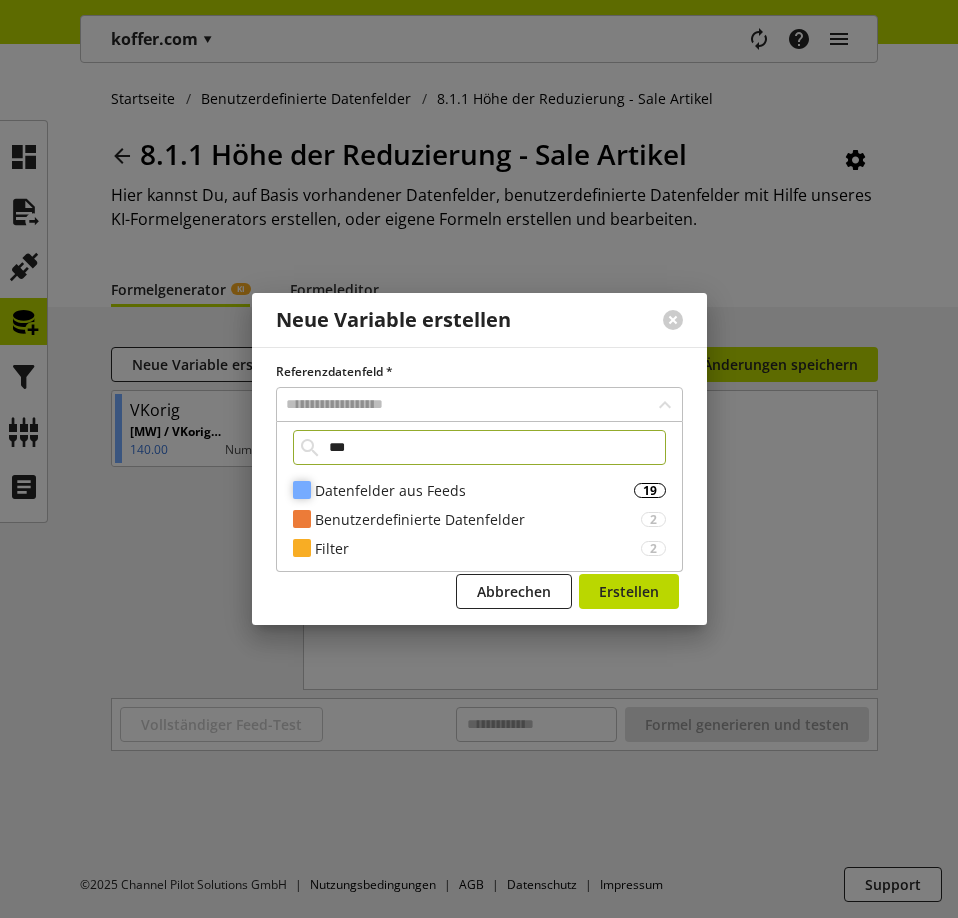 type on "***" 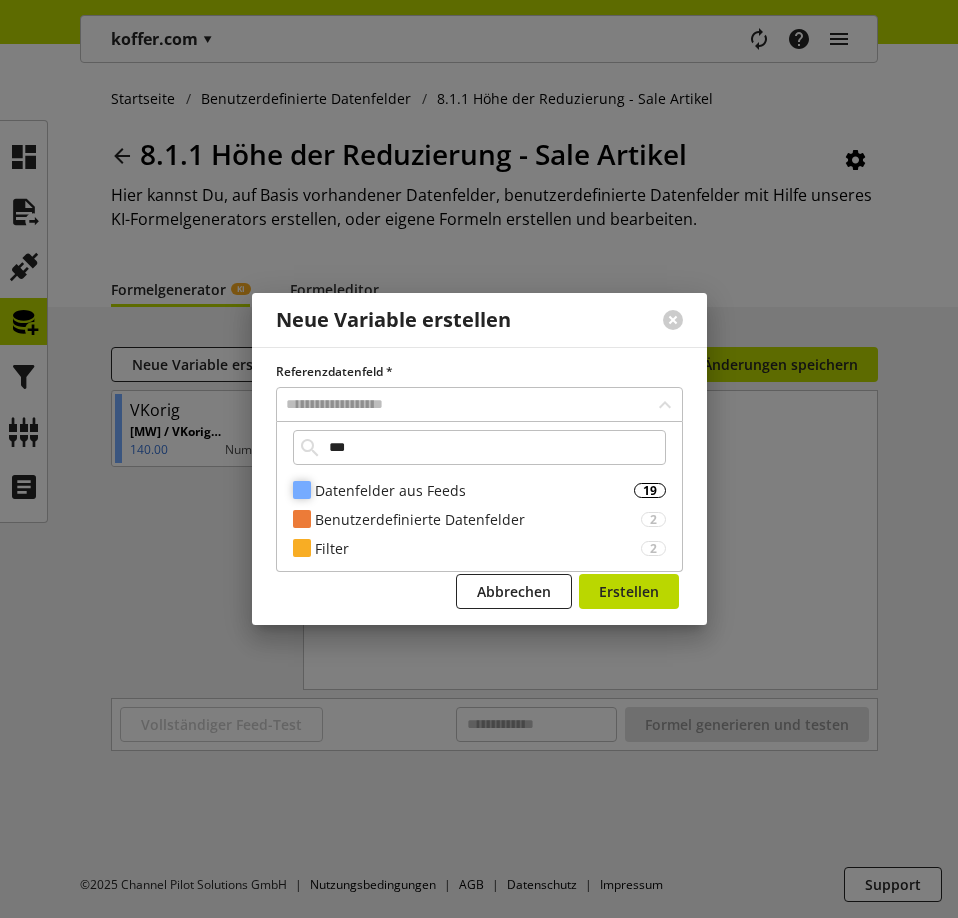 click on "Datenfelder aus Feeds" at bounding box center (474, 490) 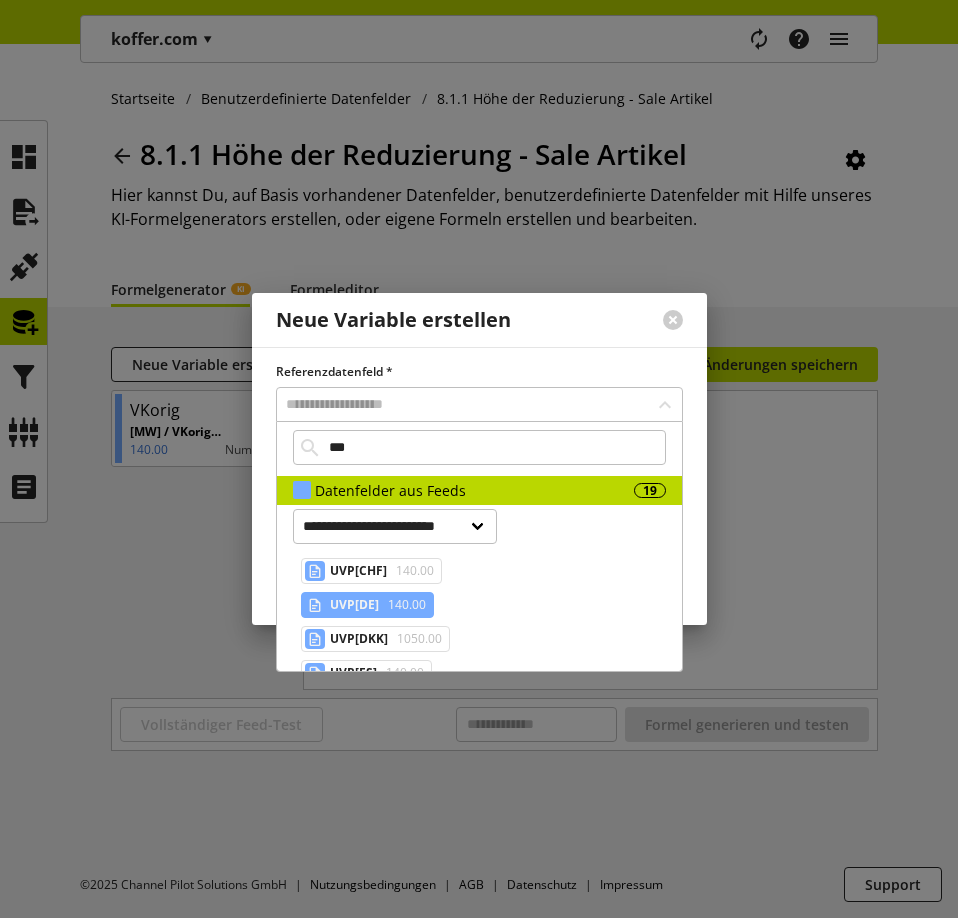 click on "UVP[DE]" at bounding box center [354, 605] 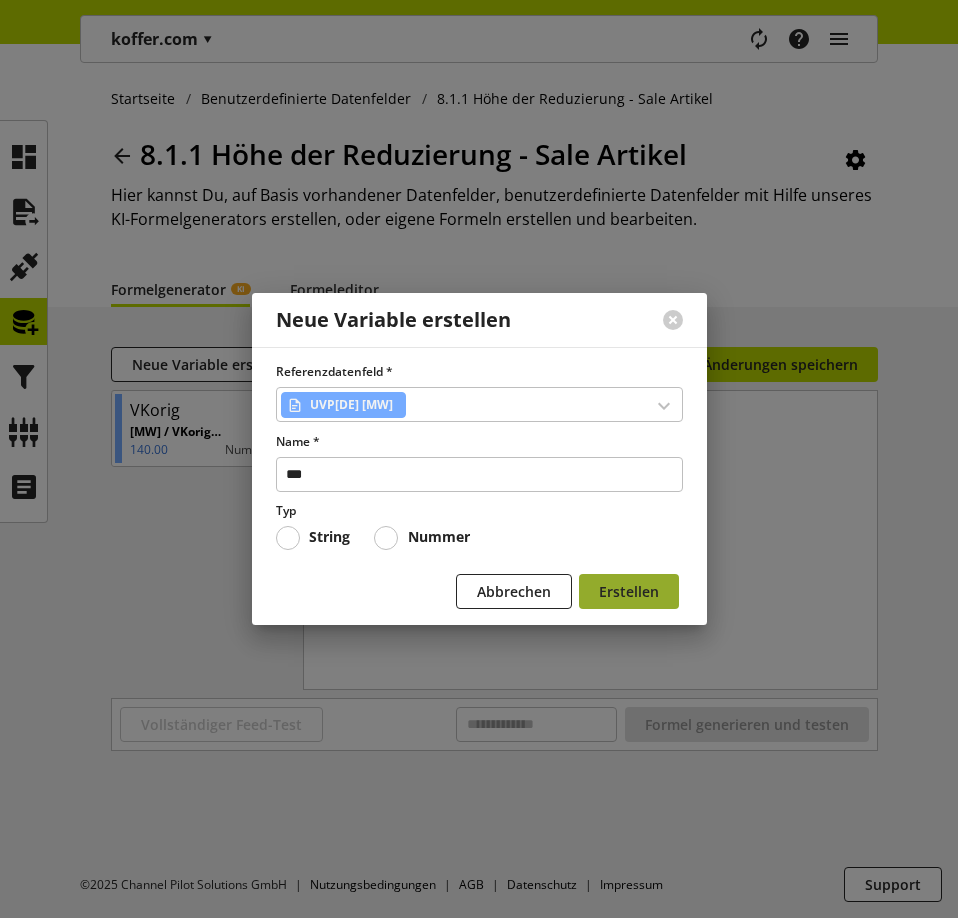 click on "Erstellen" at bounding box center [629, 591] 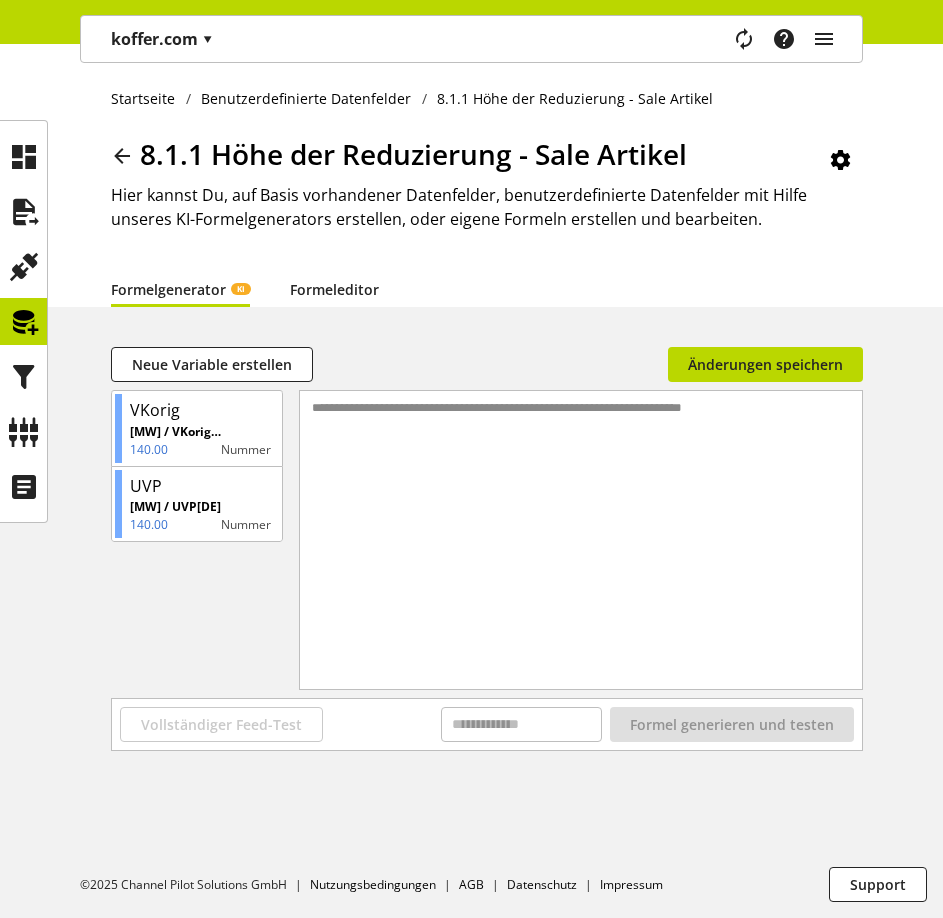click on "Formeleditor" at bounding box center [334, 289] 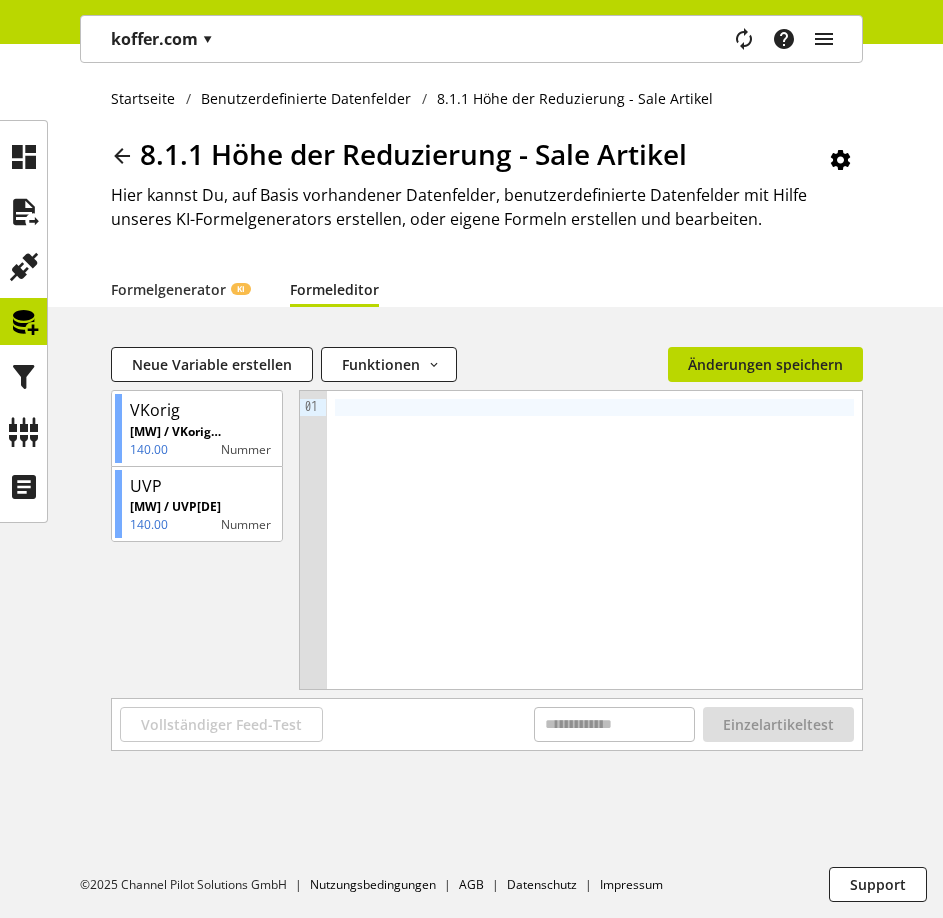 click at bounding box center [594, 540] 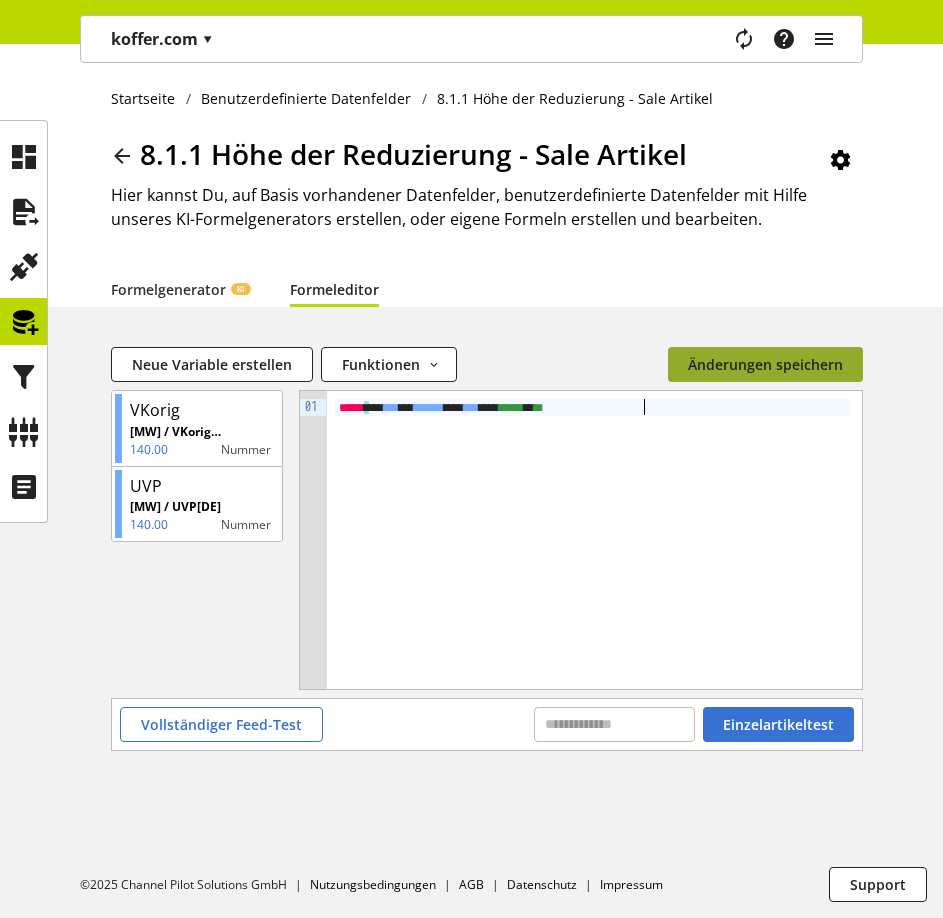 click on "Änderungen speichern" at bounding box center (765, 364) 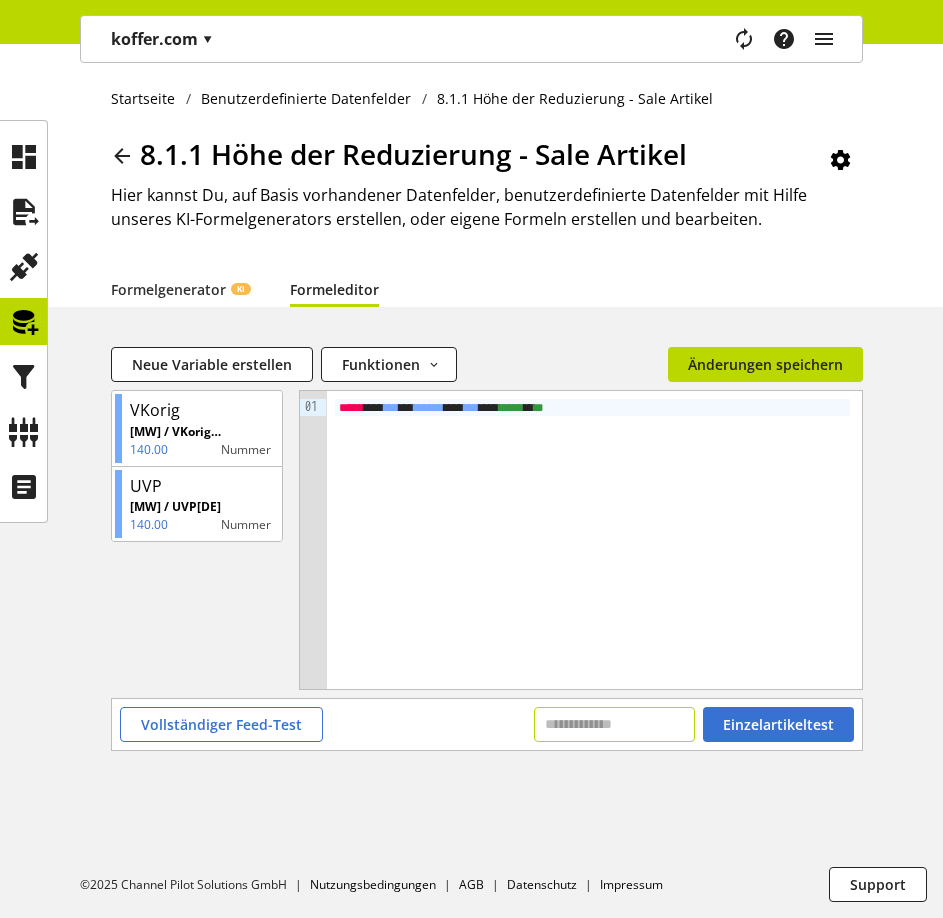 click at bounding box center (614, 724) 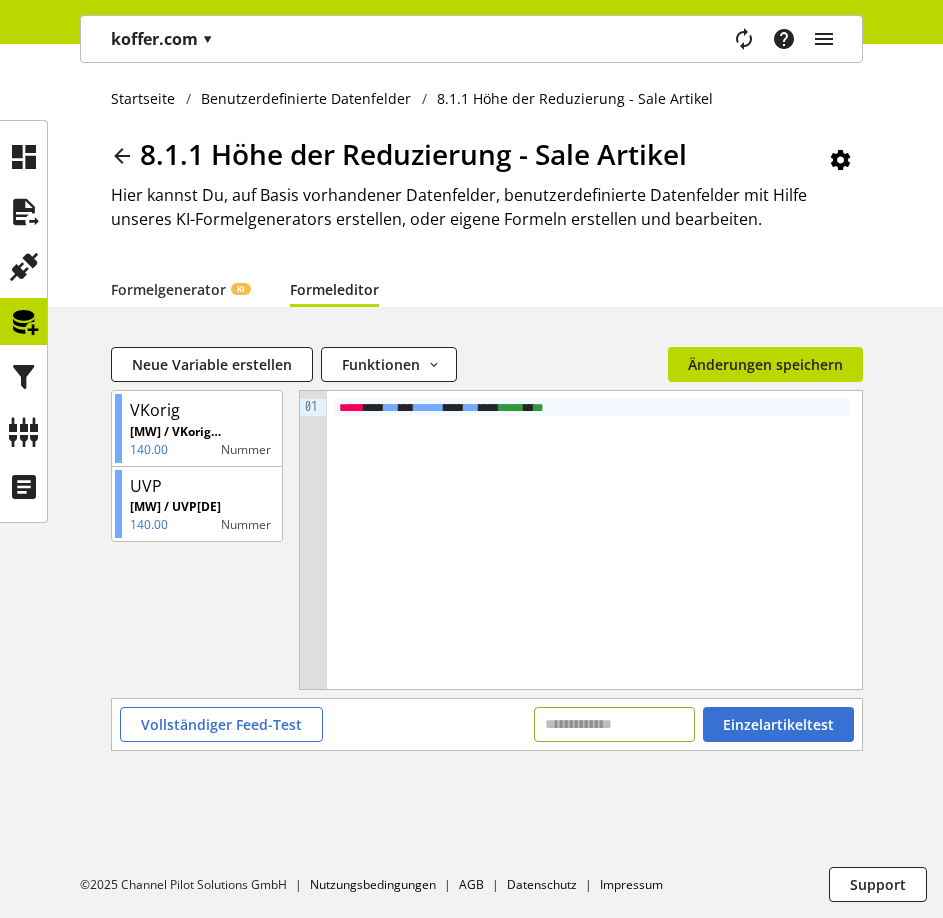 paste on "********" 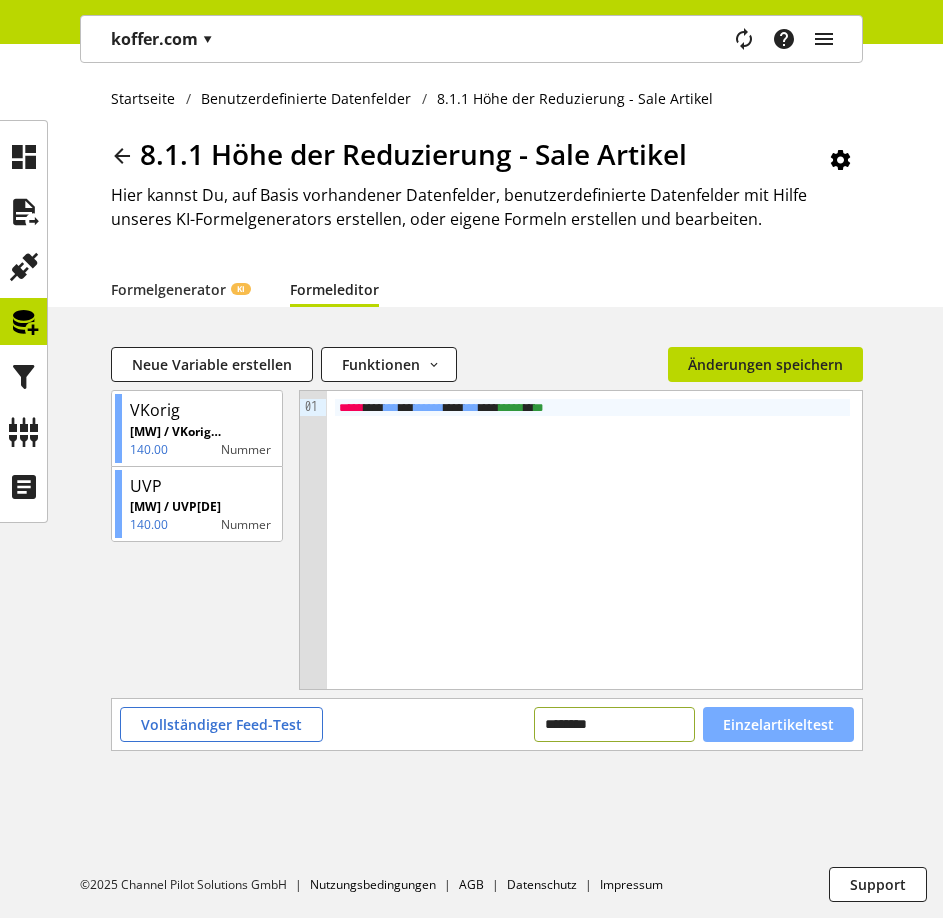 type on "********" 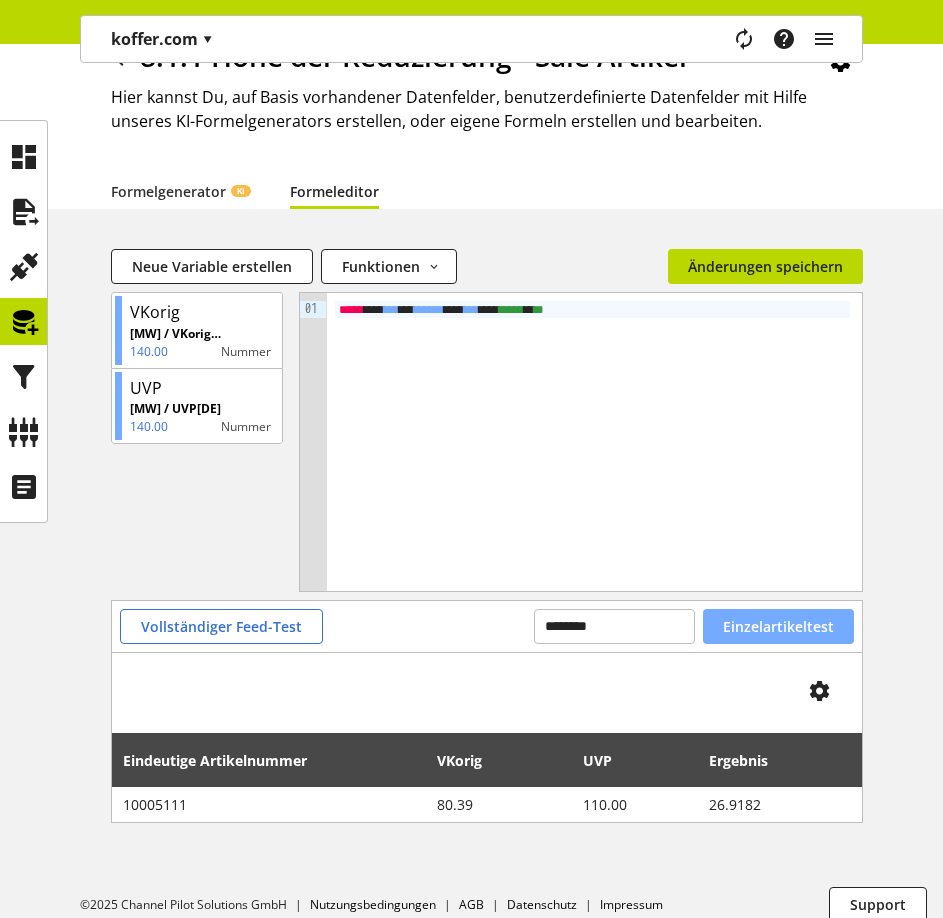 scroll, scrollTop: 97, scrollLeft: 0, axis: vertical 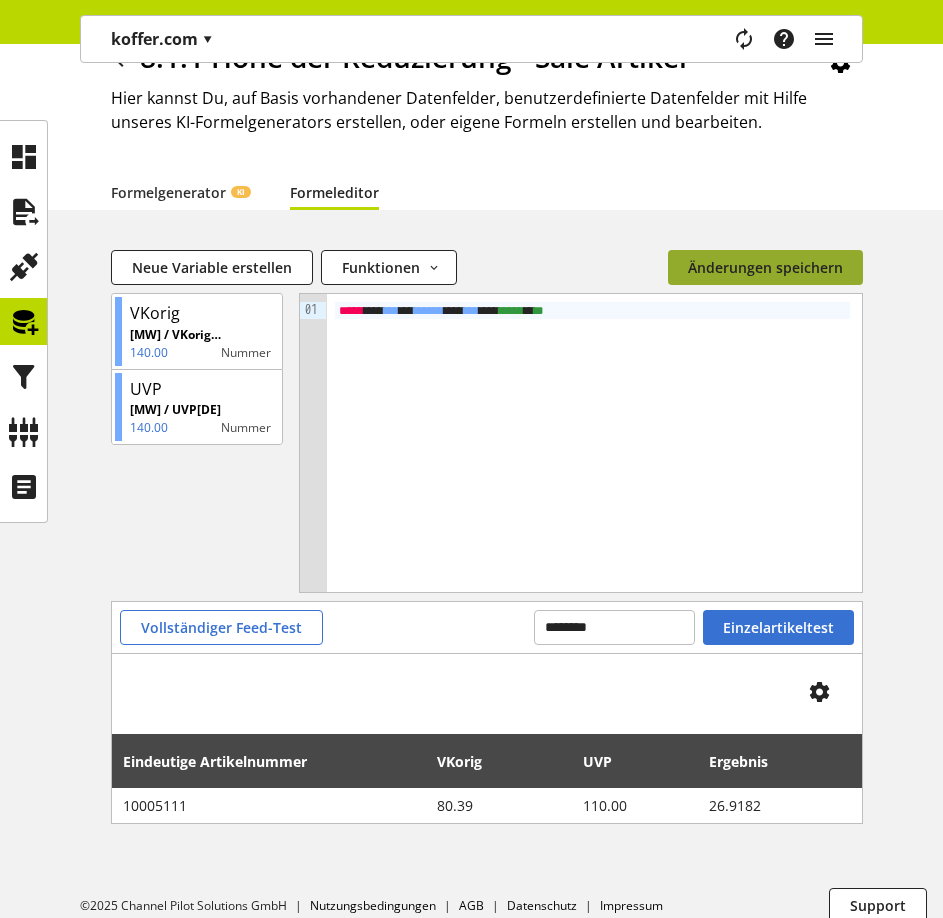 click on "Änderungen speichern" at bounding box center [765, 267] 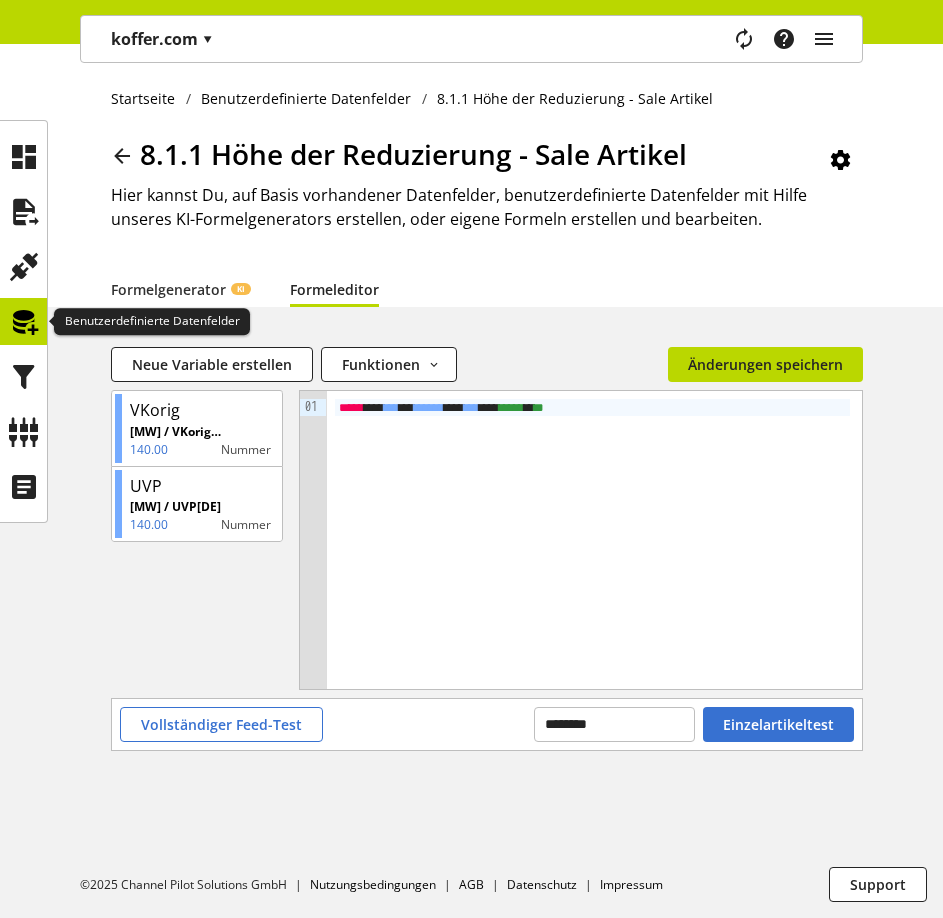 click at bounding box center (24, 322) 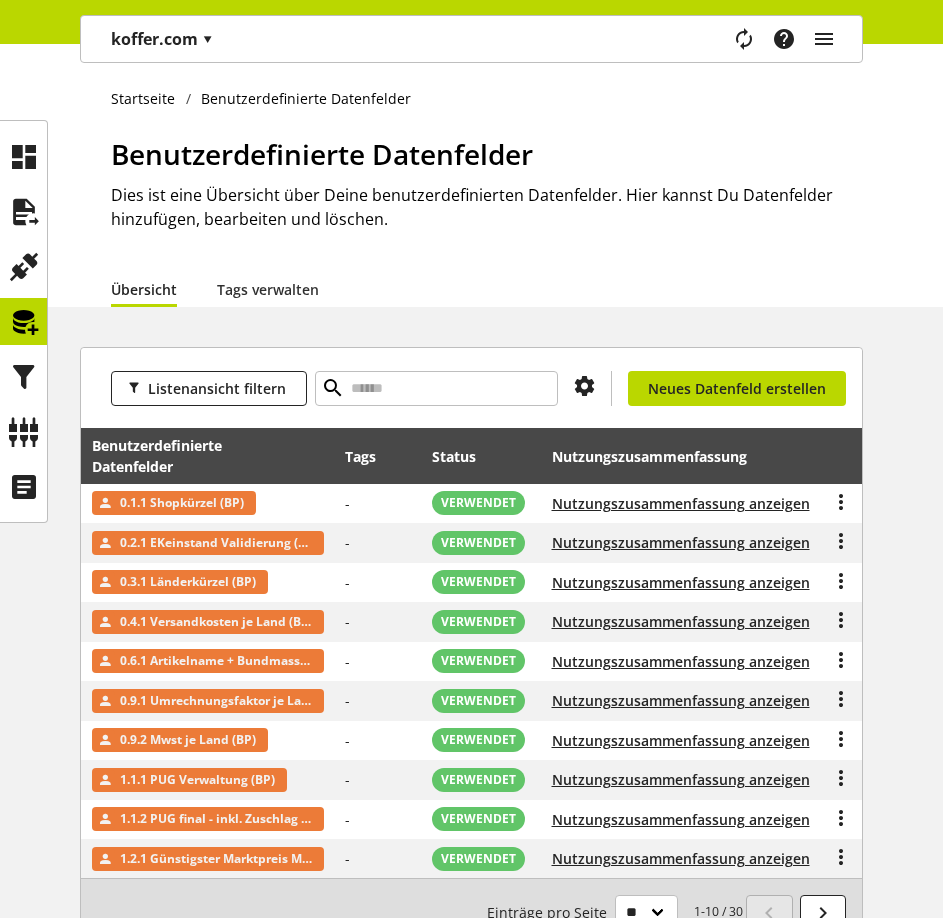 click on "Listenansicht filtern Du bist nicht berechtigt, ein Datenfeld zu erstellen. Neues Datenfeld erstellen" at bounding box center [471, 388] 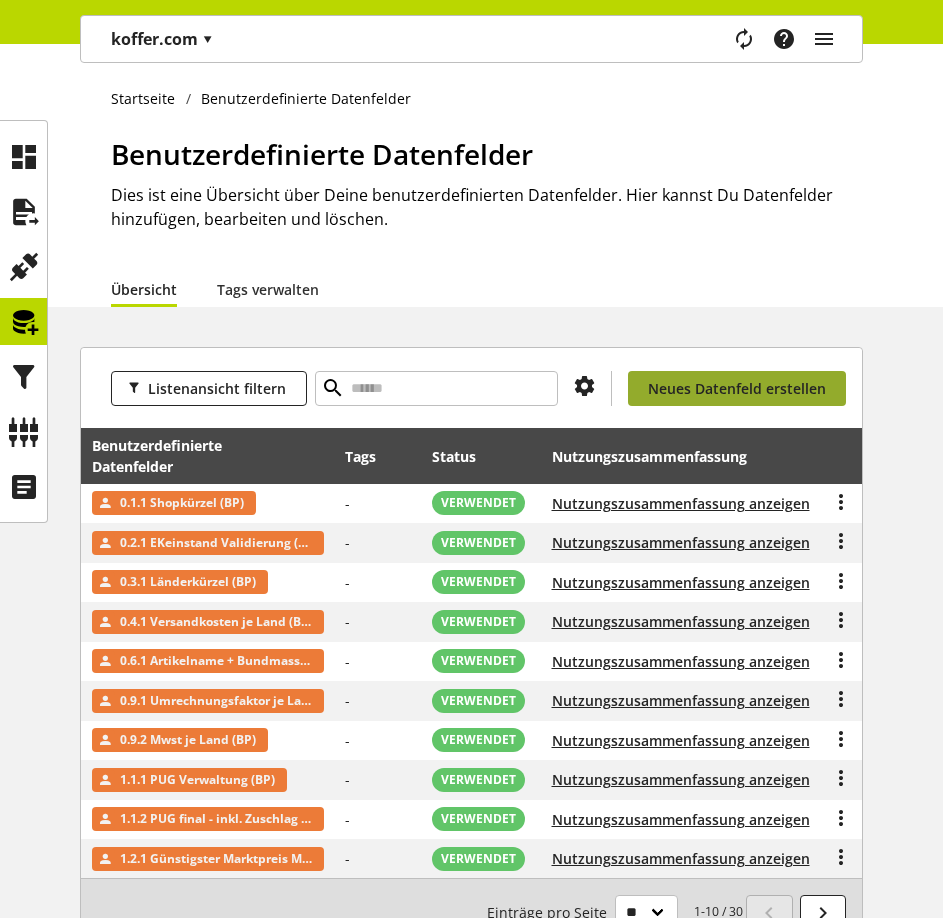 click on "Neues Datenfeld erstellen" at bounding box center (737, 388) 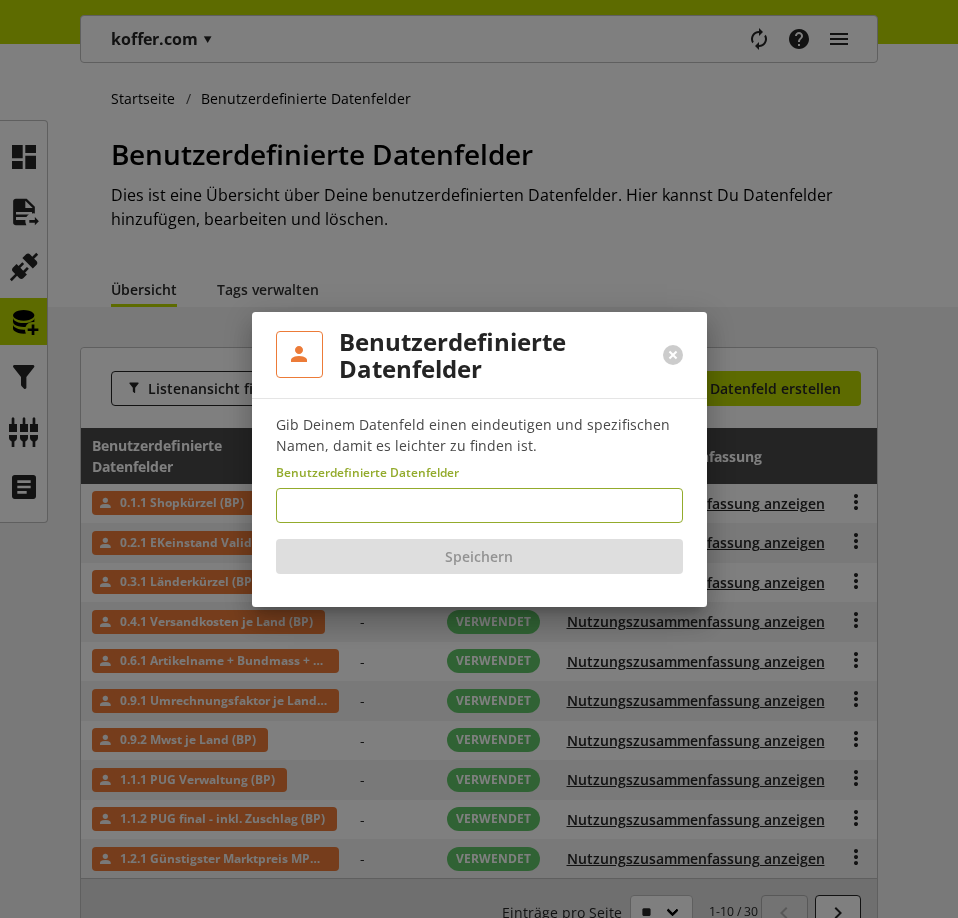 click on "Benutzerdefinierte Datenfelder" at bounding box center [367, 472] 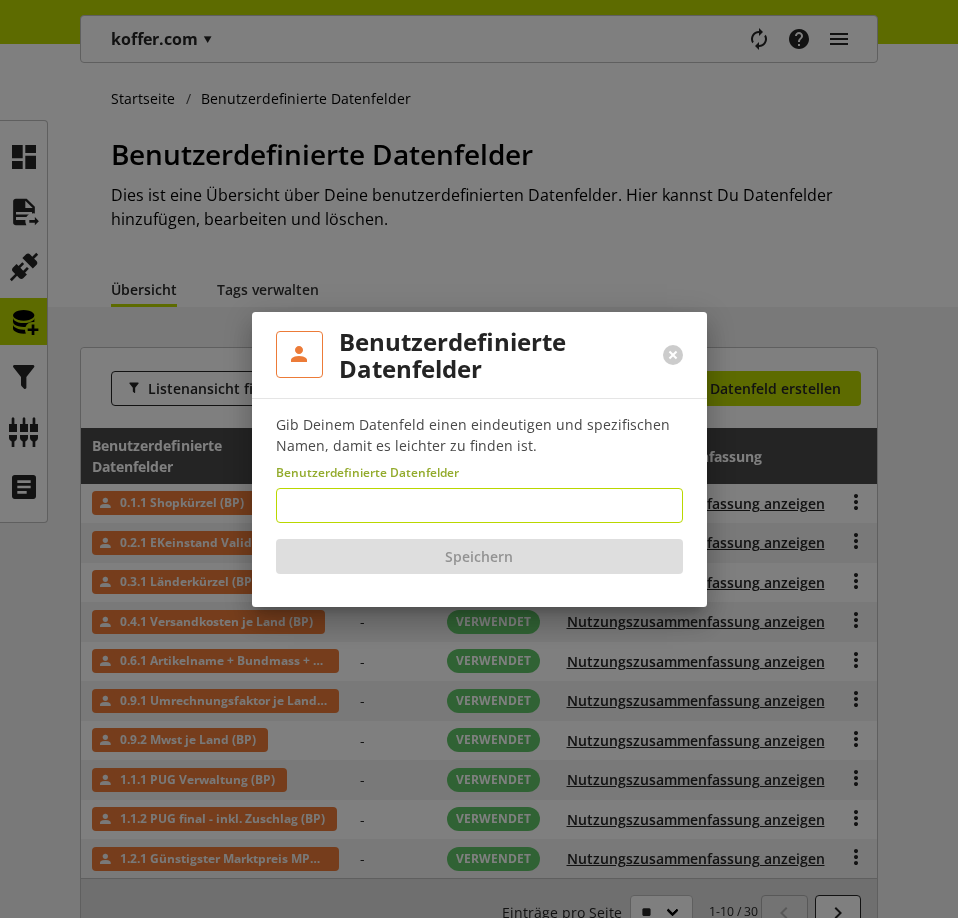 click at bounding box center (479, 505) 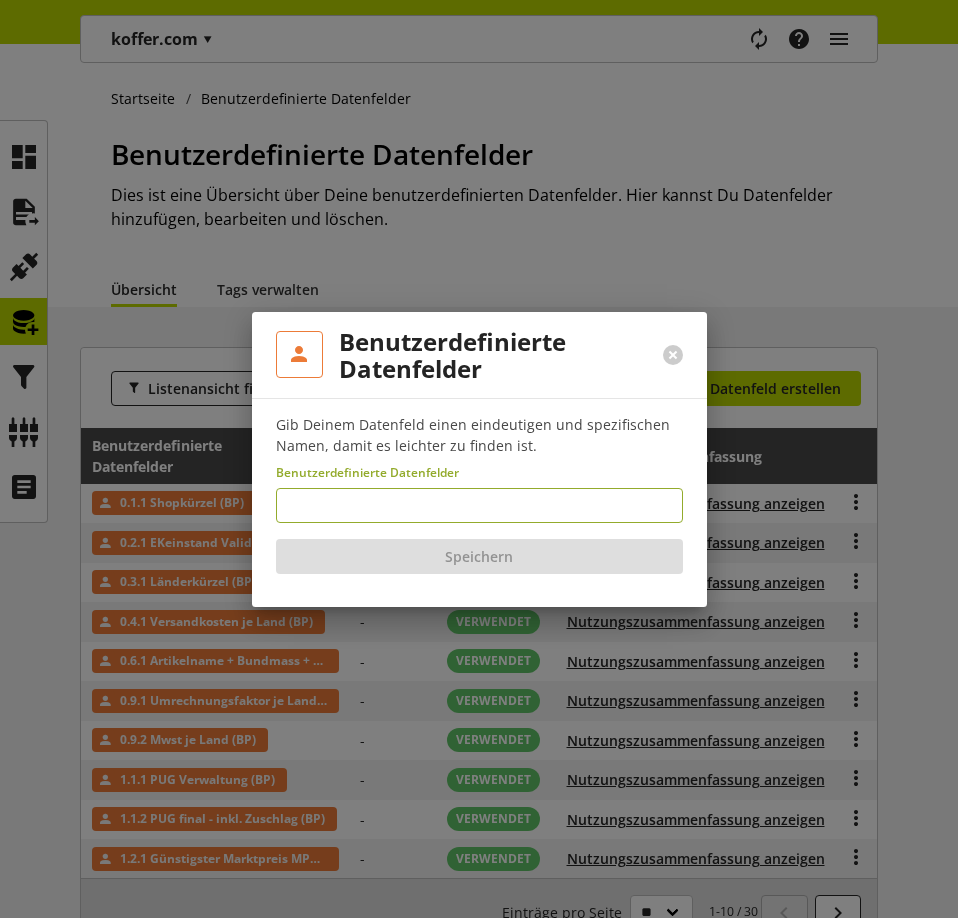 paste on "**********" 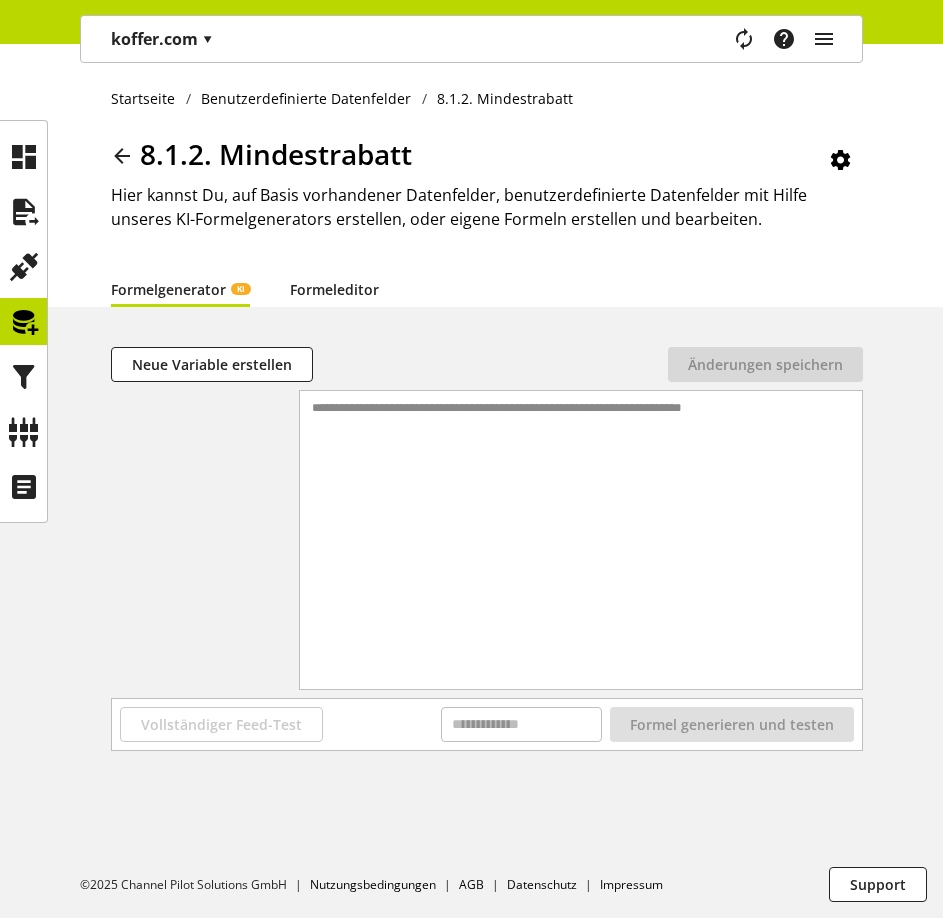 click on "Formeleditor" at bounding box center (334, 289) 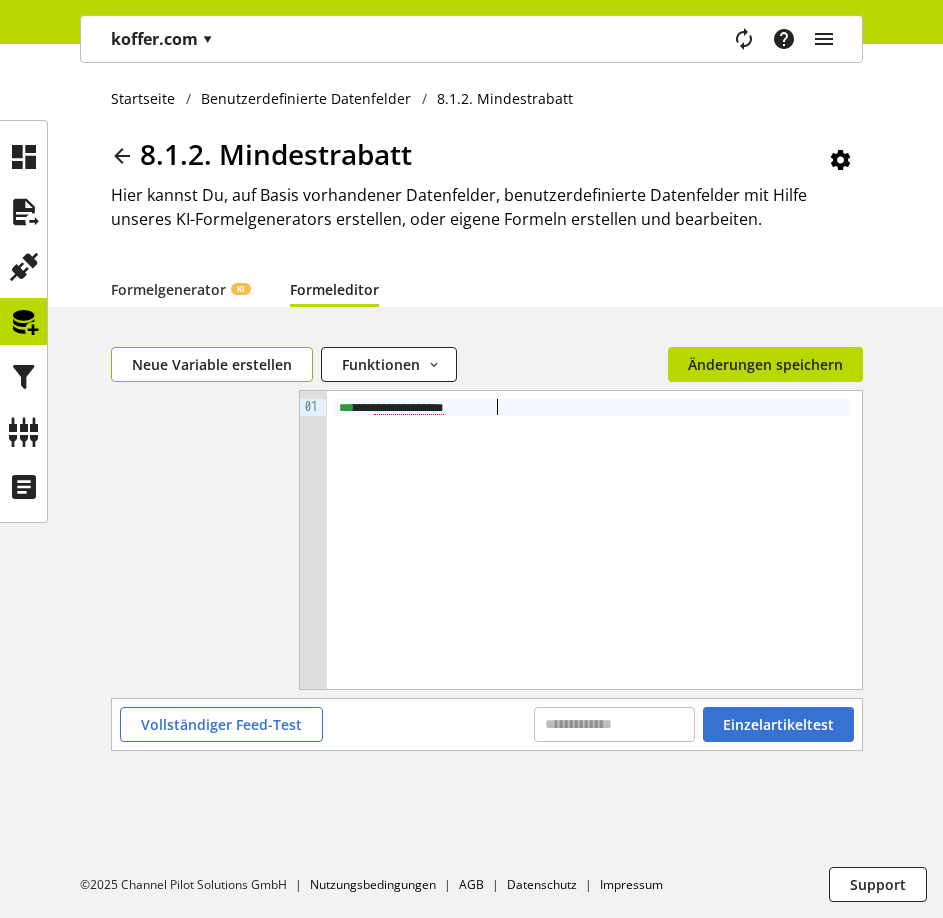 click on "Neue Variable erstellen" at bounding box center (212, 364) 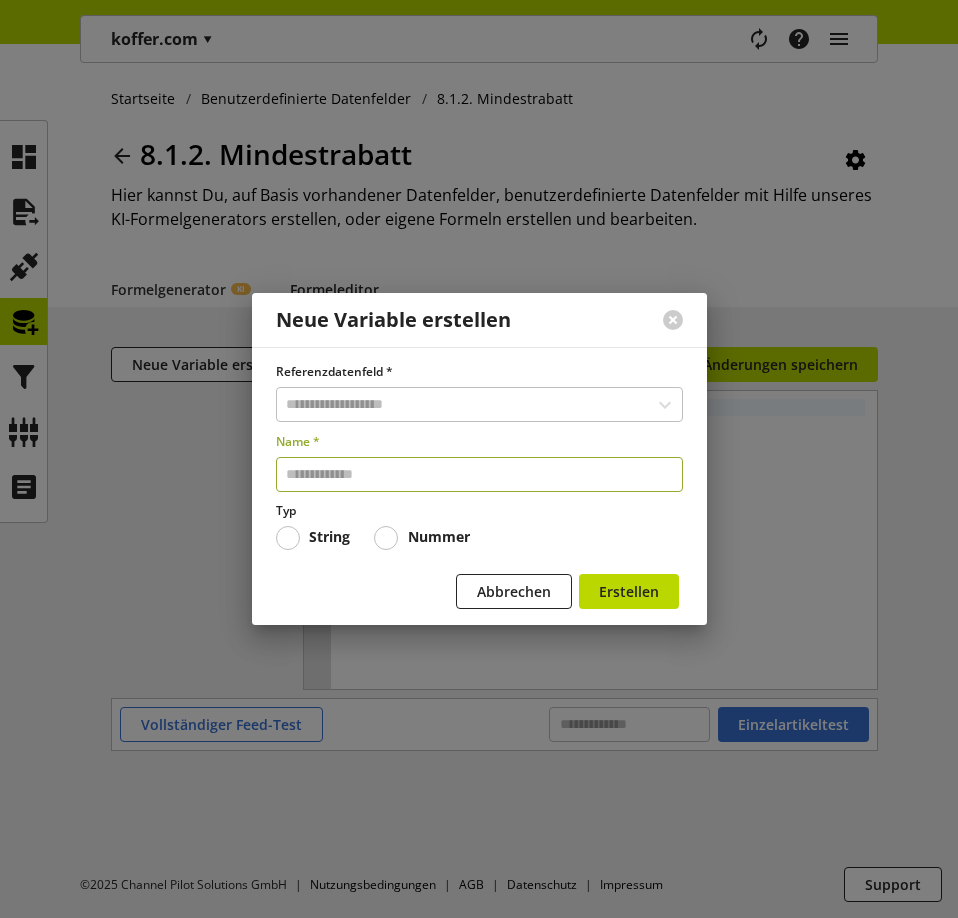 click at bounding box center (479, 474) 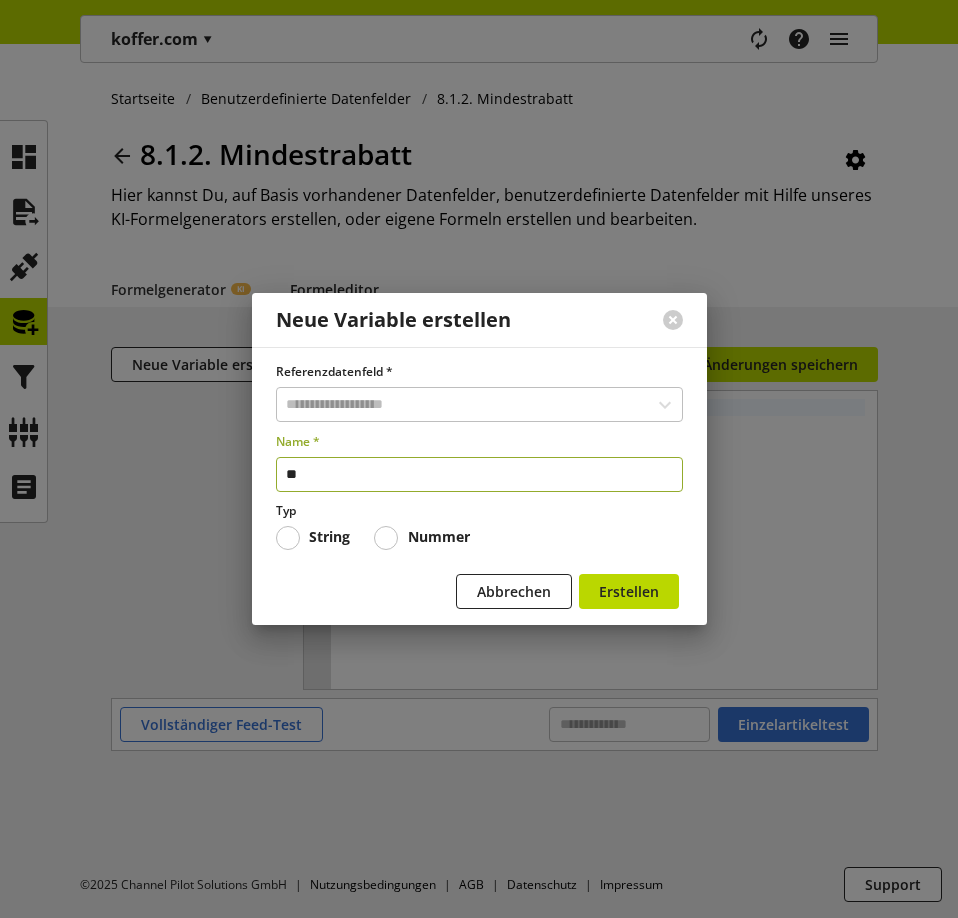 type on "*" 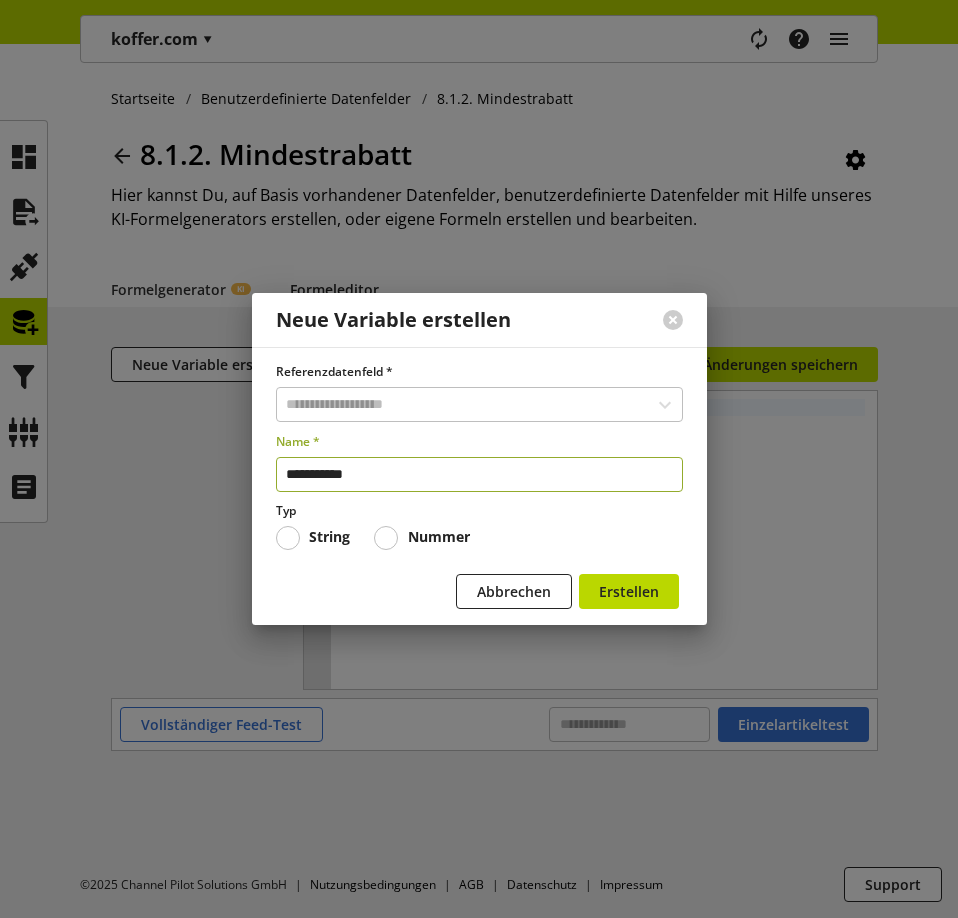 type on "**********" 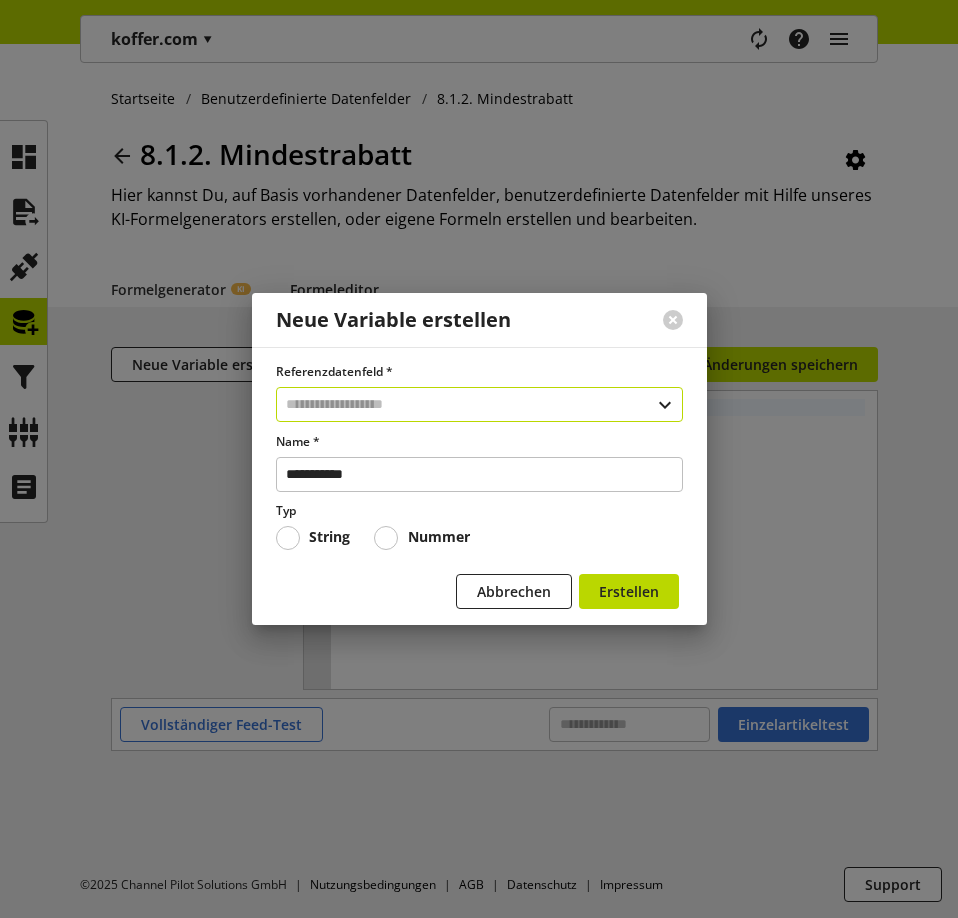 click at bounding box center [479, 404] 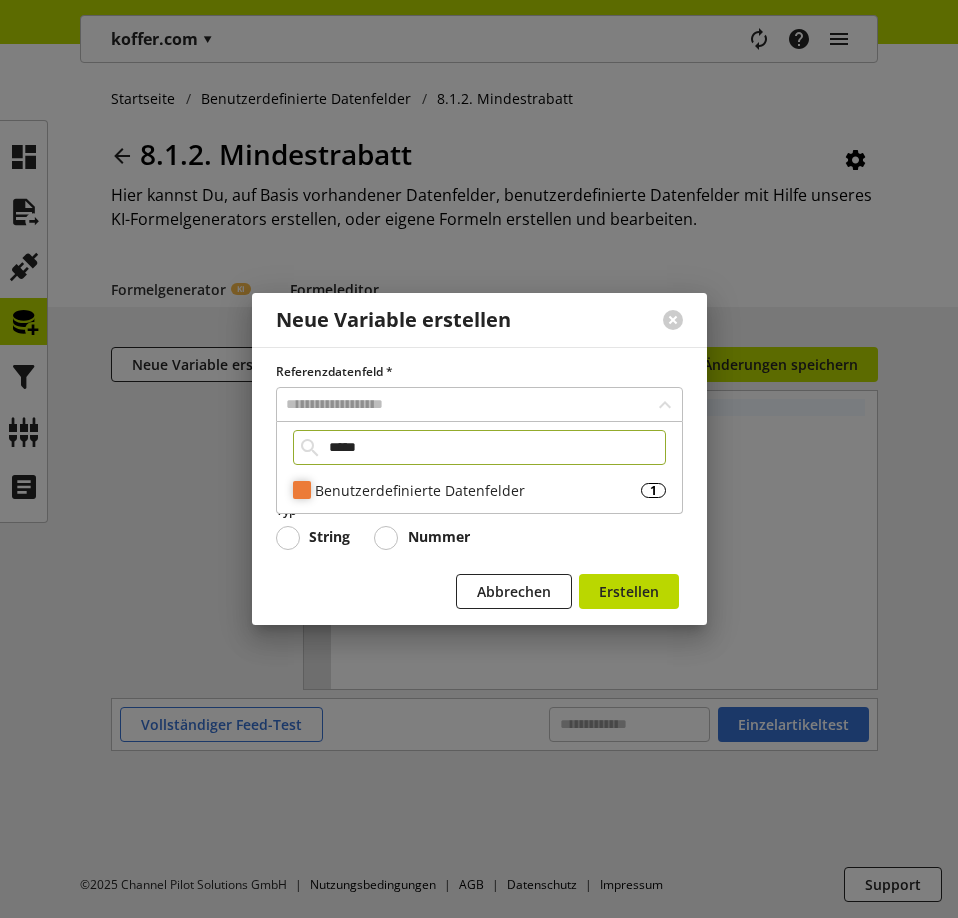 type on "*****" 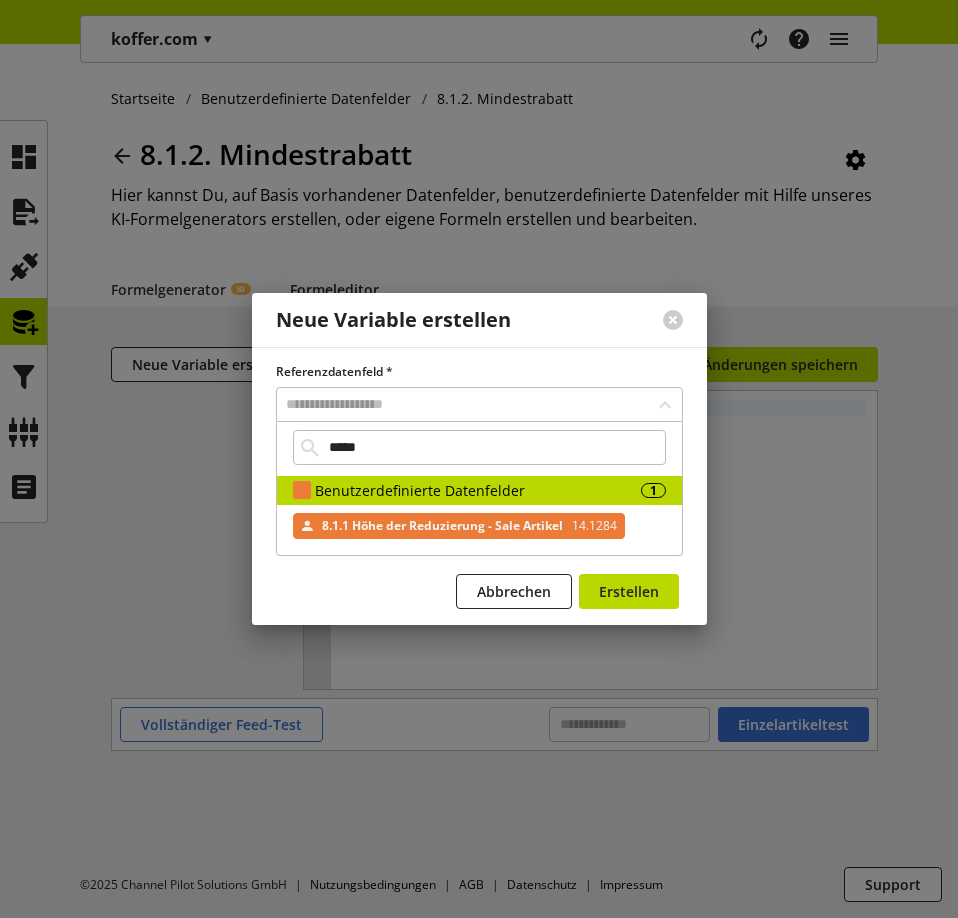 click on "8.1.1 Höhe der Reduzierung - Sale Artikel" at bounding box center [442, 526] 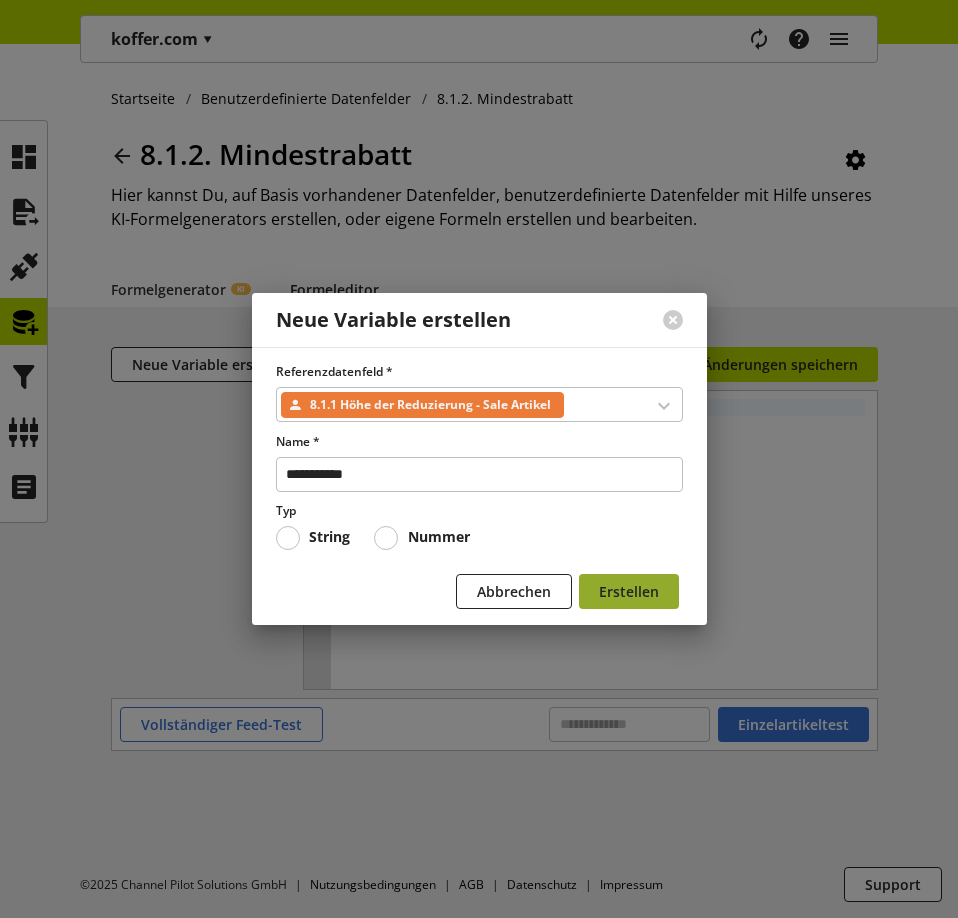 click on "Erstellen" at bounding box center [629, 591] 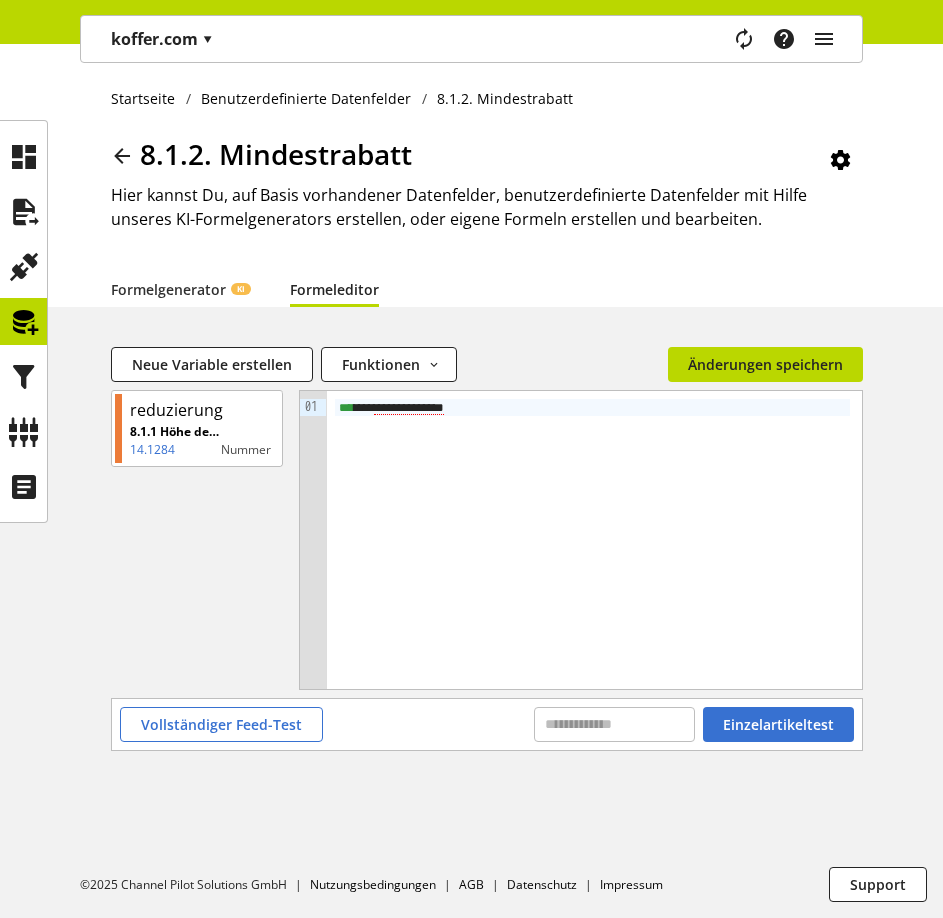 click on "**********" at bounding box center [594, 540] 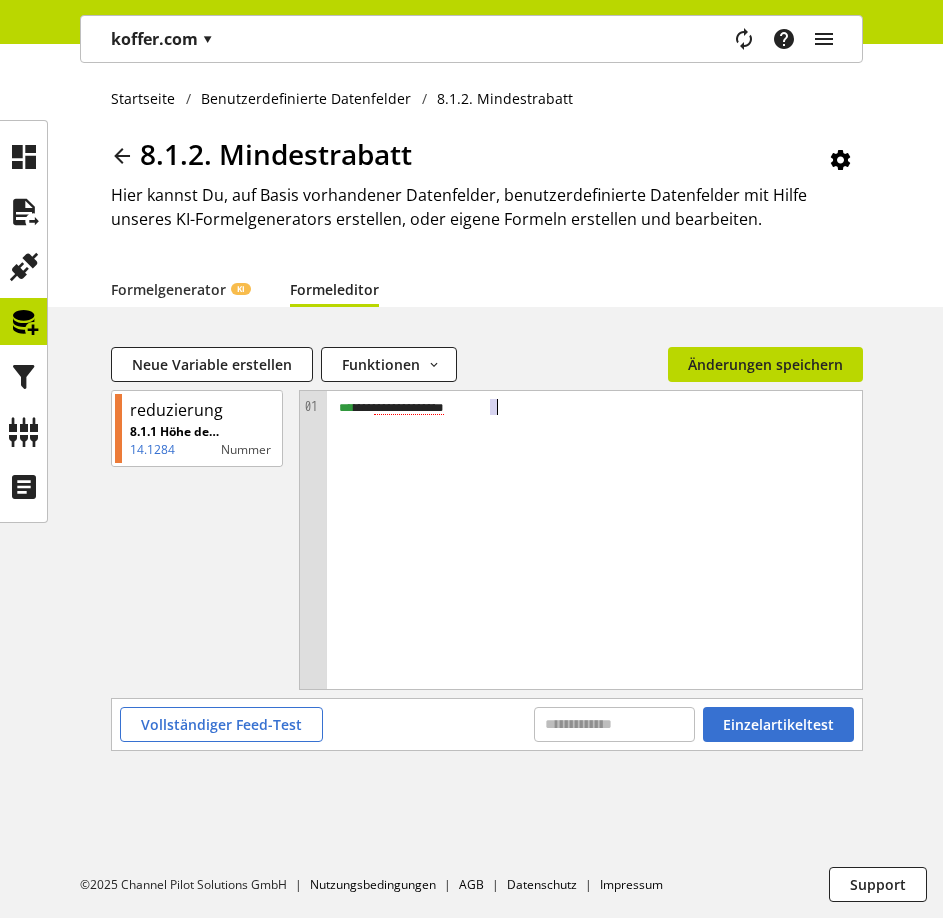 click on "**********" at bounding box center [594, 540] 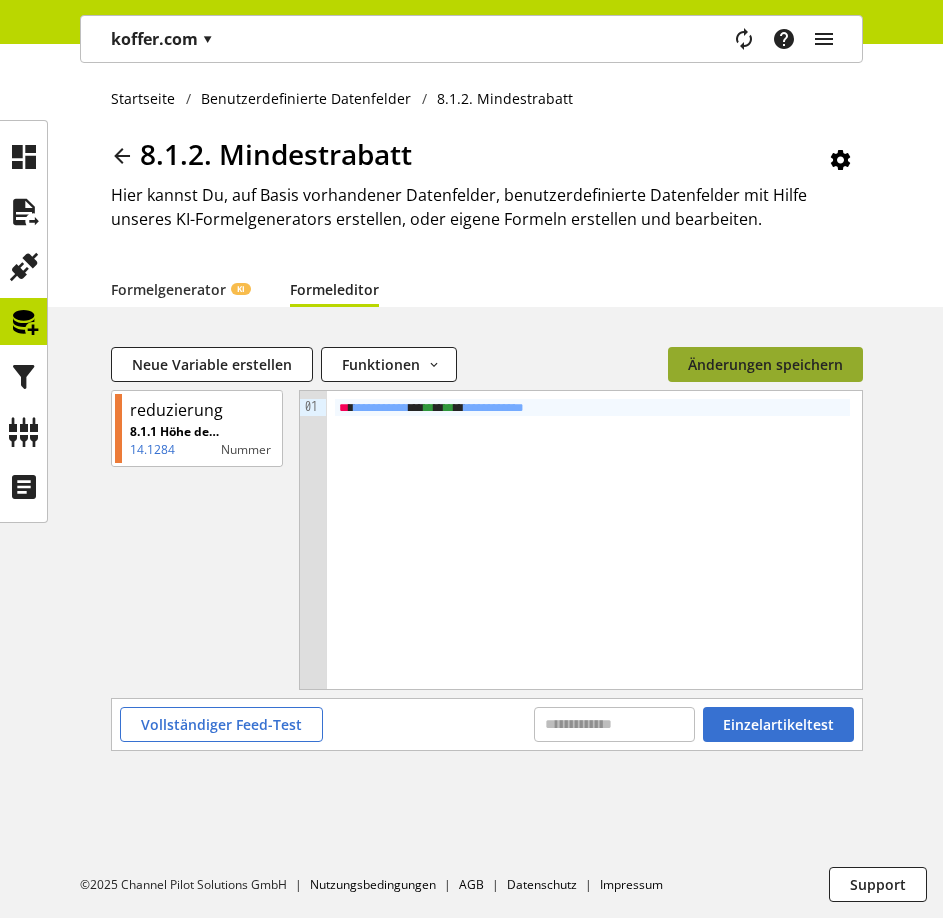 click on "Änderungen speichern" at bounding box center [765, 364] 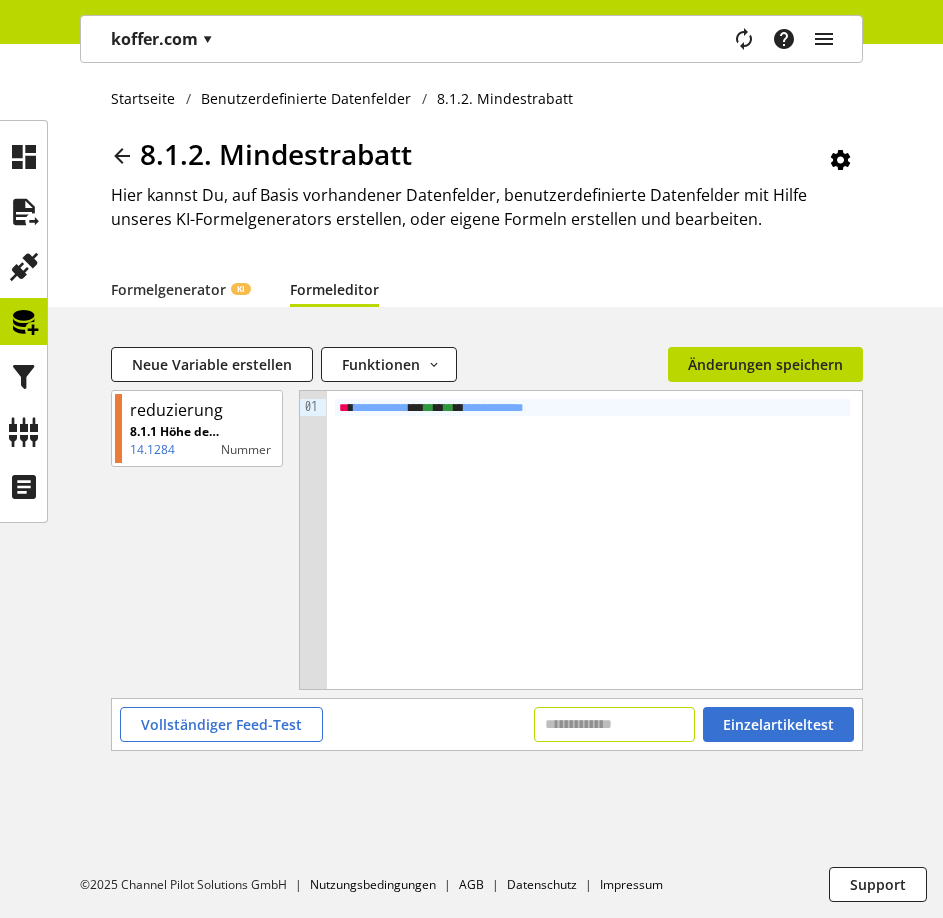 click at bounding box center [614, 724] 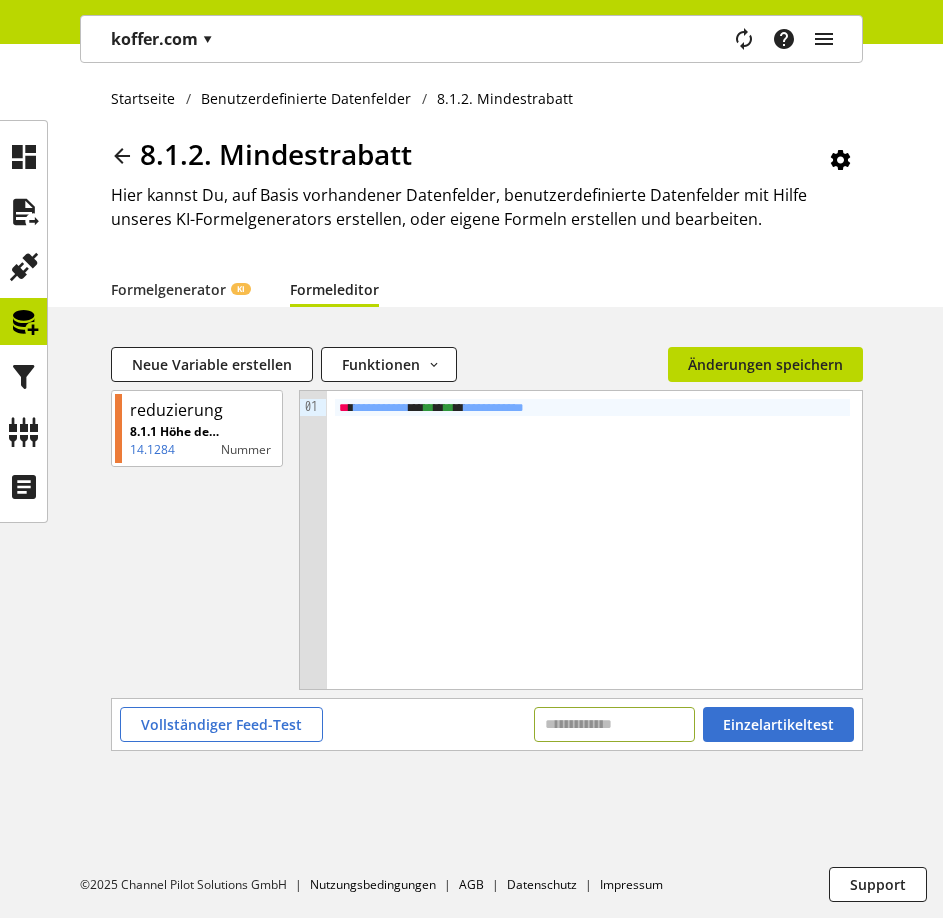 paste on "********" 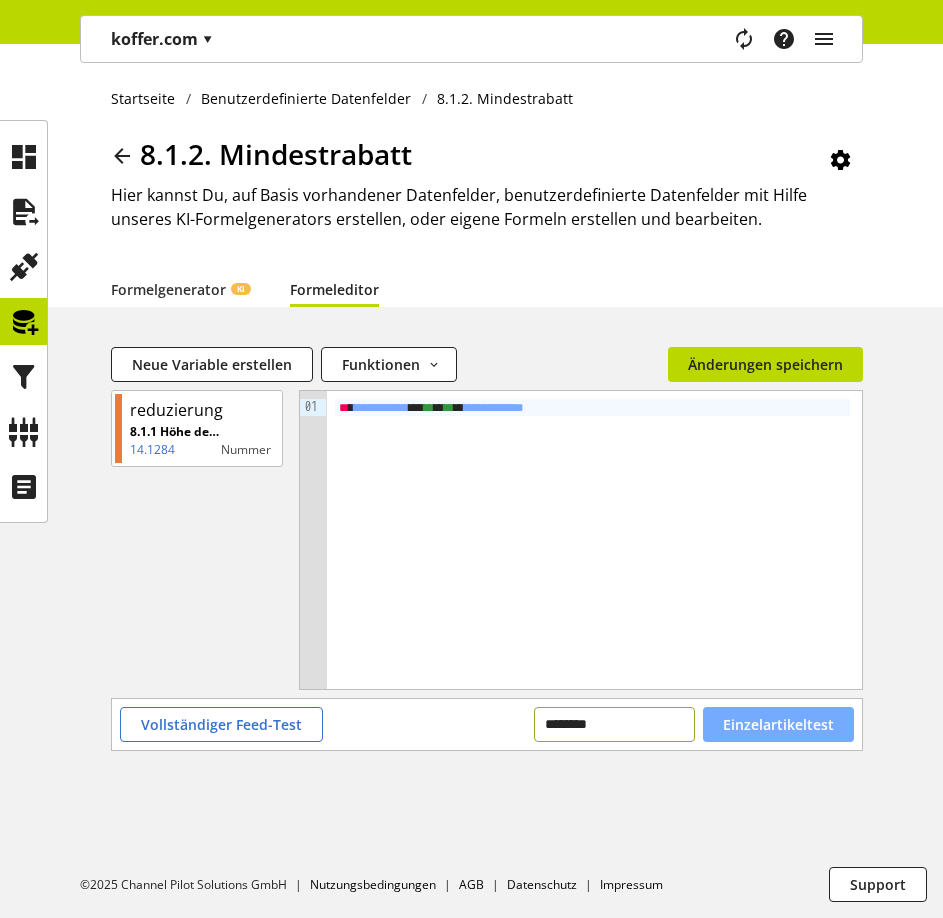 type on "********" 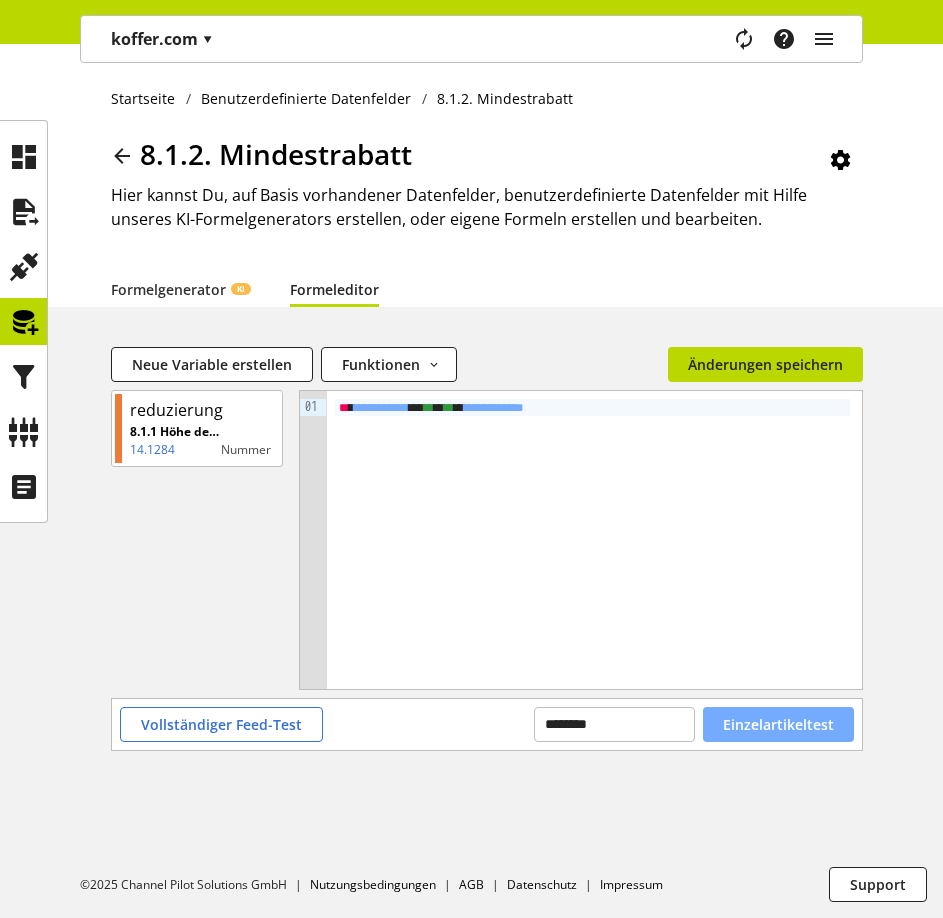 click on "Einzelartikeltest" at bounding box center (778, 724) 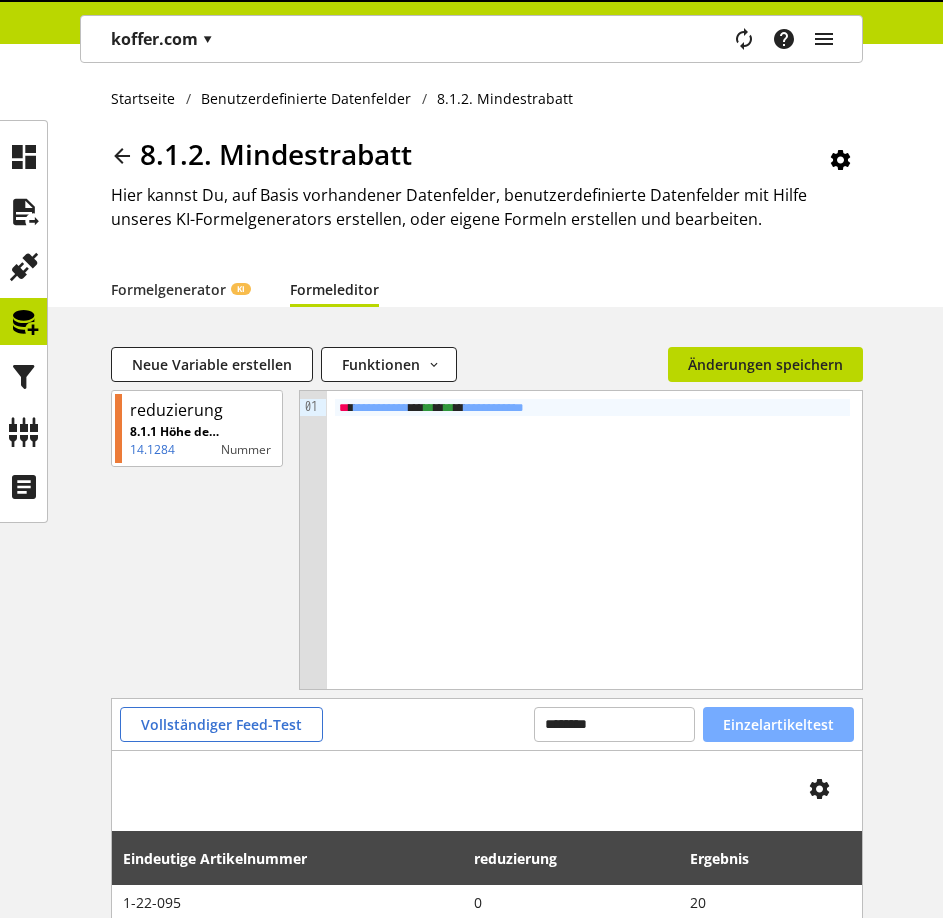 scroll, scrollTop: 37, scrollLeft: 0, axis: vertical 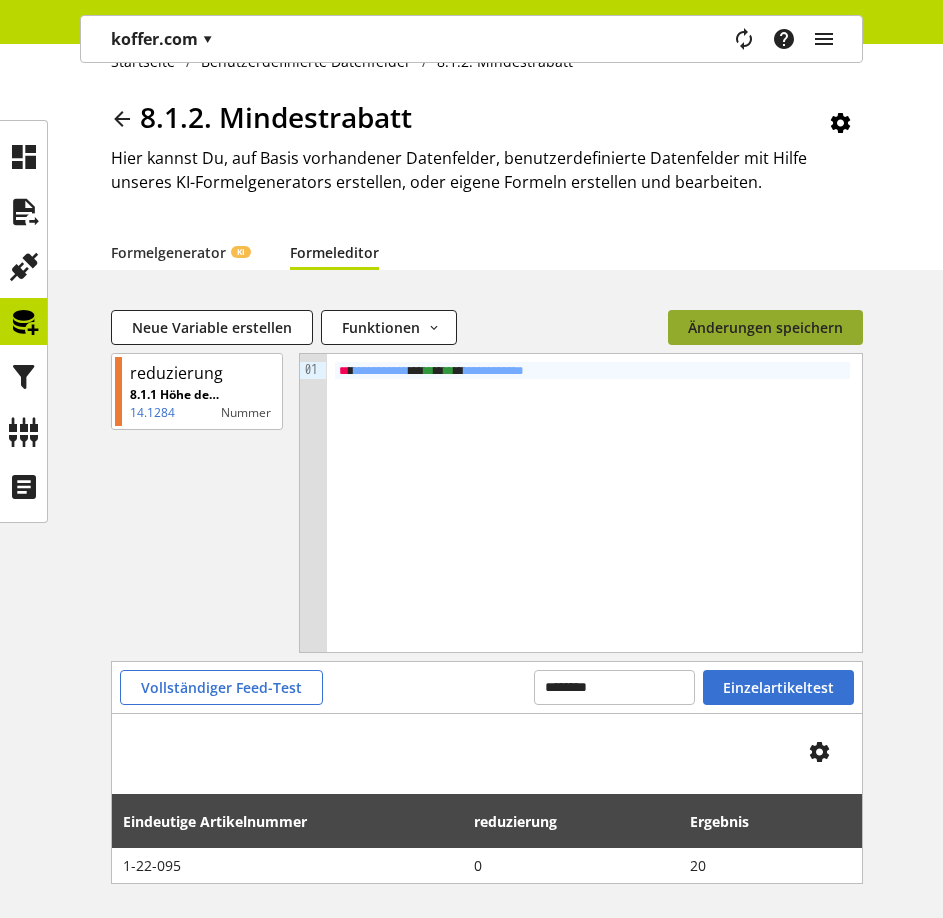 click on "Änderungen speichern" at bounding box center (765, 327) 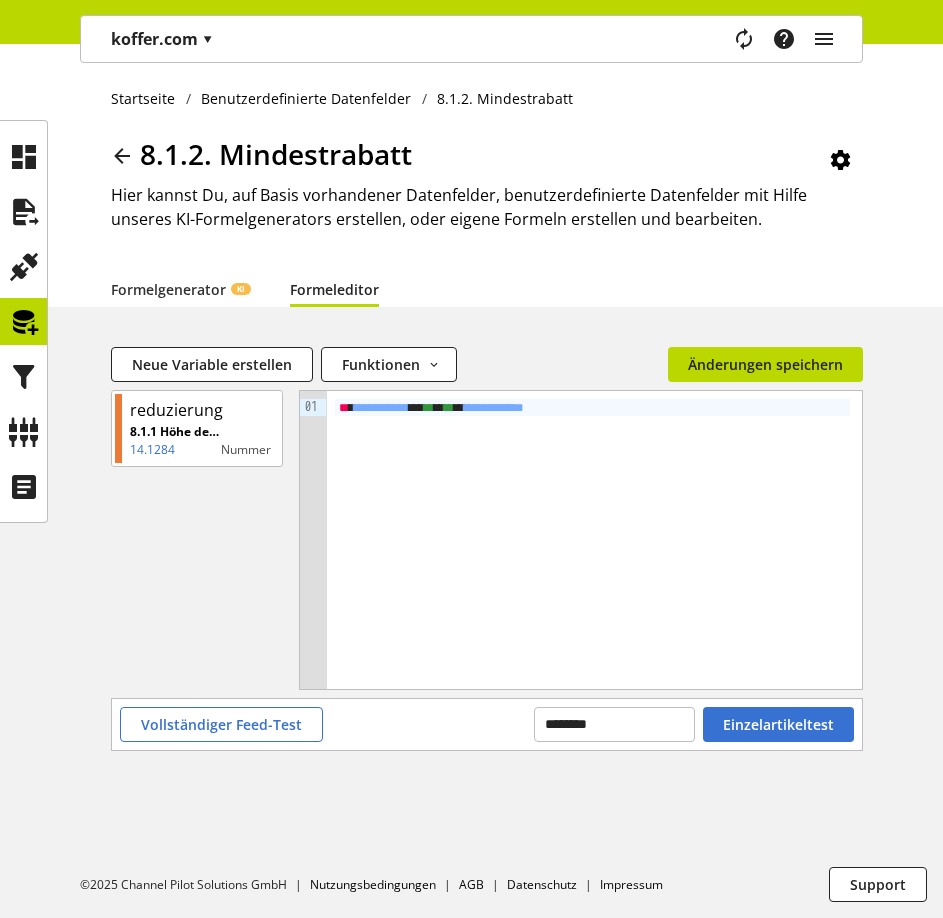 click at bounding box center [23, 321] 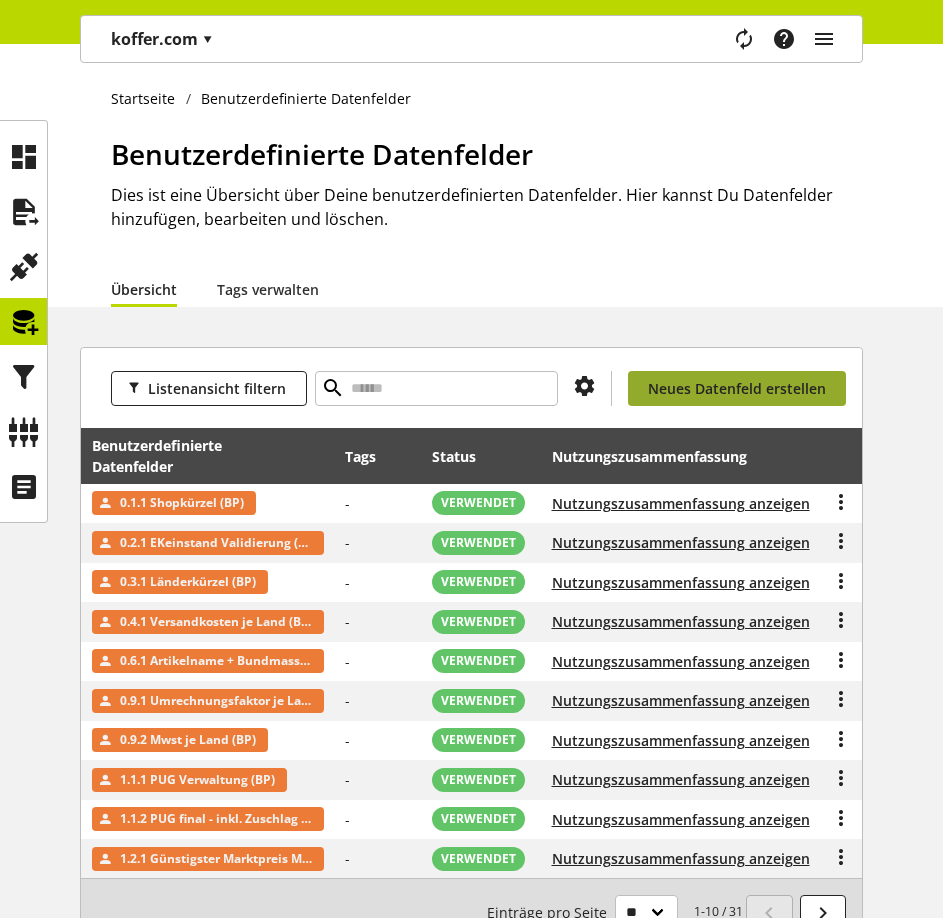 click on "Neues Datenfeld erstellen" at bounding box center [737, 388] 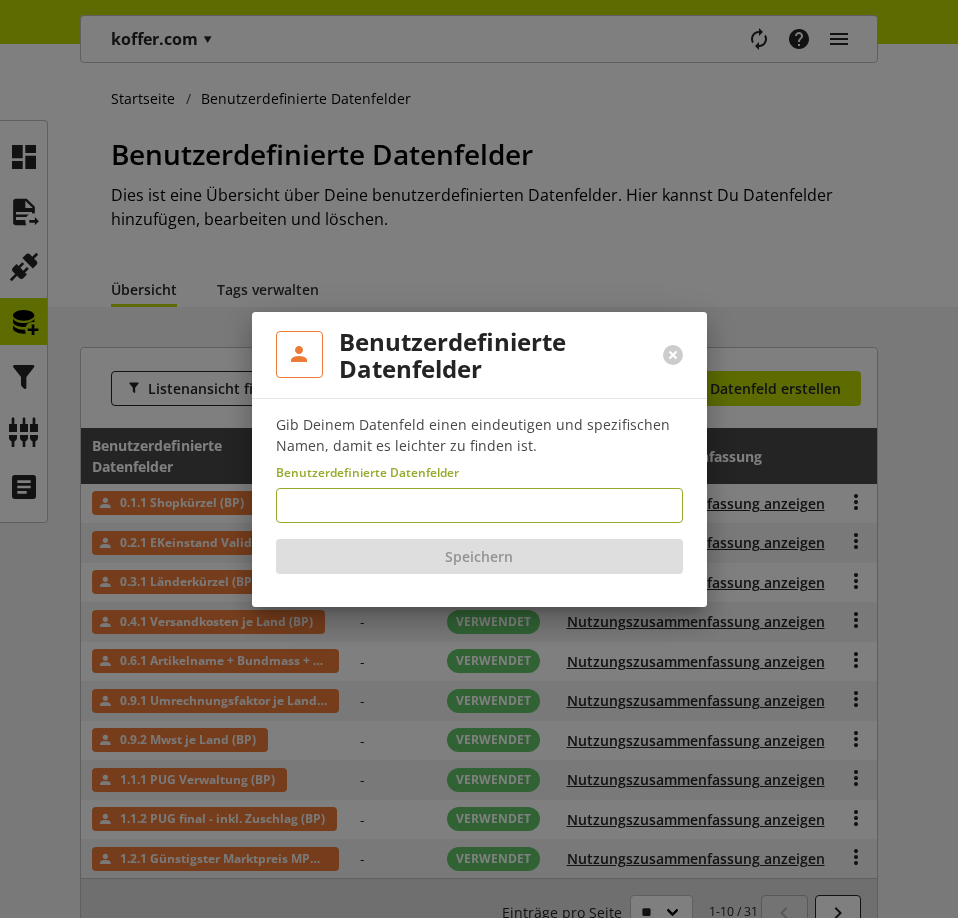 type on "**********" 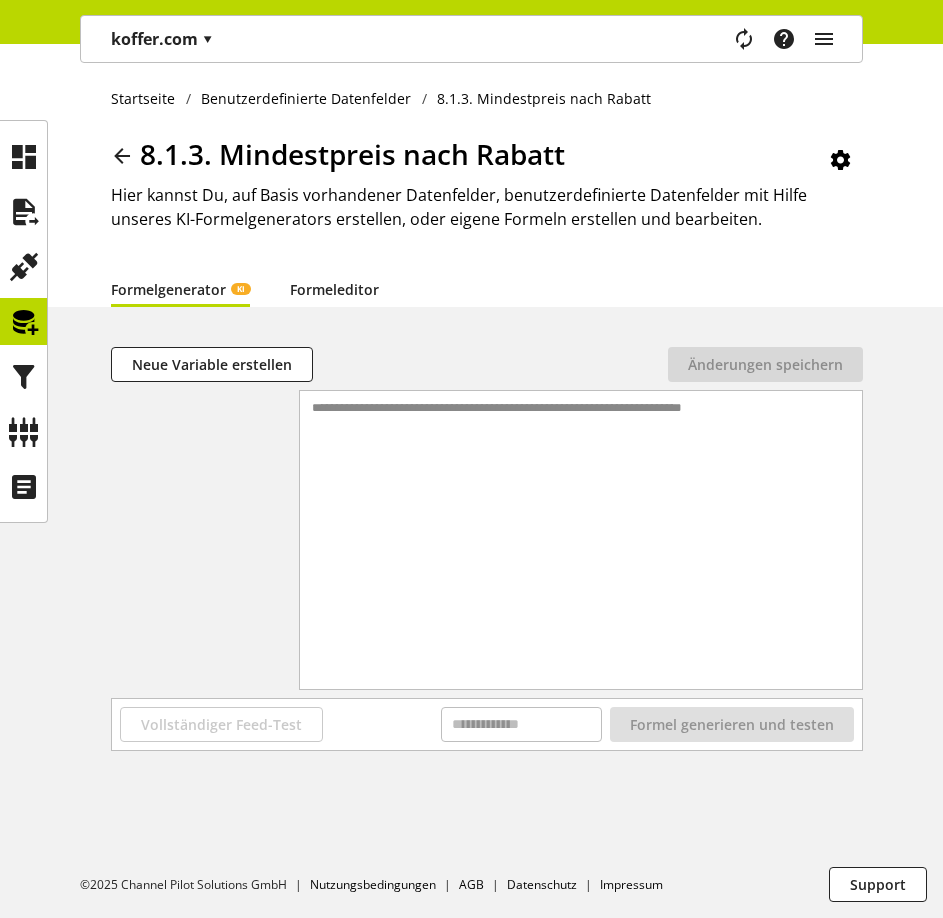 click on "Formeleditor" at bounding box center [334, 289] 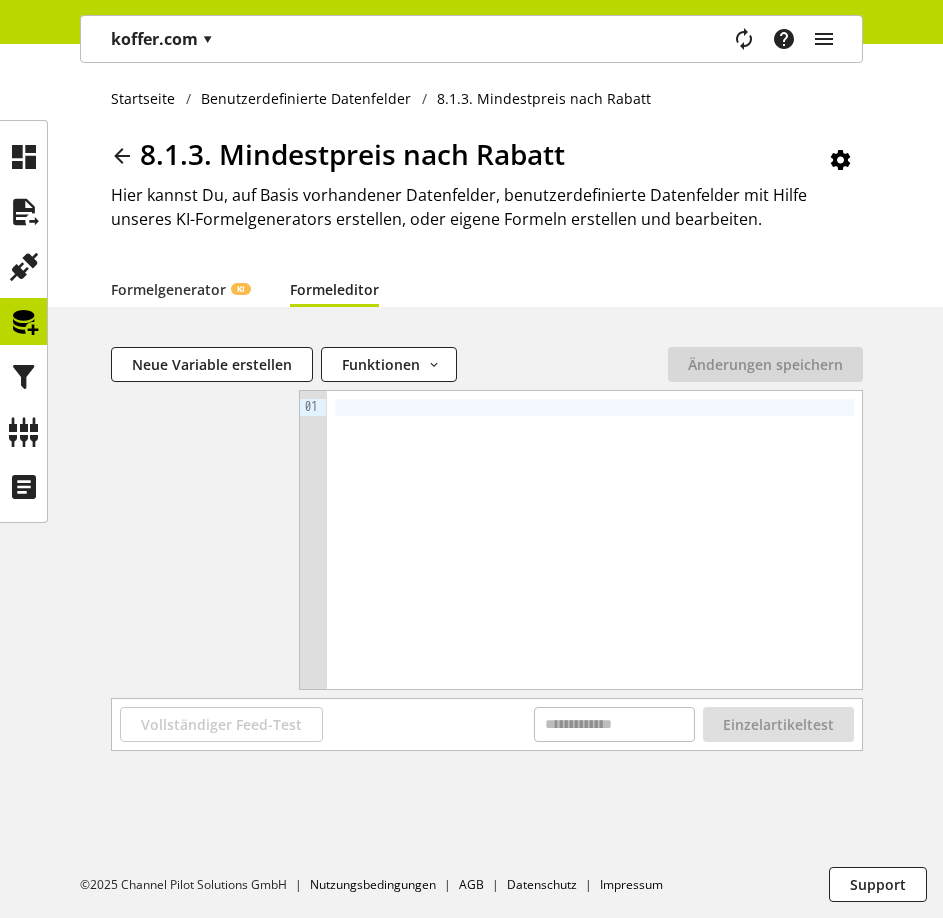 click at bounding box center [594, 540] 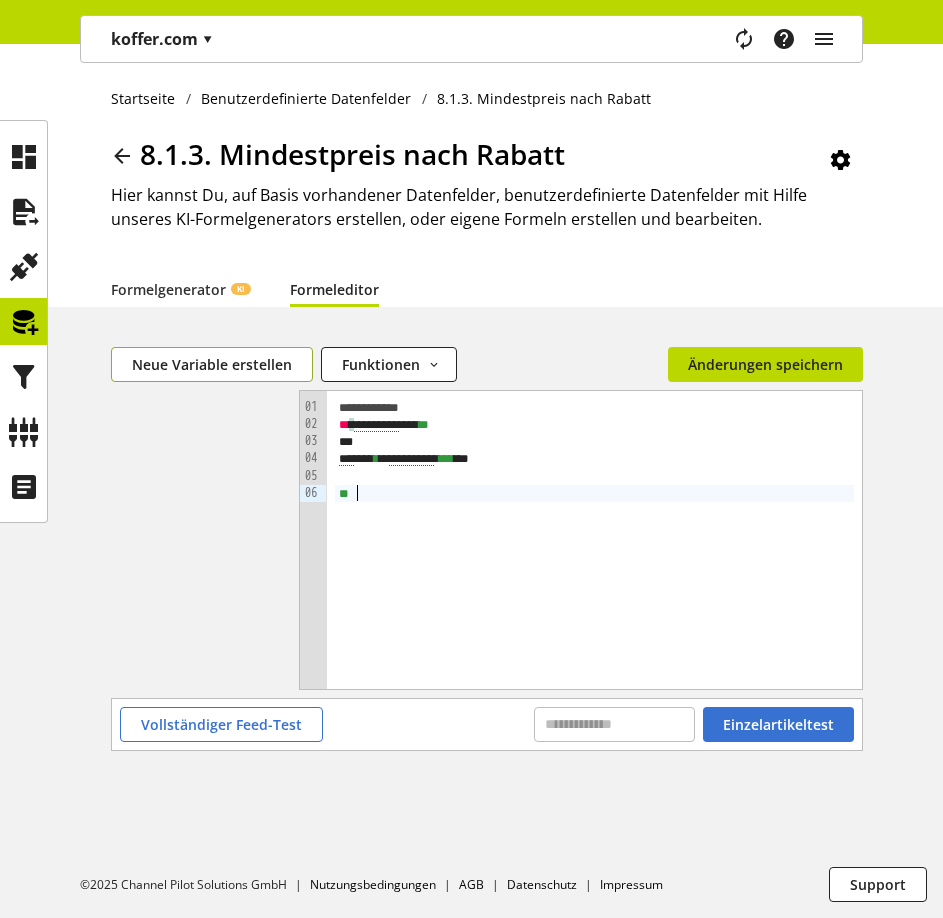 click on "Neue Variable erstellen" at bounding box center [212, 364] 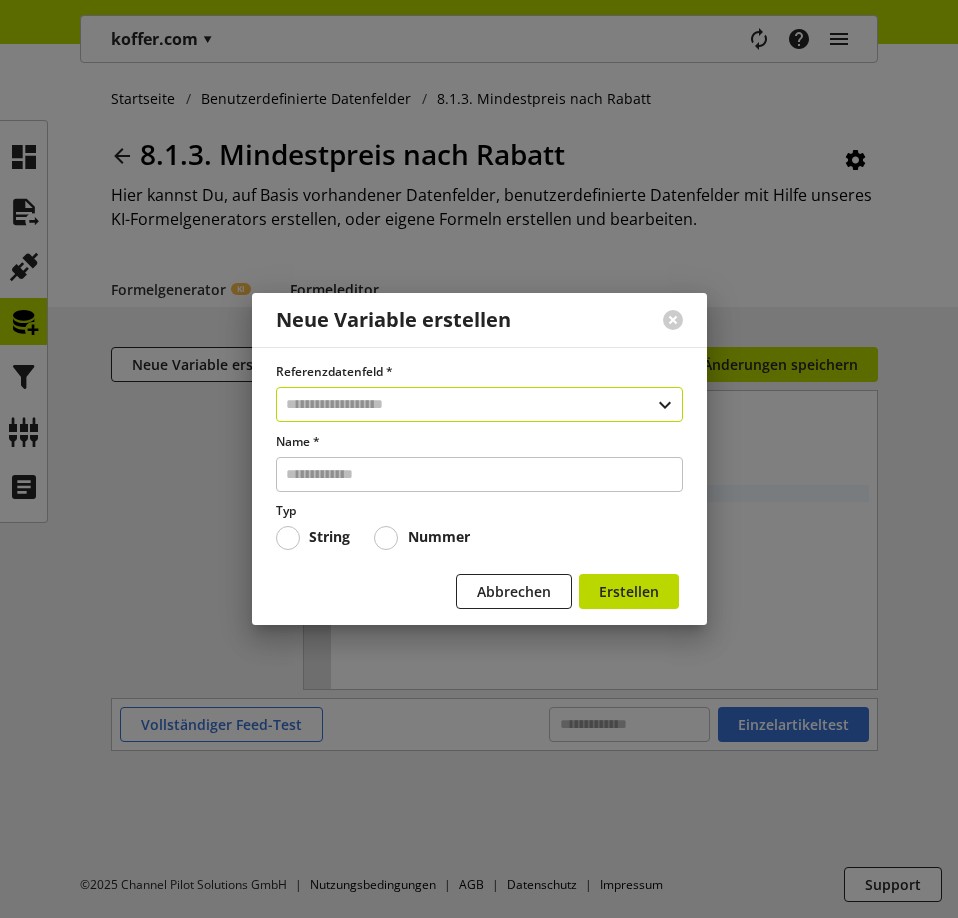 click at bounding box center [479, 404] 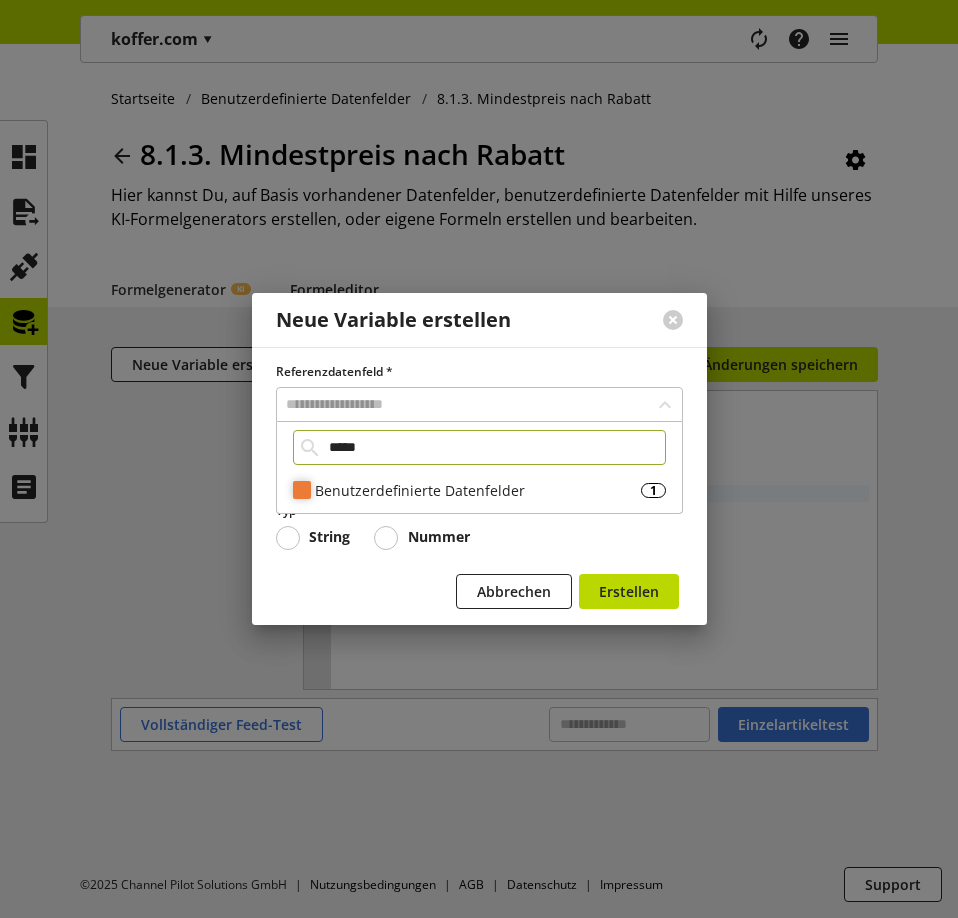 type on "*****" 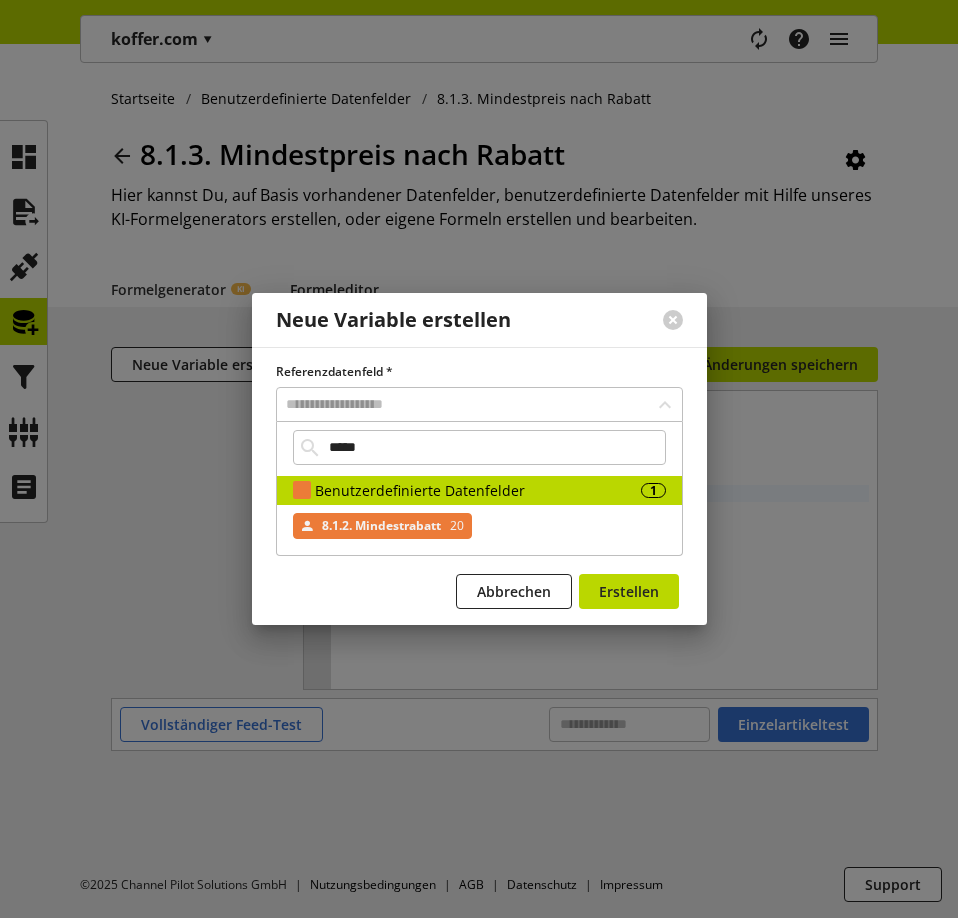 click on "8.1.2. Mindestrabatt" at bounding box center [381, 526] 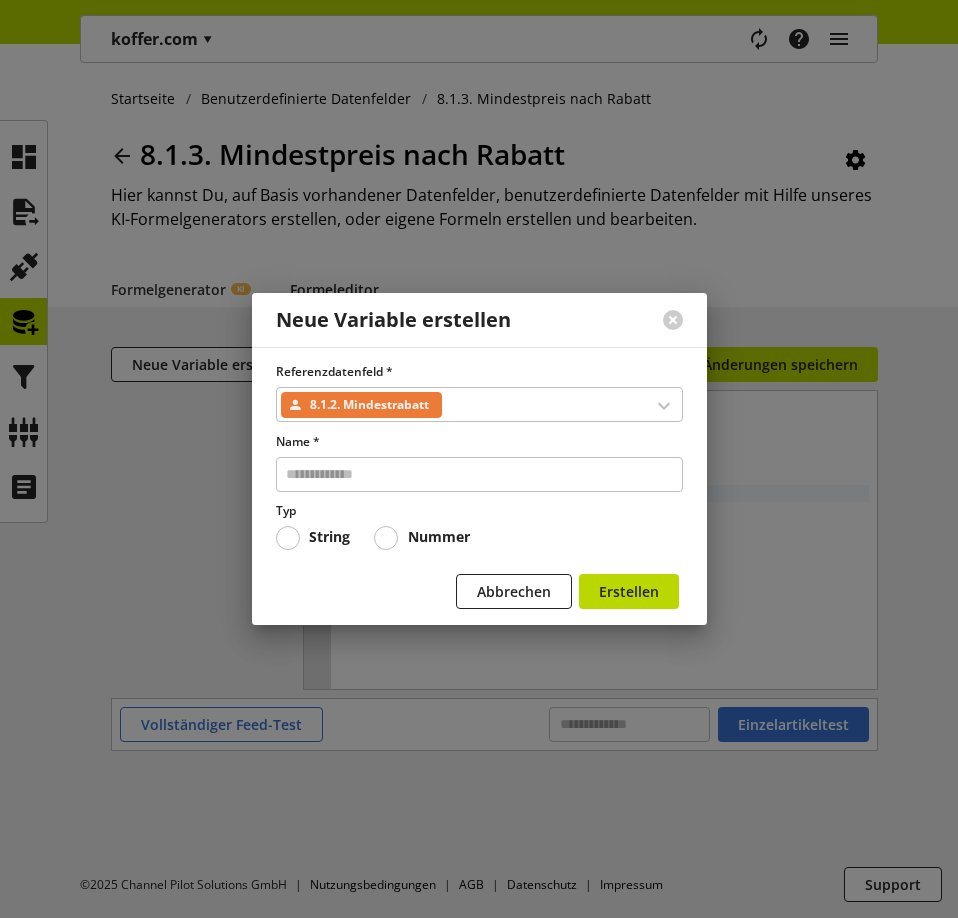 click at bounding box center [386, 538] 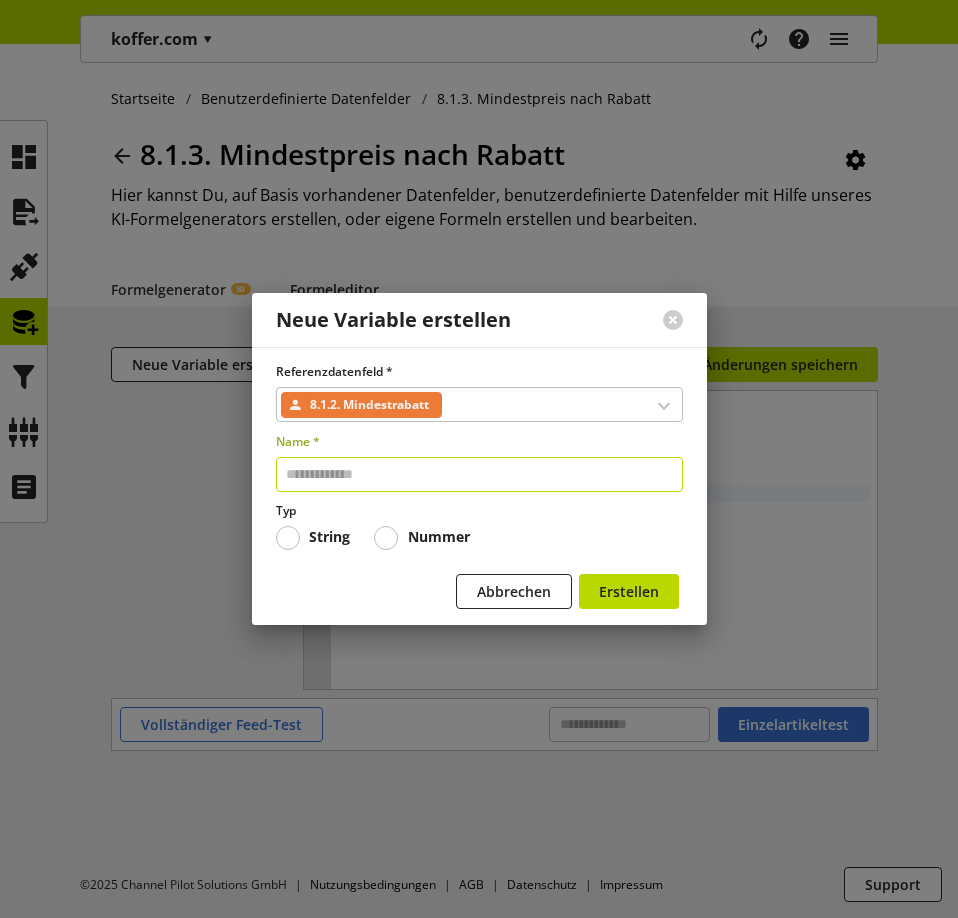 click at bounding box center [479, 474] 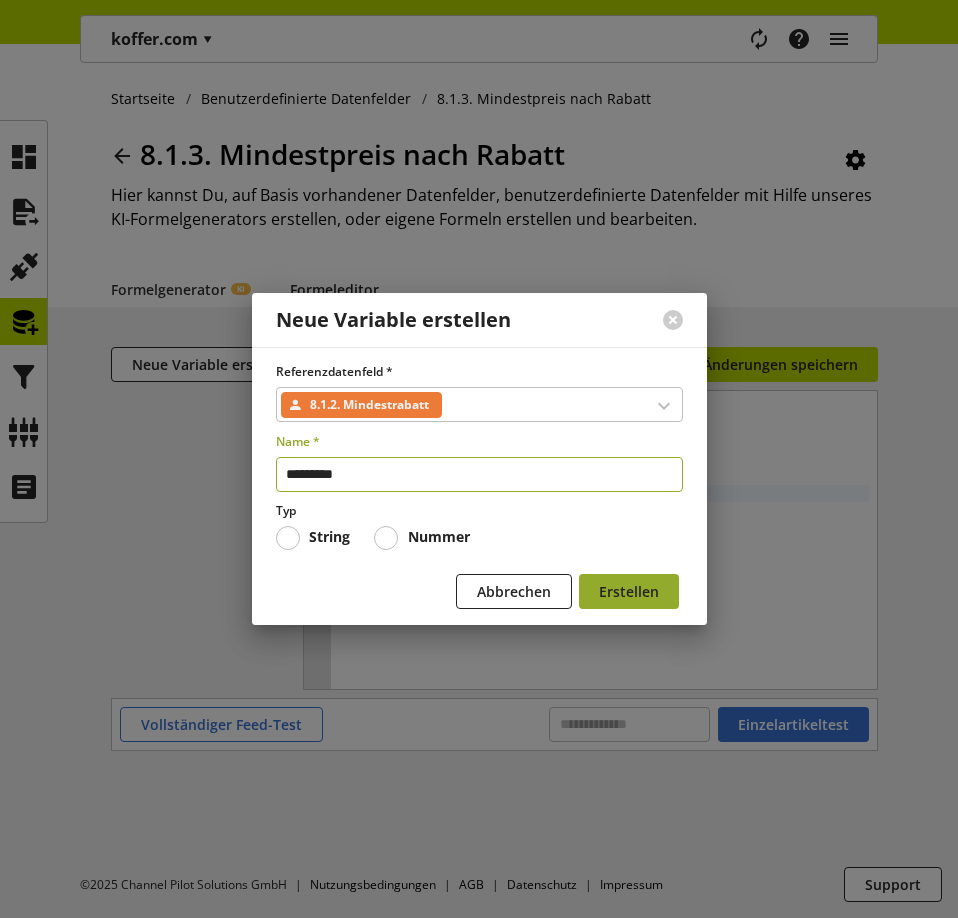 type on "*********" 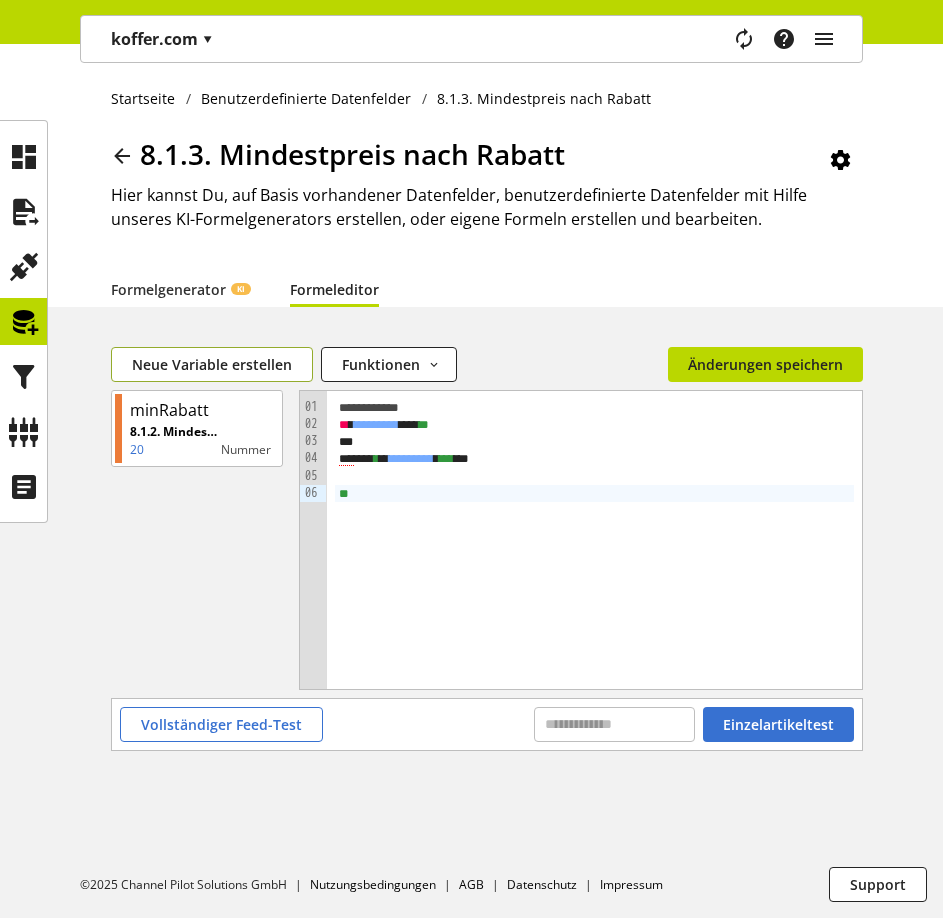 click on "Neue Variable erstellen" at bounding box center (212, 364) 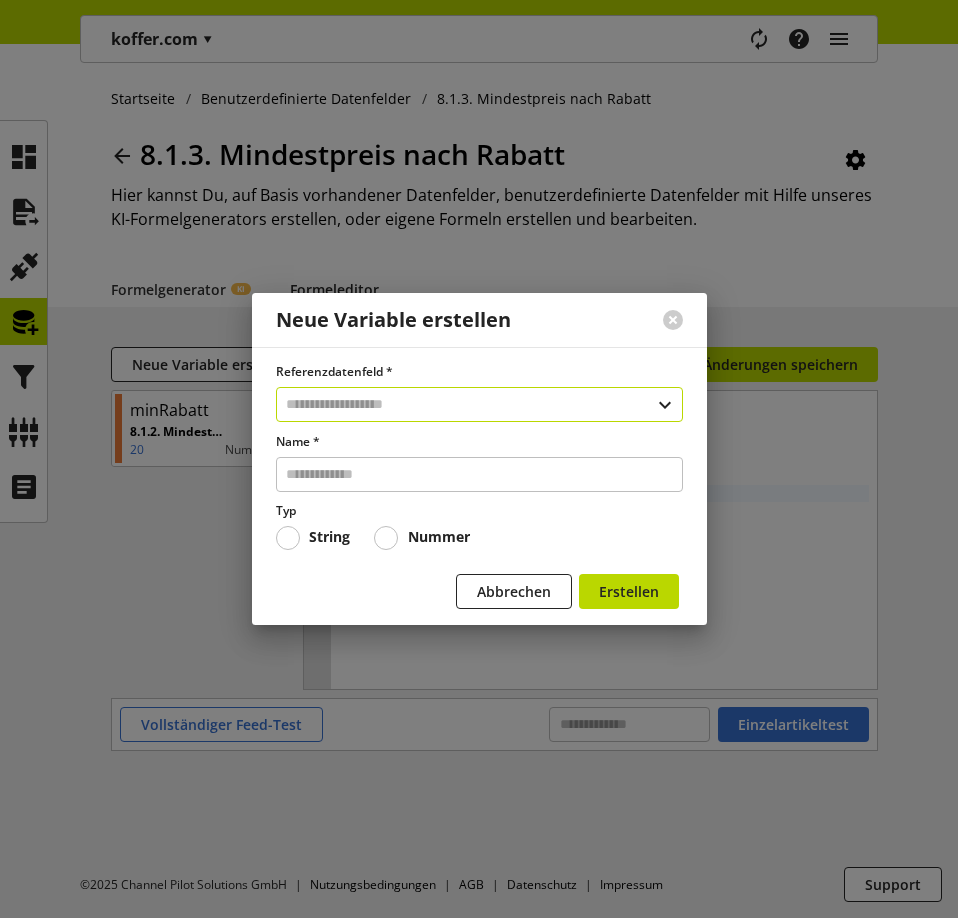 click at bounding box center (479, 404) 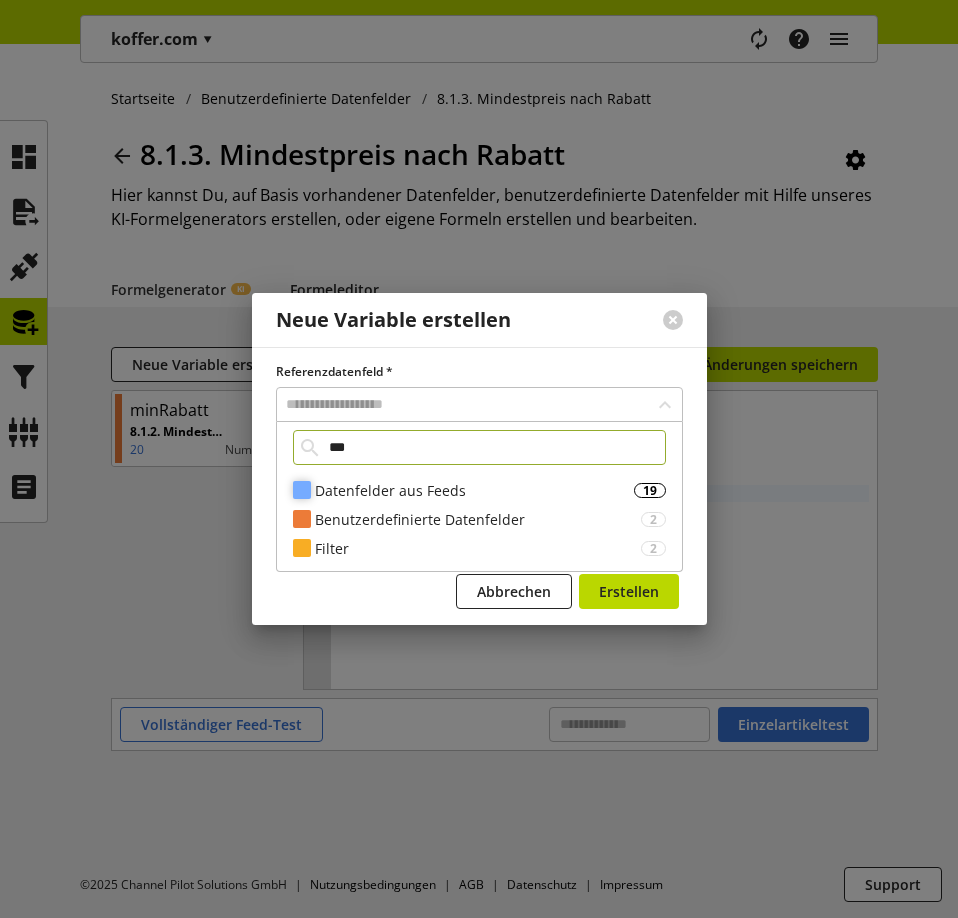 type on "***" 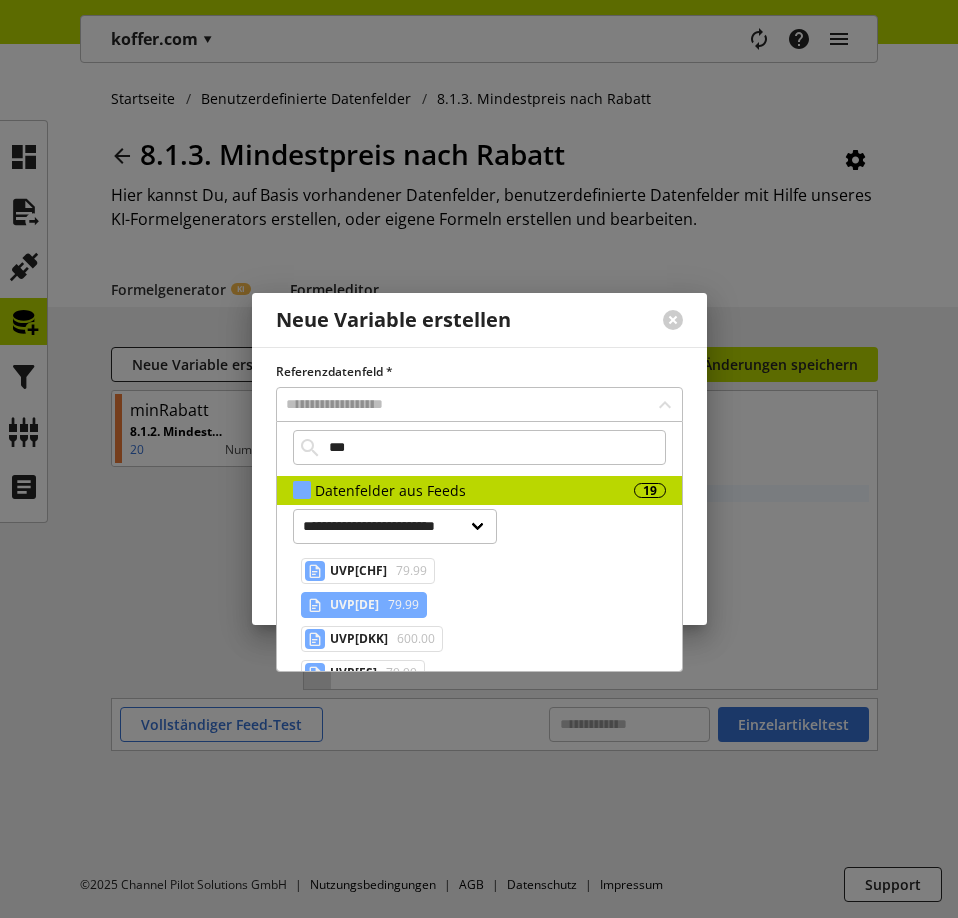 click on "UVP[DE]" at bounding box center [354, 605] 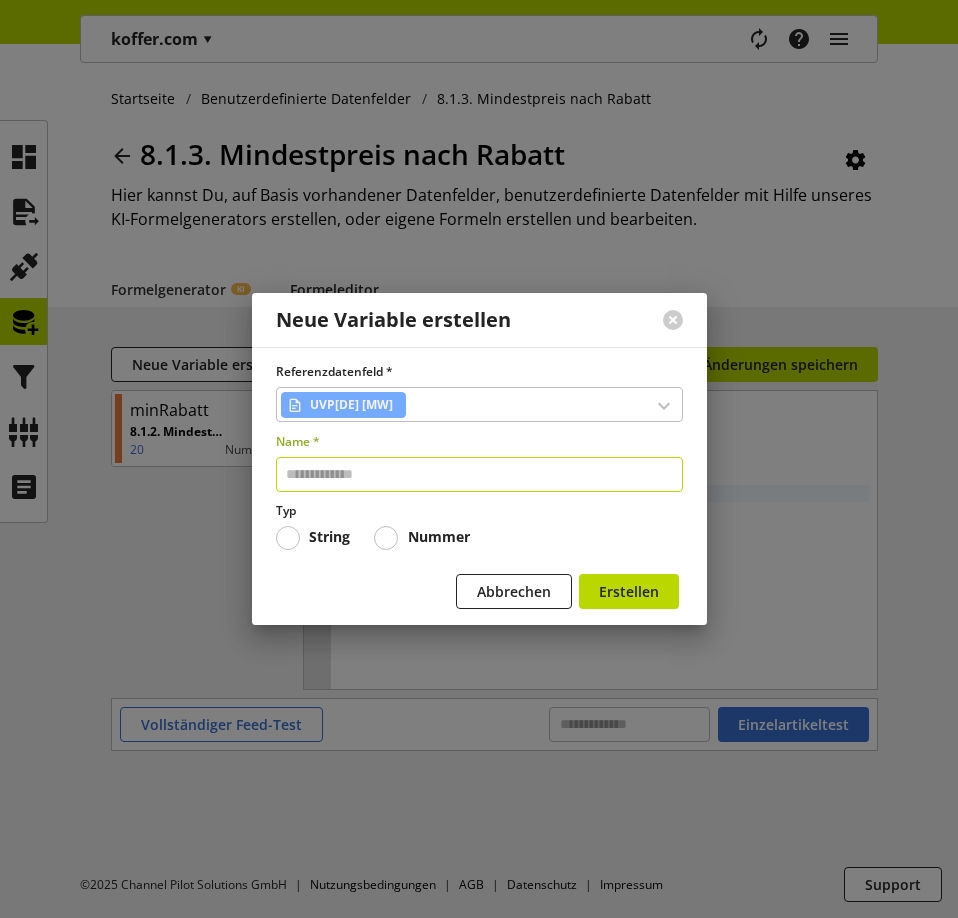 click at bounding box center [479, 474] 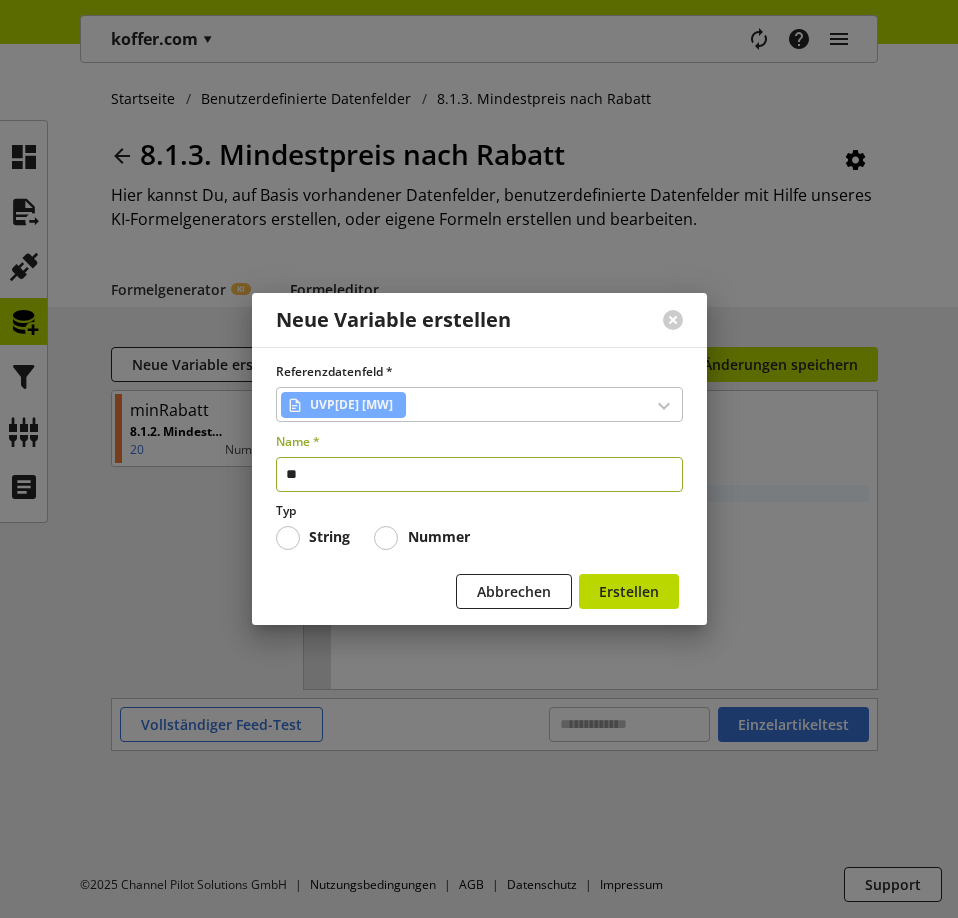 type on "*" 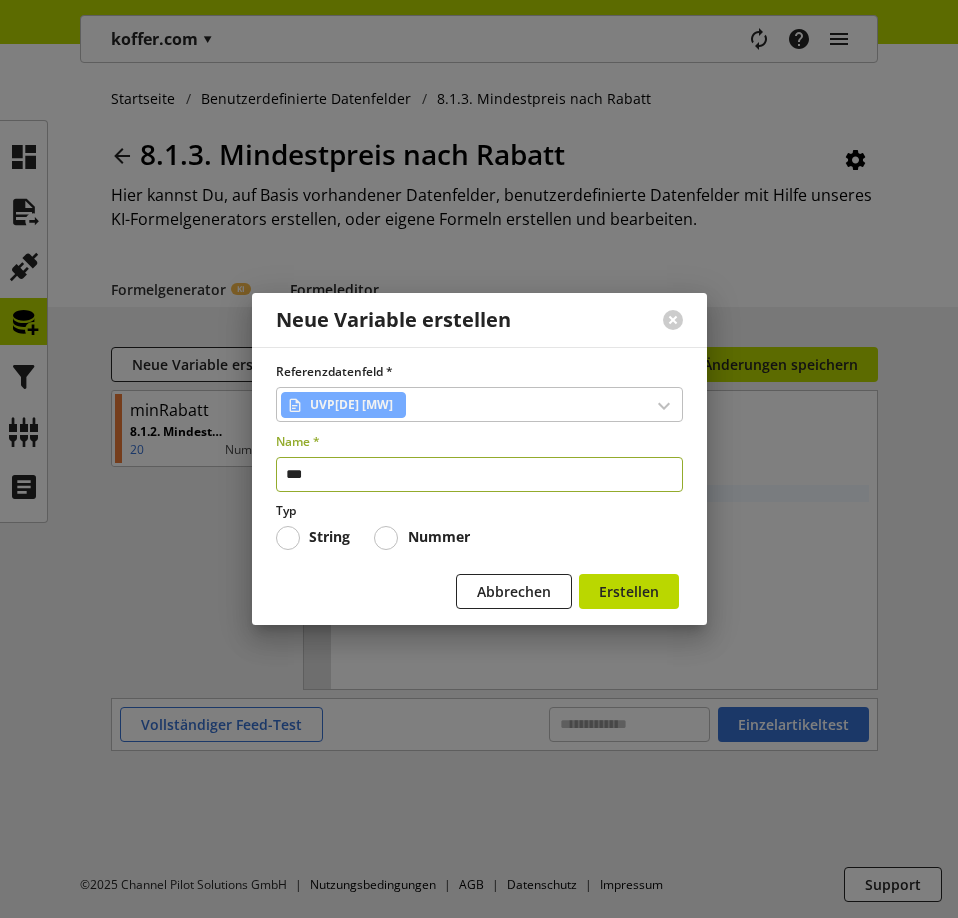 type on "***" 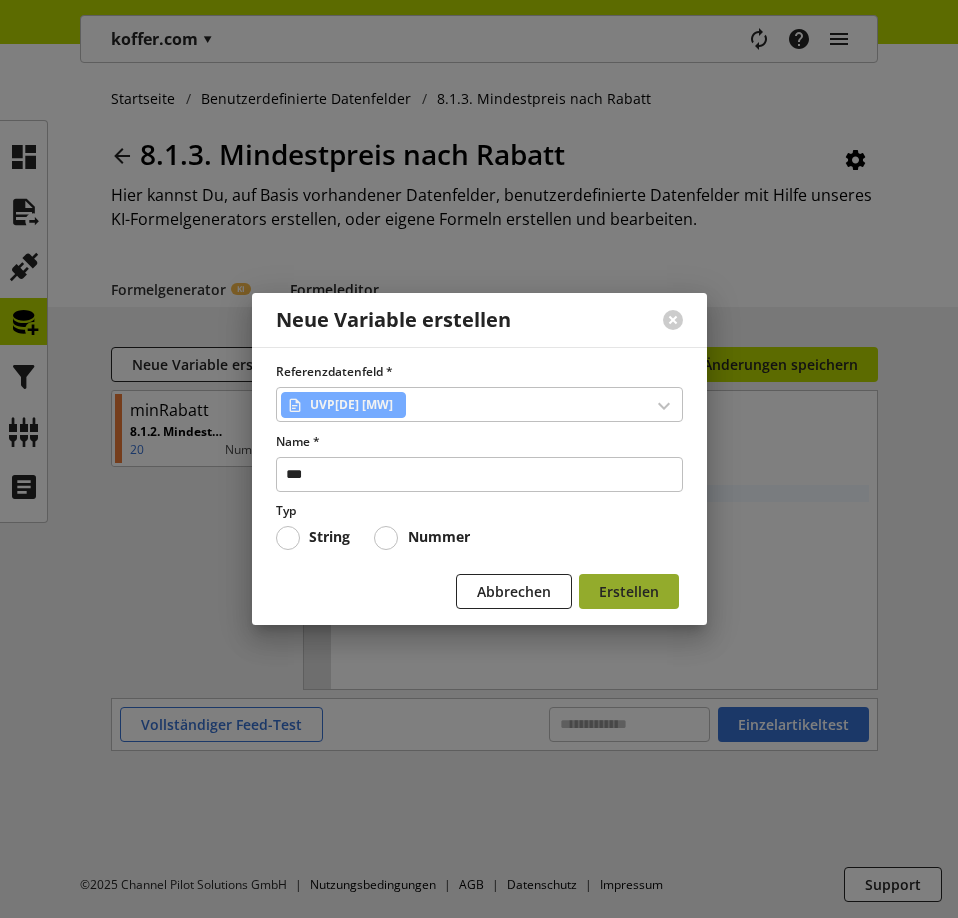 click on "Erstellen" at bounding box center [629, 591] 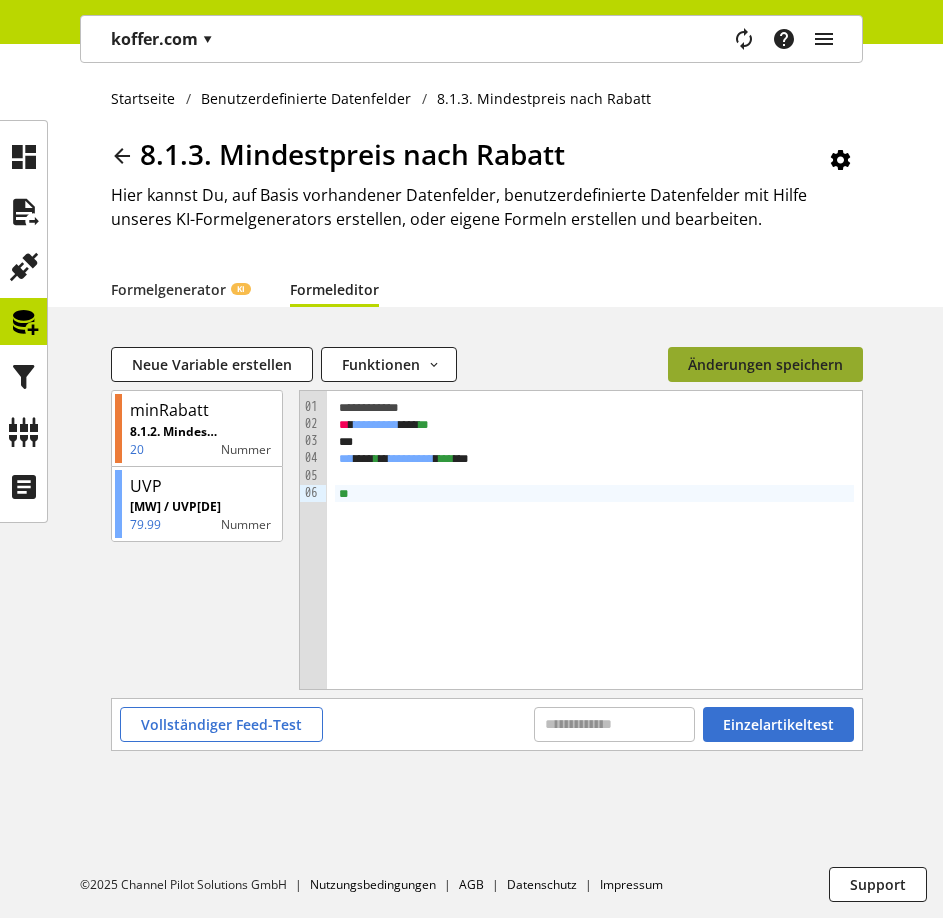 click on "Änderungen speichern" at bounding box center (765, 364) 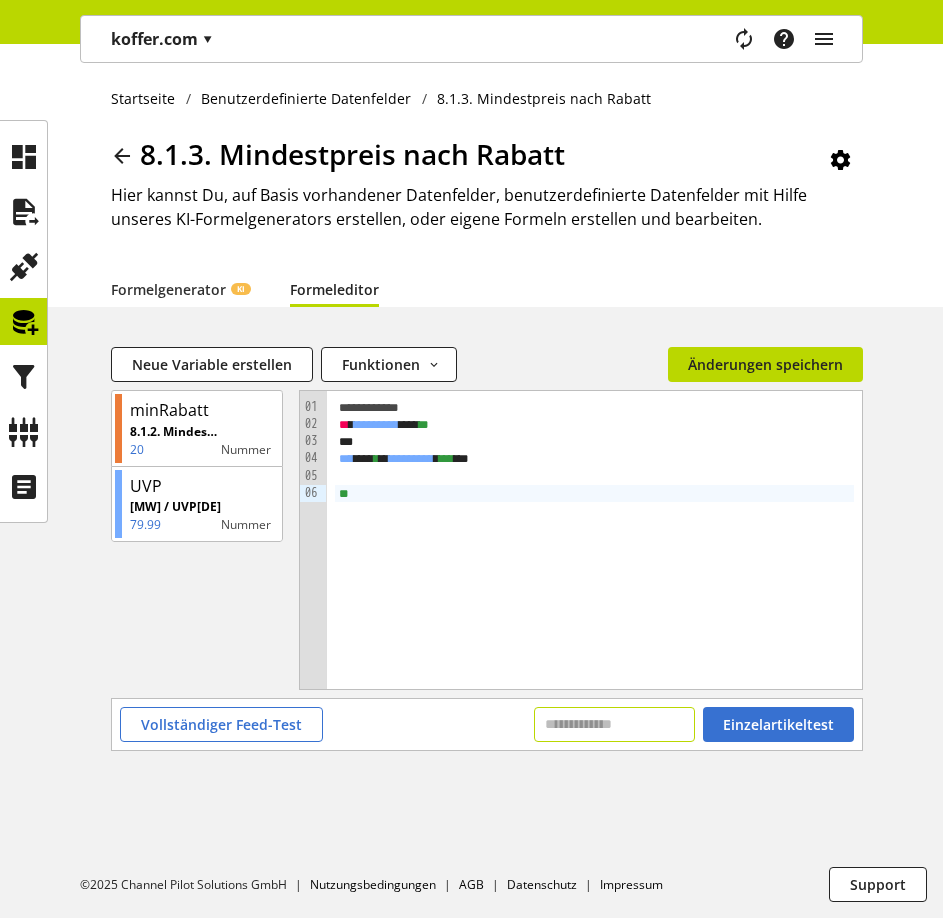 click at bounding box center (614, 724) 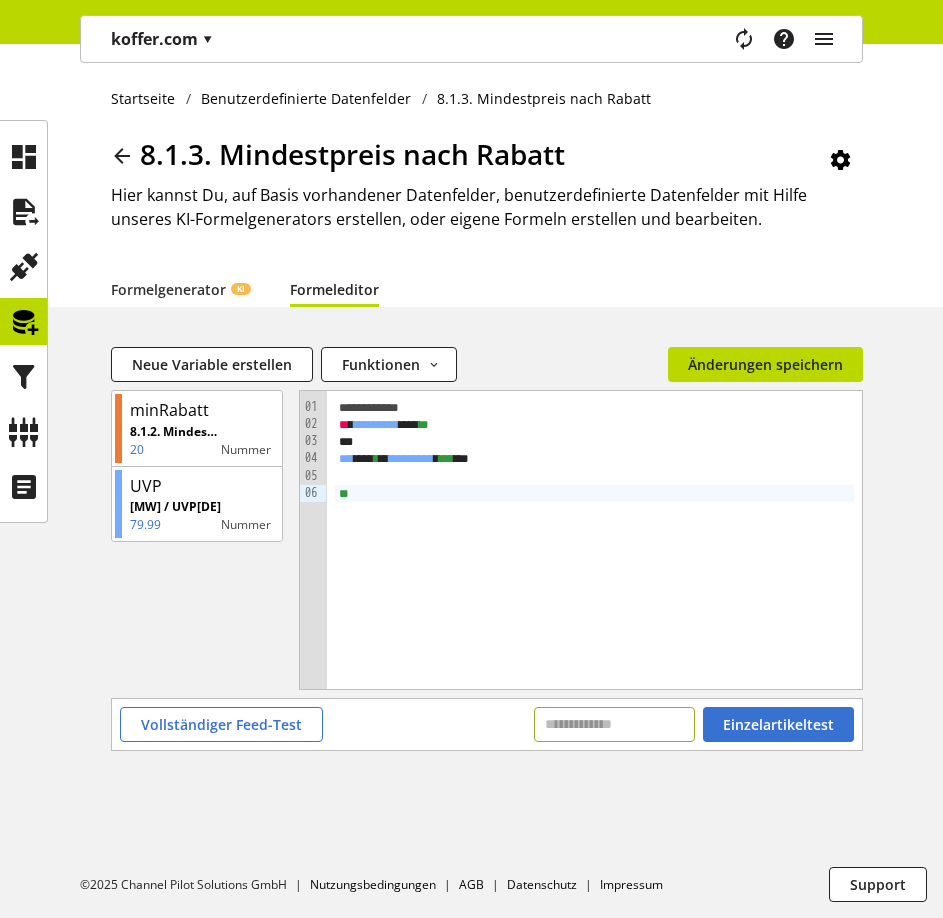 paste on "**********" 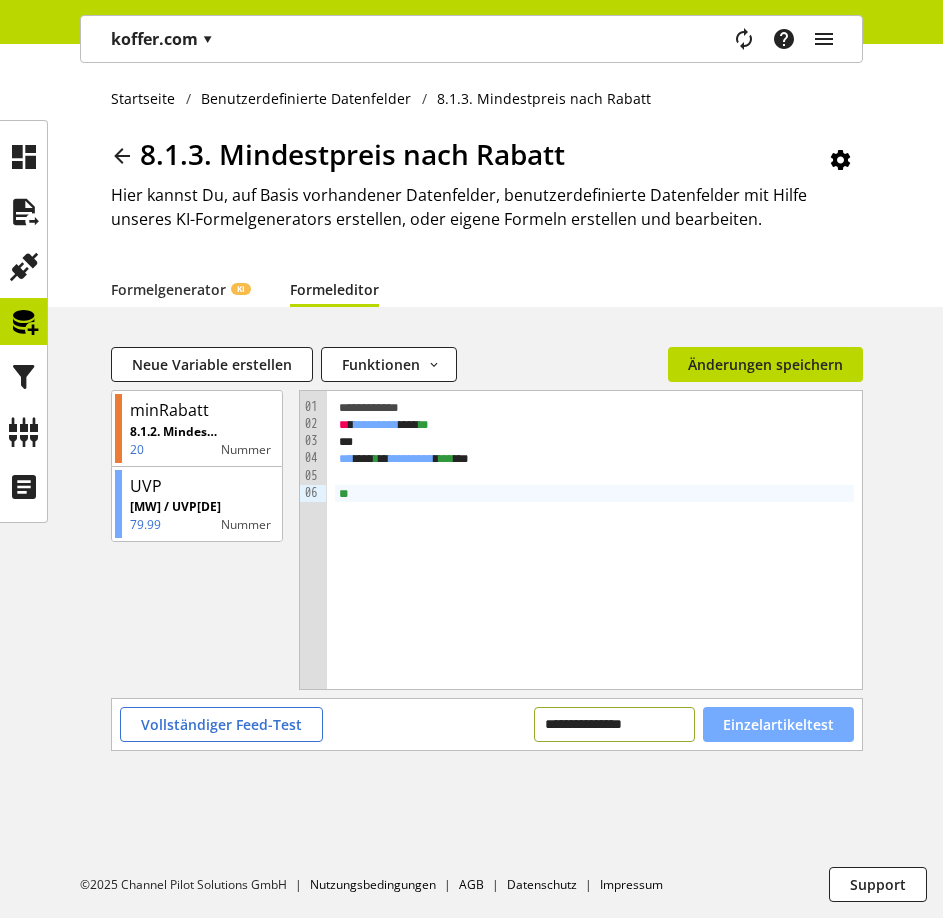 type on "**********" 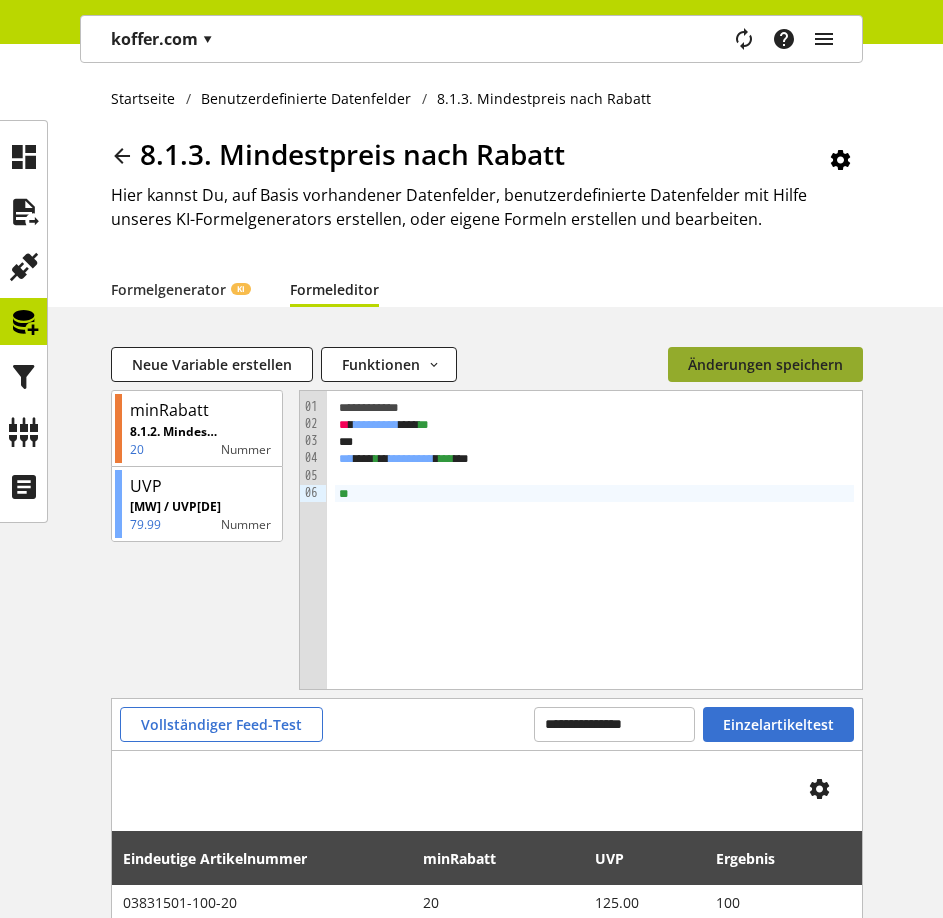click on "Änderungen speichern" at bounding box center [765, 364] 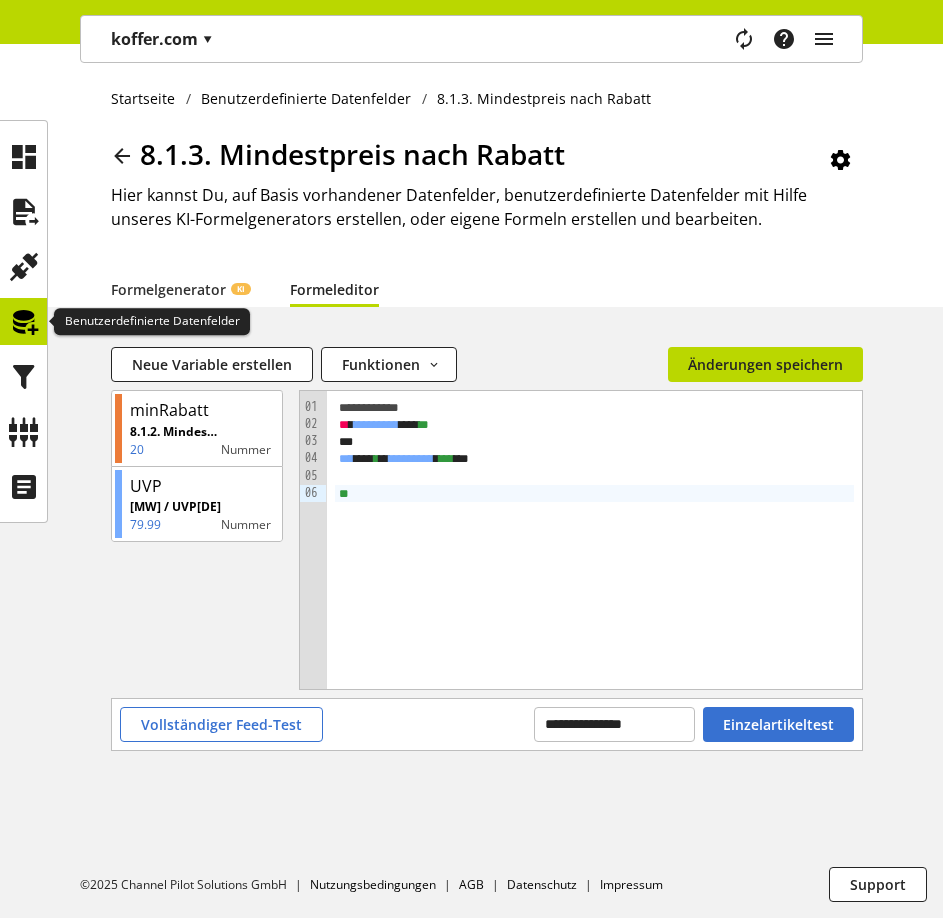 drag, startPoint x: 32, startPoint y: 322, endPoint x: 47, endPoint y: 322, distance: 15 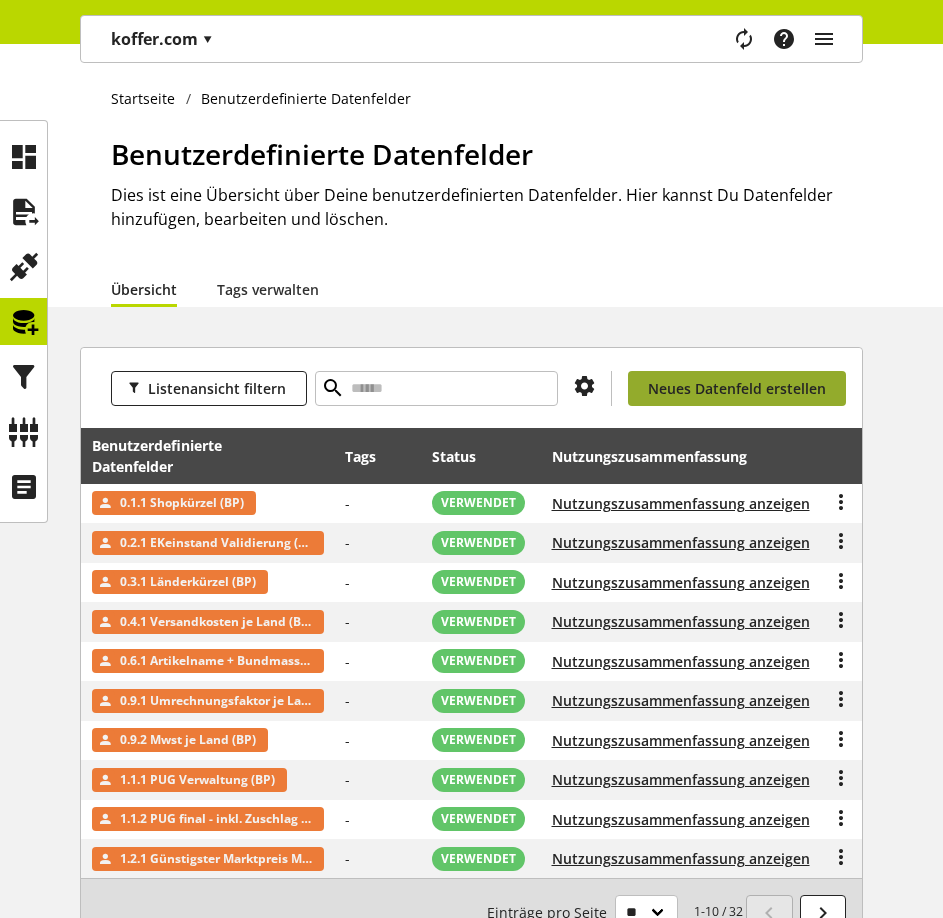 click on "Neues Datenfeld erstellen" at bounding box center (737, 388) 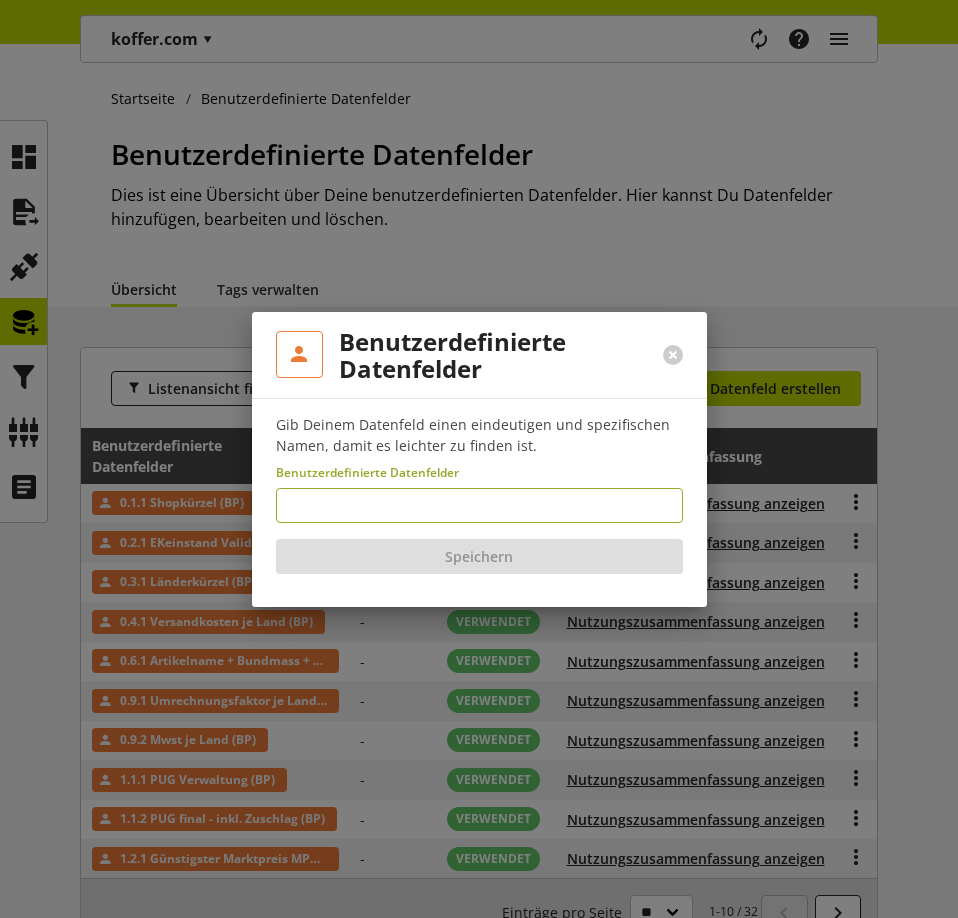 type on "**********" 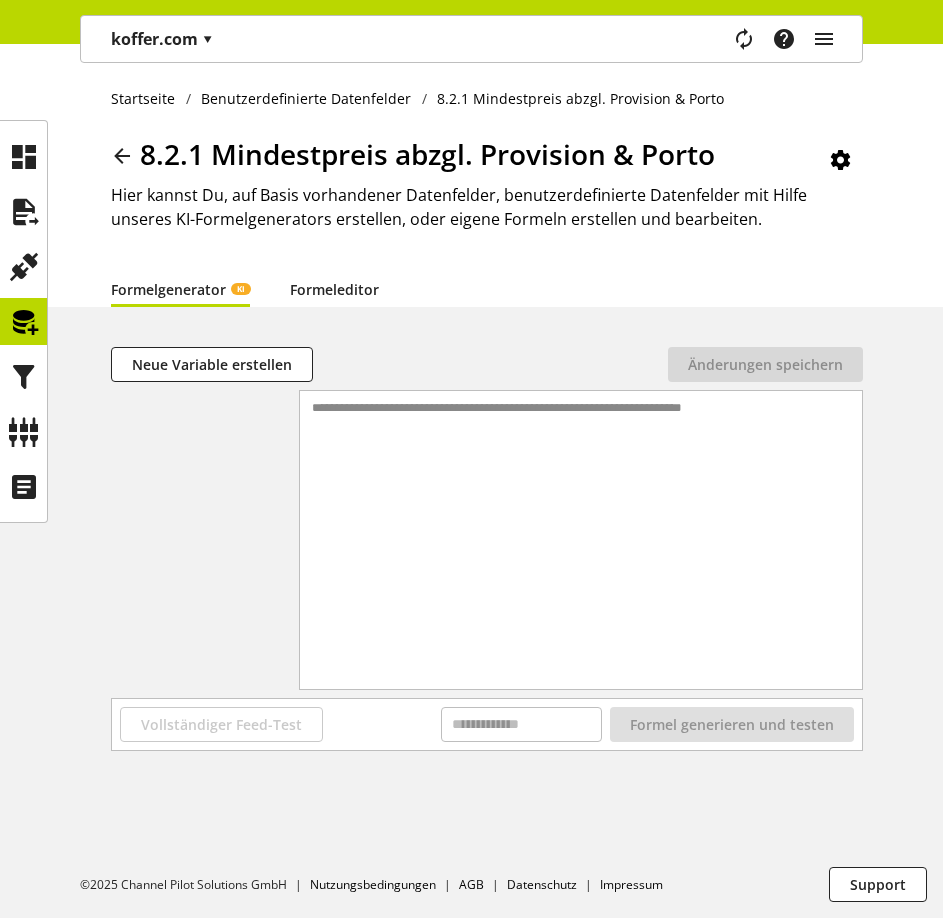 click on "Formeleditor" at bounding box center (334, 289) 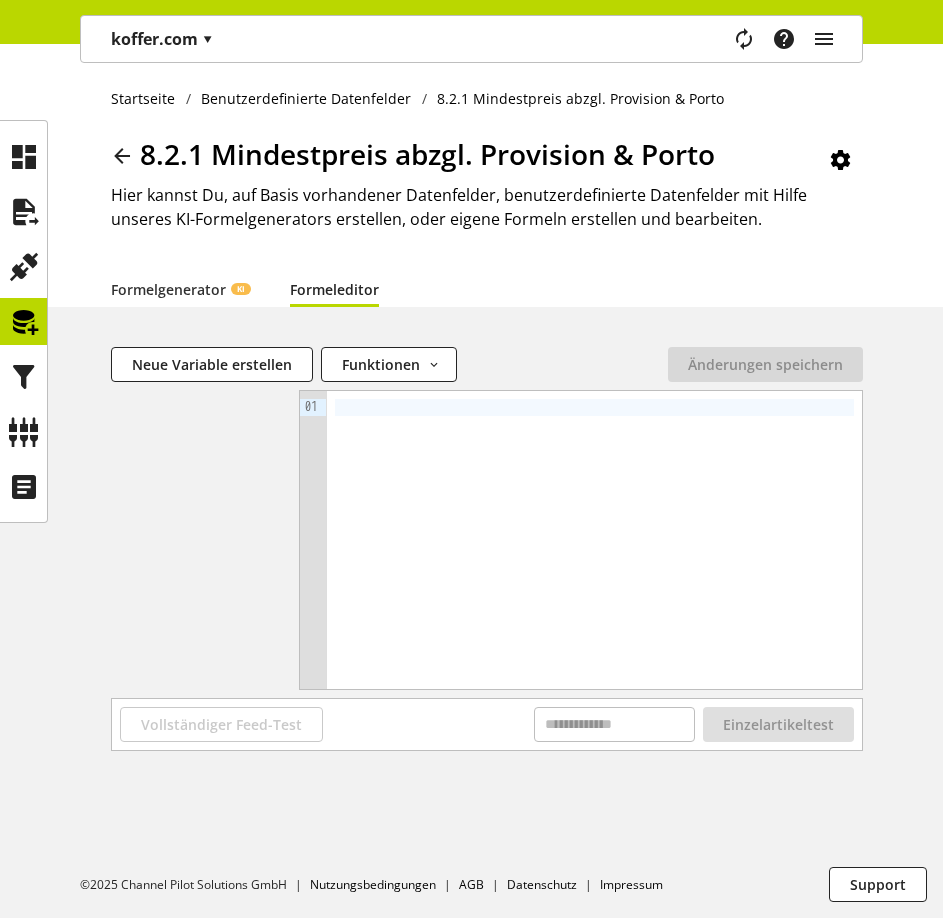 click at bounding box center (594, 540) 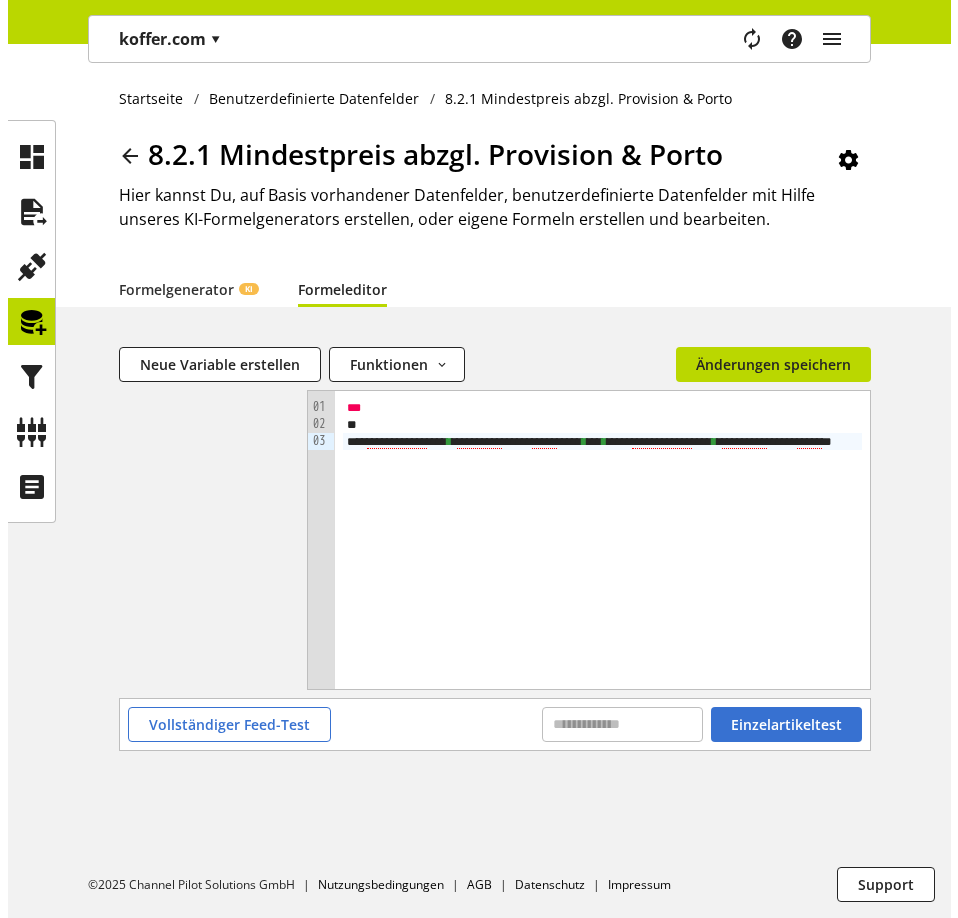 scroll, scrollTop: 0, scrollLeft: 200, axis: horizontal 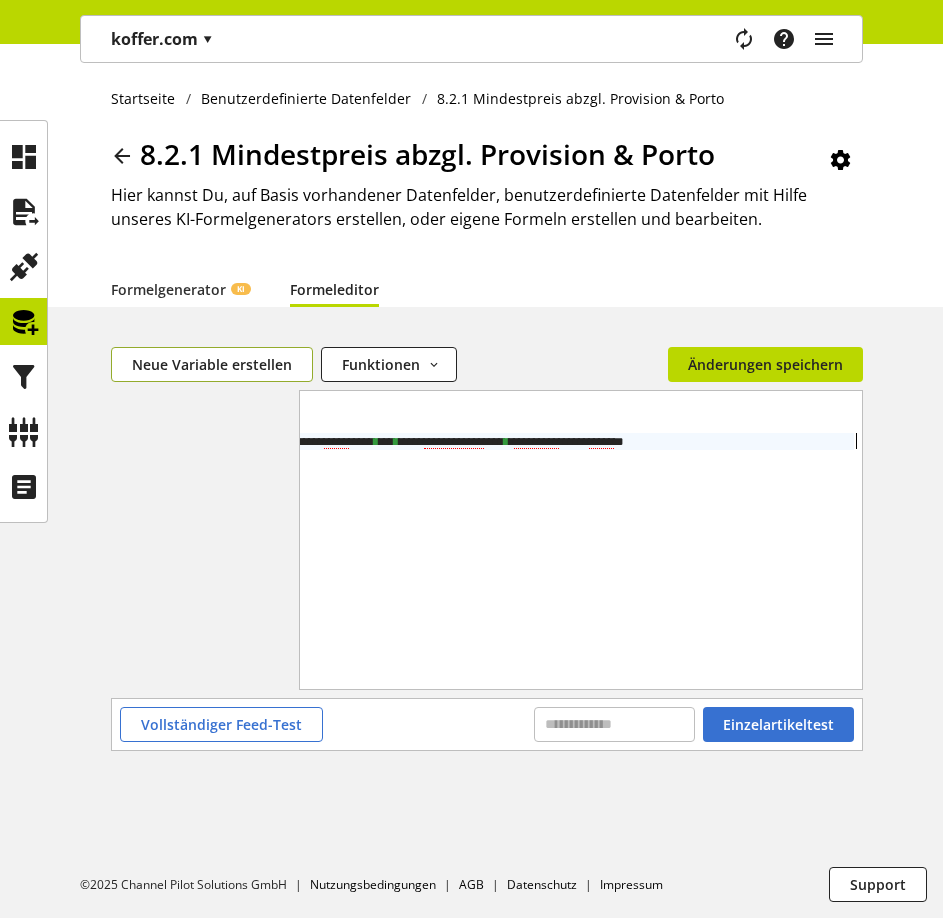 click on "Neue Variable erstellen" at bounding box center [212, 364] 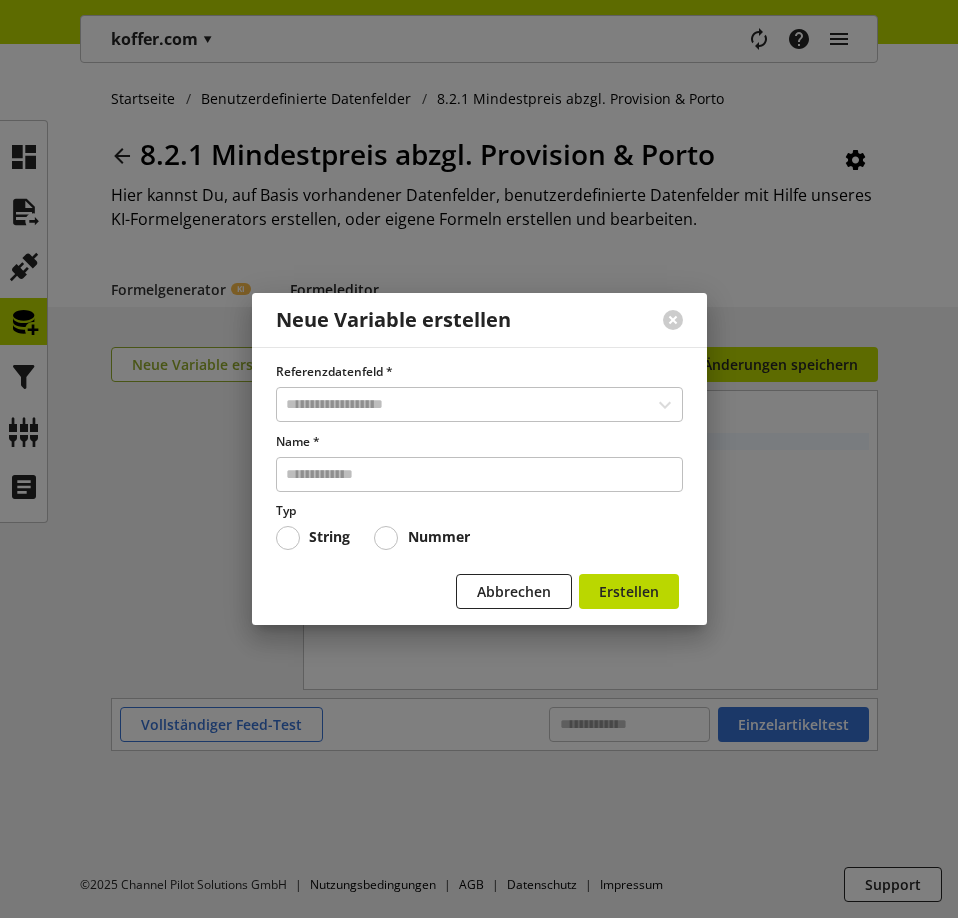 scroll, scrollTop: 0, scrollLeft: 193, axis: horizontal 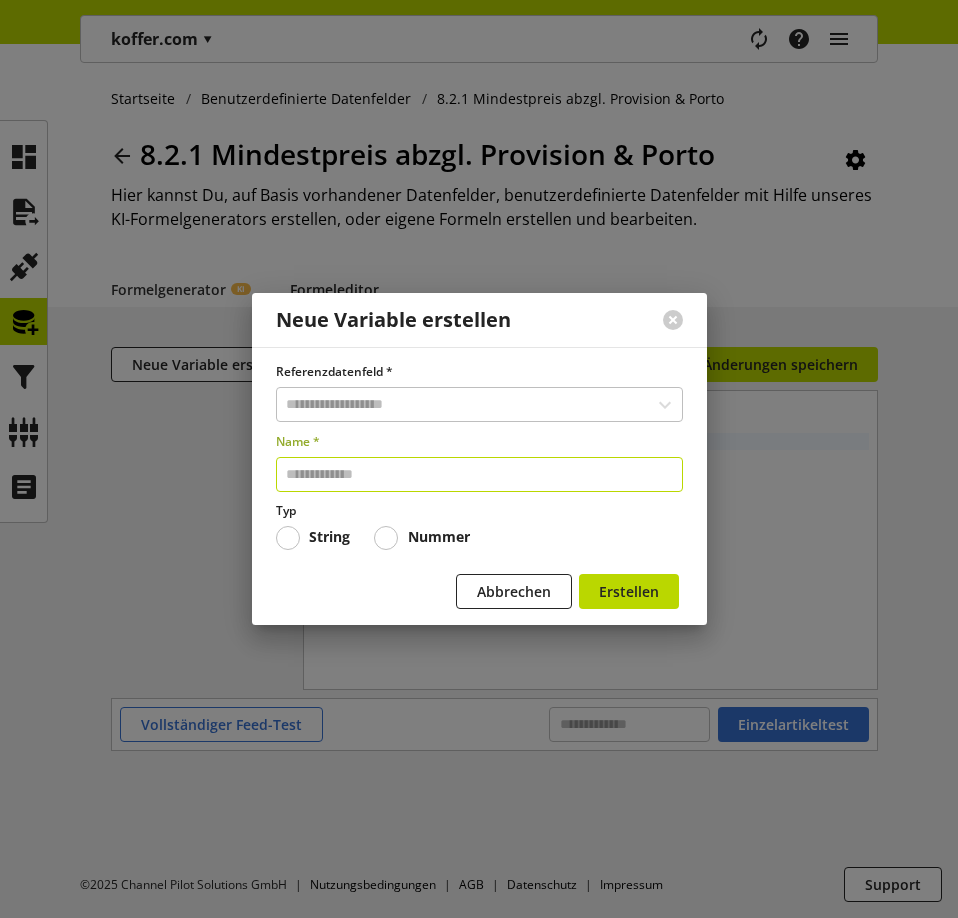 click at bounding box center (479, 474) 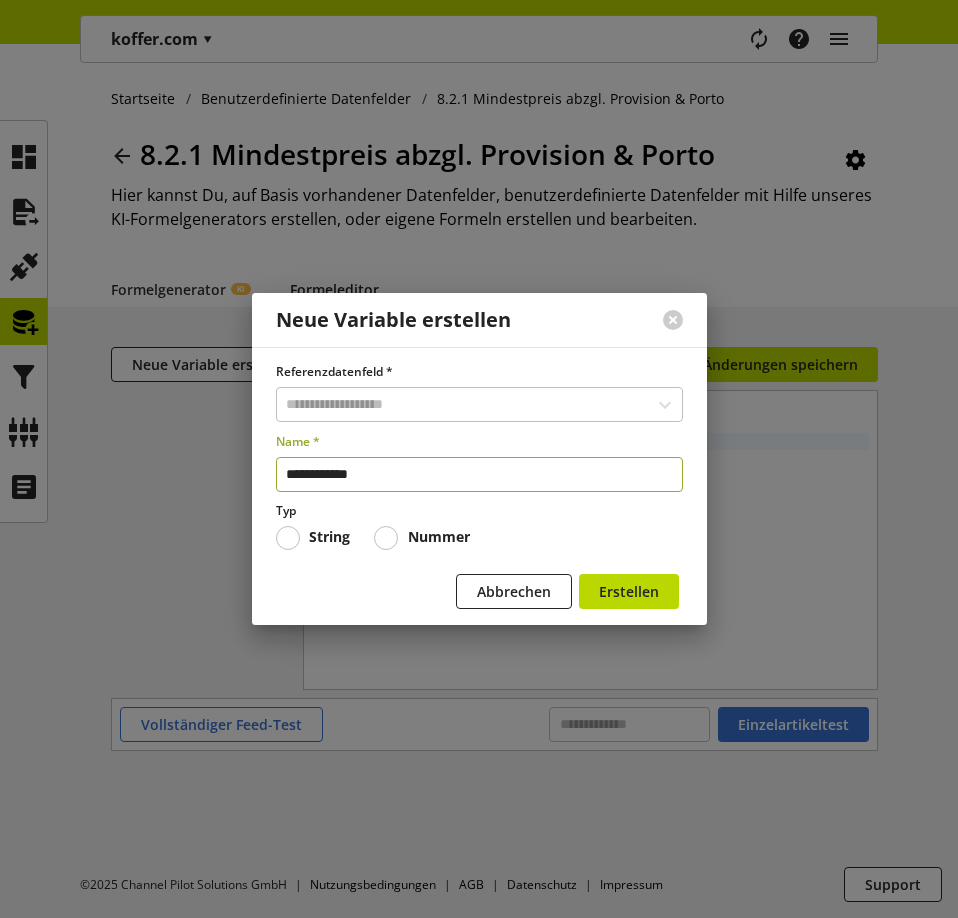 type on "**********" 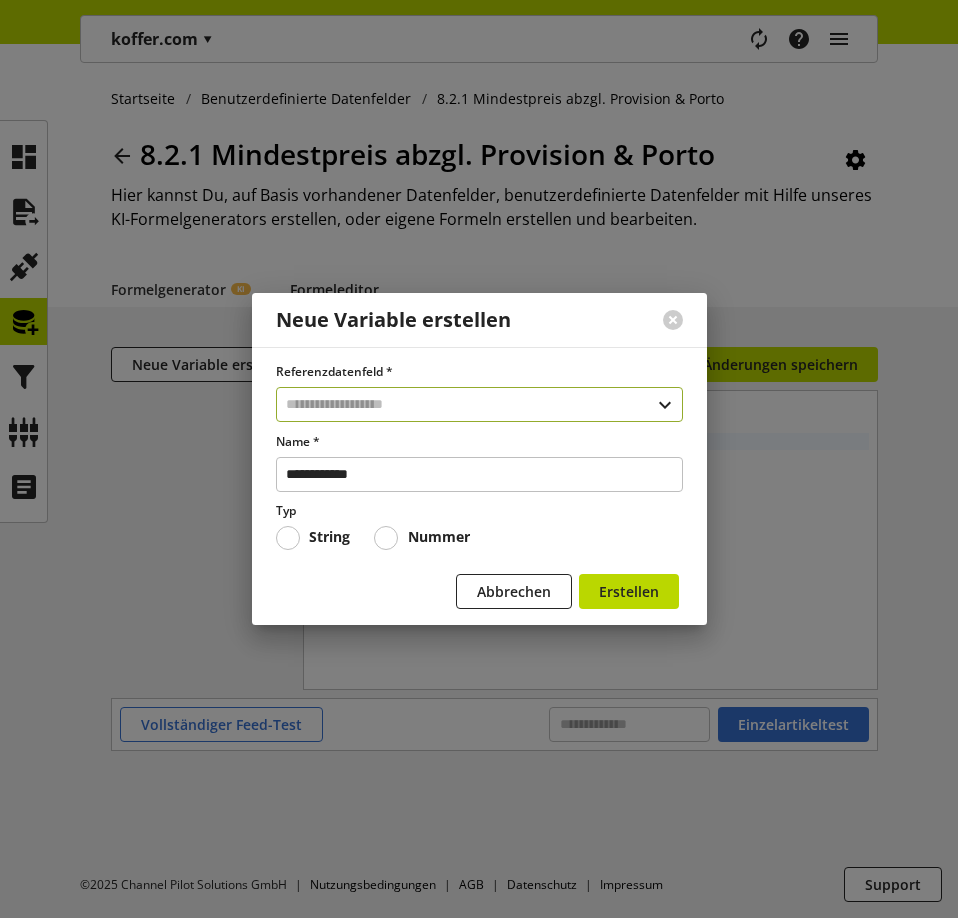 click at bounding box center (479, 404) 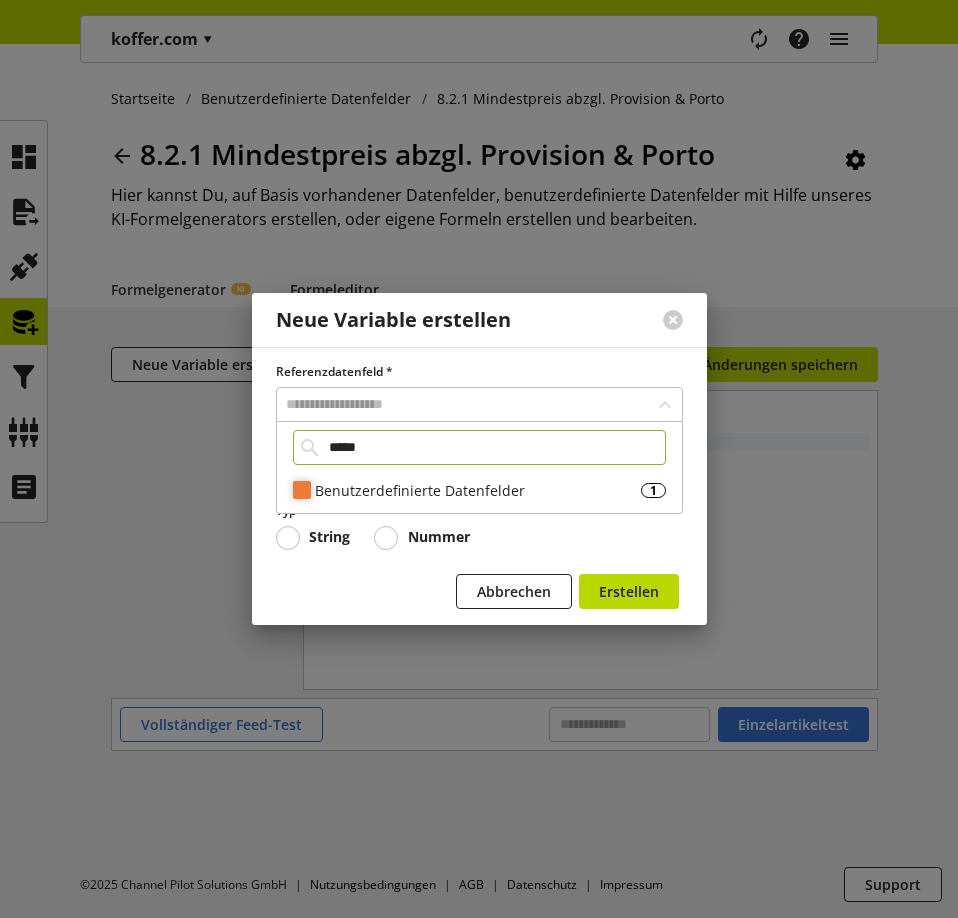 type on "*****" 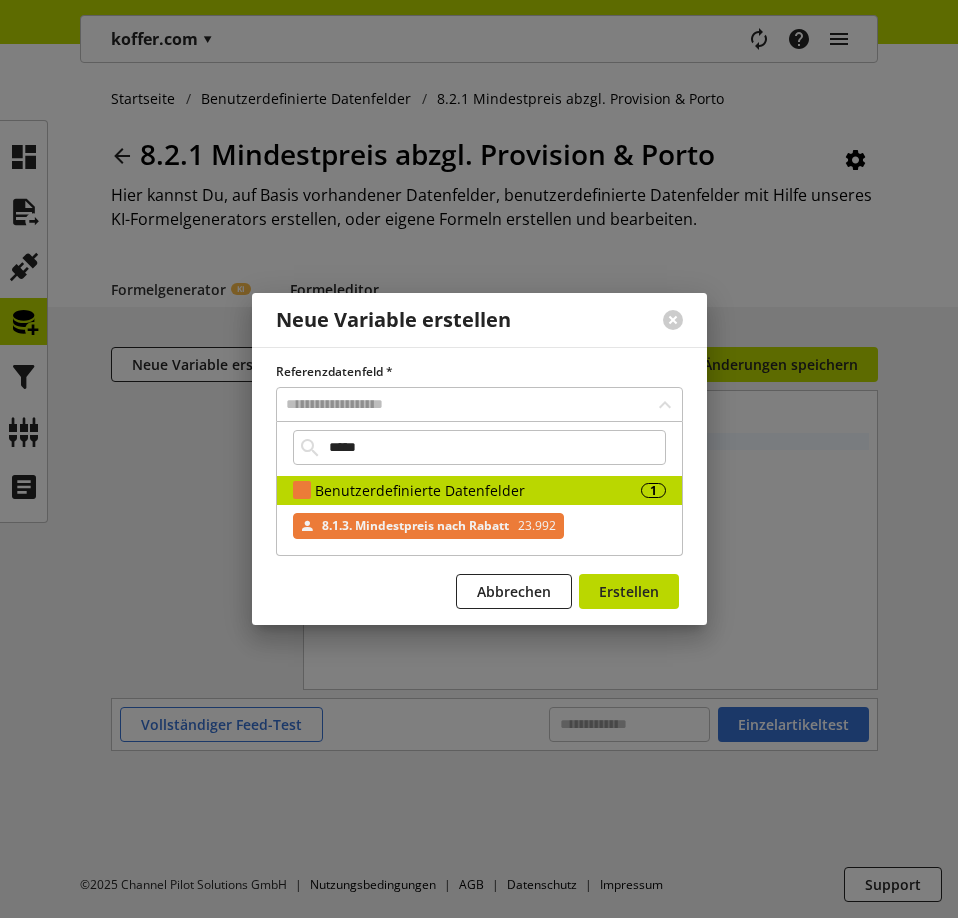 click on "8.1.3. Mindestpreis nach Rabatt" at bounding box center [415, 526] 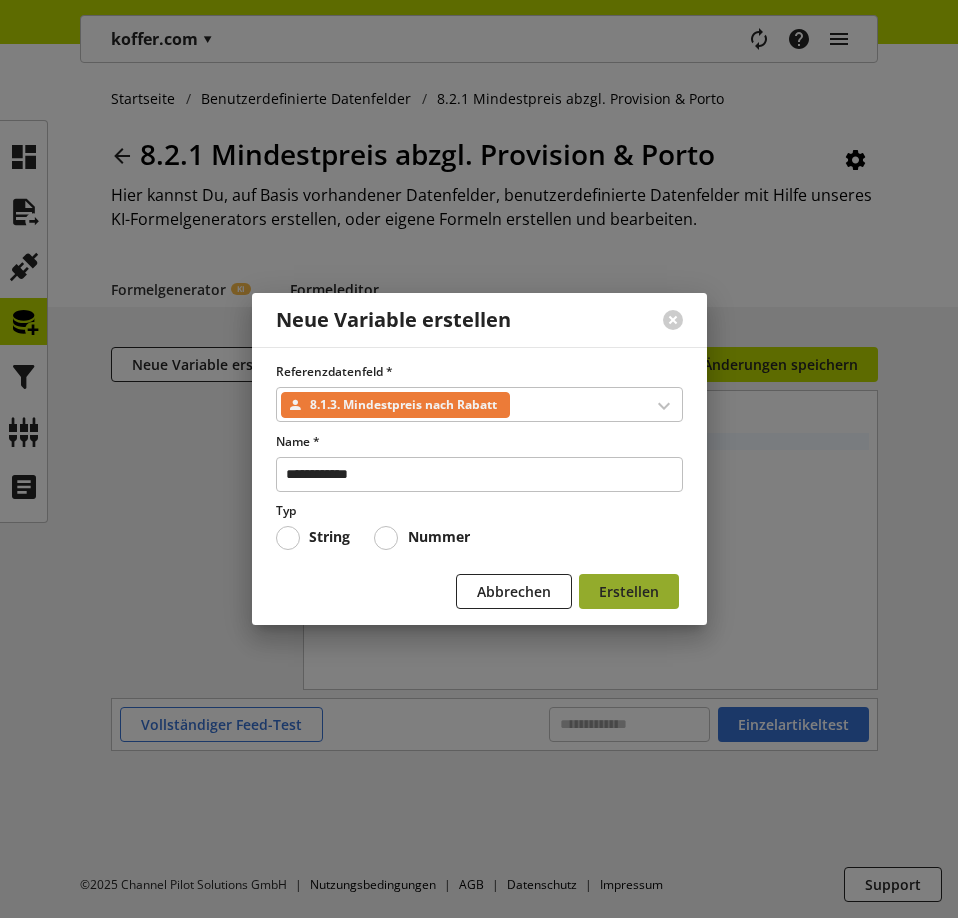 click on "Erstellen" at bounding box center (629, 591) 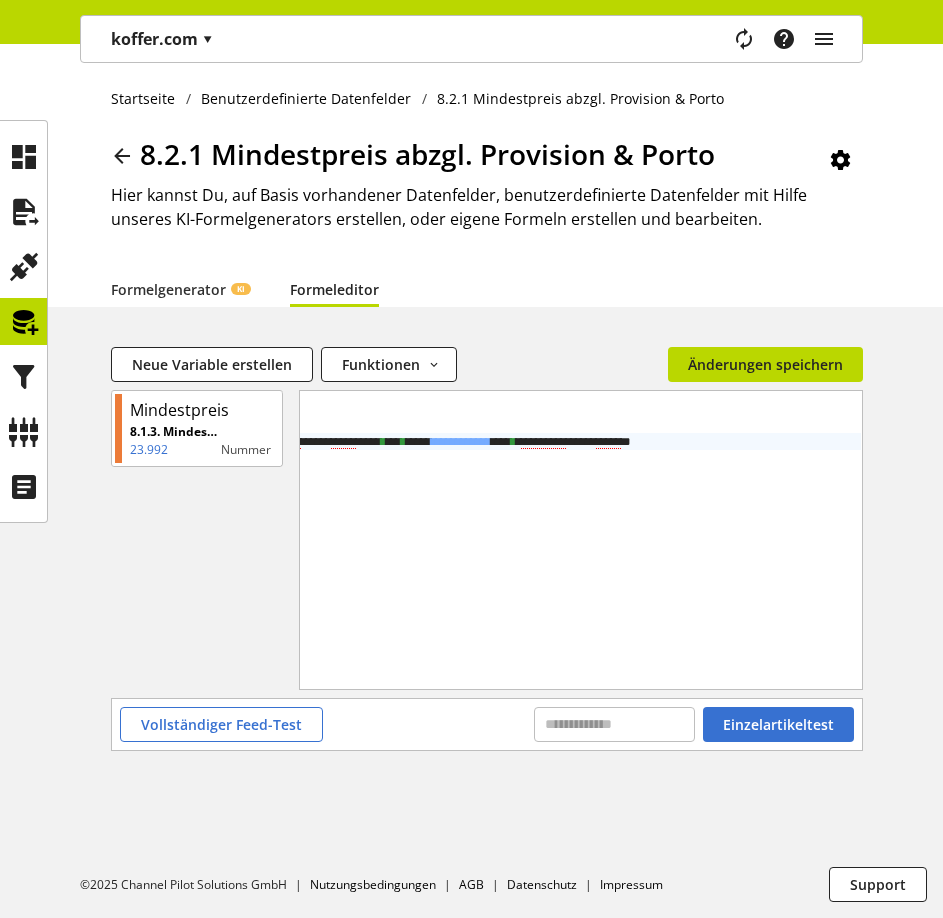 click on "Neue Variable erstellen Funktionen abs avg base64_decode base64_encode capitalize case category ceil clean_html count date (current) date floor if in_string is_empty left len lower max min replace round to_text trim upper Keine Änderung in der Formel oder Datenfelder erkannt Änderungen speichern" at bounding box center (487, 368) 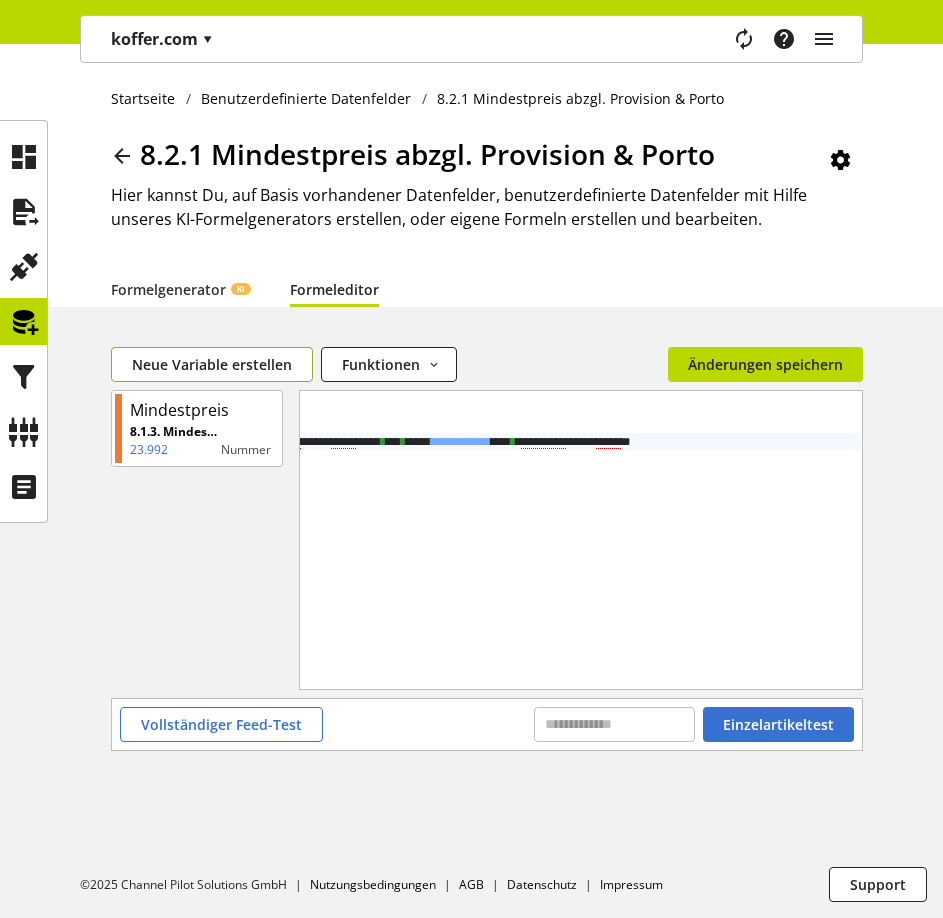 click on "Neue Variable erstellen" at bounding box center [212, 364] 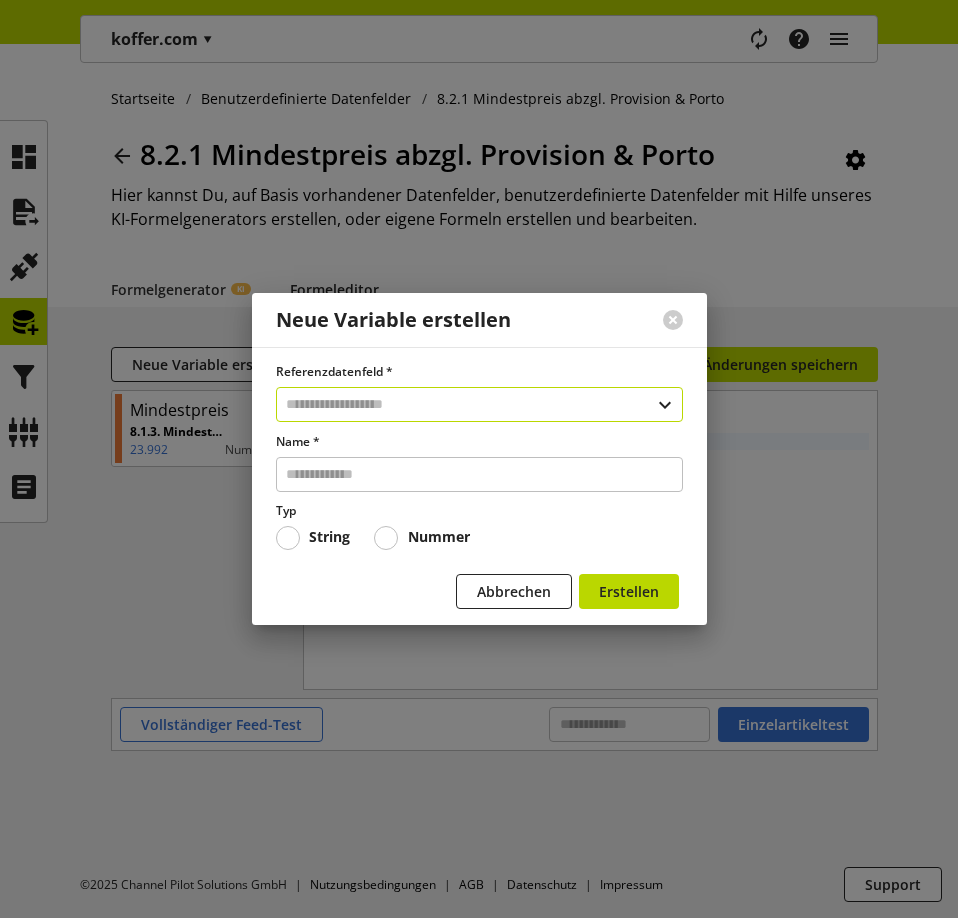 click at bounding box center [479, 404] 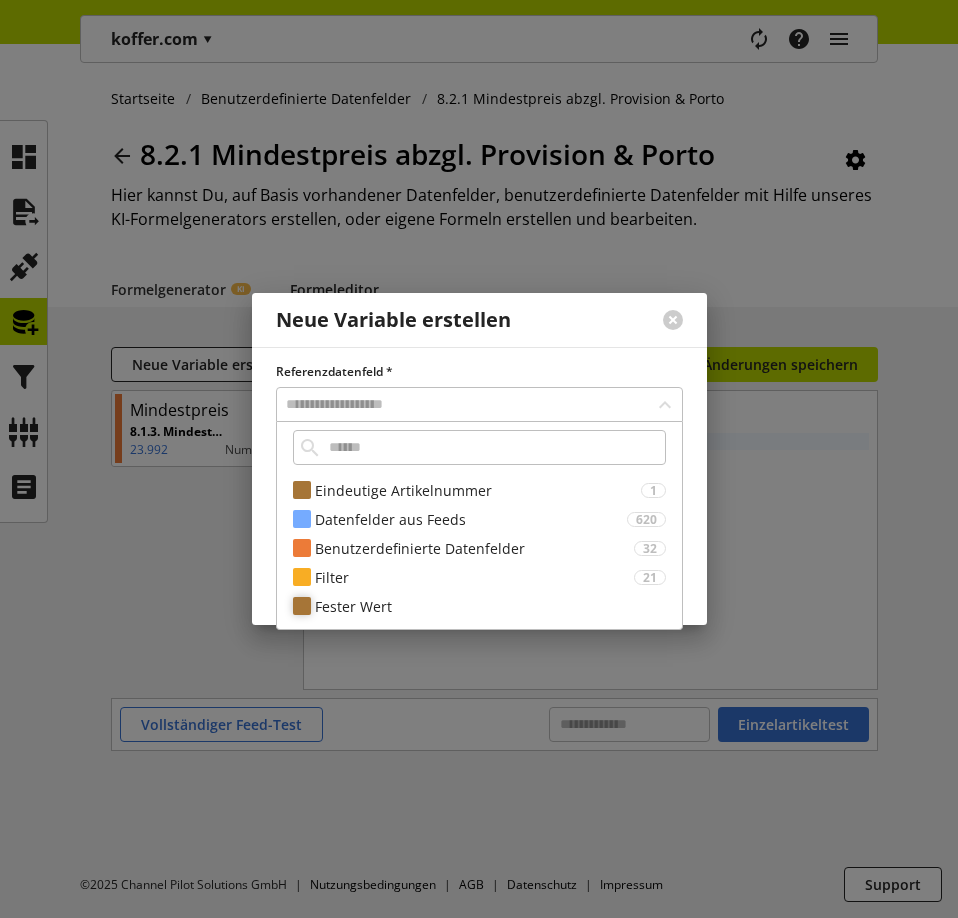 click on "Fester Wert" at bounding box center (490, 606) 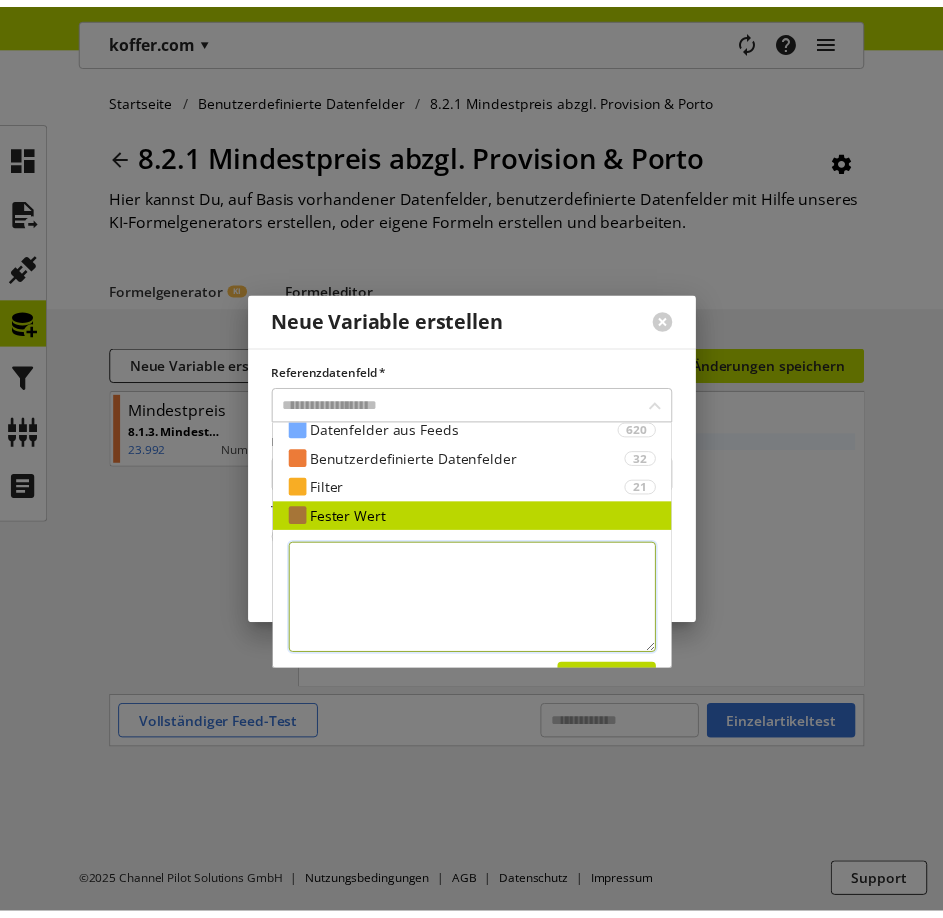 scroll, scrollTop: 131, scrollLeft: 0, axis: vertical 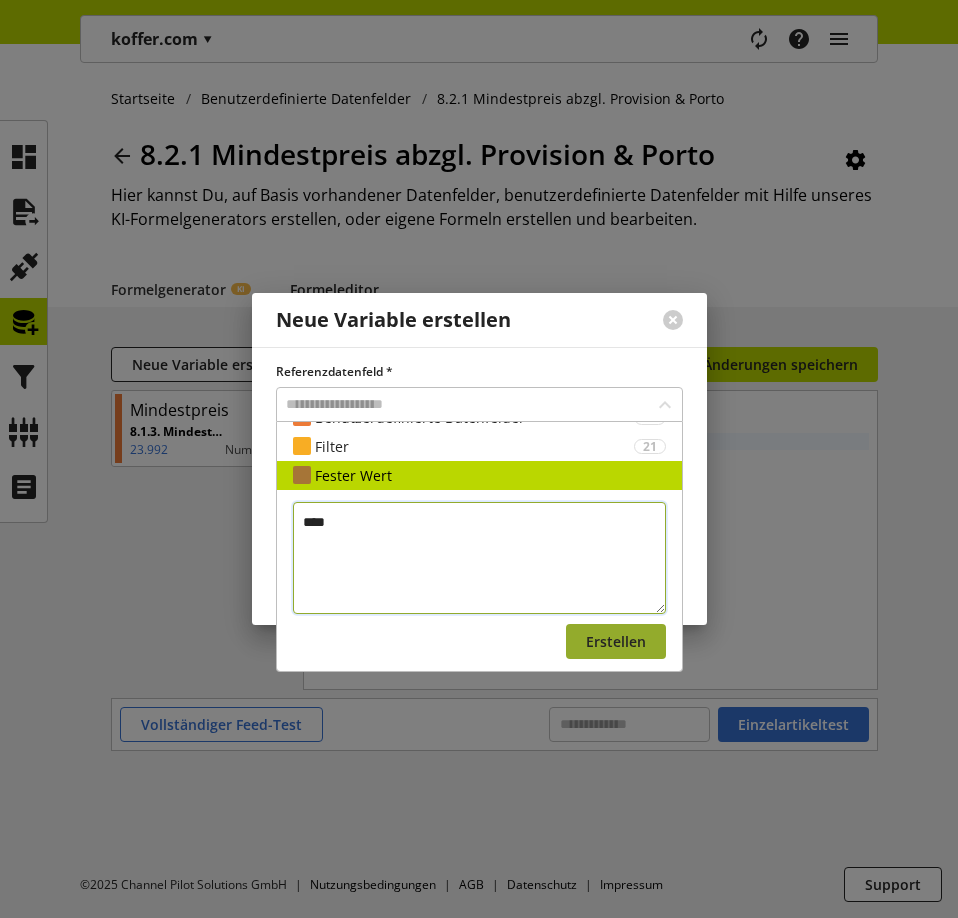 type on "****" 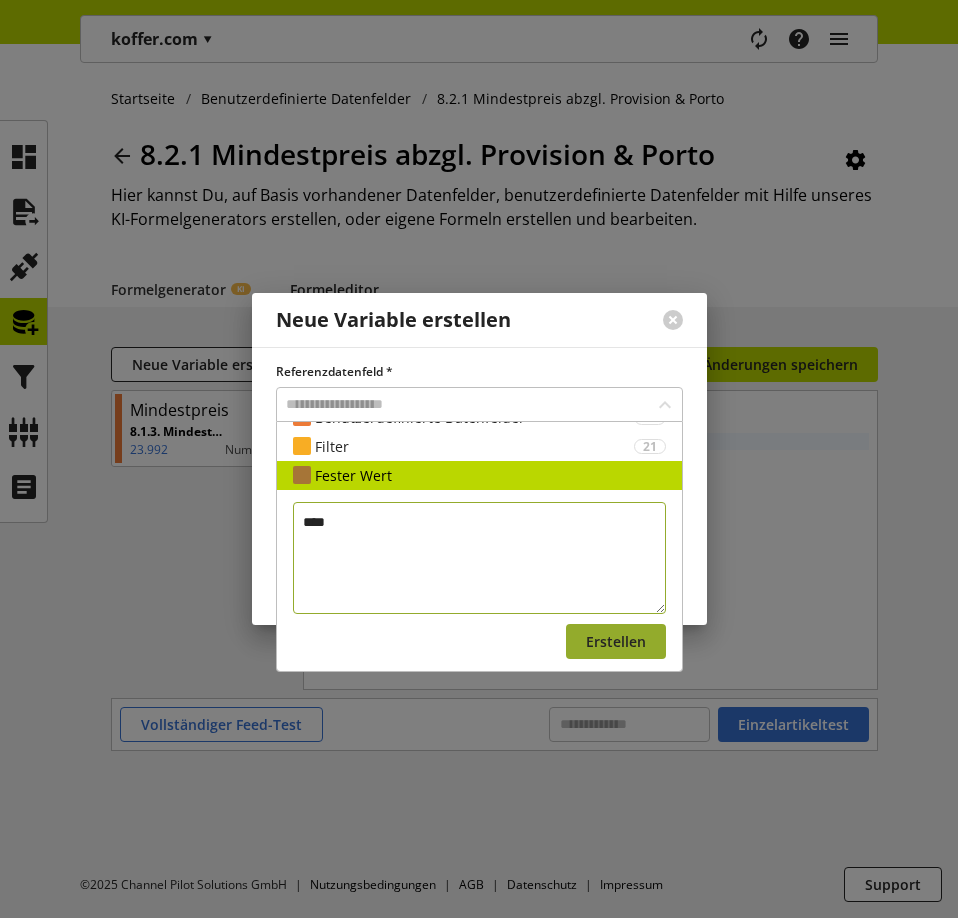 click on "Erstellen" at bounding box center (616, 641) 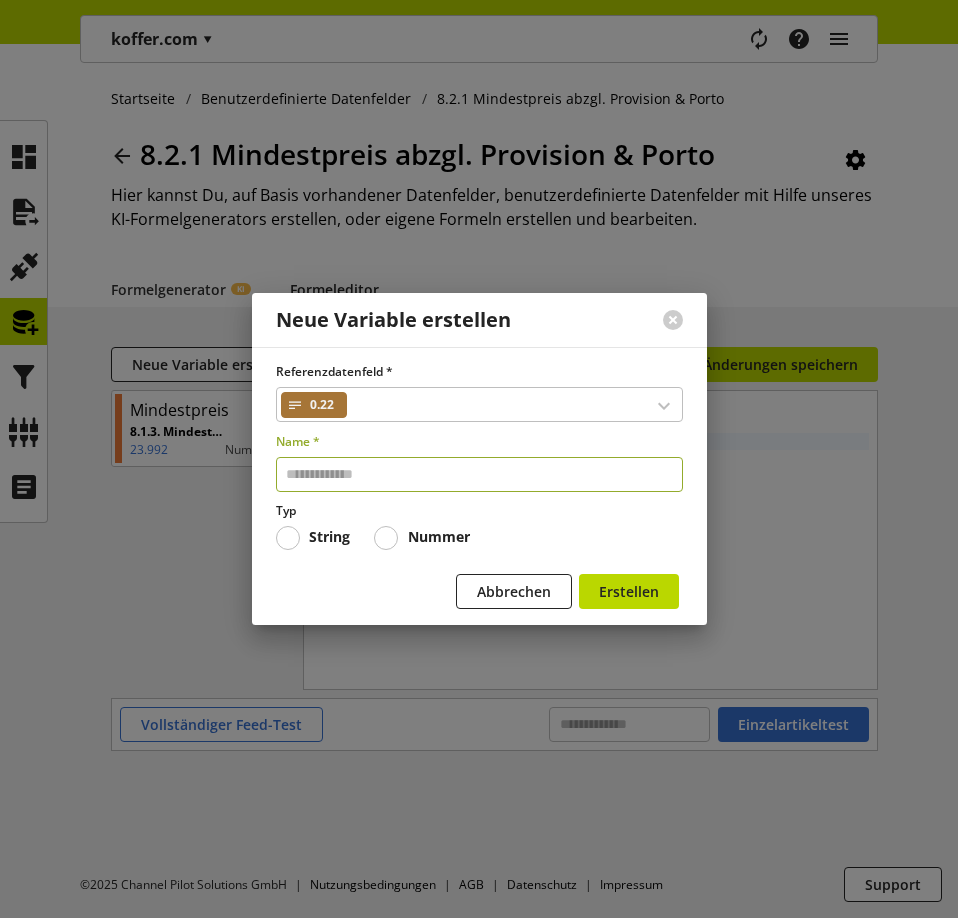 click at bounding box center [479, 474] 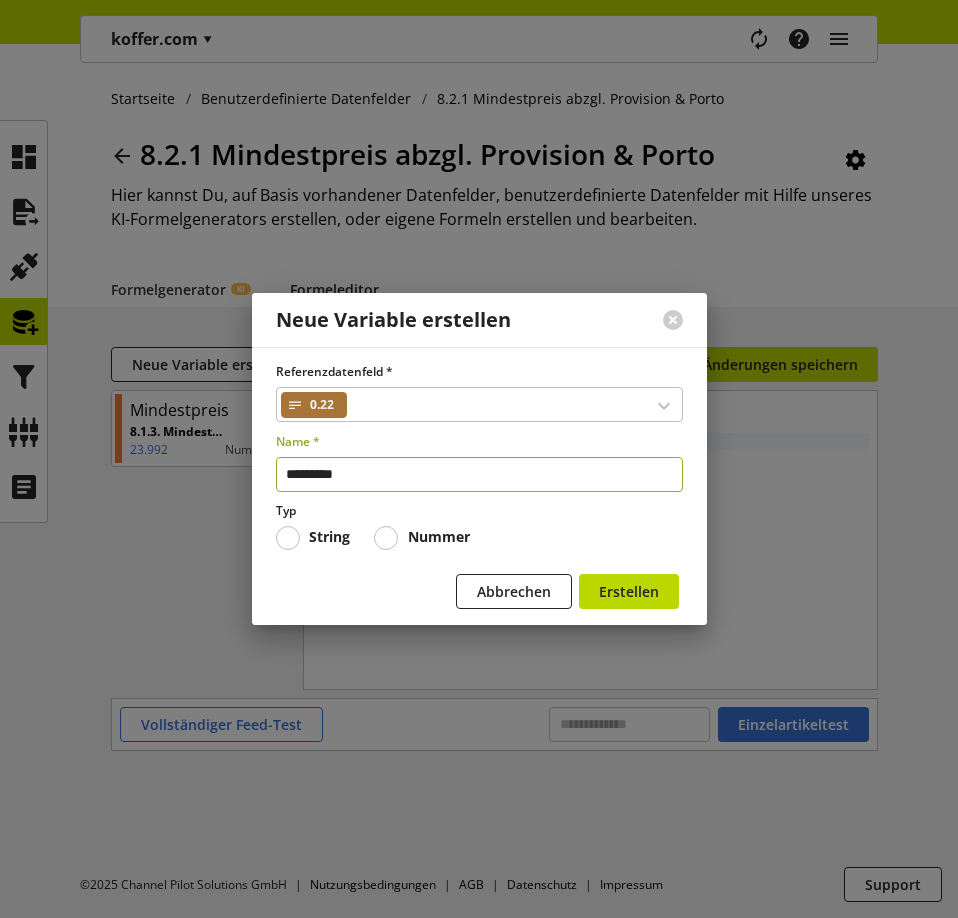 type on "*********" 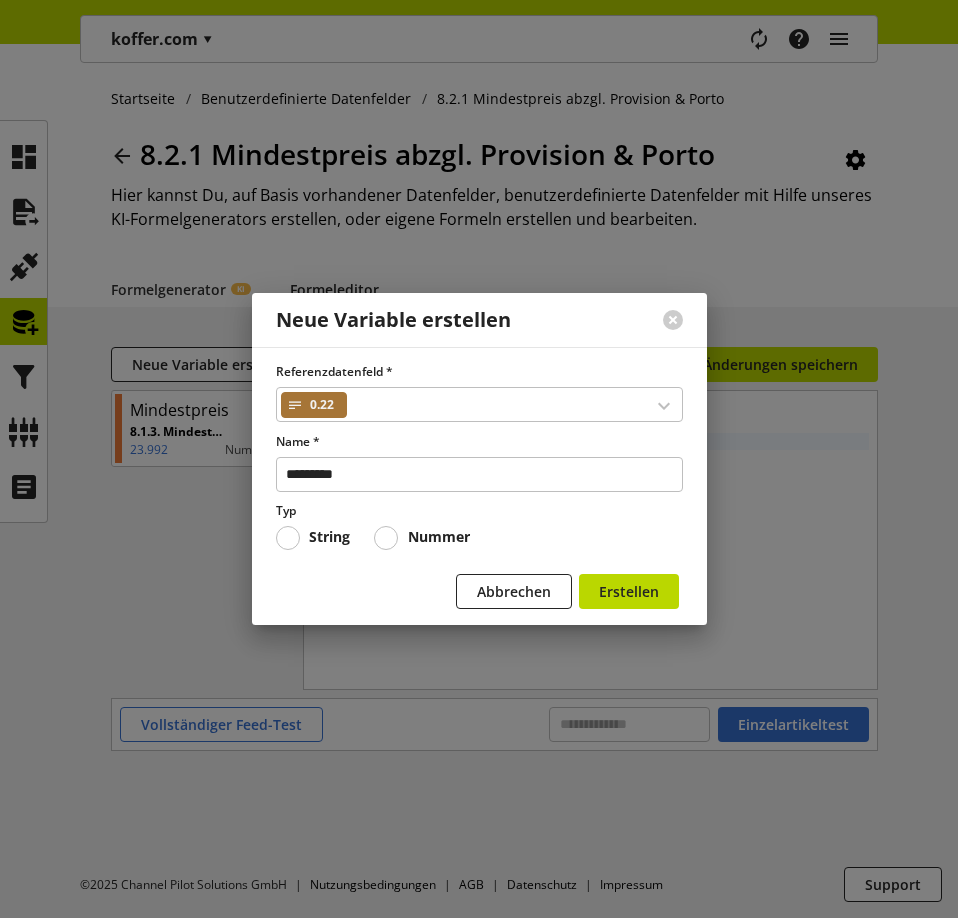 click on "Nummer" at bounding box center [422, 538] 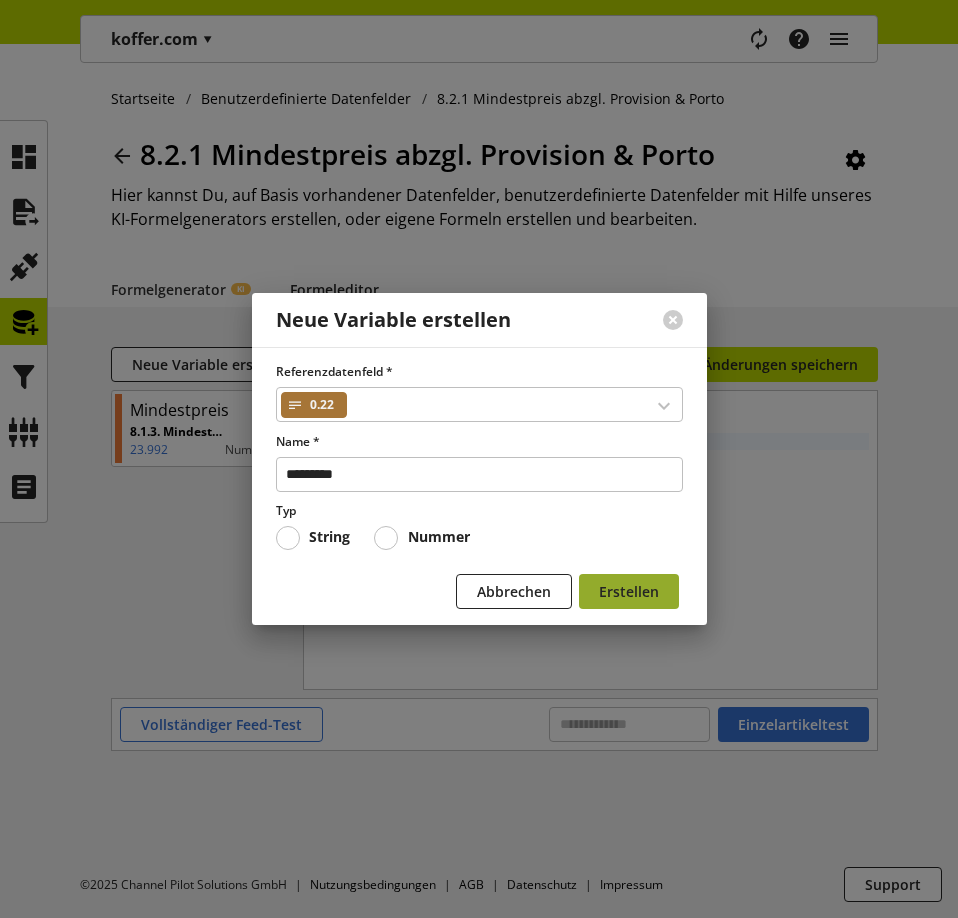 click on "Erstellen" at bounding box center [629, 591] 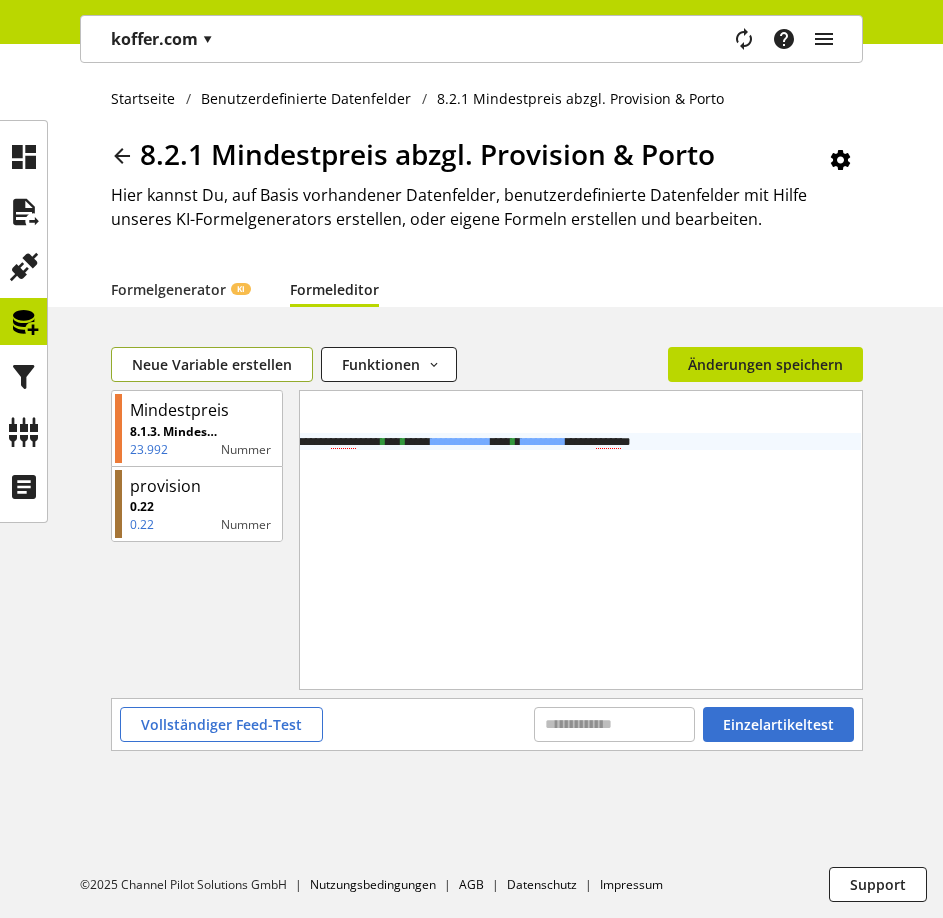 click on "Neue Variable erstellen" at bounding box center (212, 364) 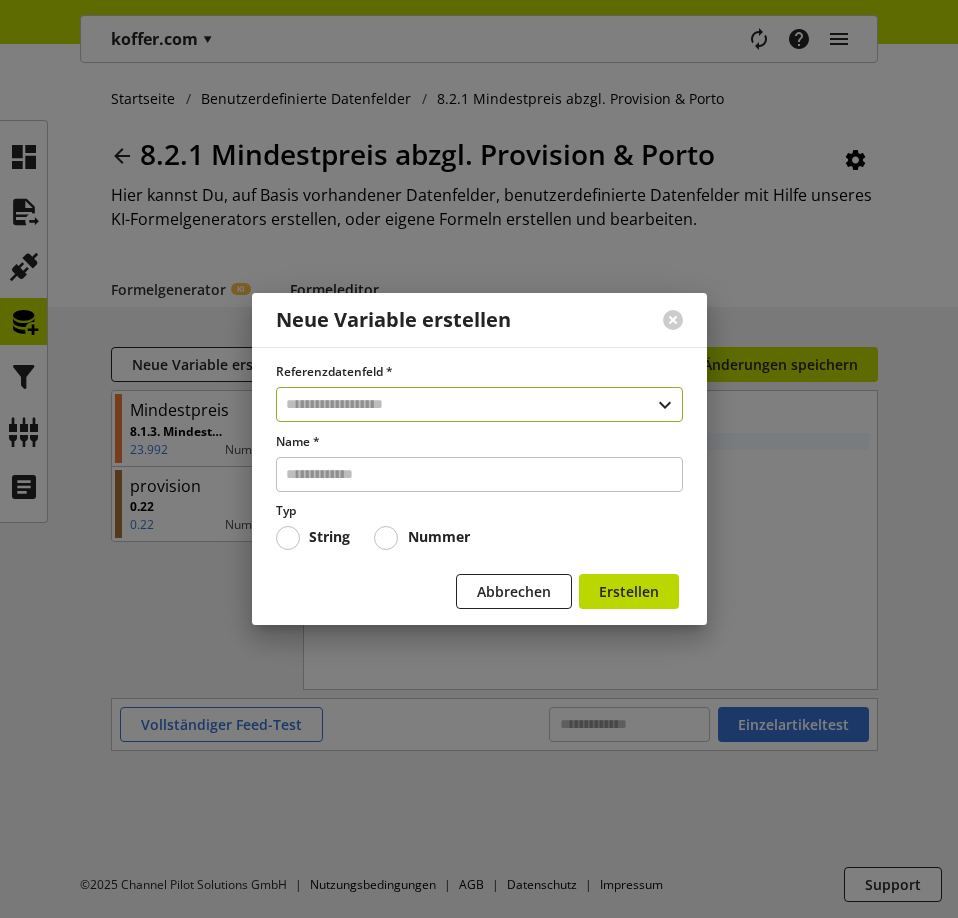 click at bounding box center [479, 404] 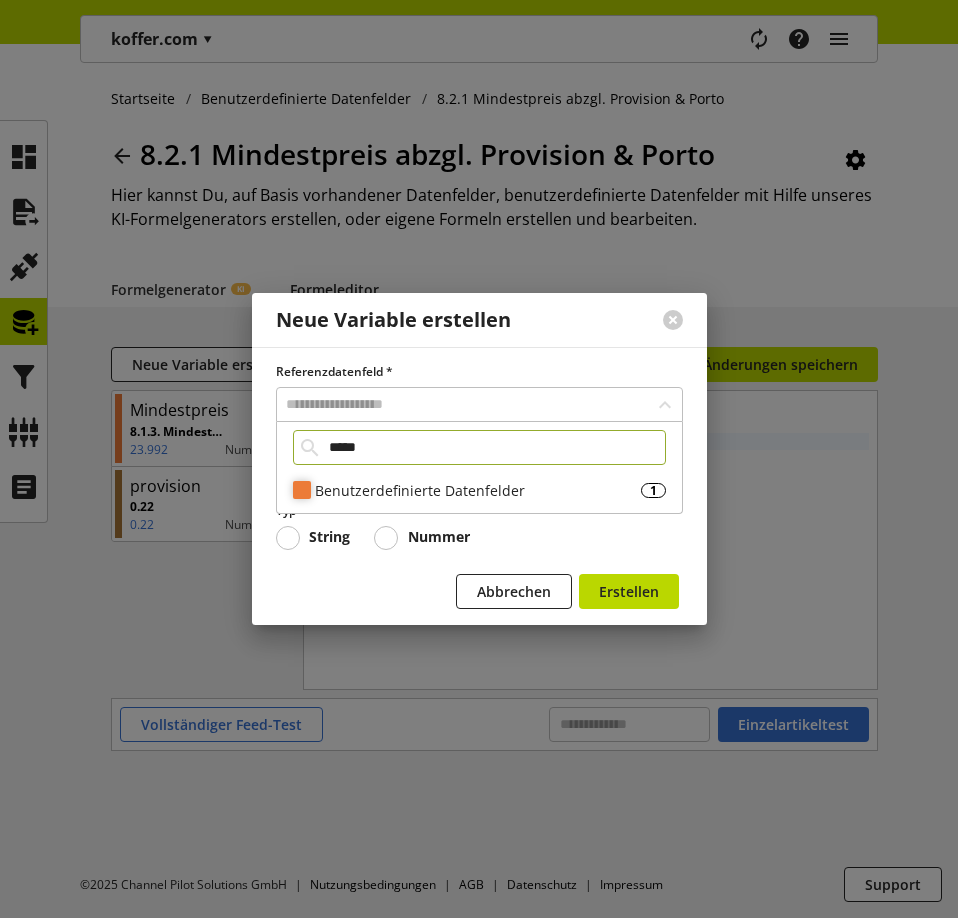type on "*****" 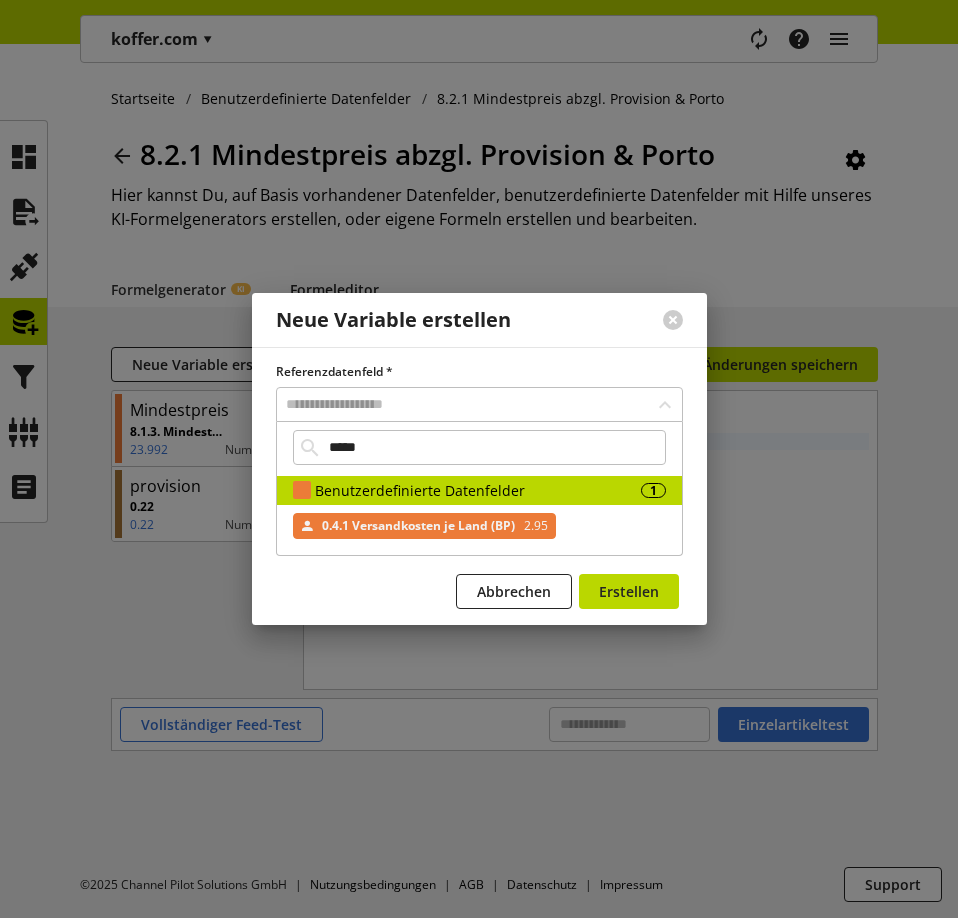 click on "0.4.1 Versandkosten je Land (BP)" at bounding box center [418, 526] 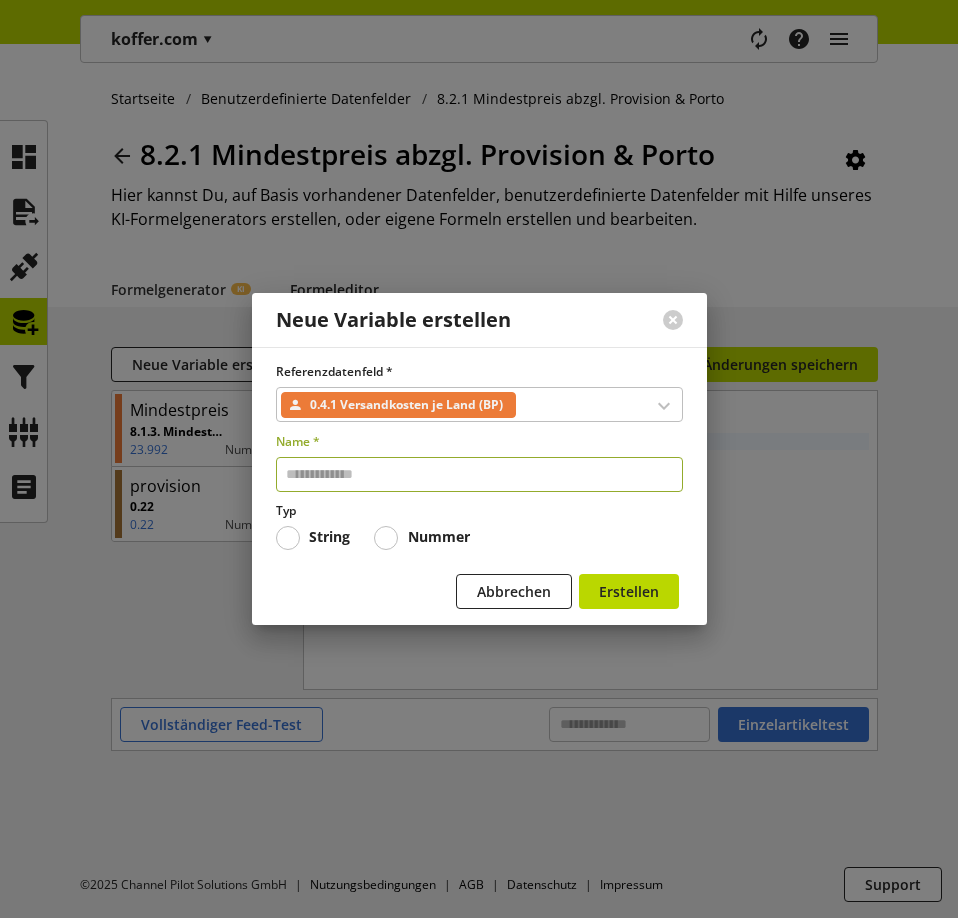 click at bounding box center (479, 474) 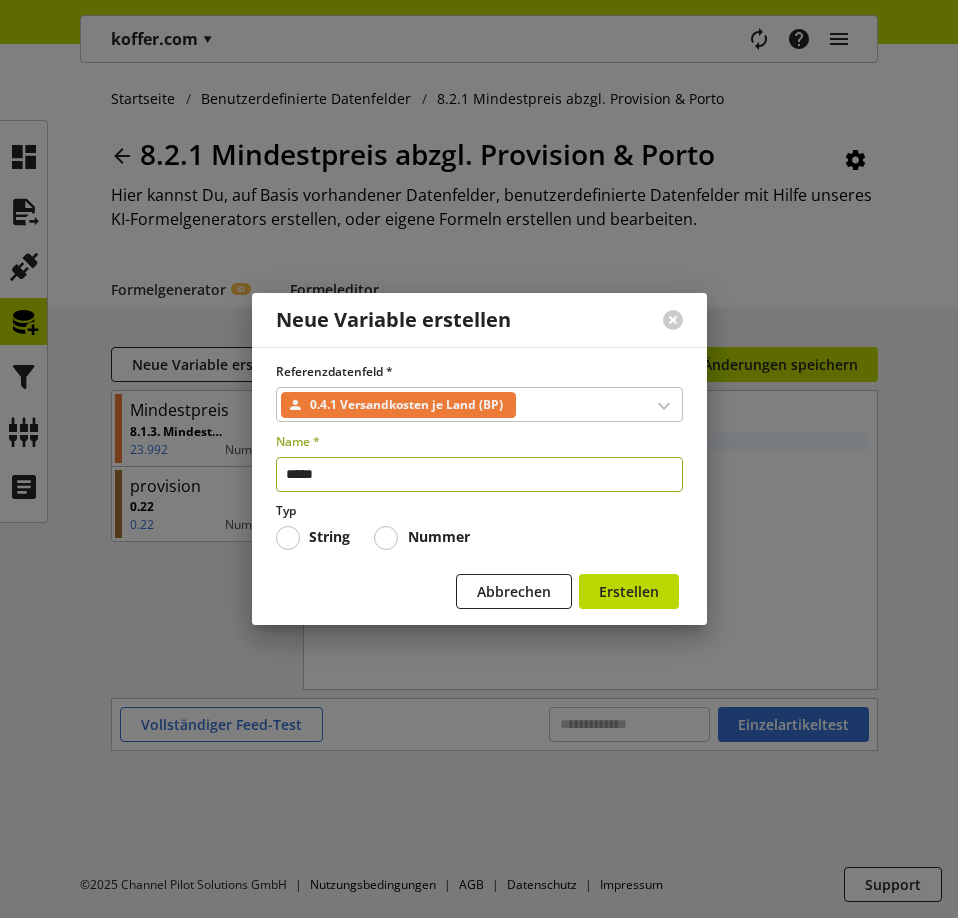 type on "*****" 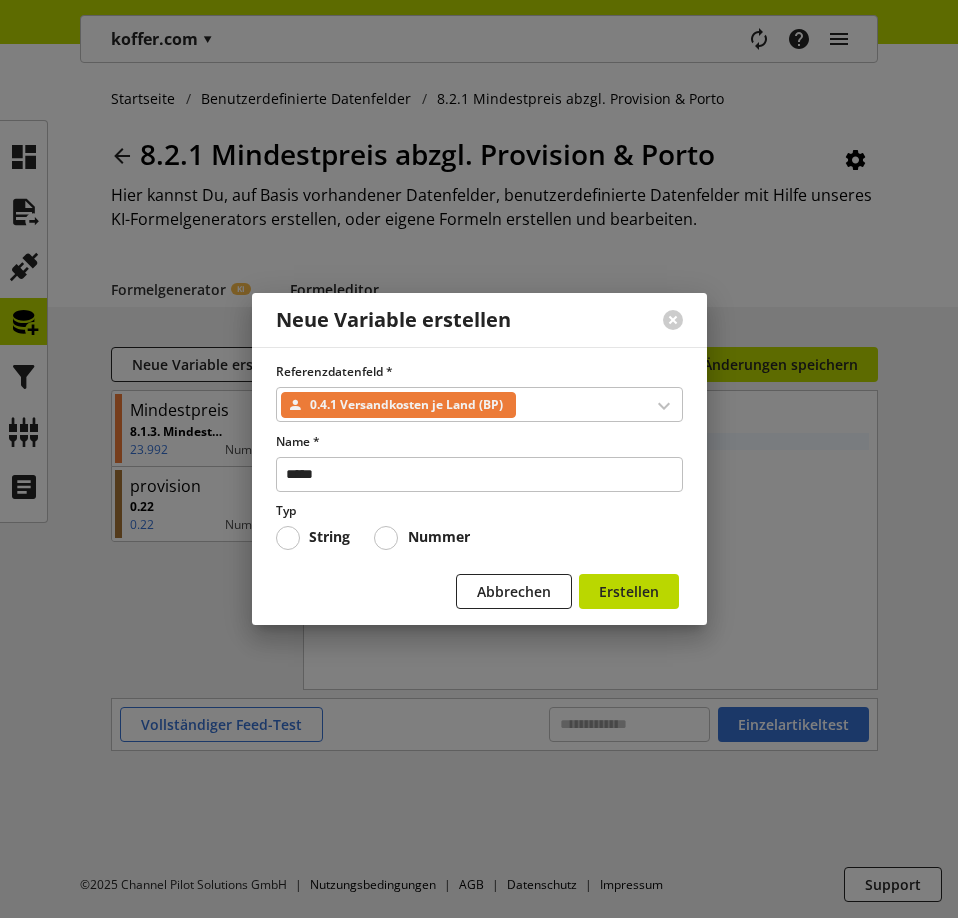 click on "Nummer" at bounding box center (434, 537) 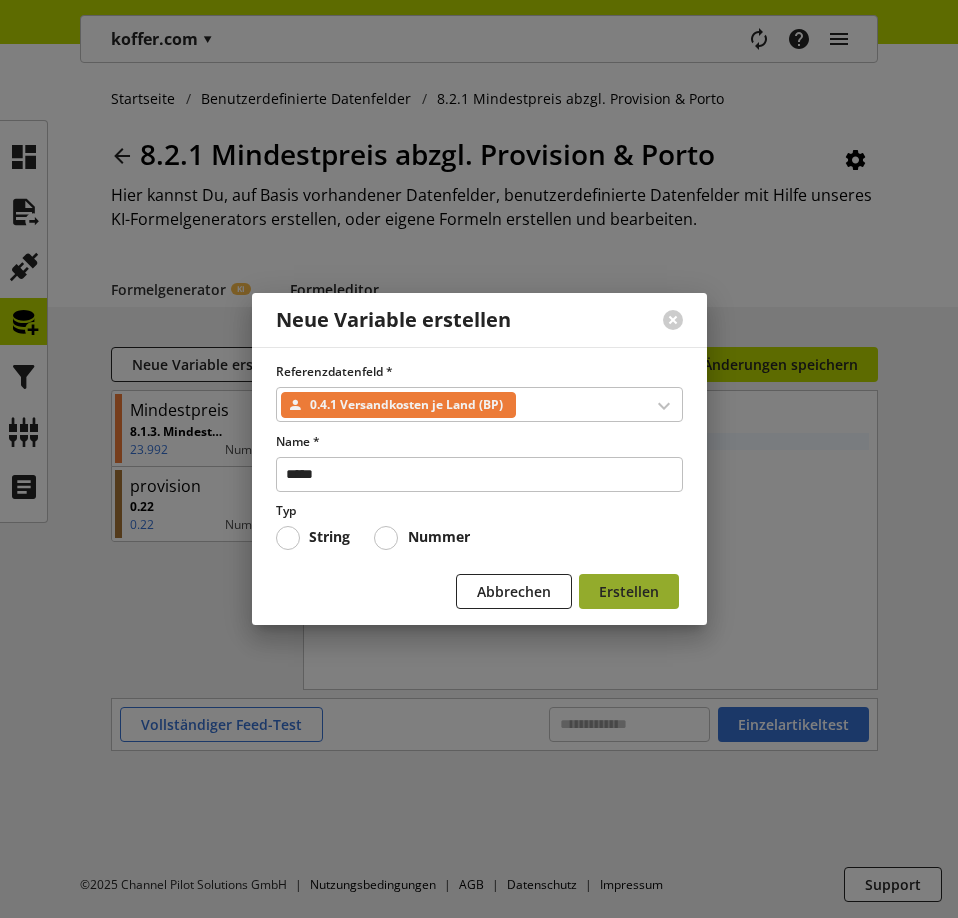click on "Erstellen" at bounding box center (629, 591) 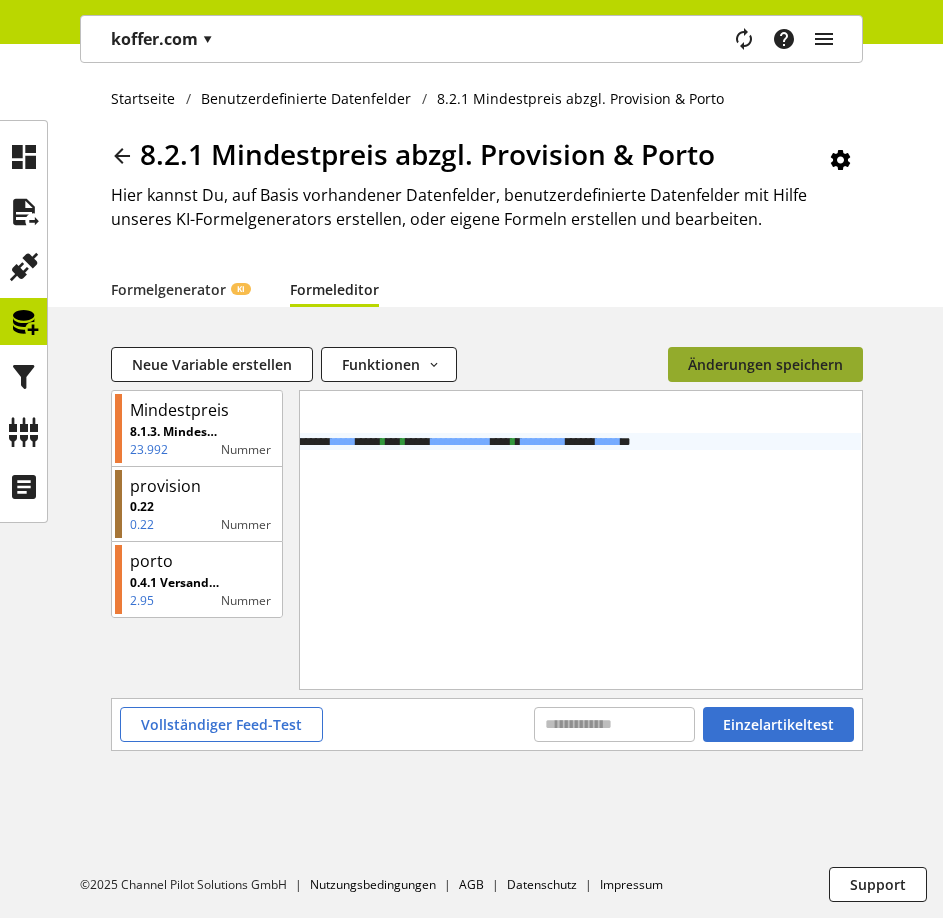 click on "Änderungen speichern" at bounding box center [765, 364] 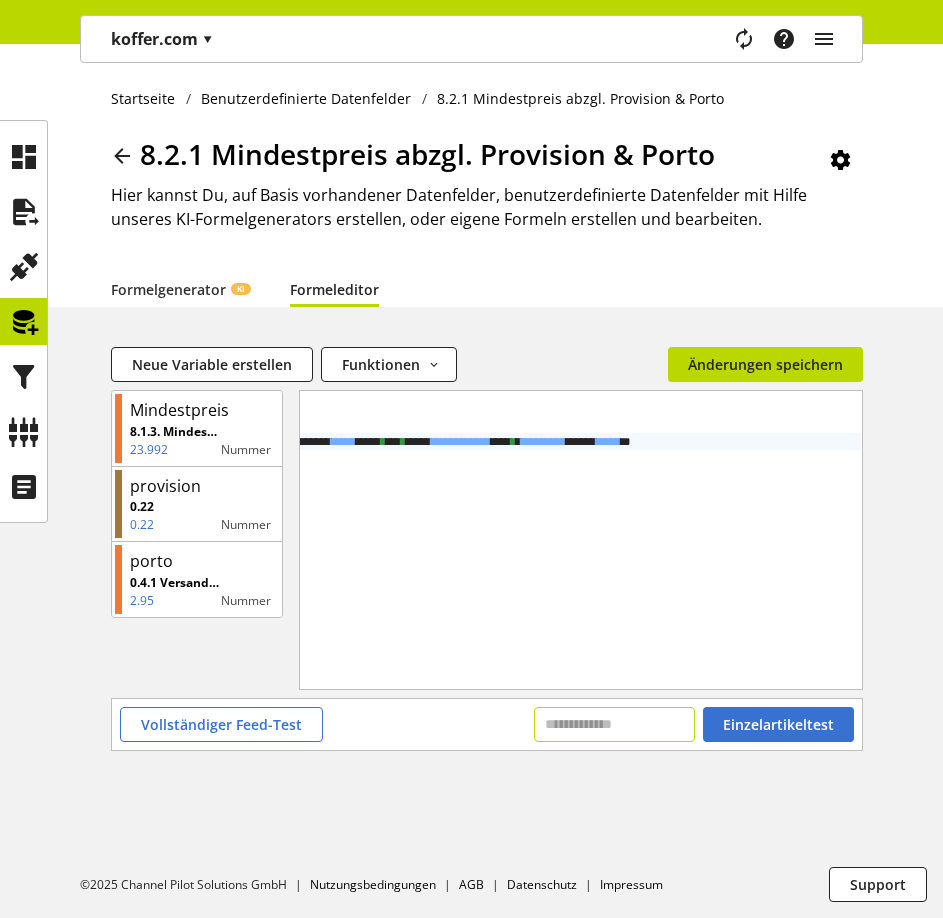 click at bounding box center (614, 724) 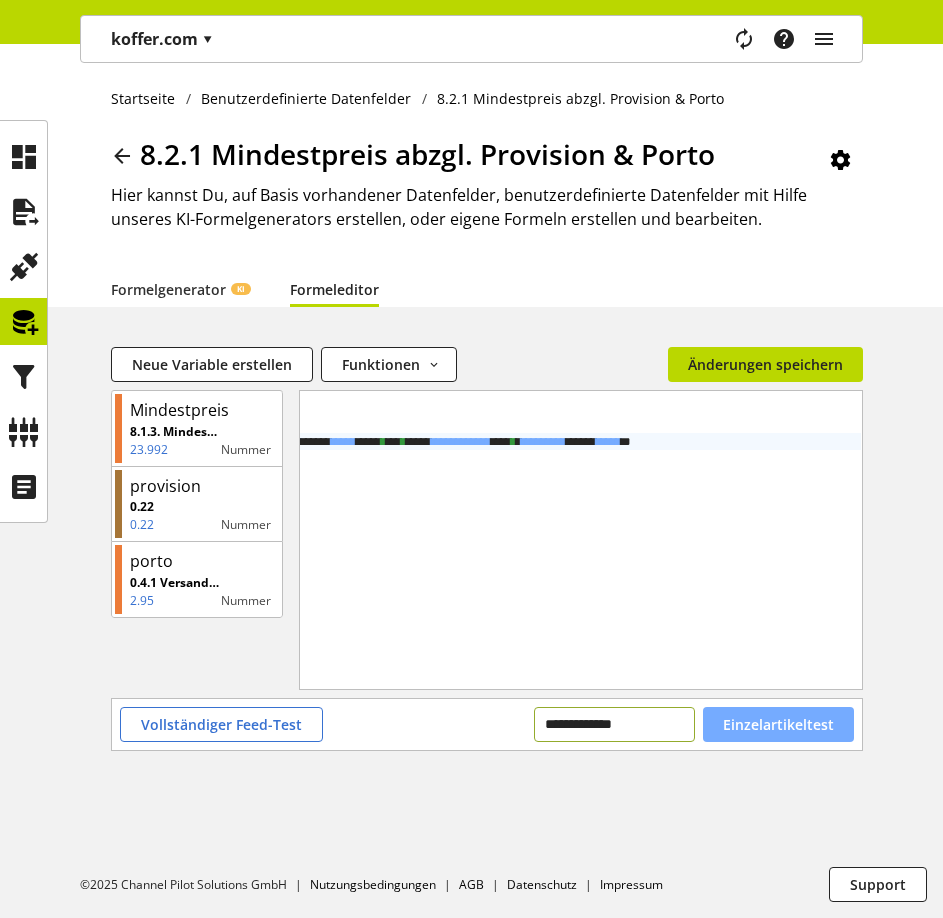 type on "**********" 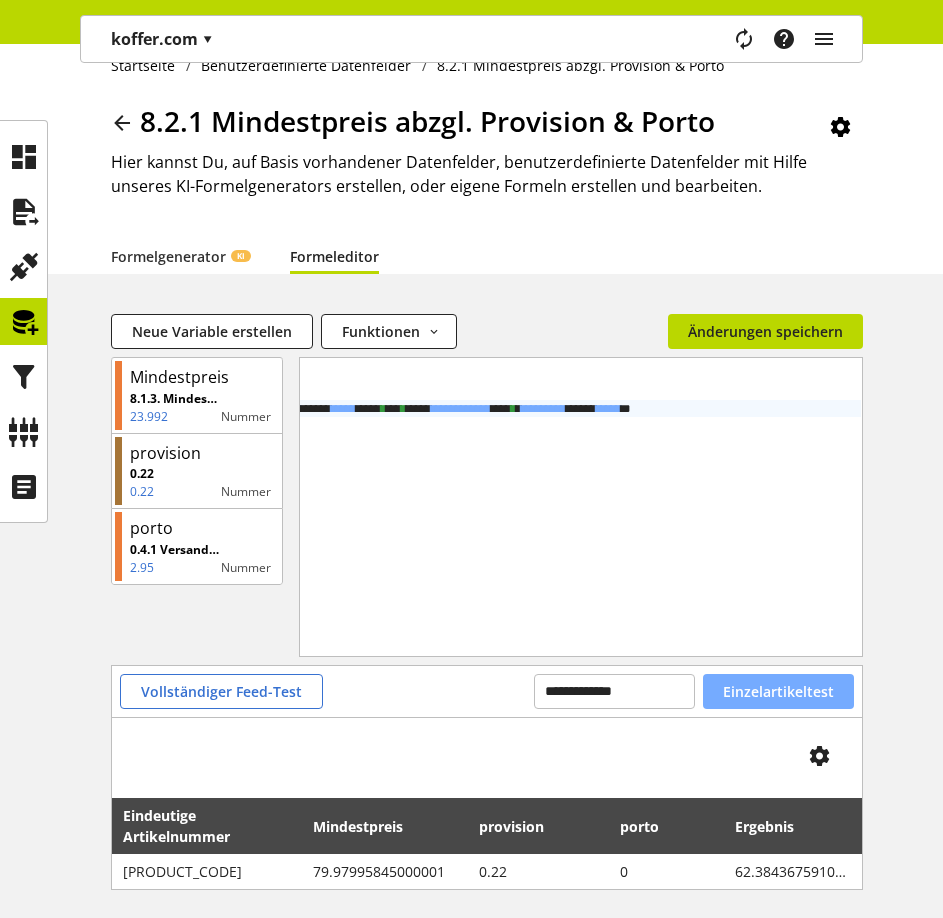 scroll, scrollTop: 34, scrollLeft: 0, axis: vertical 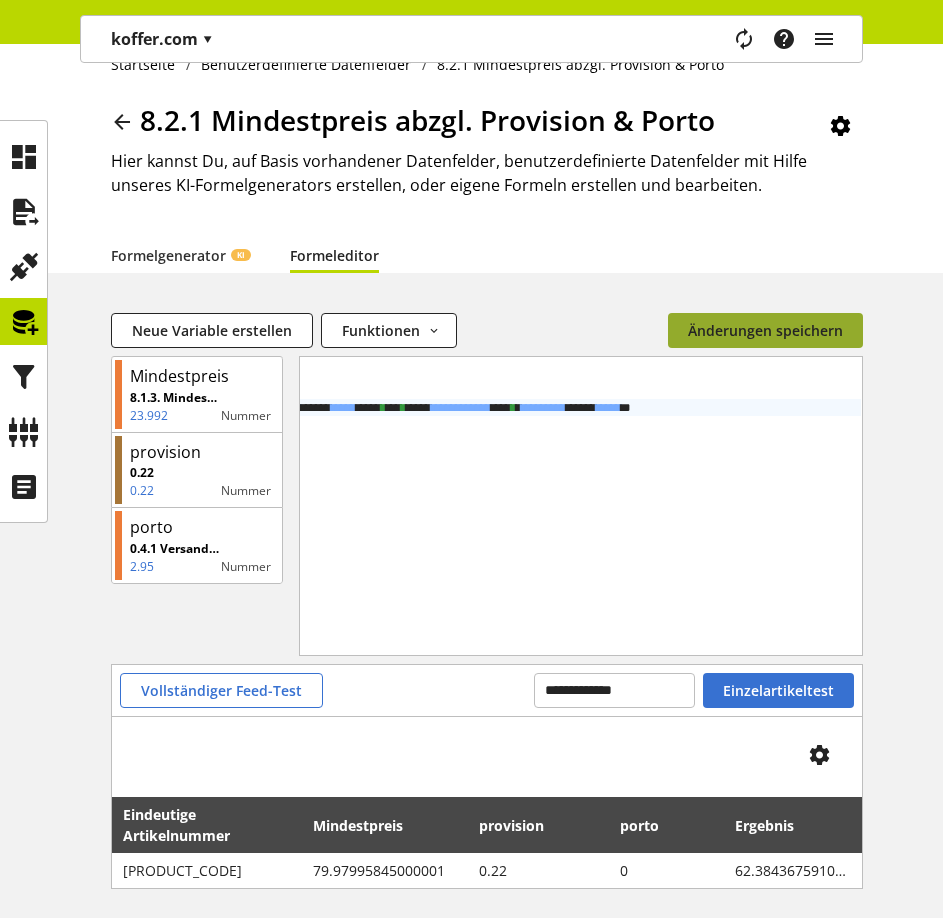 click on "Änderungen speichern" at bounding box center (765, 330) 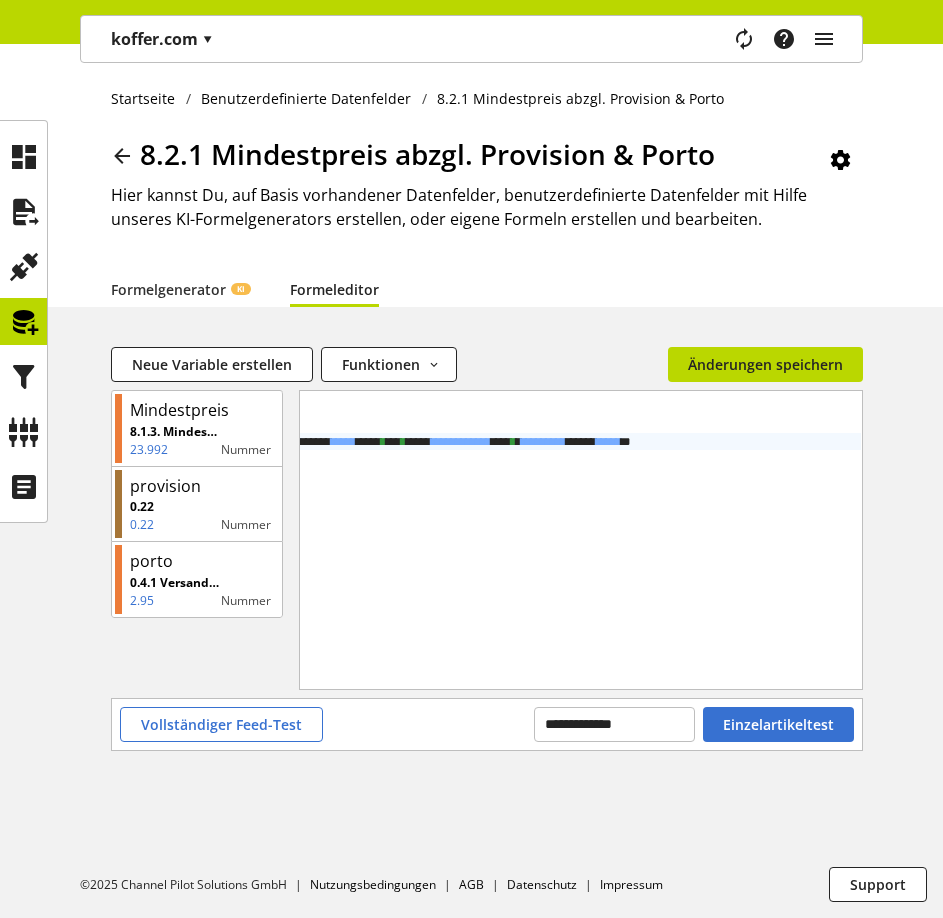 click at bounding box center (24, 322) 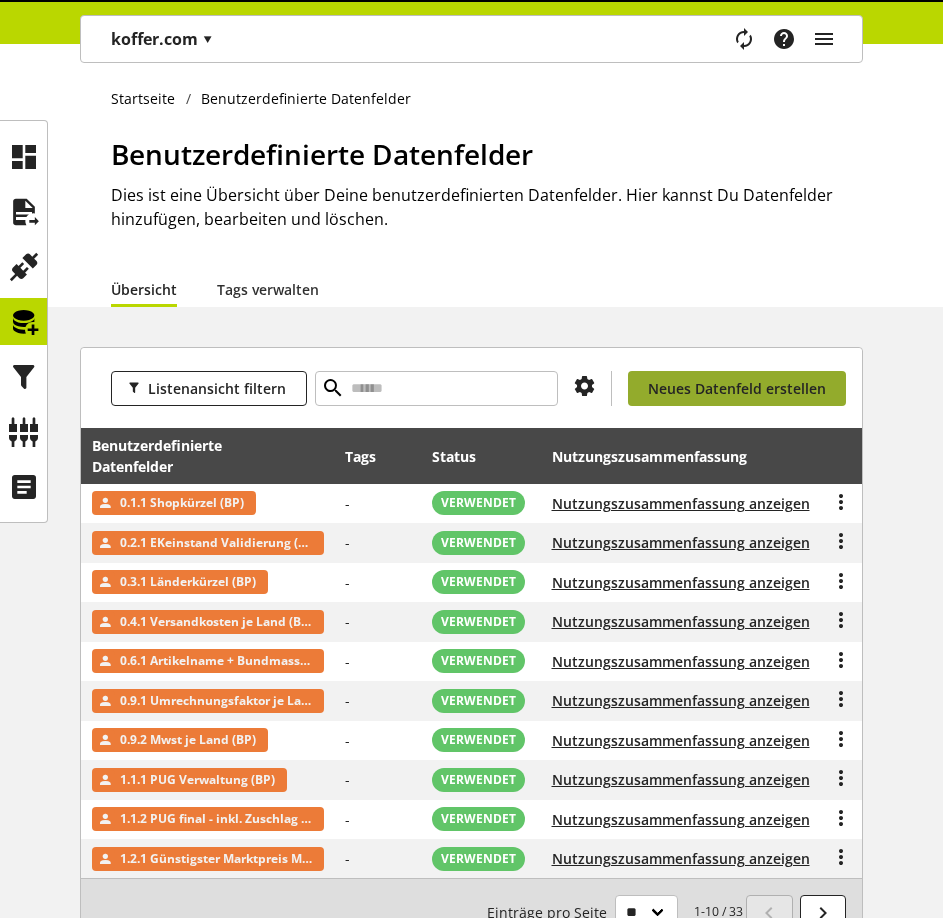 click on "Neues Datenfeld erstellen" at bounding box center [737, 388] 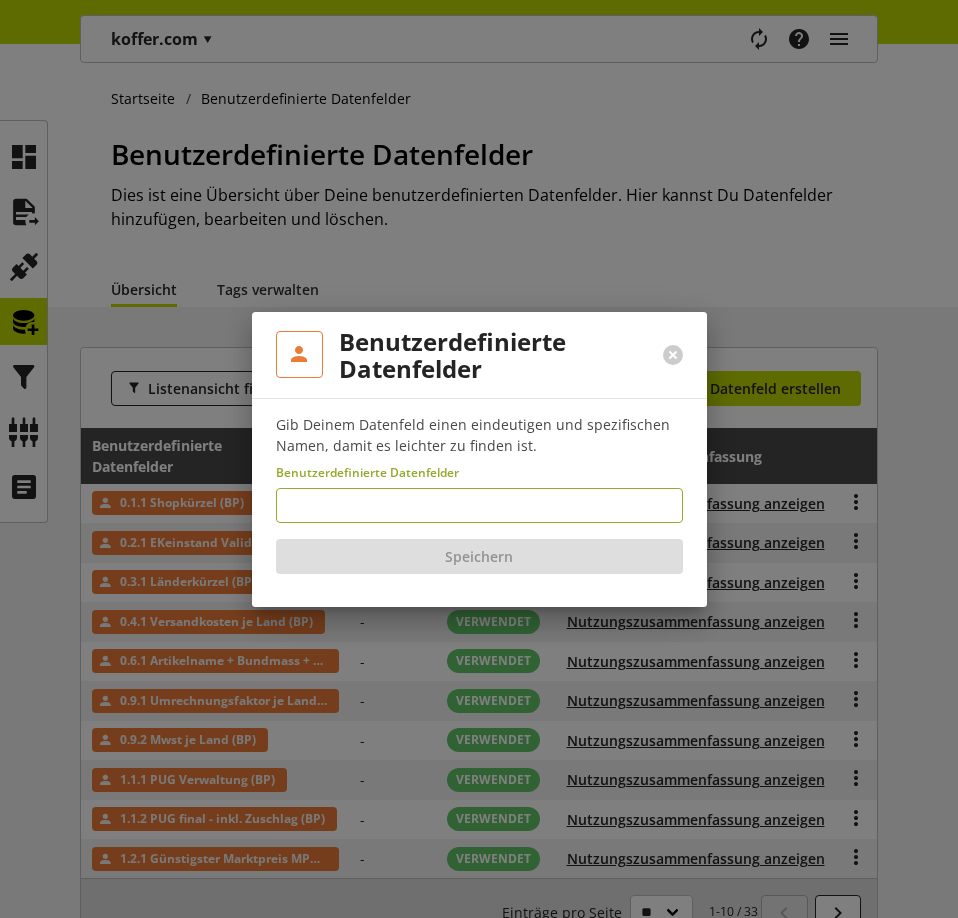 type on "**********" 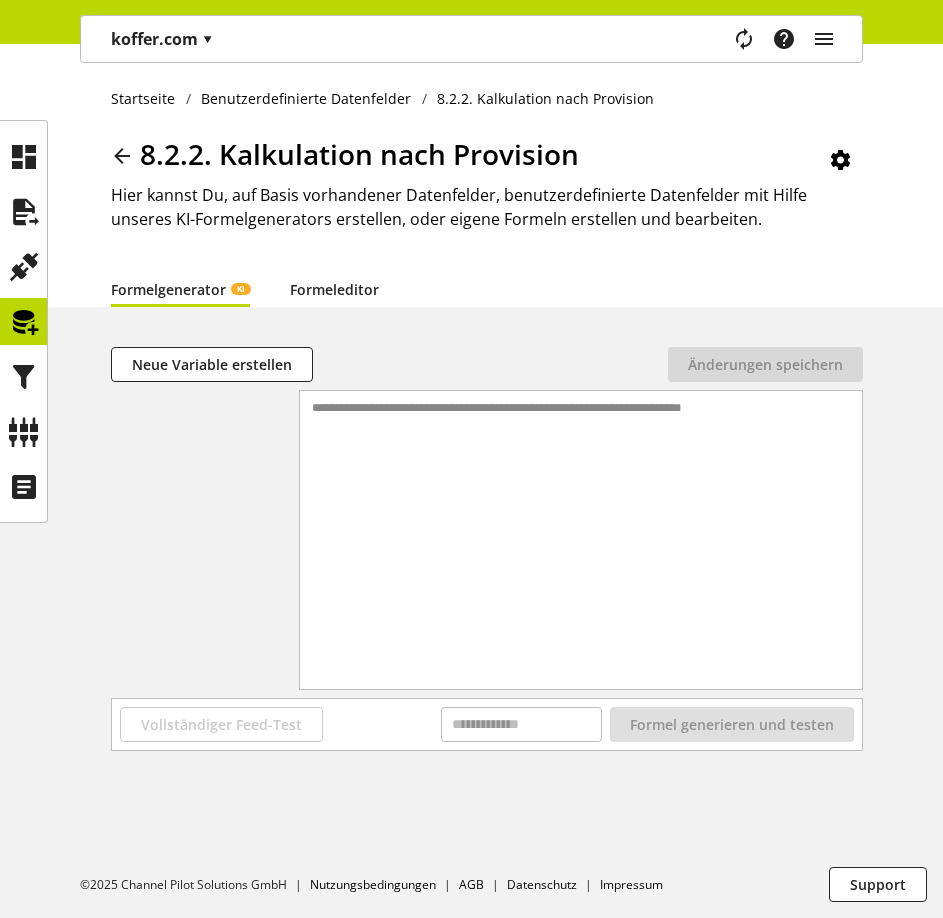 click on "Formeleditor" at bounding box center (334, 289) 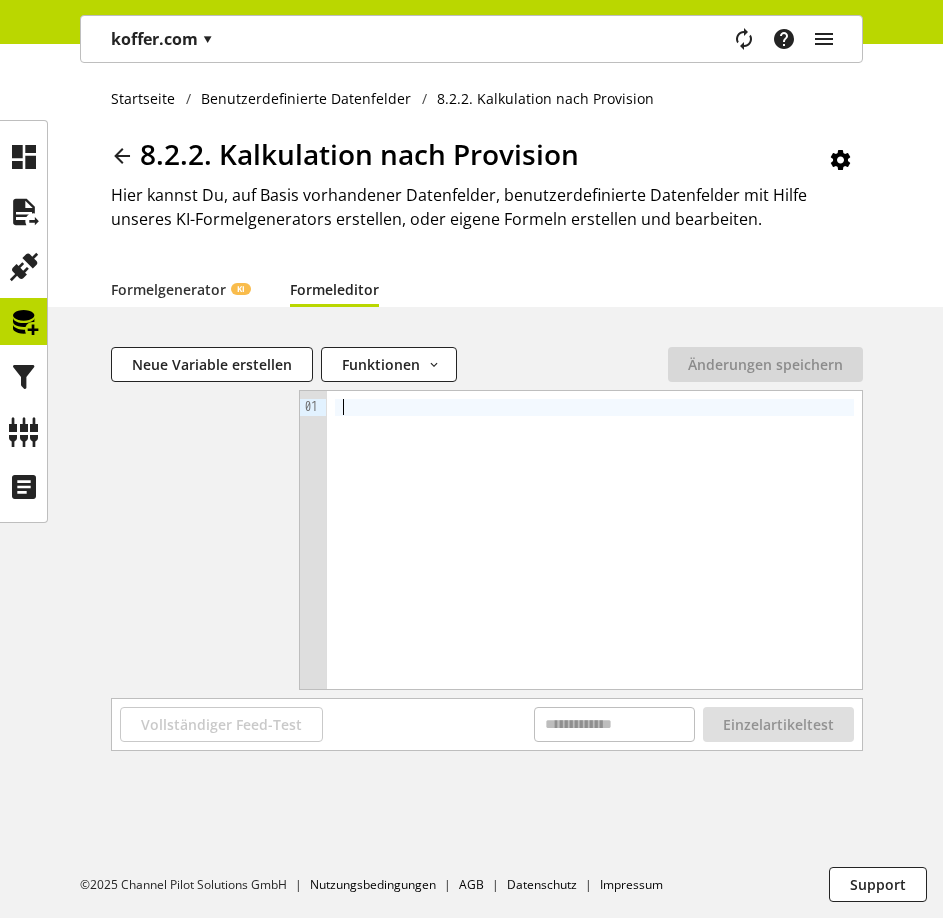 click at bounding box center (594, 540) 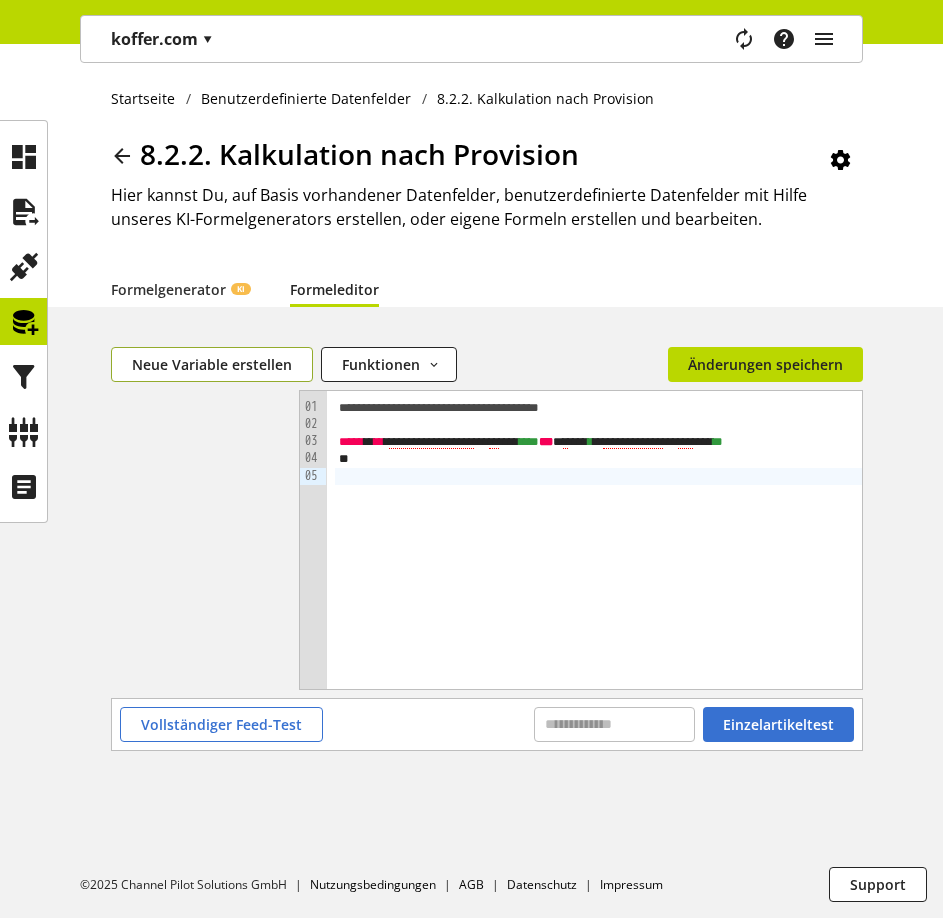 click on "Neue Variable erstellen" at bounding box center (212, 364) 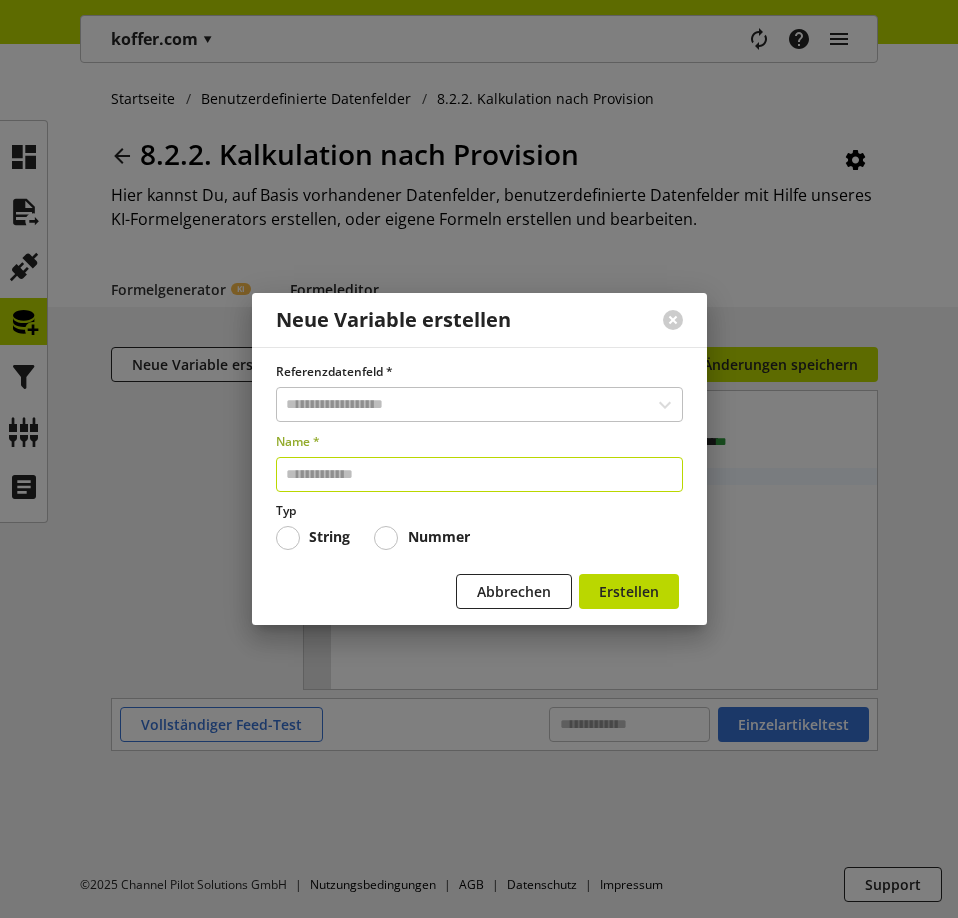 click at bounding box center [479, 474] 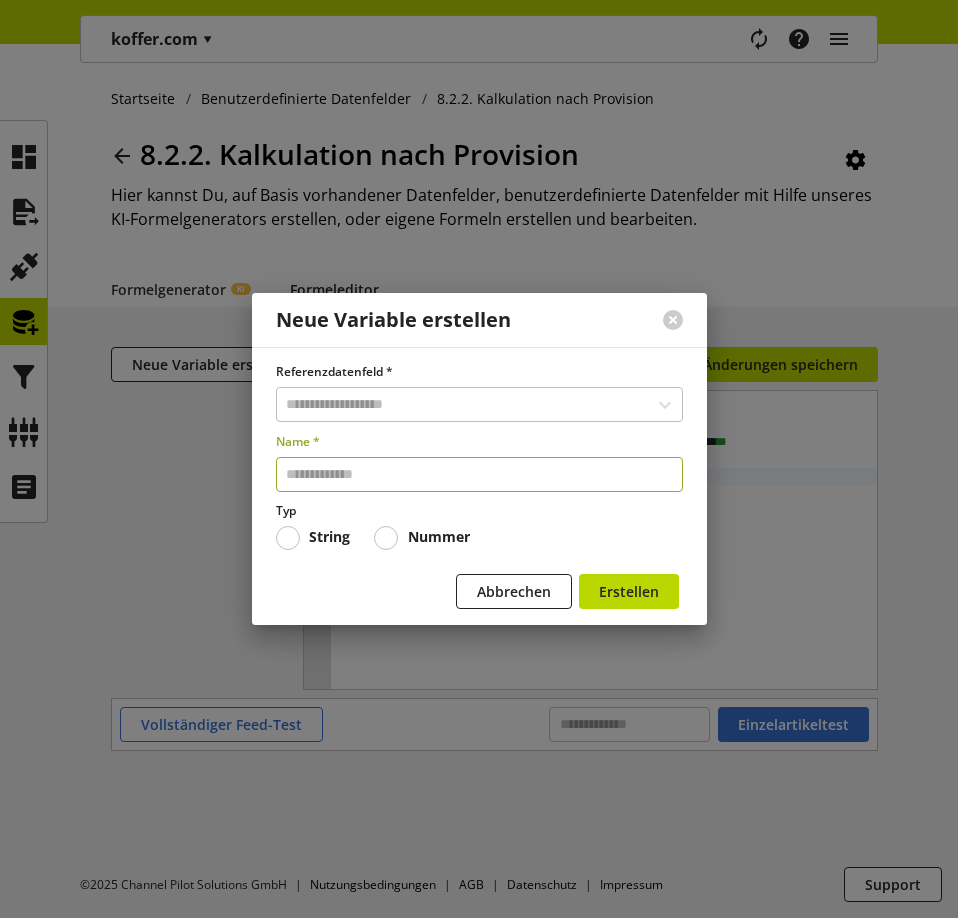 paste on "**********" 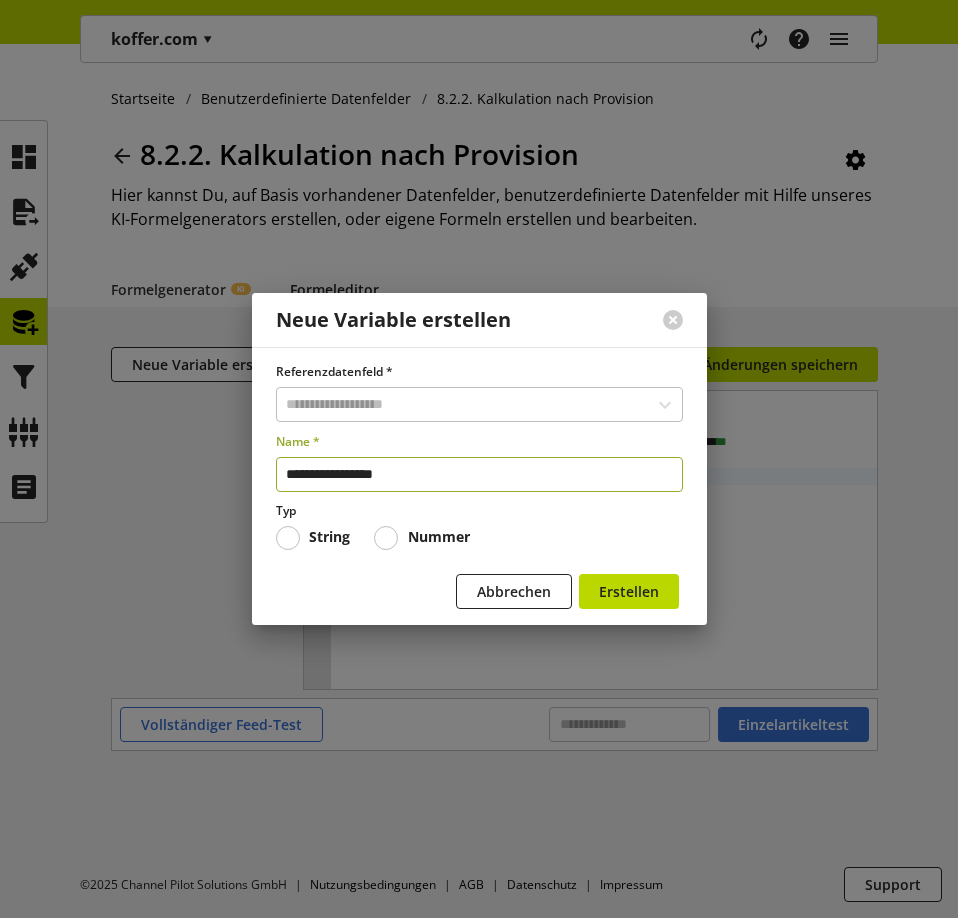 type on "**********" 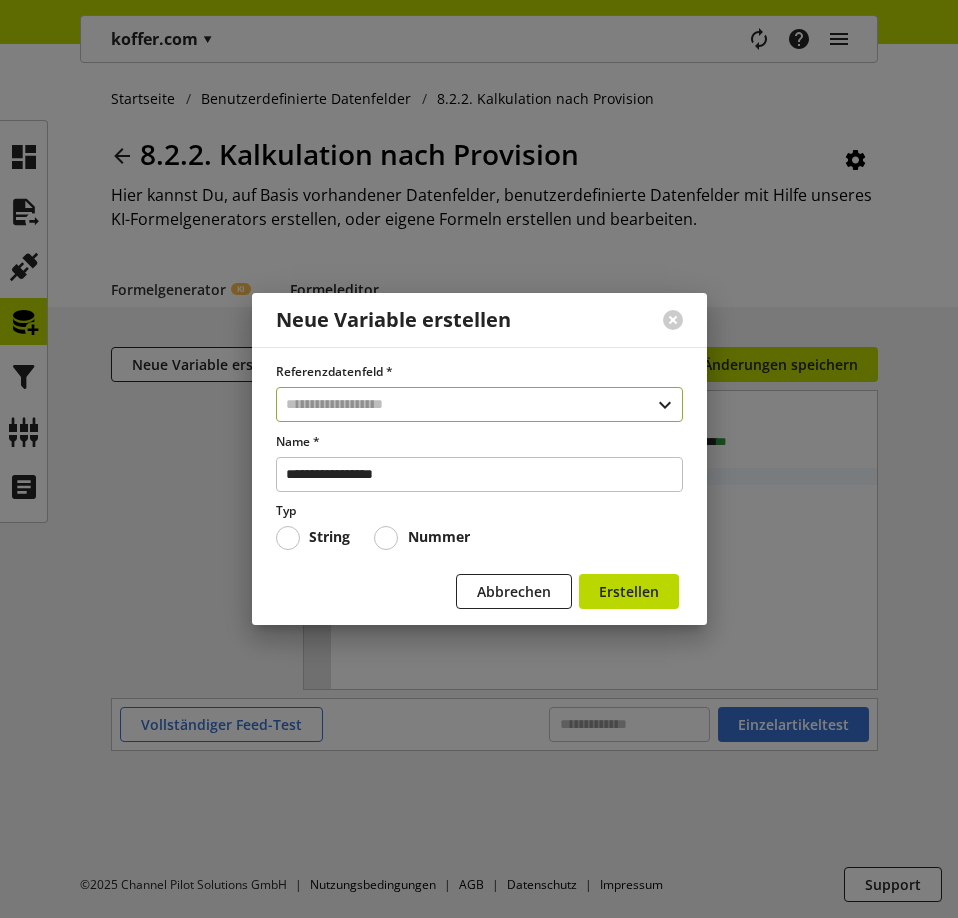 click at bounding box center (479, 404) 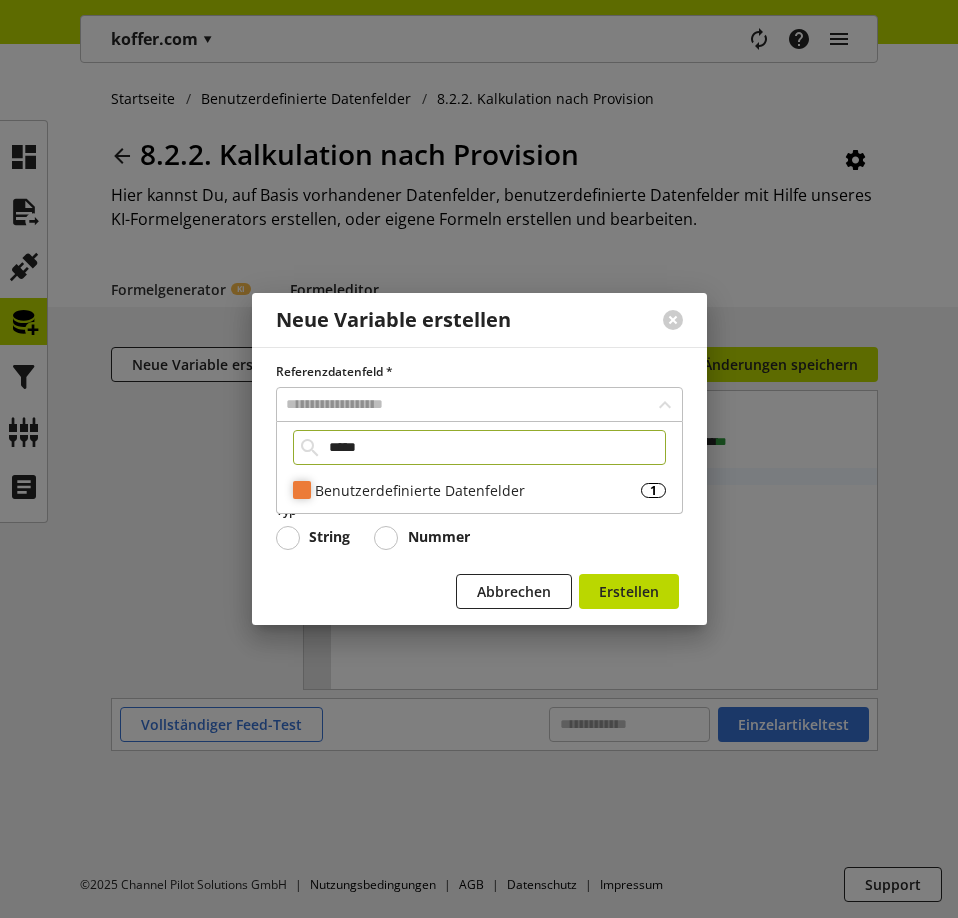 type on "*****" 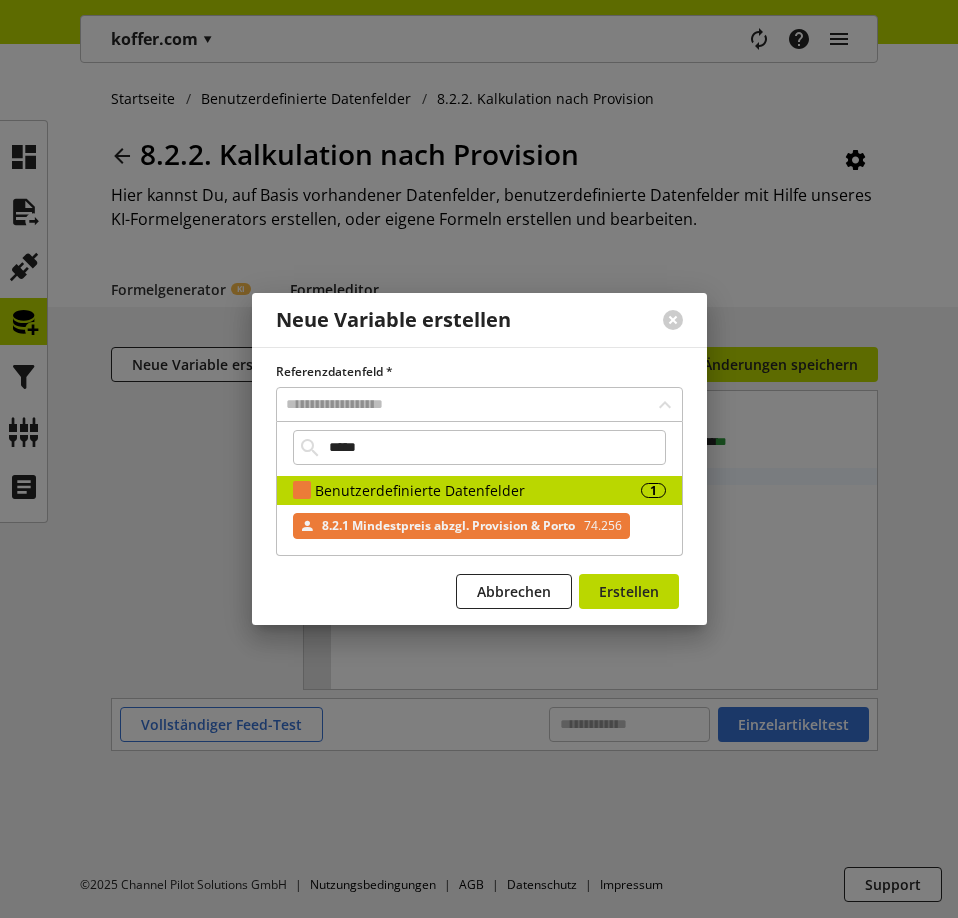 click on "8.2.1 Mindestpreis abzgl. Provision & Porto" at bounding box center (448, 526) 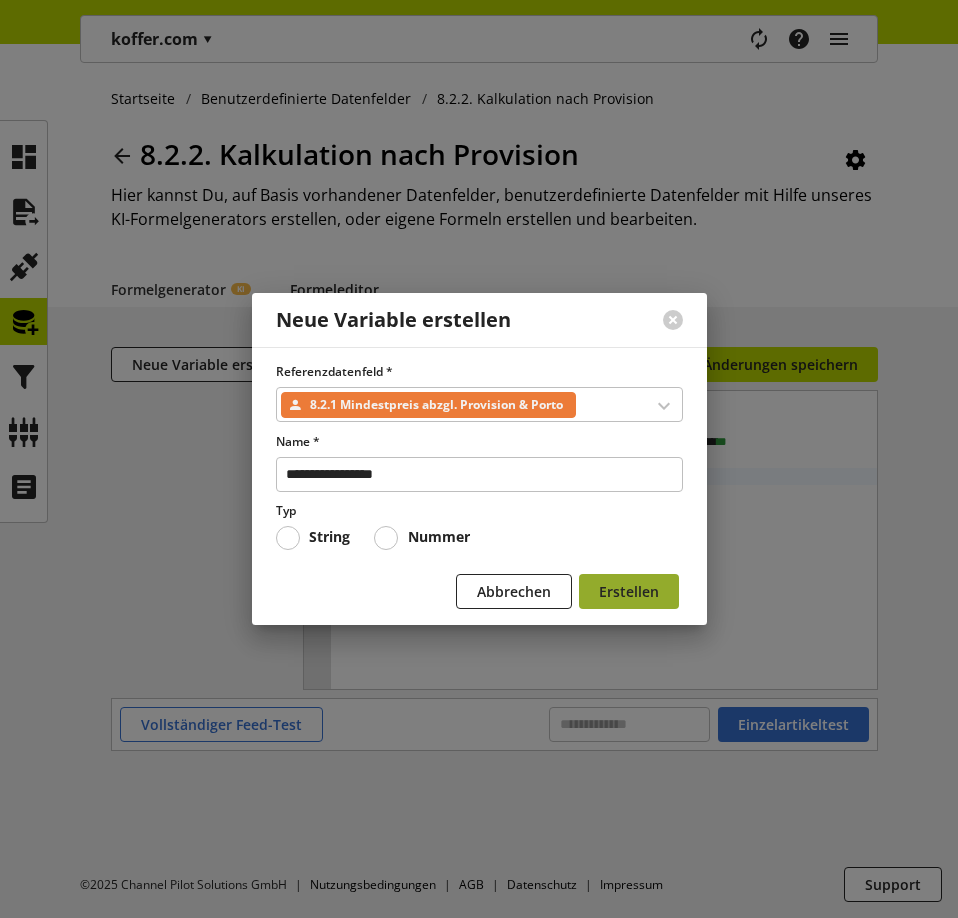 click on "Erstellen" at bounding box center [629, 591] 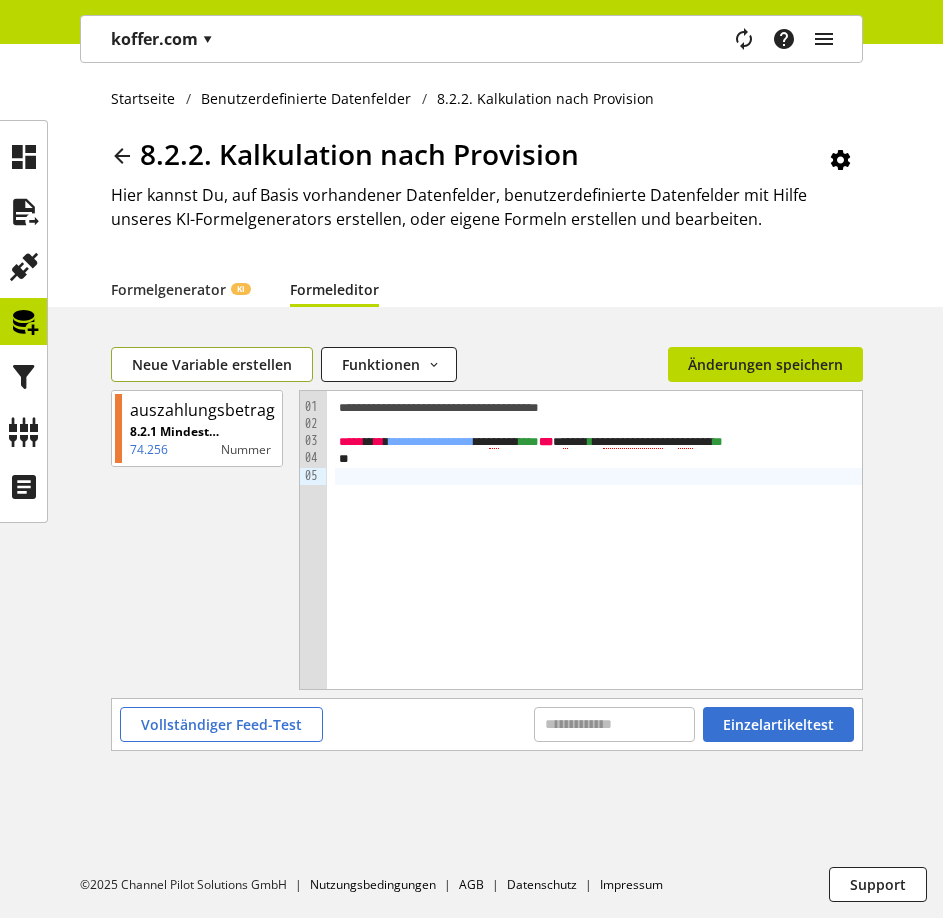 click on "Neue Variable erstellen" at bounding box center (212, 364) 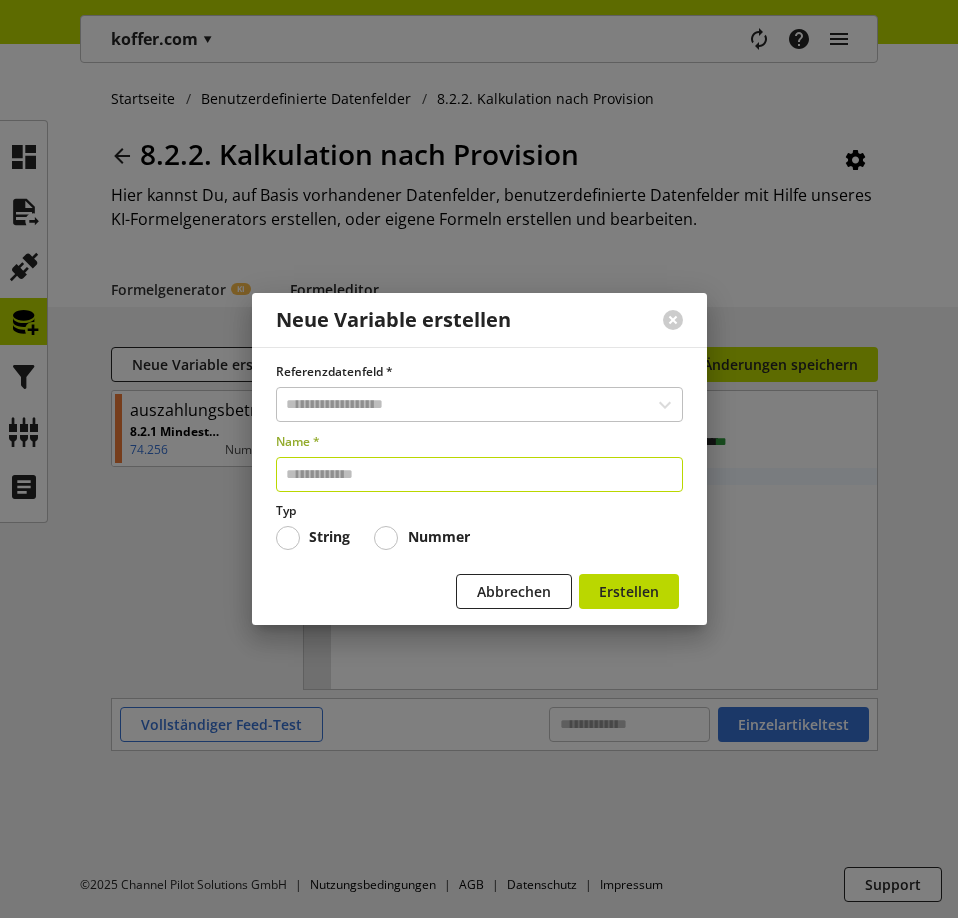 click at bounding box center [479, 474] 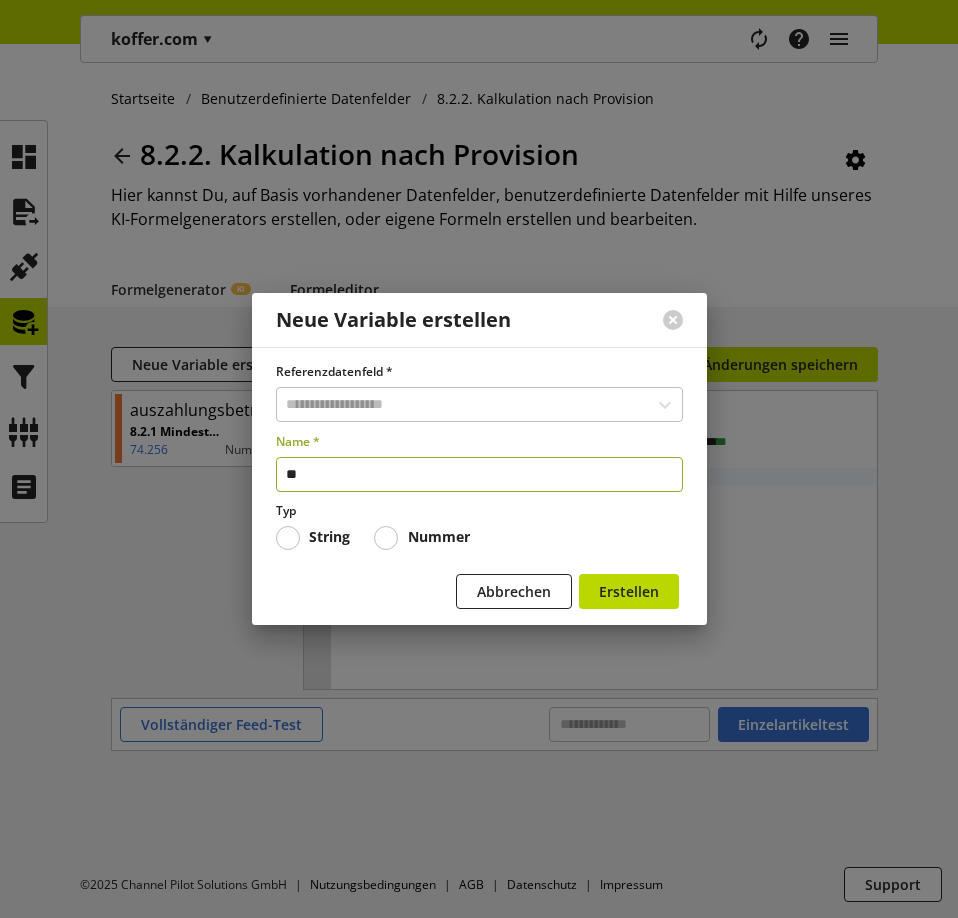 type on "**" 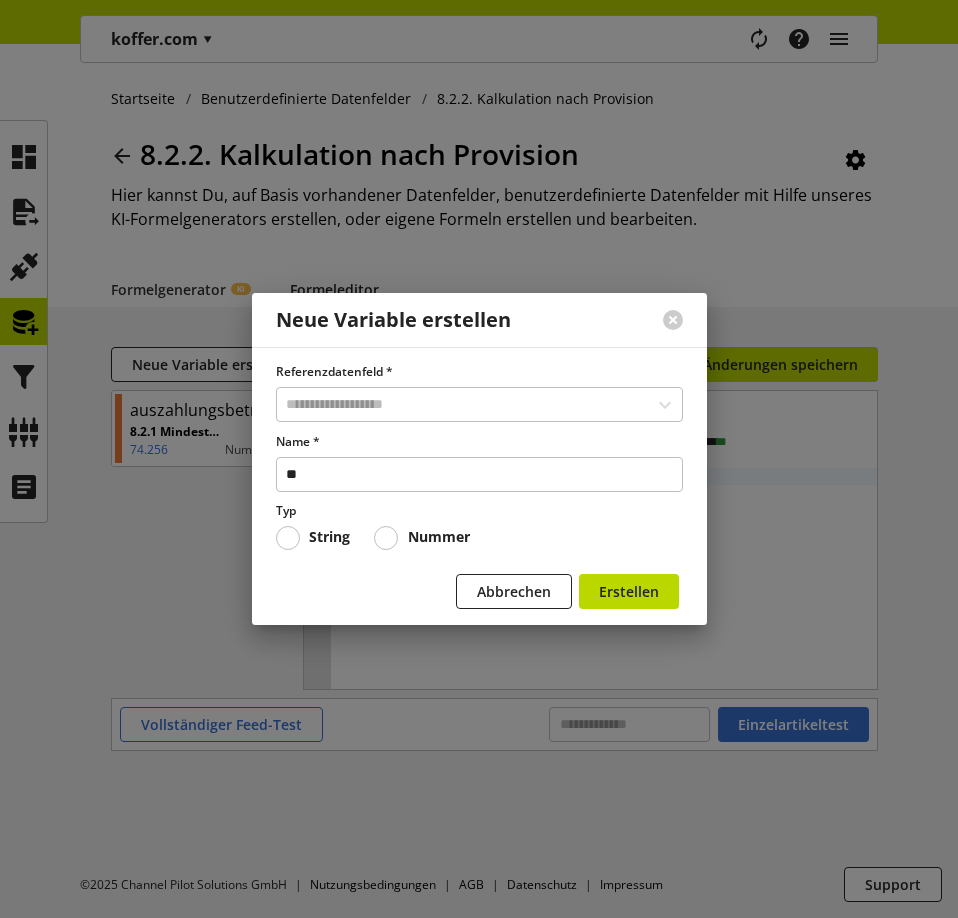 click at bounding box center [386, 538] 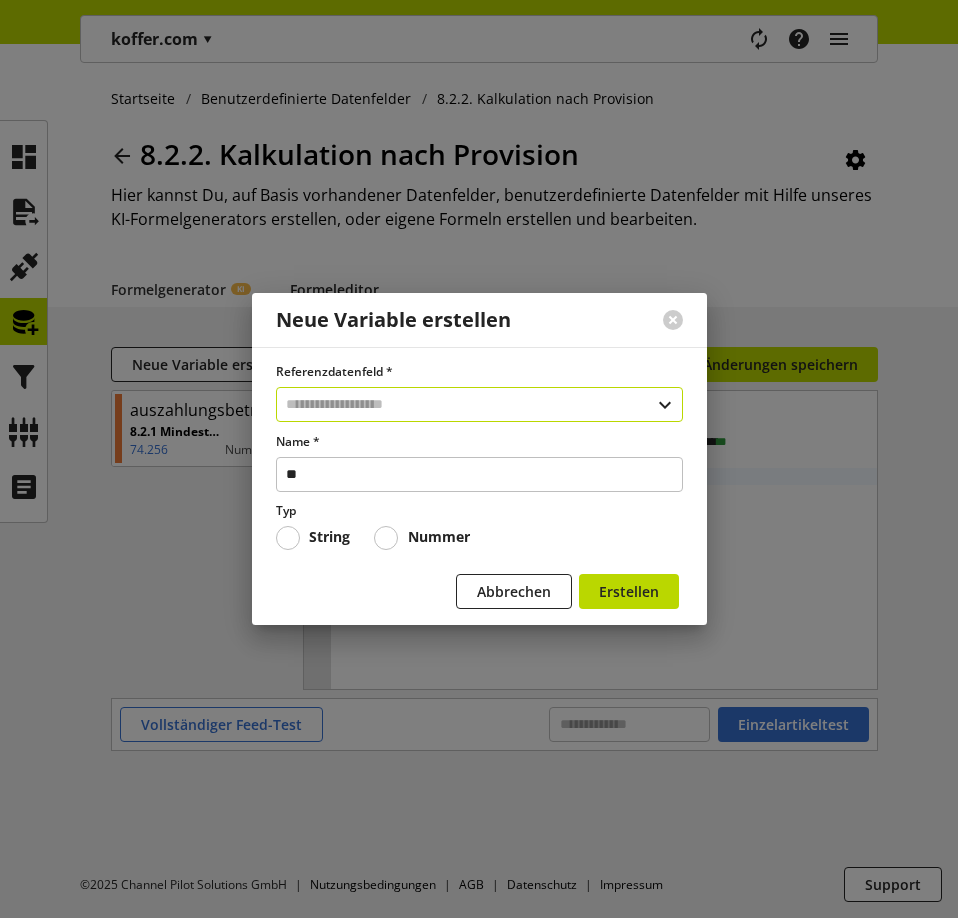 click at bounding box center (479, 404) 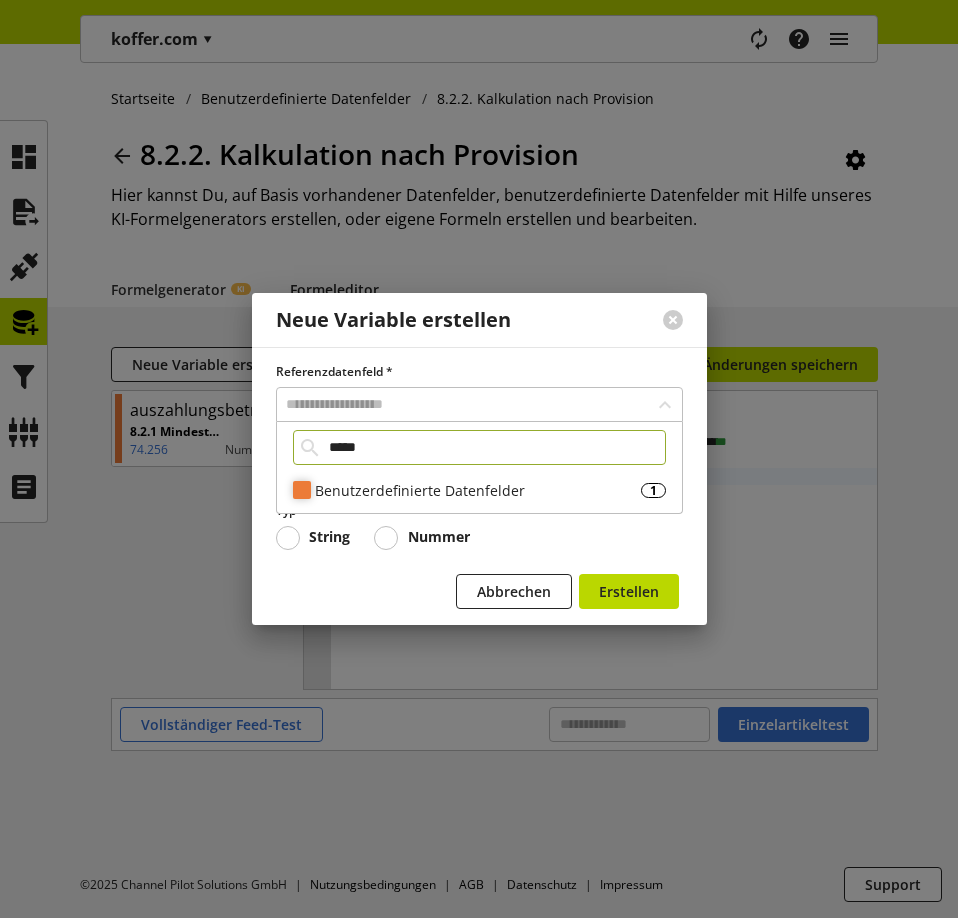 type on "*****" 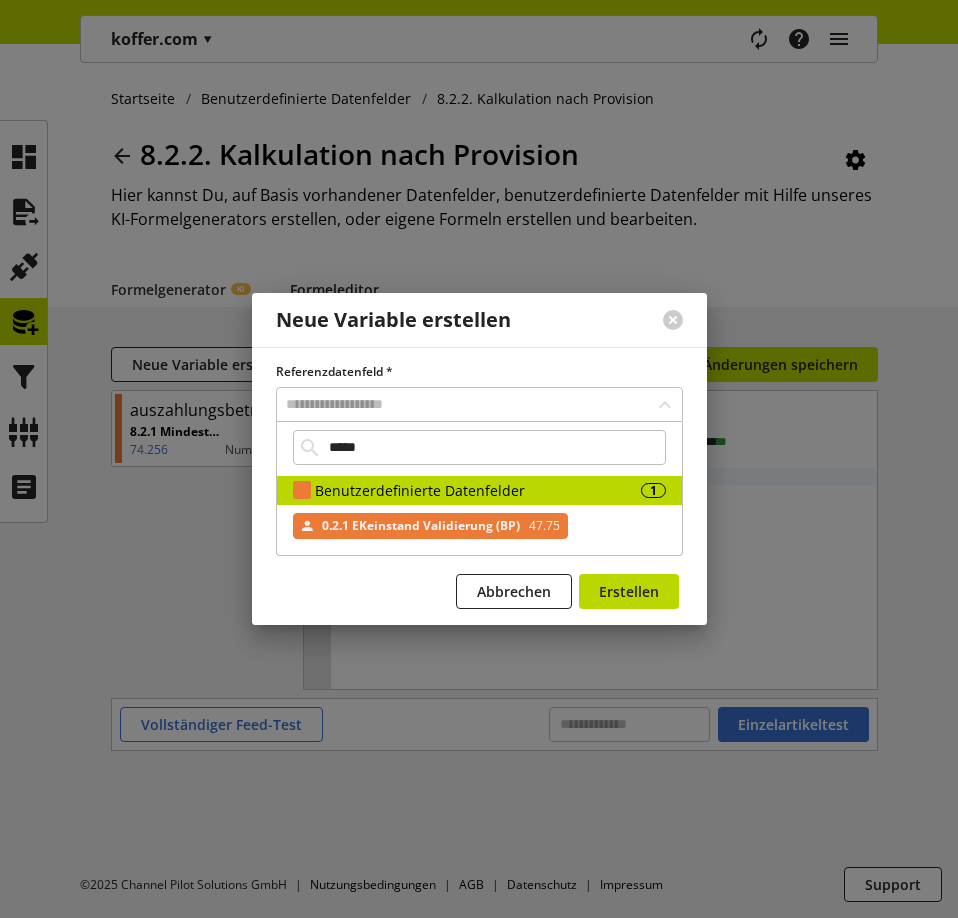 click on "0.2.1 EKeinstand Validierung (BP)" at bounding box center [421, 526] 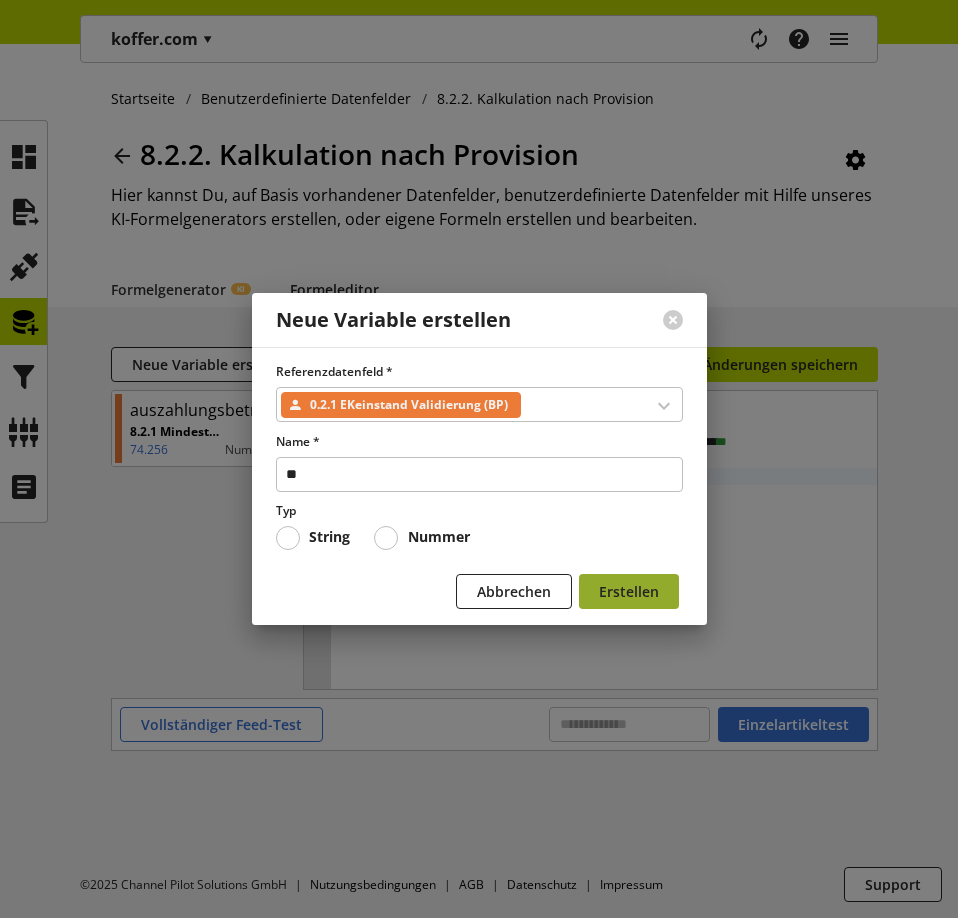 click on "Erstellen" at bounding box center [629, 591] 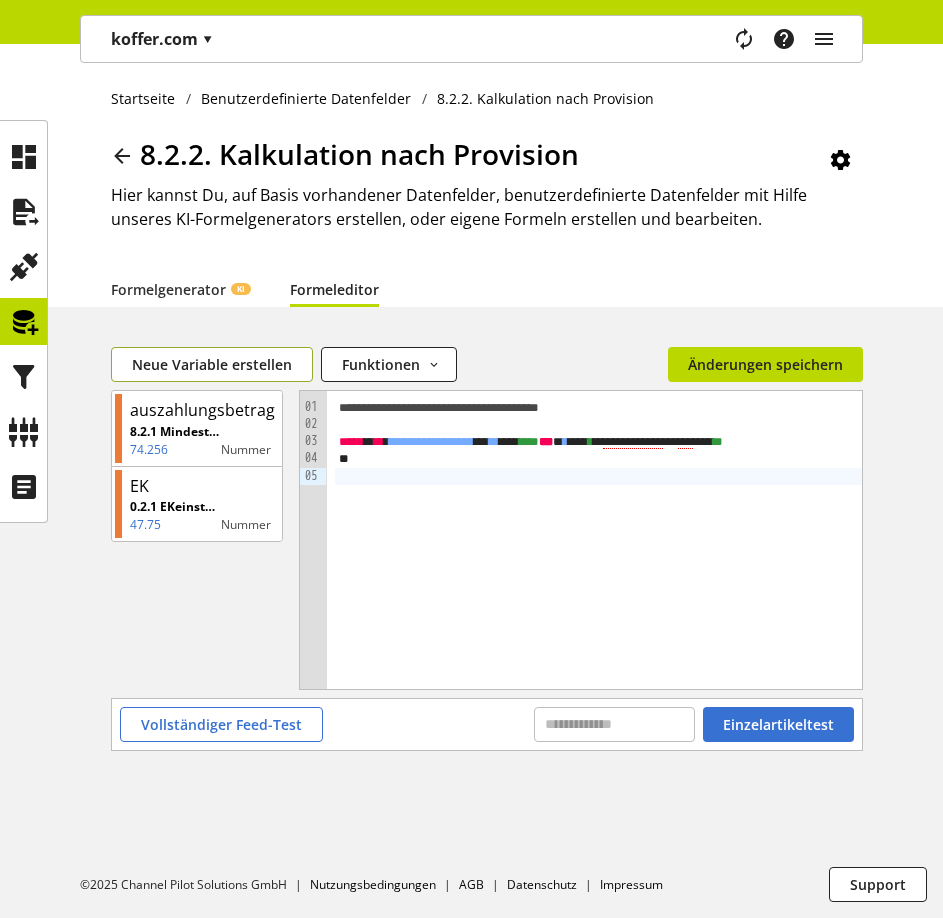 click on "Neue Variable erstellen" at bounding box center [212, 364] 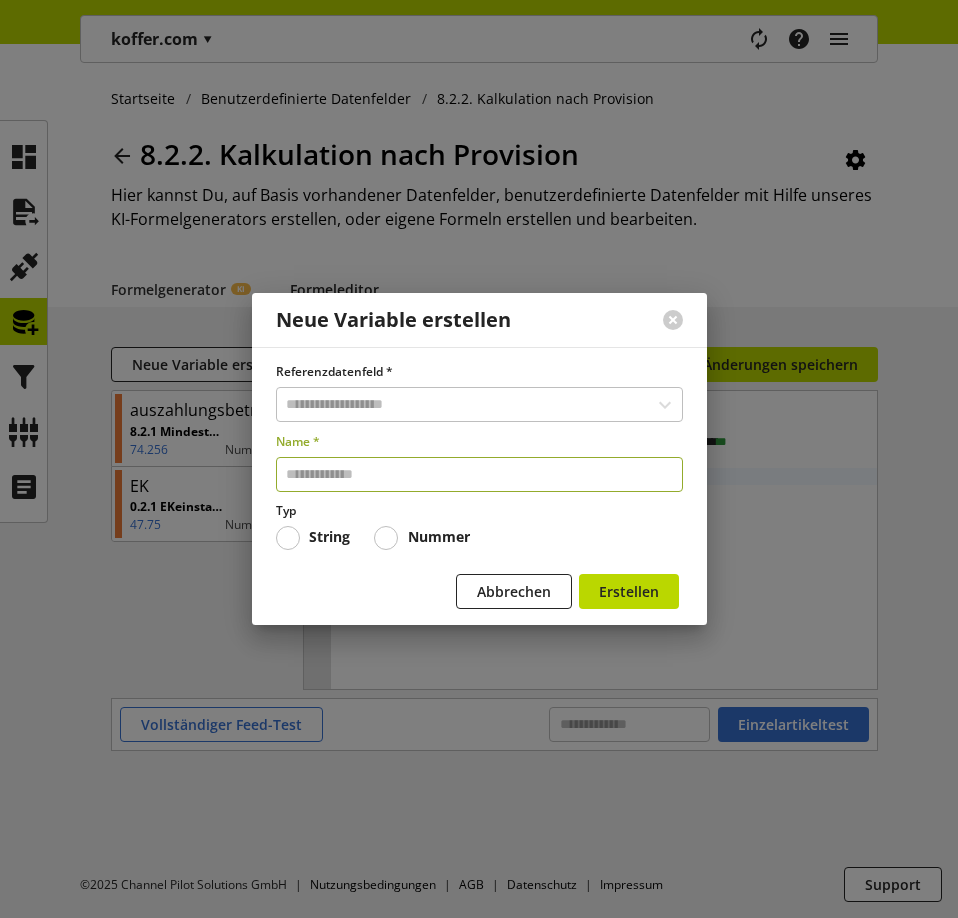 click at bounding box center (479, 474) 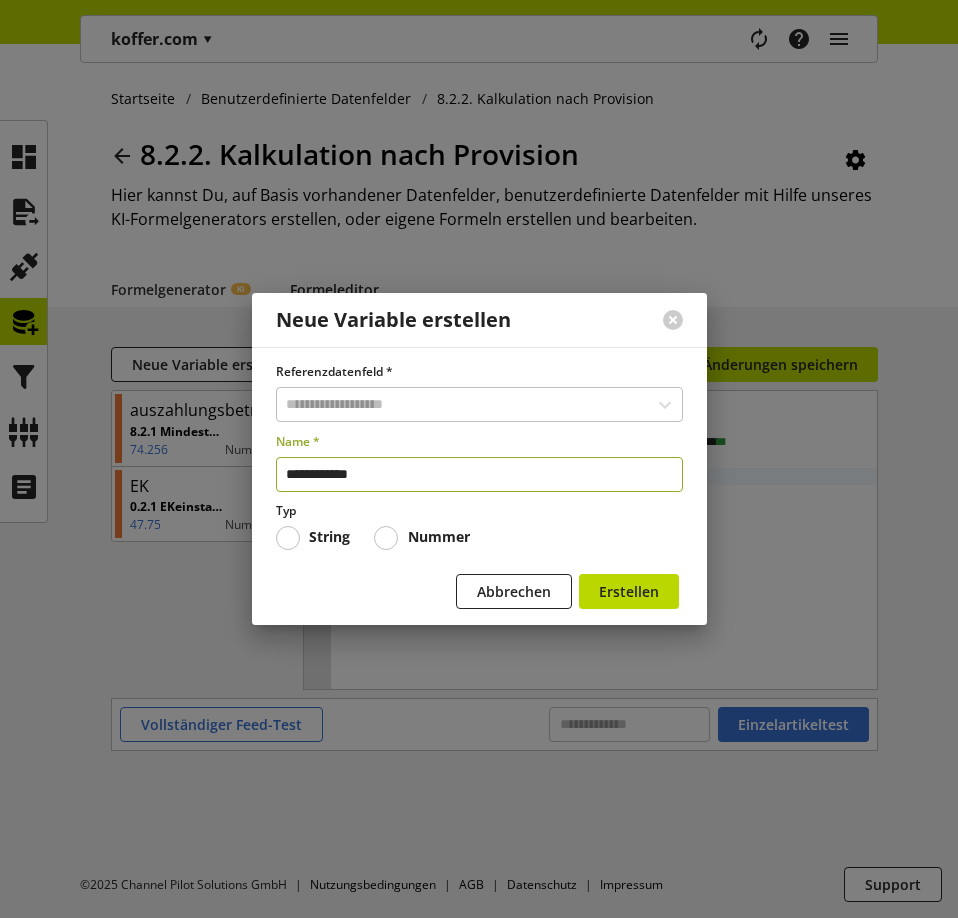 type on "**********" 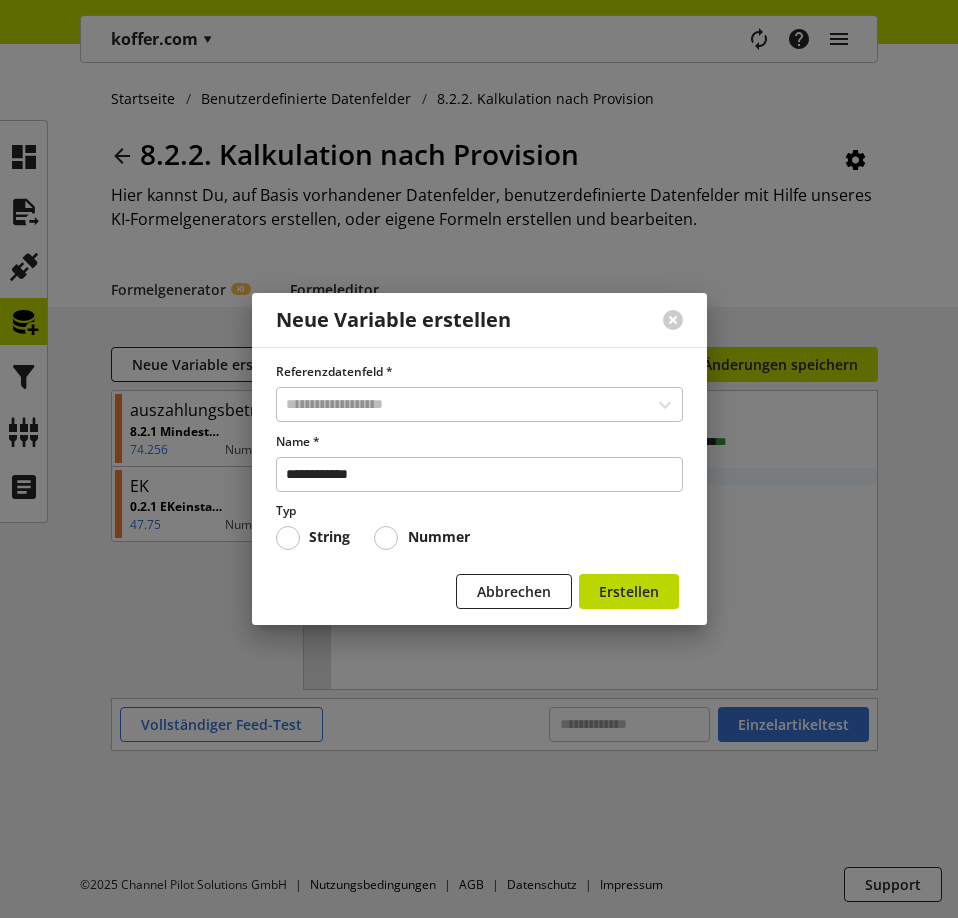 click at bounding box center [386, 538] 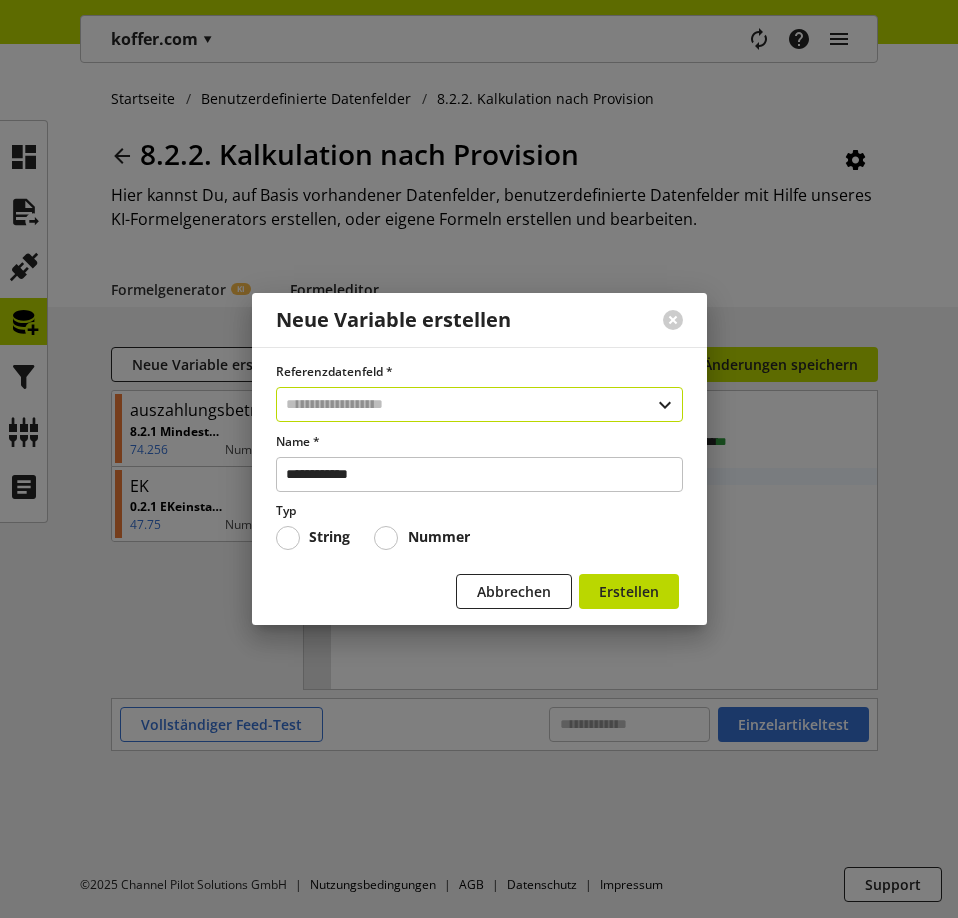 click at bounding box center (479, 404) 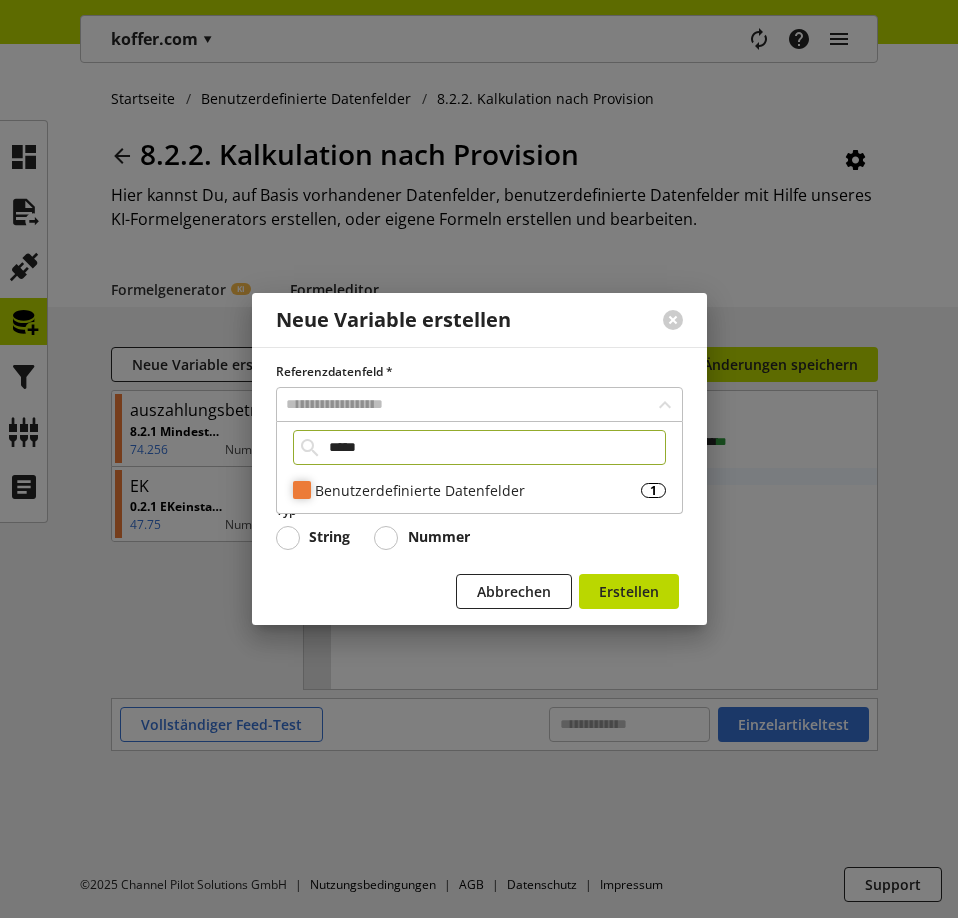 type on "*****" 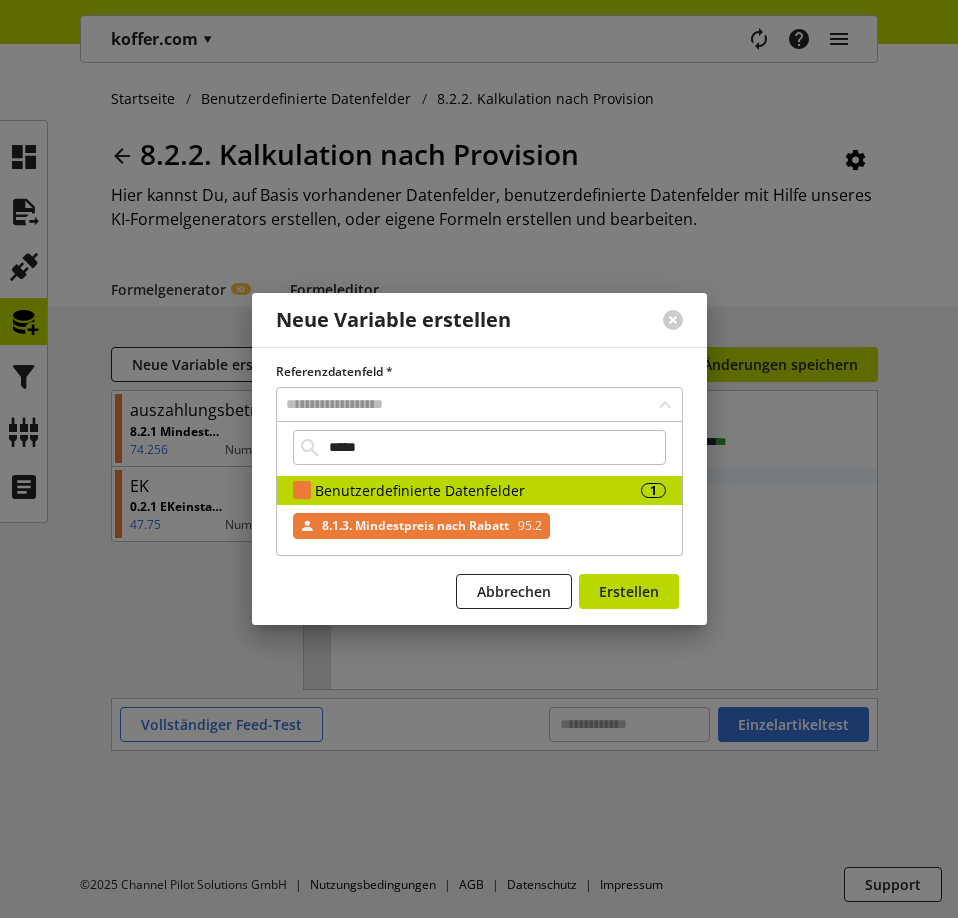 click on "8.1.3. Mindestpreis nach Rabatt" at bounding box center [415, 526] 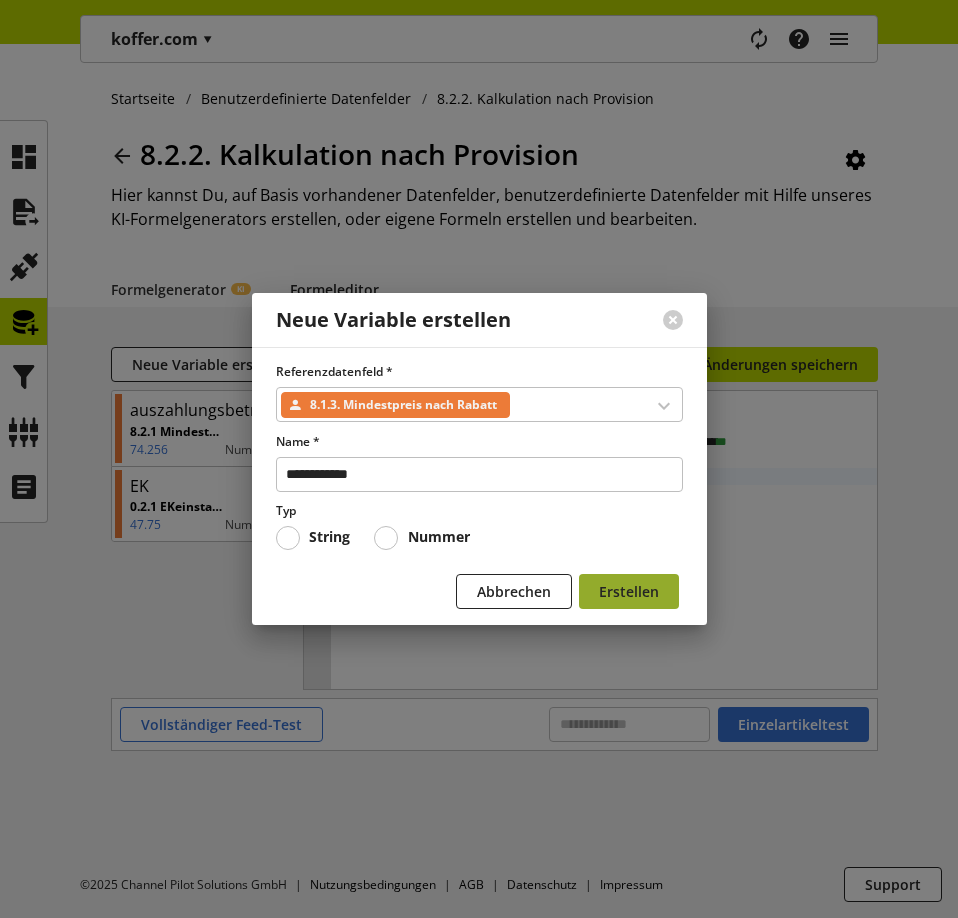 click on "Erstellen" at bounding box center [629, 591] 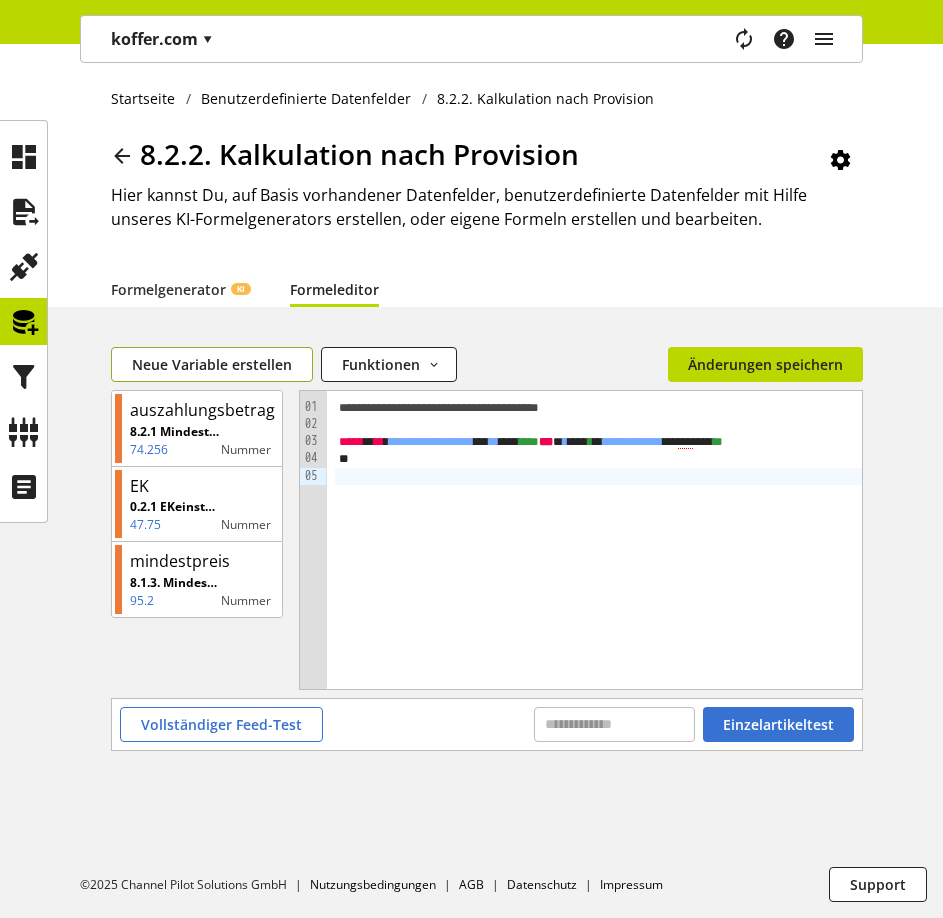 click on "Neue Variable erstellen" at bounding box center (212, 364) 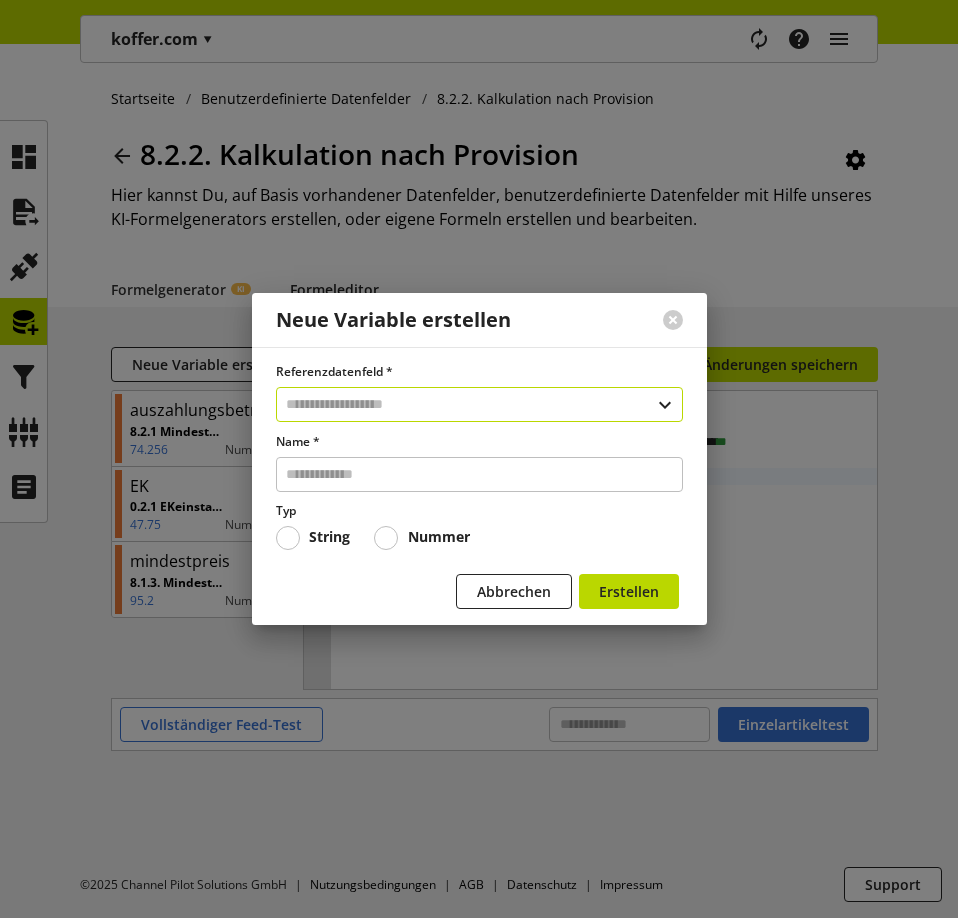 click at bounding box center [479, 404] 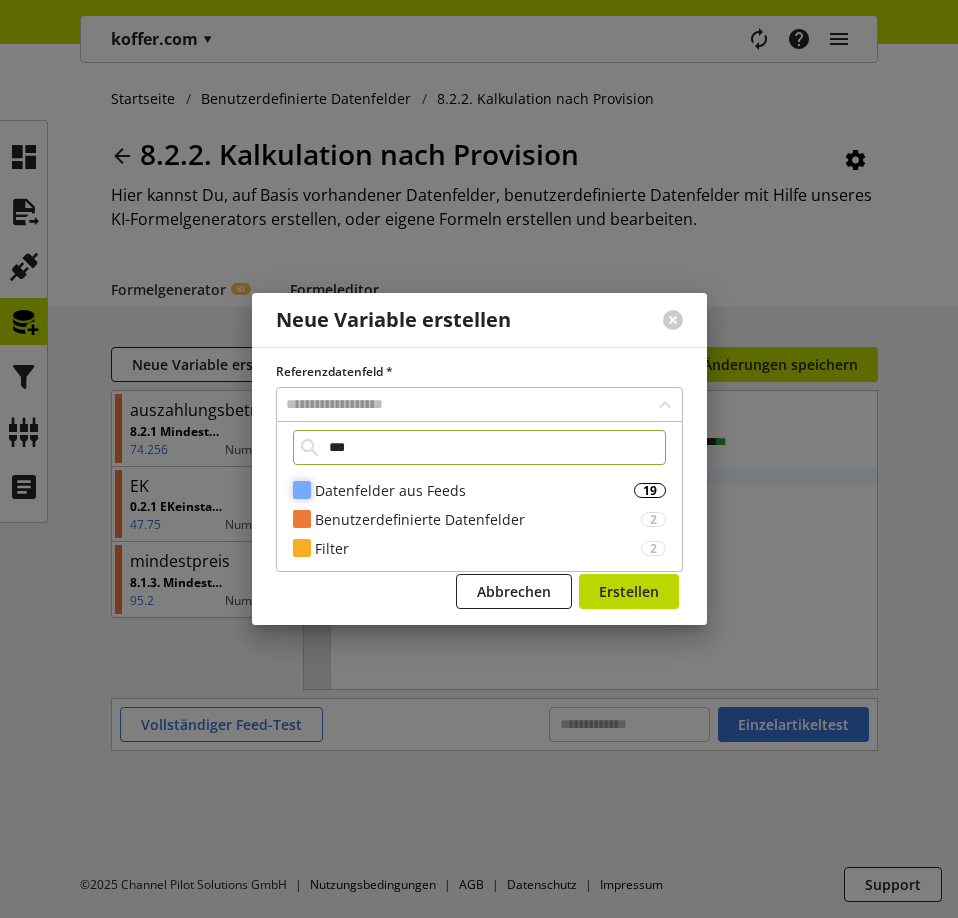 type on "***" 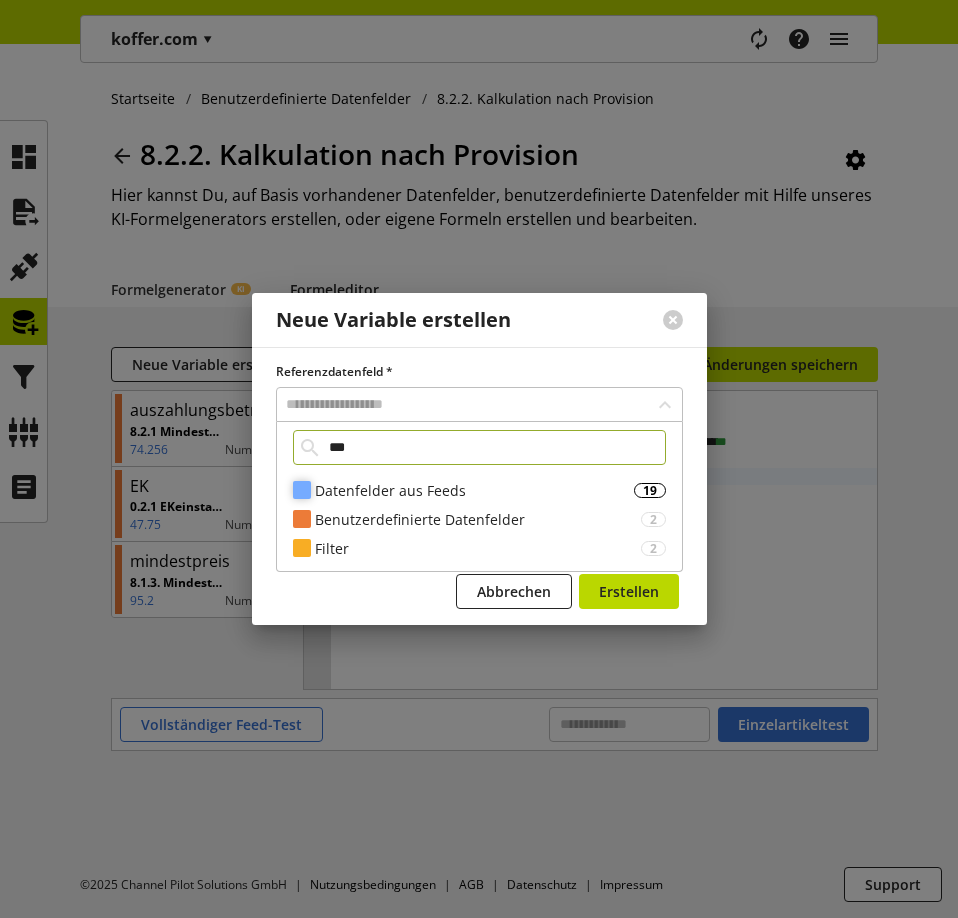 click on "Datenfelder aus Feeds" at bounding box center [474, 490] 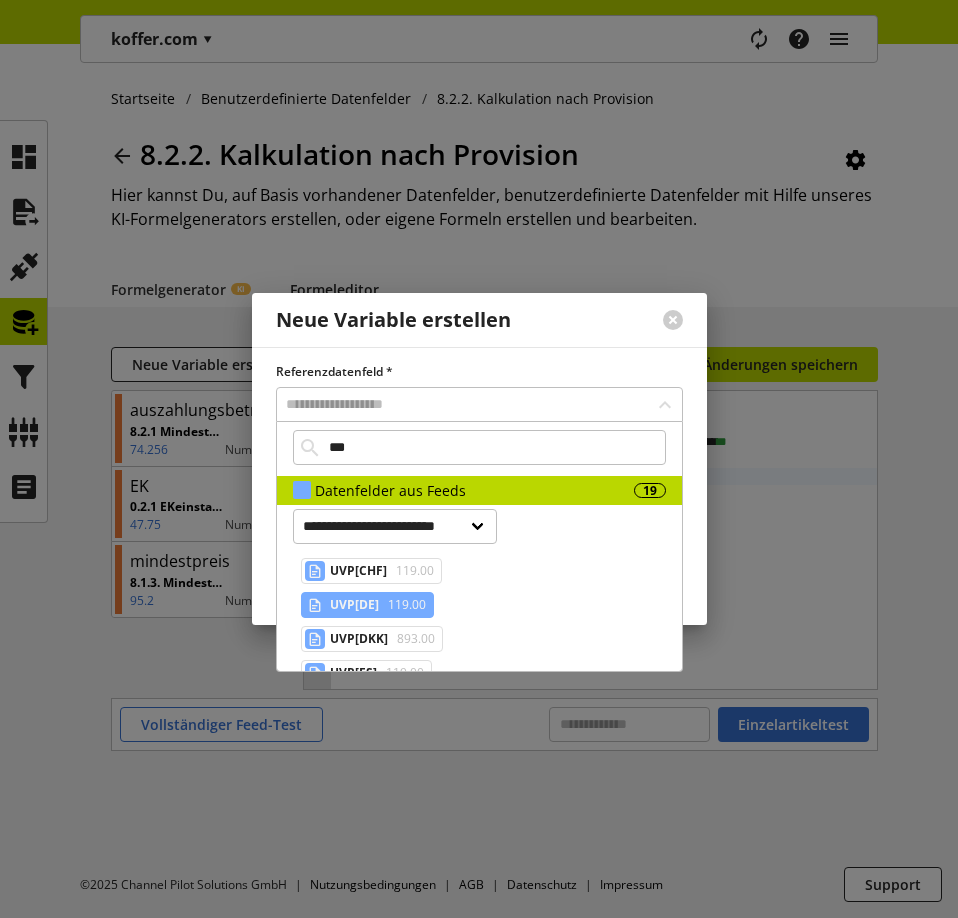 click on "UVP[DE]" at bounding box center (354, 605) 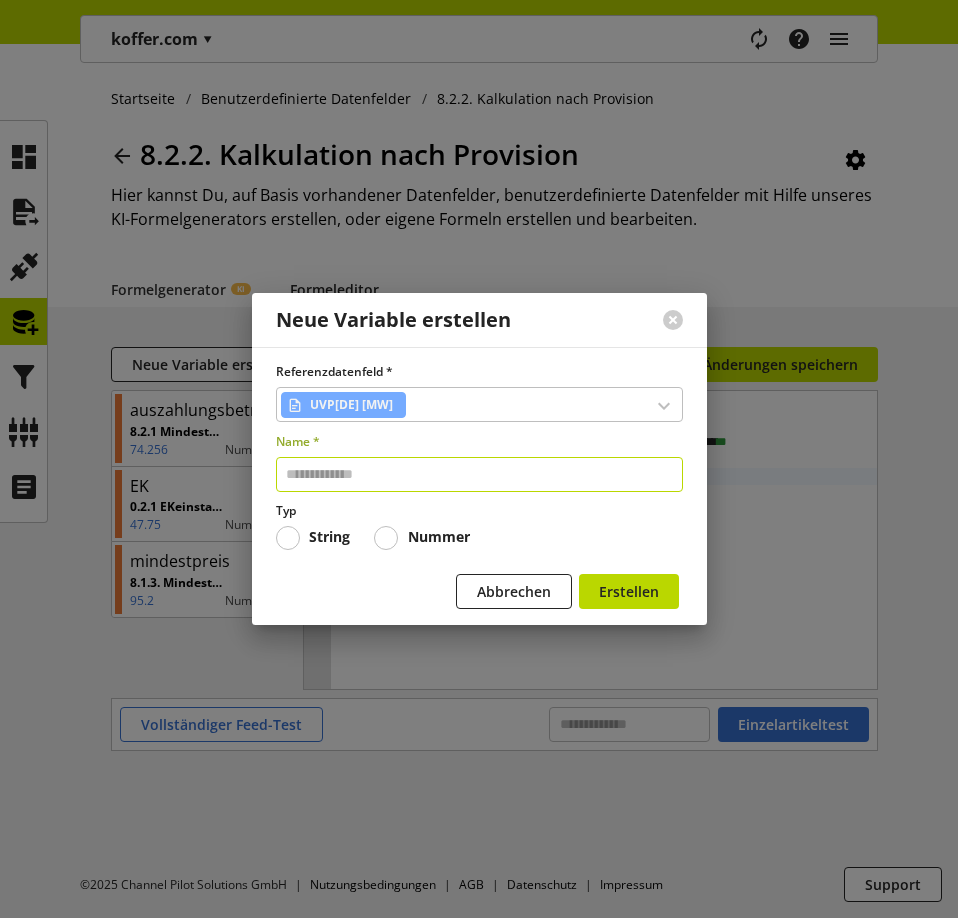click at bounding box center [479, 474] 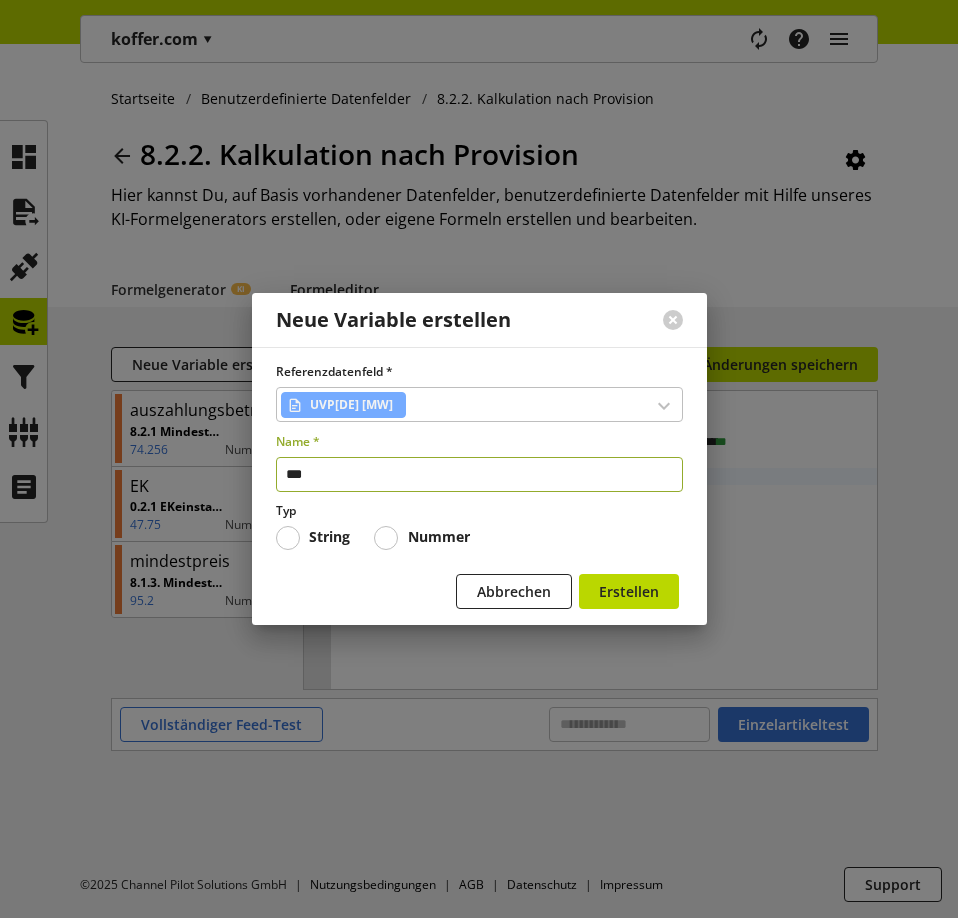 type on "***" 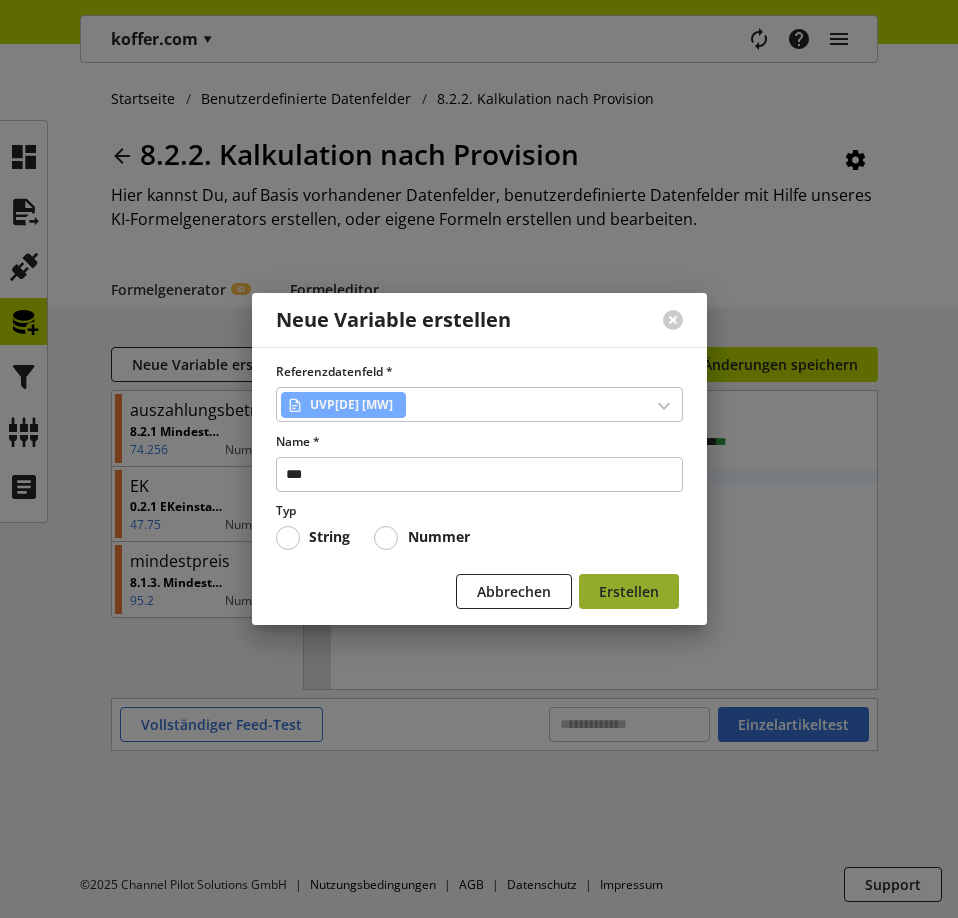 click on "Erstellen" at bounding box center (629, 591) 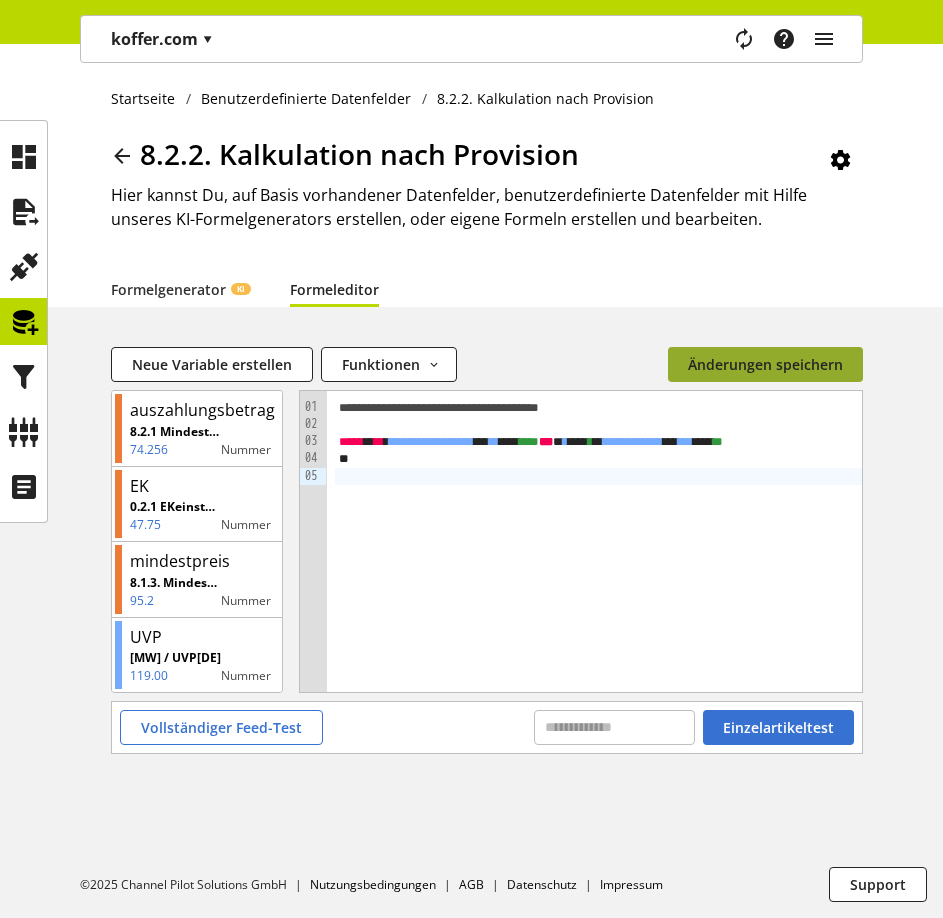 click on "Änderungen speichern" at bounding box center [765, 364] 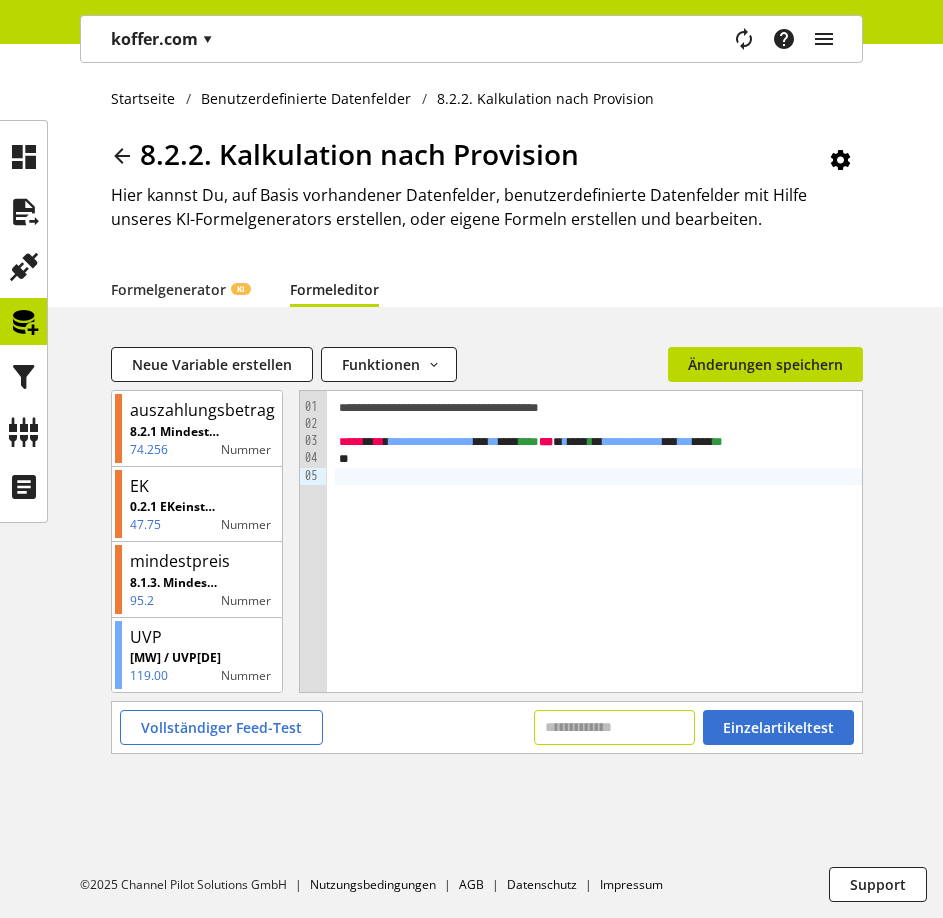 click at bounding box center (614, 727) 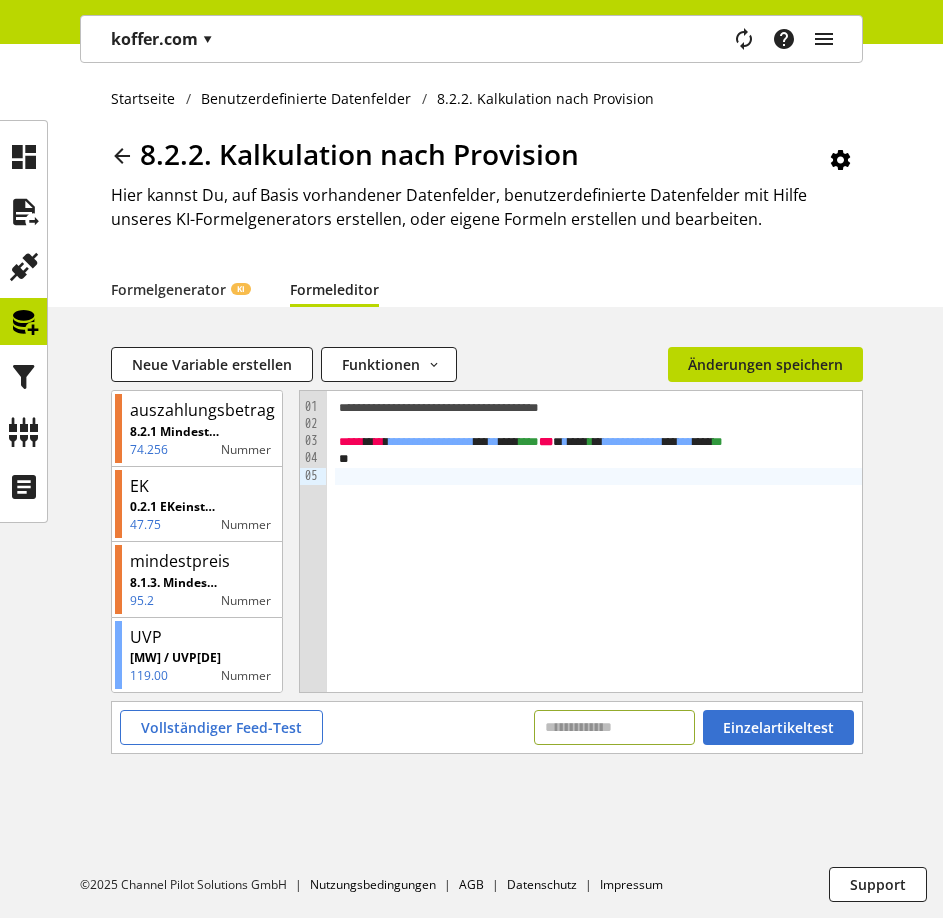 paste on "********" 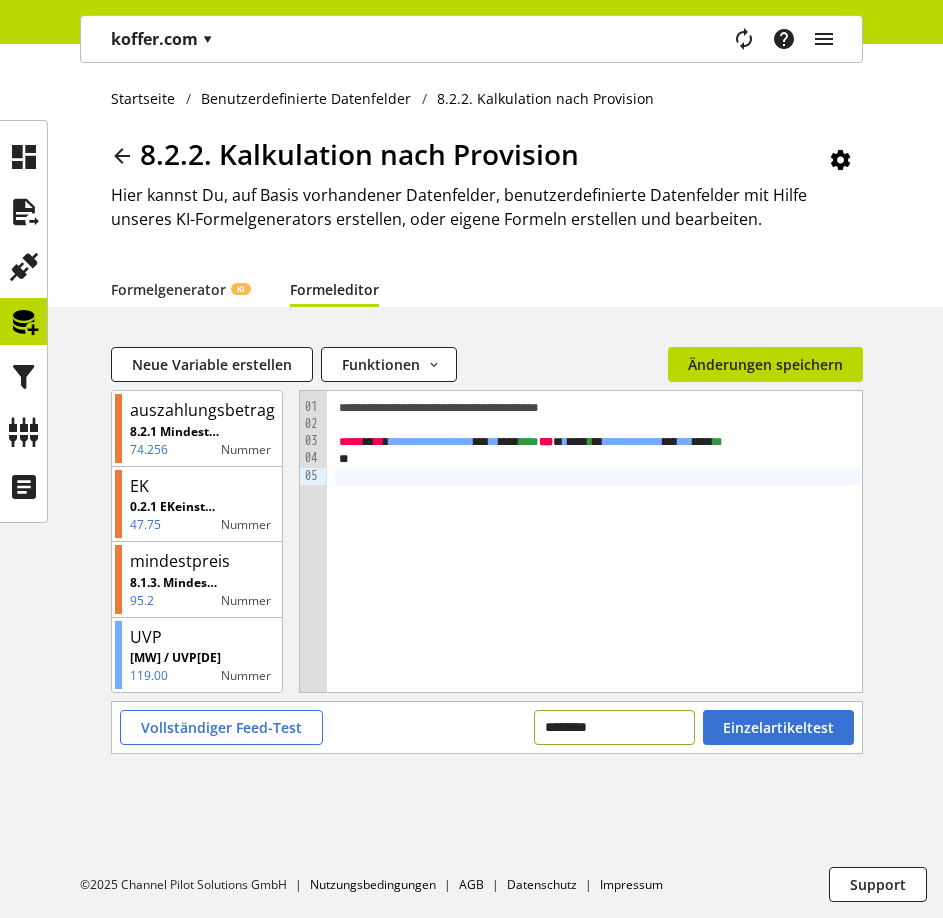type on "********" 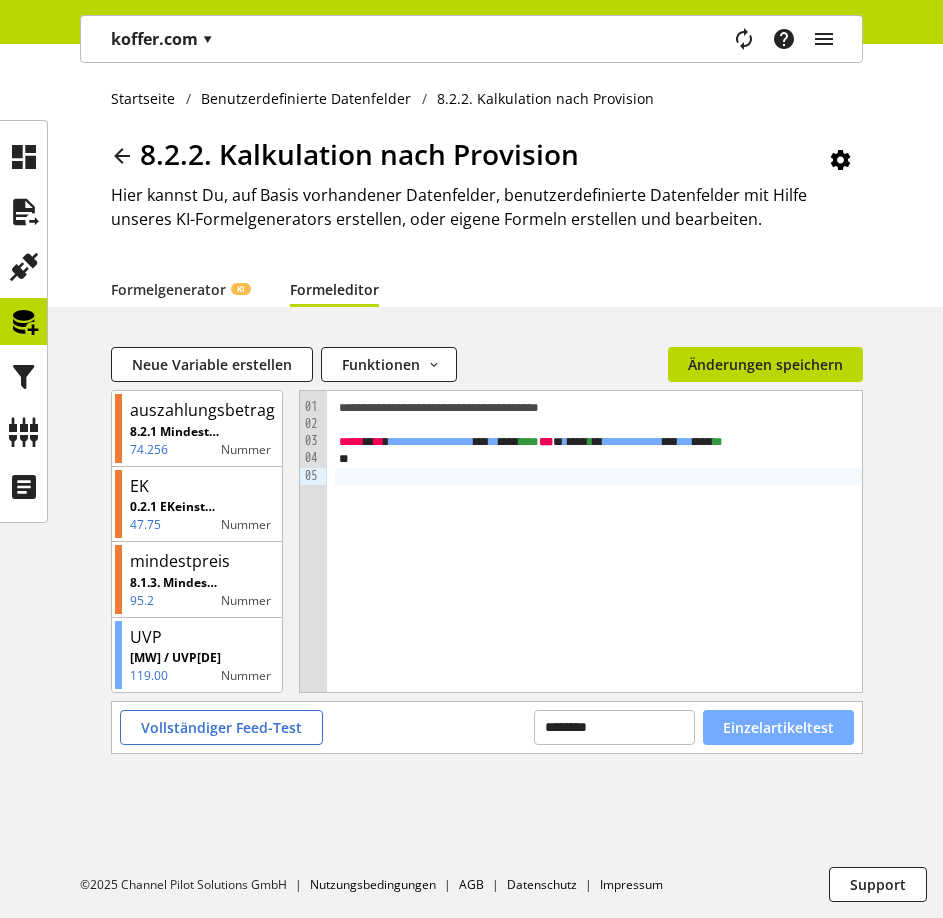 click on "Einzelartikeltest" at bounding box center (778, 727) 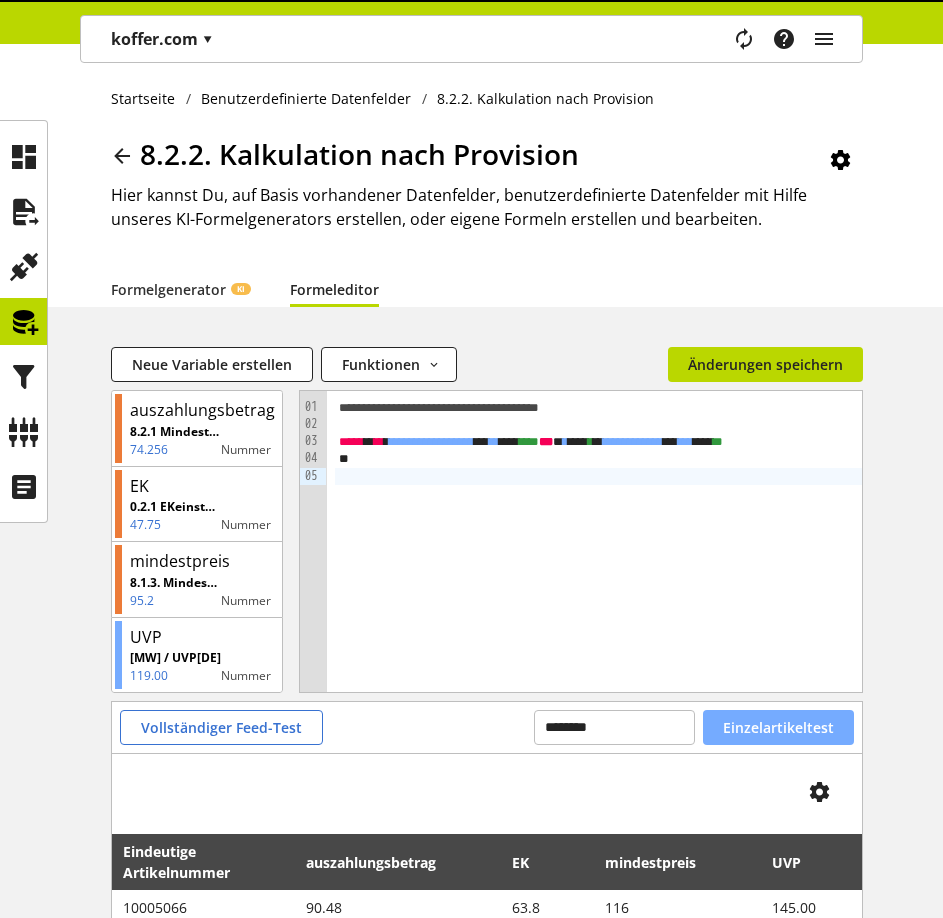 scroll, scrollTop: 153, scrollLeft: 0, axis: vertical 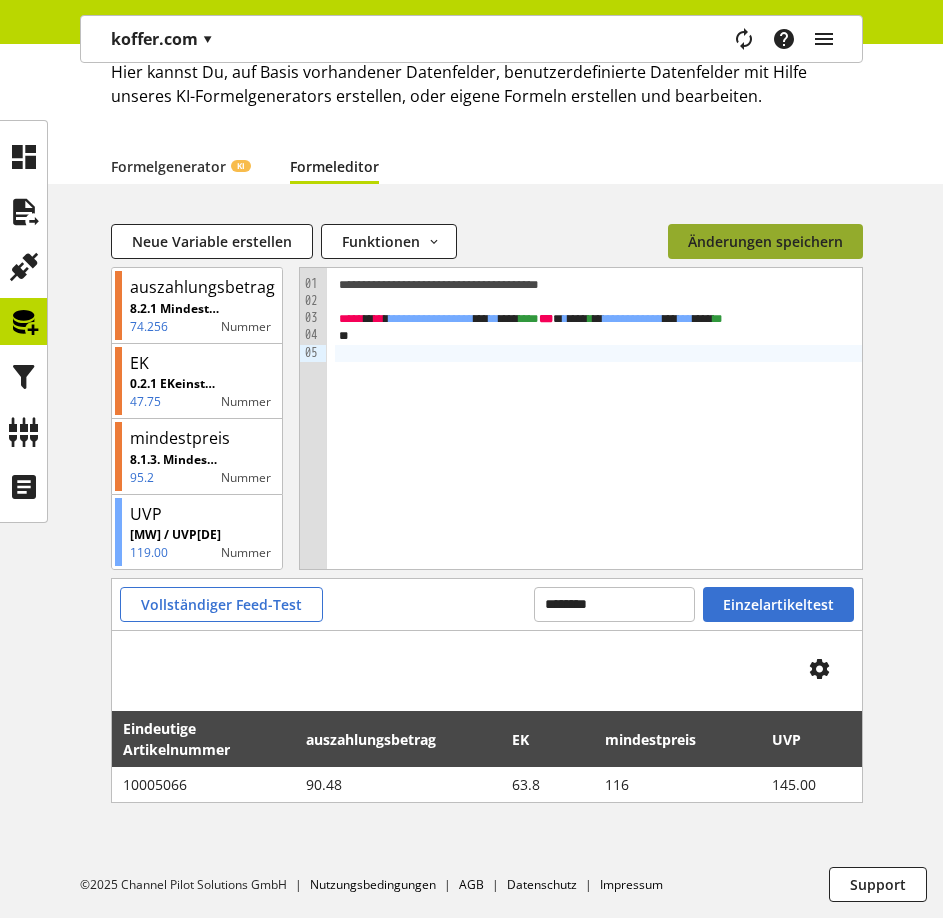 click on "Änderungen speichern" at bounding box center (765, 241) 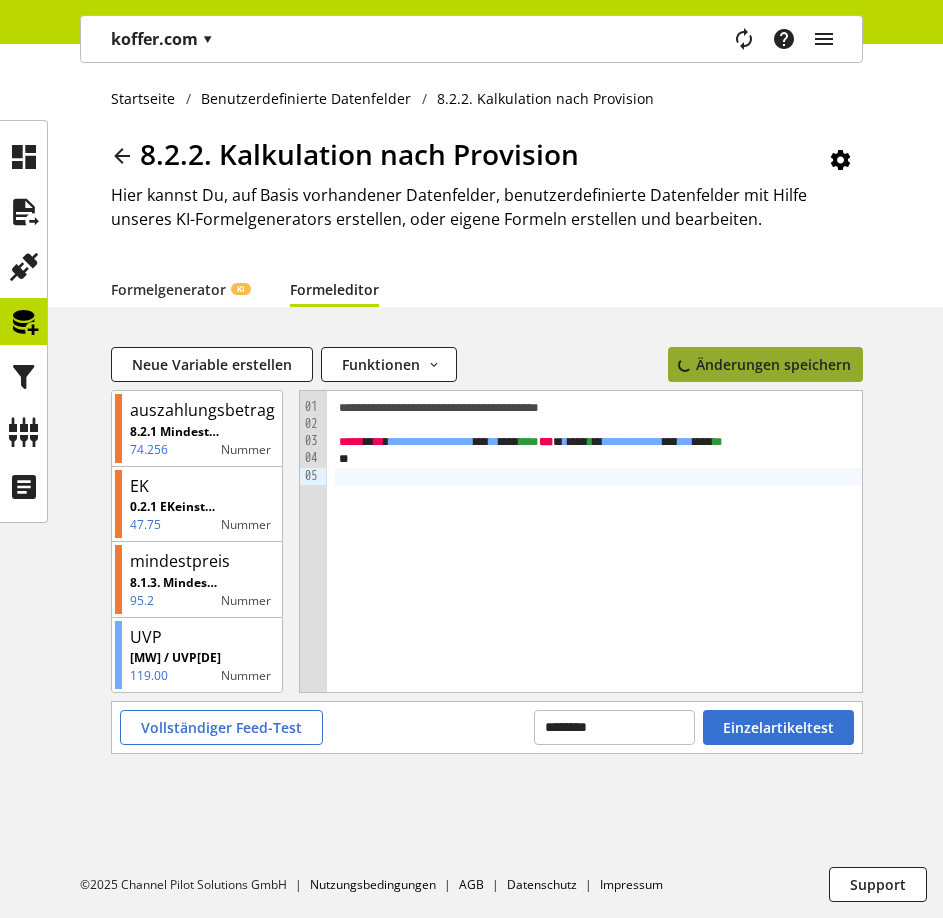 scroll, scrollTop: 0, scrollLeft: 0, axis: both 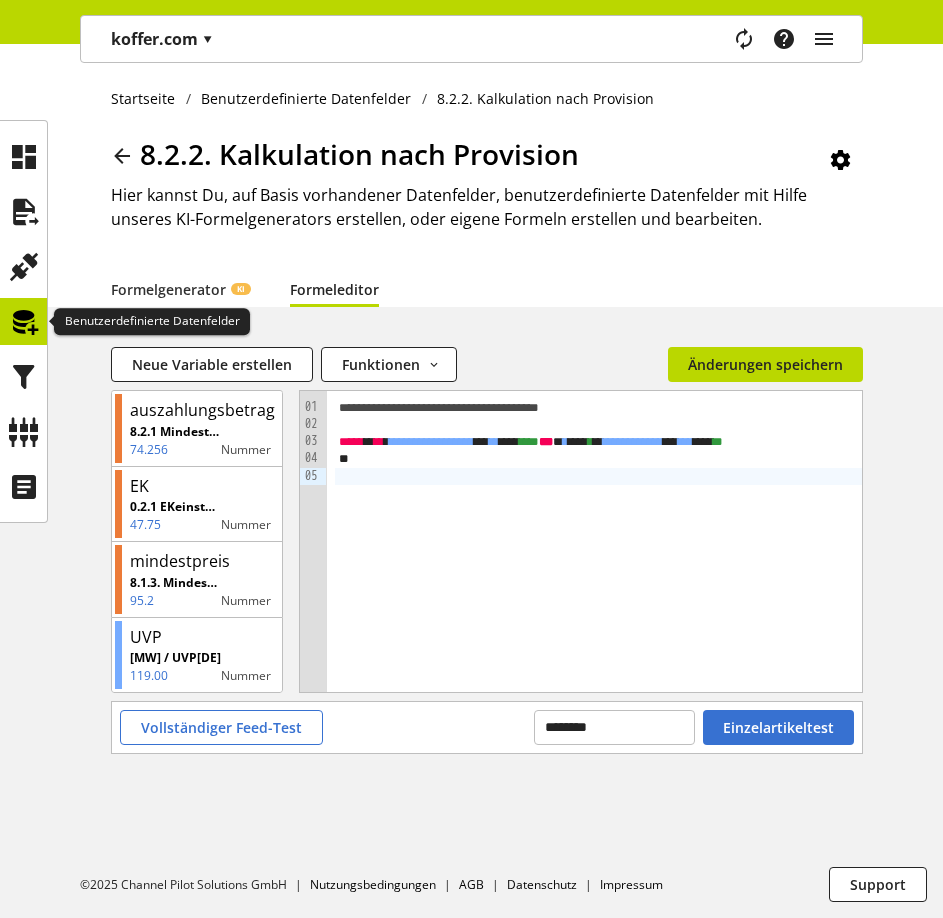 click at bounding box center (24, 322) 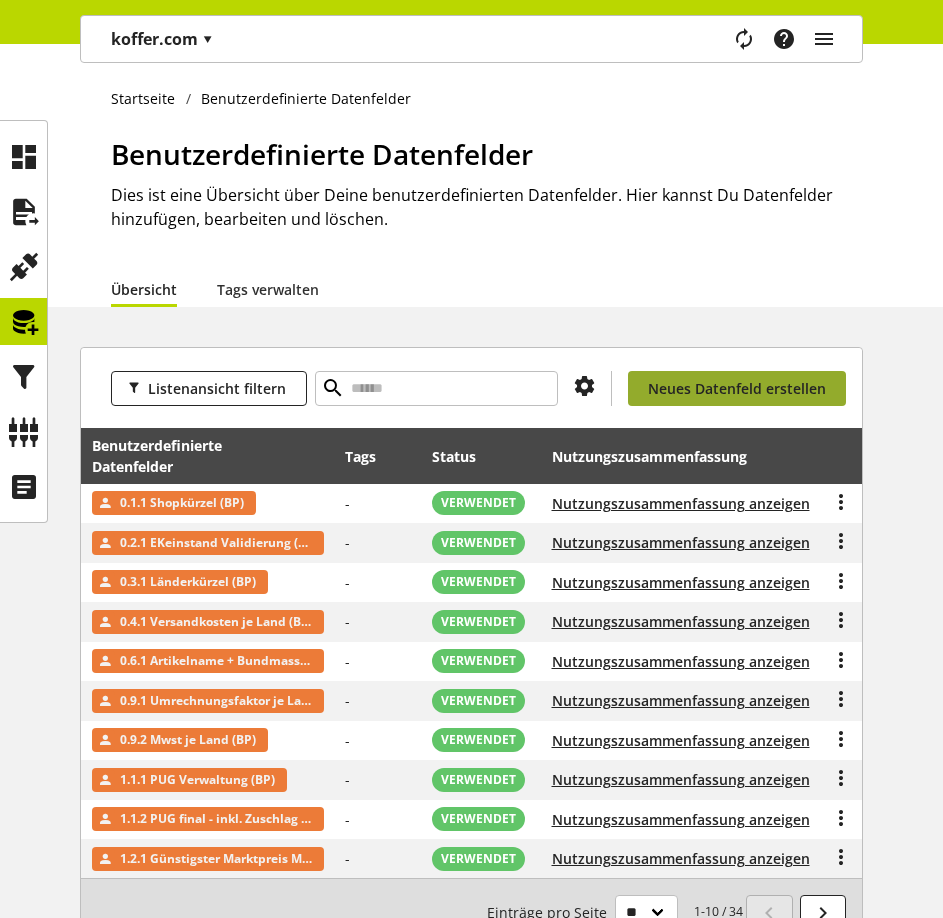click on "Neues Datenfeld erstellen" at bounding box center [737, 388] 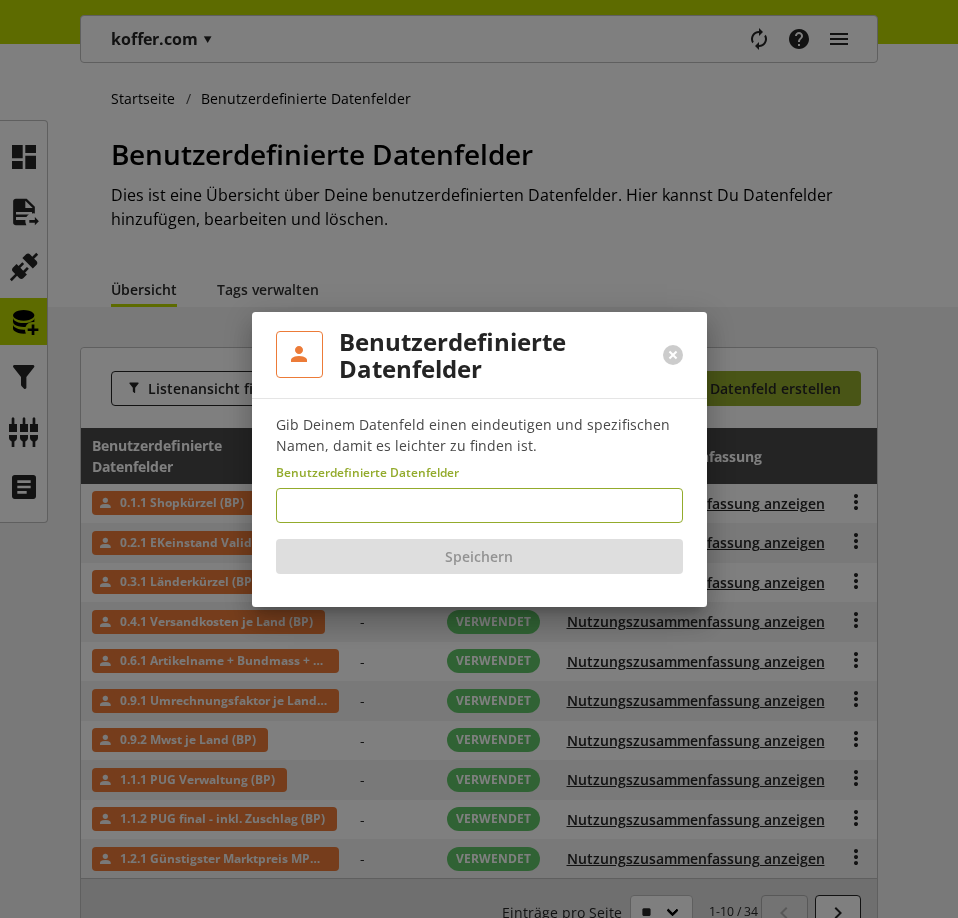 type on "**********" 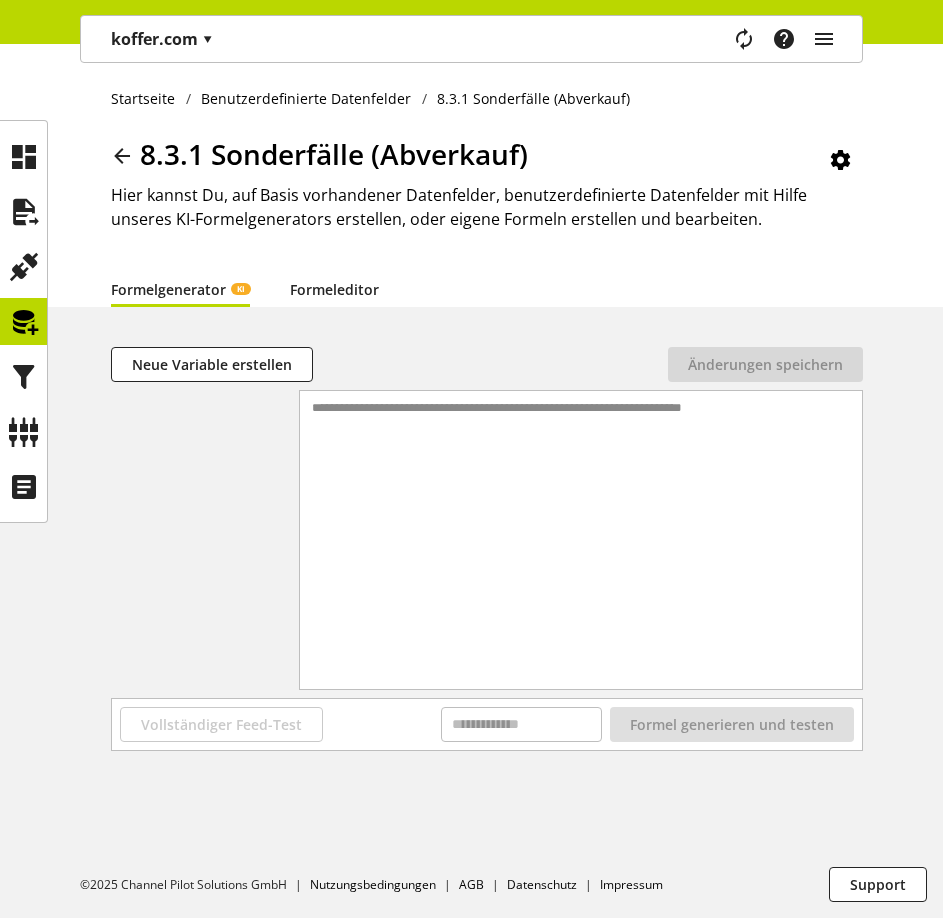 click on "Formeleditor" at bounding box center (334, 289) 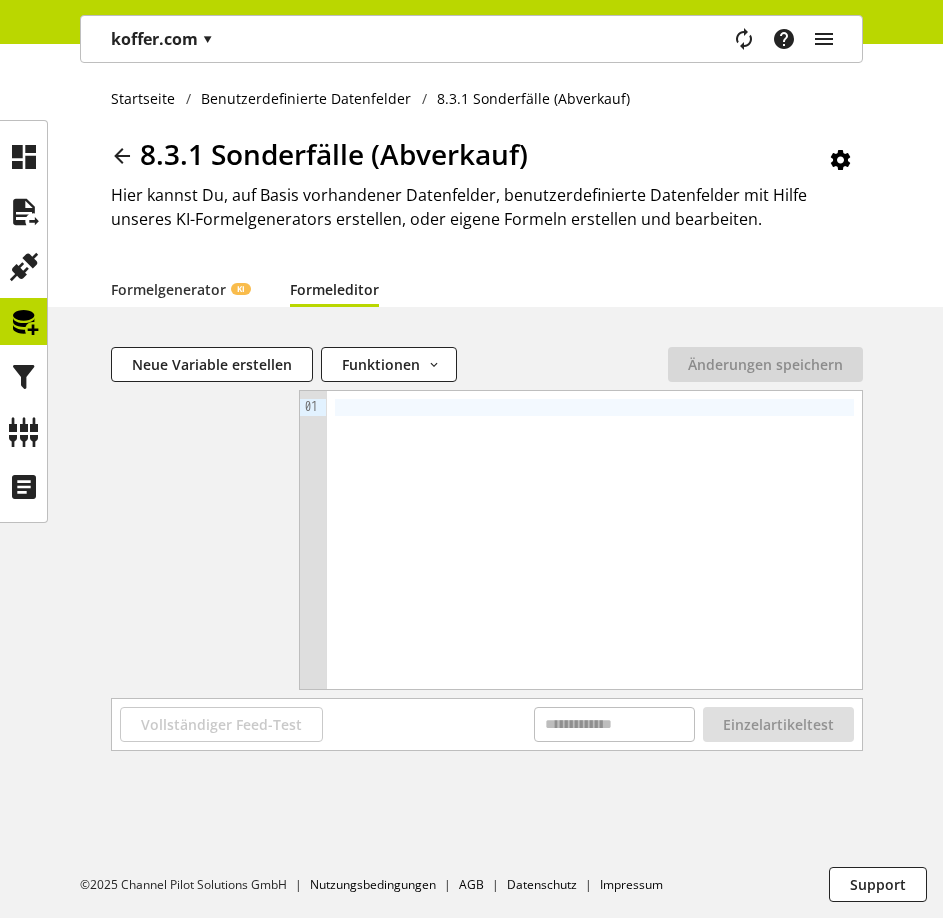 click at bounding box center (594, 540) 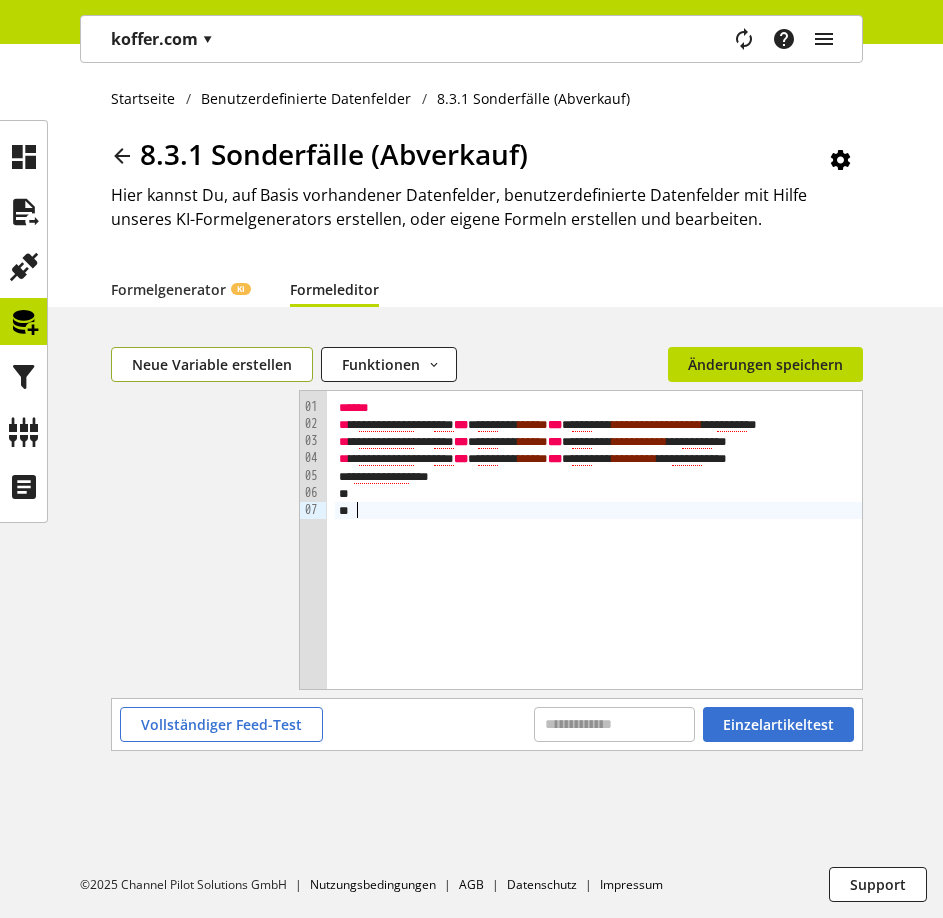 click on "Neue Variable erstellen" at bounding box center [212, 364] 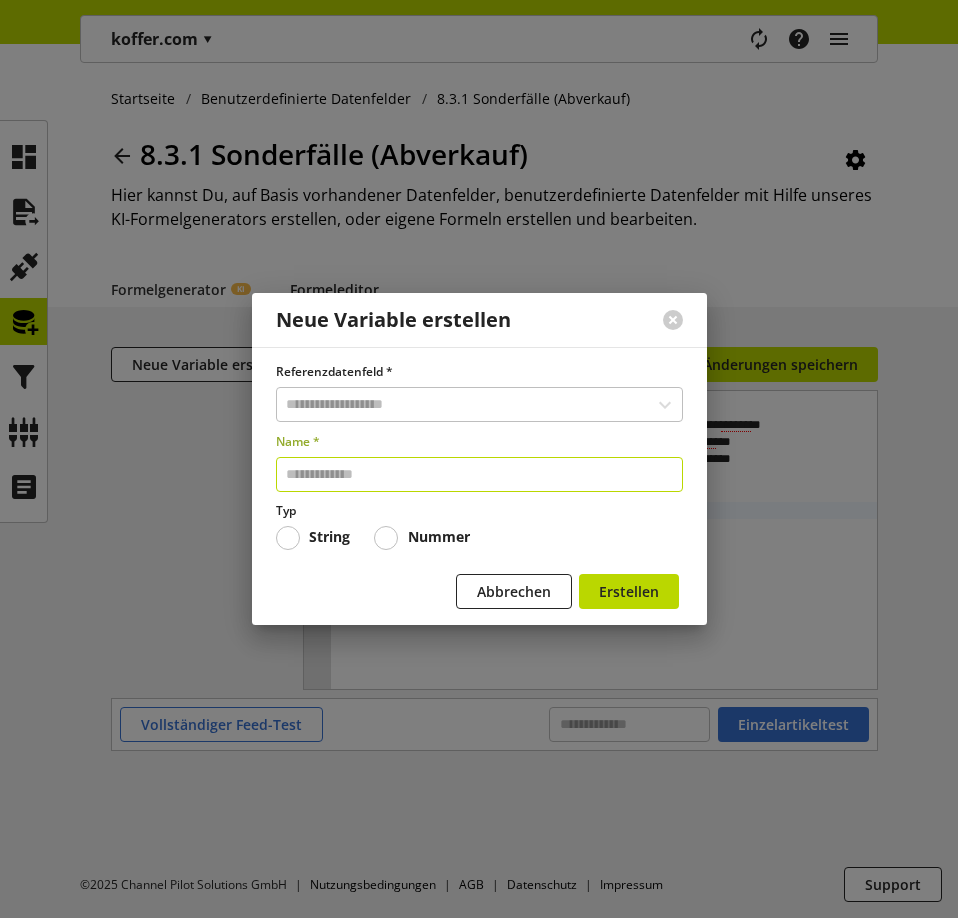 click at bounding box center [479, 474] 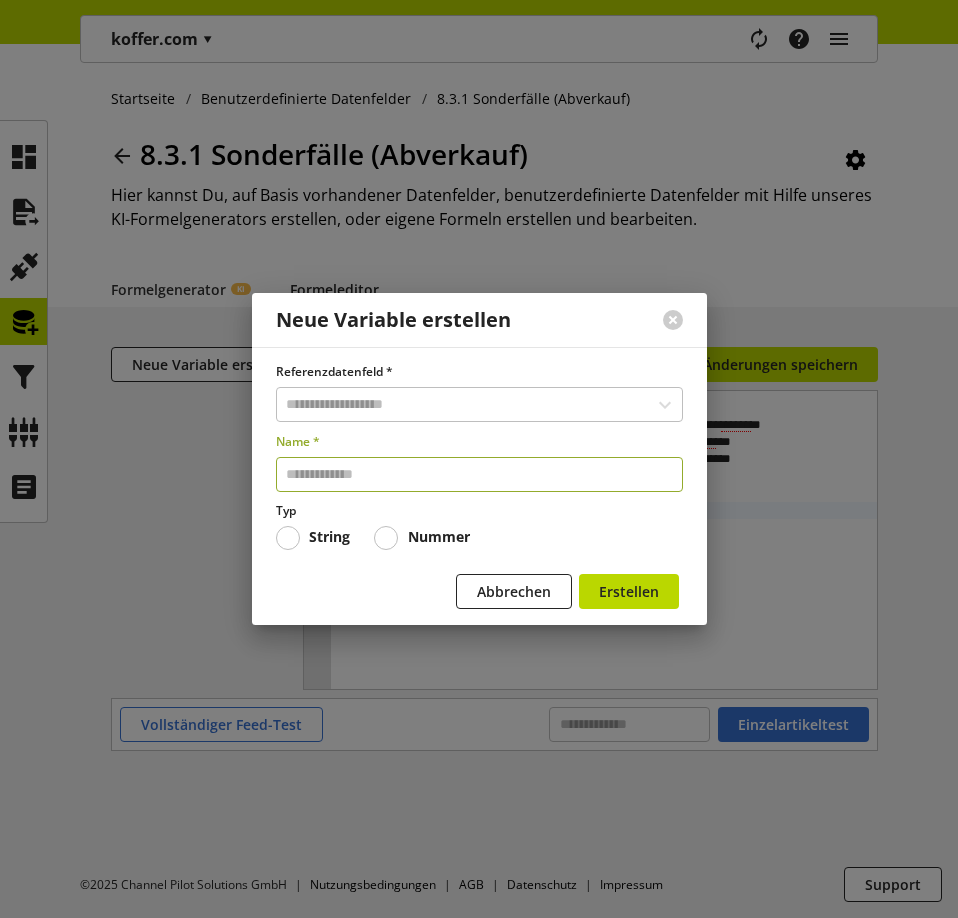 paste on "**********" 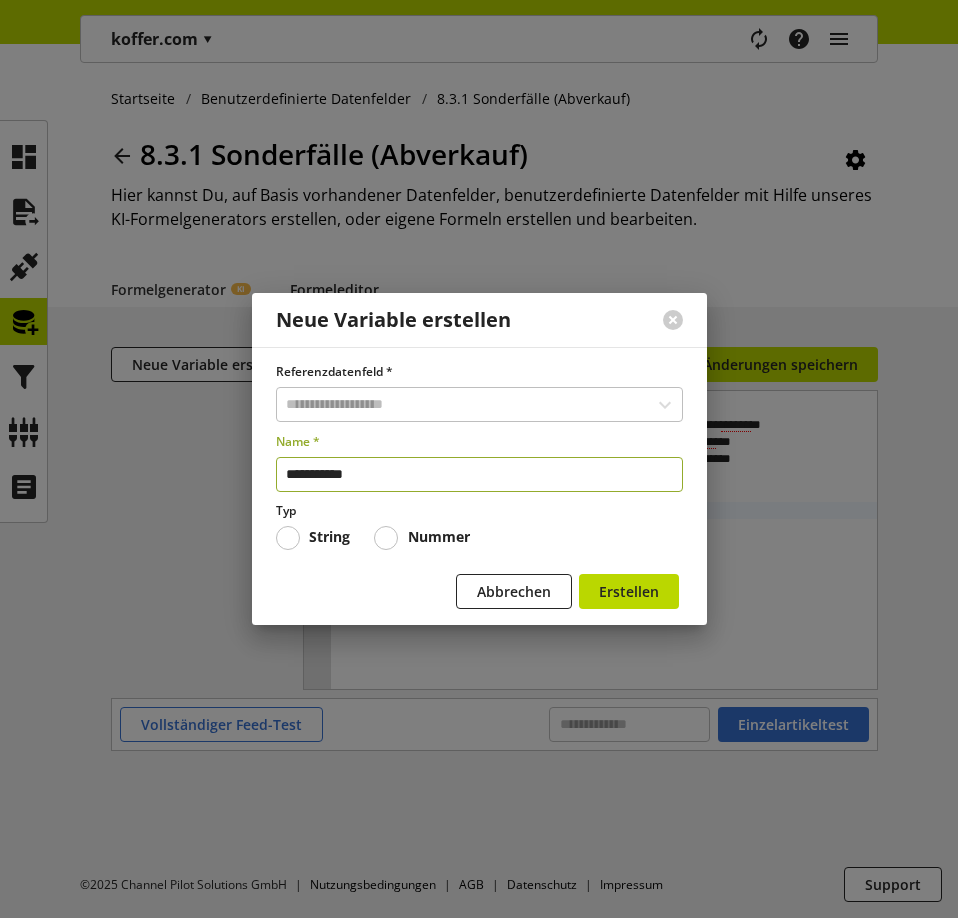 type on "**********" 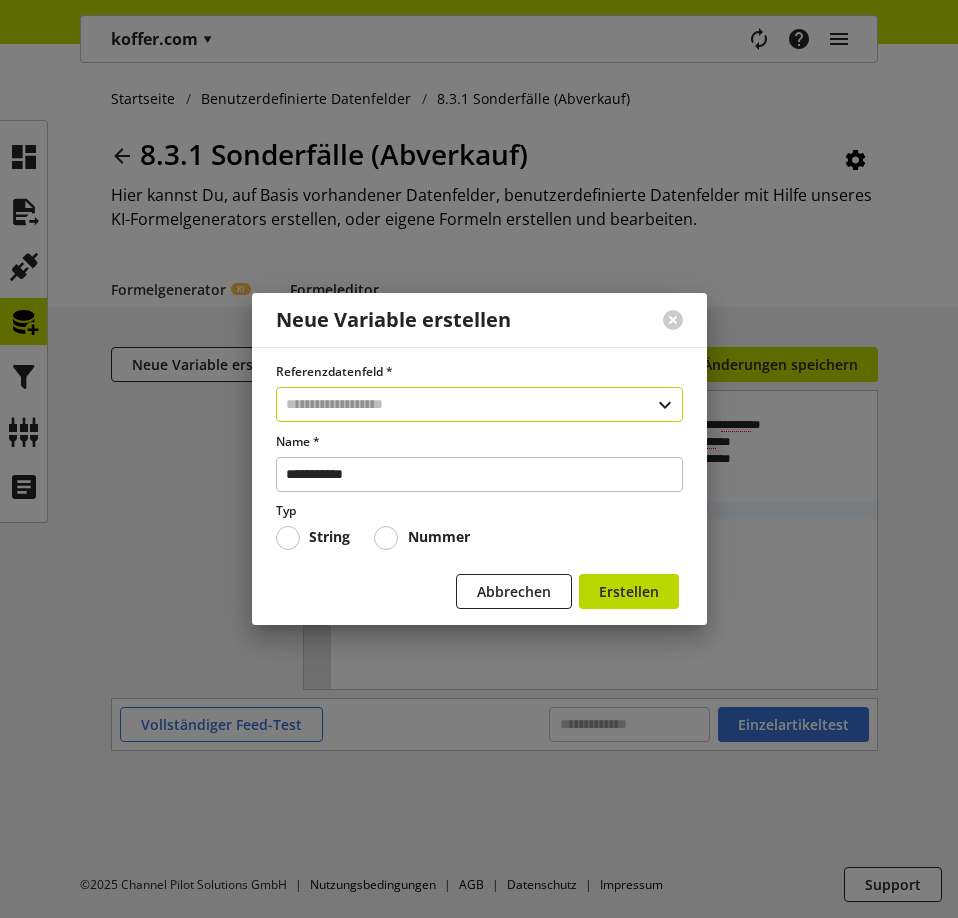 click at bounding box center (479, 404) 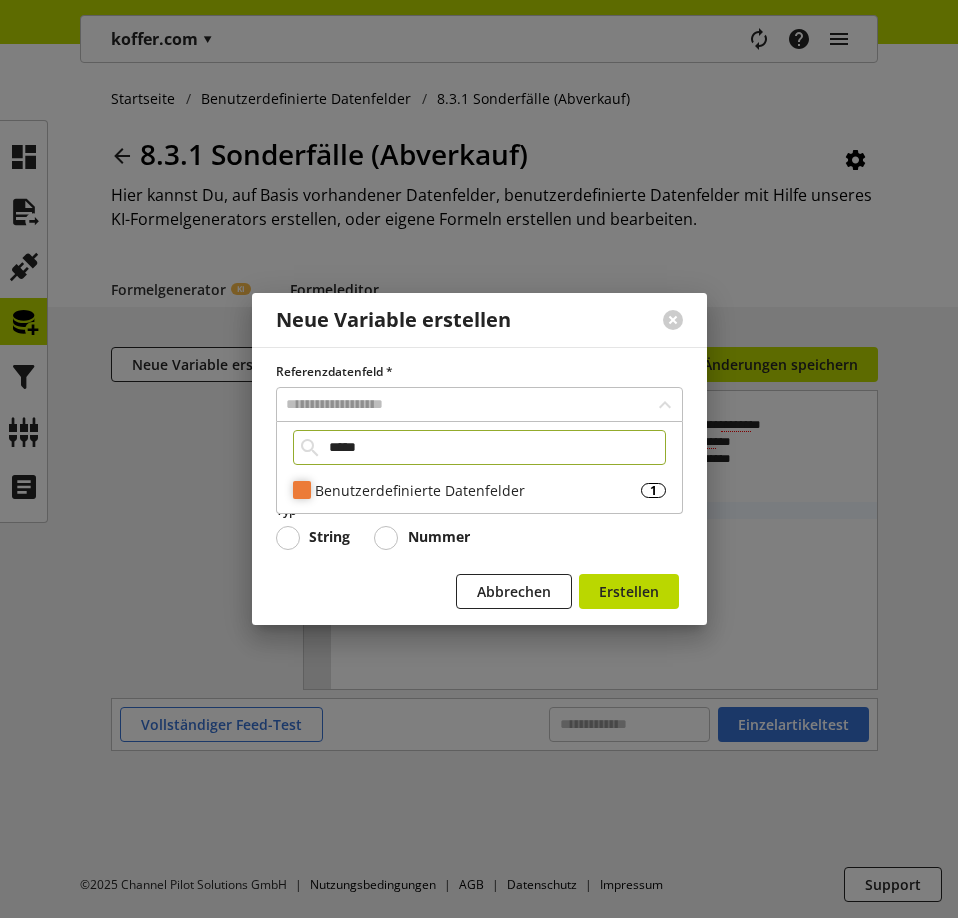 type on "*****" 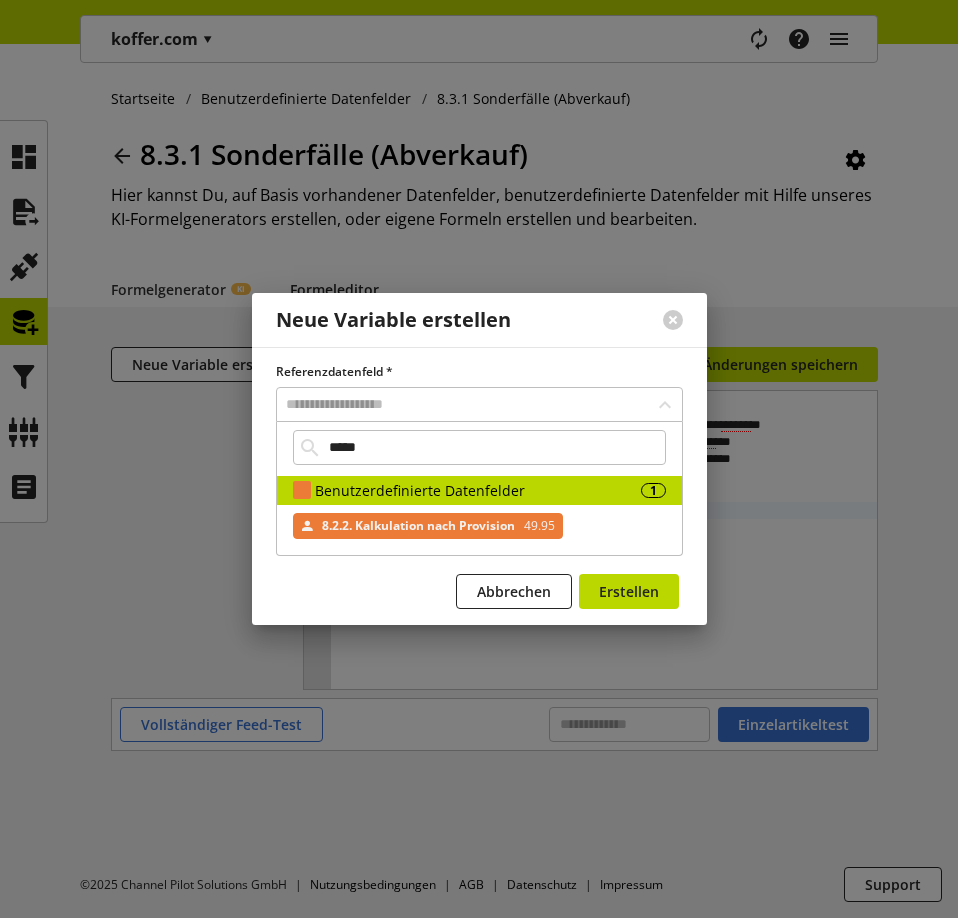 click on "8.2.2. Kalkulation nach Provision" at bounding box center (418, 526) 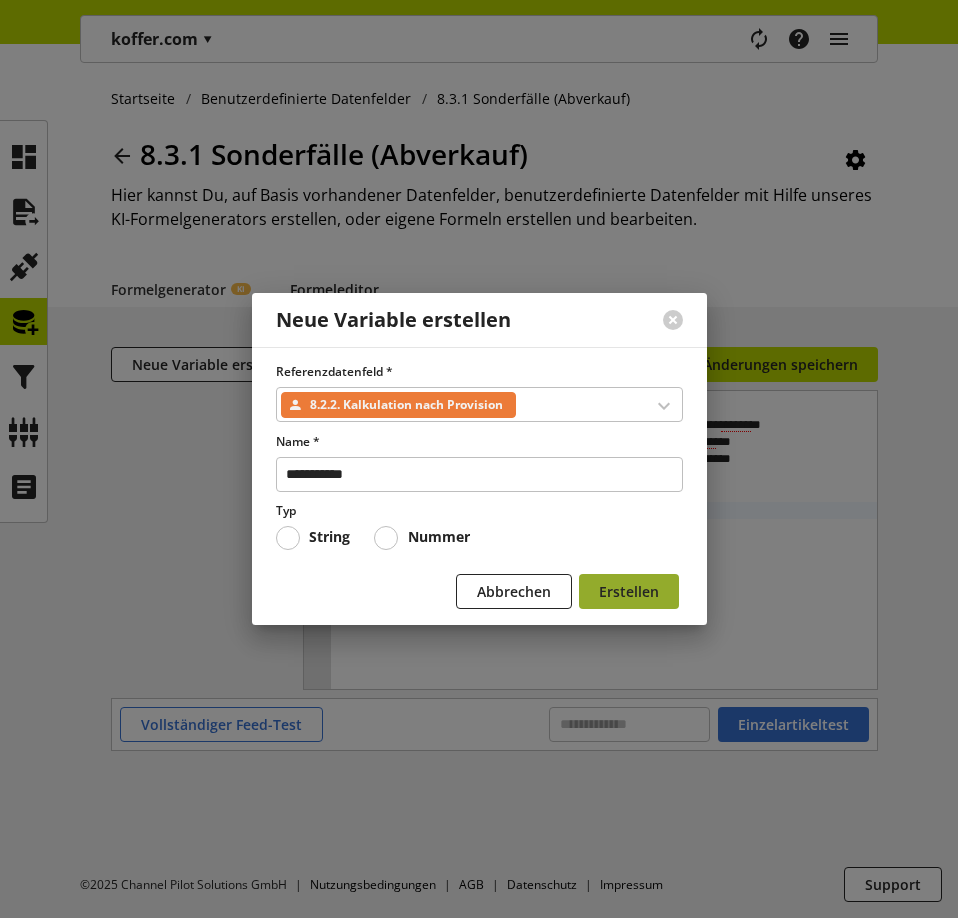 click on "Erstellen" at bounding box center (629, 591) 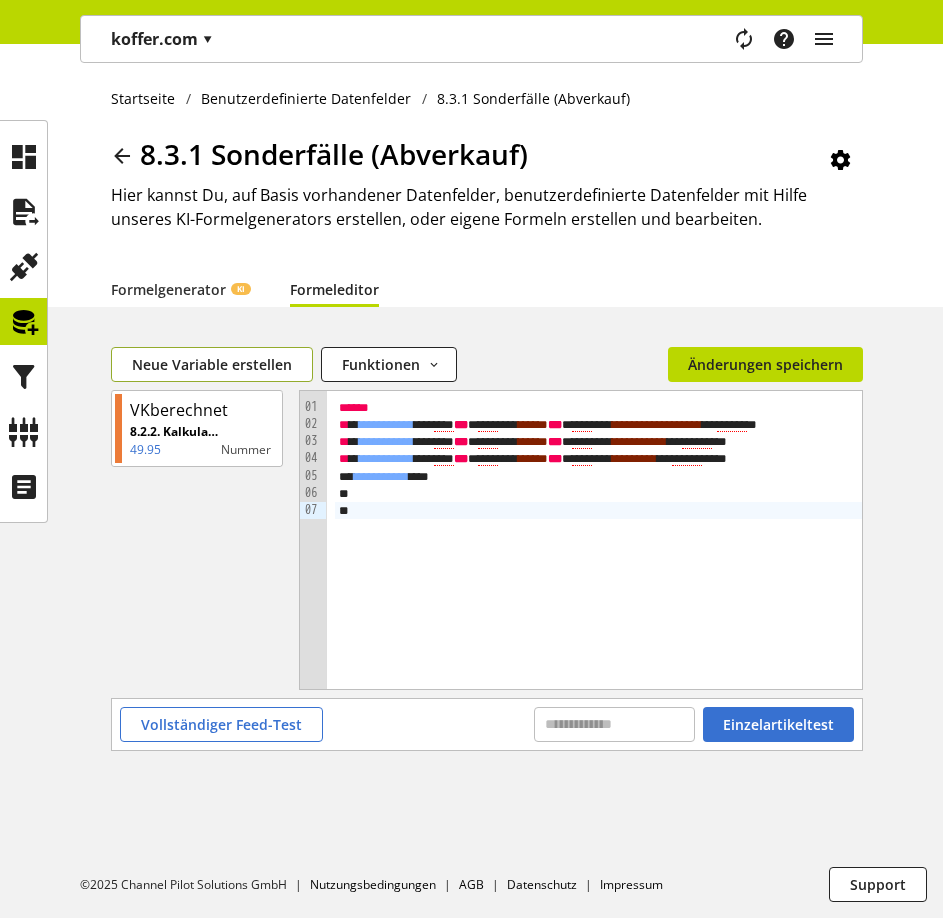 click on "Neue Variable erstellen" at bounding box center [212, 364] 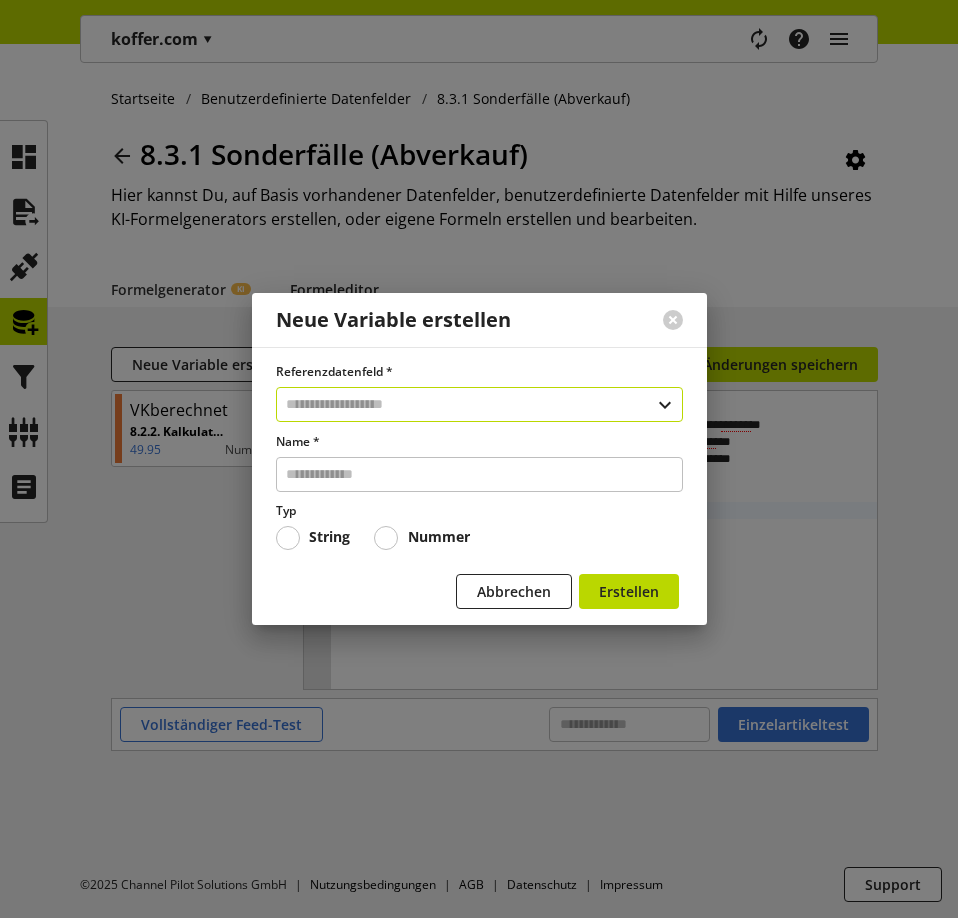 click at bounding box center (479, 404) 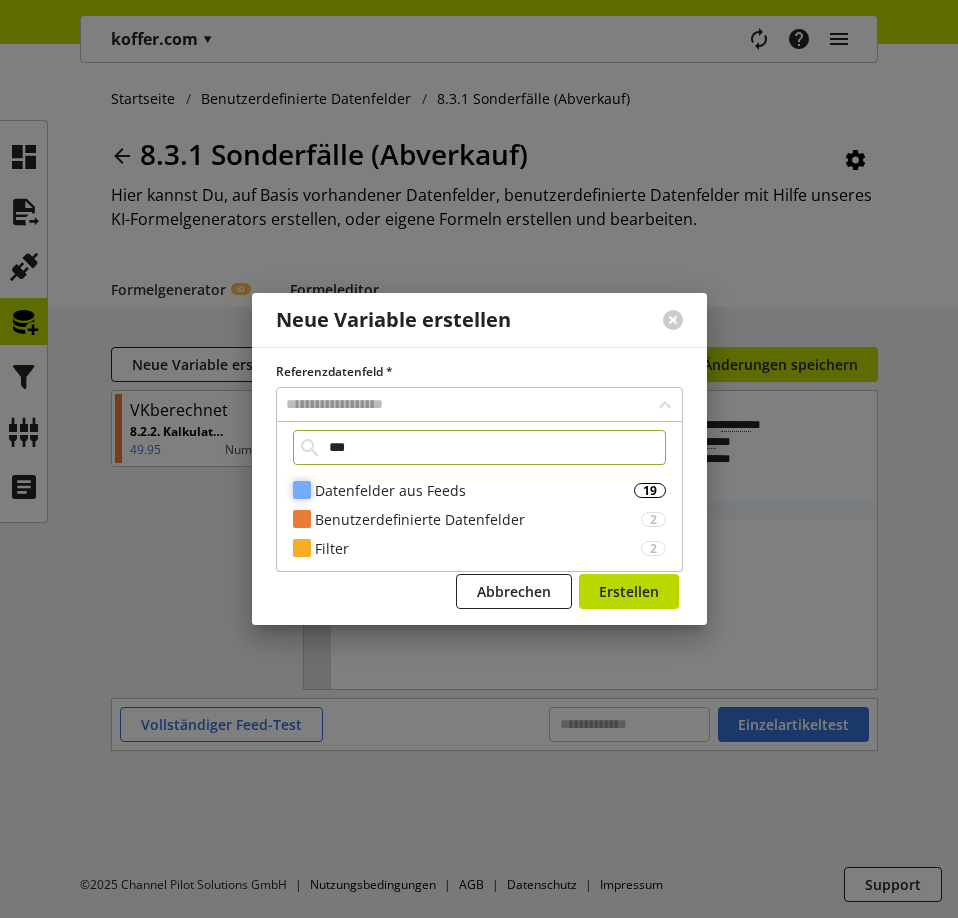 type on "***" 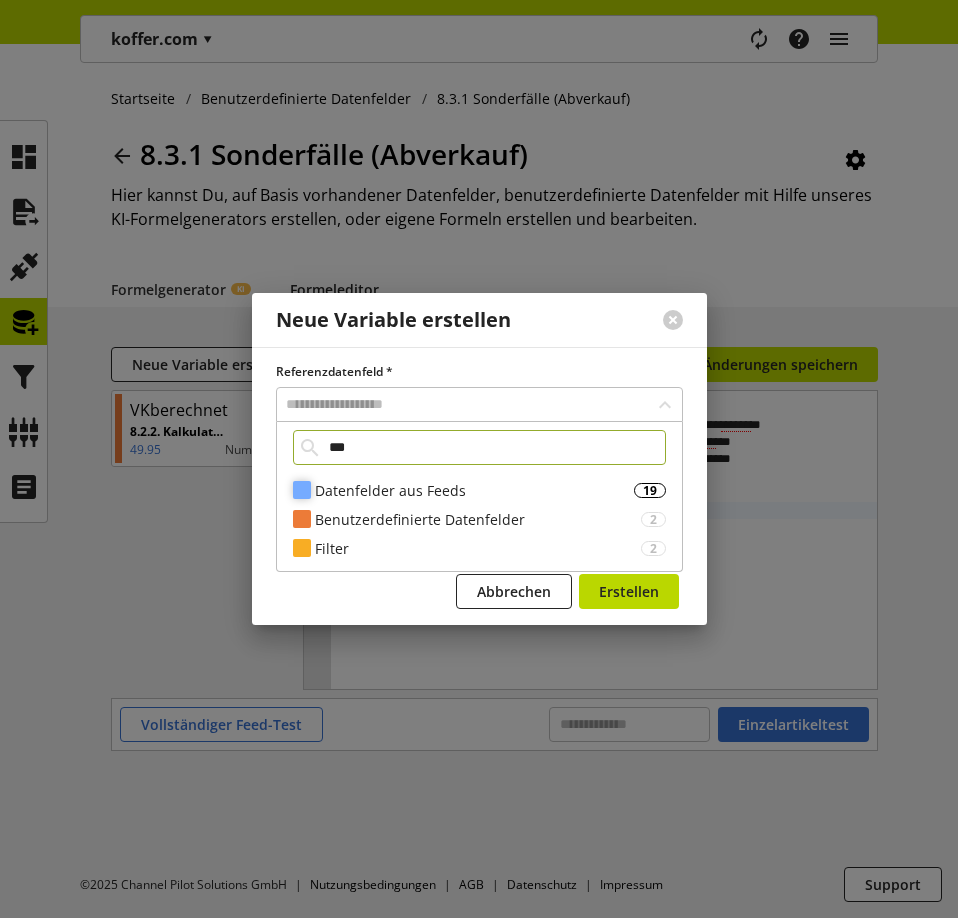 click on "Datenfelder aus Feeds 19" at bounding box center [479, 490] 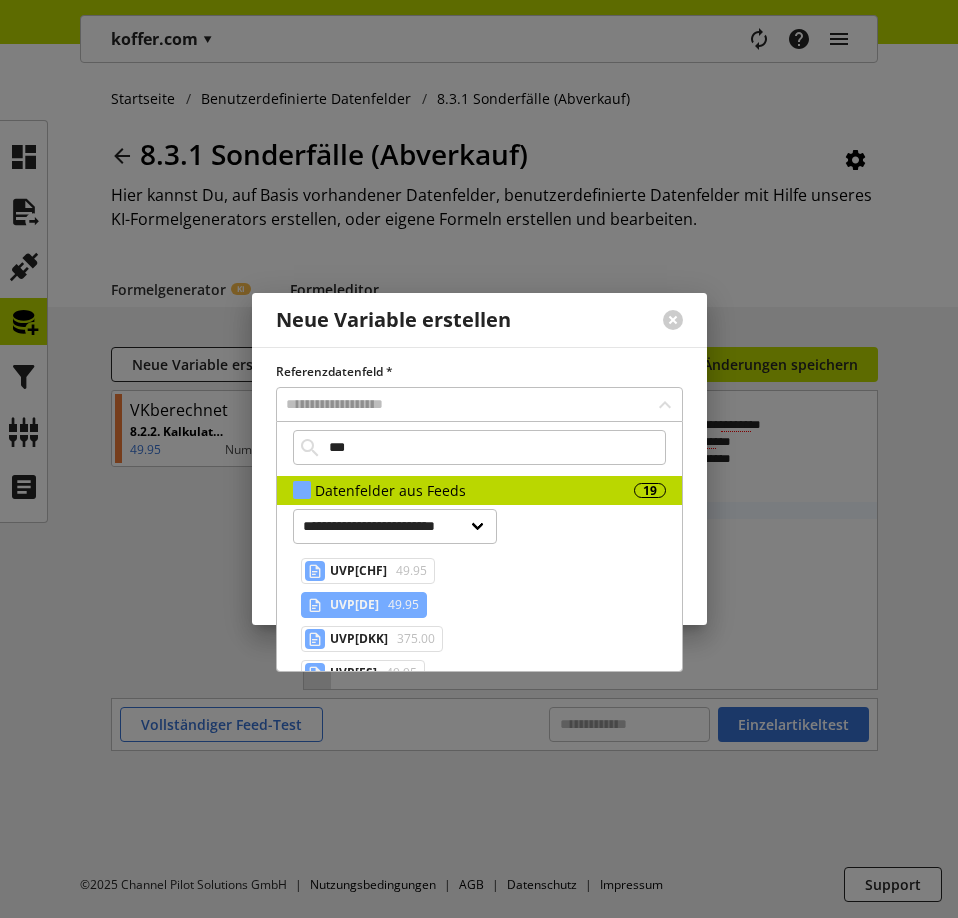click on "UVP[DE]" at bounding box center [354, 605] 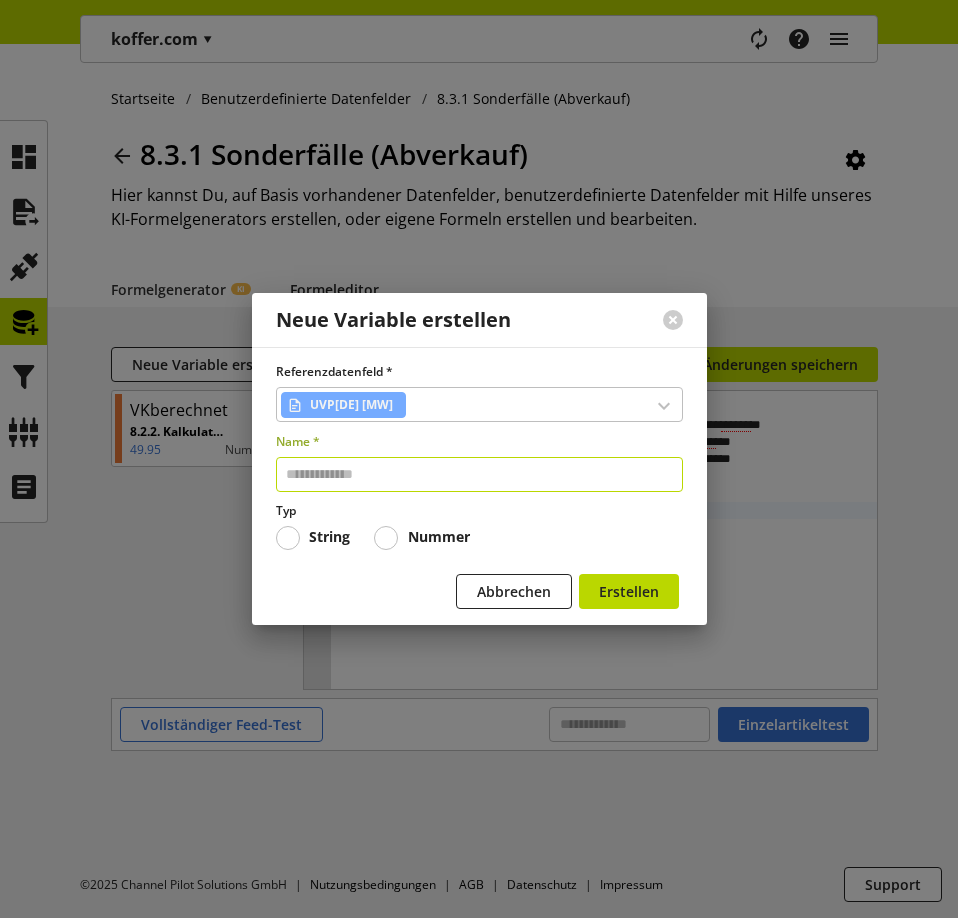 click at bounding box center [479, 474] 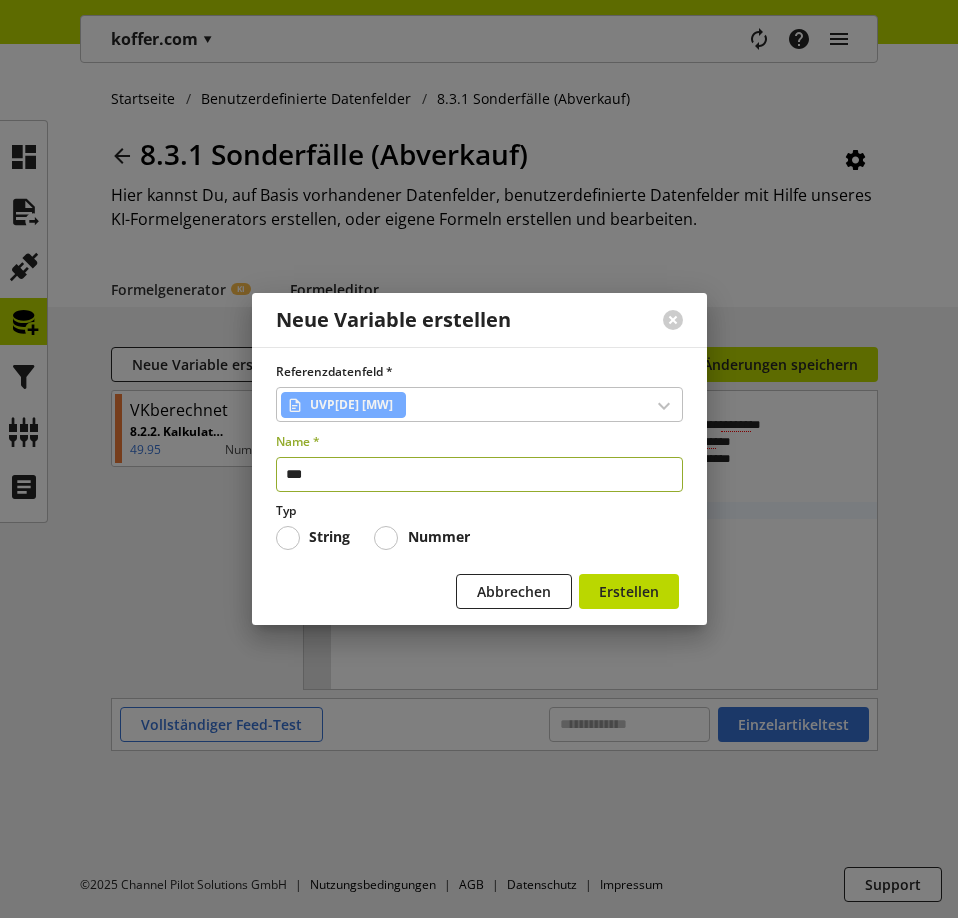 type on "***" 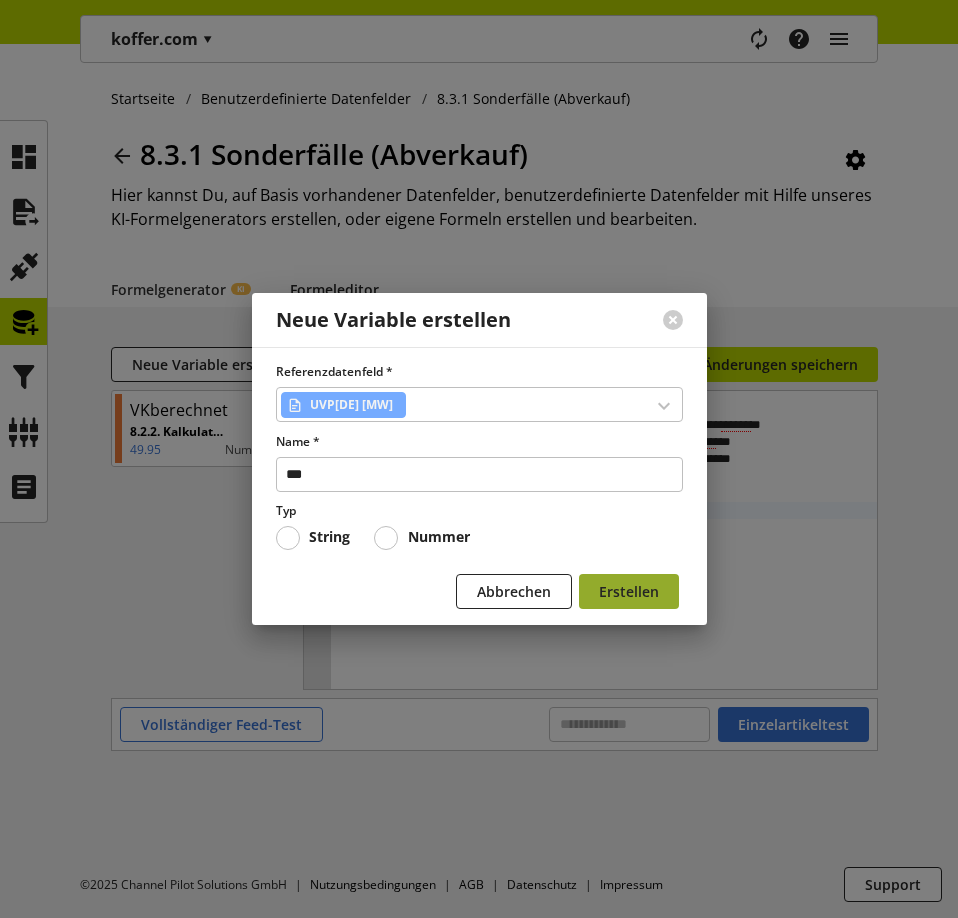 click on "Erstellen" at bounding box center (629, 591) 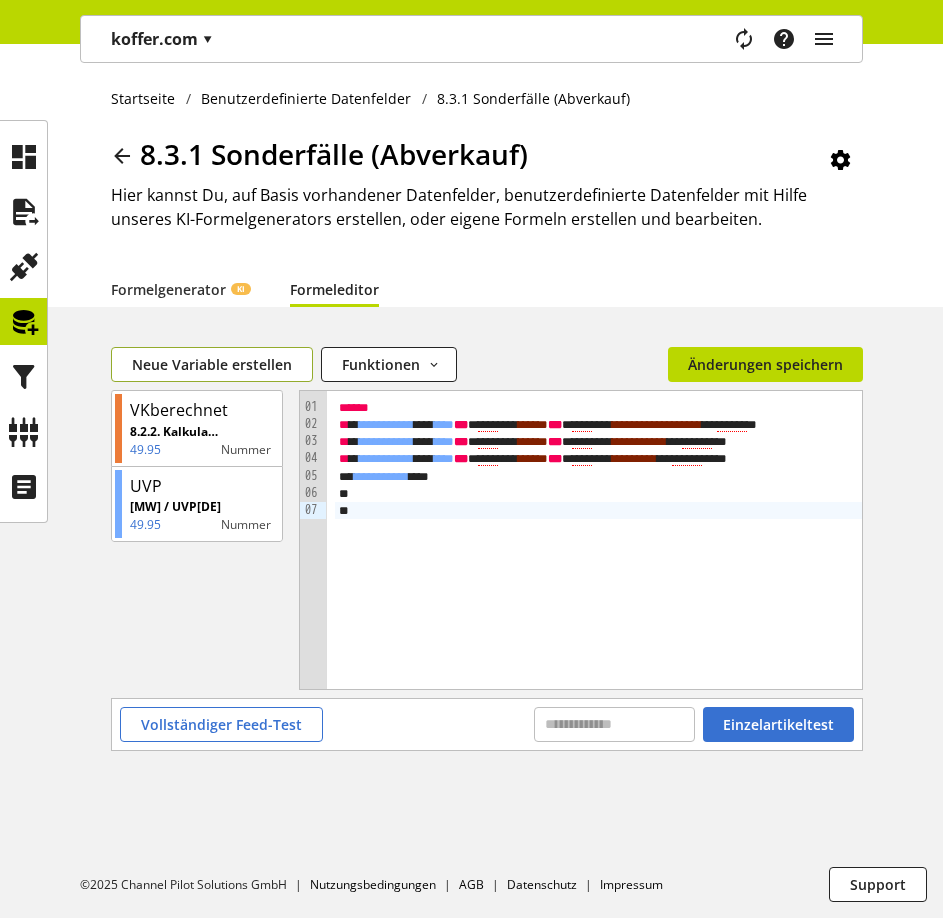 click on "Neue Variable erstellen" at bounding box center [212, 364] 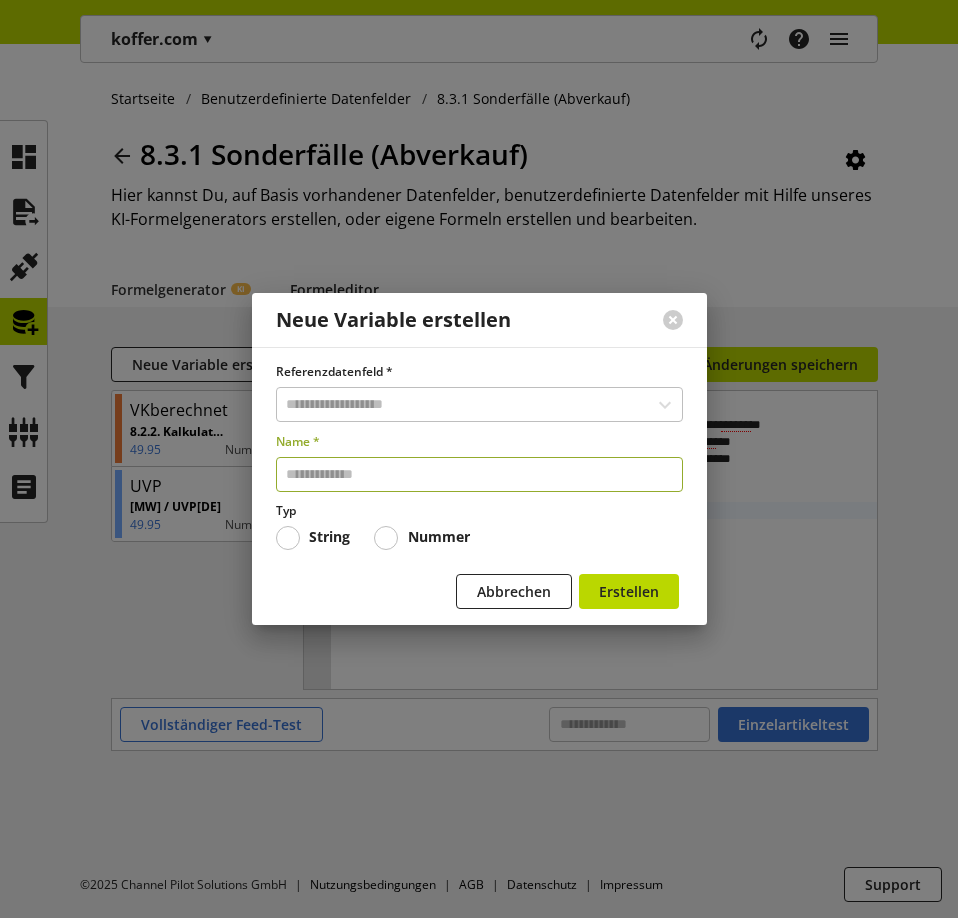 click at bounding box center [479, 474] 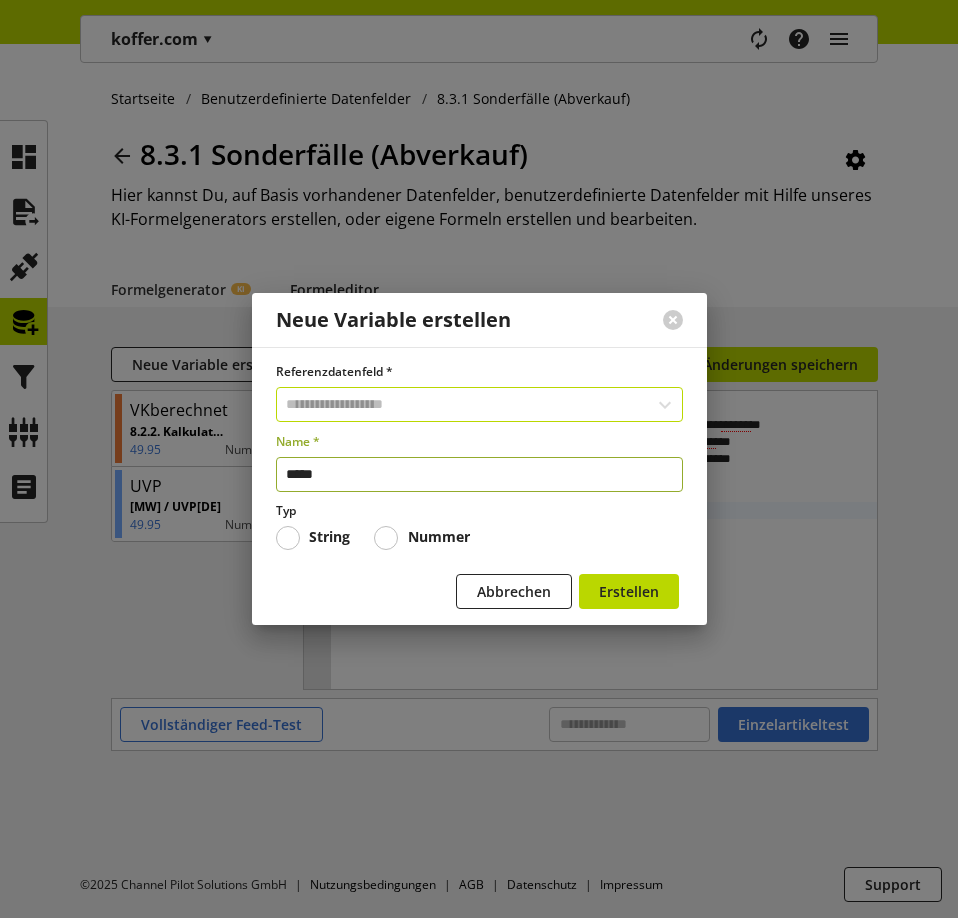 type on "*****" 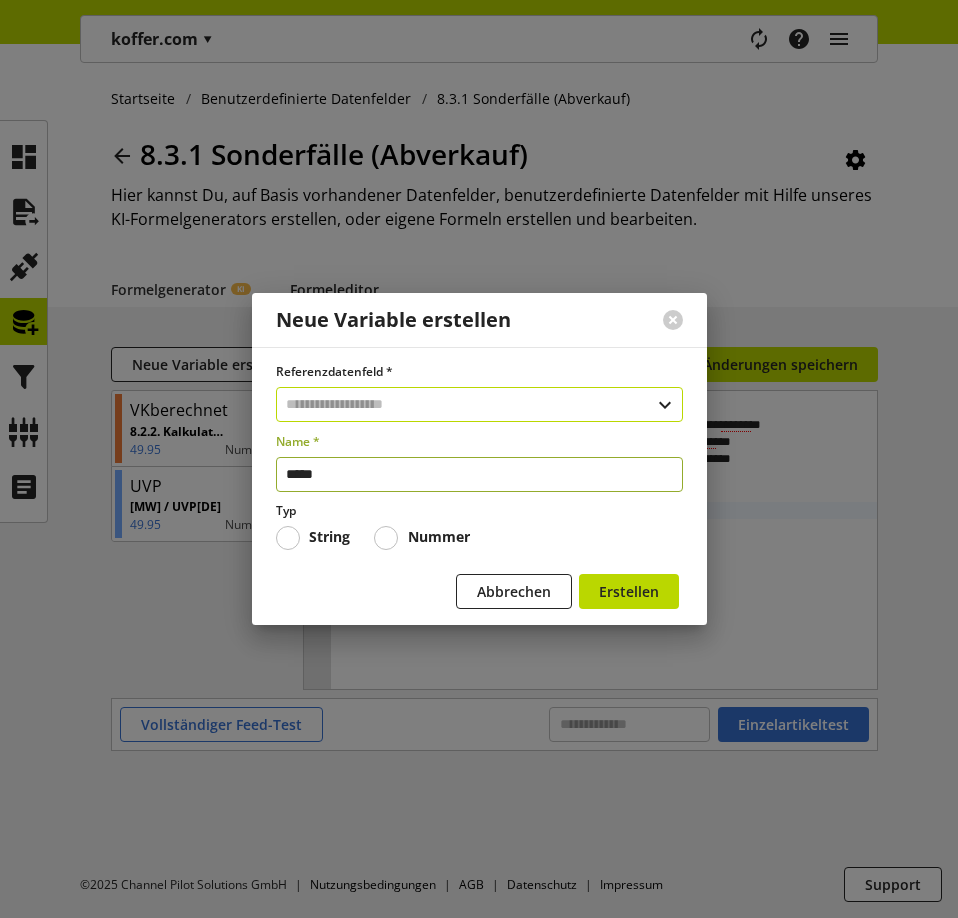 click at bounding box center [479, 404] 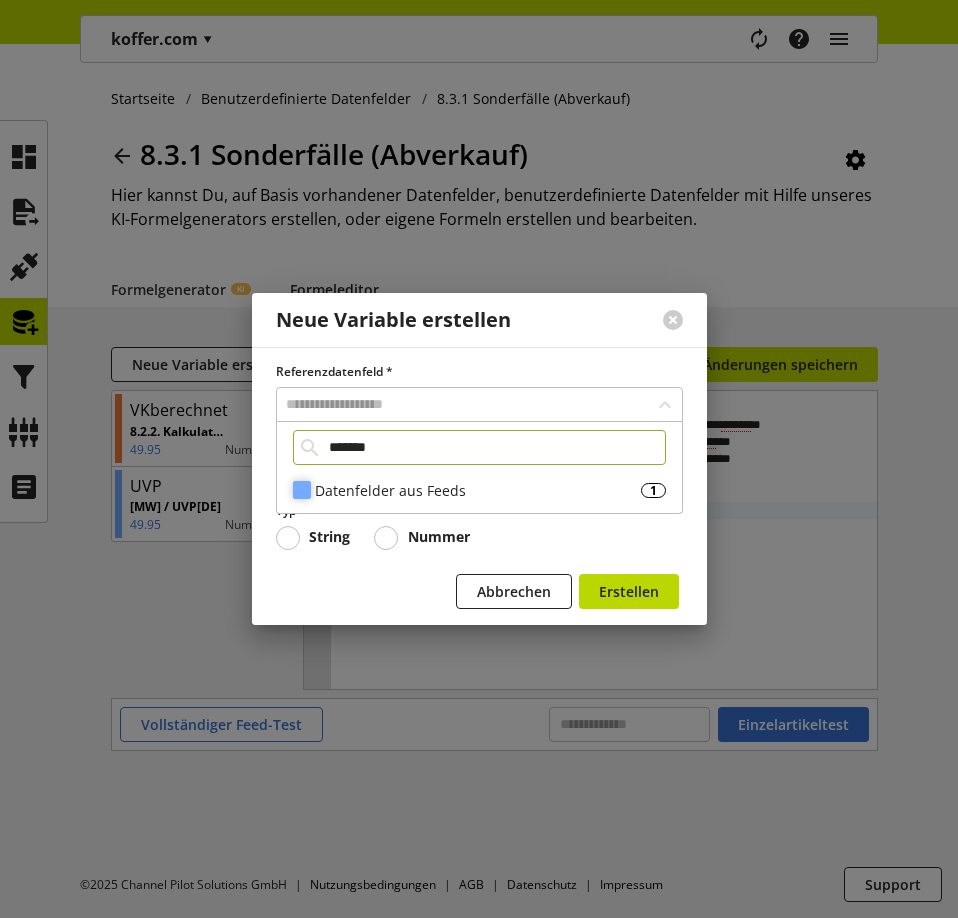 type on "*******" 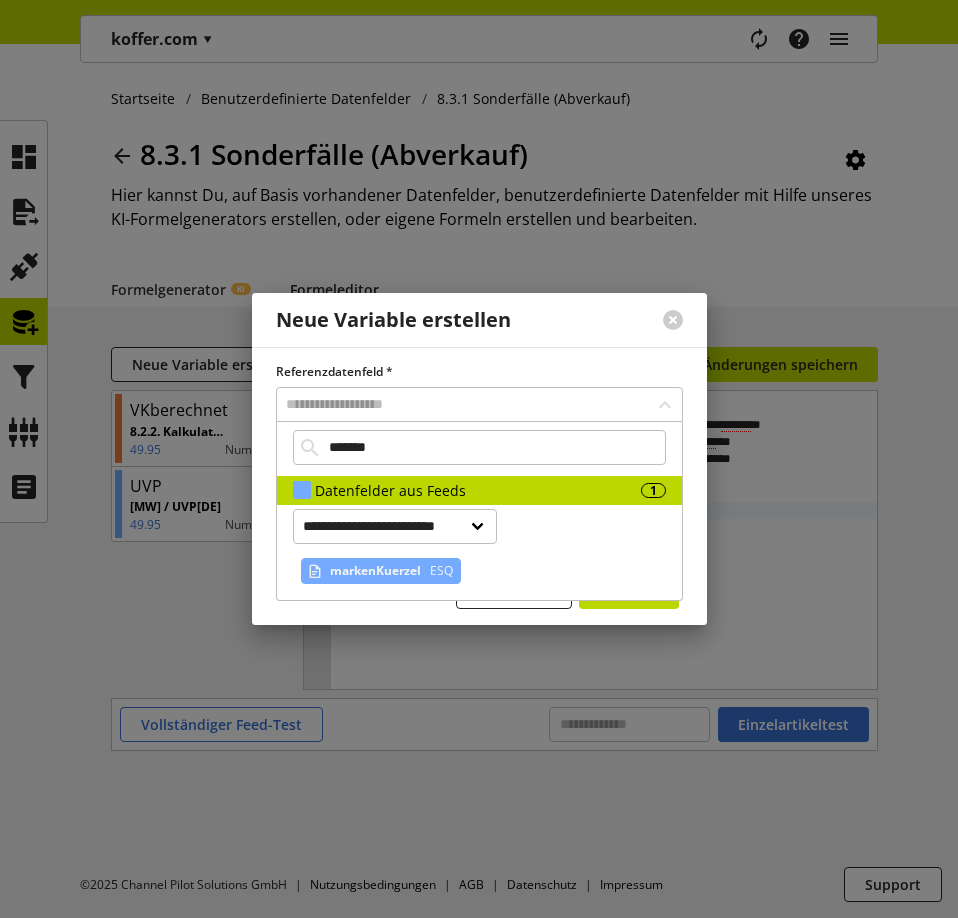 click on "markenKuerzel" at bounding box center (375, 571) 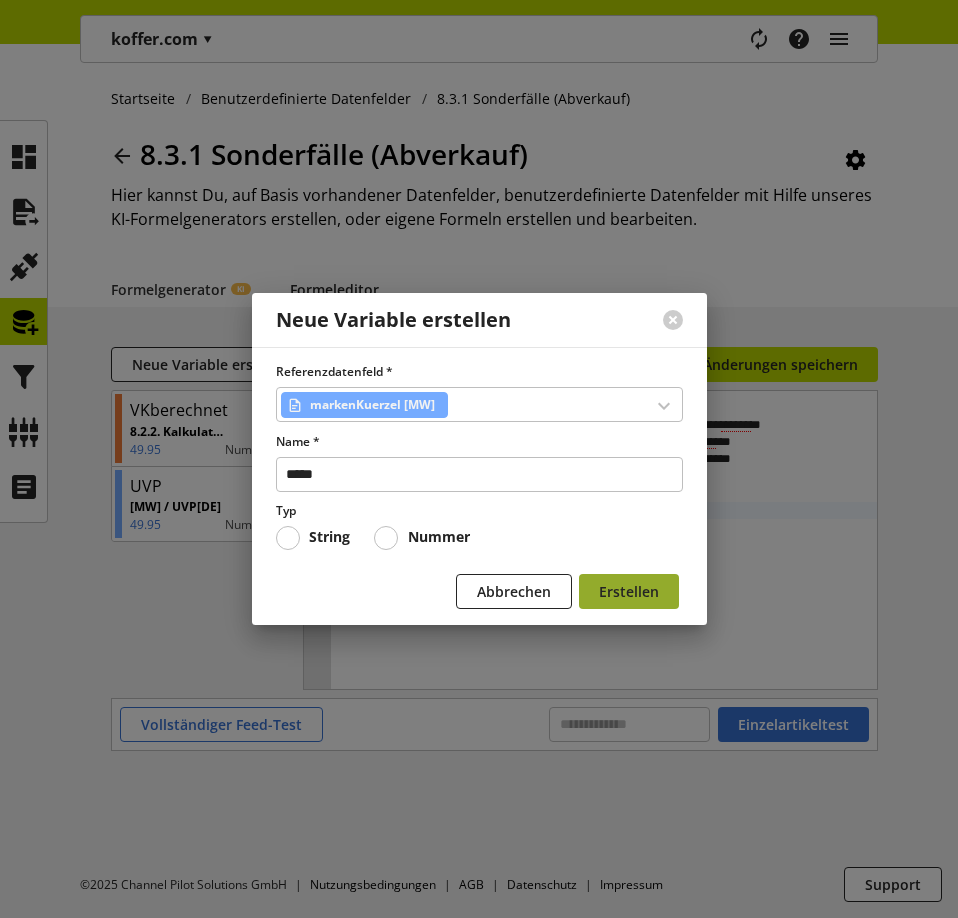 click on "Erstellen" at bounding box center [629, 591] 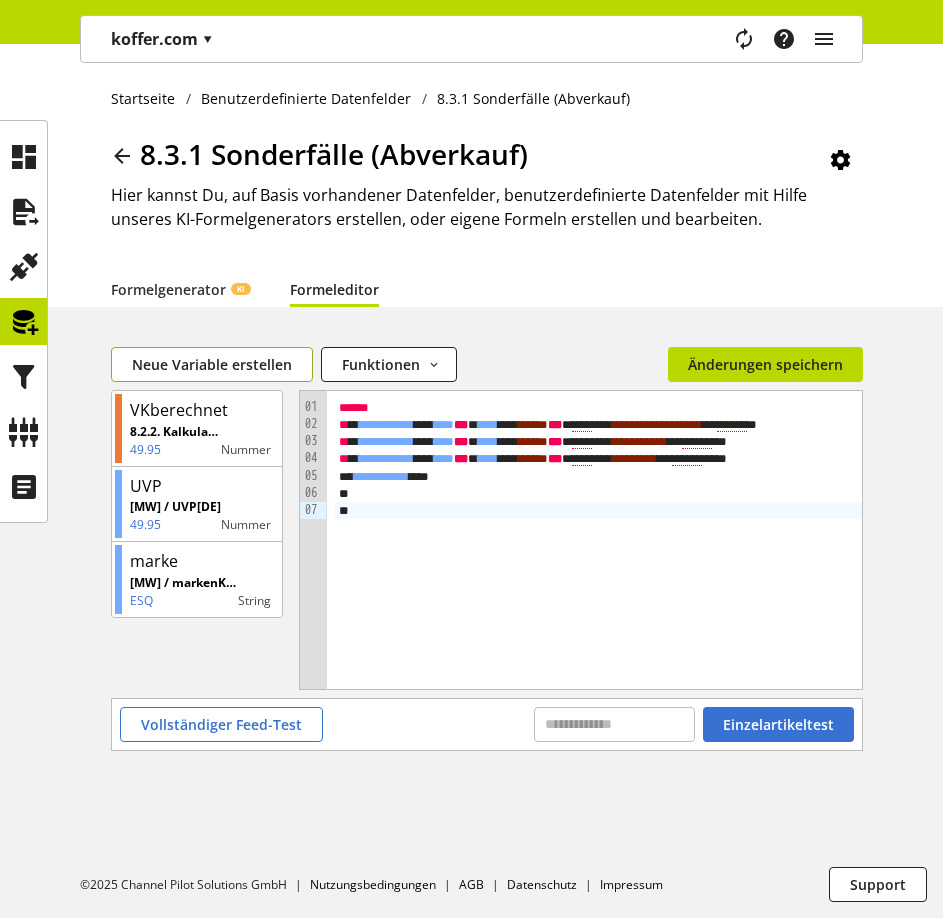 click on "Neue Variable erstellen" at bounding box center (212, 364) 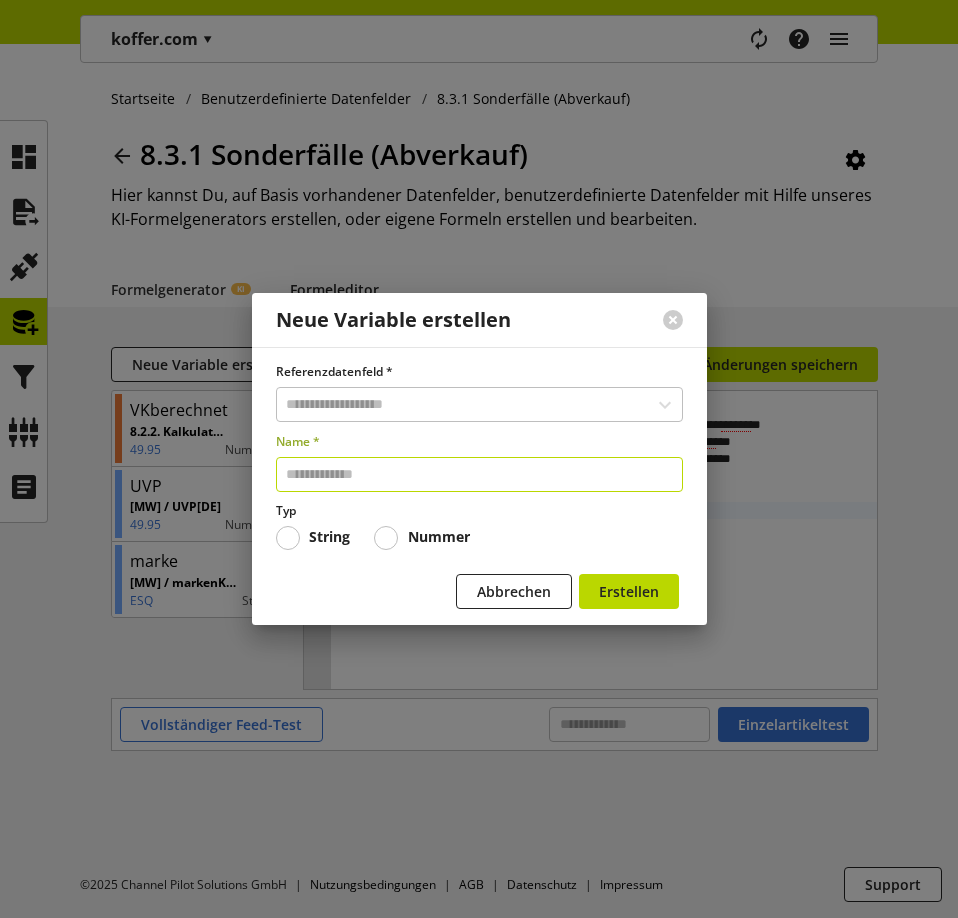 click at bounding box center (479, 474) 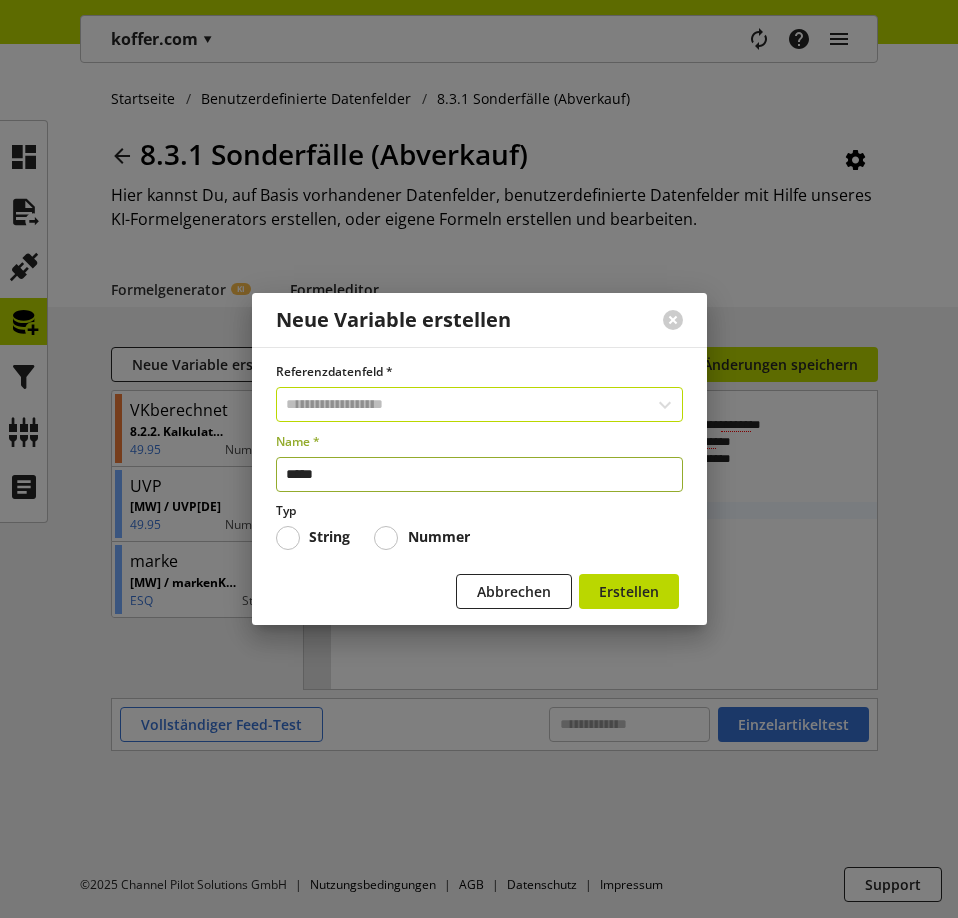 type on "*****" 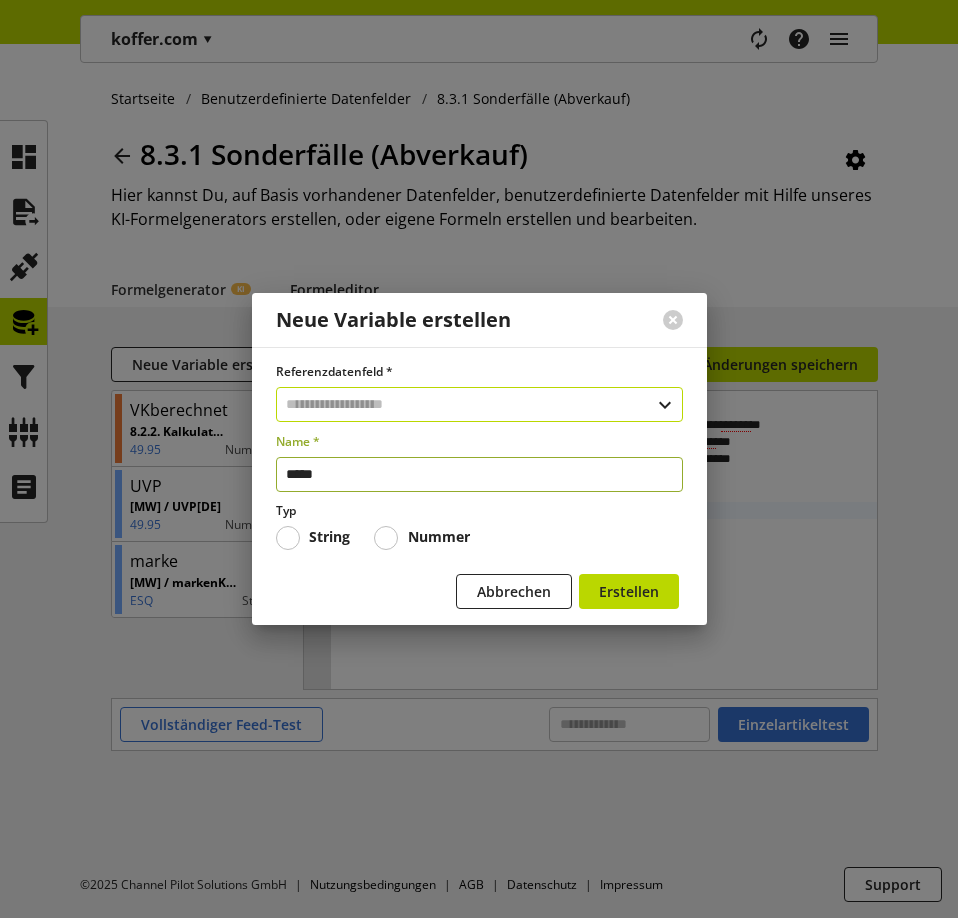 click at bounding box center (479, 404) 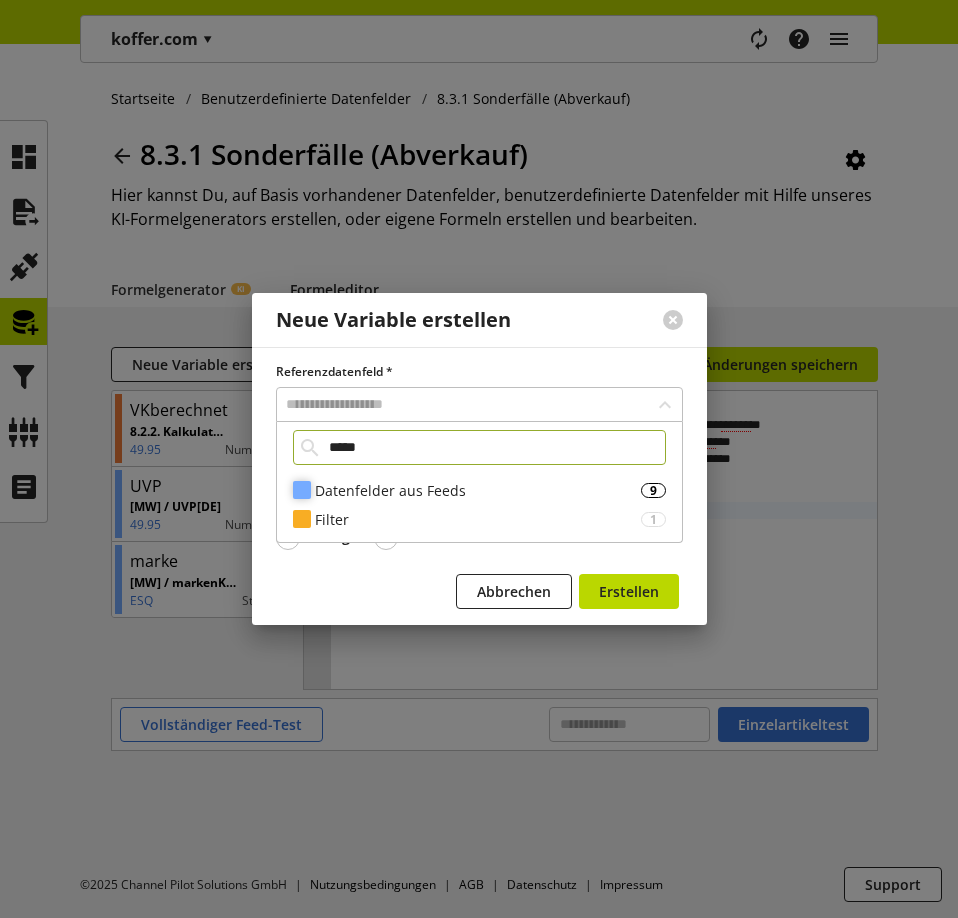 type on "*****" 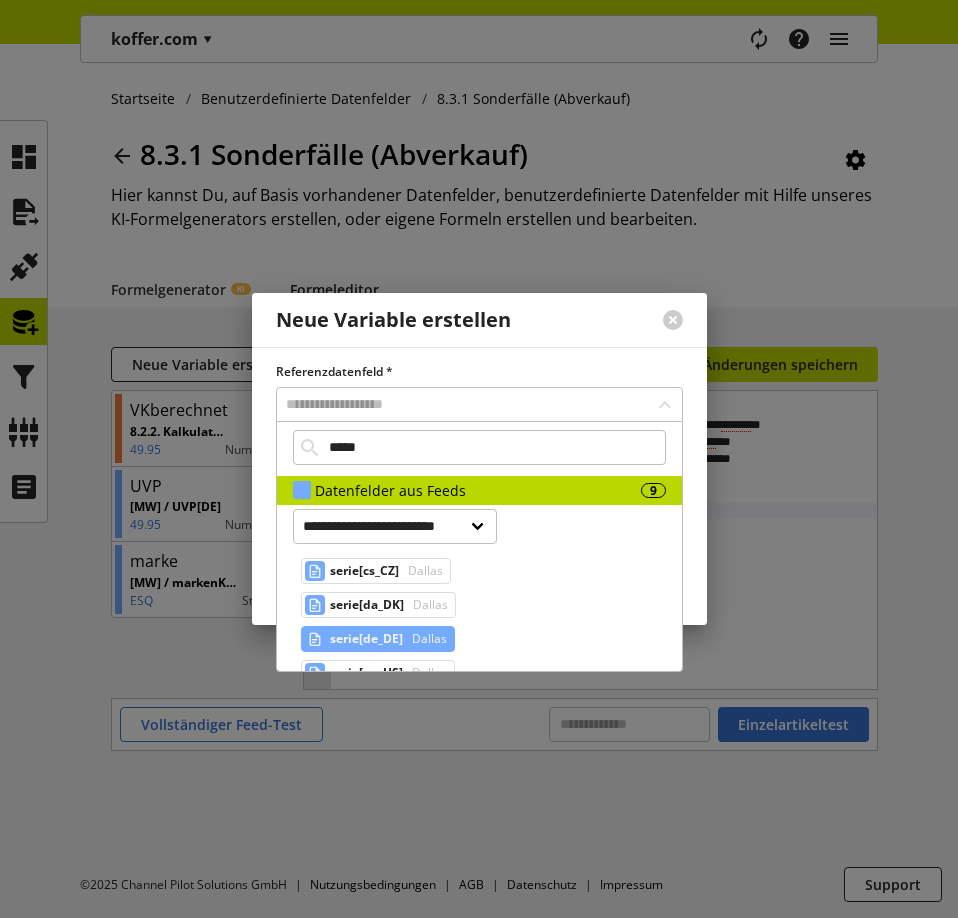 click on "serie[de_DE]" at bounding box center (366, 639) 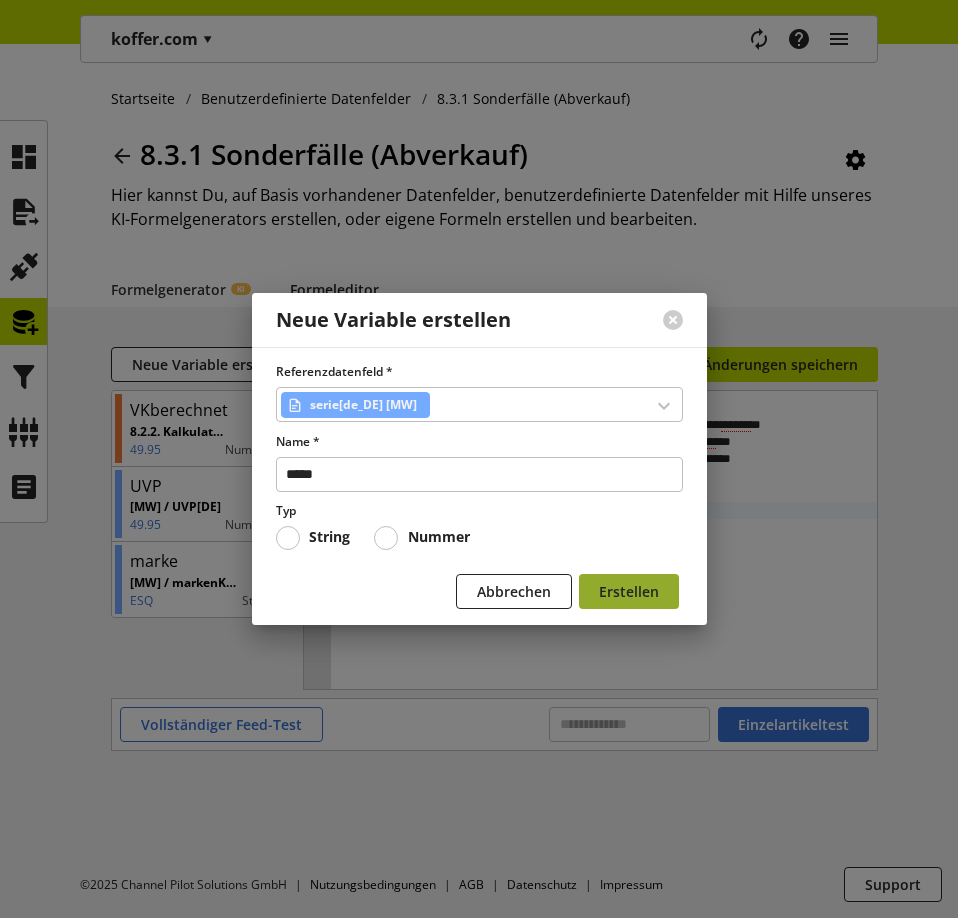 click on "Erstellen" at bounding box center (629, 591) 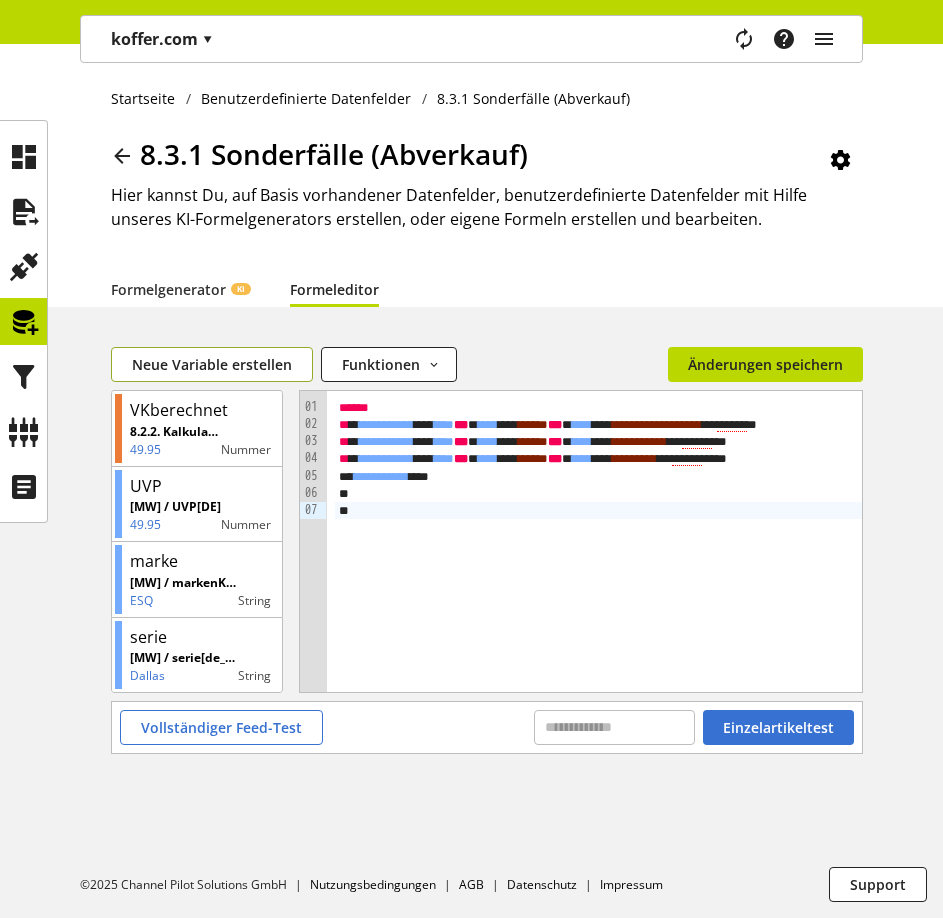 click on "Neue Variable erstellen" at bounding box center [212, 364] 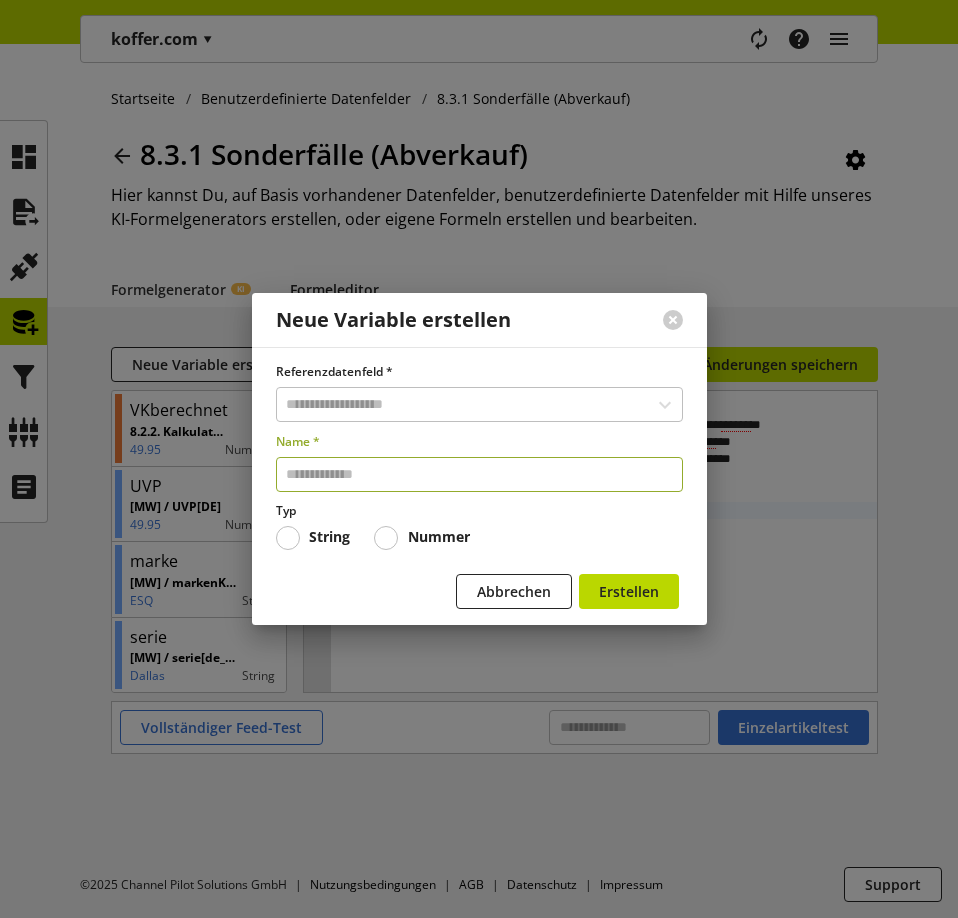 click at bounding box center (479, 474) 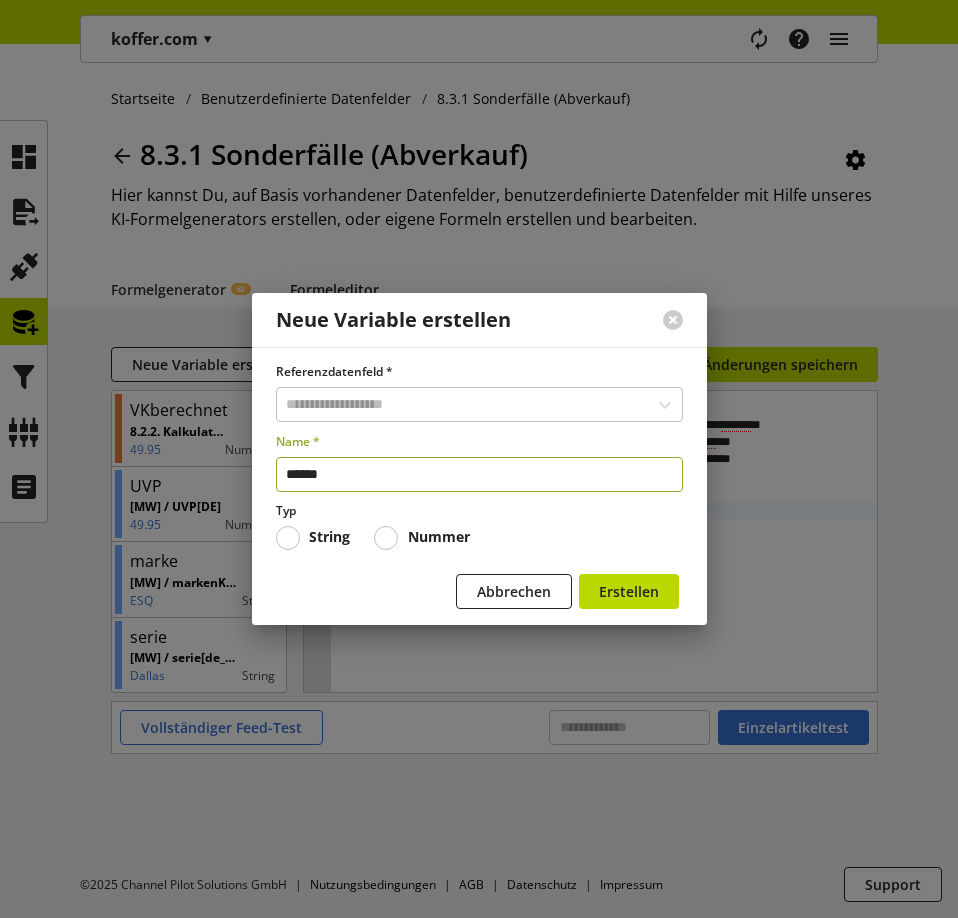 type on "******" 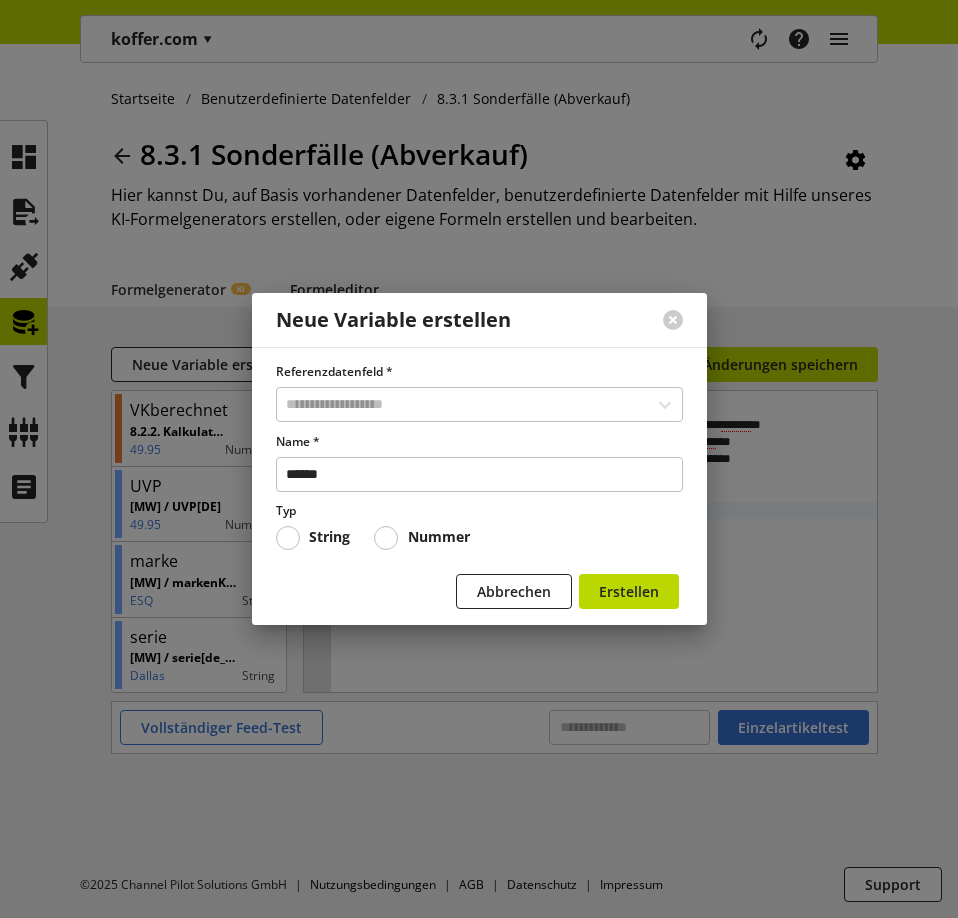 click at bounding box center (386, 538) 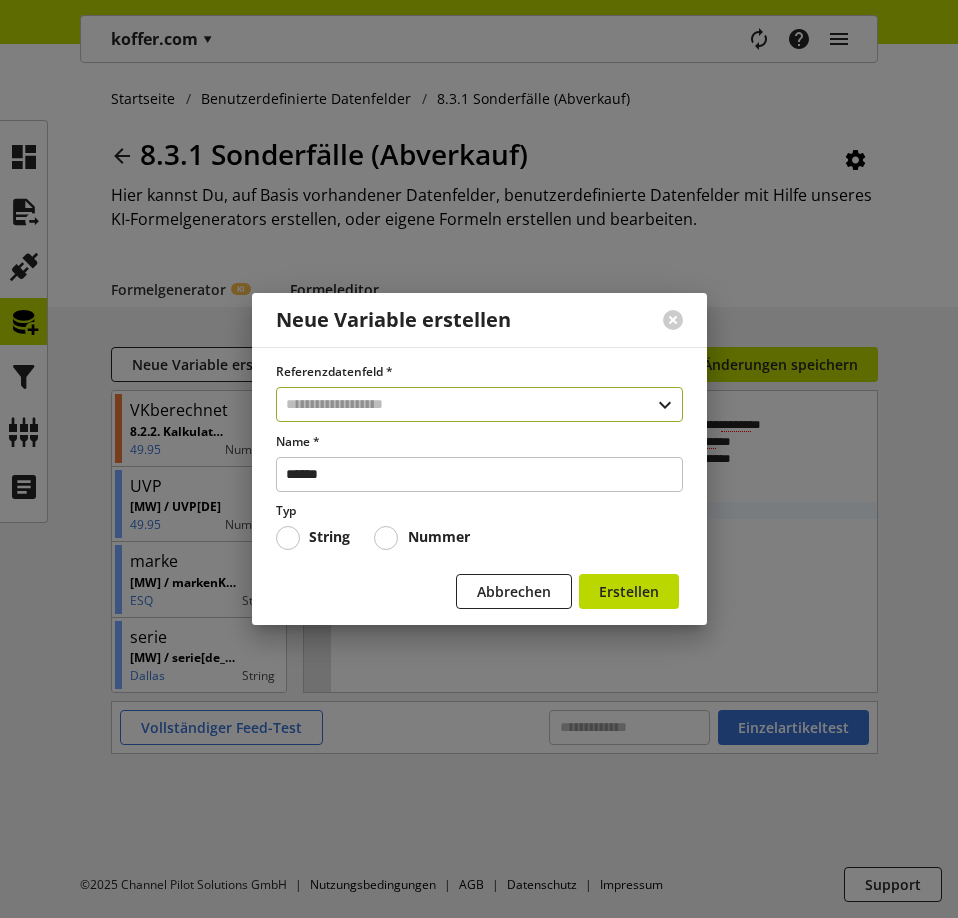 click at bounding box center (479, 404) 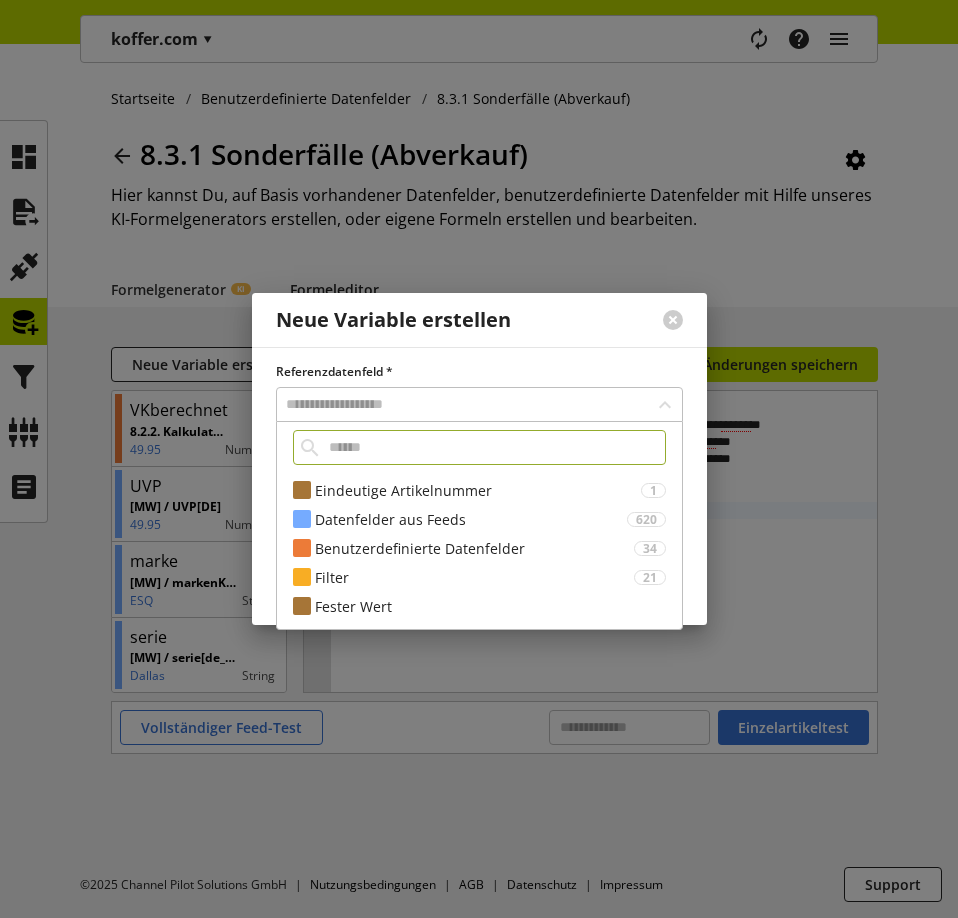 click at bounding box center (479, 447) 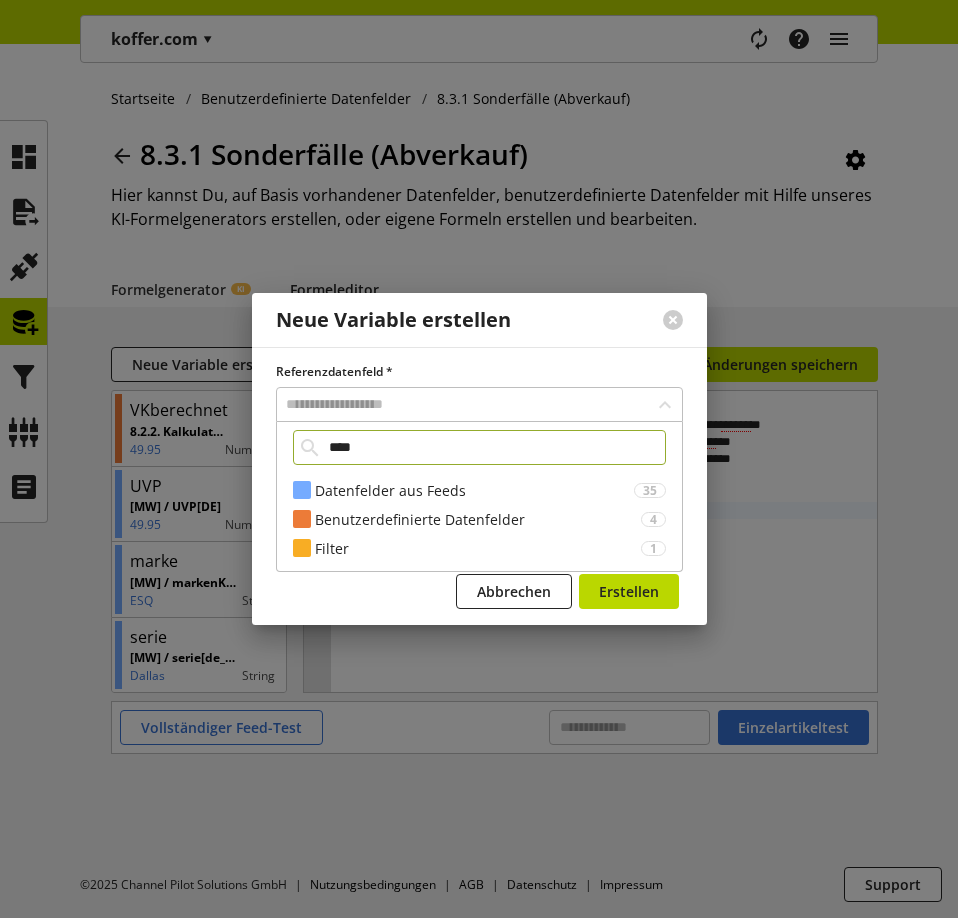 type on "*****" 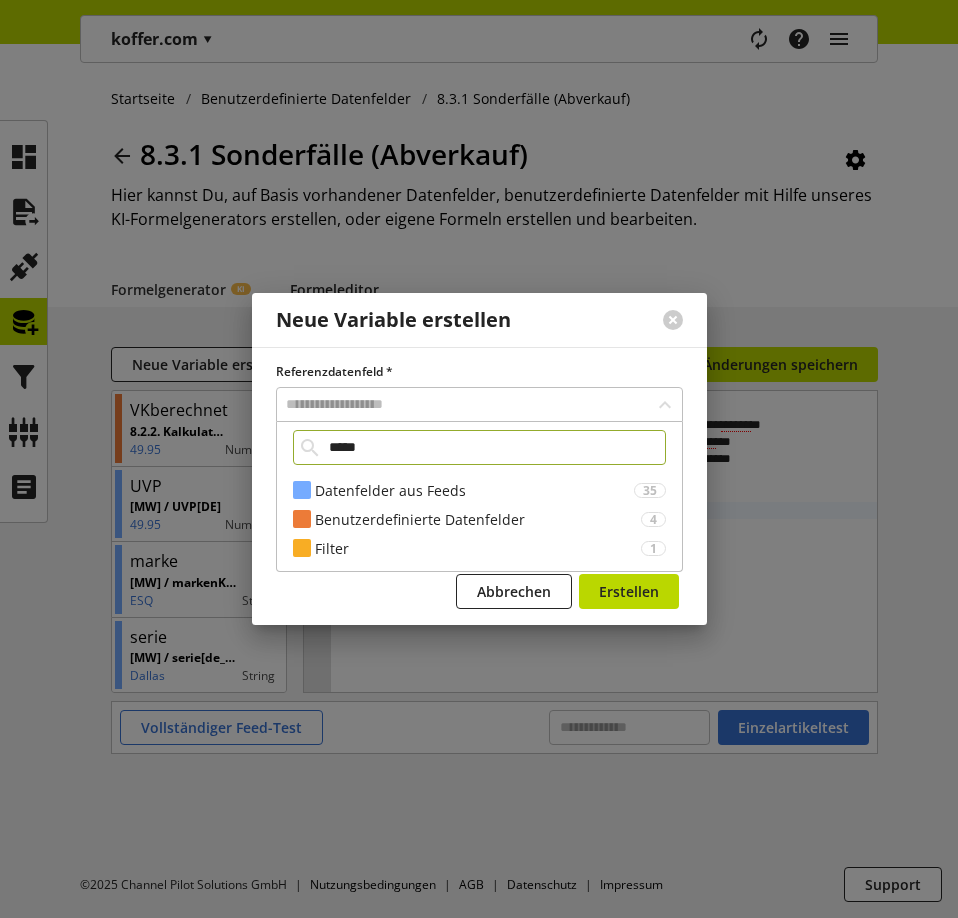 select on "***" 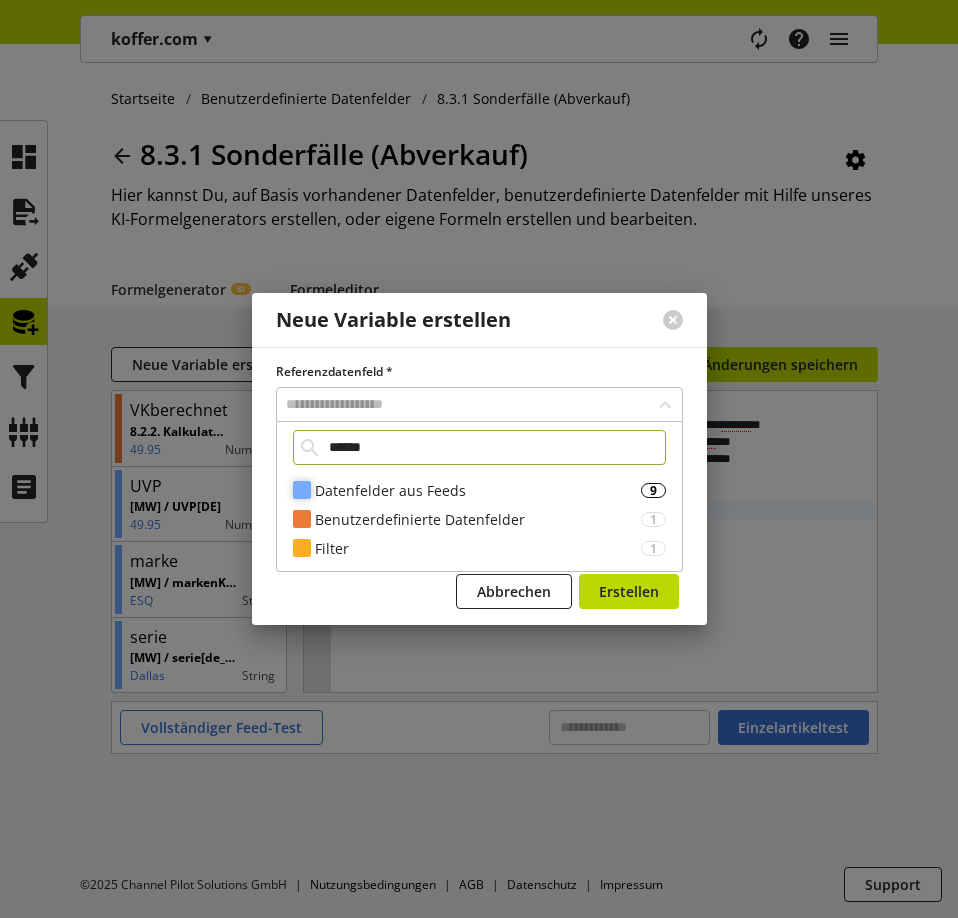 type on "******" 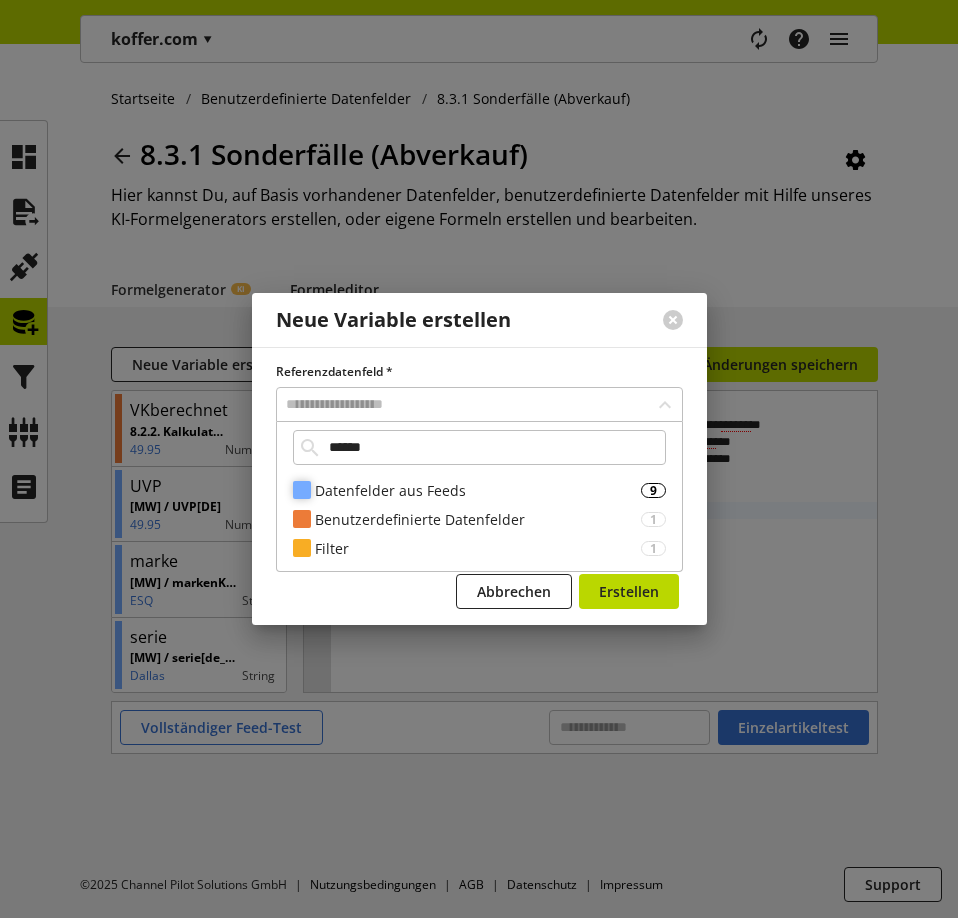click on "Datenfelder aus Feeds" at bounding box center [478, 490] 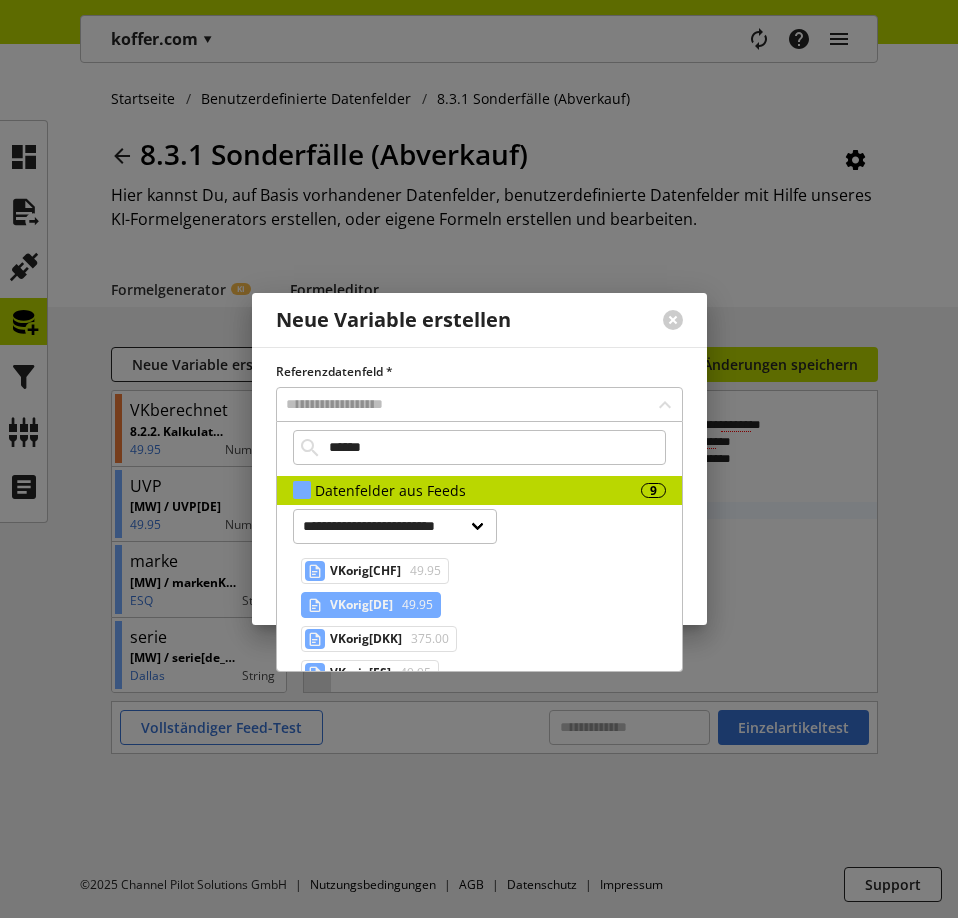 click on "VKorig[DE]" at bounding box center [361, 605] 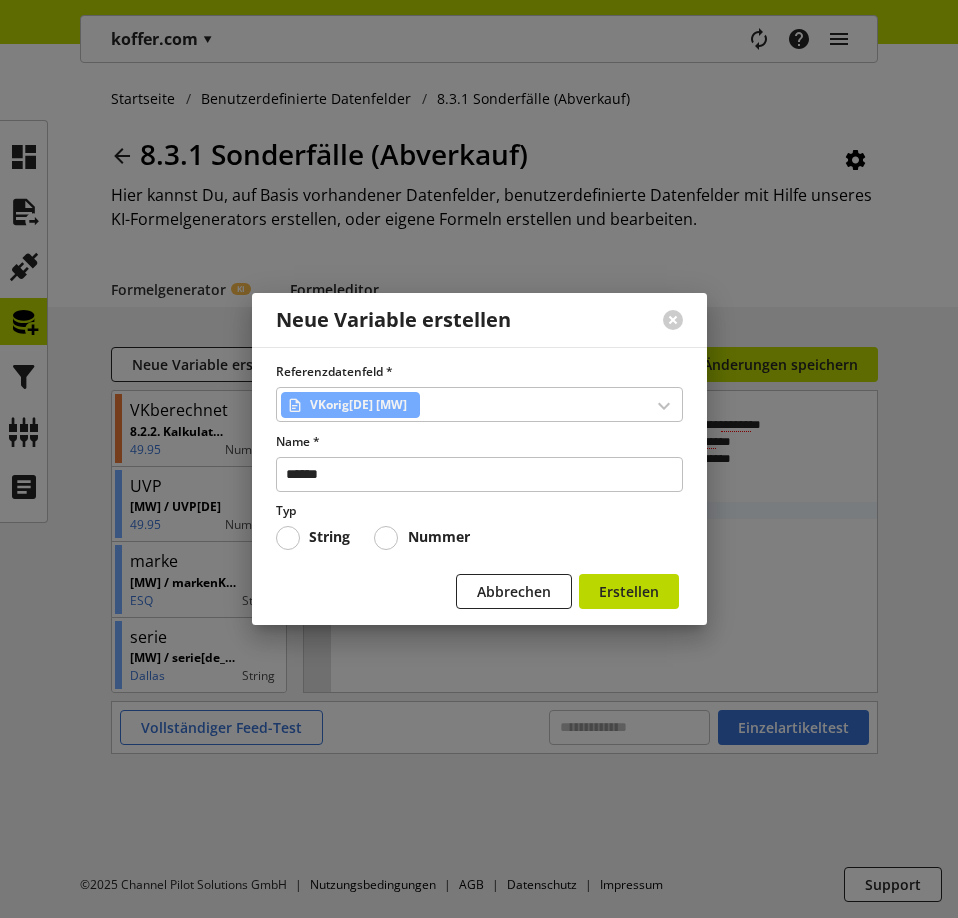click on "Referenzdatenfeld * VKorig[DE] [MW] Name * ****** Typ String Nummer Abbrechen Erstellen" at bounding box center (479, 489) 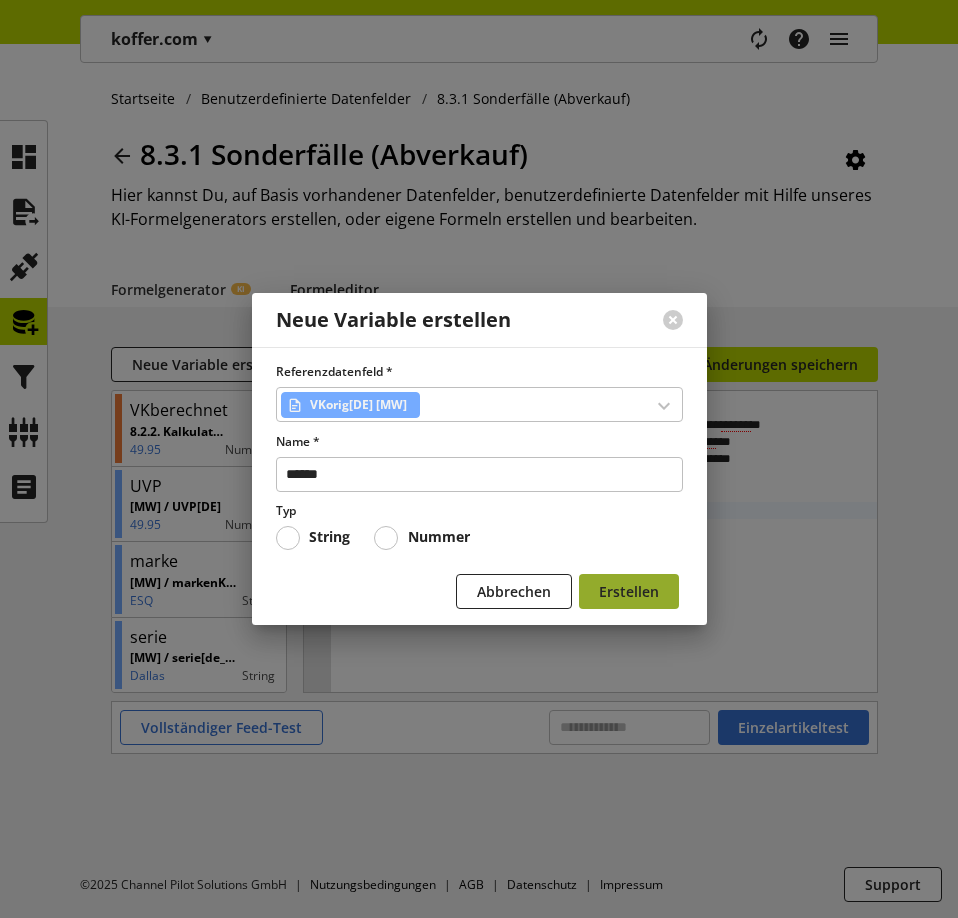 click on "Erstellen" at bounding box center [629, 591] 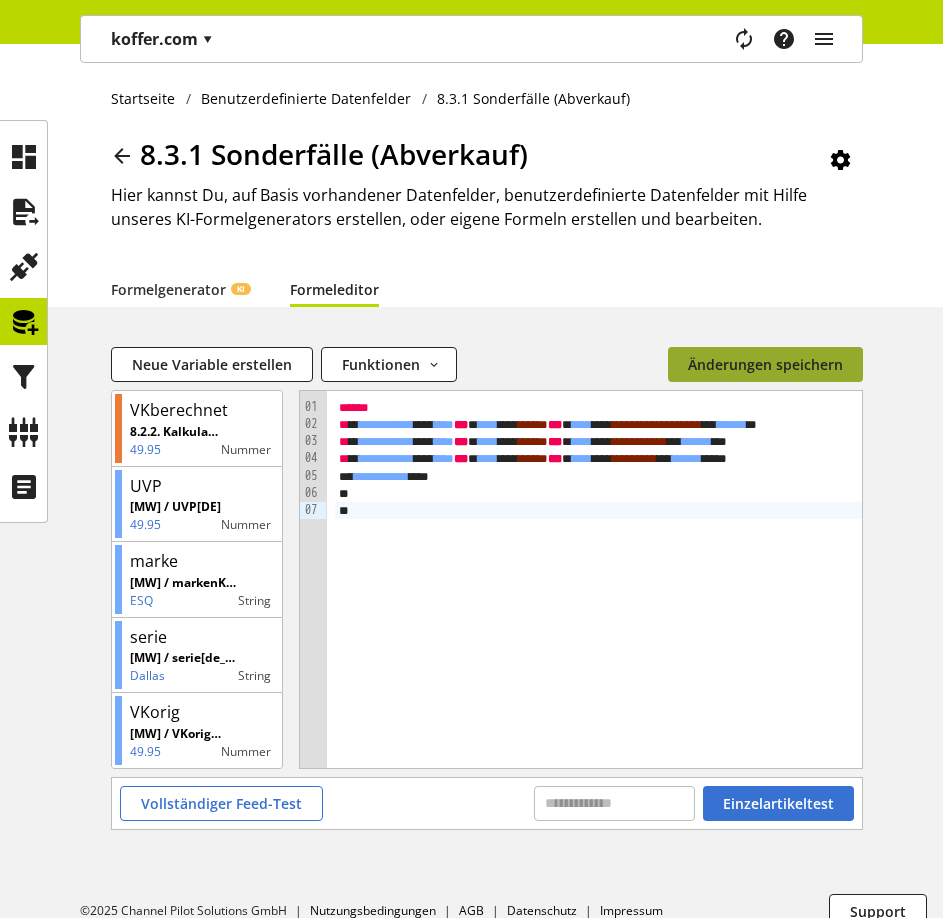 click on "Änderungen speichern" at bounding box center [765, 364] 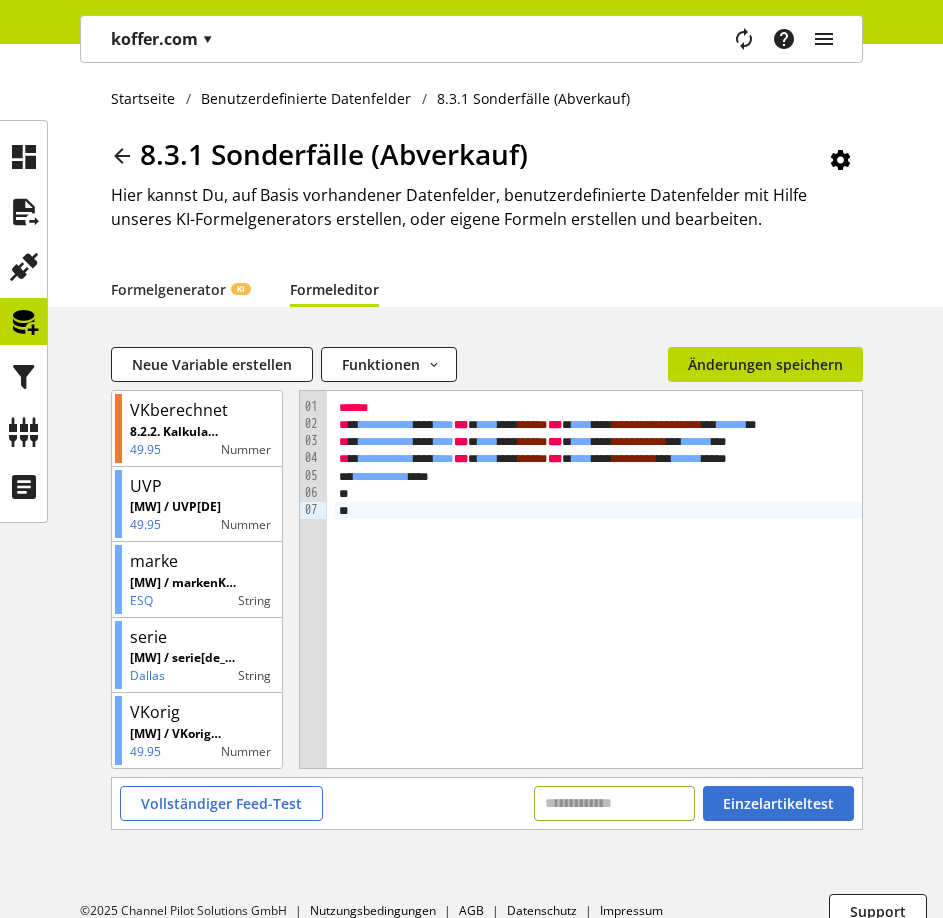 click at bounding box center (614, 803) 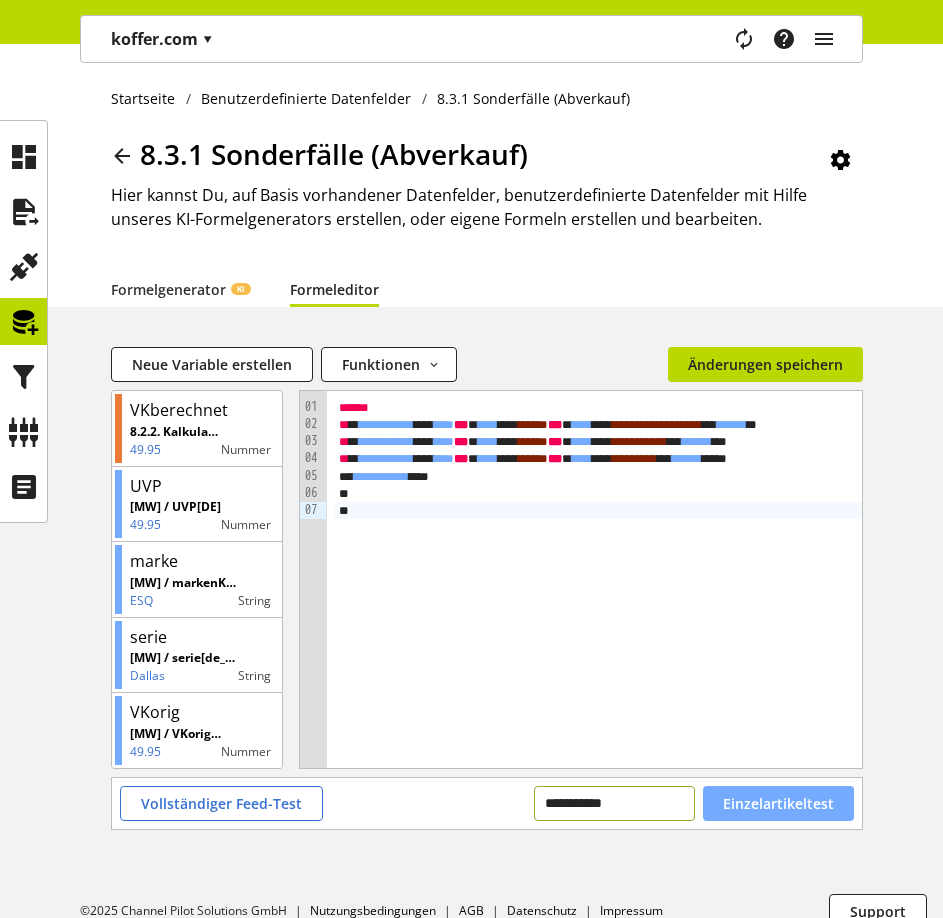 type on "**********" 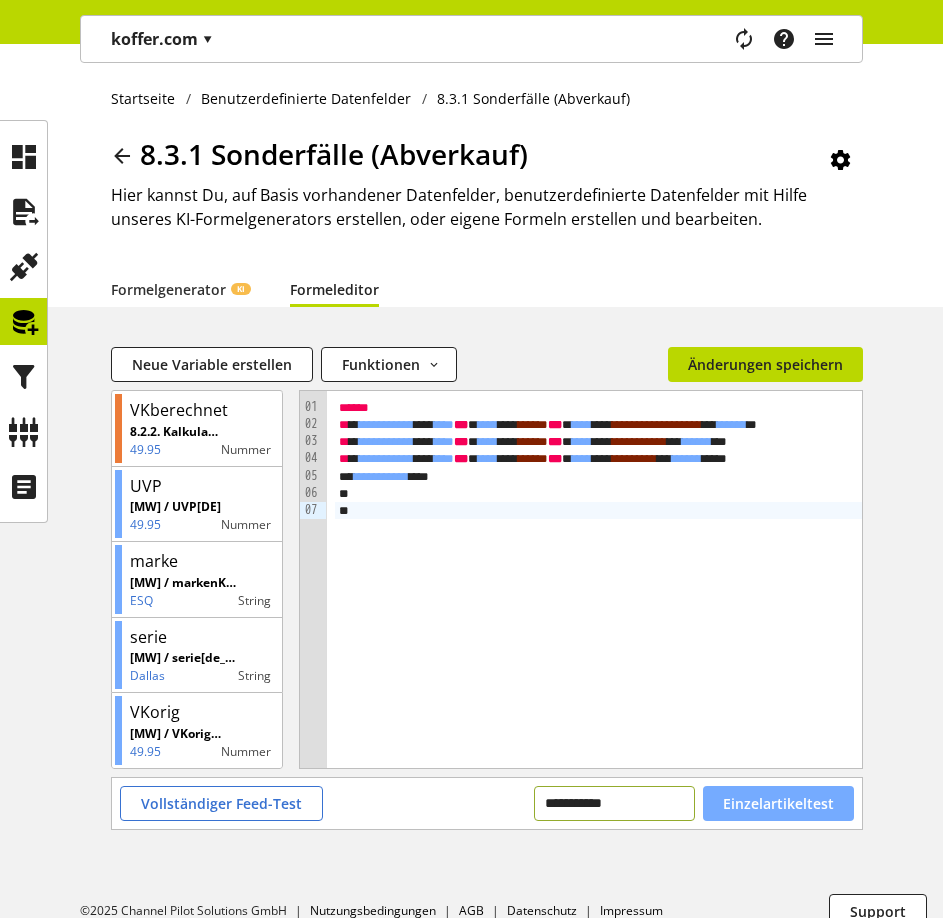 click on "Einzelartikeltest" at bounding box center (778, 803) 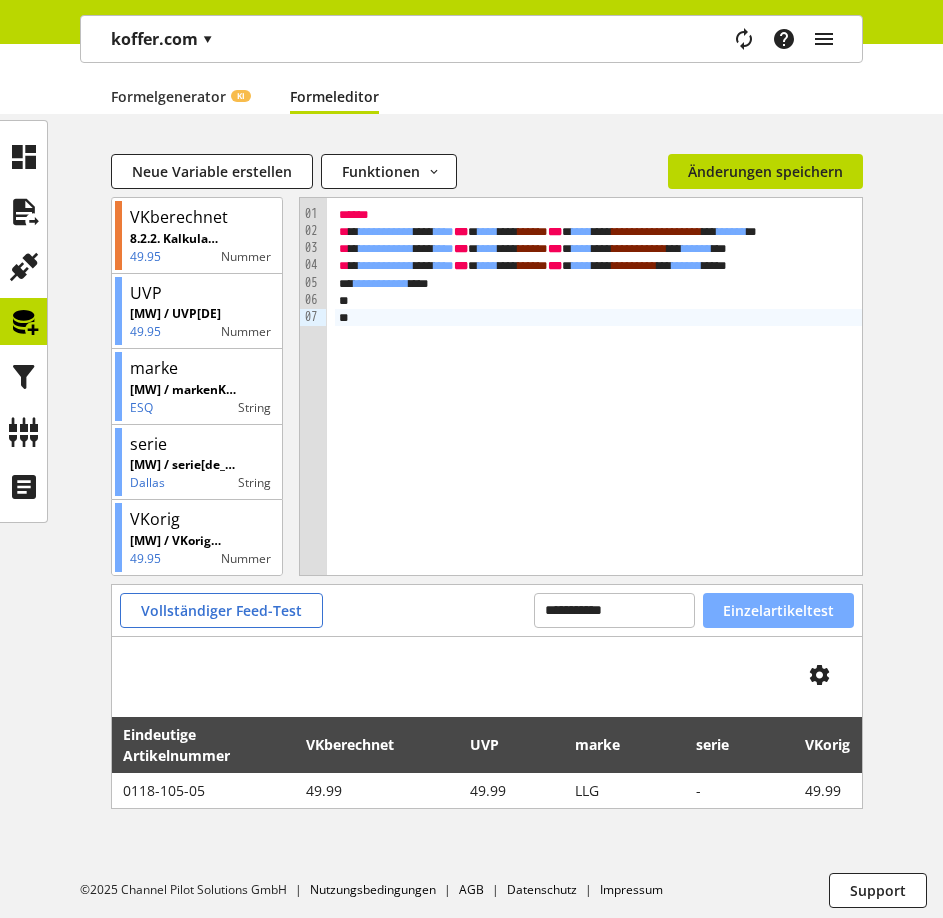 scroll, scrollTop: 194, scrollLeft: 0, axis: vertical 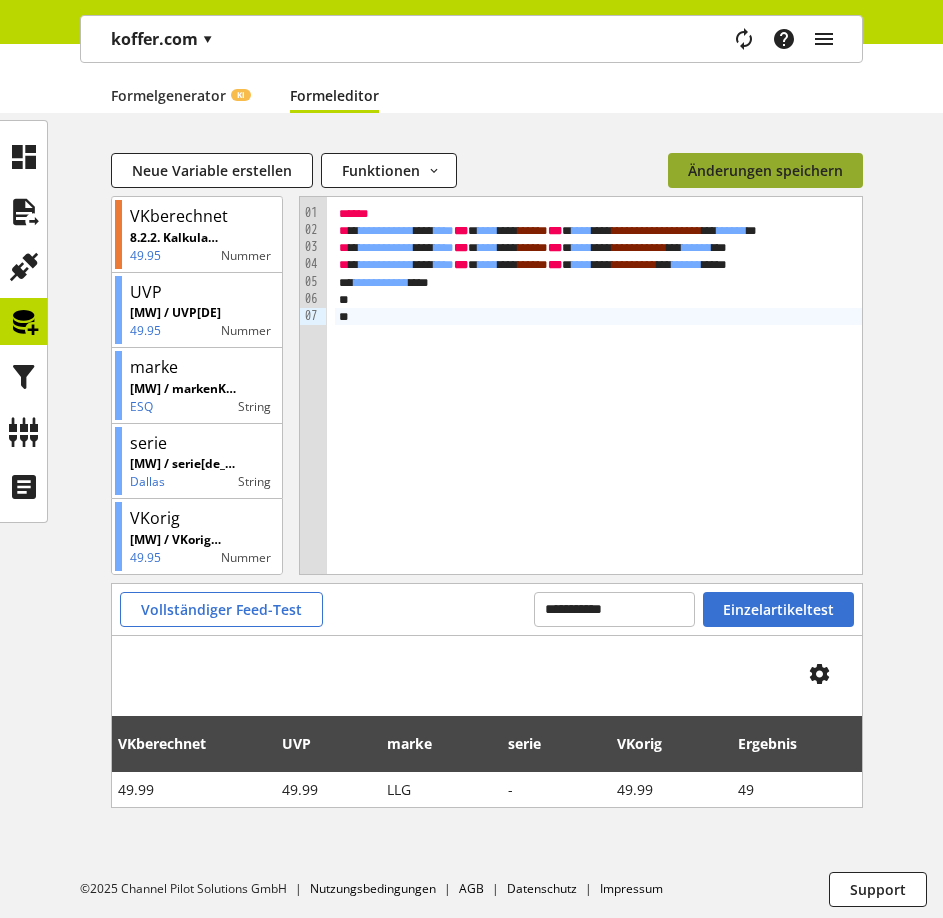 click on "Änderungen speichern" at bounding box center (765, 170) 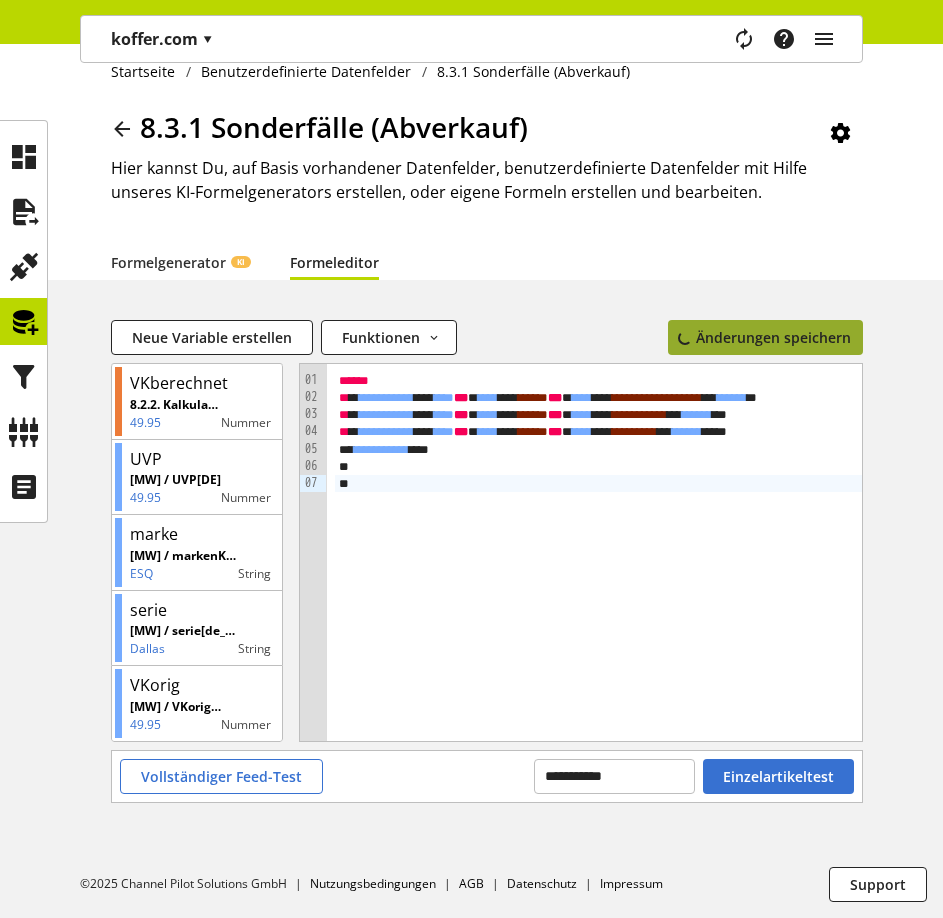 scroll, scrollTop: 27, scrollLeft: 0, axis: vertical 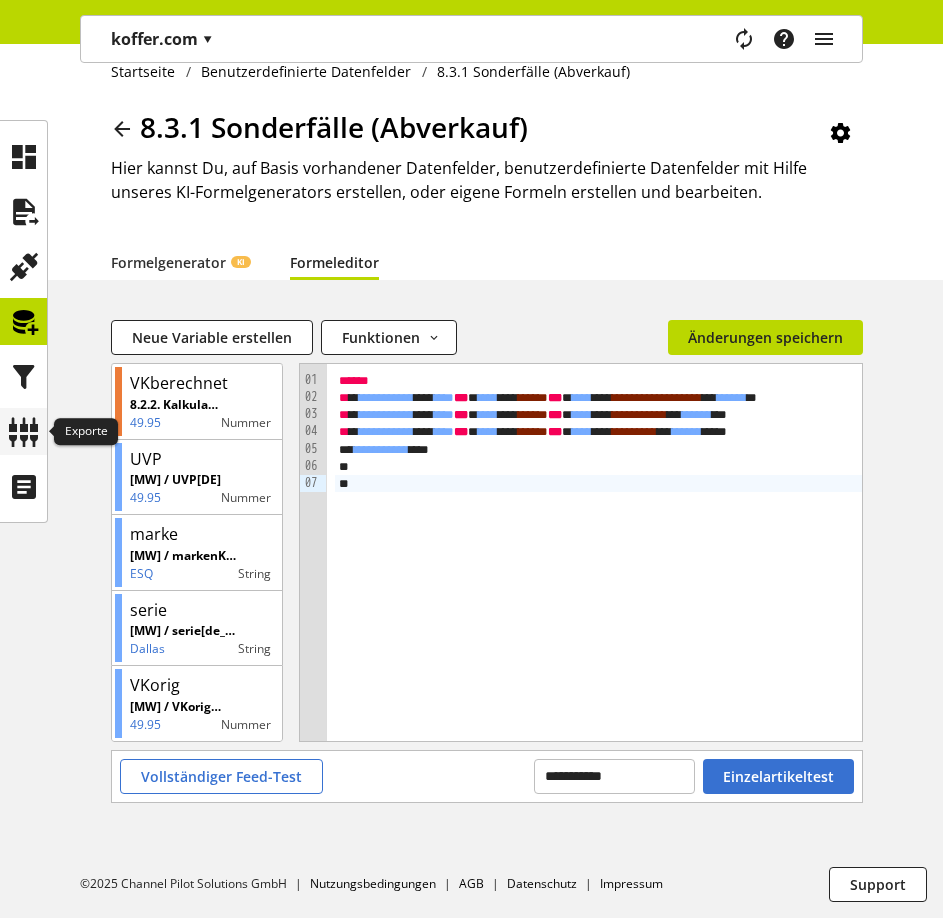 click at bounding box center [24, 432] 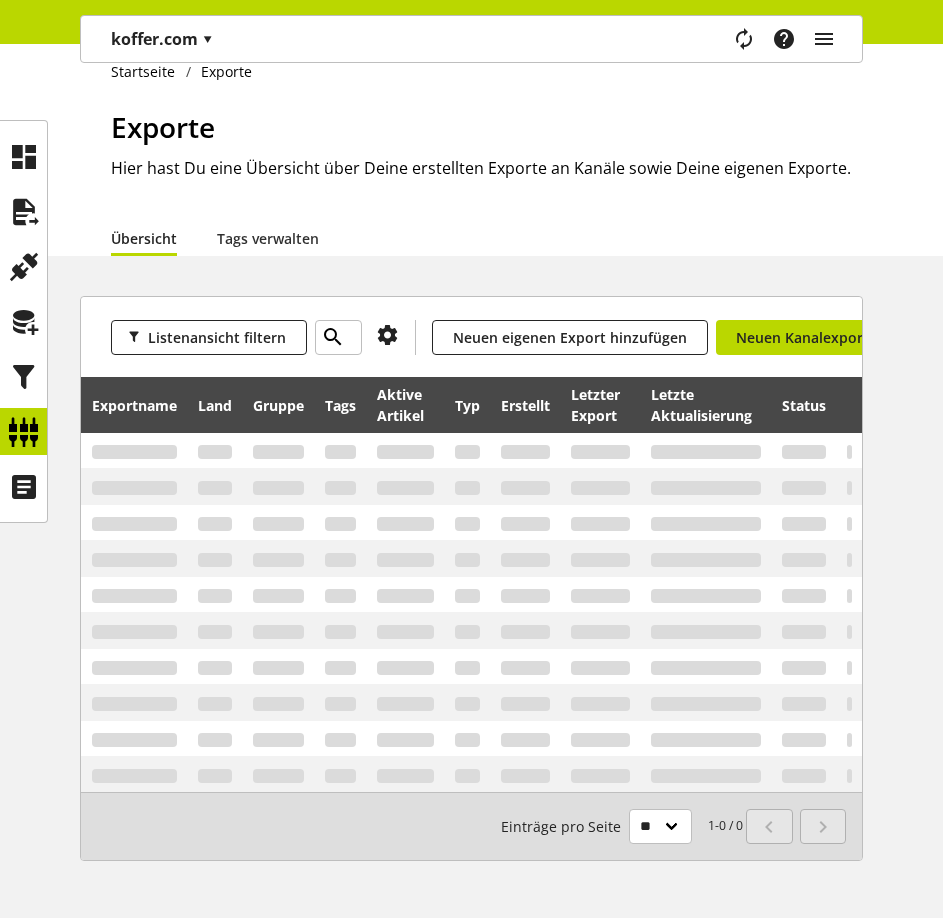 scroll, scrollTop: 0, scrollLeft: 0, axis: both 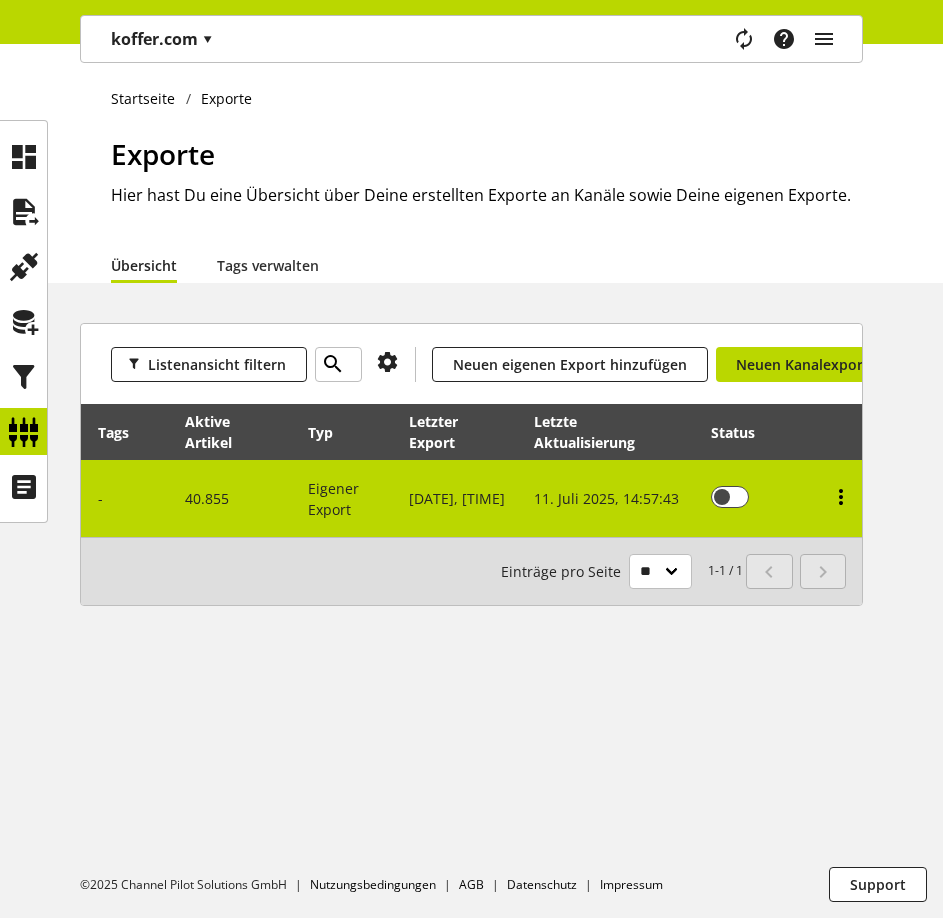 click at bounding box center [841, 497] 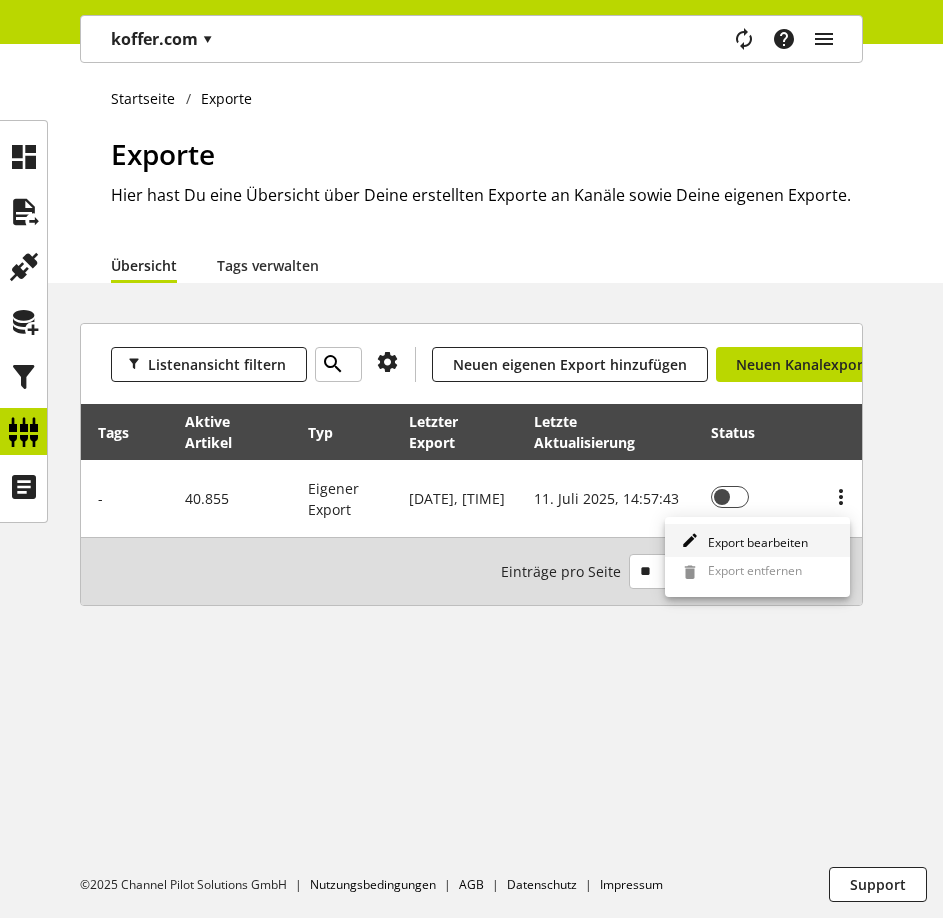 click on "Export bearbeiten" at bounding box center [754, 542] 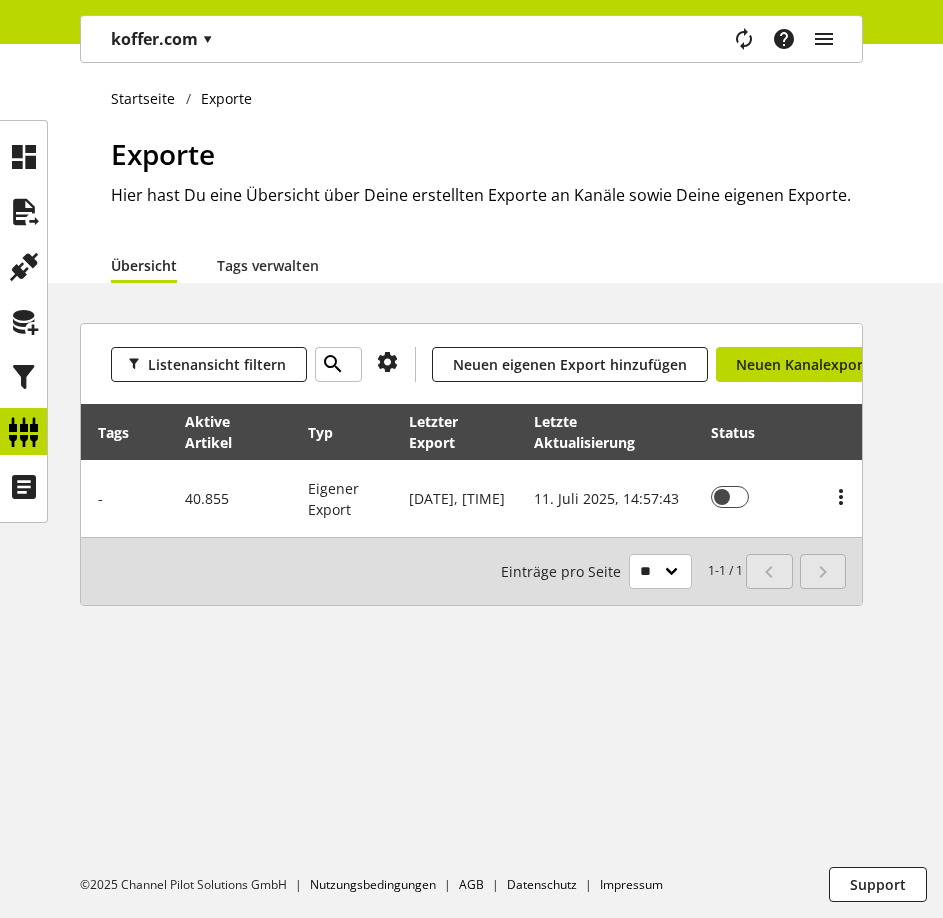 select on "********" 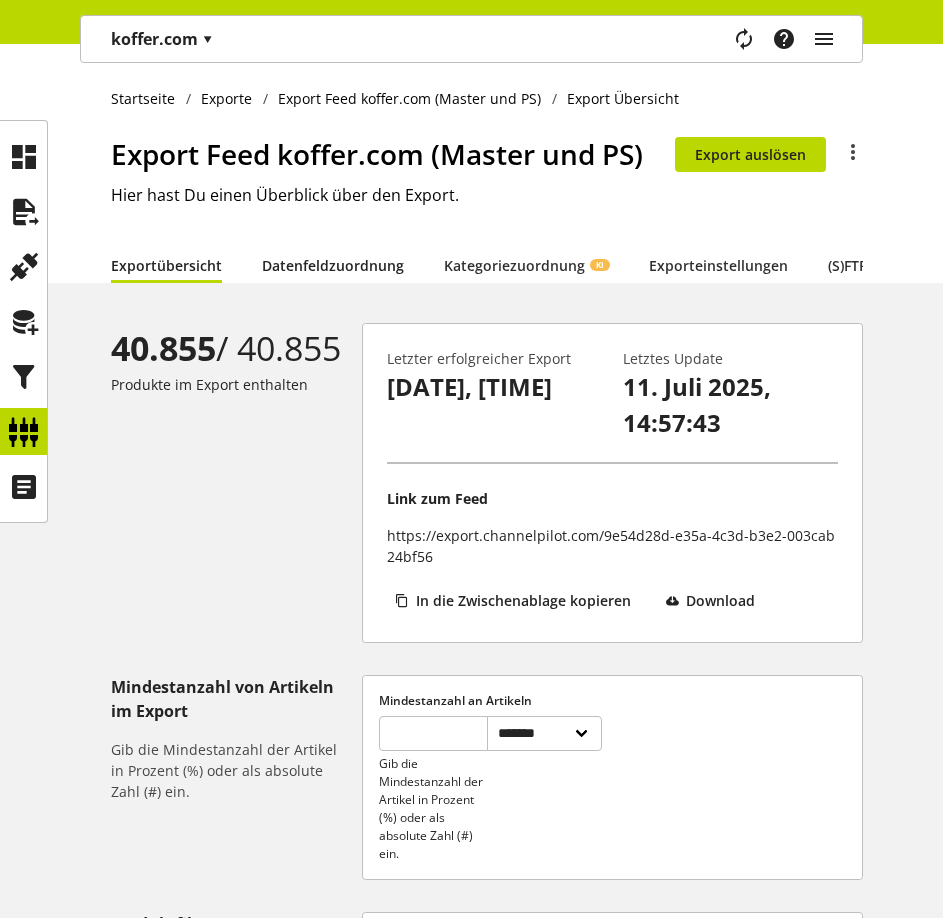 click on "Datenfeldzuordnung" at bounding box center (333, 265) 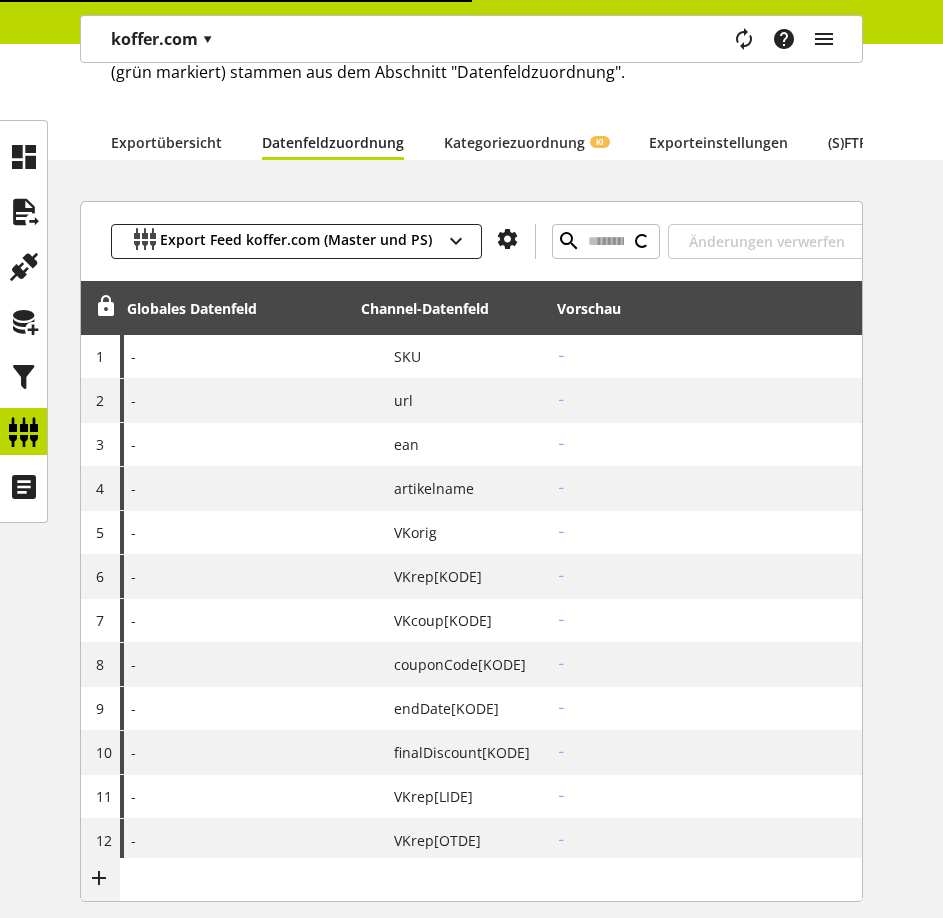 scroll, scrollTop: 425, scrollLeft: 0, axis: vertical 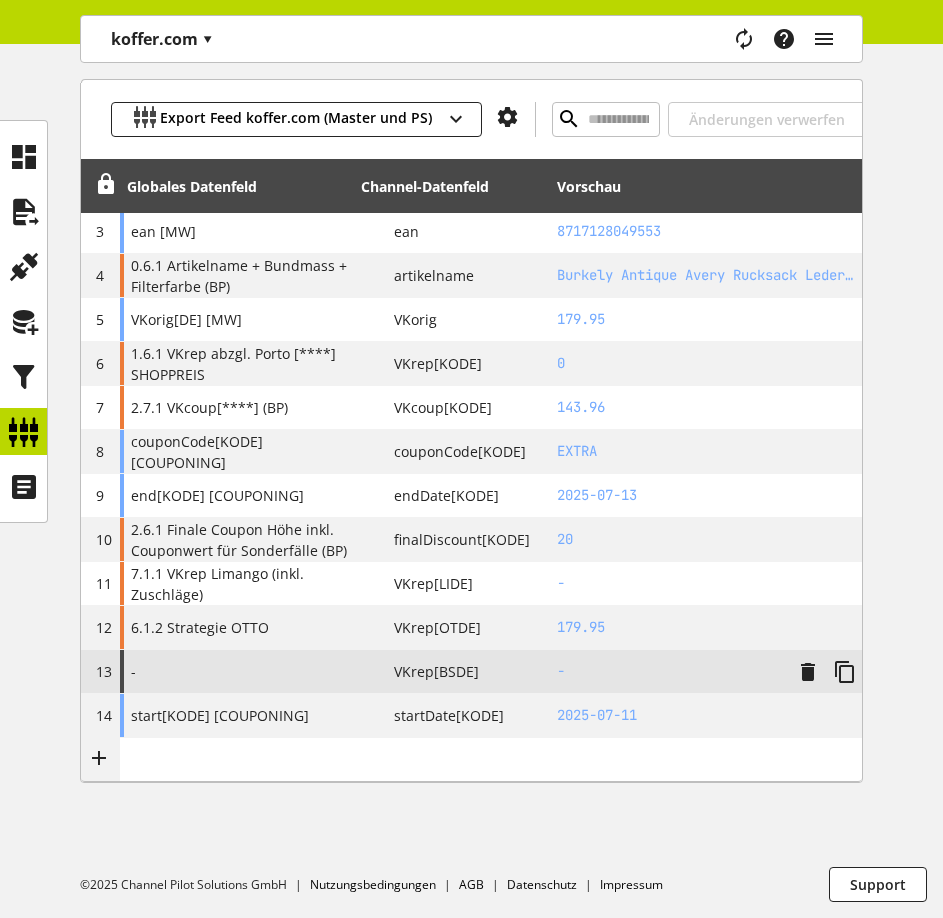click on "-" at bounding box center (237, 671) 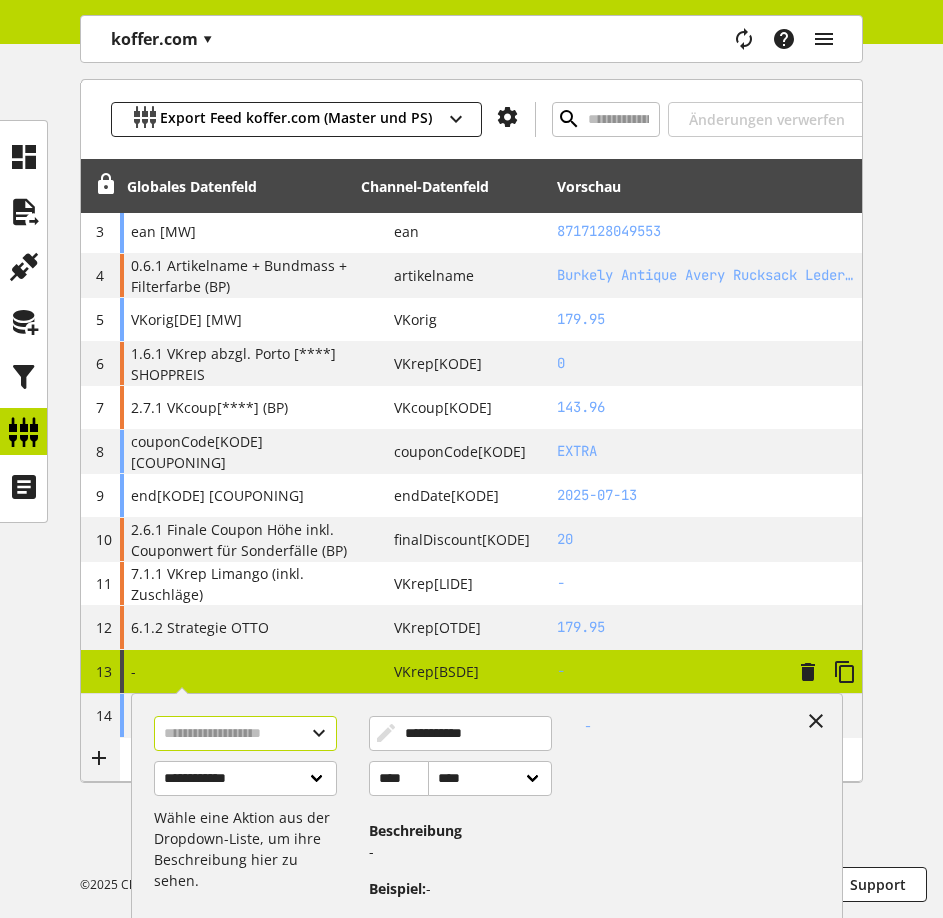 click at bounding box center [245, 733] 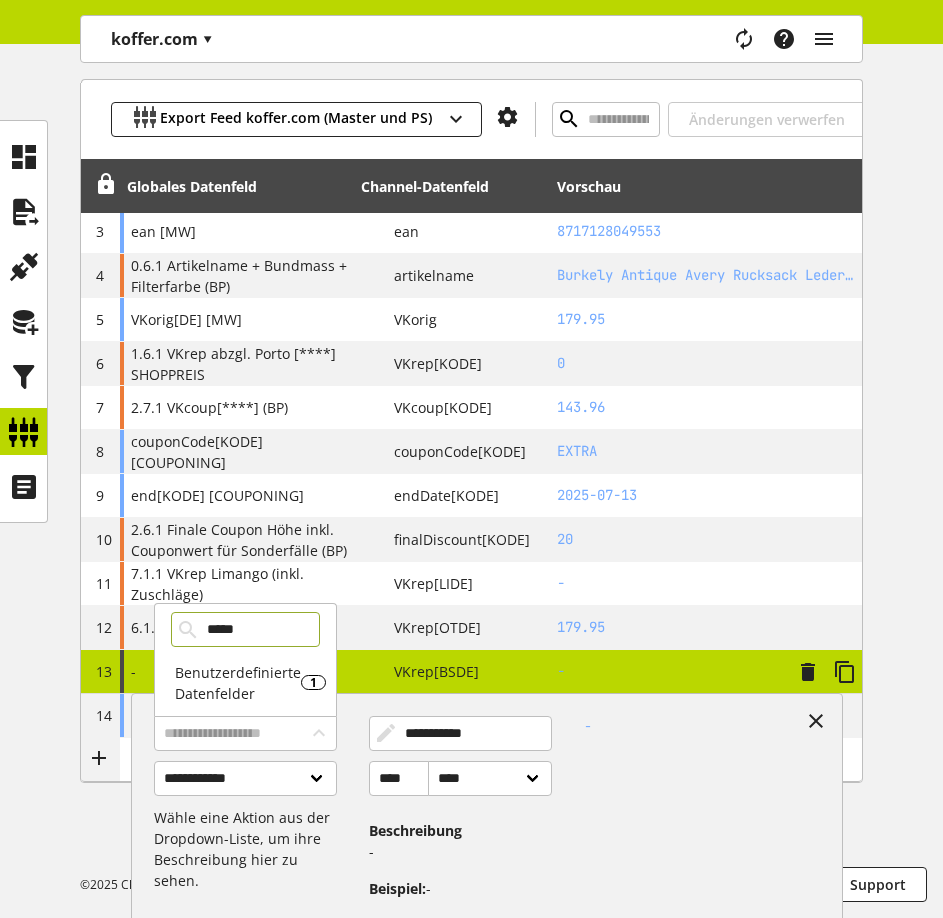 type on "*****" 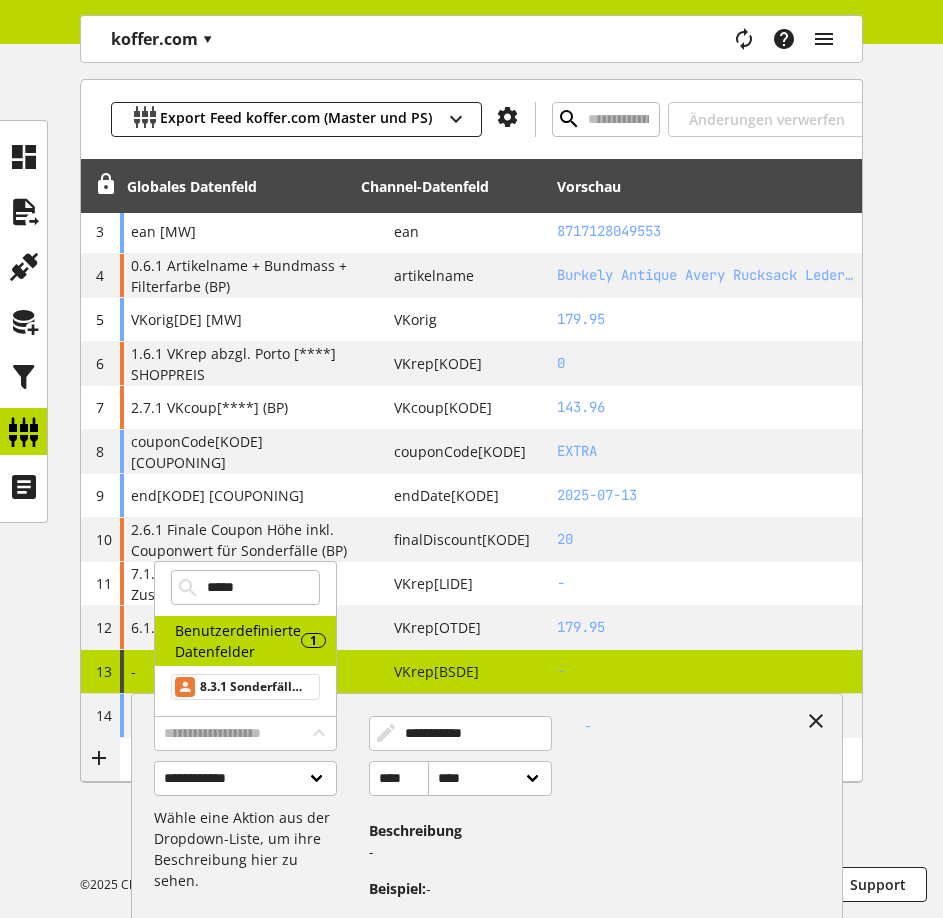click on "8.3.1 Sonderfälle (Abverkauf)" at bounding box center (253, 687) 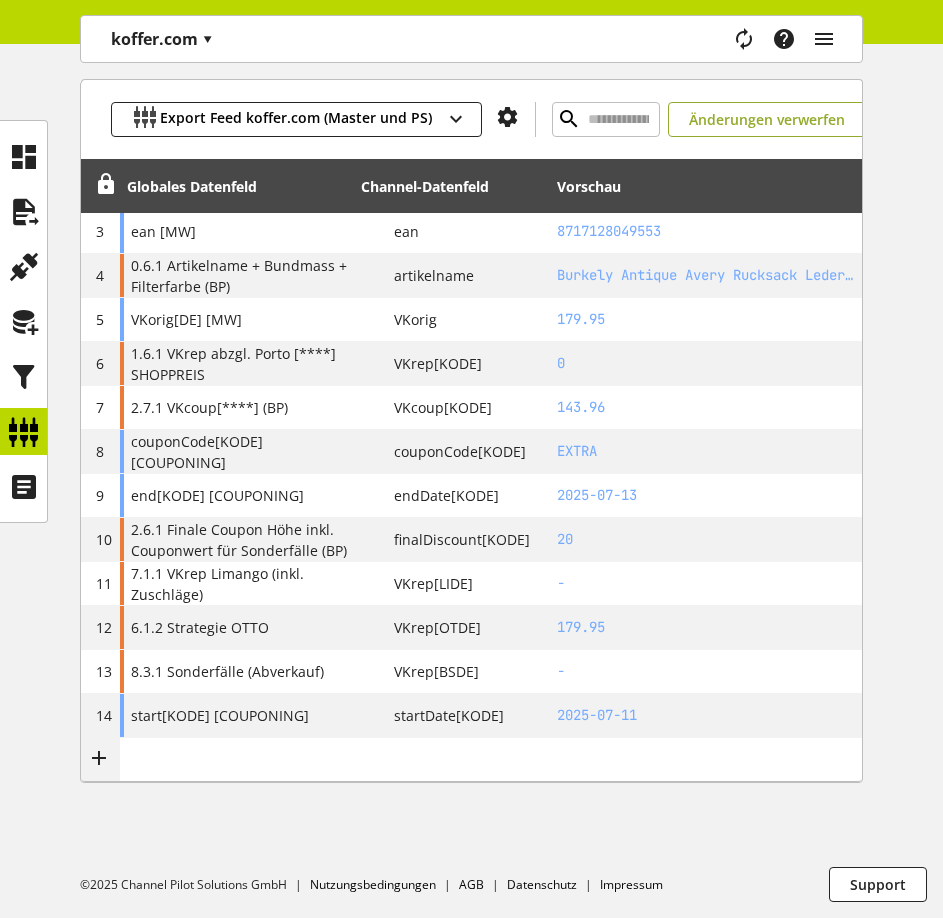 scroll, scrollTop: 0, scrollLeft: 325, axis: horizontal 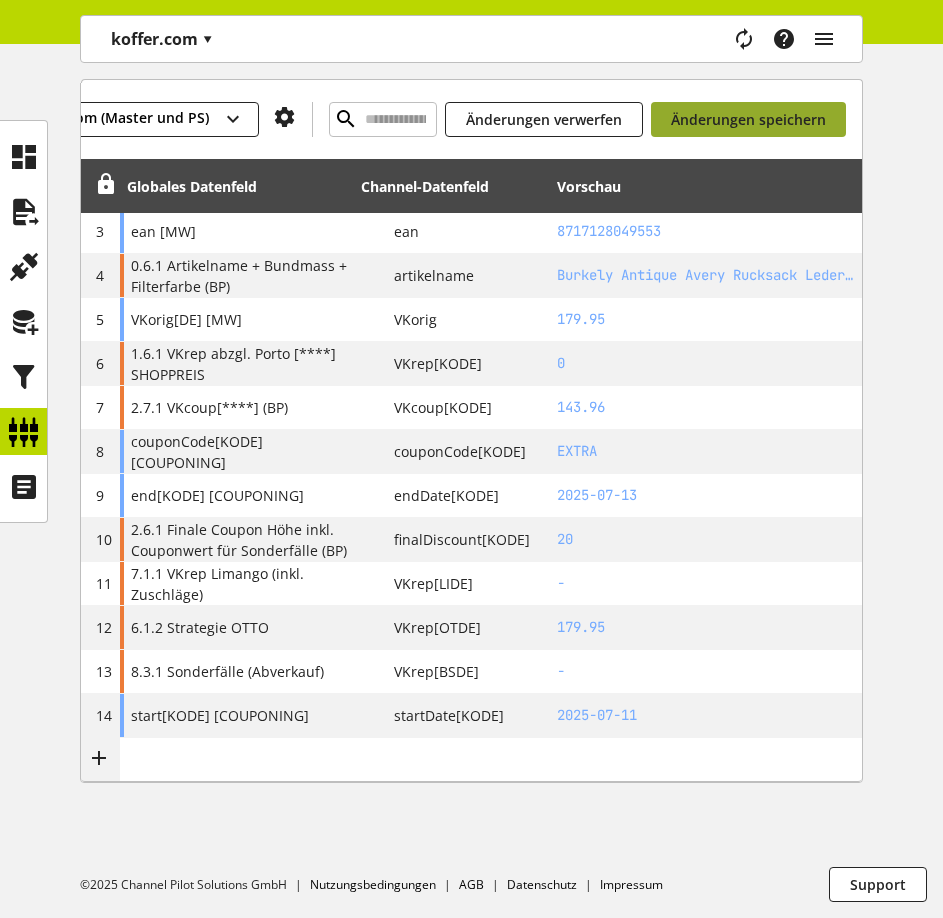 click on "Änderungen speichern" at bounding box center [748, 119] 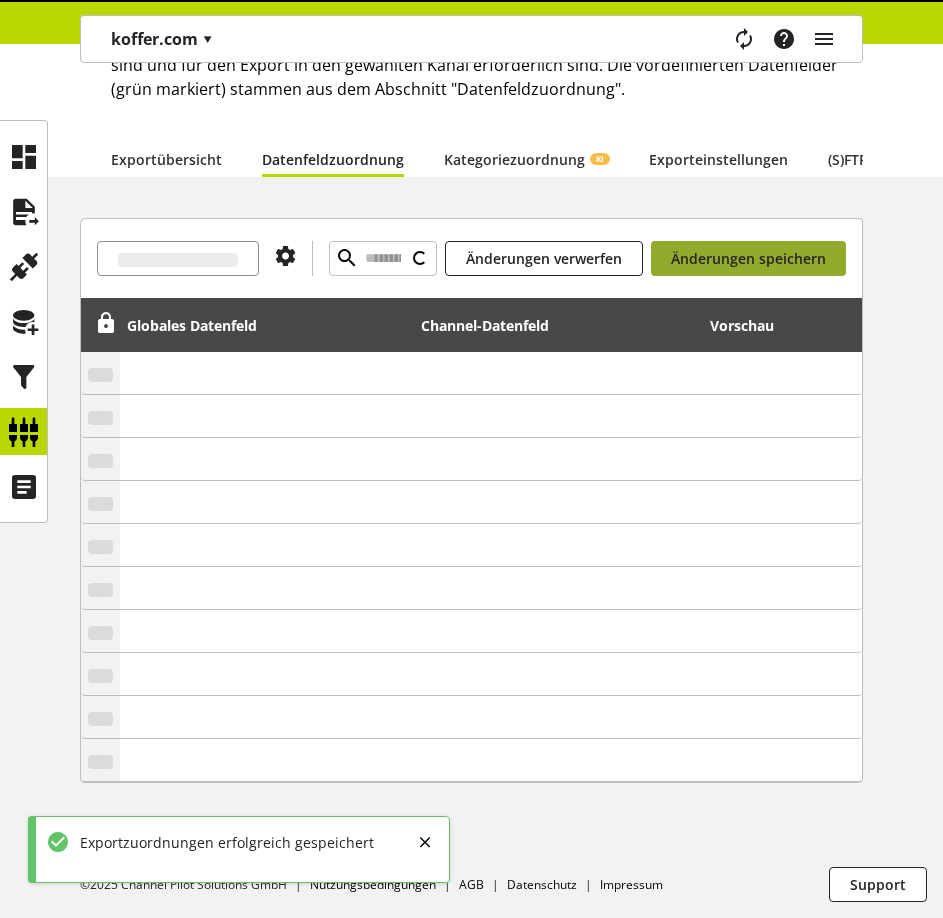 scroll, scrollTop: 195, scrollLeft: 0, axis: vertical 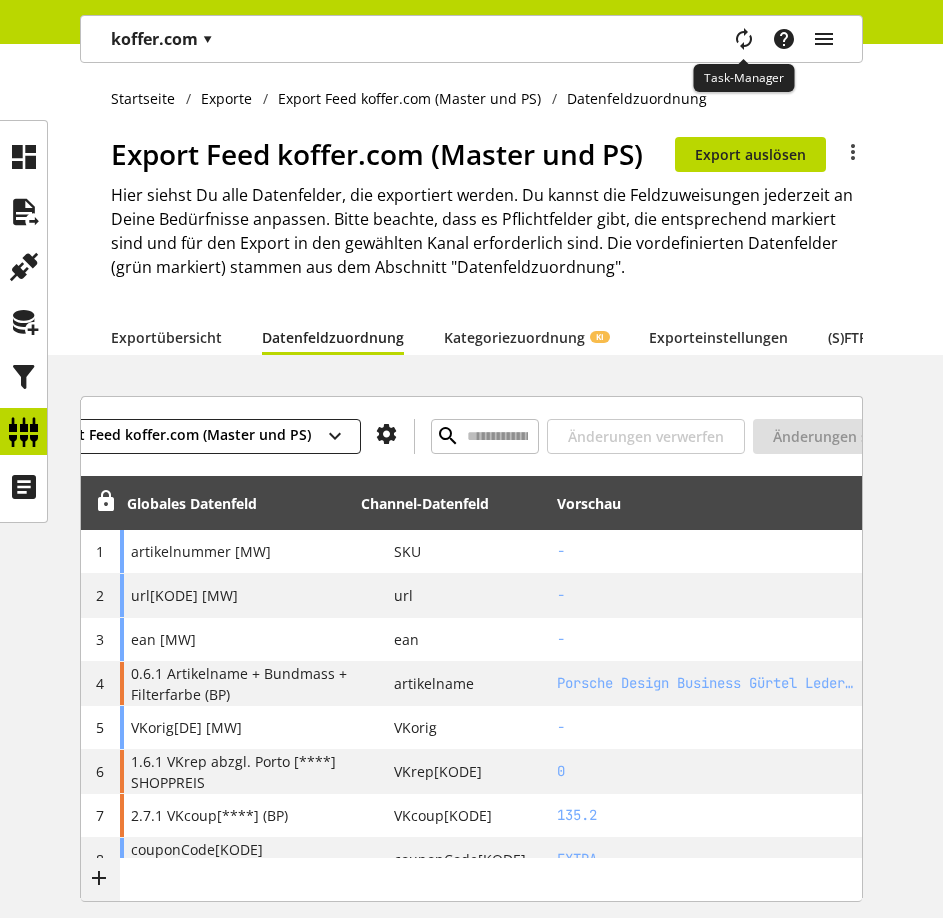 click at bounding box center [744, 39] 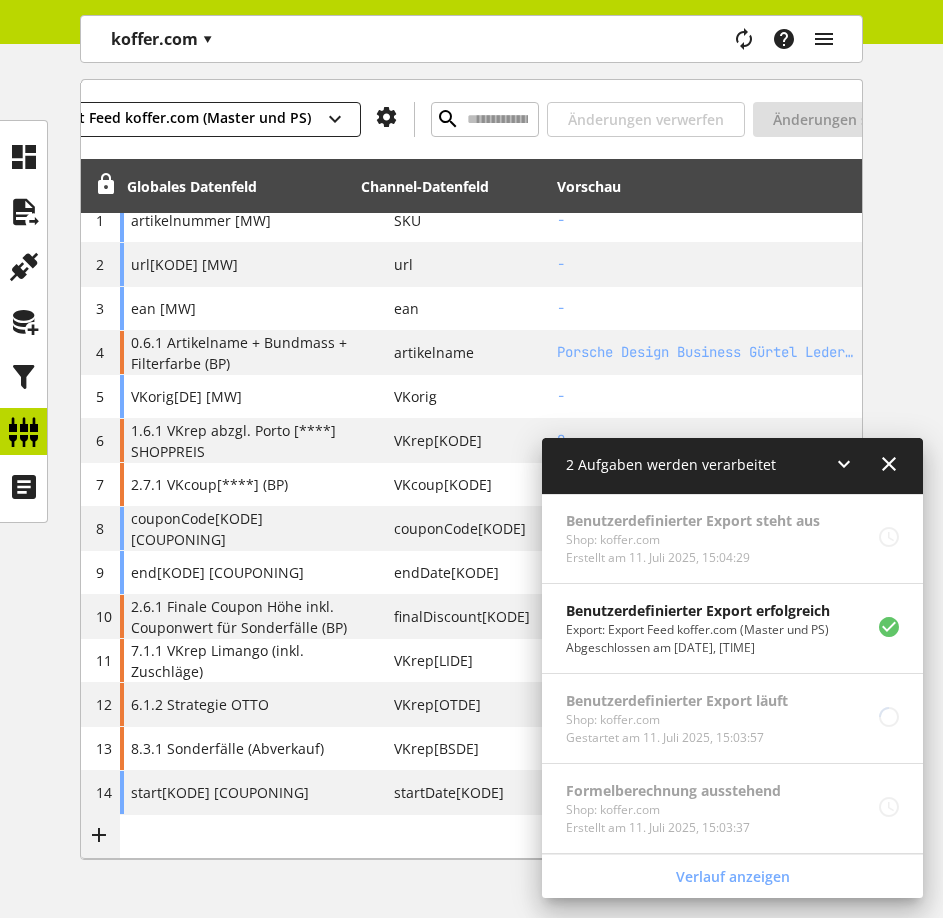 scroll, scrollTop: 425, scrollLeft: 0, axis: vertical 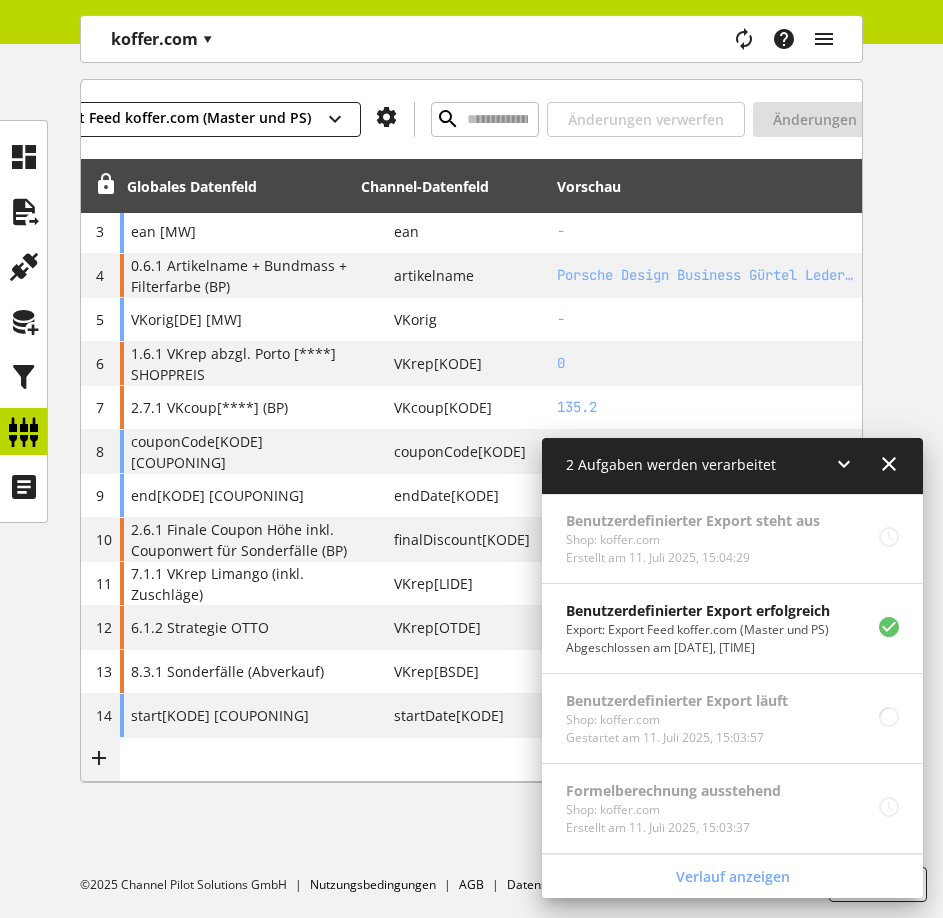 click at bounding box center [451, 760] 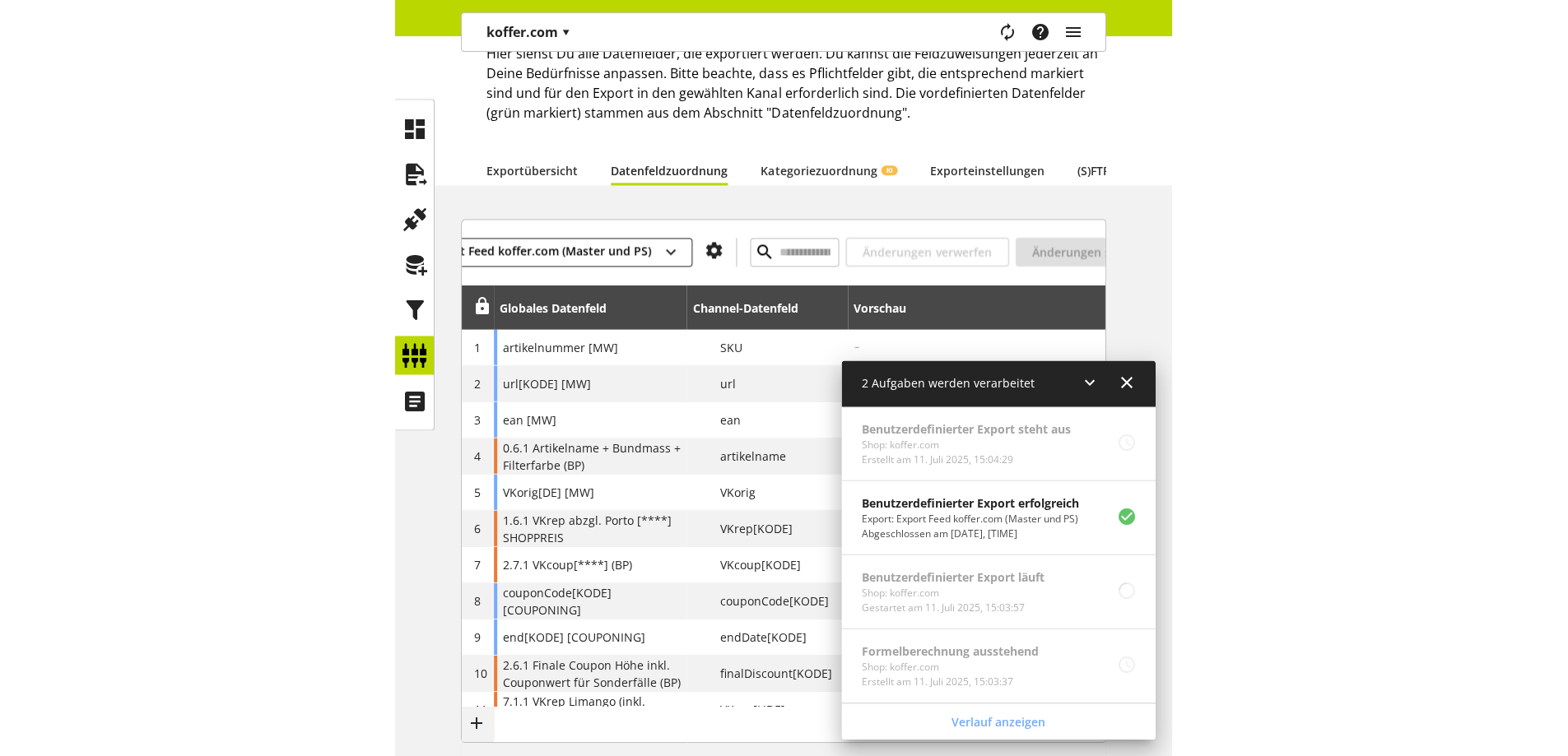 scroll, scrollTop: 106, scrollLeft: 0, axis: vertical 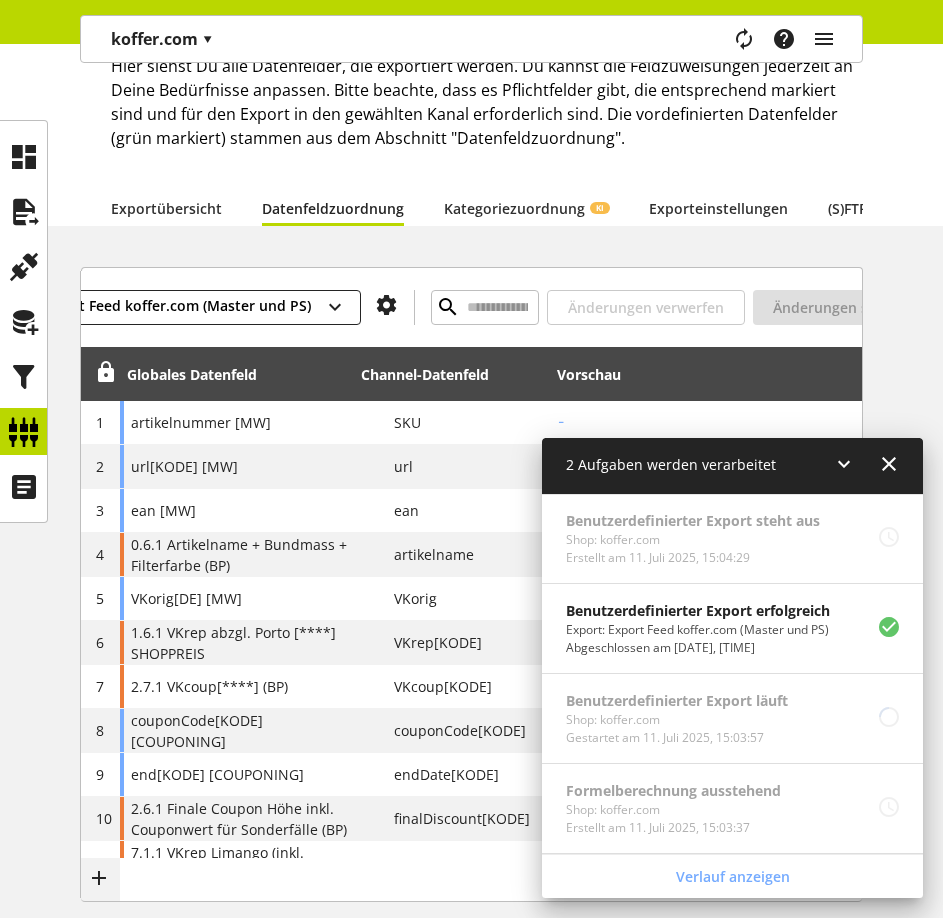 click on "Export Feed koffer.com (Master und PS) Du bist nicht berechtigt, den Export zu bearbeiten. Export auslösen Du bist nicht berechtigt, den Export zu bearbeiten. Export umbenennen Du bist nicht berechtigt, den Export zu löschen. Export löschen Hier siehst Du alle Datenfelder, die exportiert werden. Du kannst die Feldzuweisungen jederzeit an Deine Bedürfnisse anpassen. Bitte beachte, dass es Pflichtfelder gibt, die entsprechend markiert sind und für den Export in den gewählten Kanal erforderlich sind. Die vordefinierten Datenfelder (grün markiert) stammen aus dem Abschnitt "Datenfeldzuordnung"." at bounding box center [487, 97] 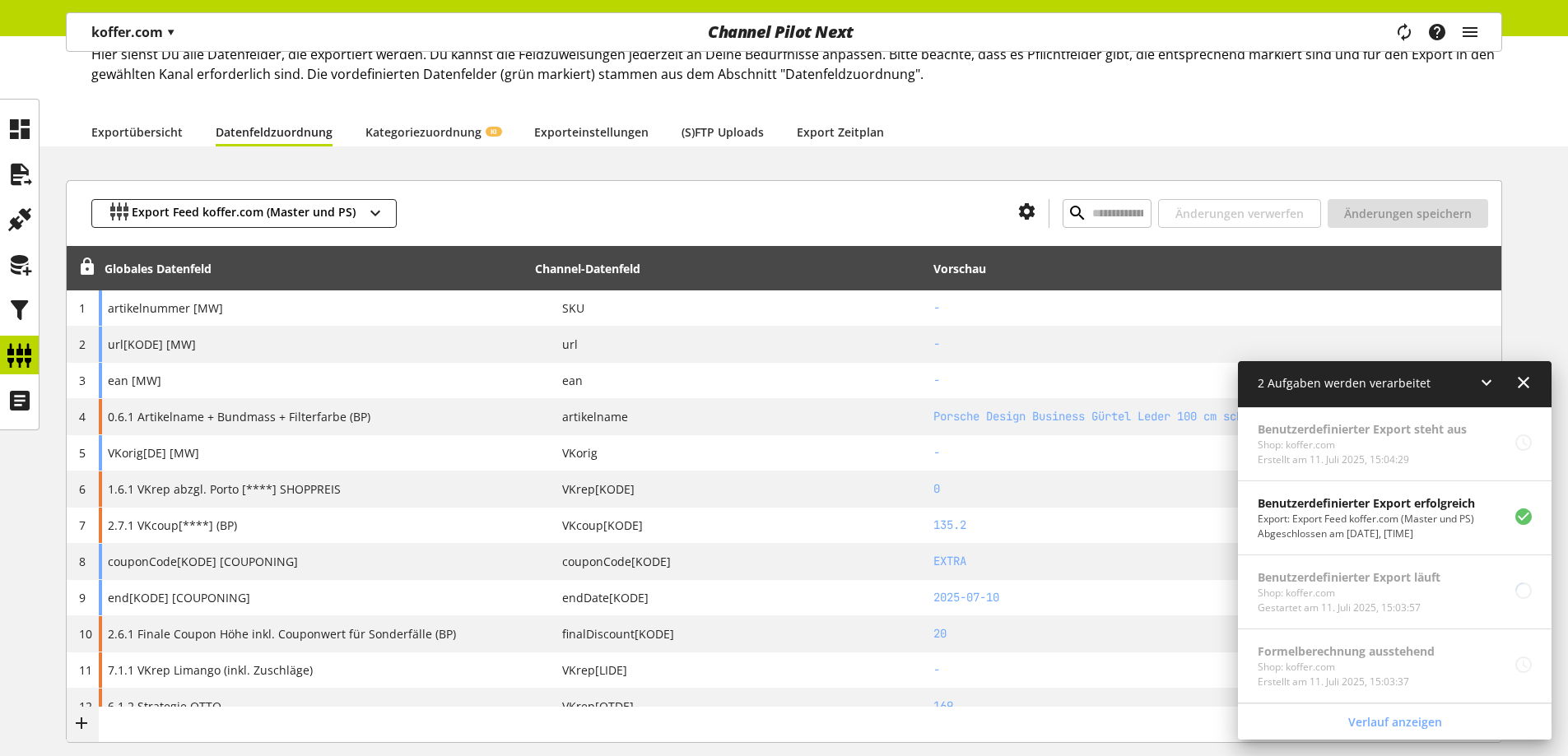 scroll, scrollTop: 0, scrollLeft: 0, axis: both 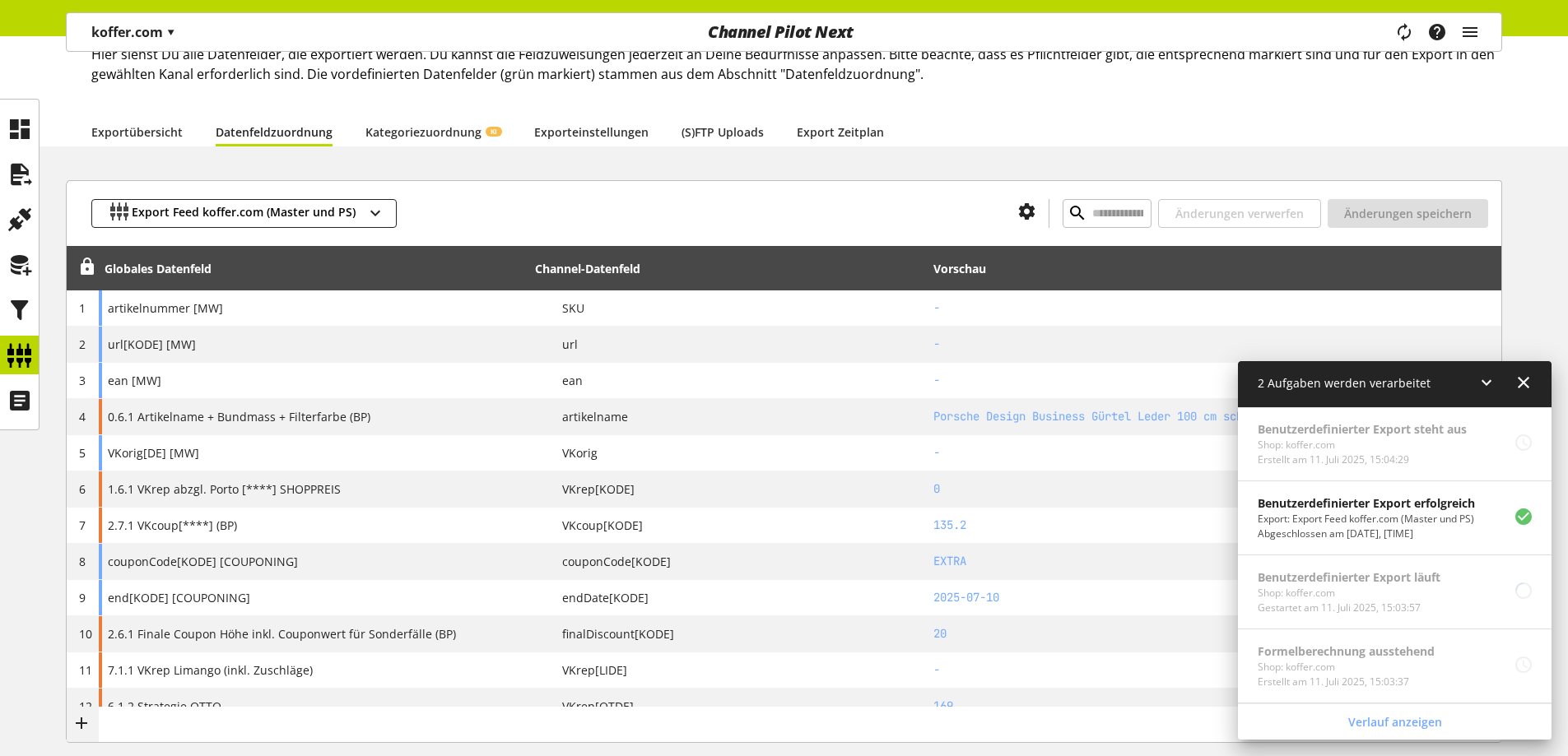 click at bounding box center (1524, 383) 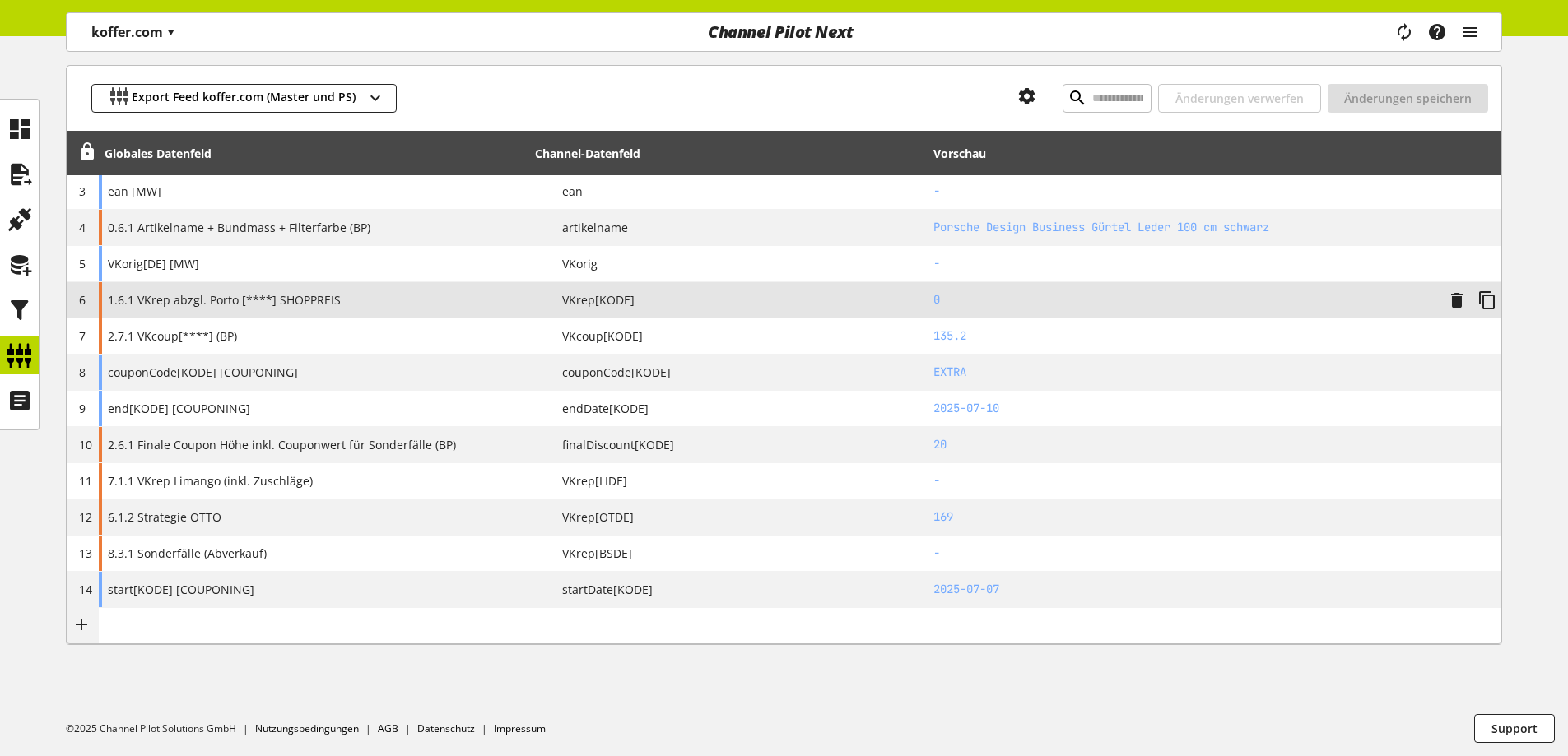 scroll, scrollTop: 0, scrollLeft: 0, axis: both 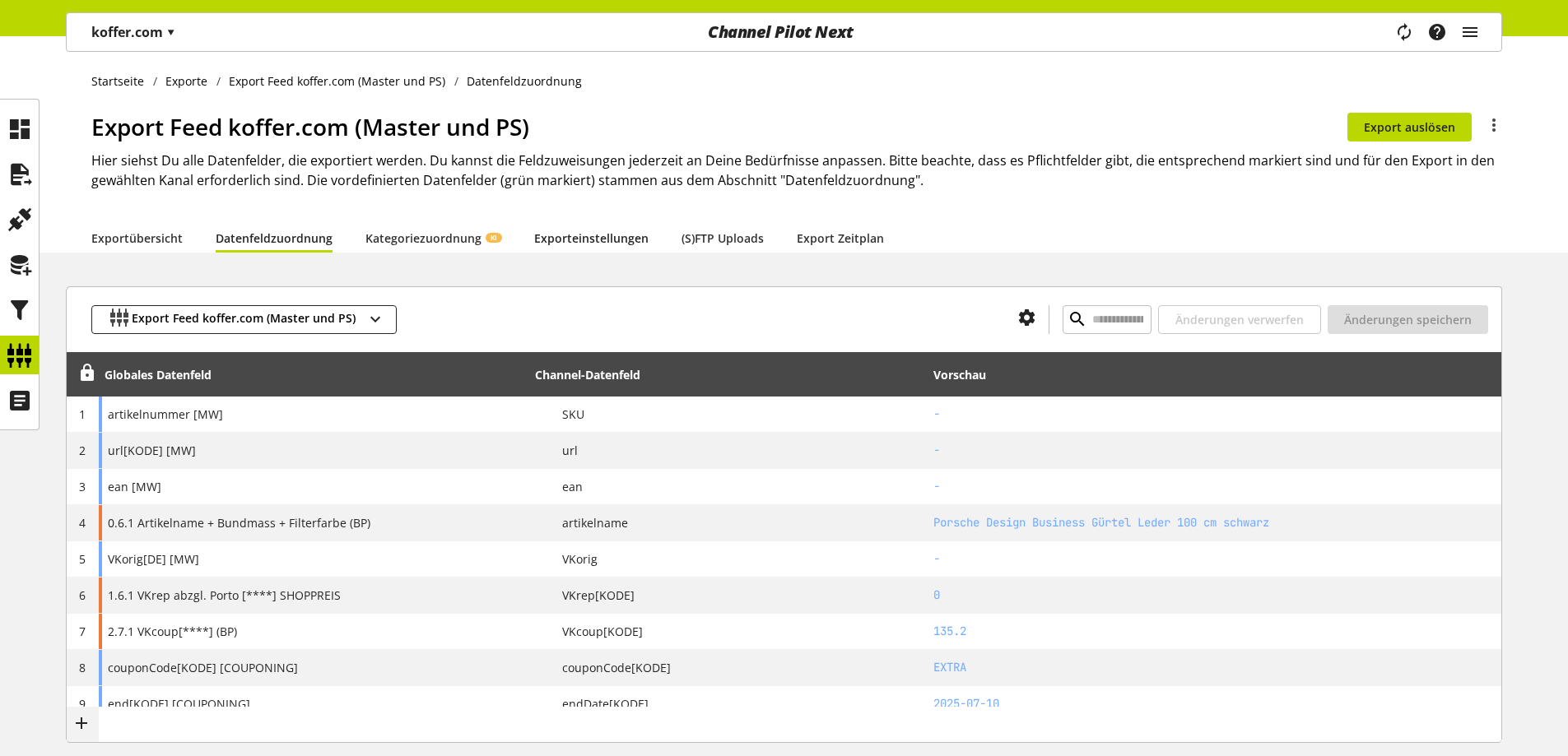 click on "Exporteinstellungen" at bounding box center [591, 238] 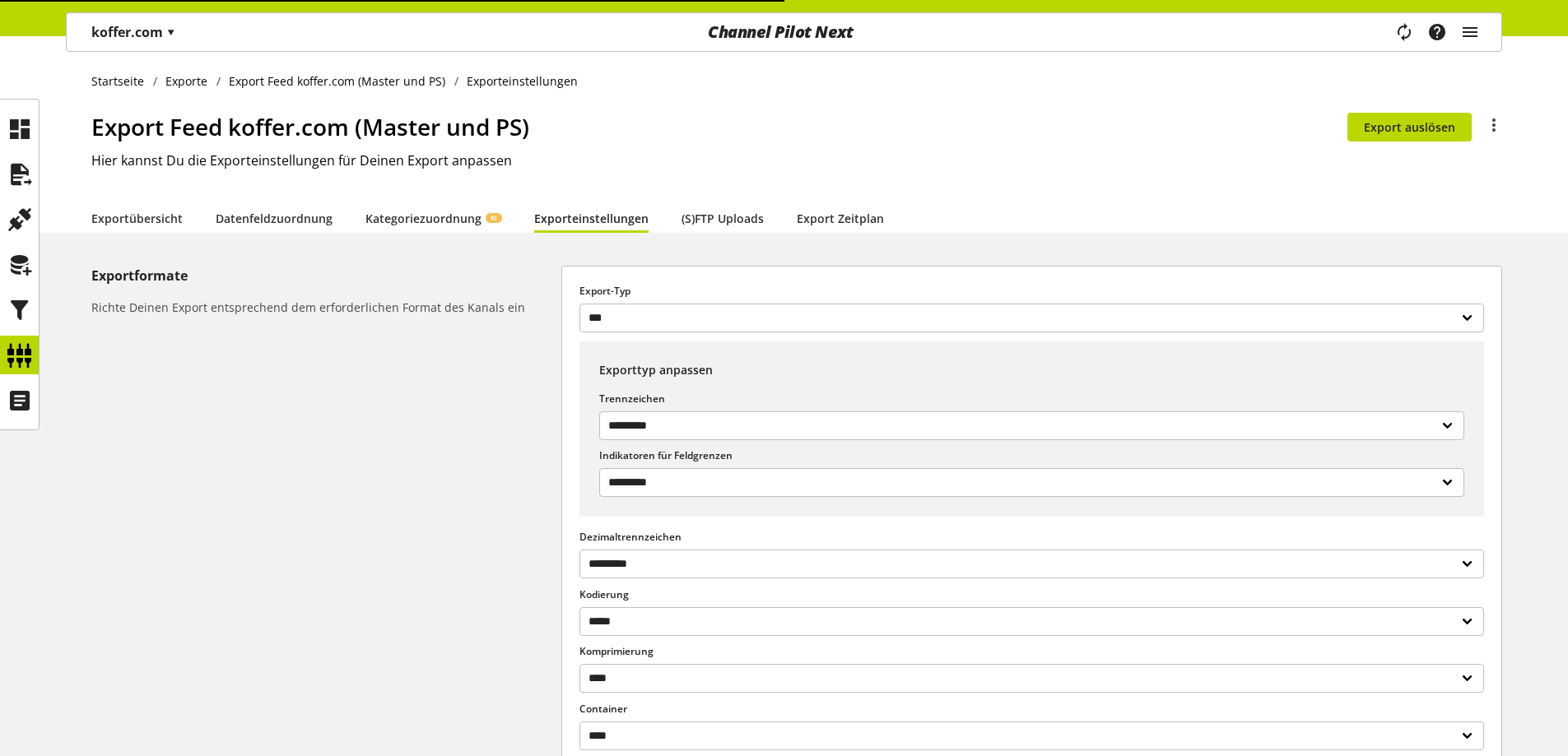 select on "***" 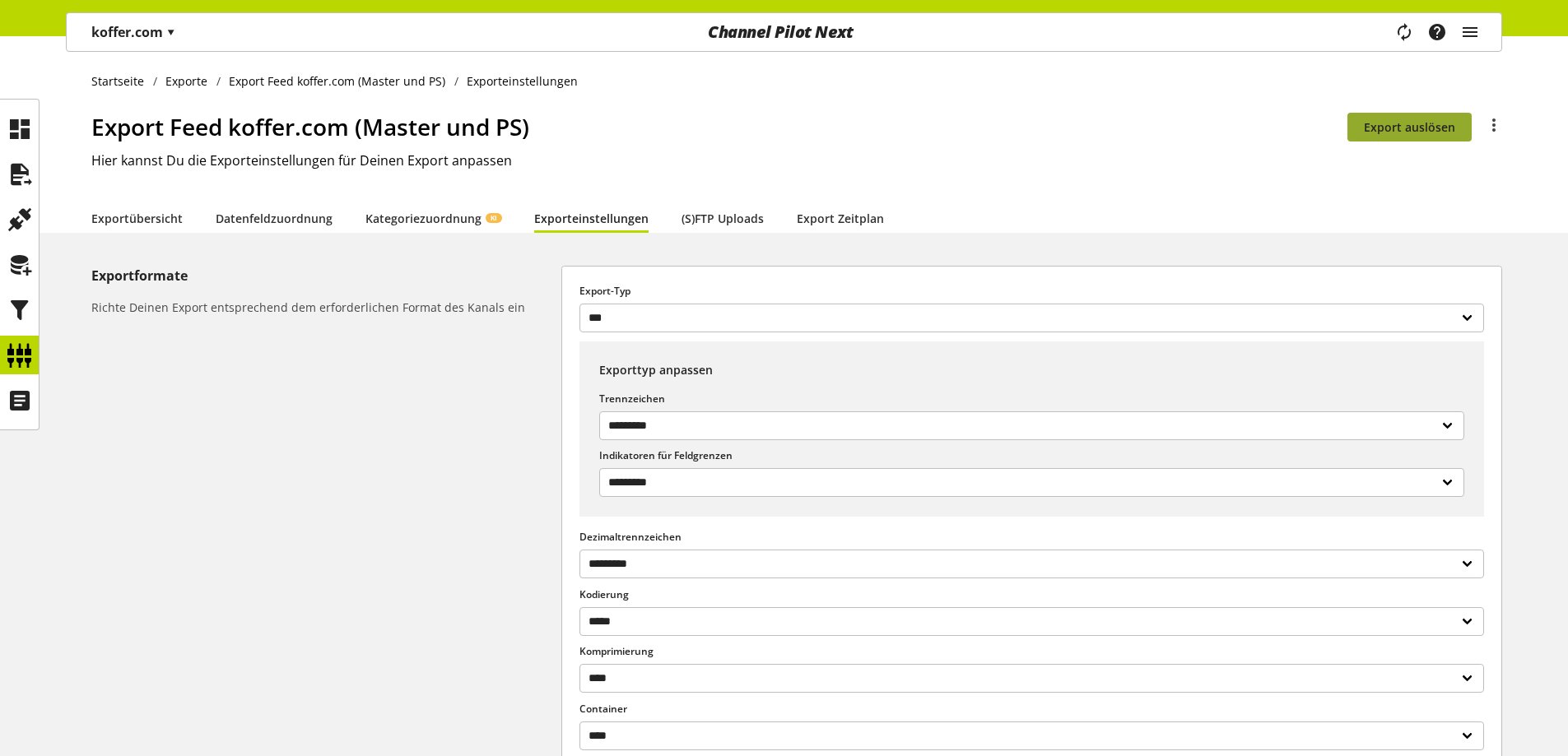 click on "Export auslösen" at bounding box center (1409, 127) 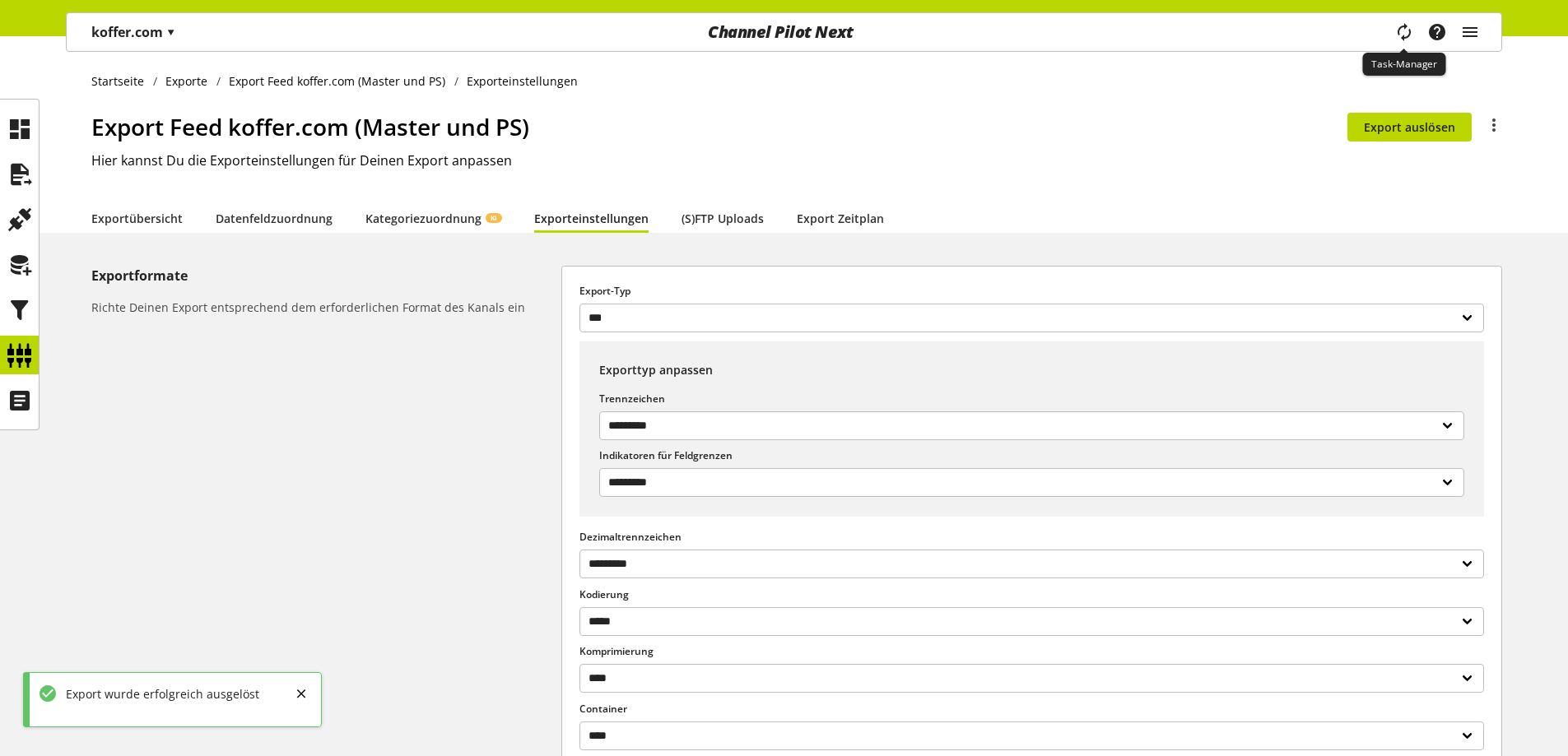 click at bounding box center [1403, 32] 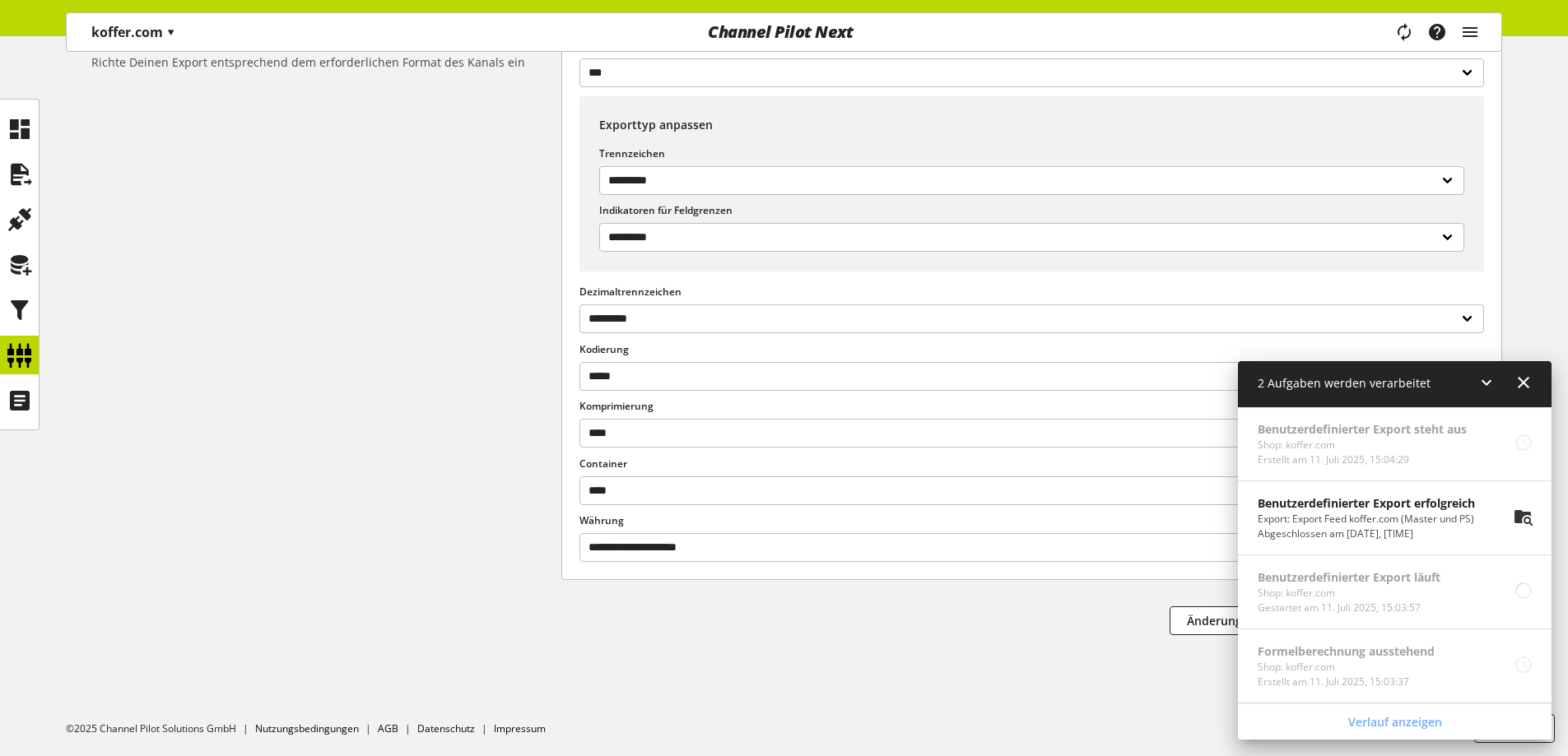 scroll, scrollTop: 0, scrollLeft: 0, axis: both 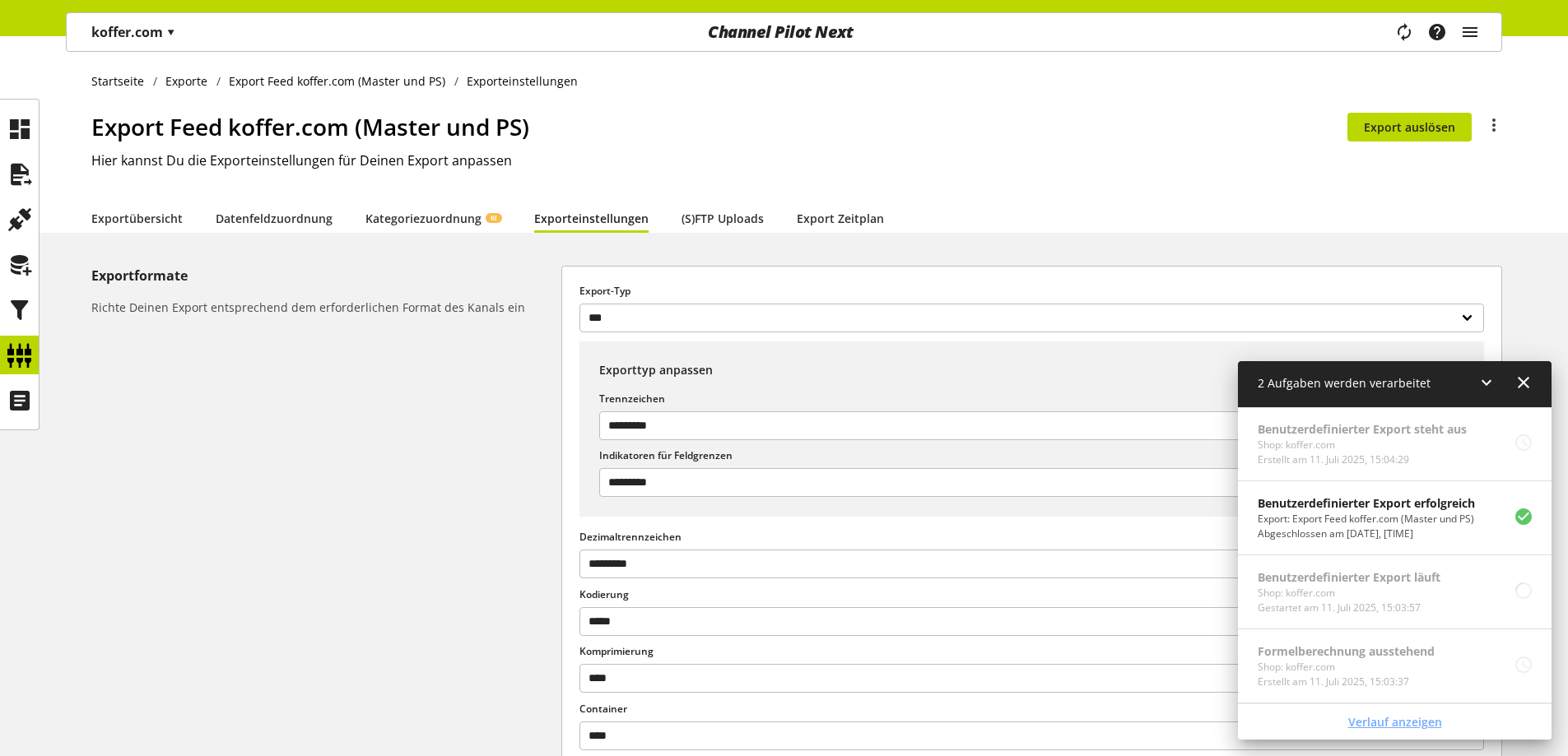 click on "Verlauf anzeigen" at bounding box center [1394, 721] 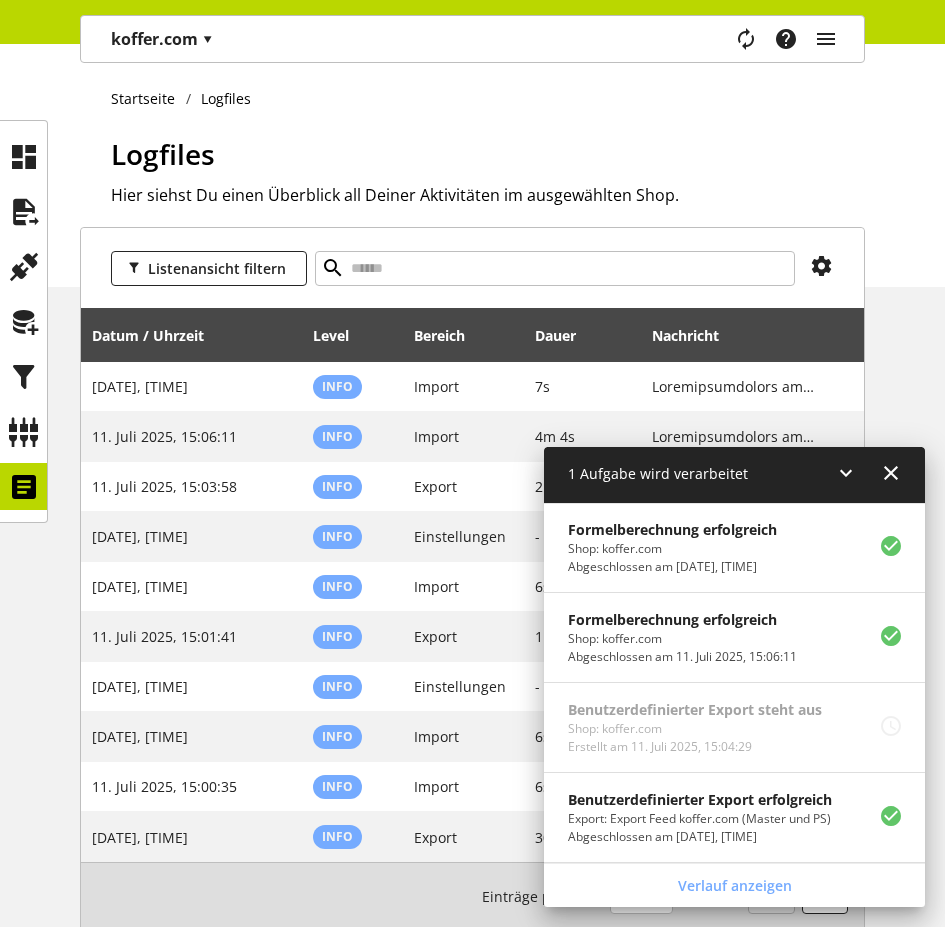 click on "Task-Manager Hilfe-Center [FIRST] [LAST] [EMAIL] User Management Administration Abmeldung" at bounding box center (793, 39) 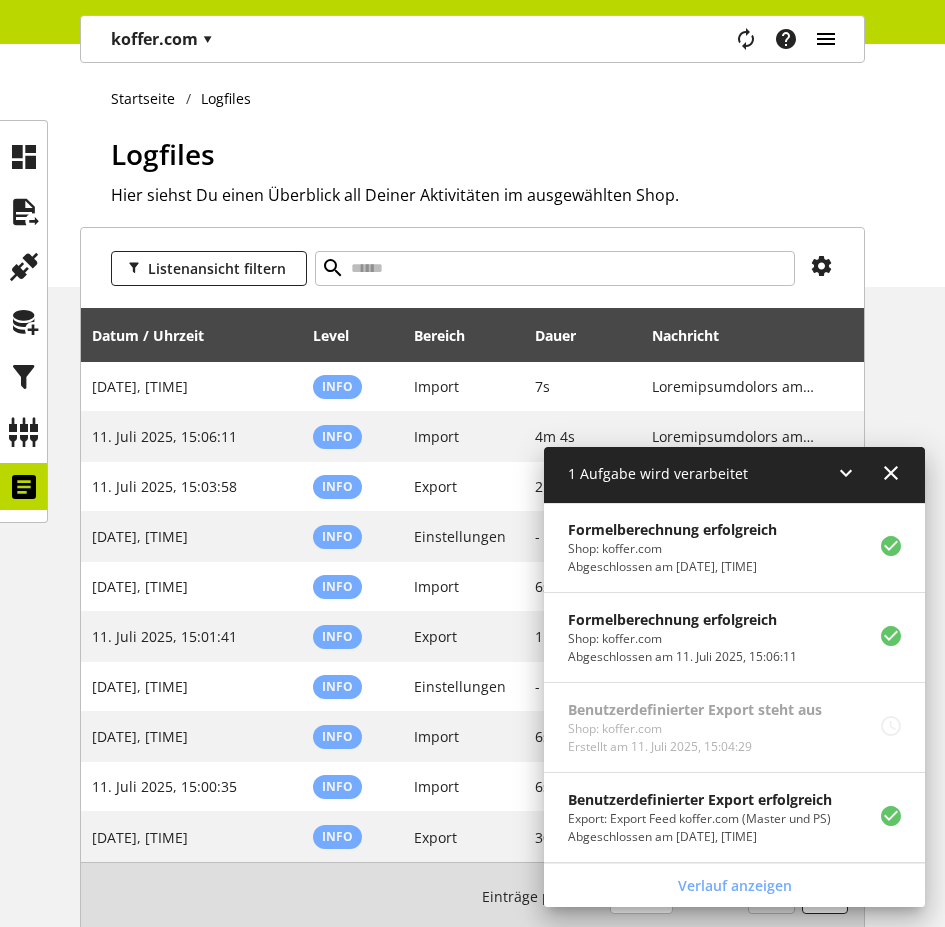 click at bounding box center [826, 39] 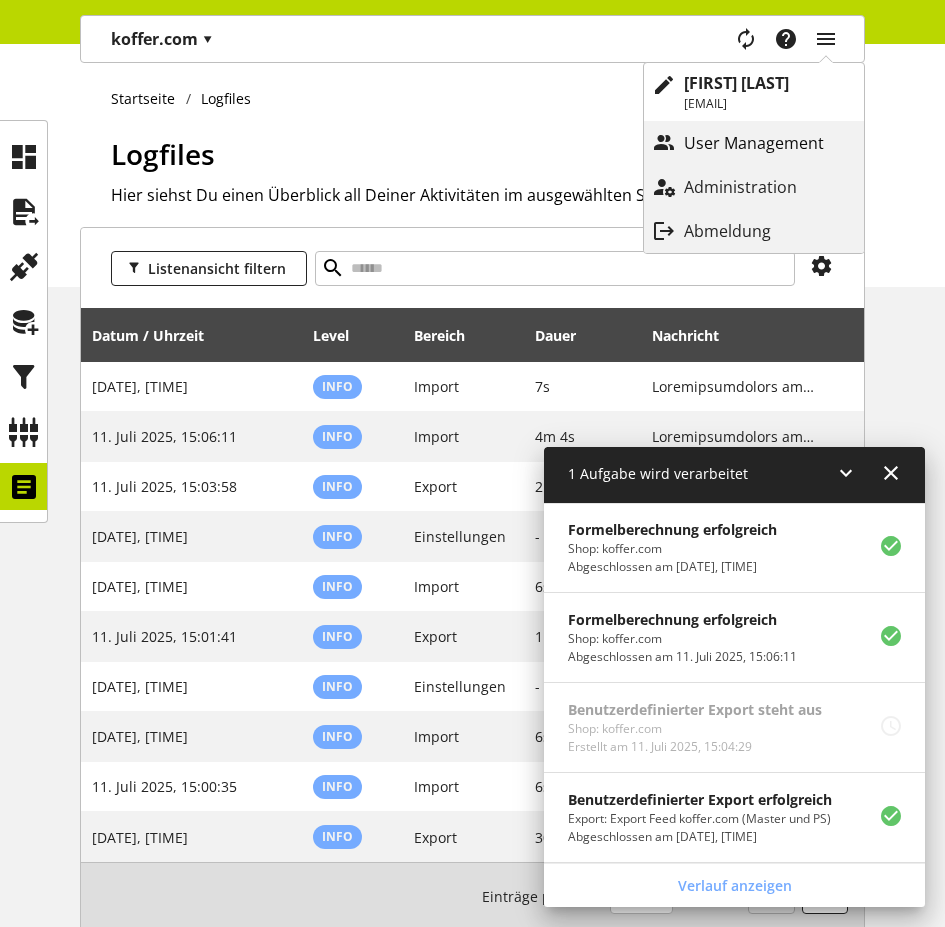 click on "User Management" at bounding box center (774, 143) 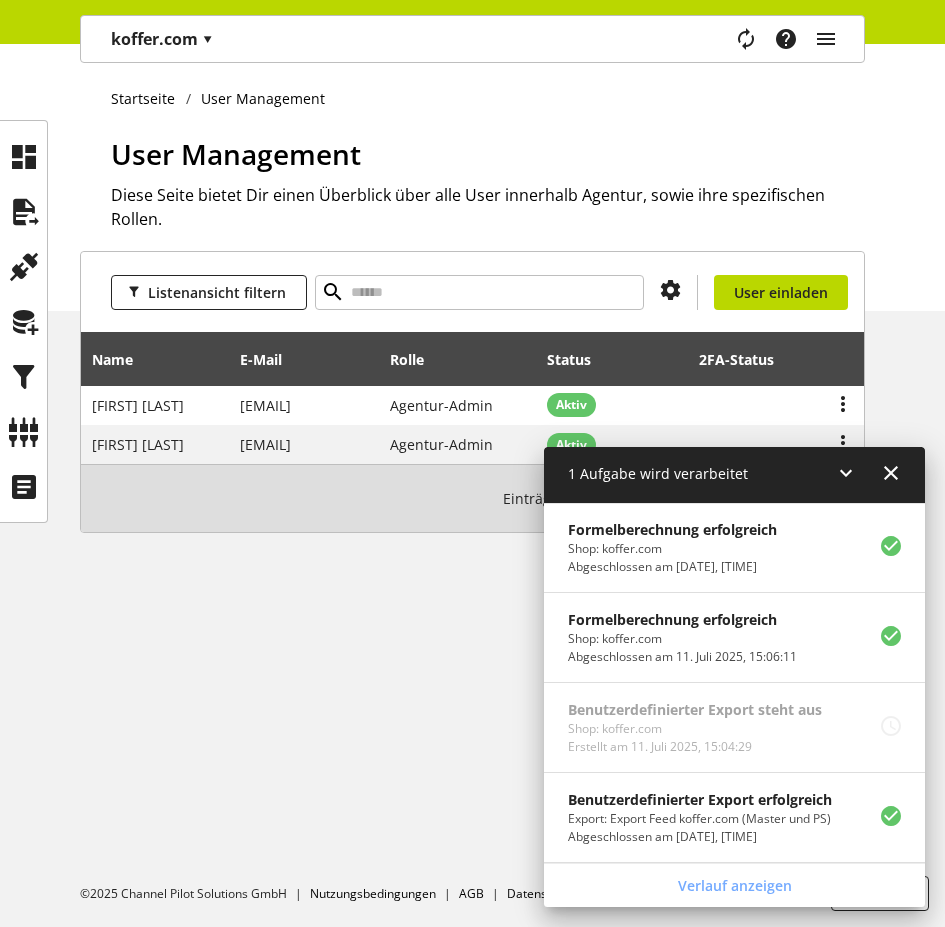 click on "Task-Manager Hilfe-Center [FIRST] [LAST] [EMAIL] User Management Administration Abmeldung" at bounding box center [793, 39] 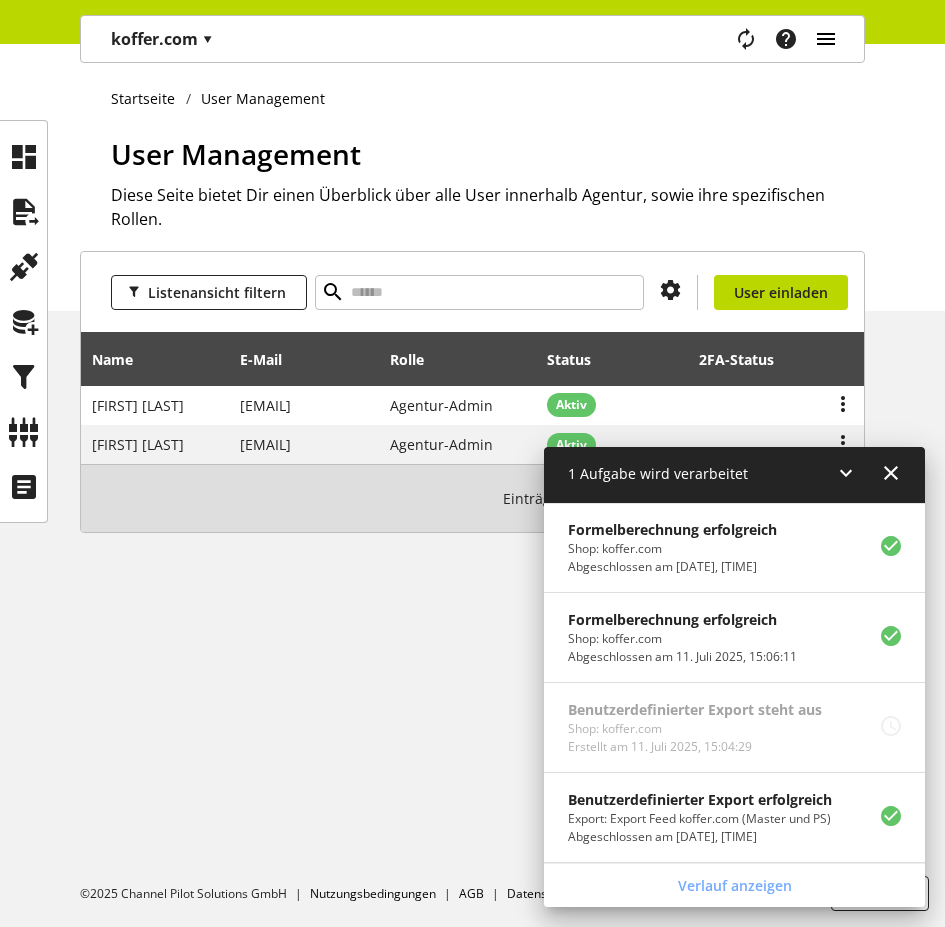 click at bounding box center [826, 39] 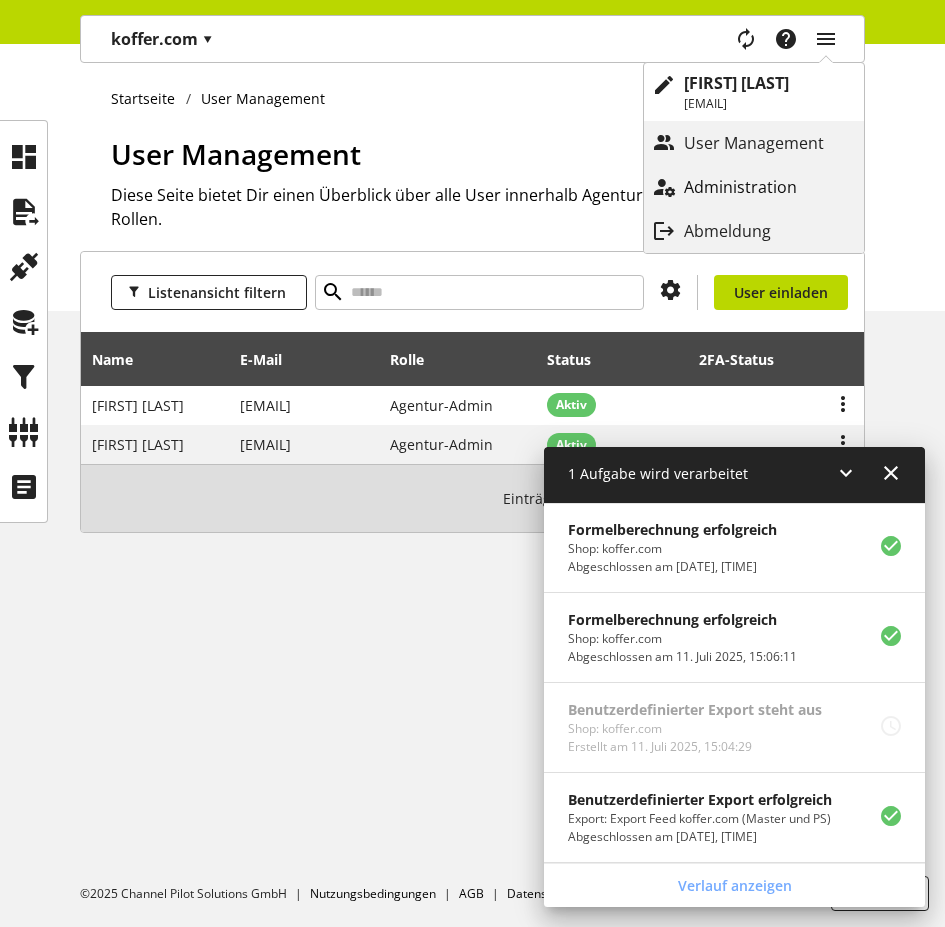 click on "Administration" at bounding box center (754, 187) 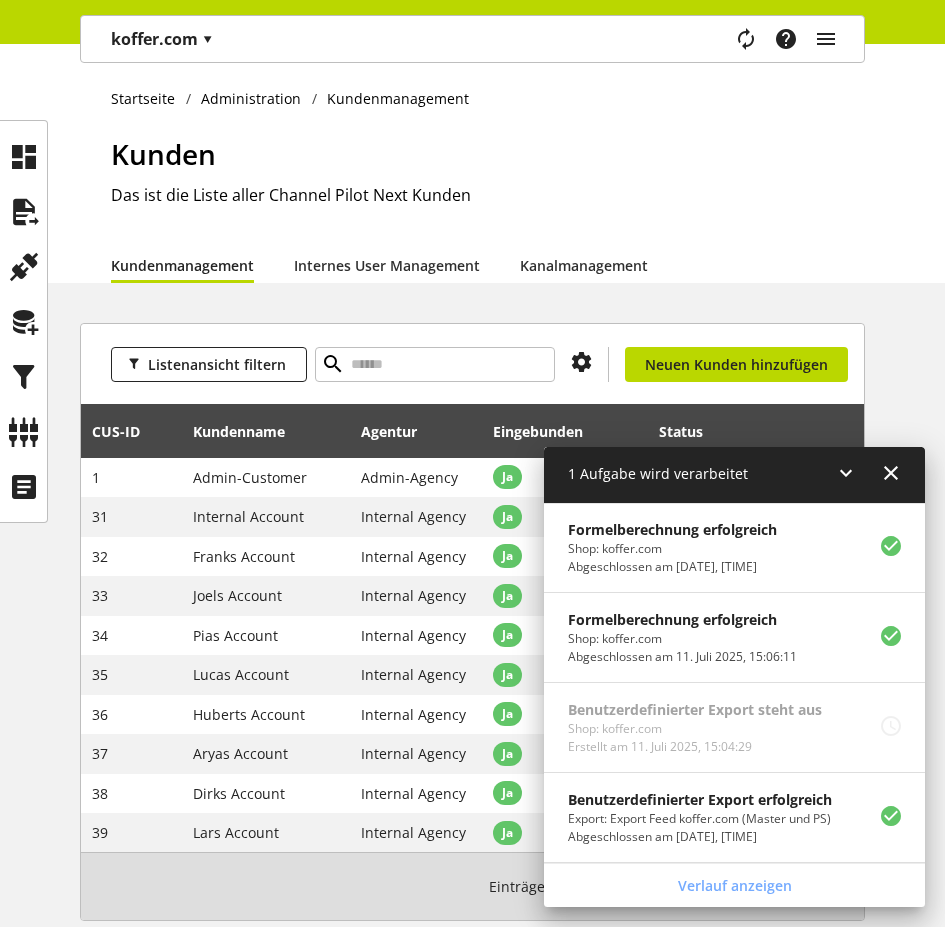 click at bounding box center (891, 473) 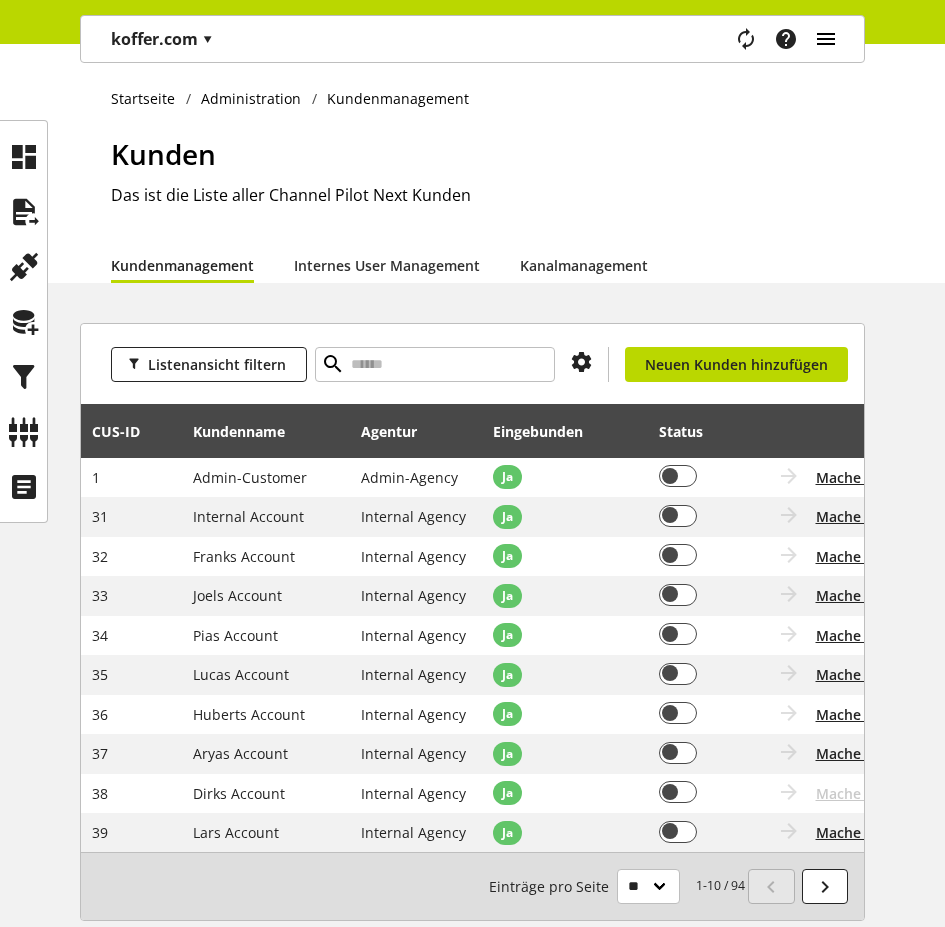 click at bounding box center (826, 39) 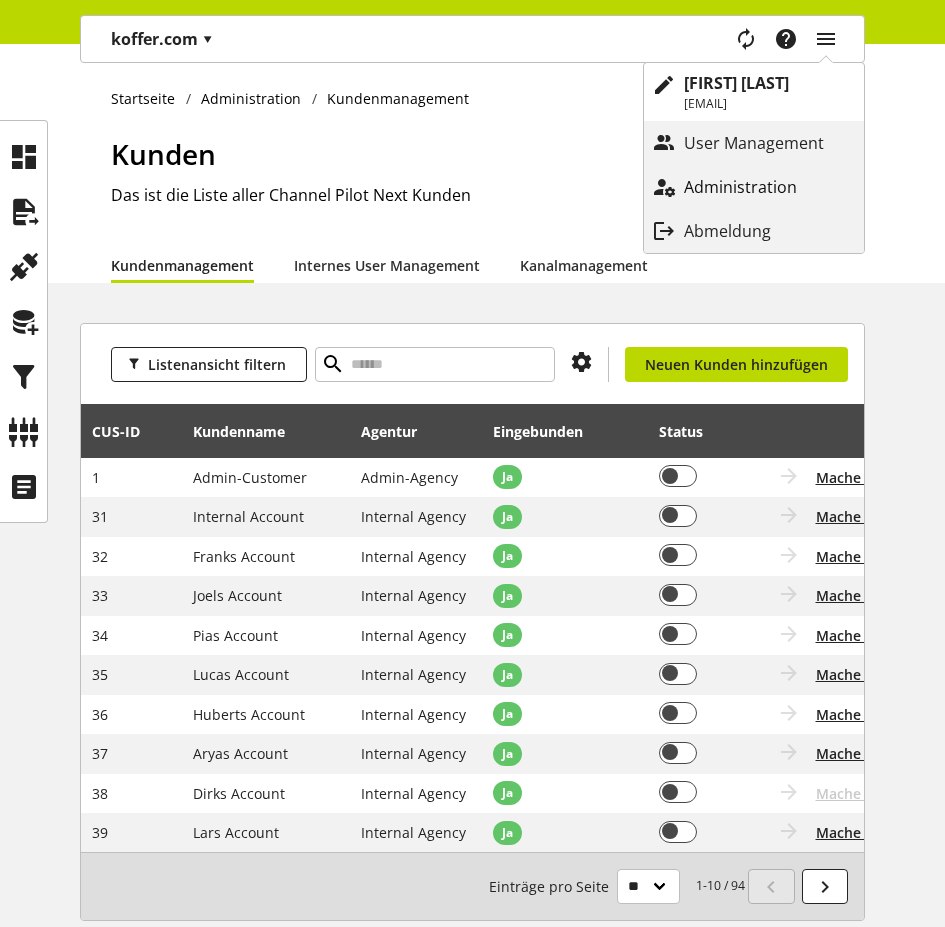 click on "Administration" at bounding box center (760, 187) 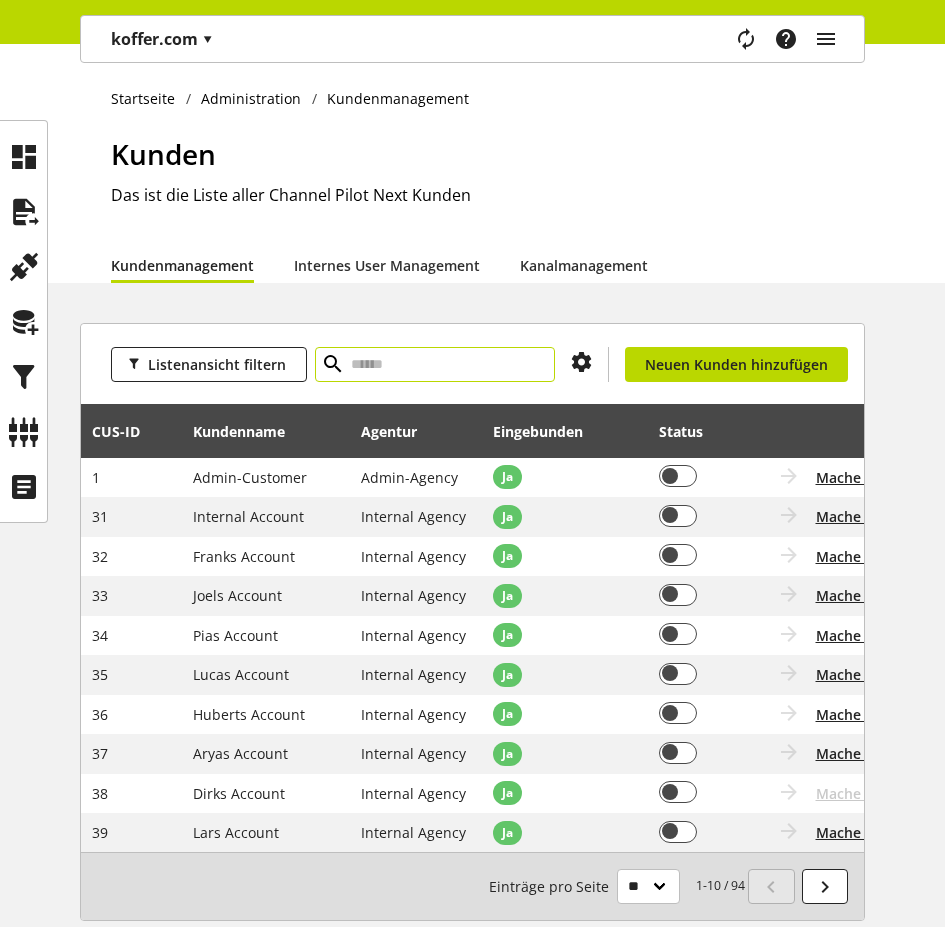 click at bounding box center [435, 364] 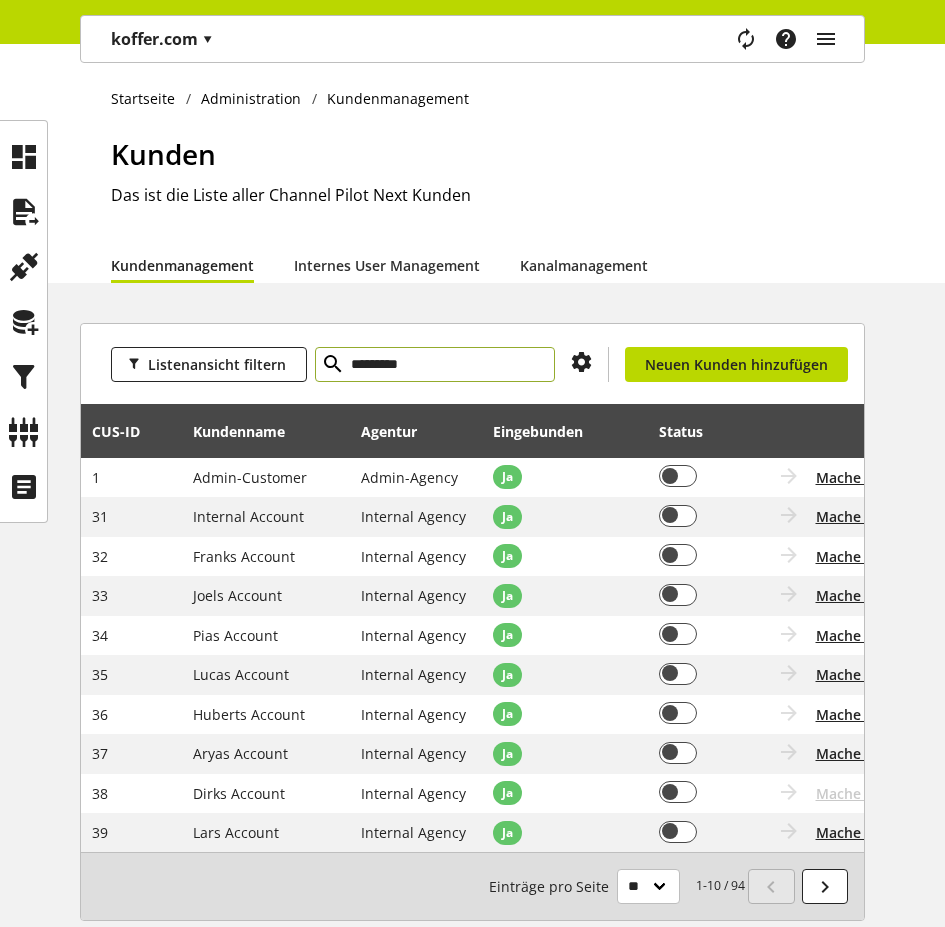 type on "*********" 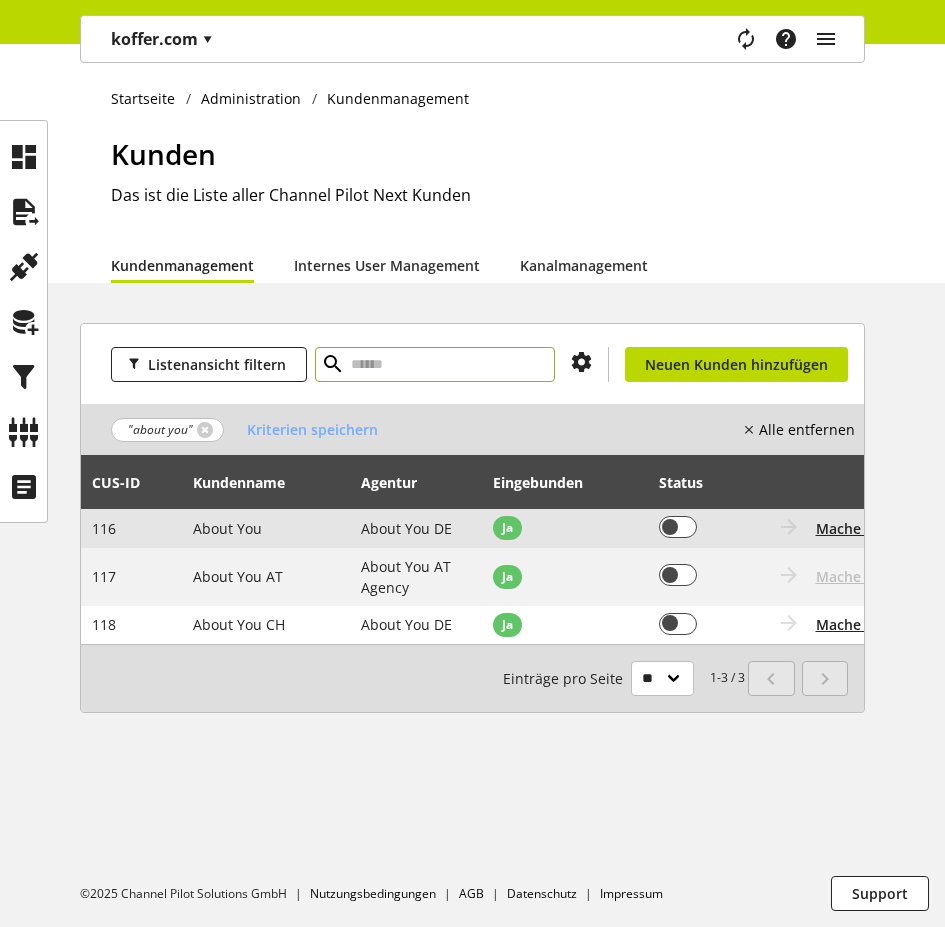 scroll, scrollTop: 0, scrollLeft: 176, axis: horizontal 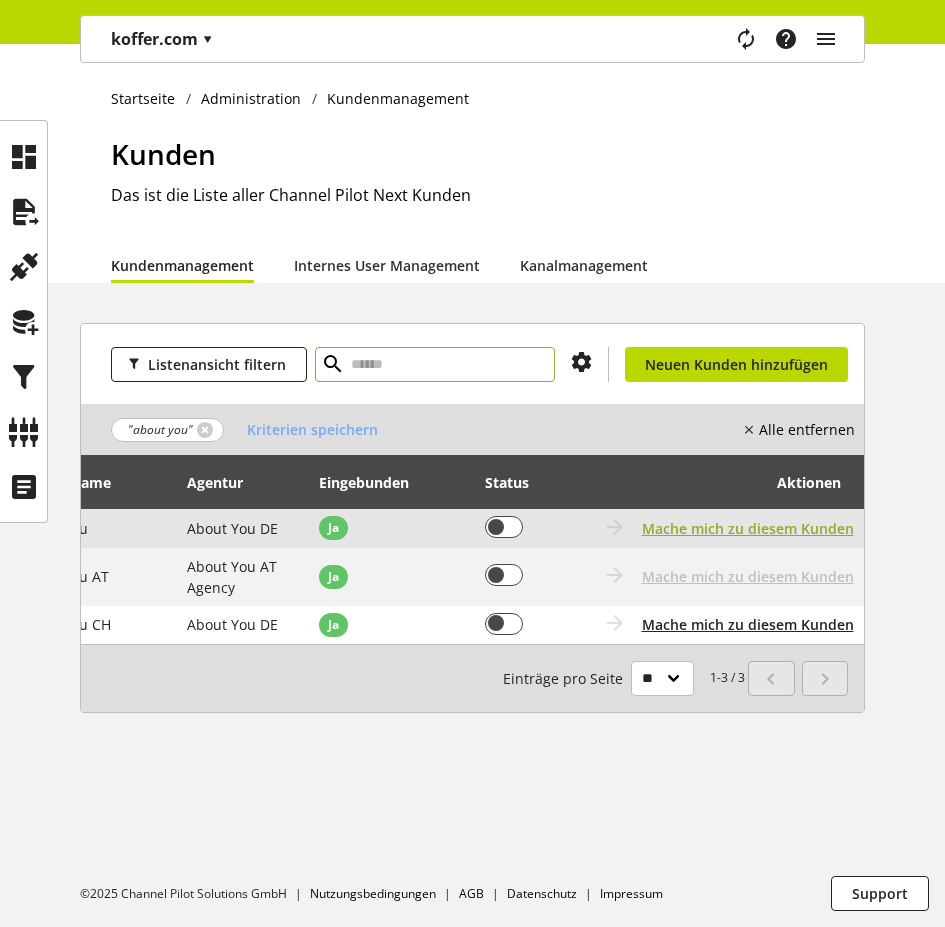 click on "Mache mich zu diesem Kunden" at bounding box center (748, 528) 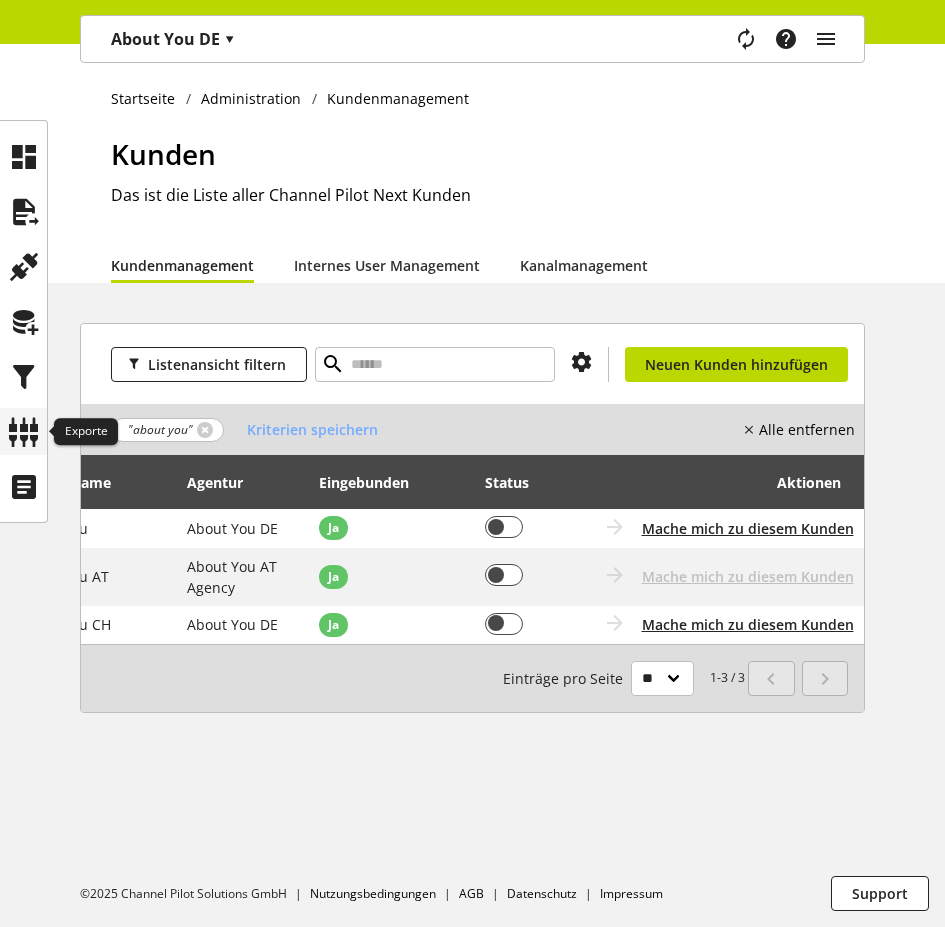 click at bounding box center (24, 432) 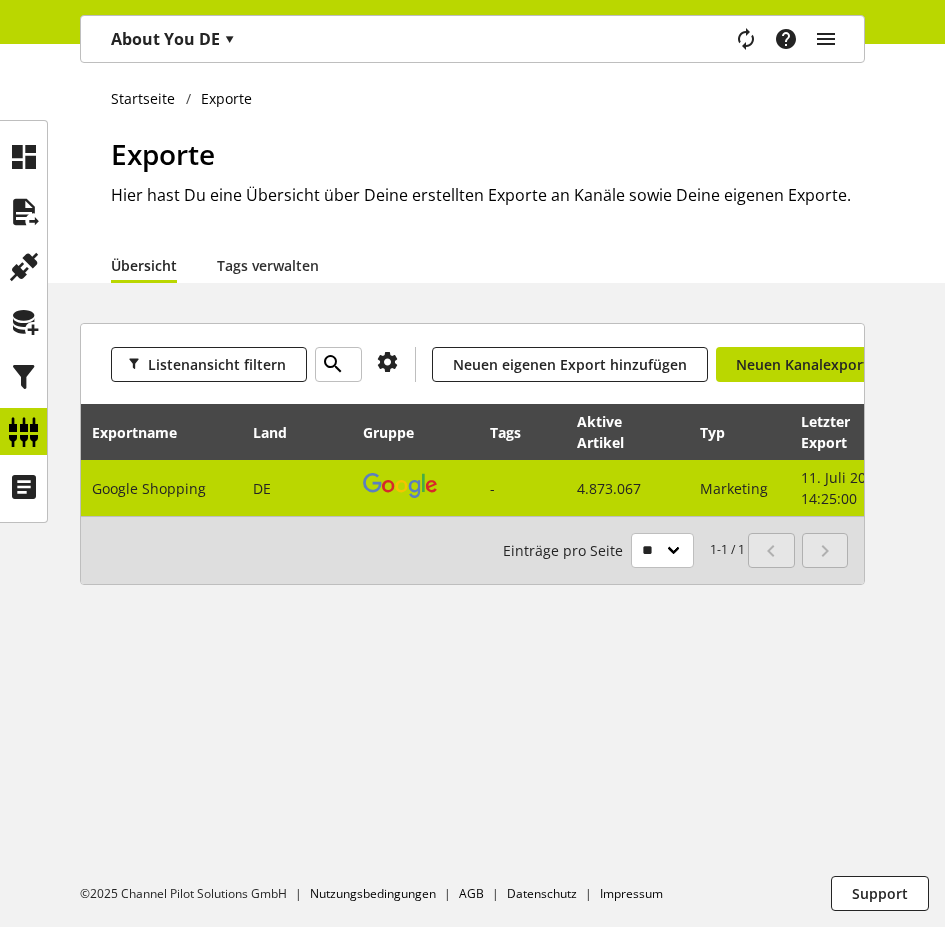 scroll, scrollTop: 0, scrollLeft: 396, axis: horizontal 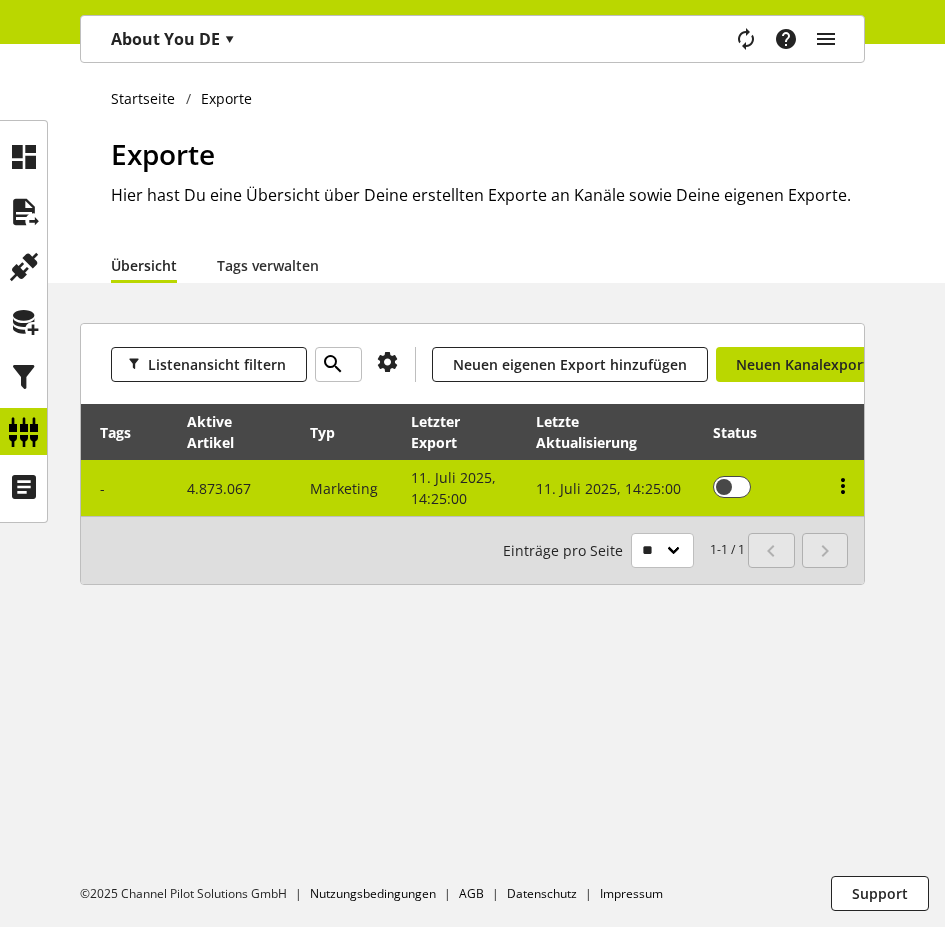 click at bounding box center (843, 486) 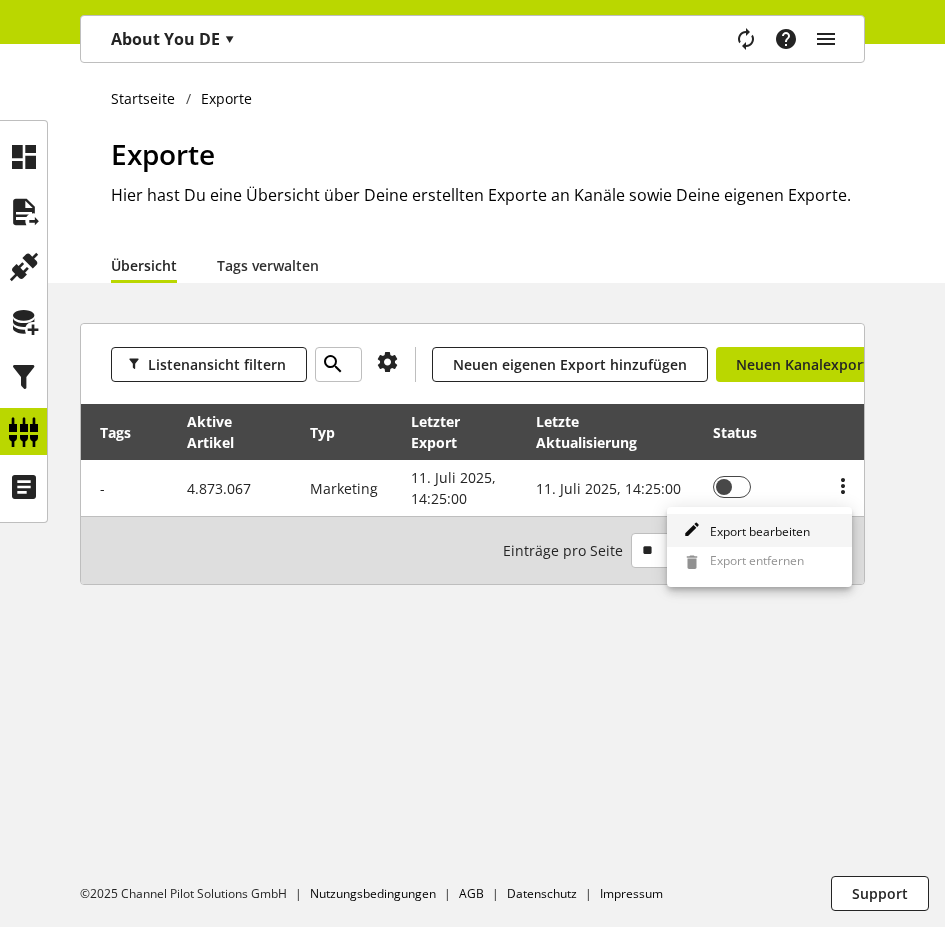 click on "Export bearbeiten" at bounding box center [756, 531] 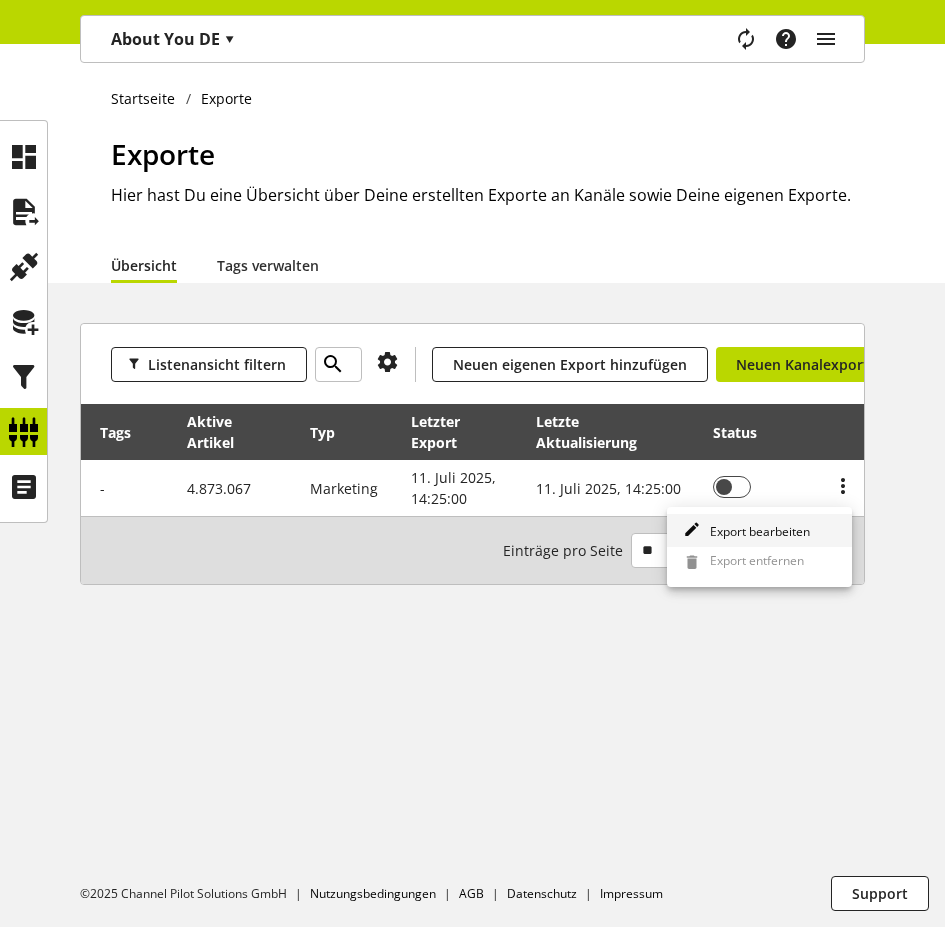 select on "********" 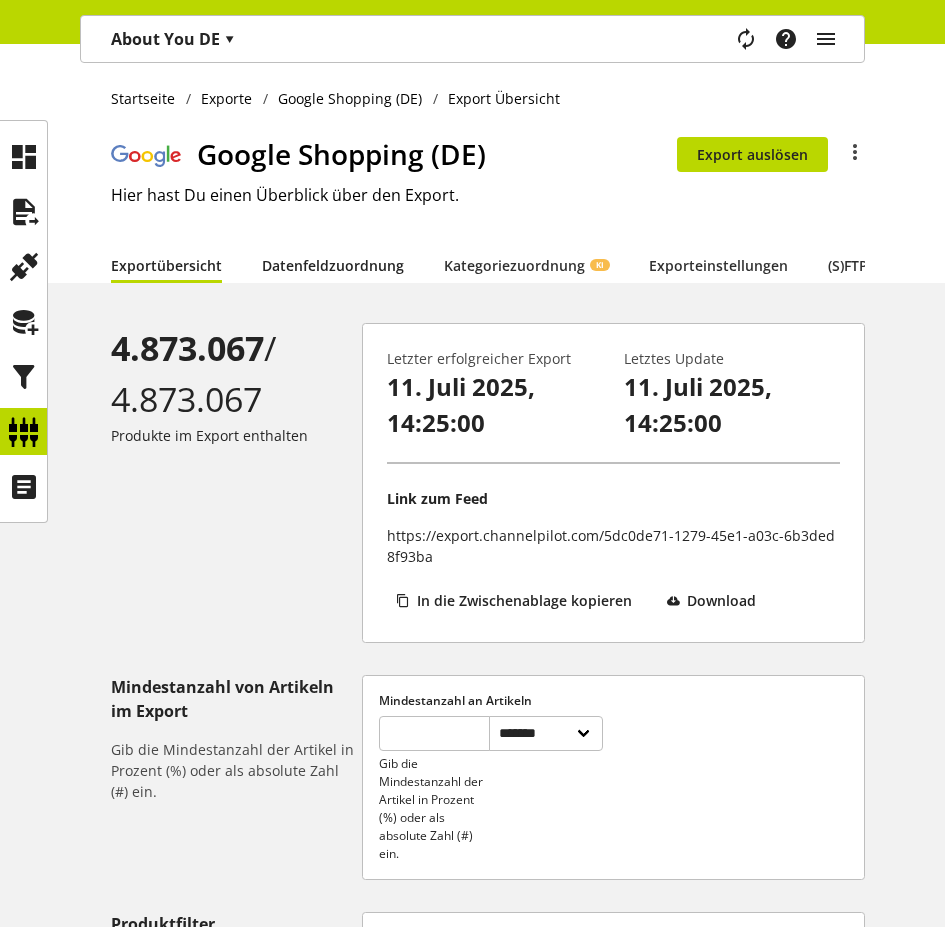click on "Datenfeldzuordnung" at bounding box center [333, 265] 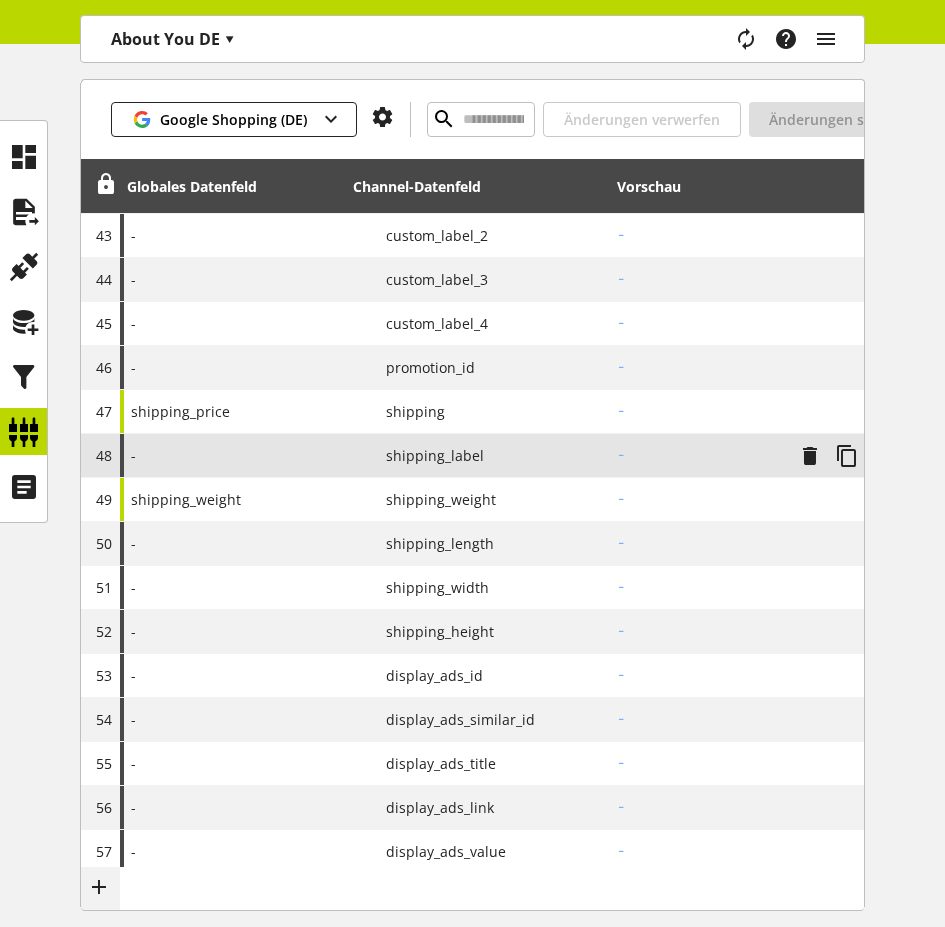scroll, scrollTop: 2165, scrollLeft: 0, axis: vertical 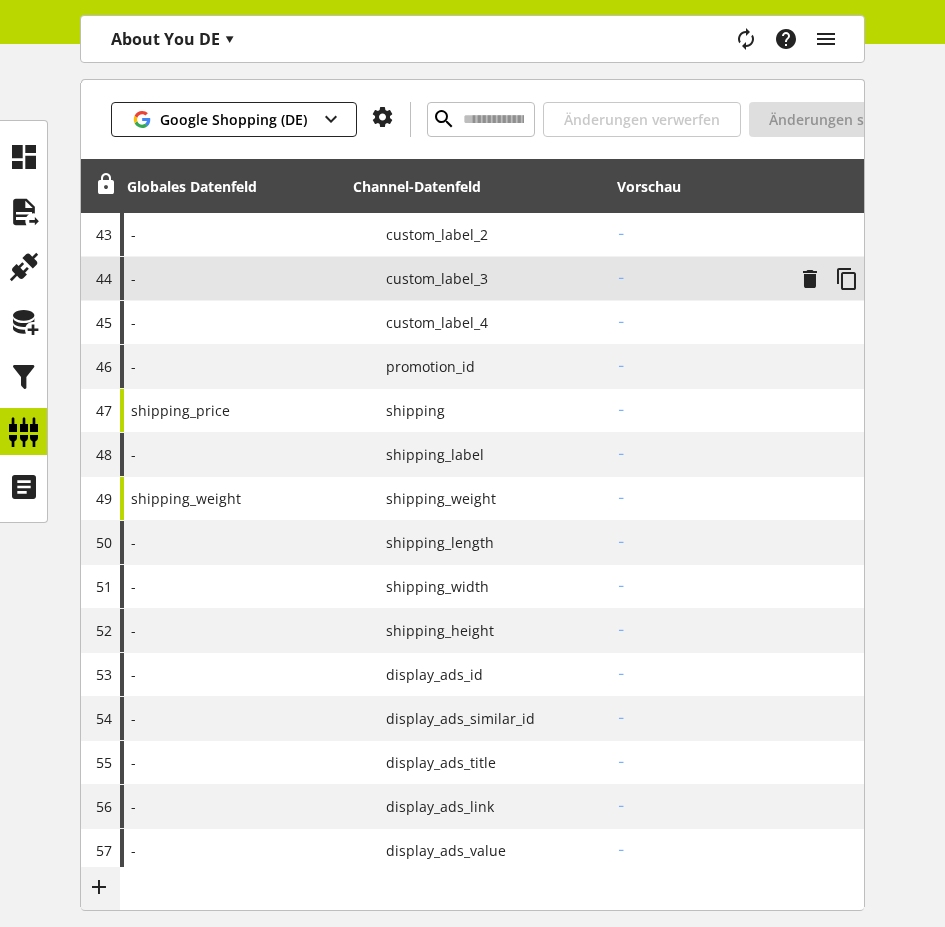 drag, startPoint x: 556, startPoint y: 448, endPoint x: 635, endPoint y: 278, distance: 187.45934 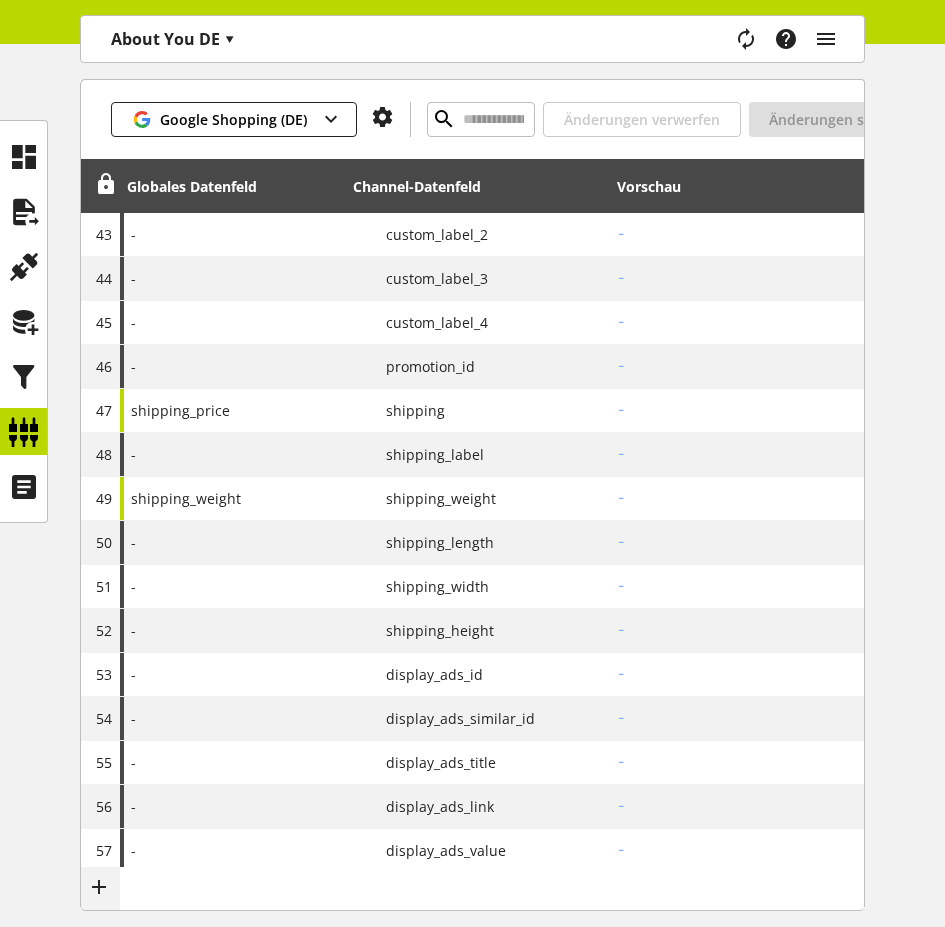 select on "******" 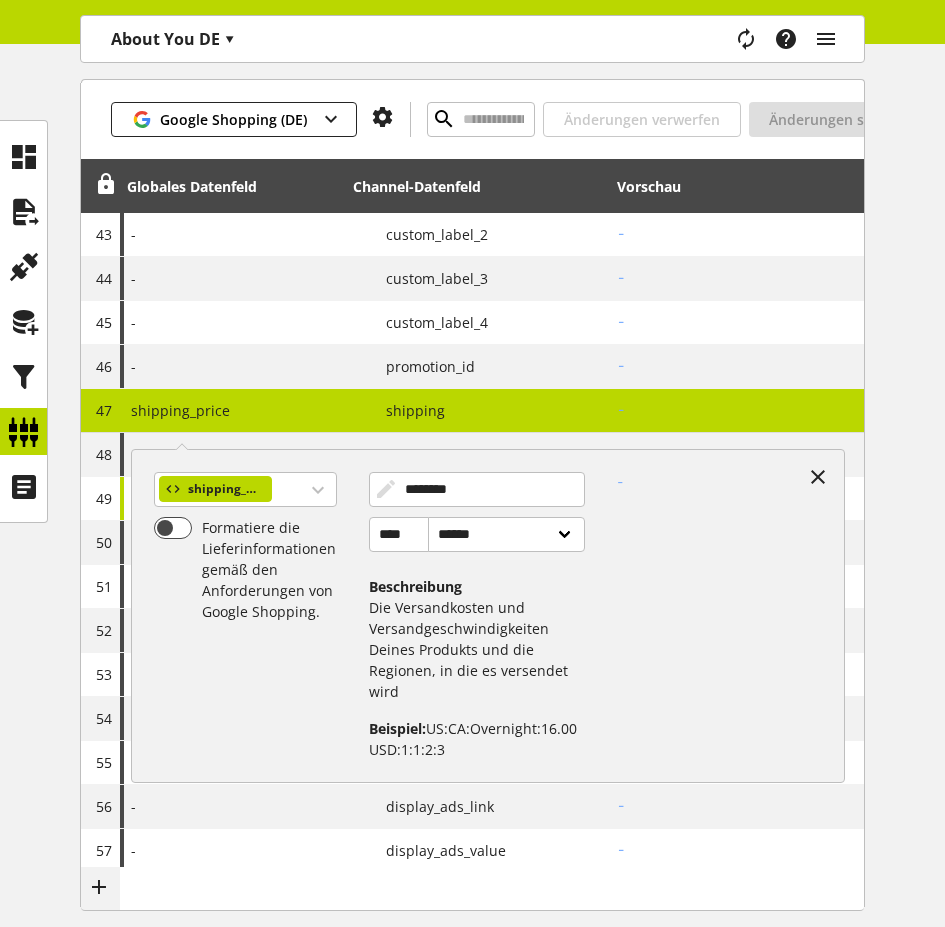 click on "Google Shopping (DE) Änderungen verwerfen Änderungen speichern Globales Datenfeld Channel-Datenfeld Vorschau 1 Varianten ID [MASTER] P id 10191124 2 Product ID [MASTER] P item_group_id 2251367 3 gtin P gtin - 4 PLA_DE_TITEL P title GLAMORISE BH Damen Größe 90 weiß Winterkleid 5 PLA_description P description 6 PLA_Marke P brand GLAMORISE 7 Produkt-Kategorie [MASTER] P google_product_category Bekleidung & Accessoires > Bekleidung > Röcke > Lange Röcke 8 Produkt-Kategorie [MASTER] P product_type Frauen > Bekleidung > Wäsche > BHs > Große Cups 9 PLA_Link P link https://www.aboutyou.de/p/glamorise/bh-2251367?vid=10191124&view=adp&om_channel=PLA&force-language=1 10 PLA_Ads_Redirect P ads_redirect https://www.aboutyou.de/p/glamorise/bh-2251367?vid=10191124&view=adp&om_channel=PLA&force-language=1&{ignore}rh=086&dsw=2054&lmk=6 11 - P short_title - 12 image_link P image_link - 13 - P additional_image_link - 14 - P mobile_link - 15 availability P availability - 16 - P availability_date - 17 - P expiration_date" at bounding box center (472, 48) 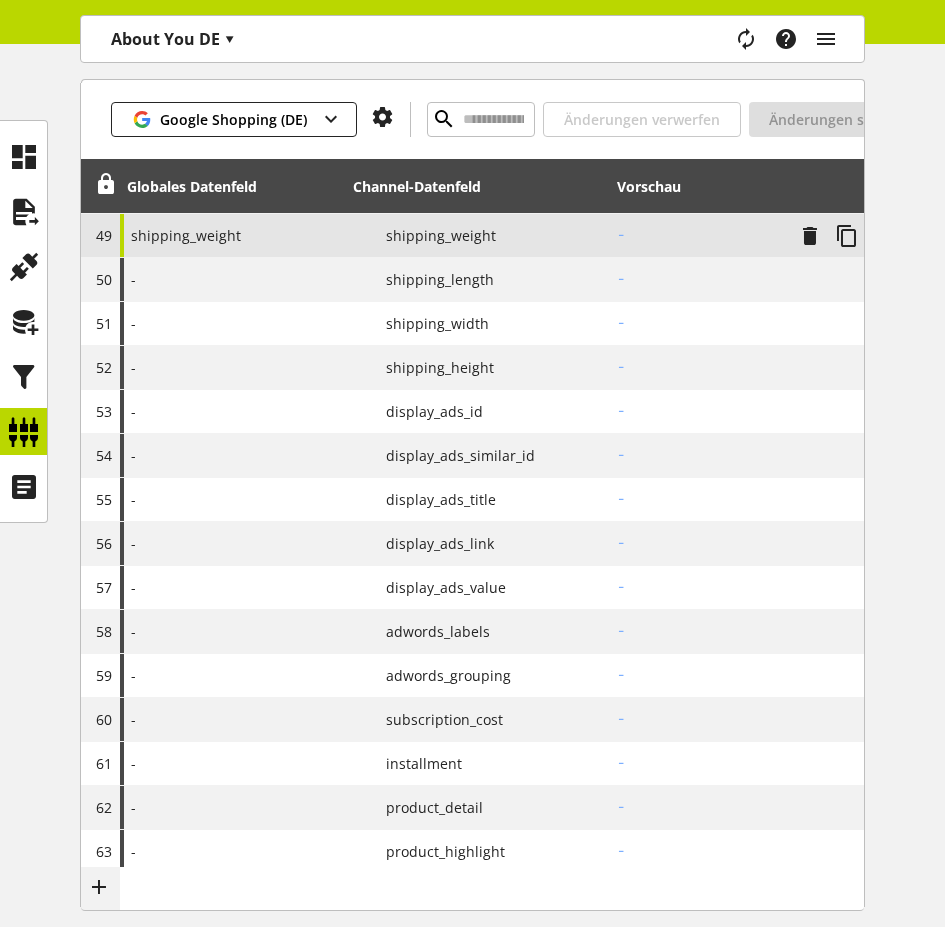 scroll, scrollTop: 2435, scrollLeft: 0, axis: vertical 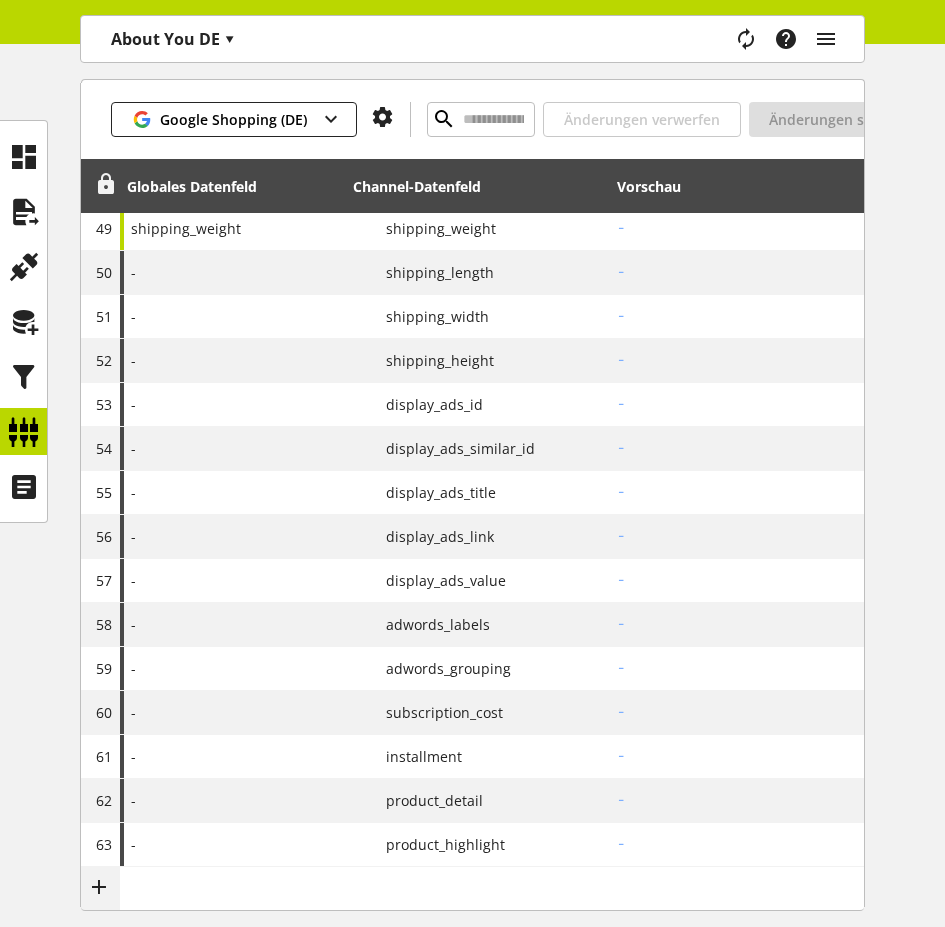 click at bounding box center (106, 184) 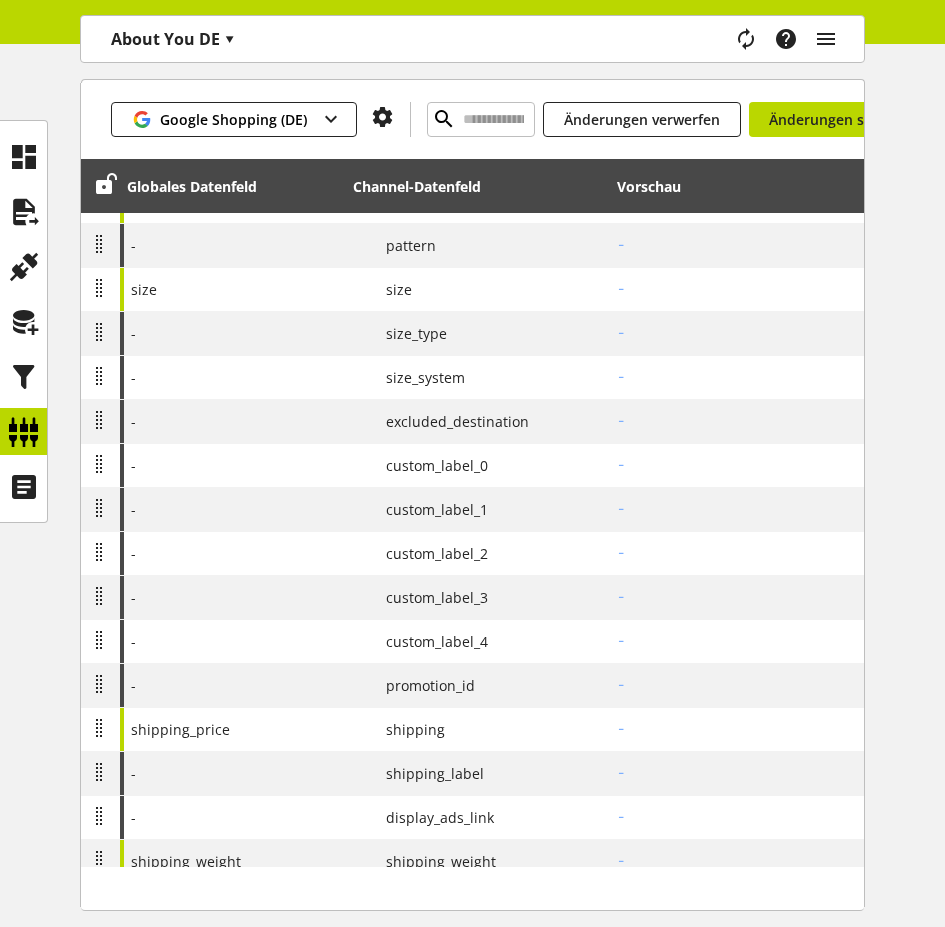 scroll, scrollTop: 1845, scrollLeft: 0, axis: vertical 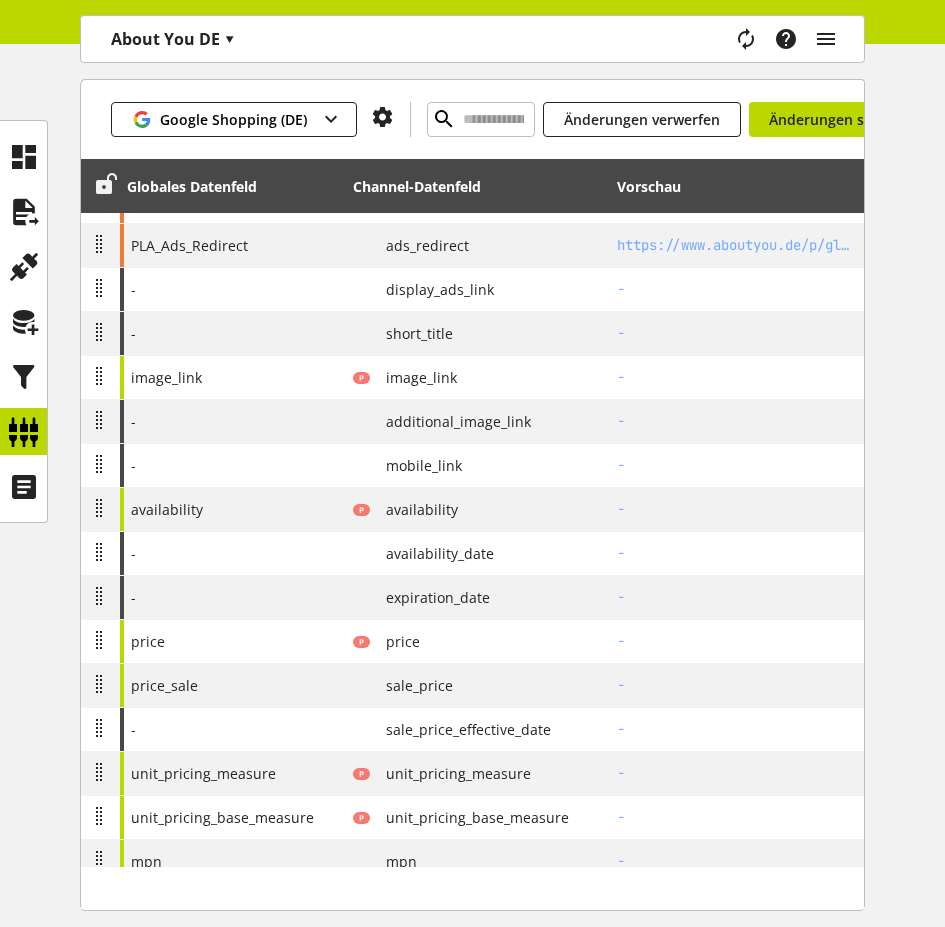 click at bounding box center [106, 184] 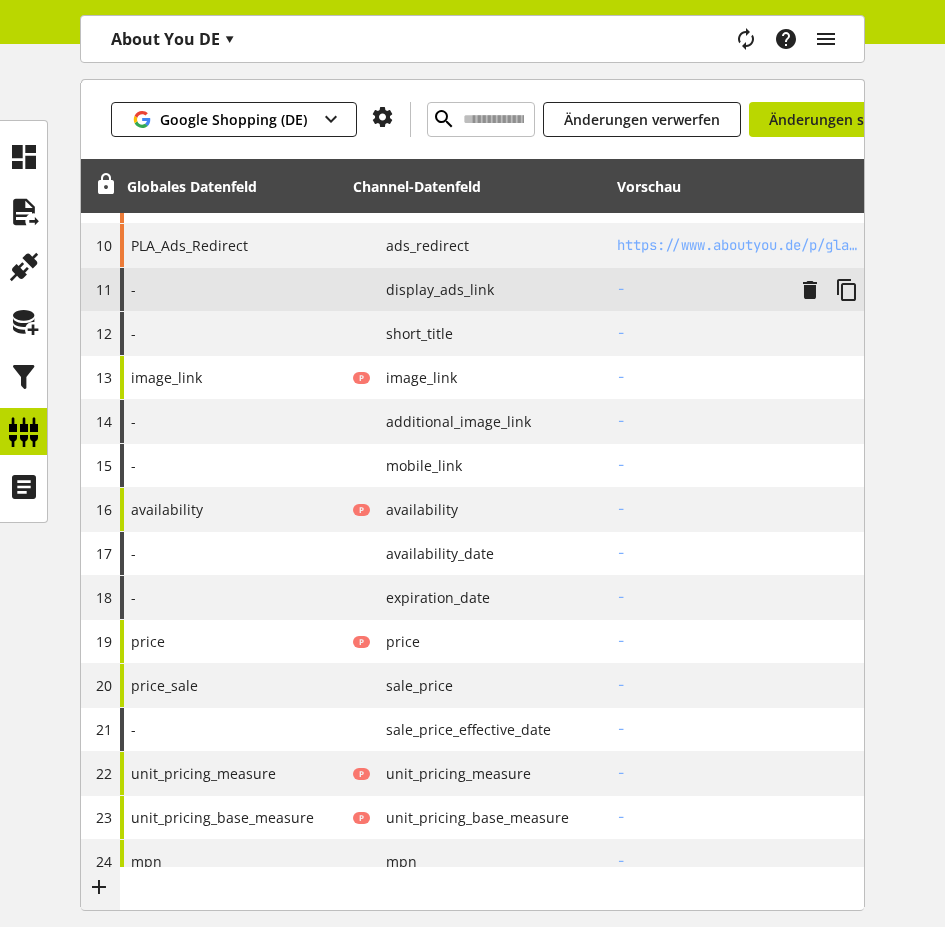 click on "display_ads_link" at bounding box center (432, 289) 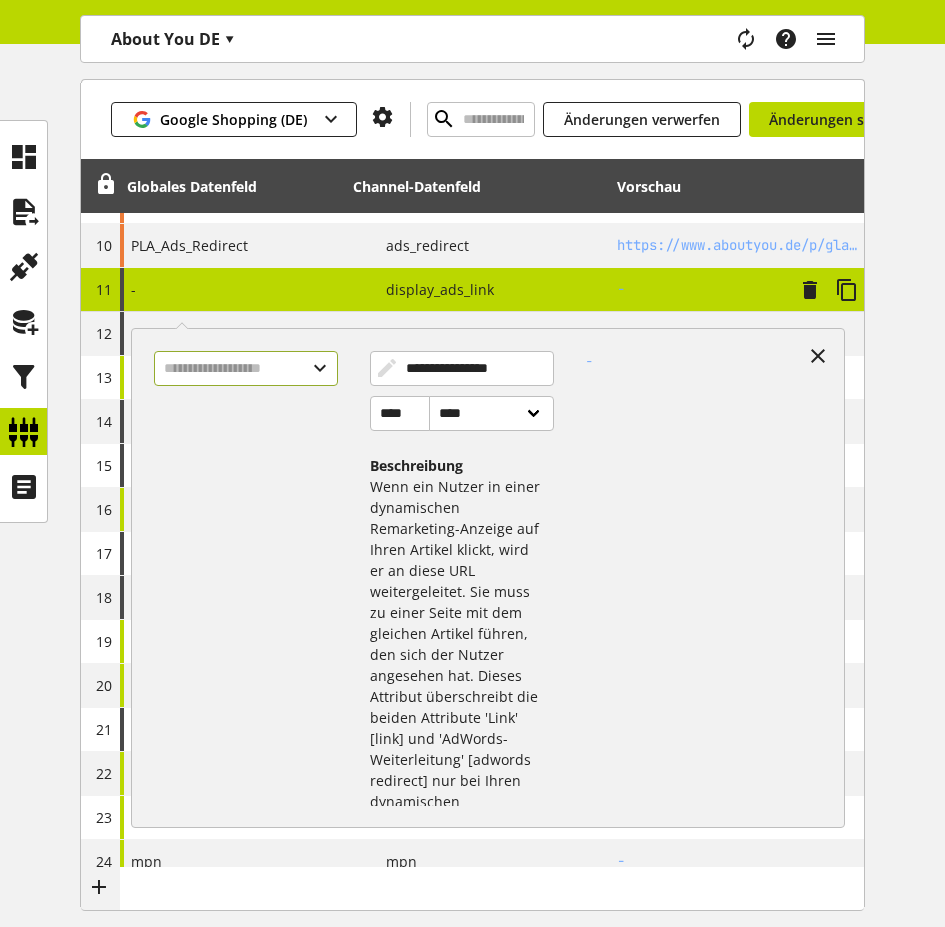 click at bounding box center [246, 368] 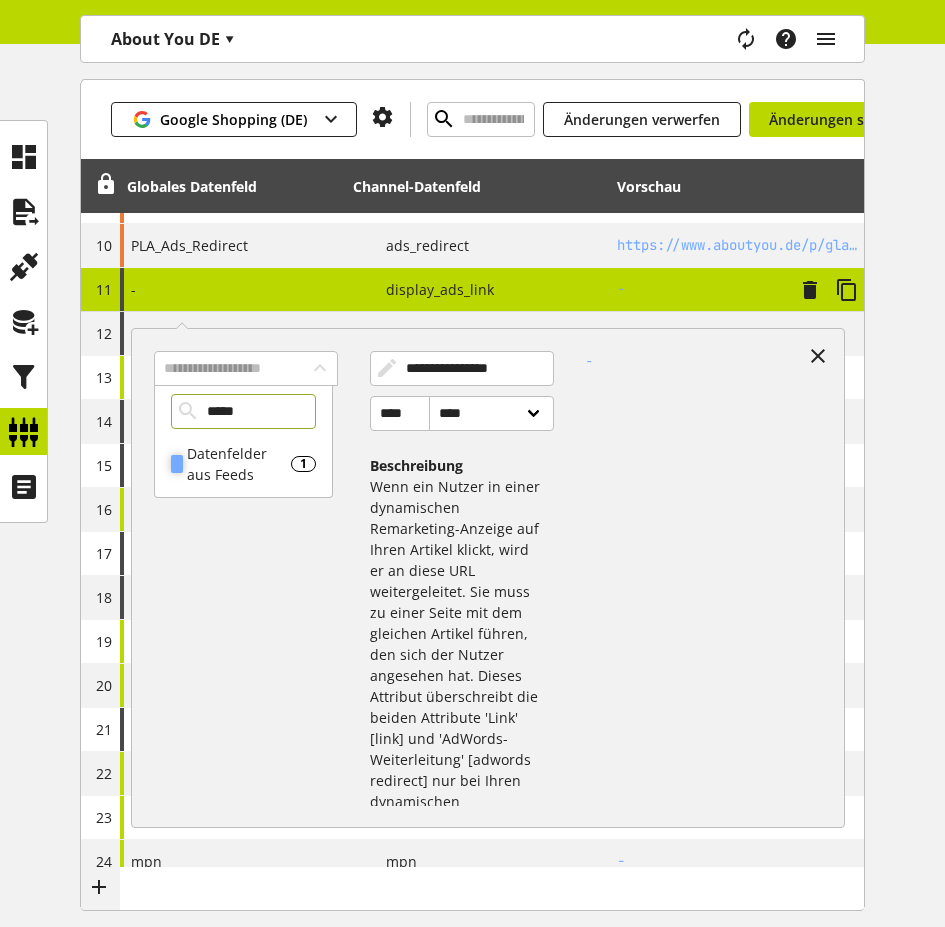 type on "*****" 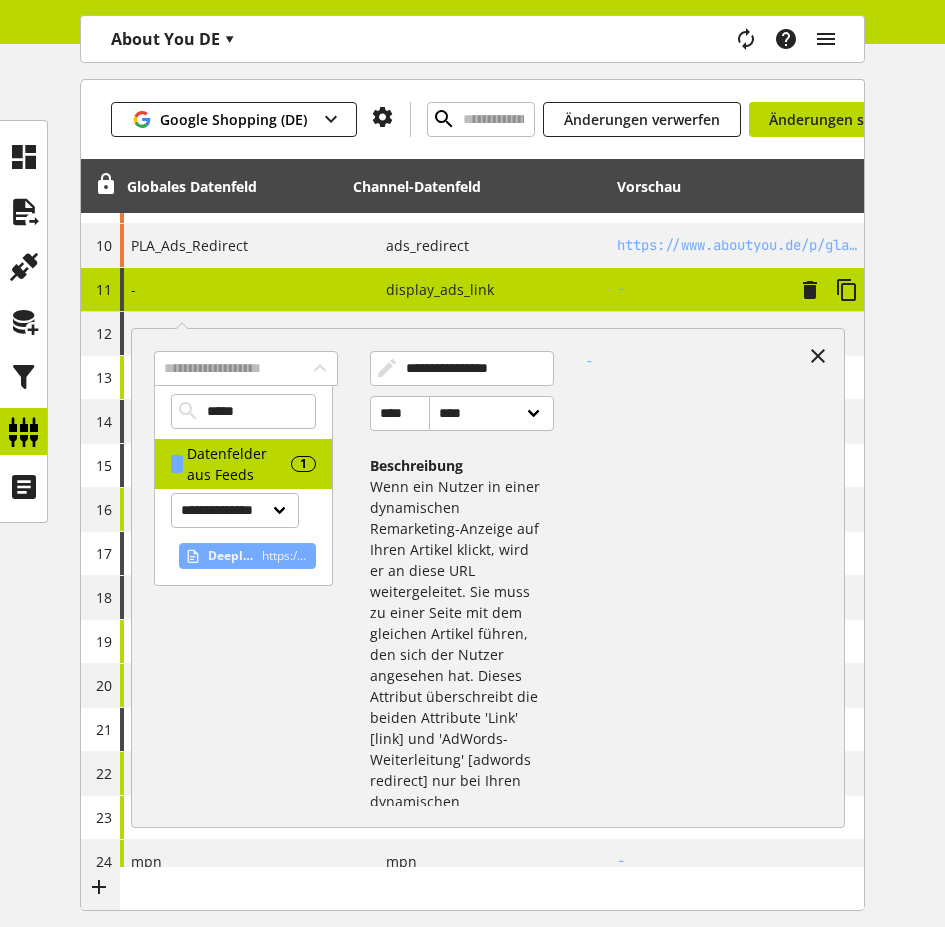 click on "Deeplink" at bounding box center (231, 556) 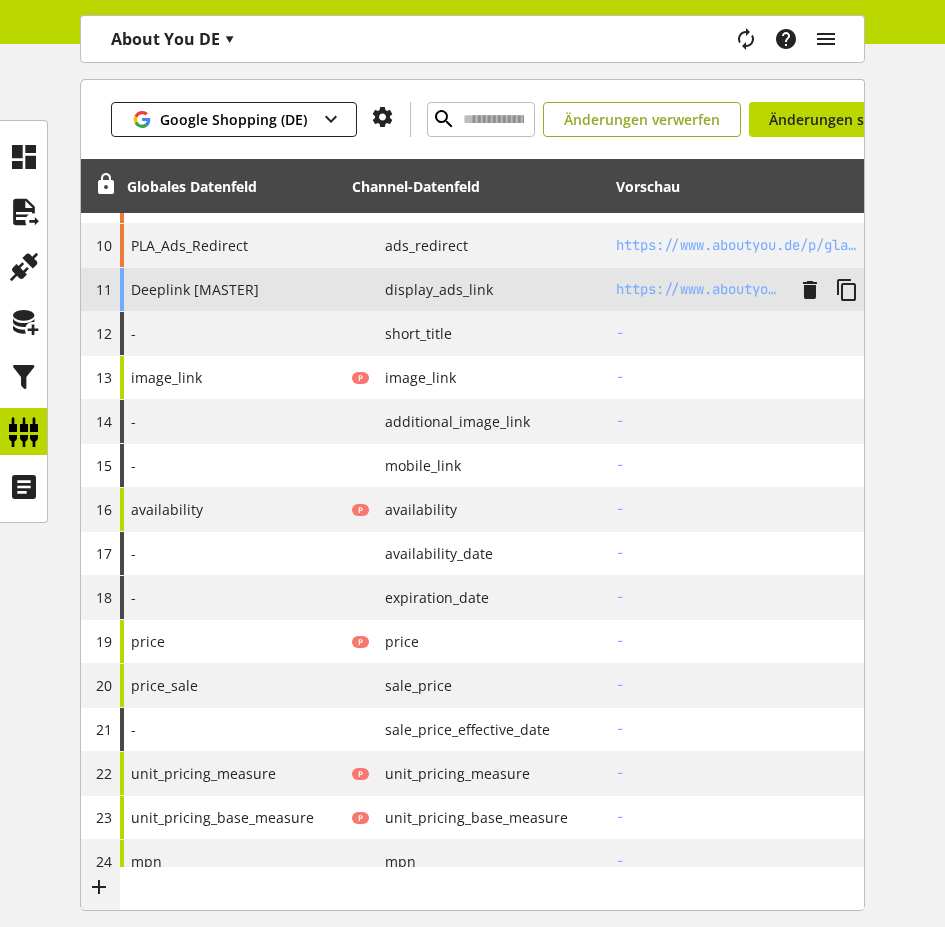 scroll, scrollTop: 0, scrollLeft: 200, axis: horizontal 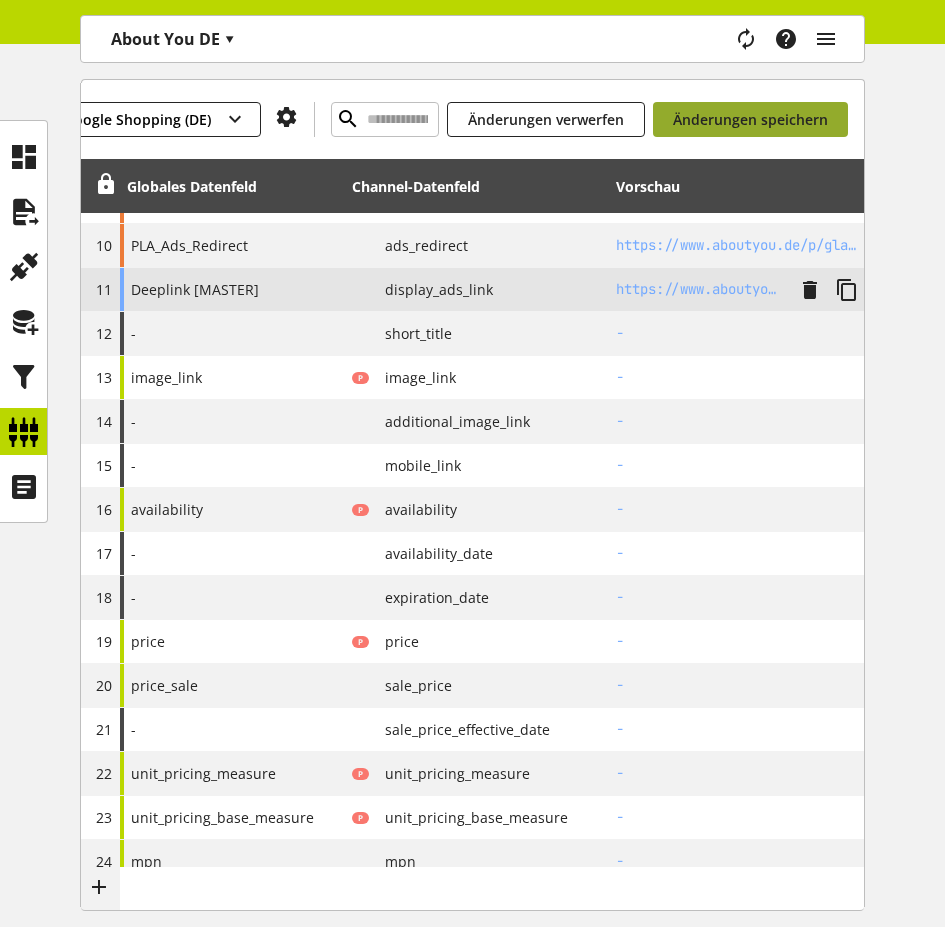 click on "Änderungen speichern" at bounding box center (750, 119) 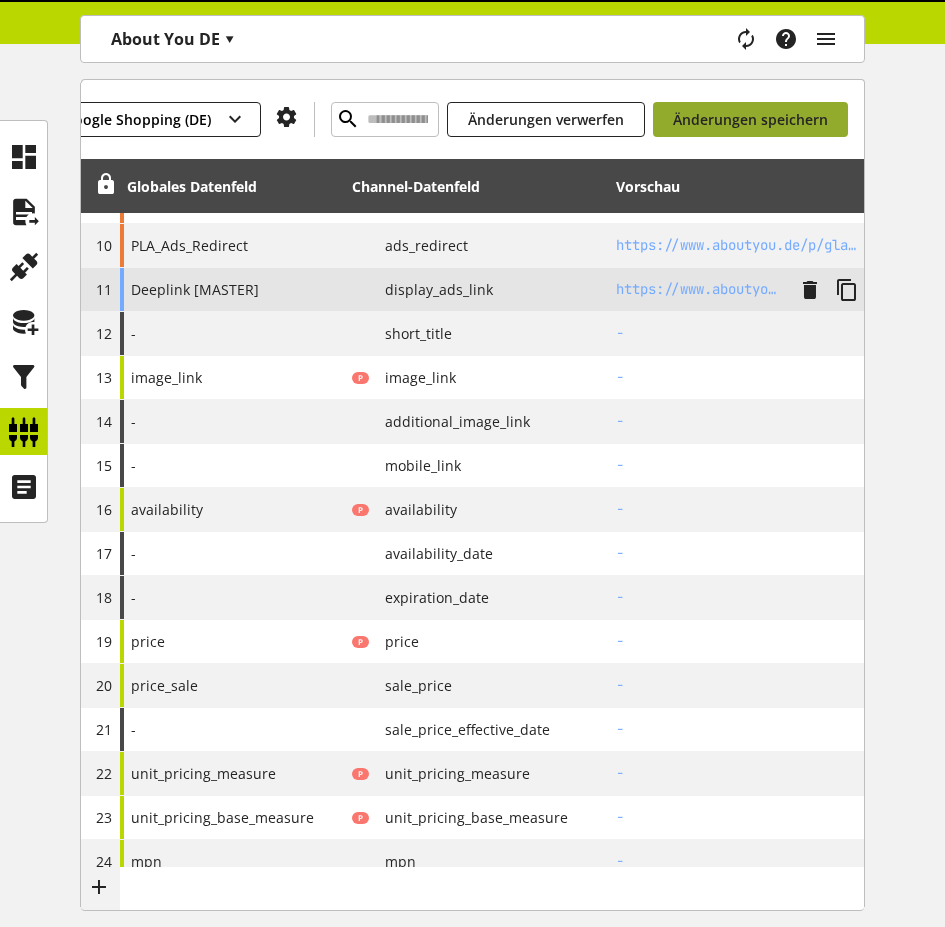 click on "Änderungen speichern" at bounding box center [750, 119] 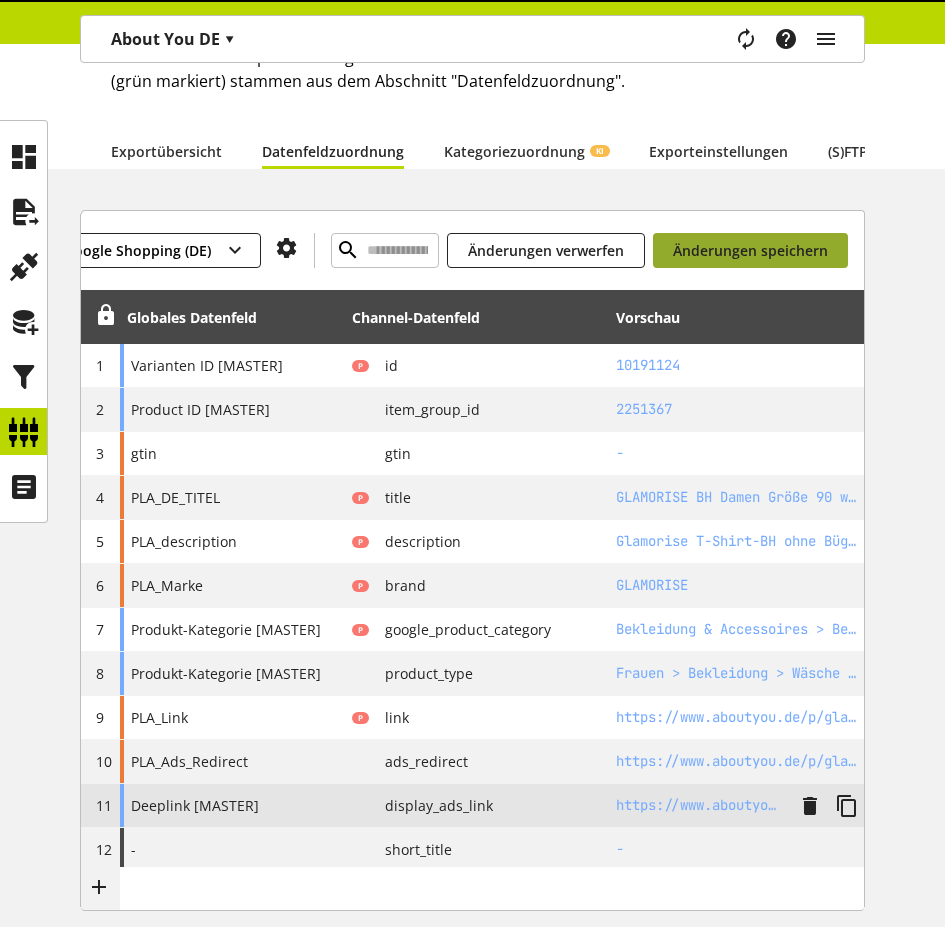 scroll, scrollTop: 0, scrollLeft: 119, axis: horizontal 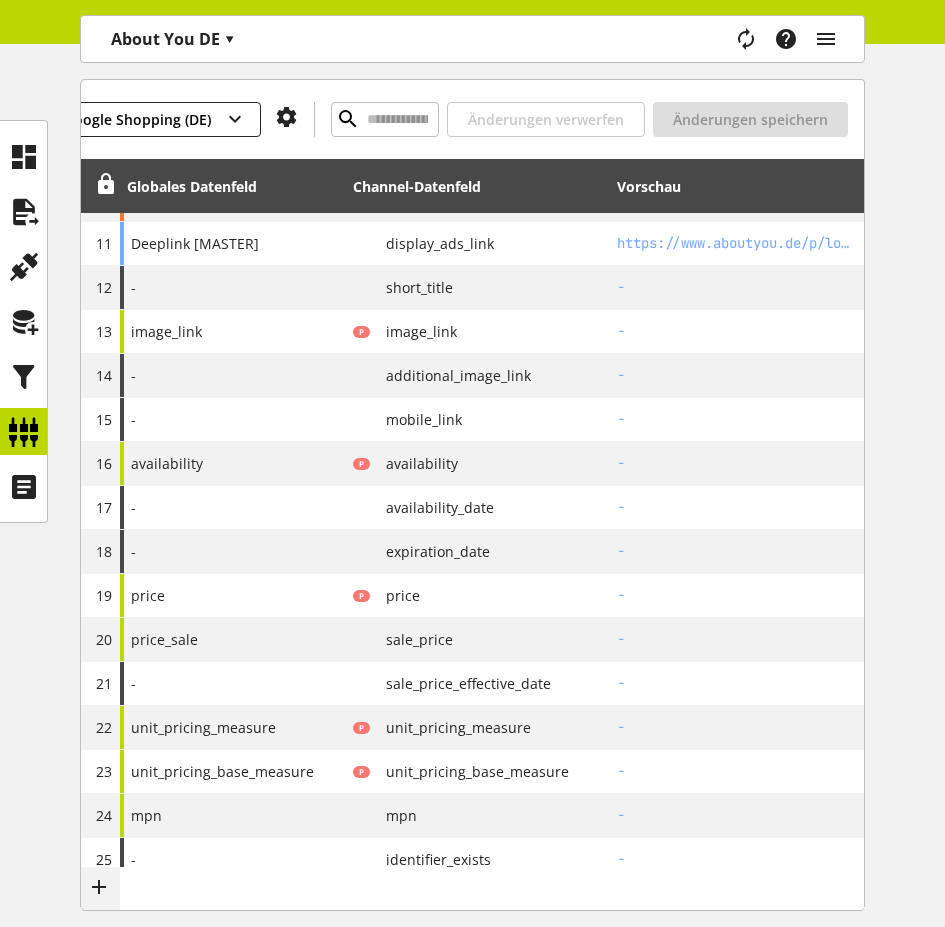 click on "Google Shopping (DE) Änderungen verwerfen Änderungen speichern Globales Datenfeld Channel-Datenfeld Vorschau 1 Varianten ID [MASTER] P id 32747785 2 Product ID [MASTER] P item_group_id 3478967 3 gtin P gtin 4045846311060 4 PLA_DE_TITEL P title LOGOSHIRT T-Shirt "Transformers" Herren Größe XS rauchblau / rot / schwarz 5 PLA_description P description 6 PLA_Marke P brand LOGOSHIRT 7 Produkt-Kategorie [MASTER] P google_product_category Bekleidung & Accessoires > Bekleidungsaccessoires > Schals & Halstücher > Schals 8 Produkt-Kategorie [MASTER] P product_type Männer > Bekleidung > Große Größen > Shirts 9 PLA_Link P link https://www.aboutyou.de/p/logoshirt/t-shirt-transformers-3478967?vid=32747785&view=adp&om_channel=PLA&force-language=1 10 PLA_Ads_Redirect P ads_redirect https://www.aboutyou.de/p/logoshirt/t-shirt-transformers-3478967?vid=32747785&view=adp&om_channel=PLA&force-language=1&{ignore}rh=1&dsw=2057&lmk=6 11 Deeplink [MASTER] P display_ads_link 12 - P short_title - 13 image_link P image_link - -" at bounding box center (472, 1465) 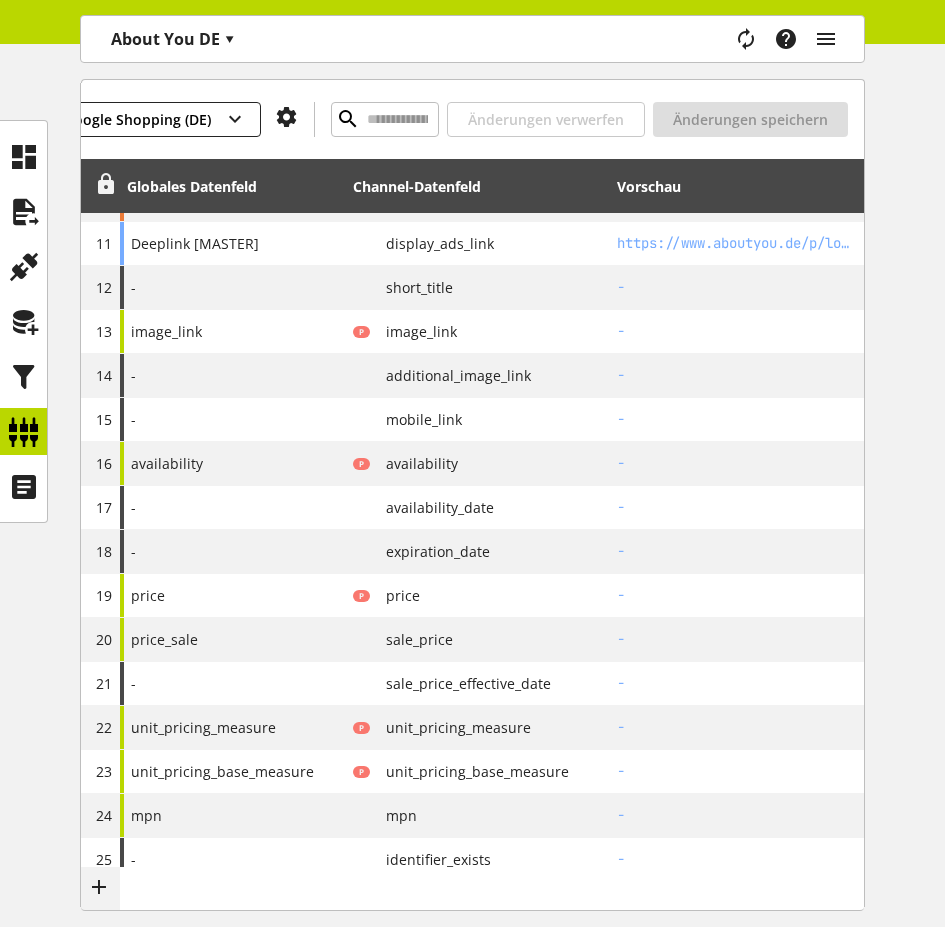 click at bounding box center [106, 184] 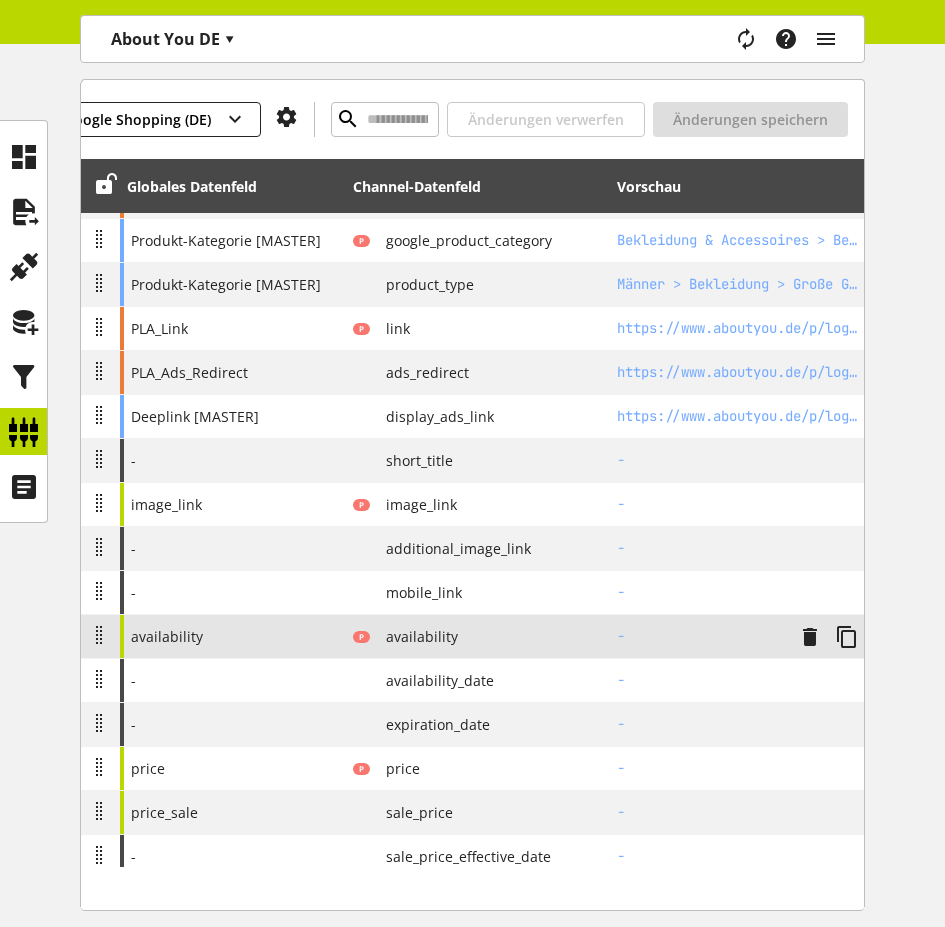 scroll, scrollTop: 574, scrollLeft: 0, axis: vertical 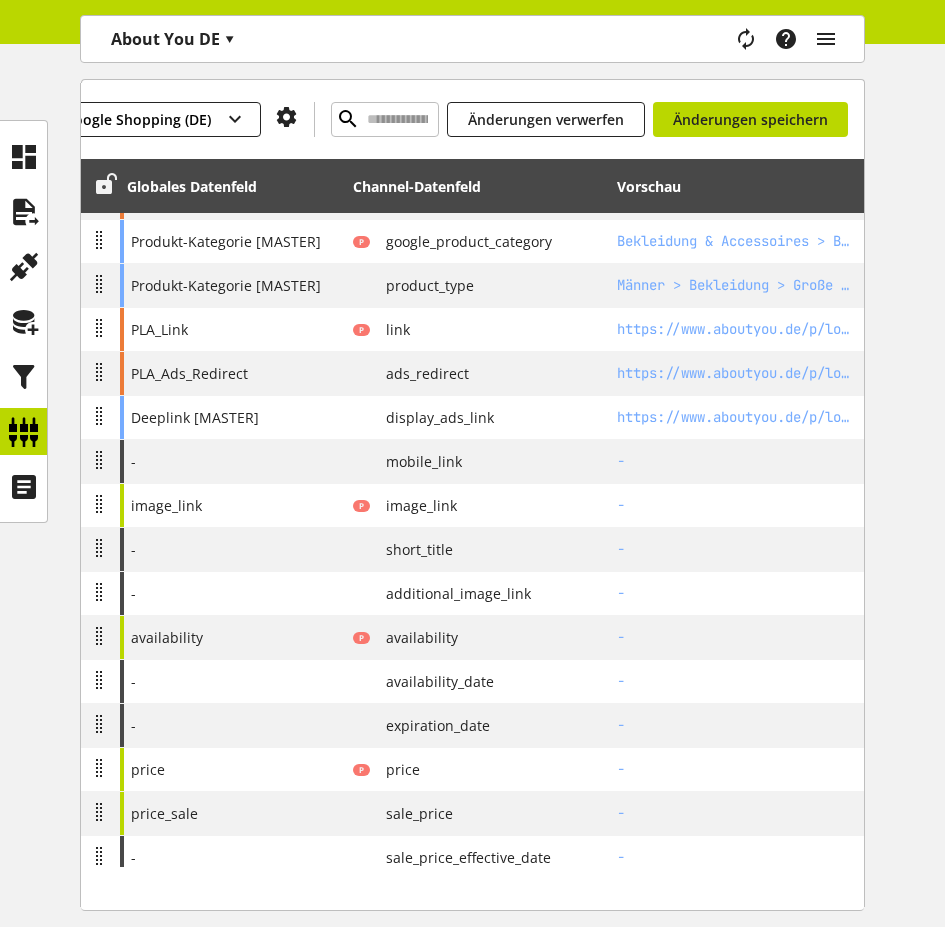 click at bounding box center (106, 184) 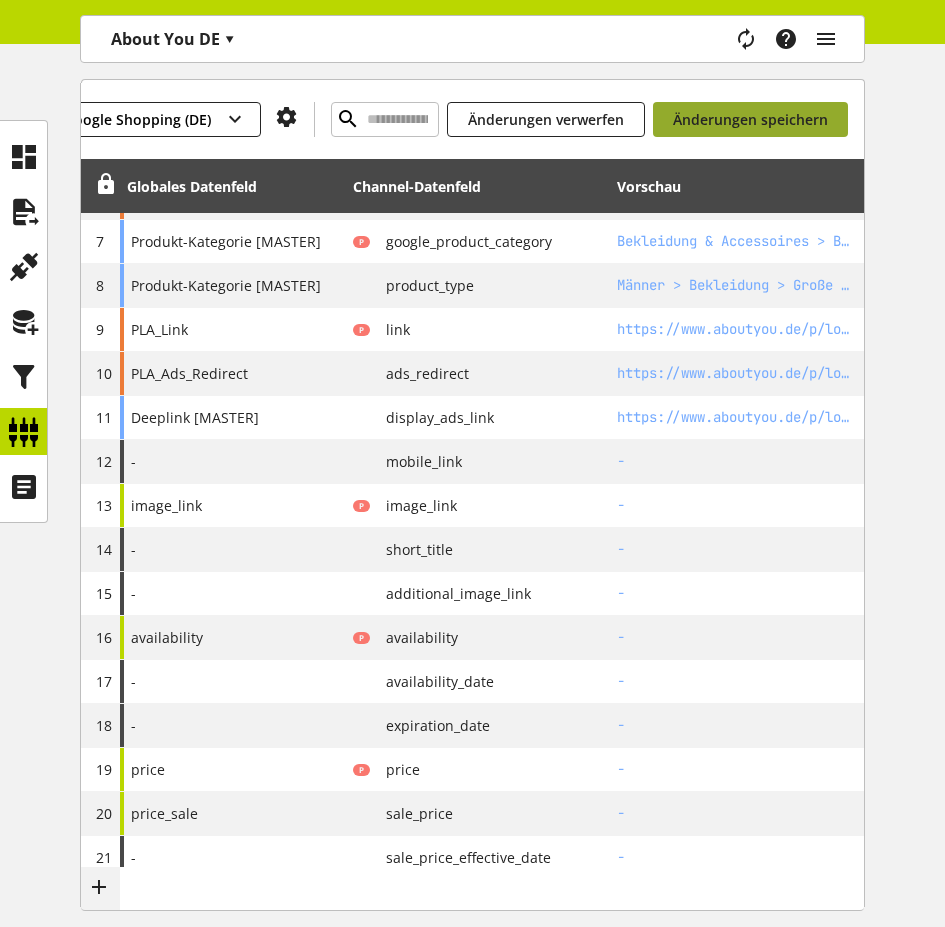 click on "Änderungen speichern" at bounding box center [750, 119] 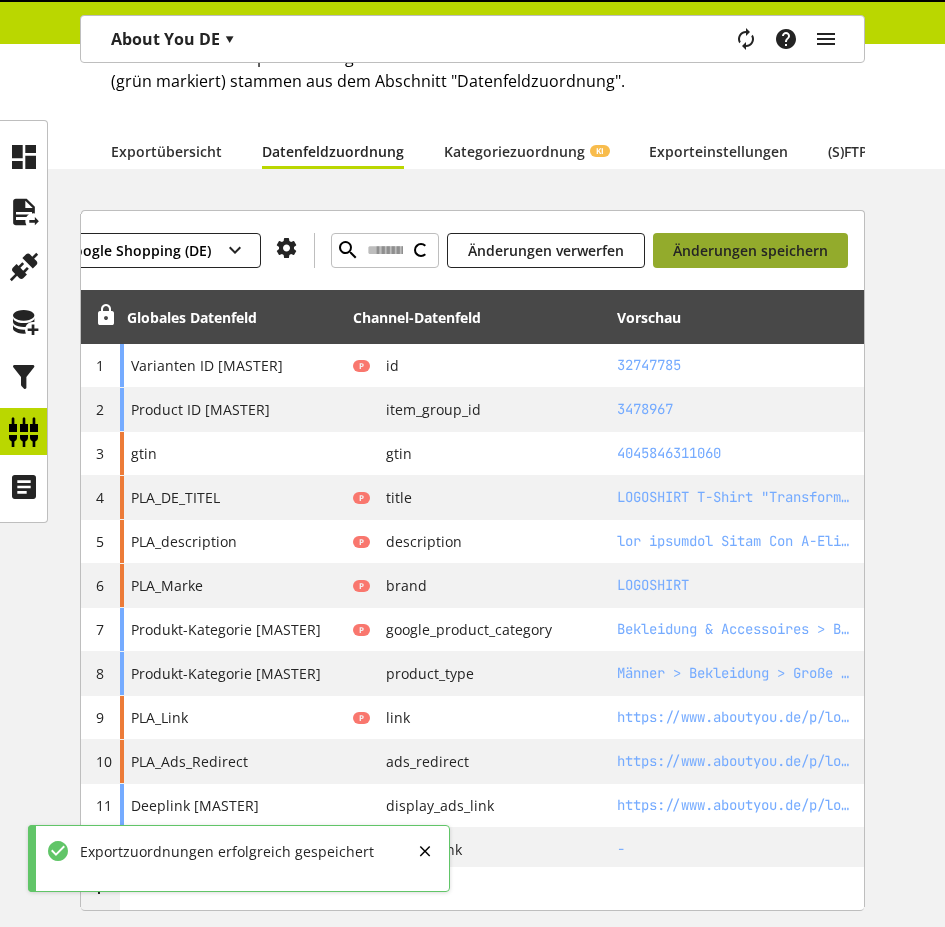 scroll, scrollTop: 574, scrollLeft: 0, axis: vertical 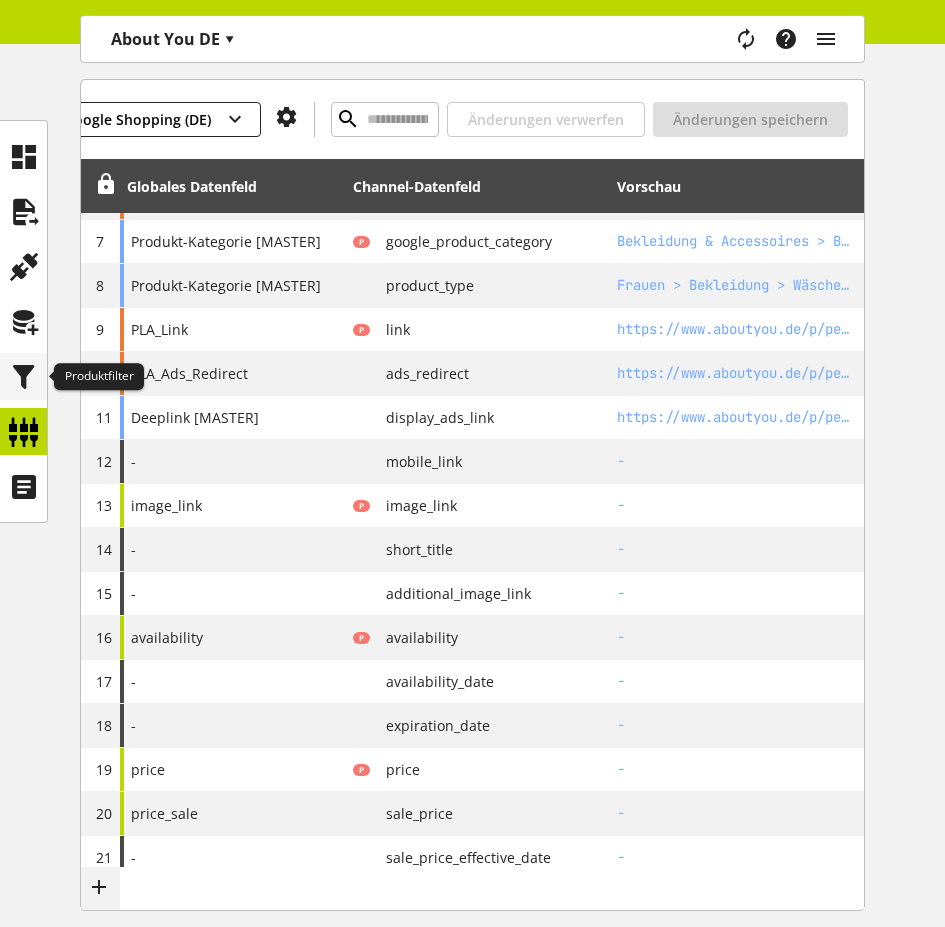 click at bounding box center [24, 377] 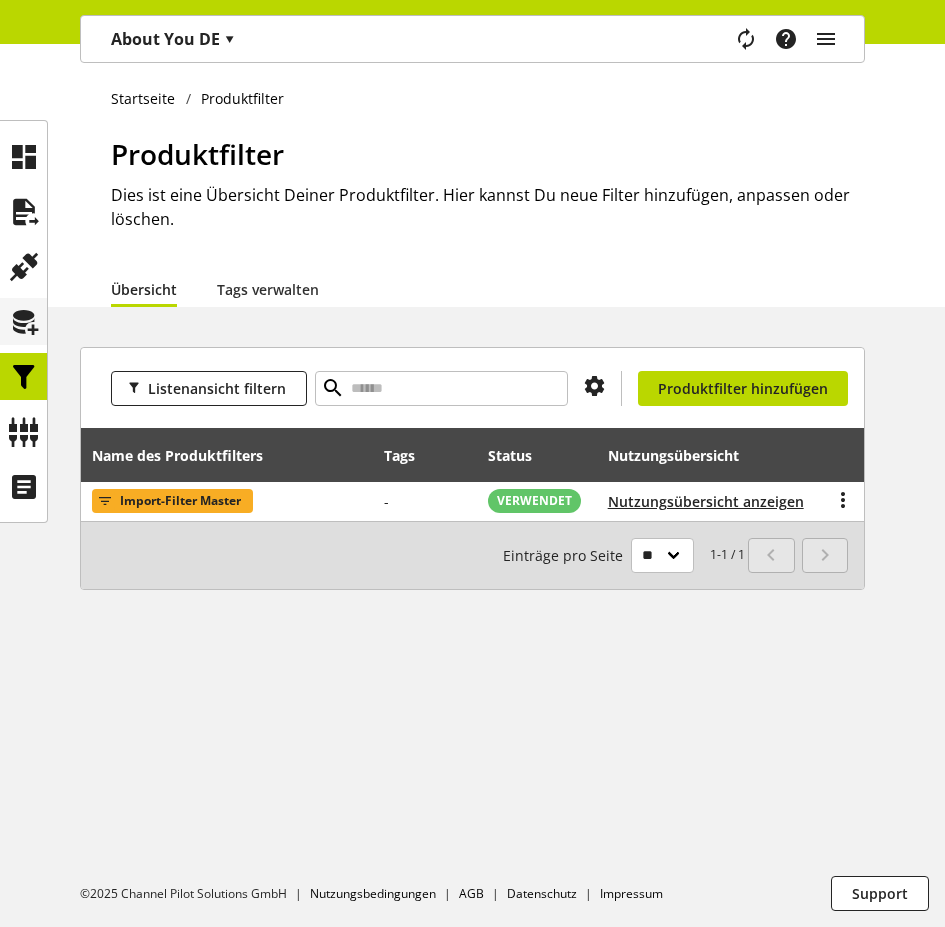 scroll, scrollTop: 0, scrollLeft: 0, axis: both 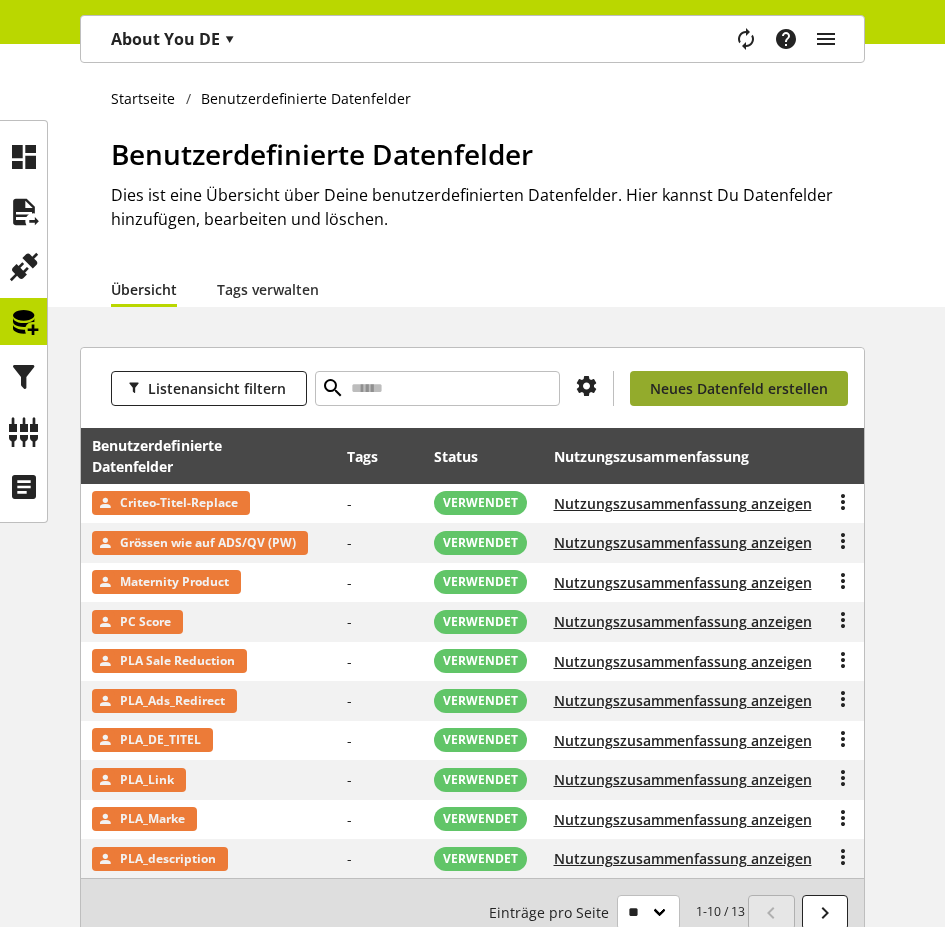 click on "Neues Datenfeld erstellen" at bounding box center (739, 388) 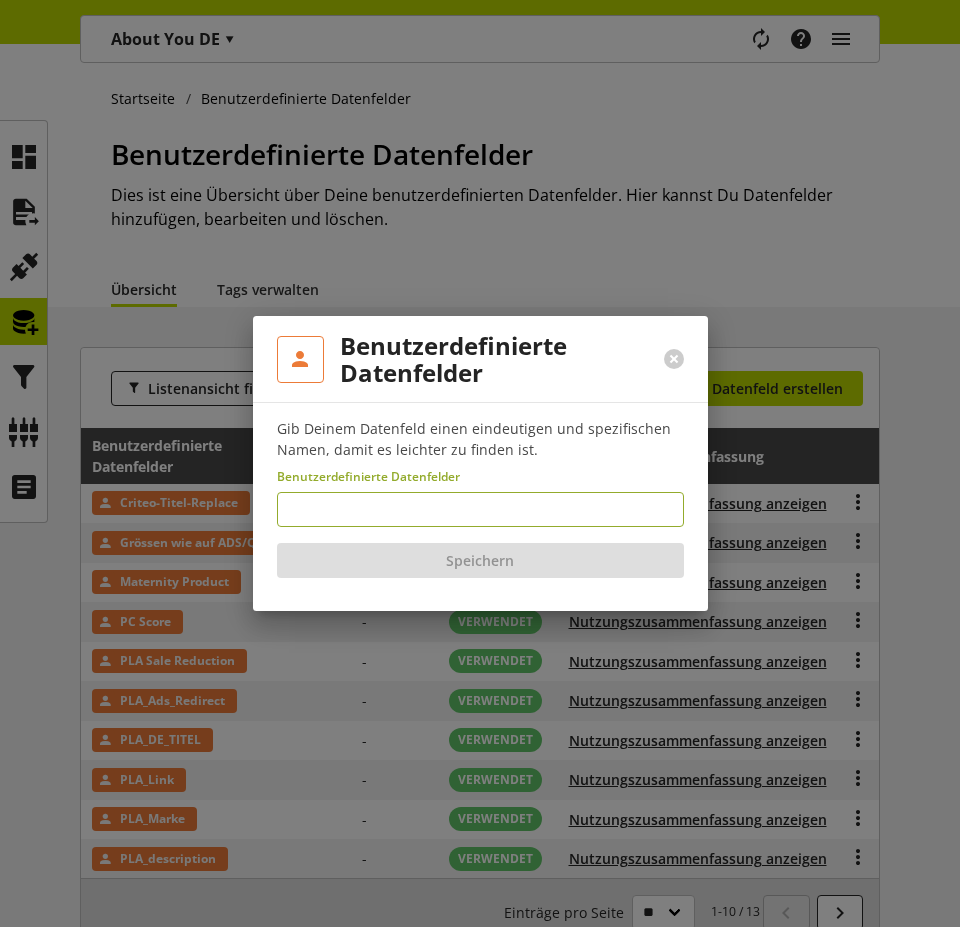 paste on "**********" 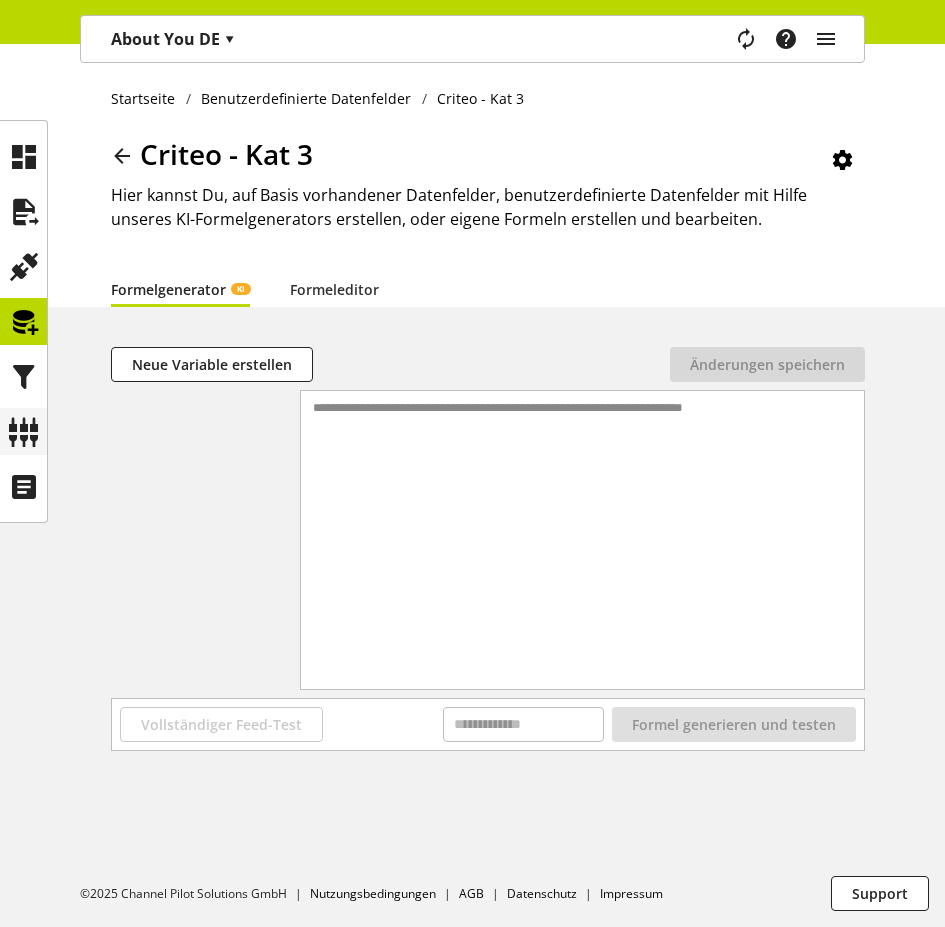 click on "Formeleditor" at bounding box center (334, 289) 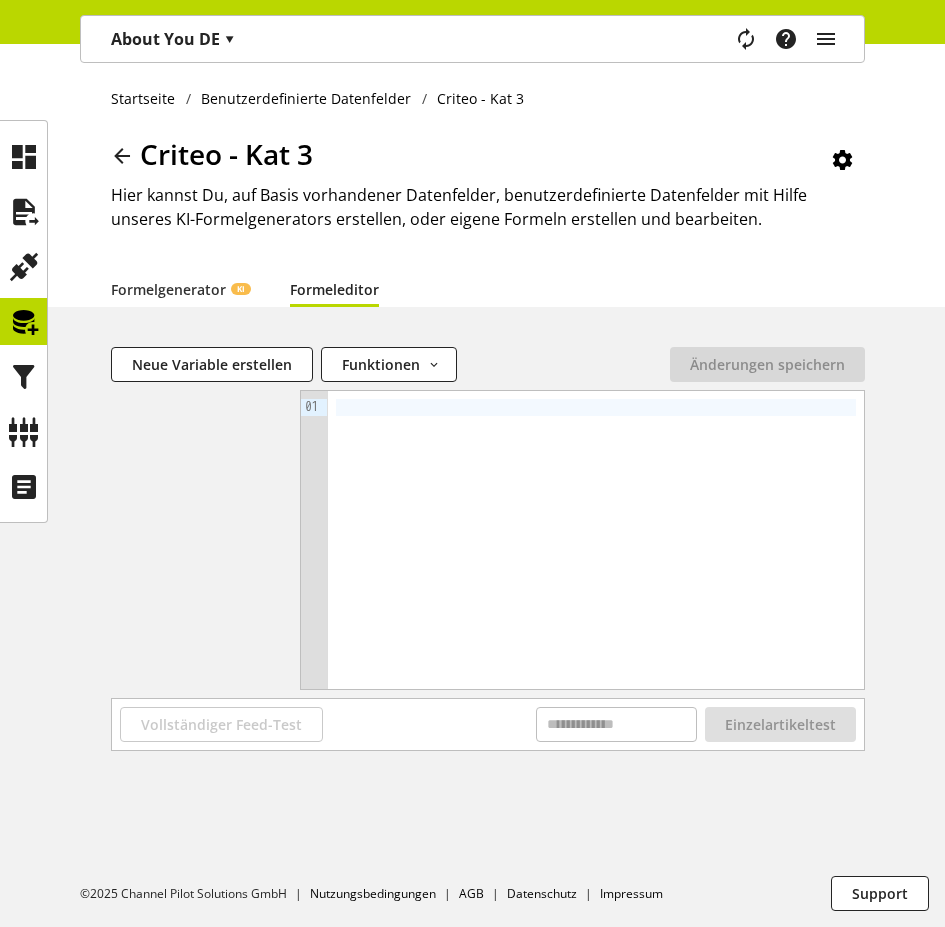 click at bounding box center (596, 540) 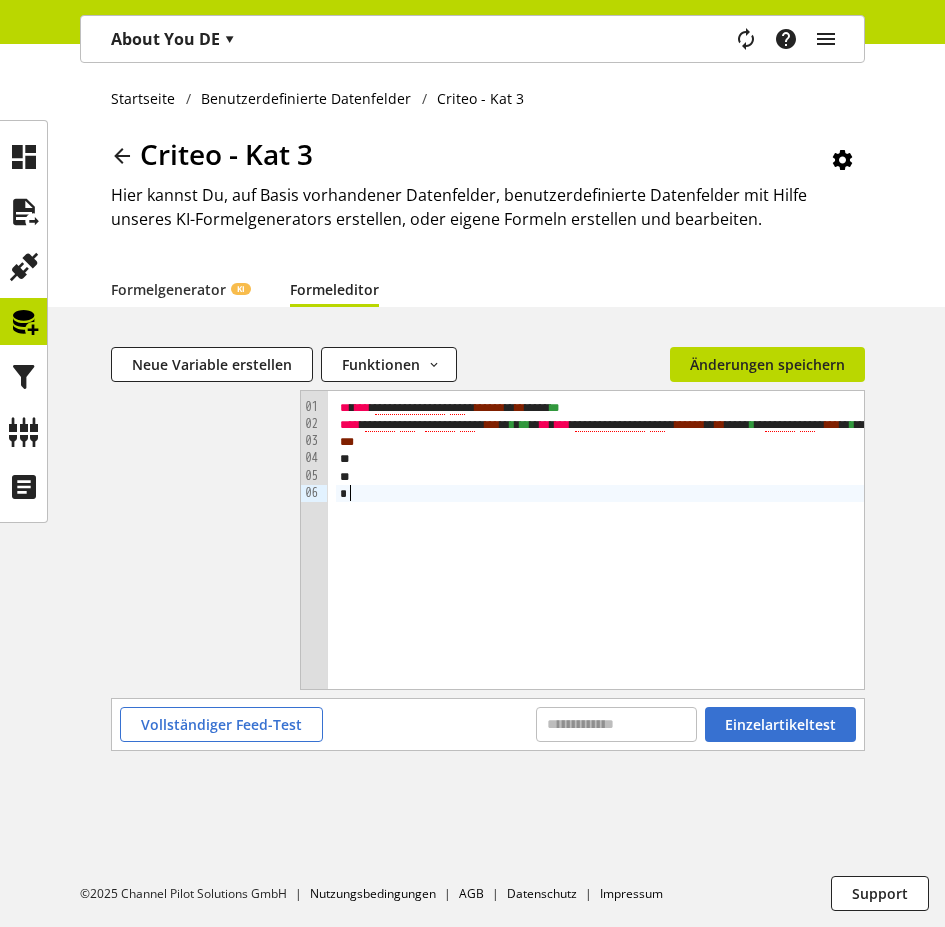 click on "**********" at bounding box center (472, 485) 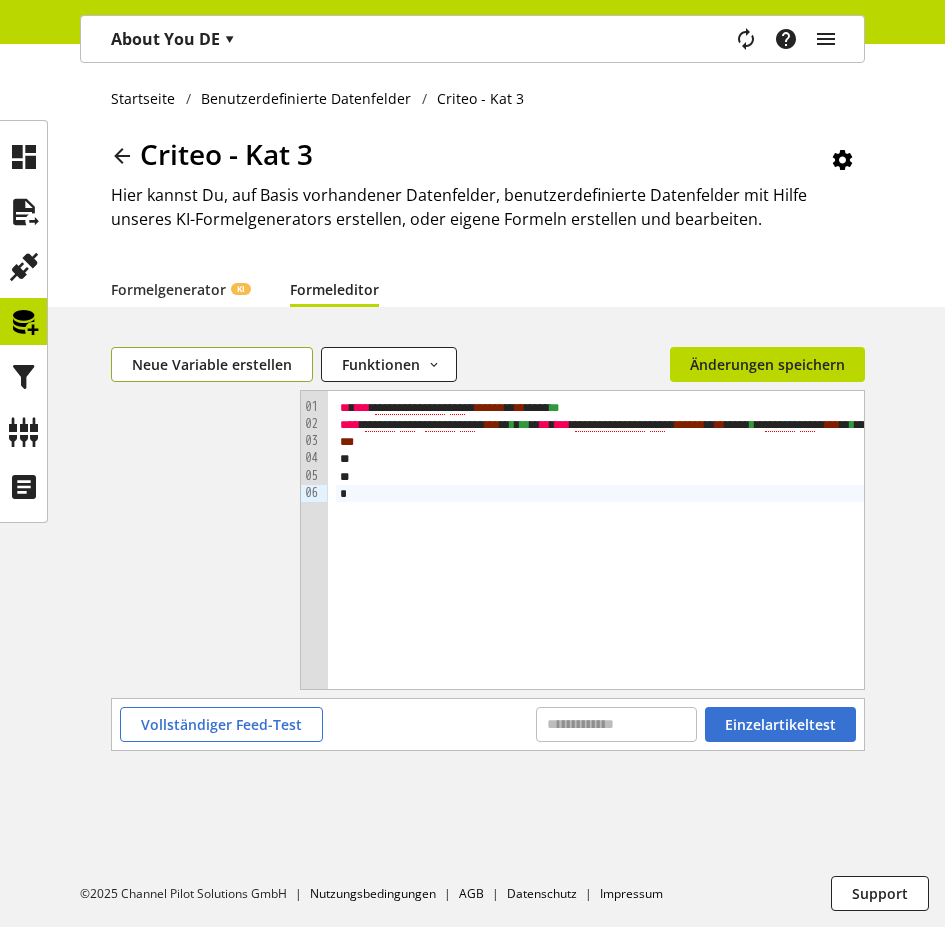 click on "Neue Variable erstellen" at bounding box center (212, 364) 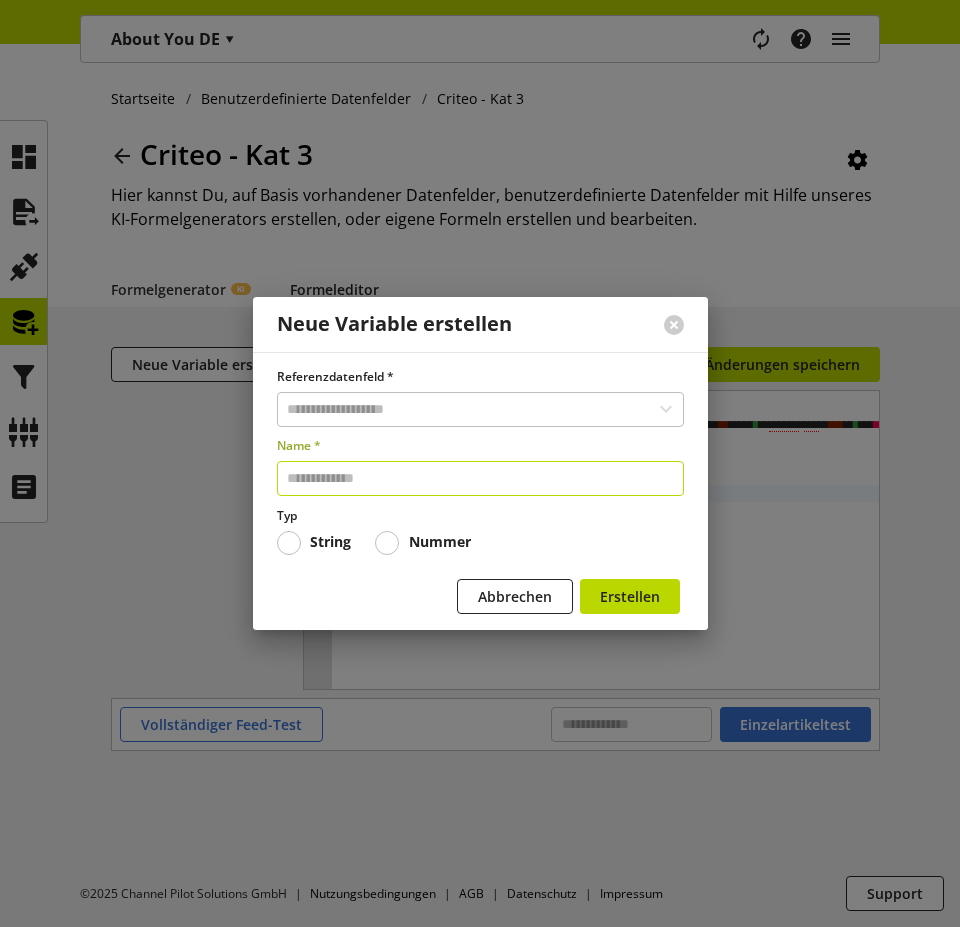 click at bounding box center [480, 478] 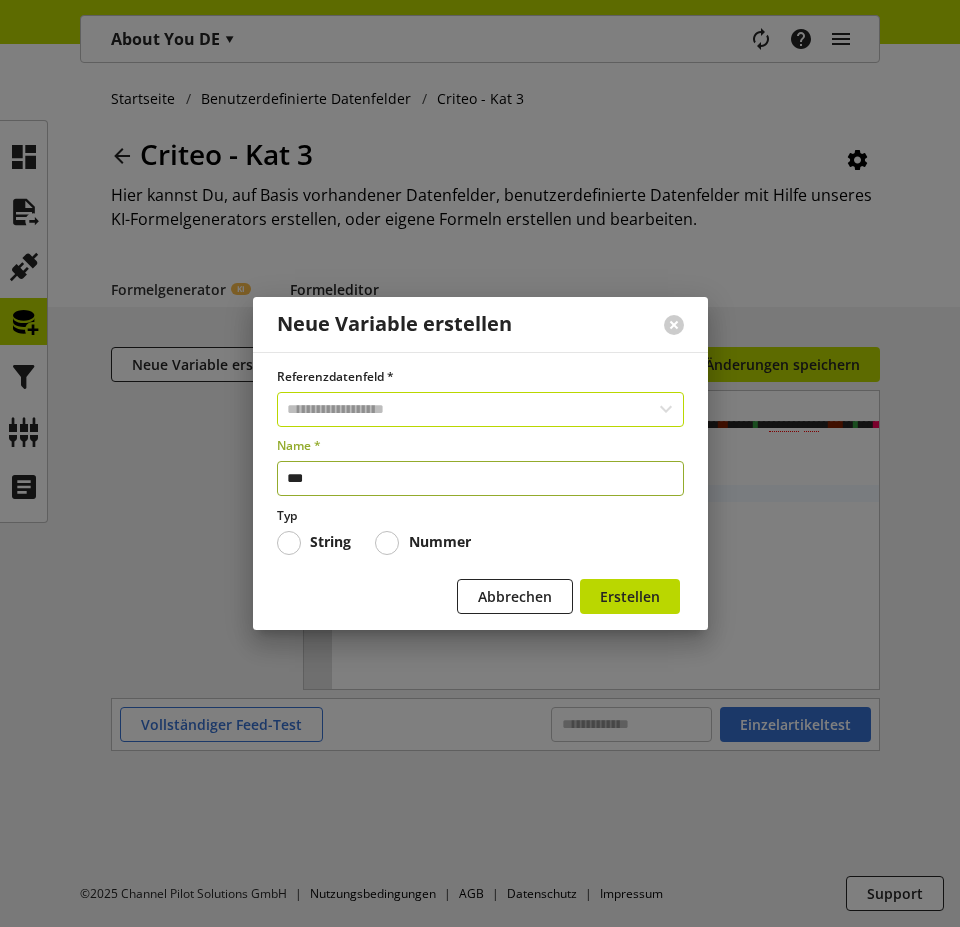 type on "***" 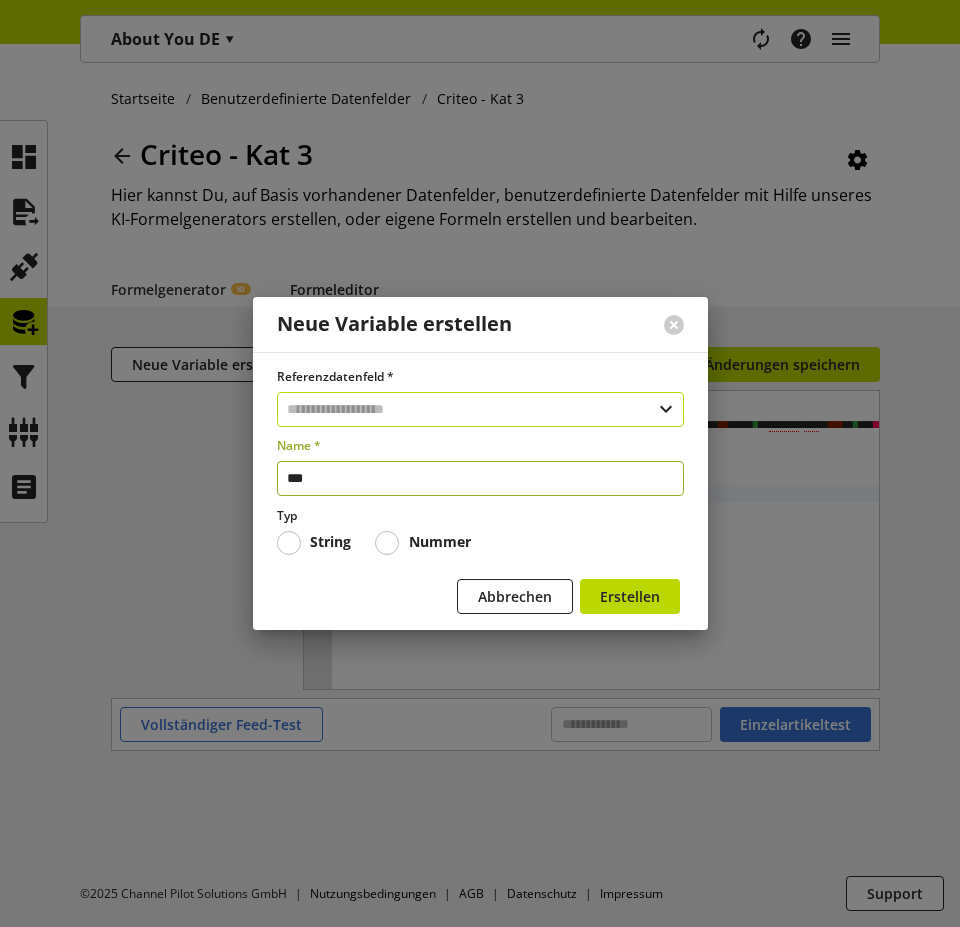 click at bounding box center [480, 409] 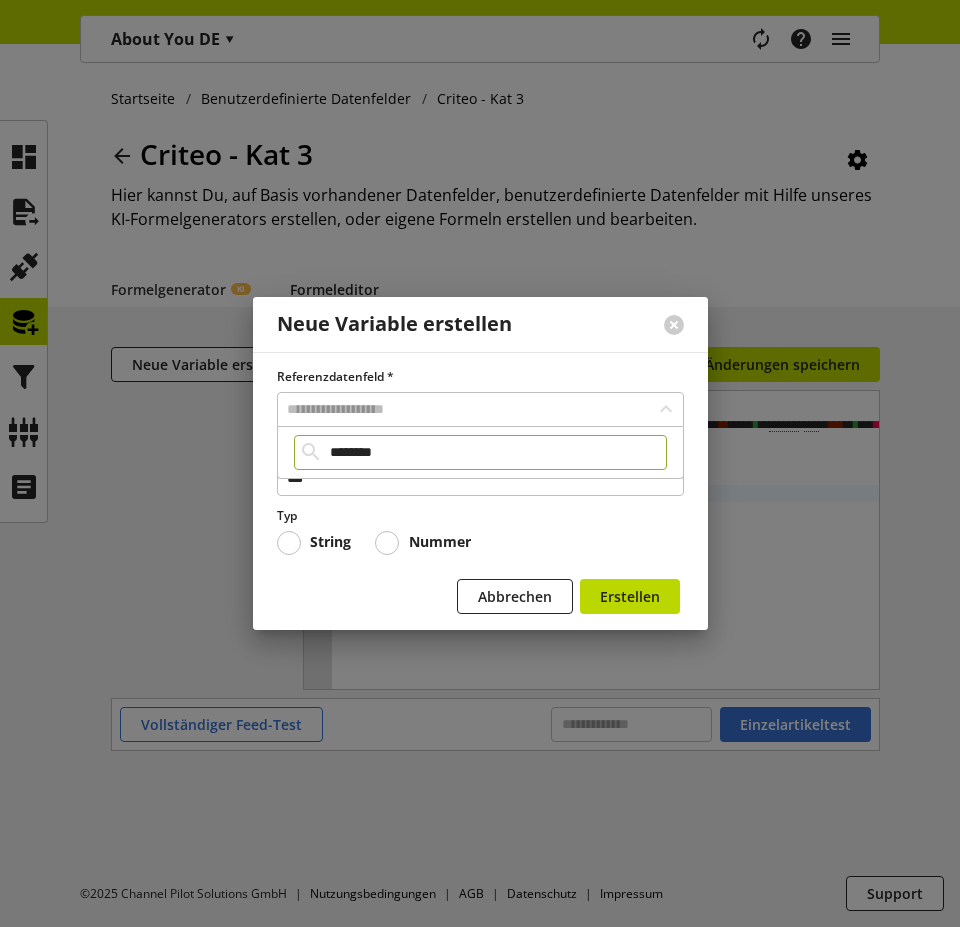 click on "********" at bounding box center (480, 452) 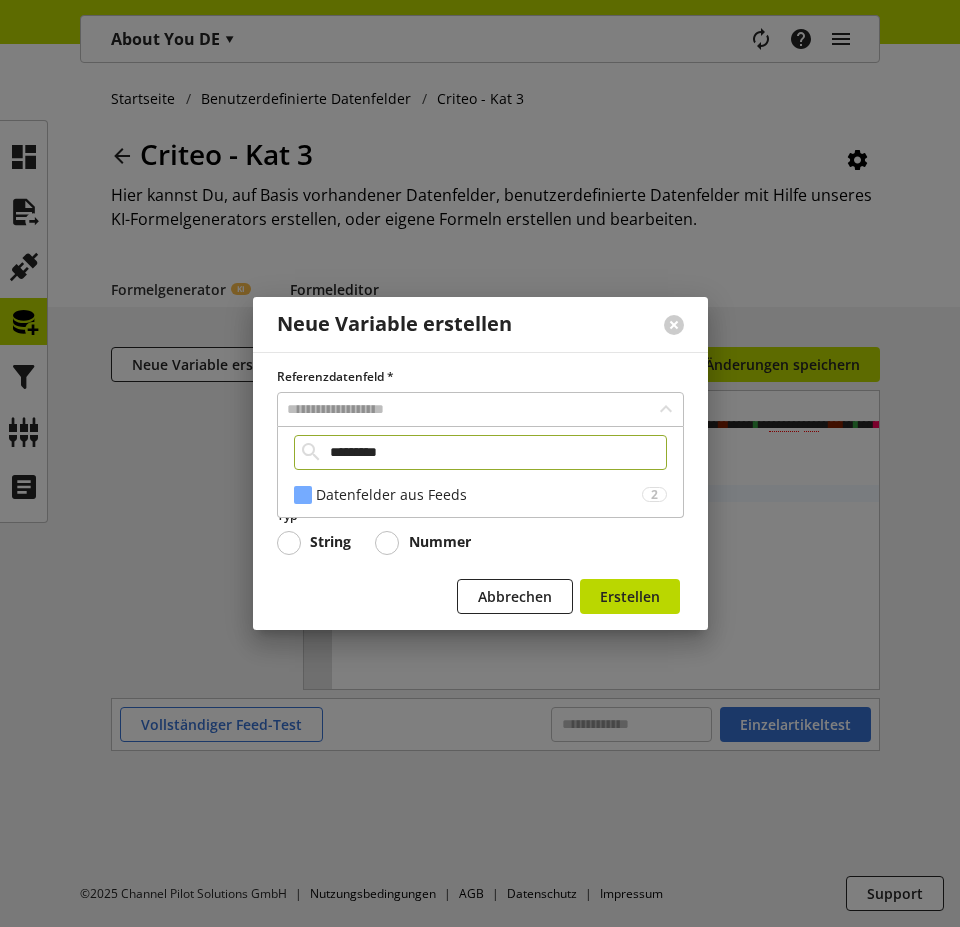 type on "*********" 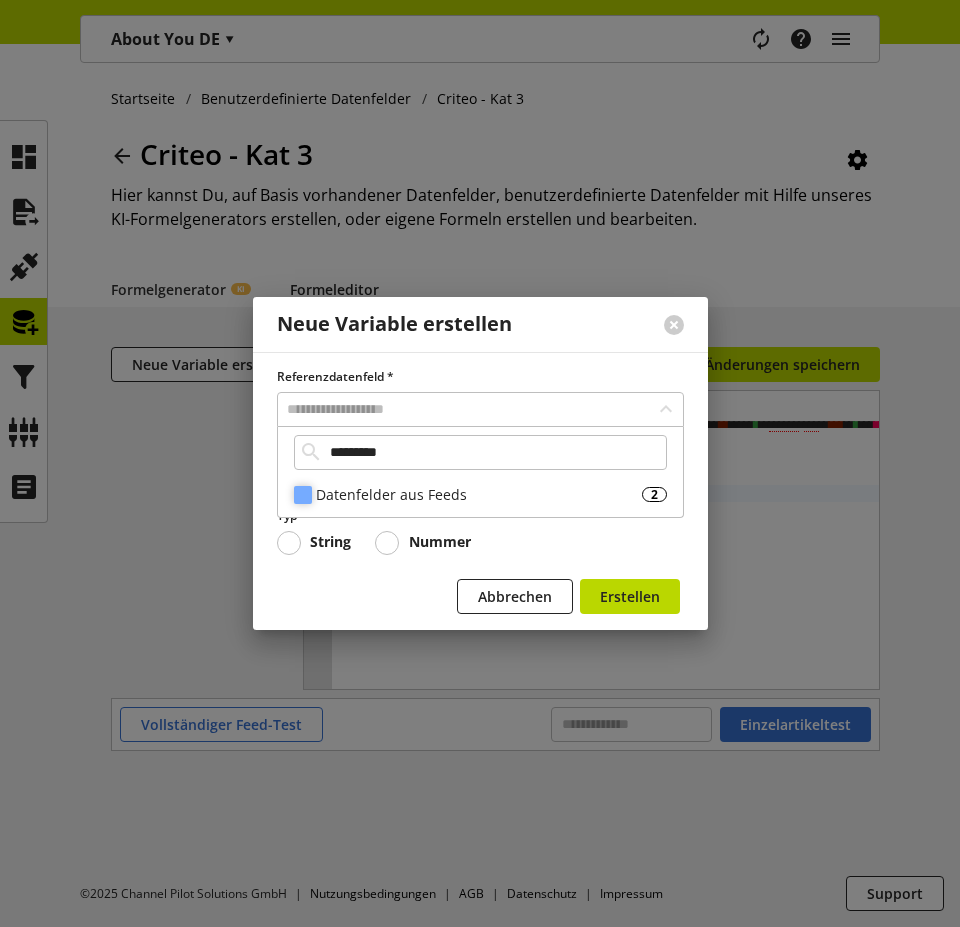 click on "Datenfelder aus Feeds" at bounding box center (479, 494) 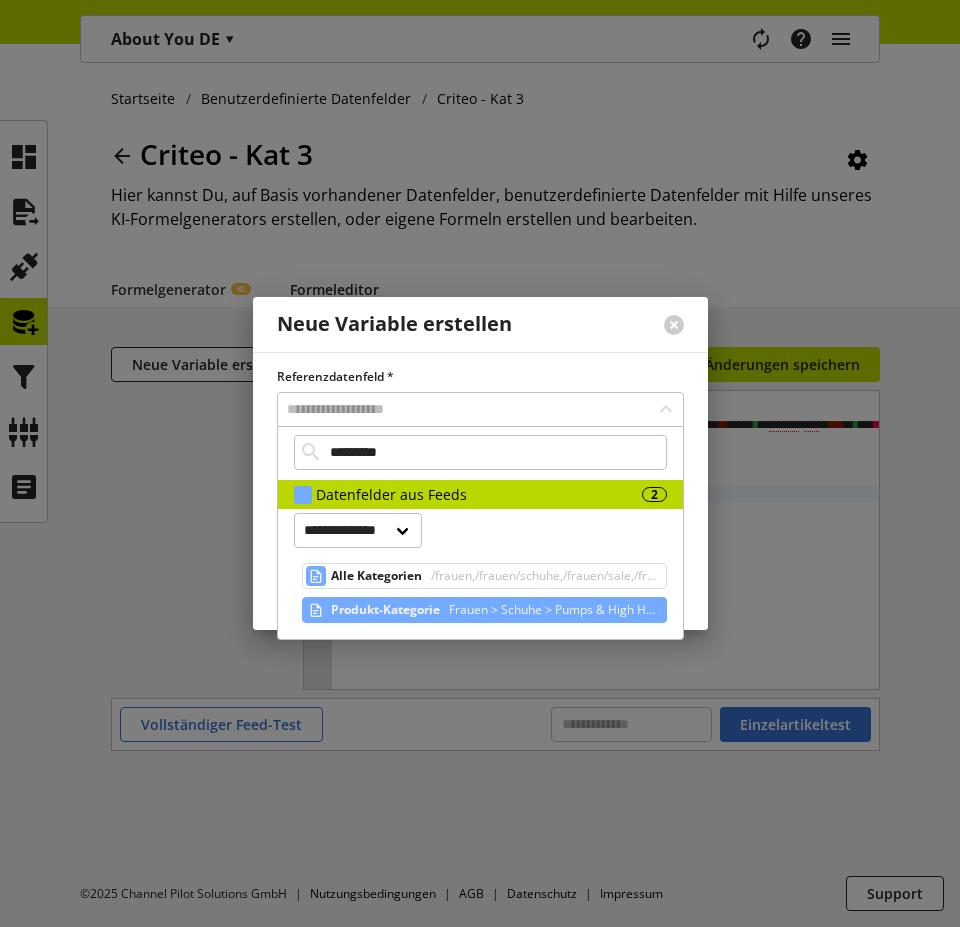 click on "Produkt-Kategorie" at bounding box center (385, 610) 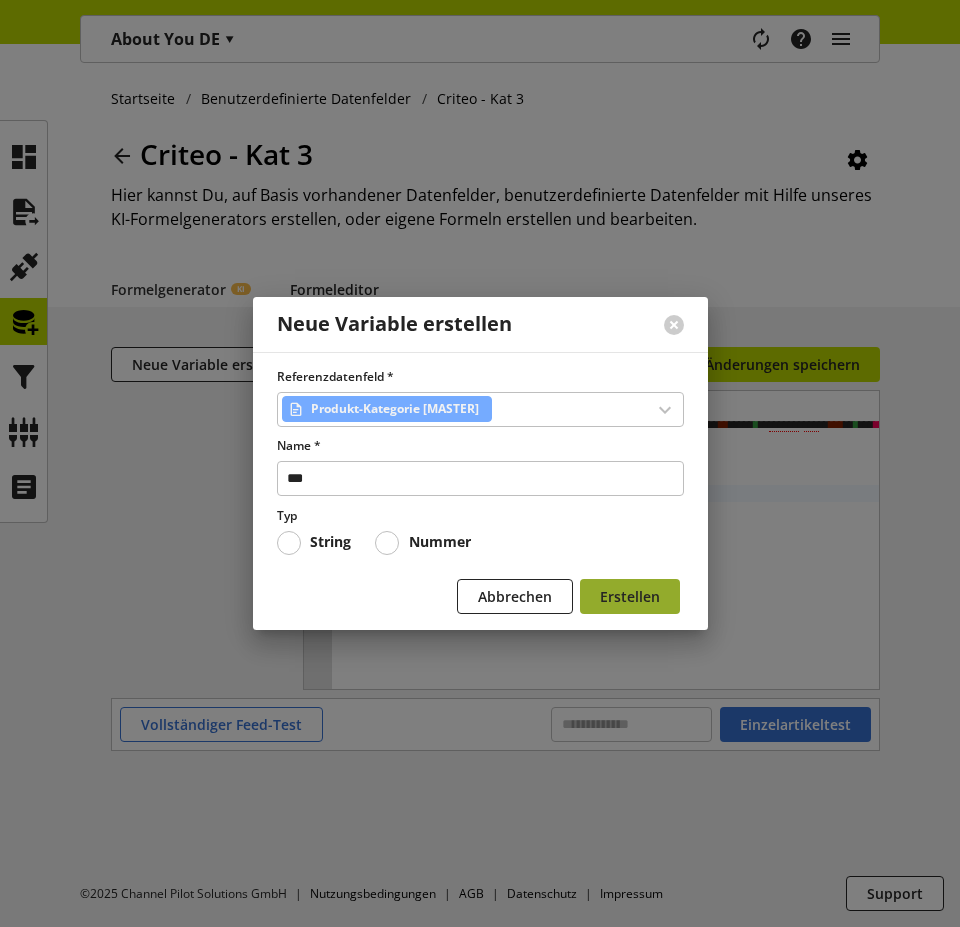click on "Erstellen" at bounding box center [630, 596] 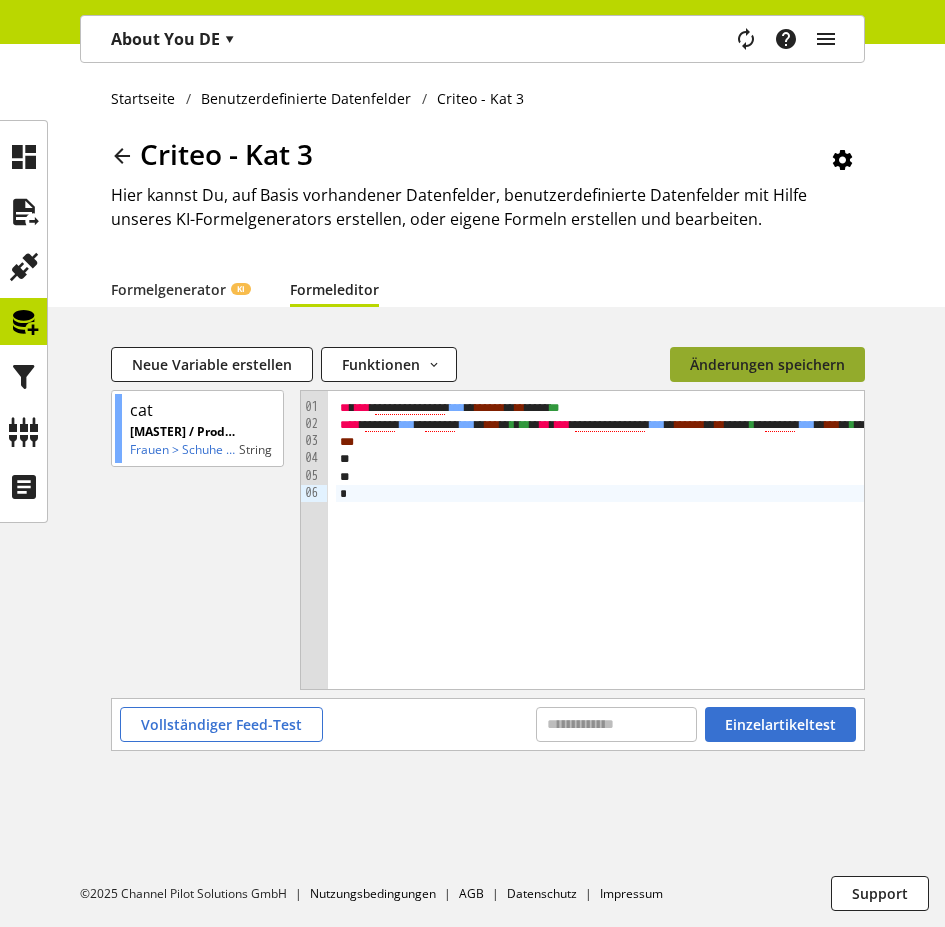 click on "Änderungen speichern" at bounding box center (767, 364) 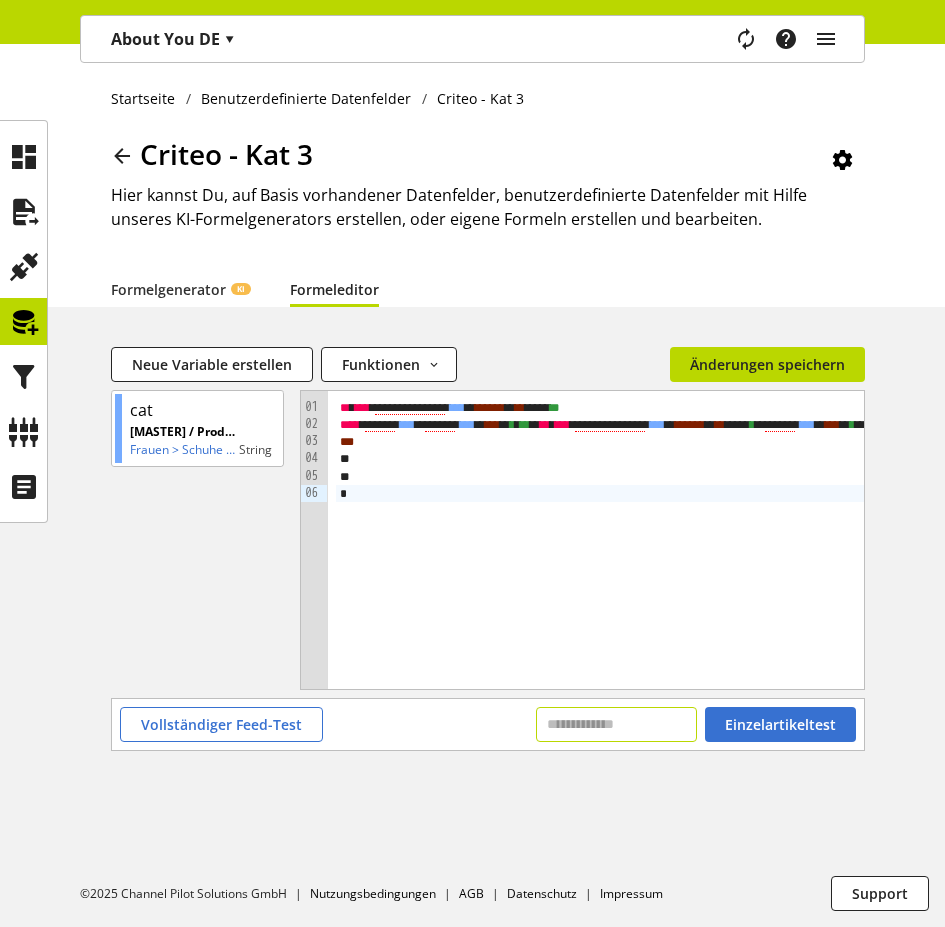 click at bounding box center (616, 724) 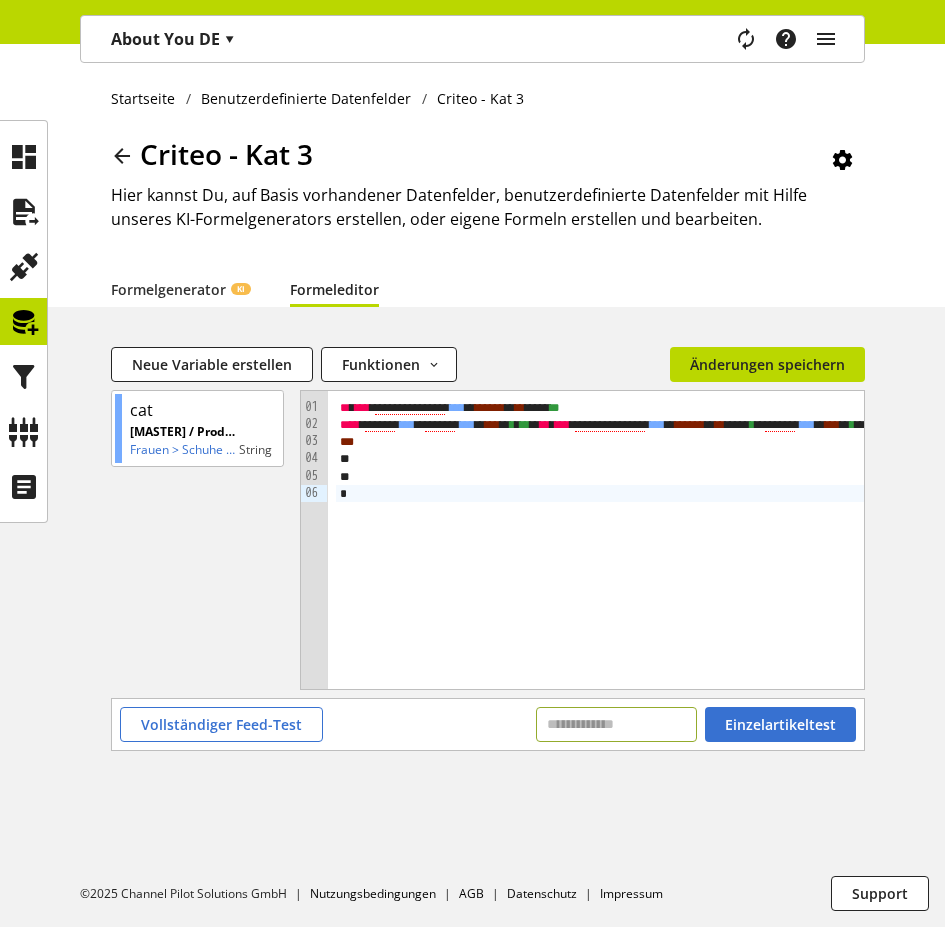 paste on "********" 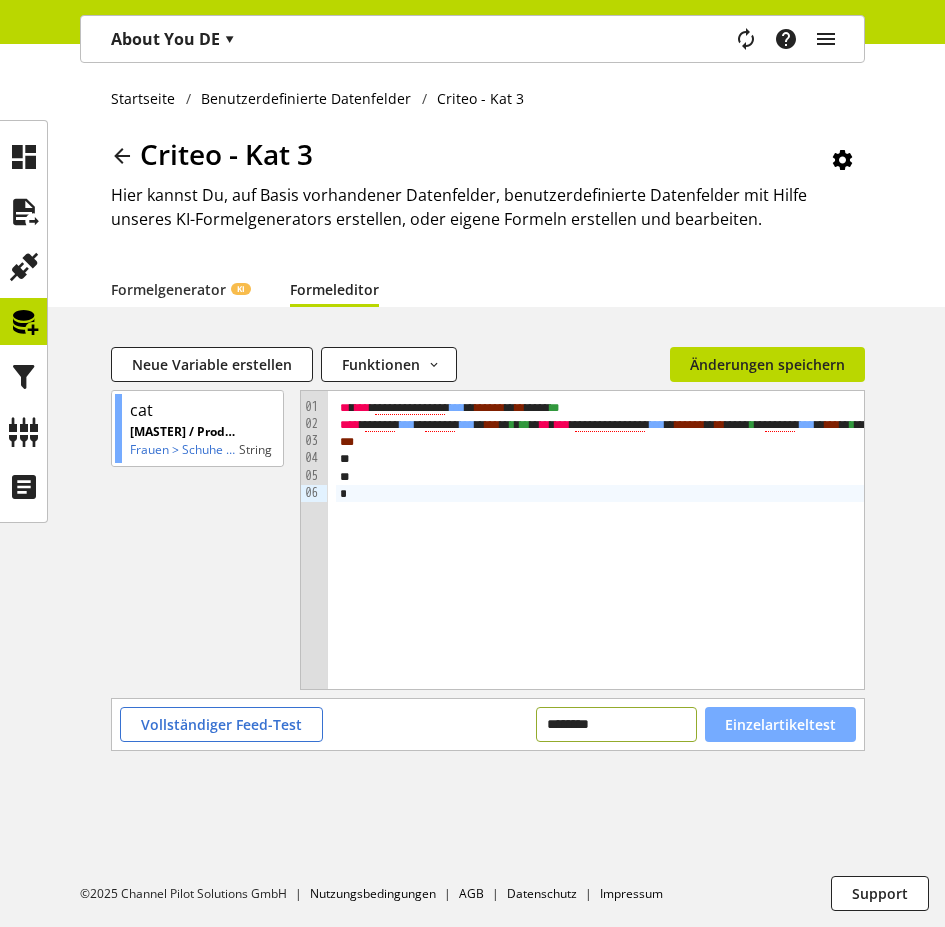 type on "********" 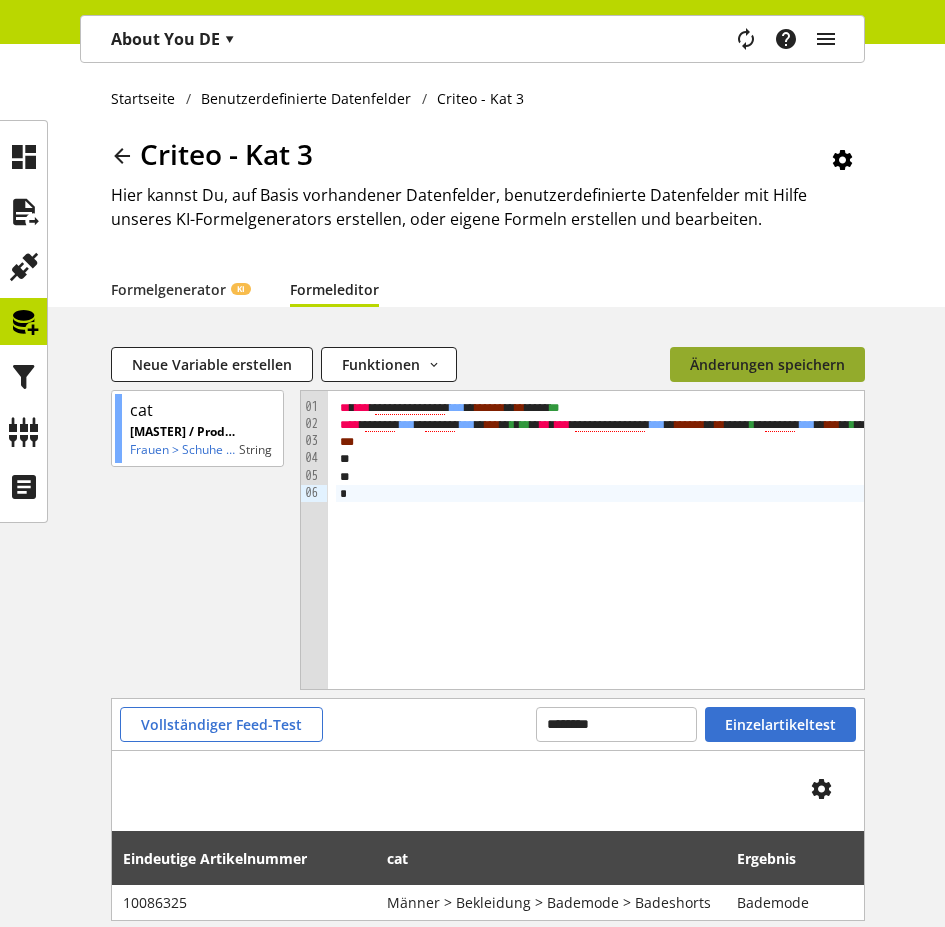 click on "Änderungen speichern" at bounding box center (767, 364) 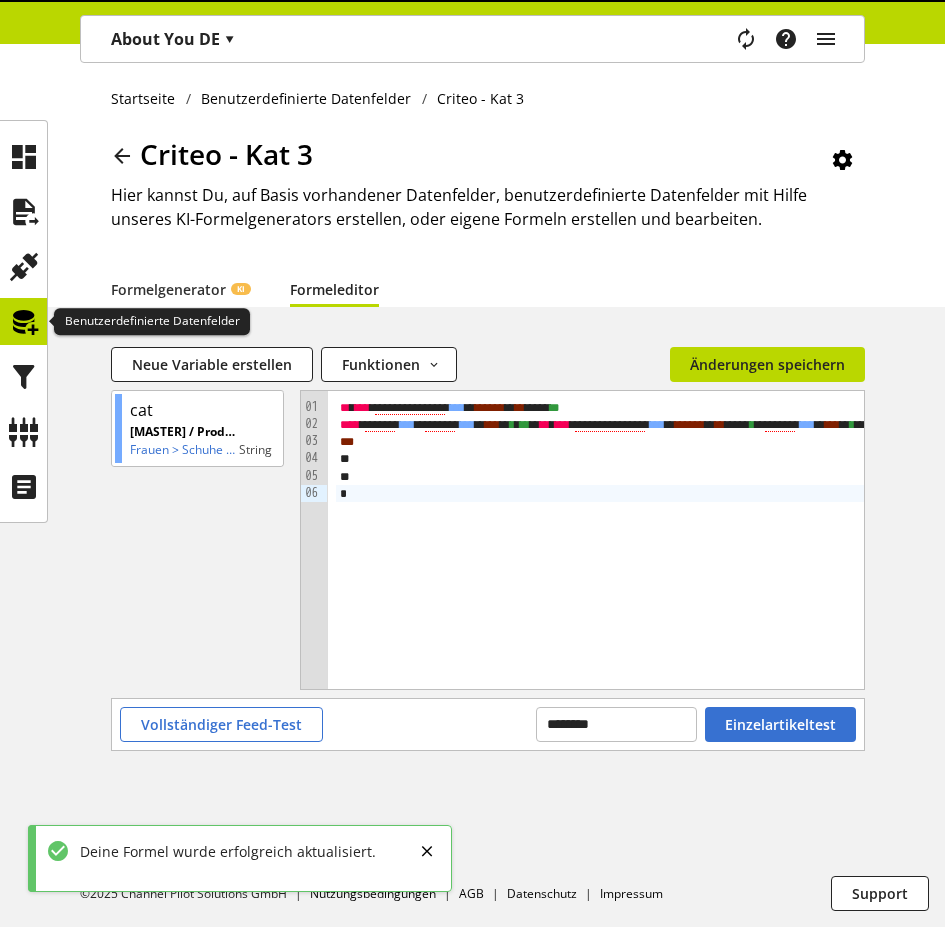 click at bounding box center (24, 322) 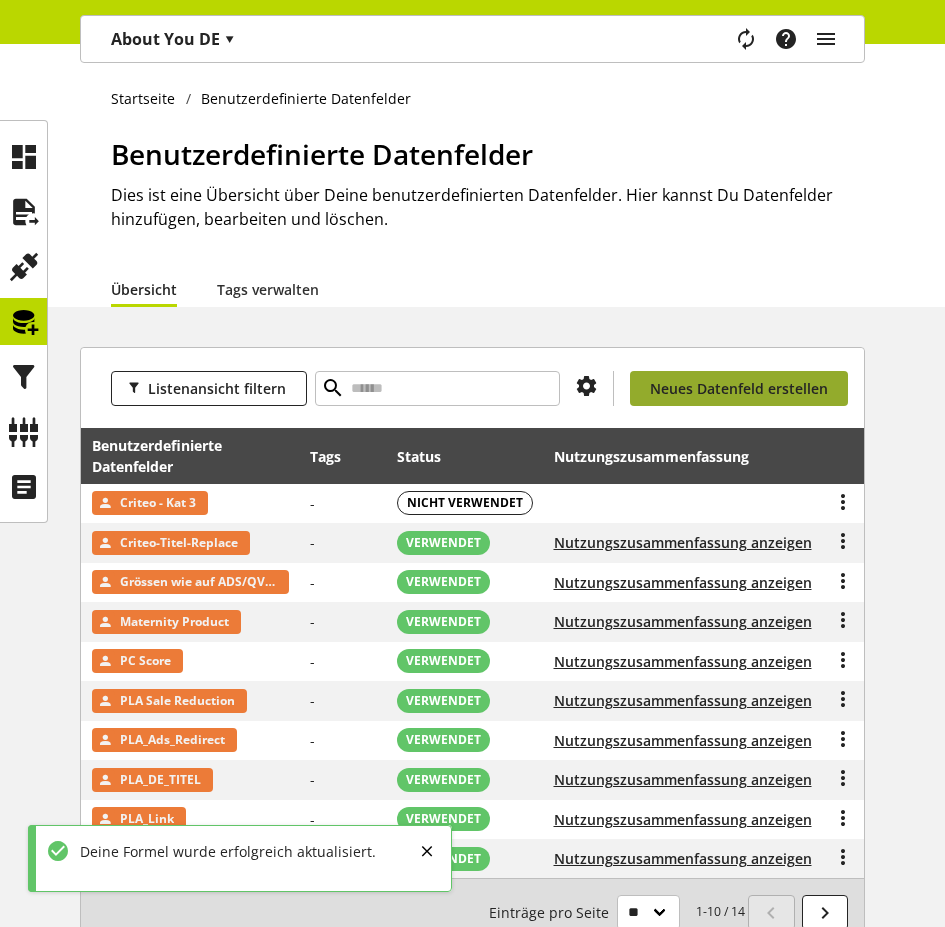 click on "Neues Datenfeld erstellen" at bounding box center [739, 388] 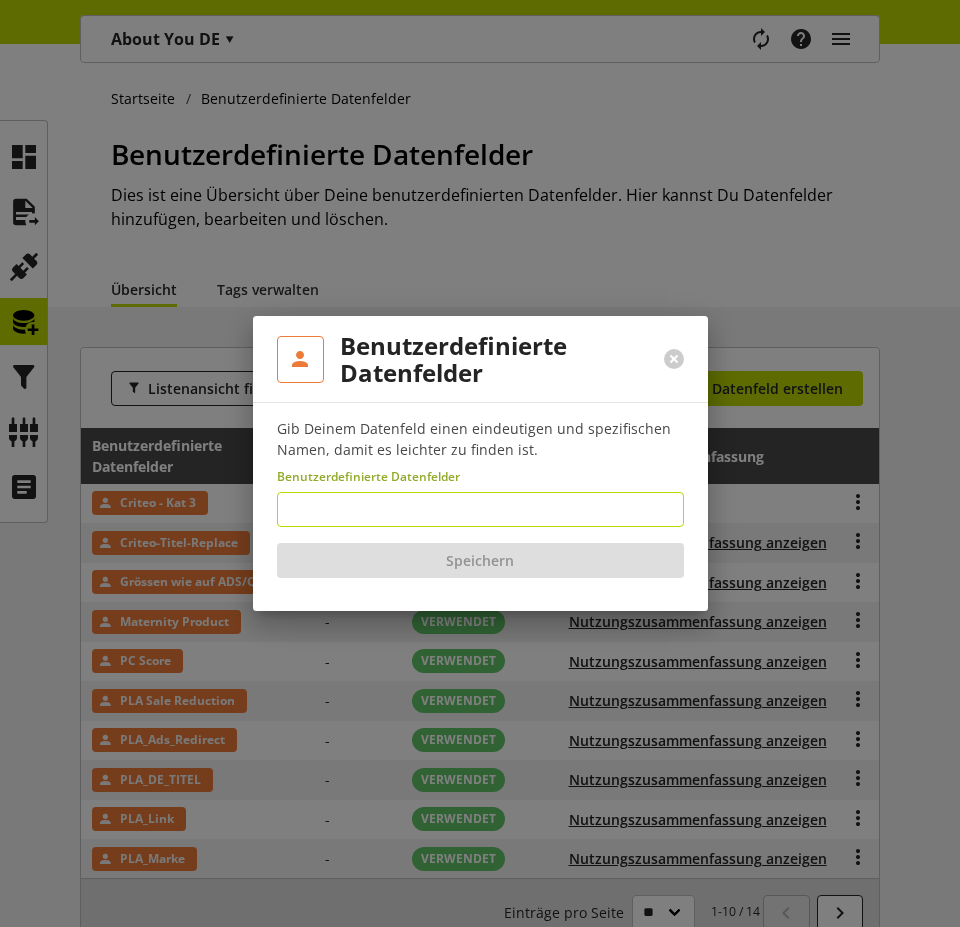 click at bounding box center (480, 509) 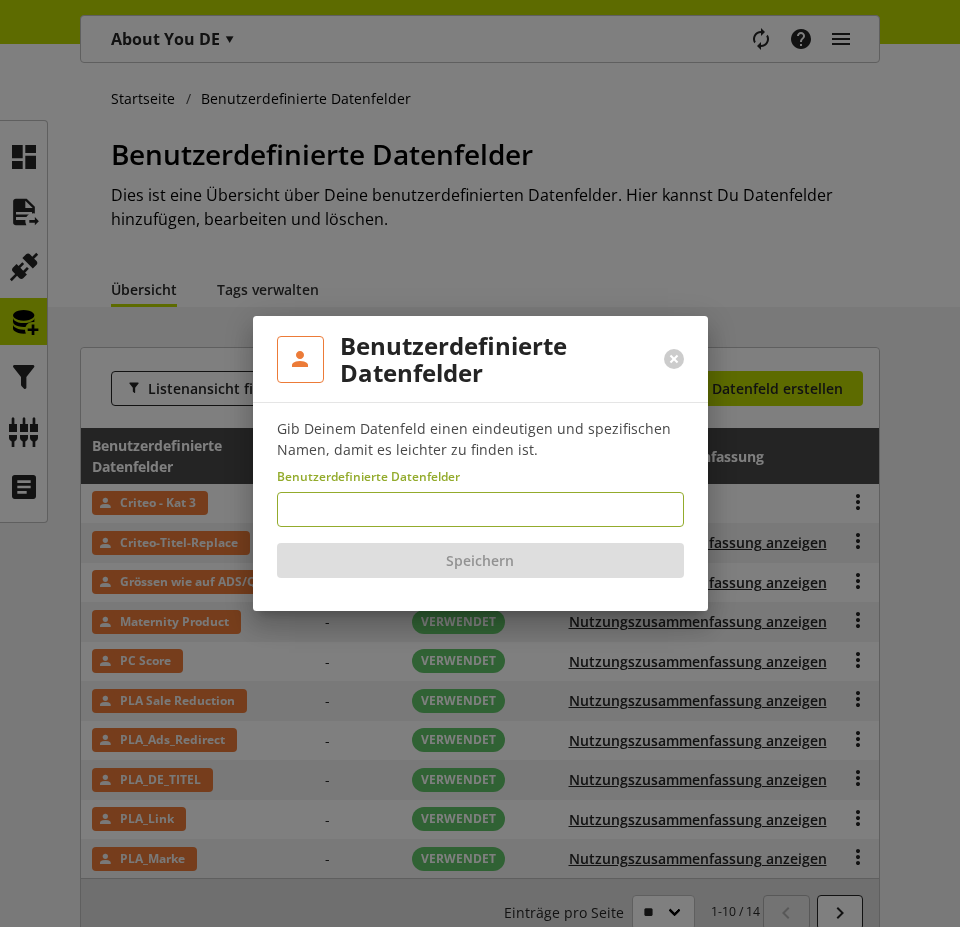 paste on "*********" 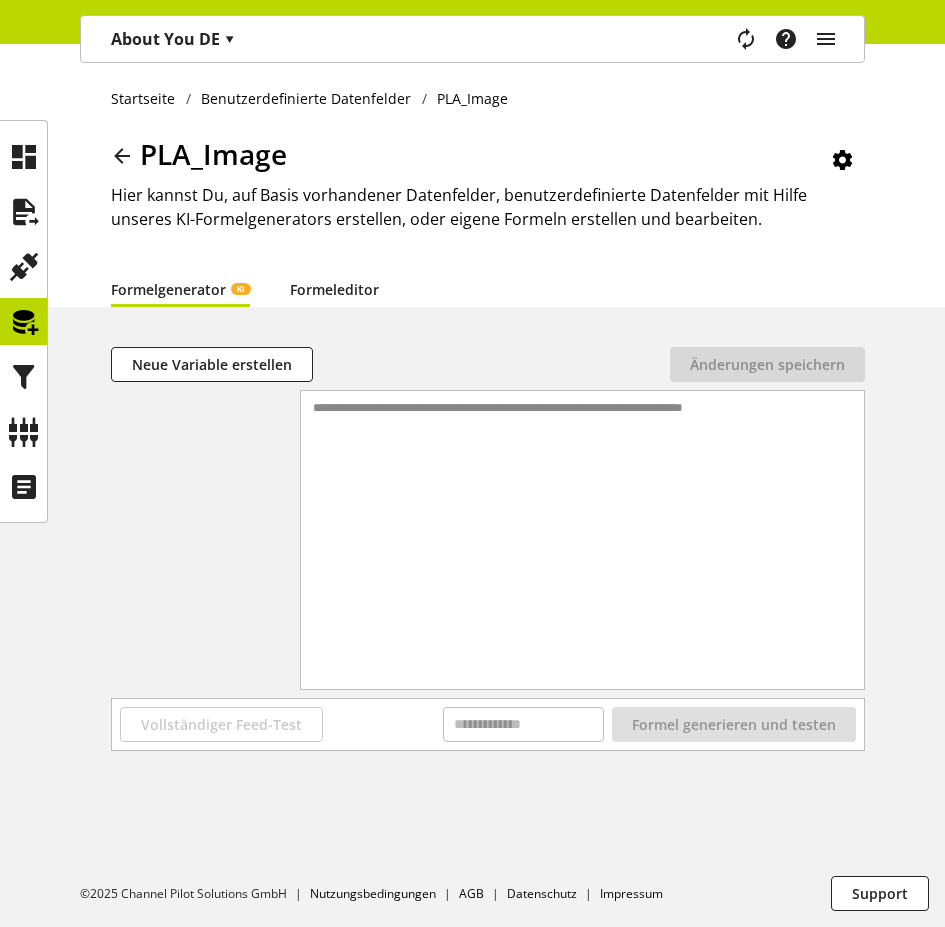 click on "Formeleditor" at bounding box center (334, 289) 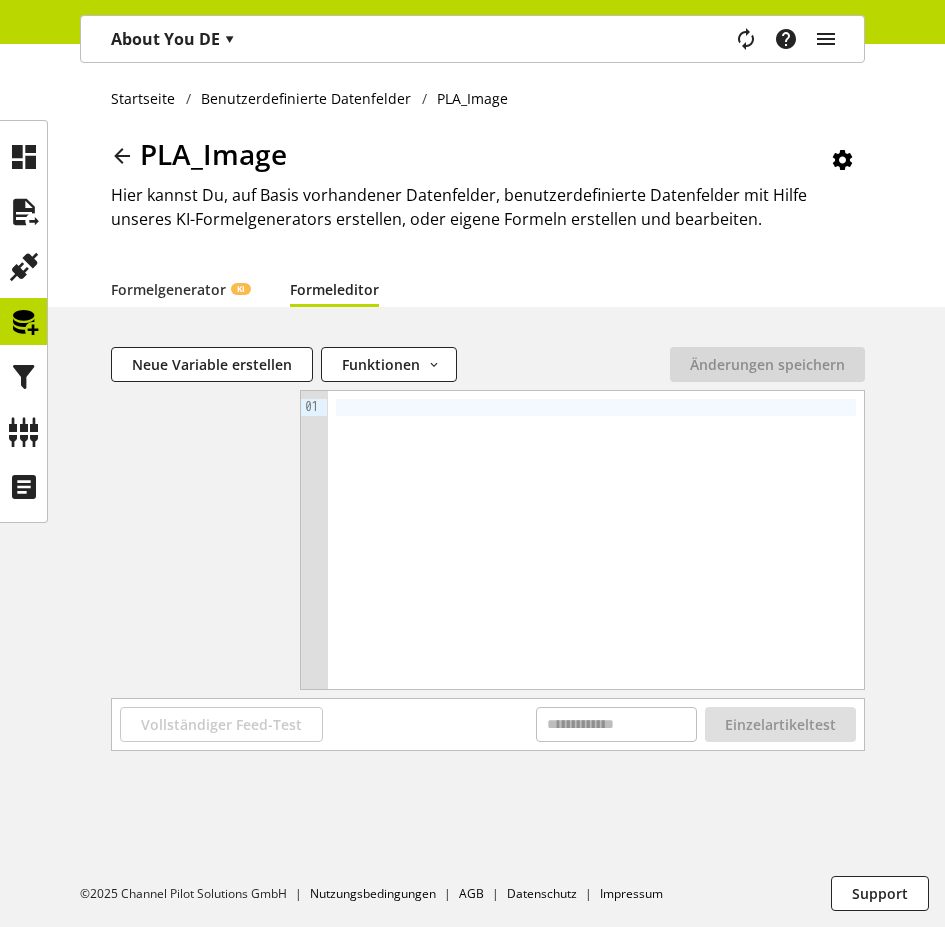 click at bounding box center [596, 540] 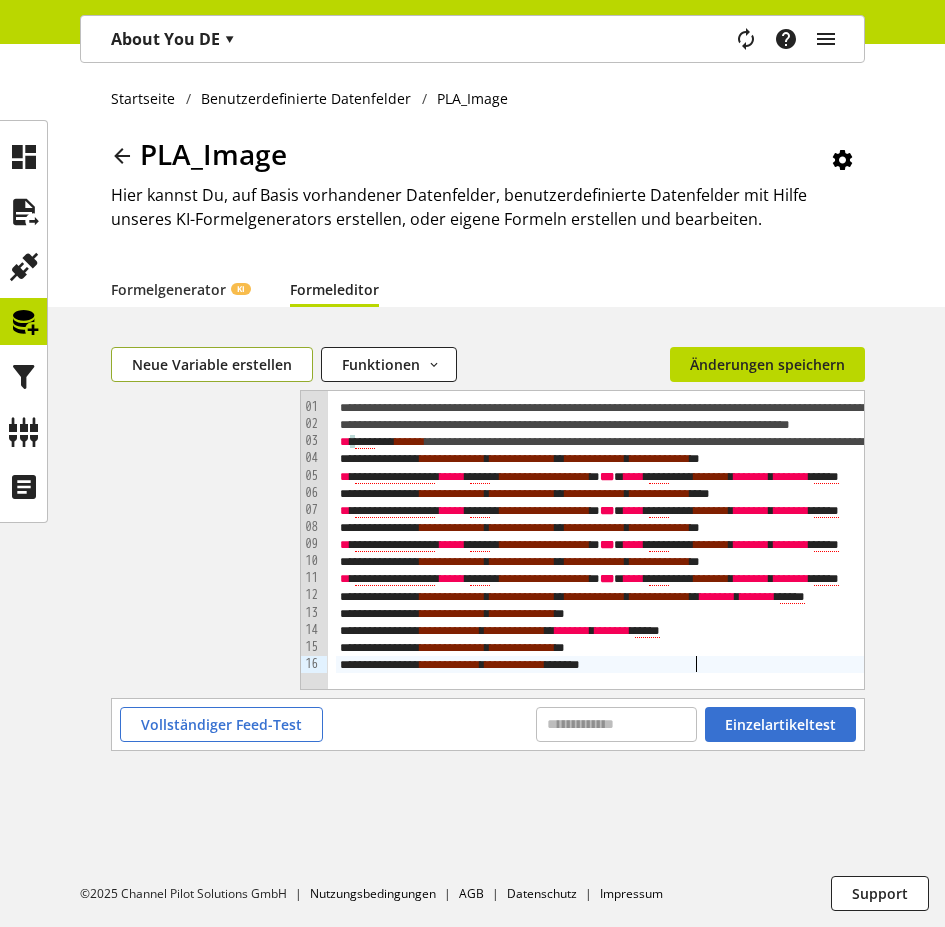 click on "Neue Variable erstellen" at bounding box center (212, 364) 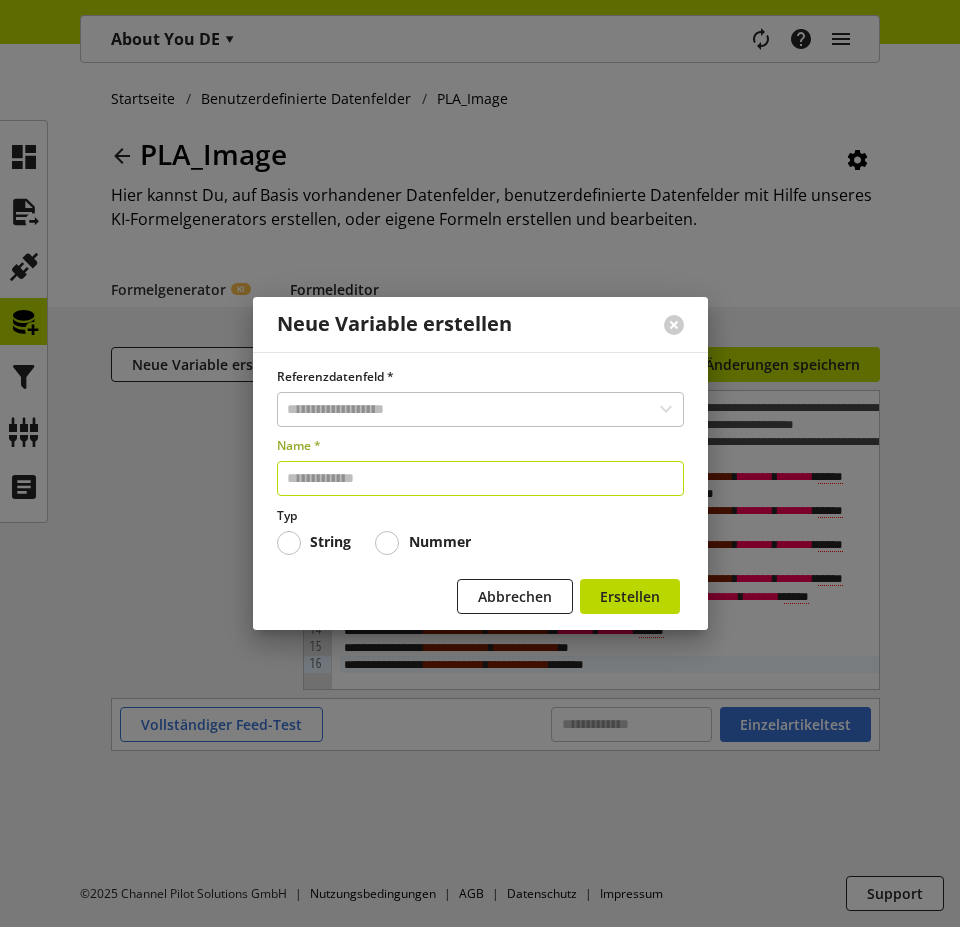 click at bounding box center [480, 478] 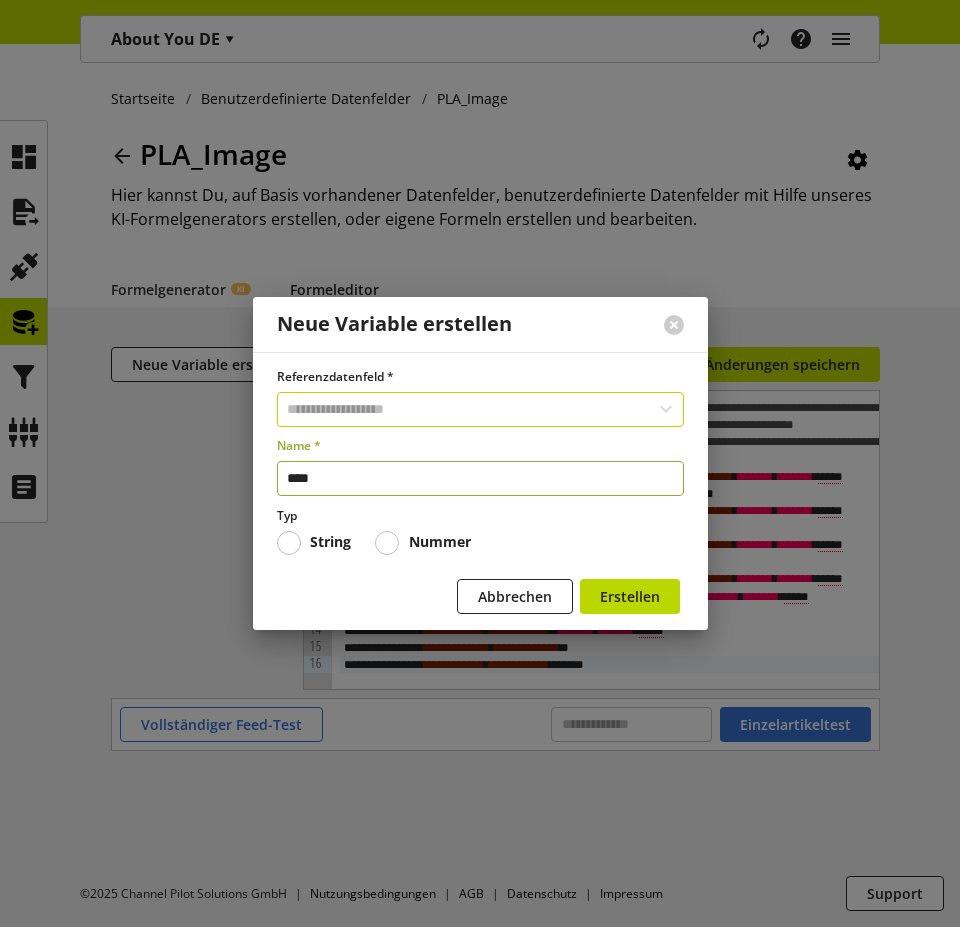 type on "****" 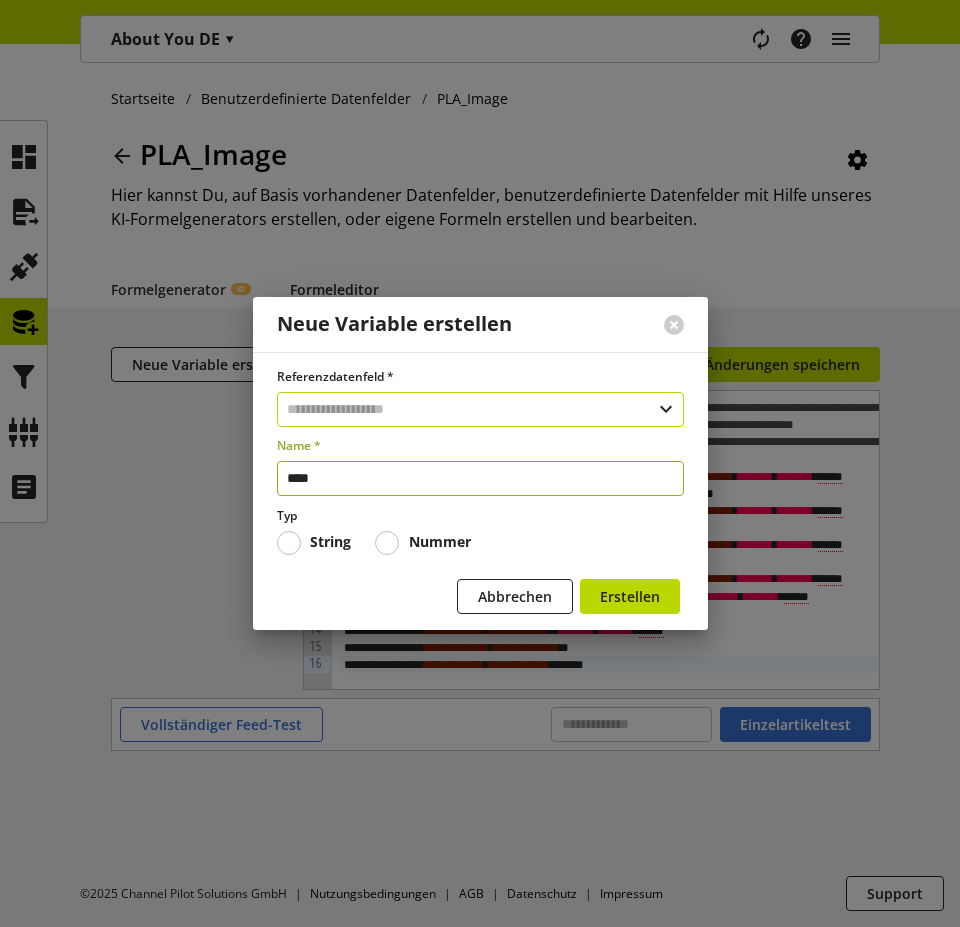 click at bounding box center (480, 409) 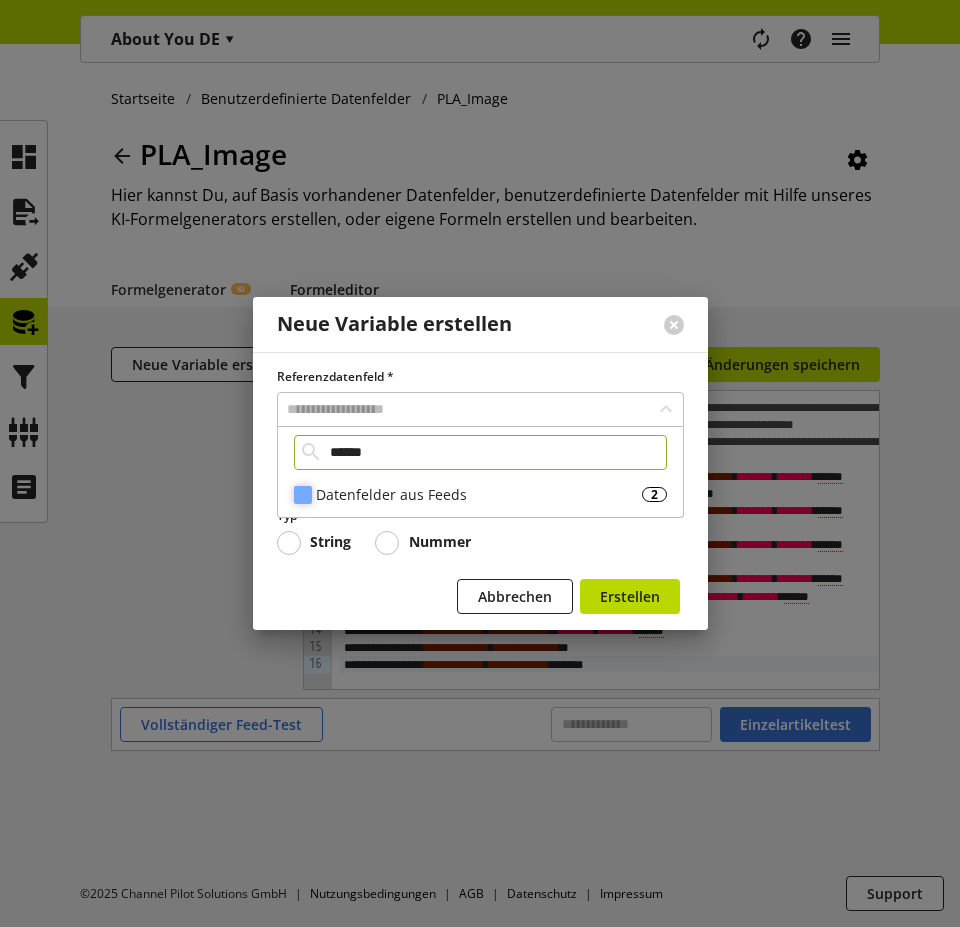 type on "******" 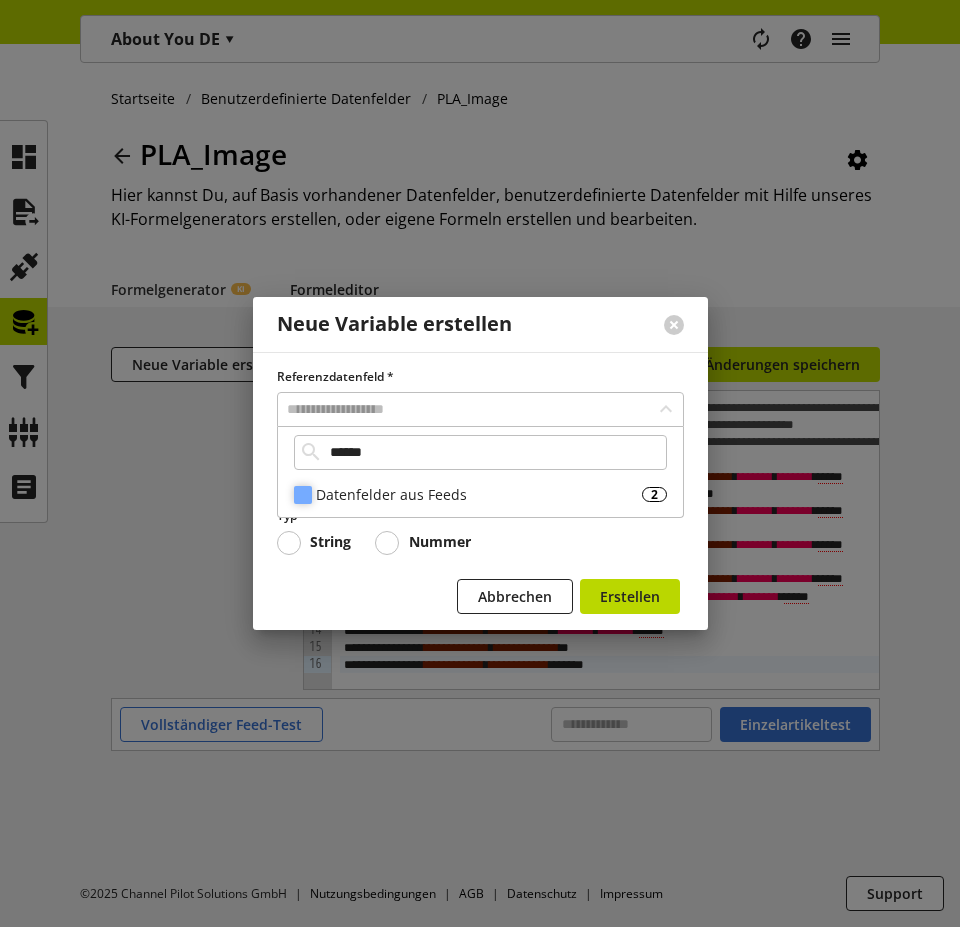 click on "Datenfelder aus Feeds" at bounding box center [479, 494] 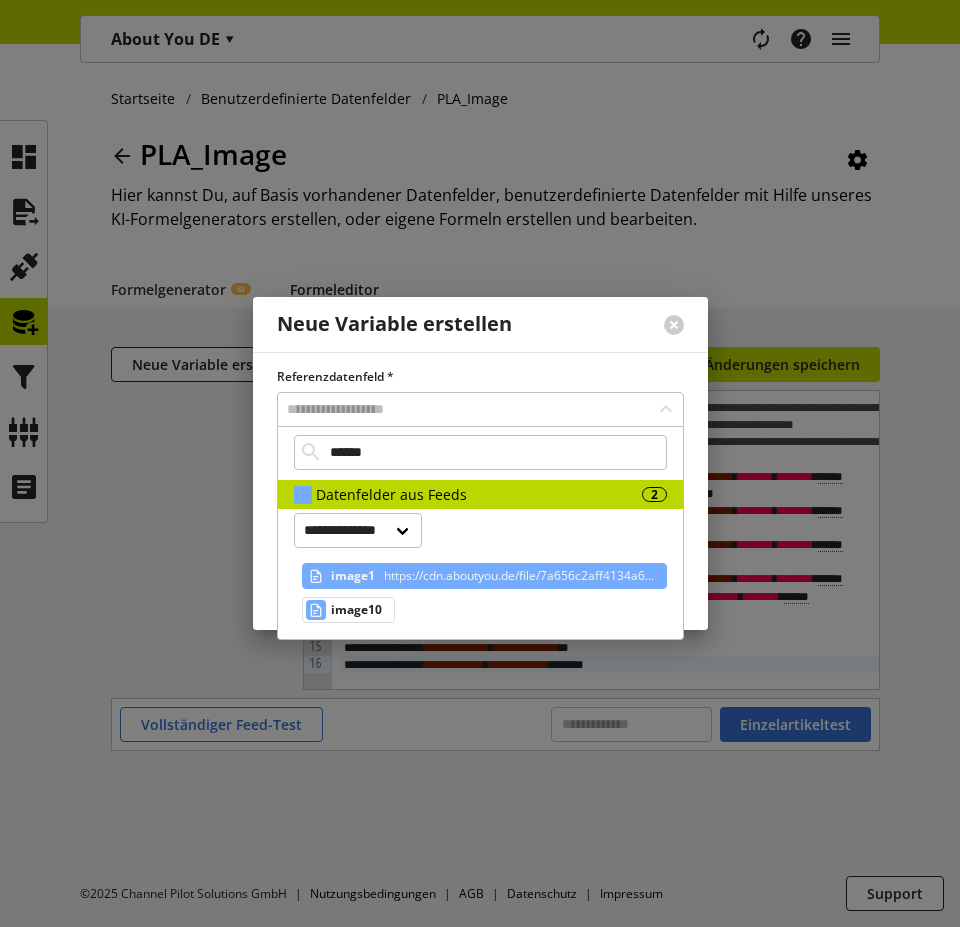 click on "image1" at bounding box center [353, 576] 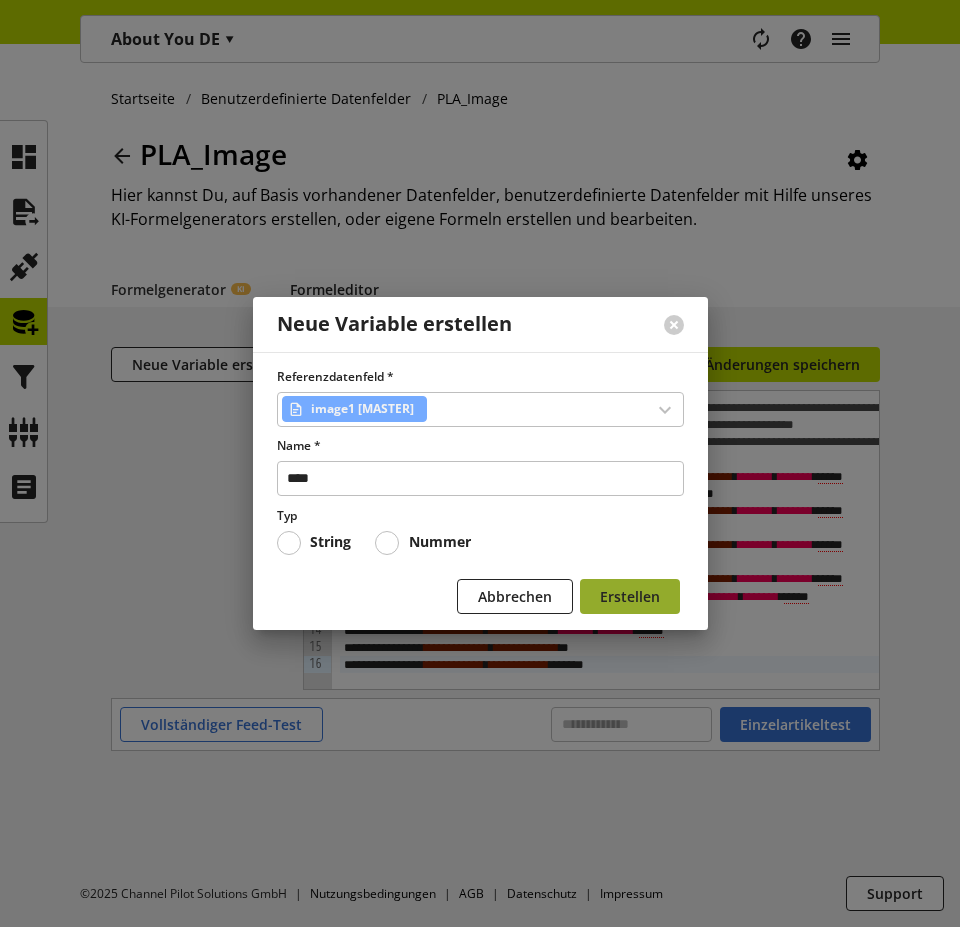 click on "Erstellen" at bounding box center [630, 596] 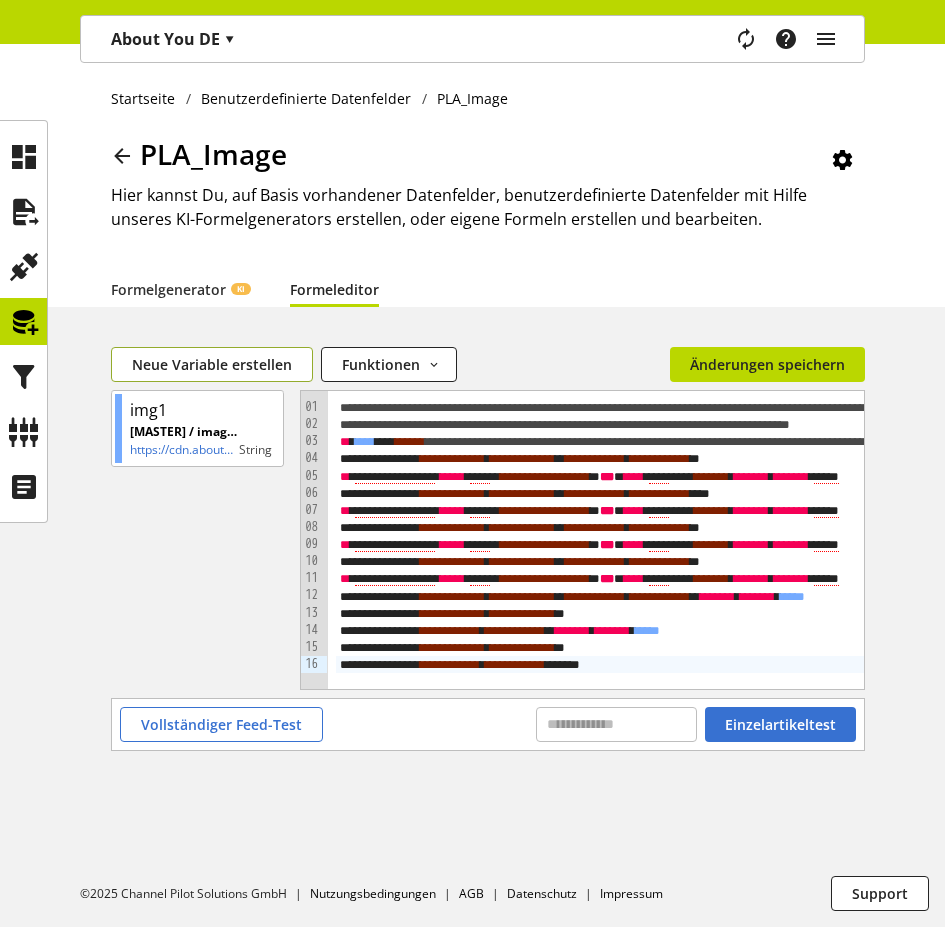 click on "Neue Variable erstellen" at bounding box center (212, 364) 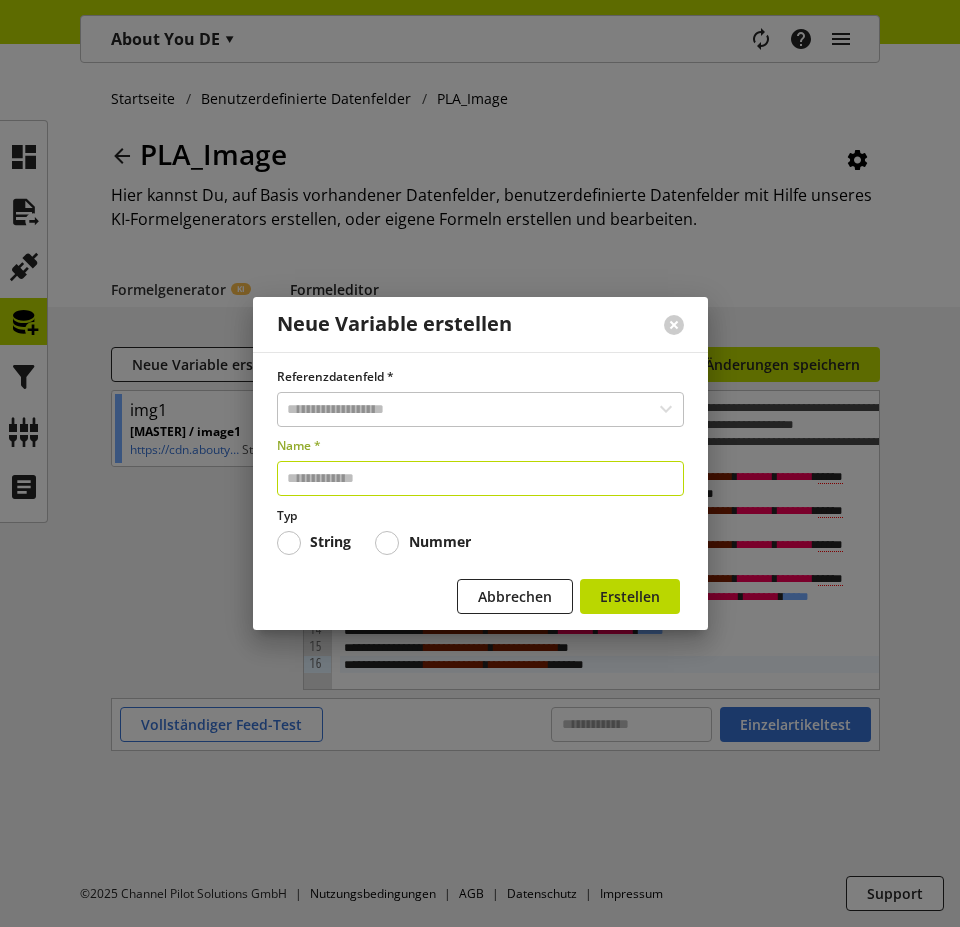 click at bounding box center [480, 478] 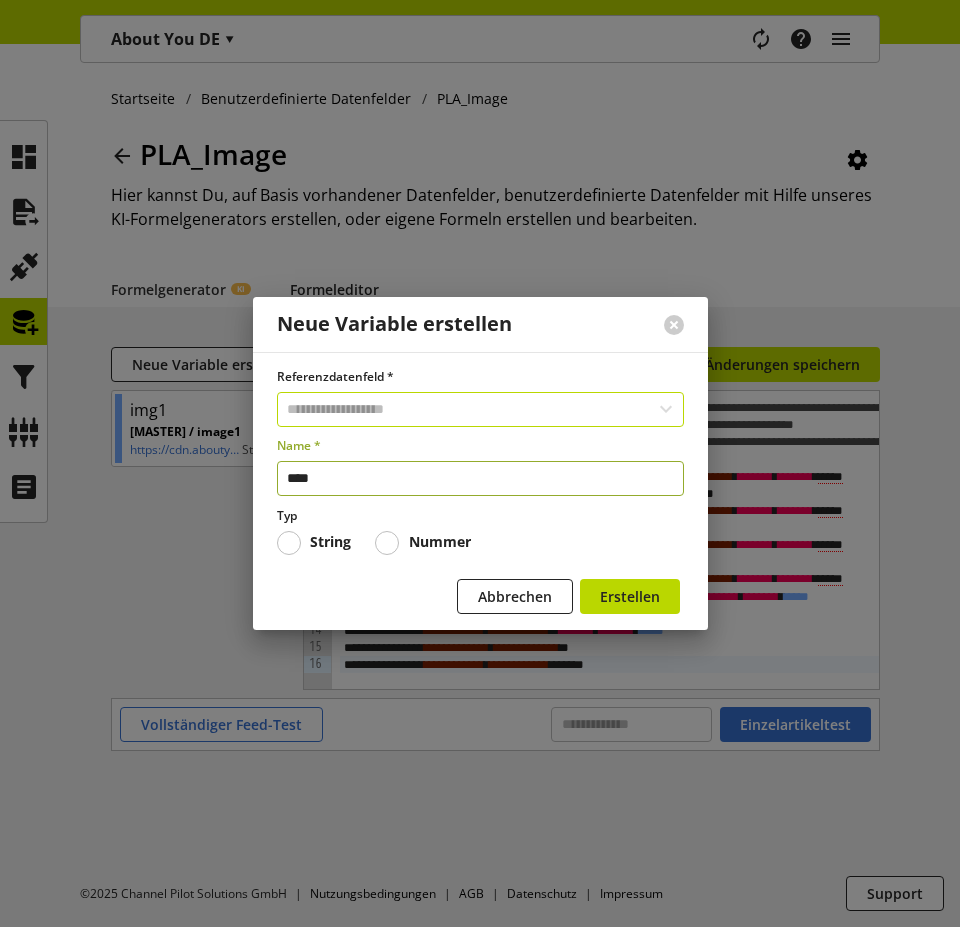 type on "****" 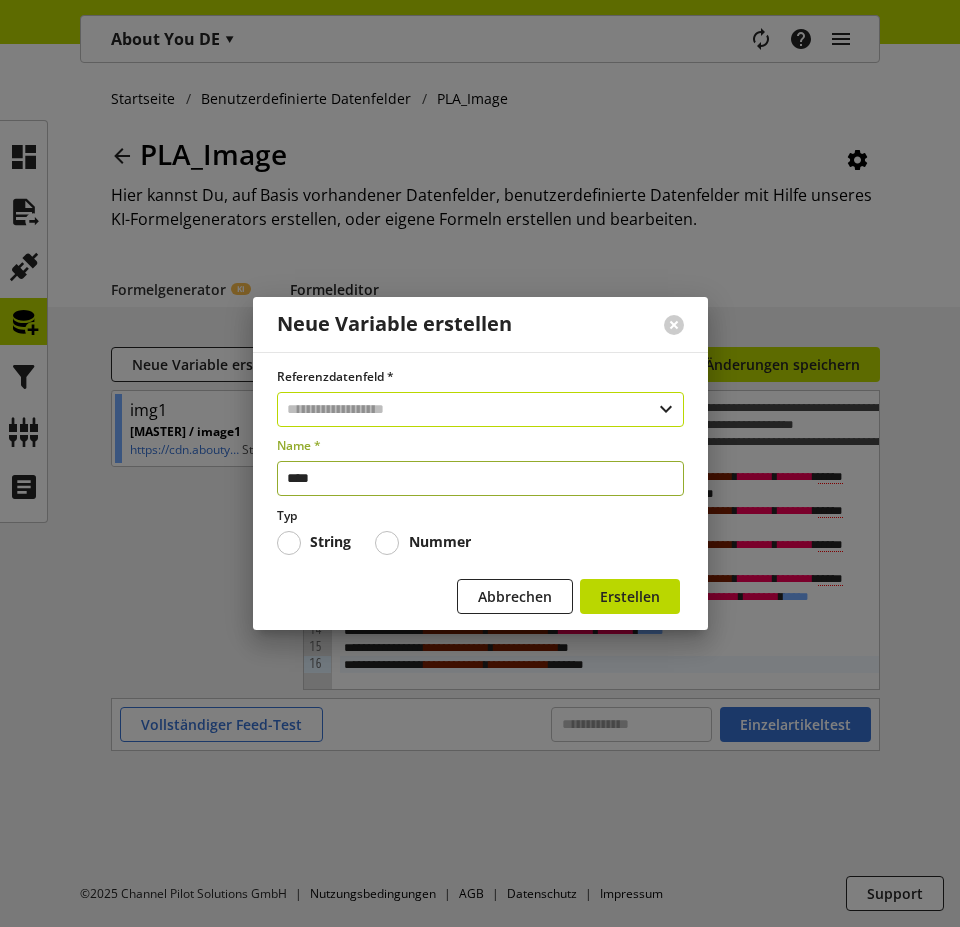 click at bounding box center (480, 409) 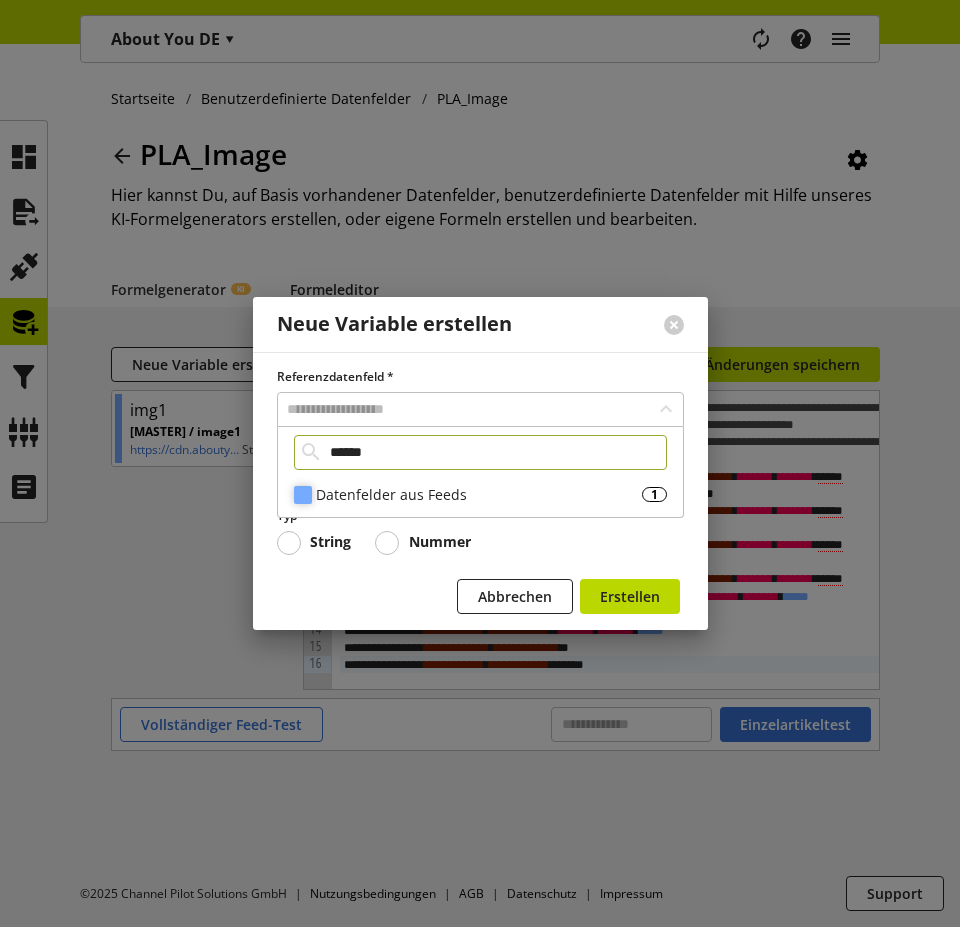 type on "******" 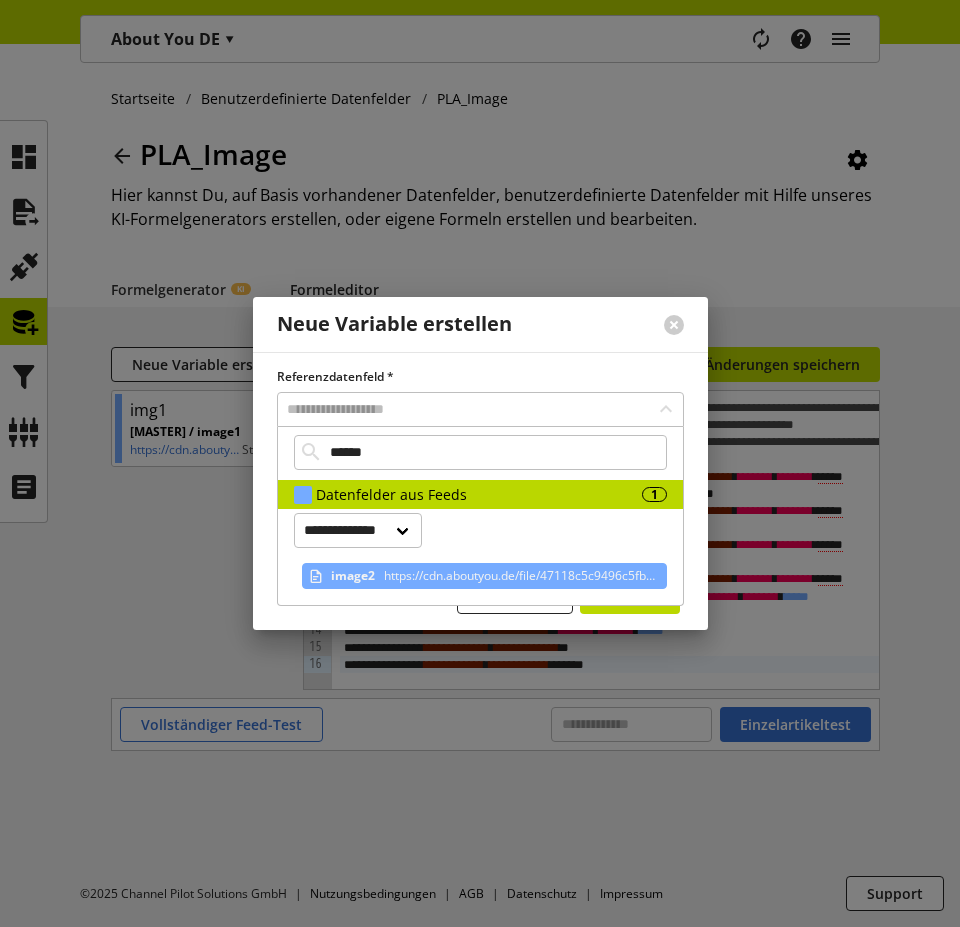 click on "https://cdn.aboutyou.de/file/47118c5c9496c5fb229ebed1afe9eebb?width=2000&height=2000" at bounding box center [519, 576] 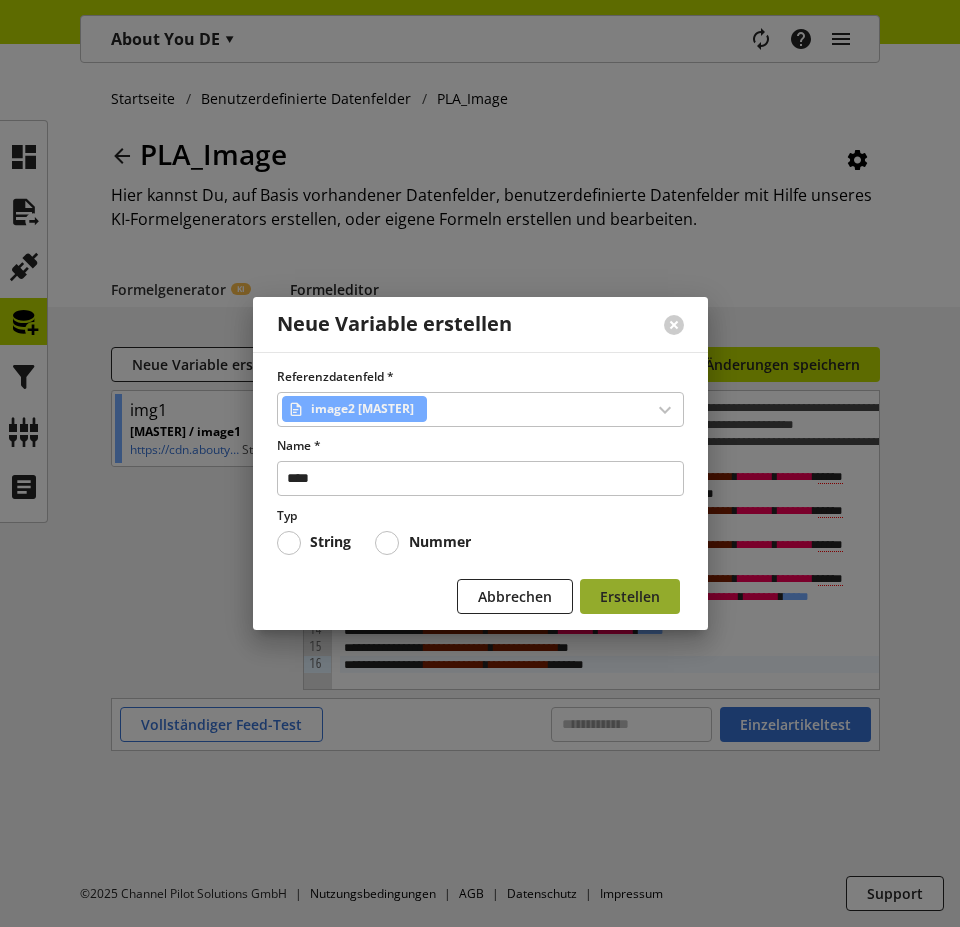 click on "Erstellen" at bounding box center [630, 596] 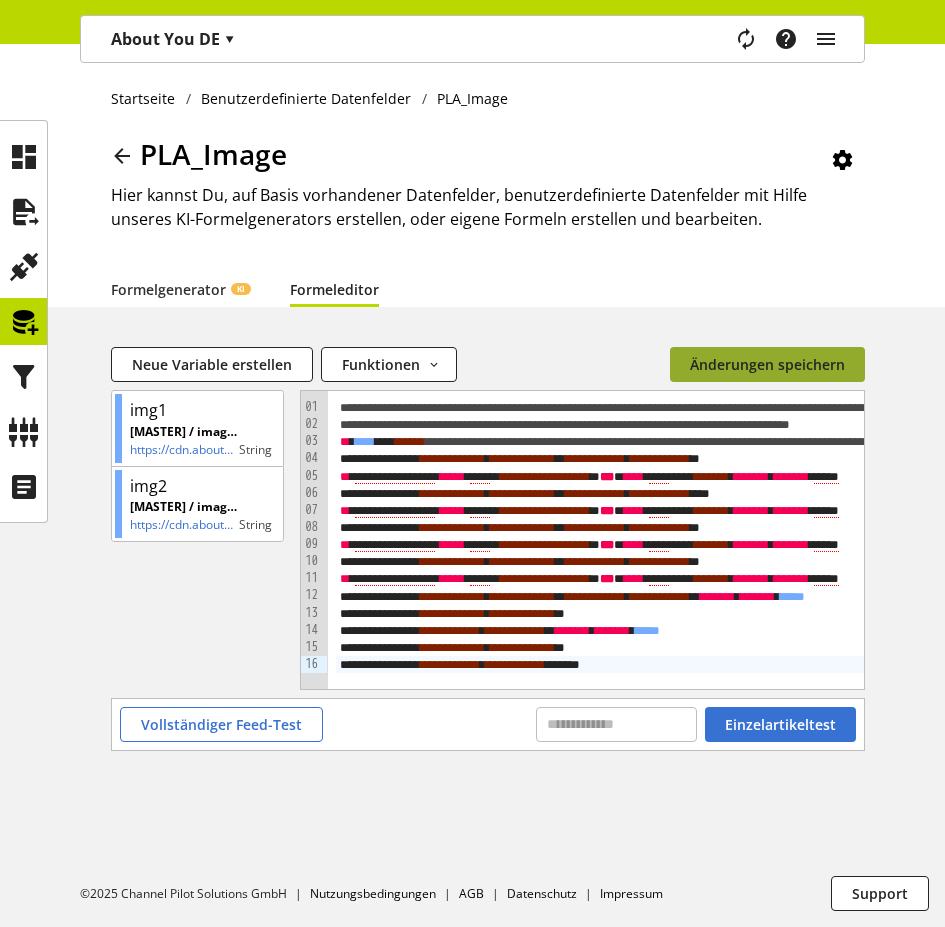 click on "Änderungen speichern" at bounding box center (767, 364) 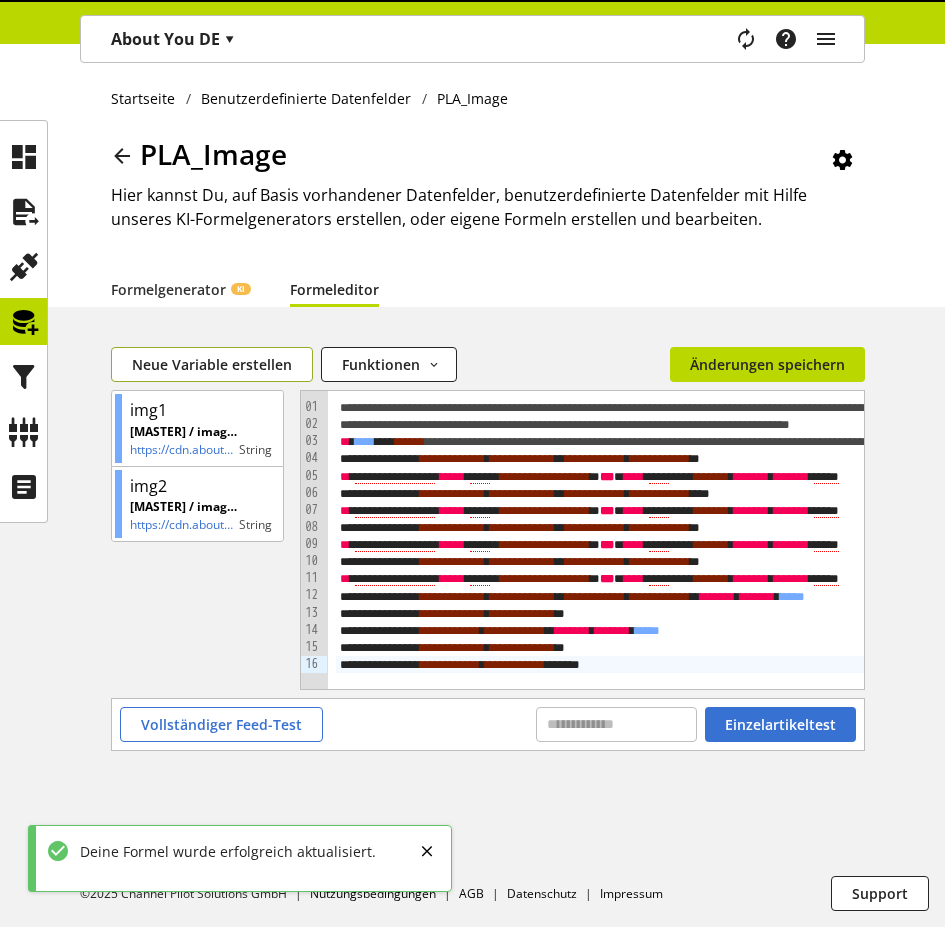 click on "Neue Variable erstellen" at bounding box center [212, 364] 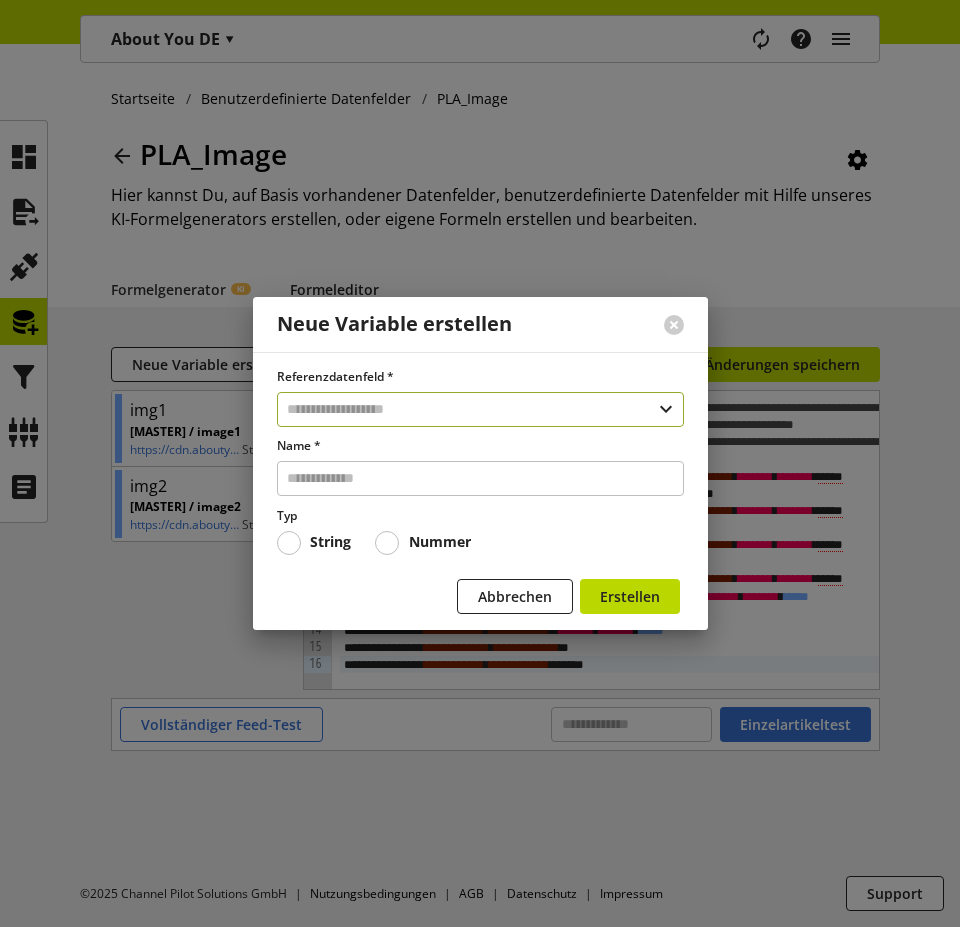 click at bounding box center [480, 409] 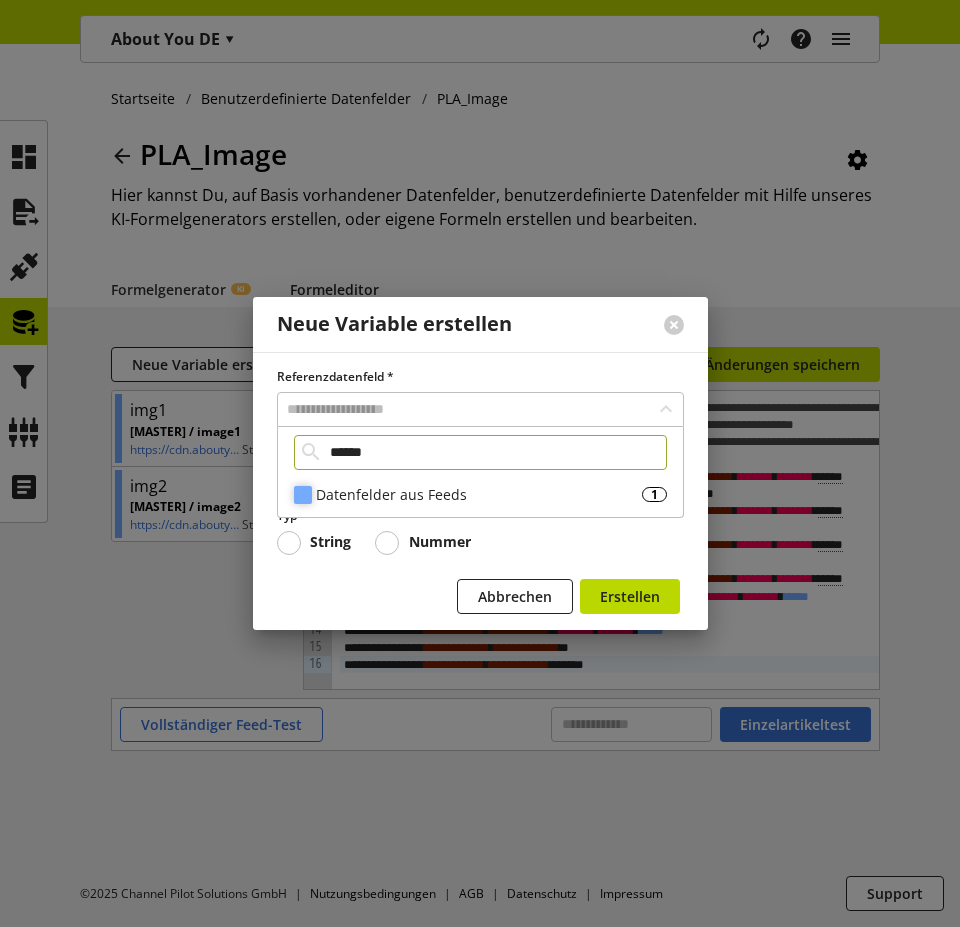 type on "******" 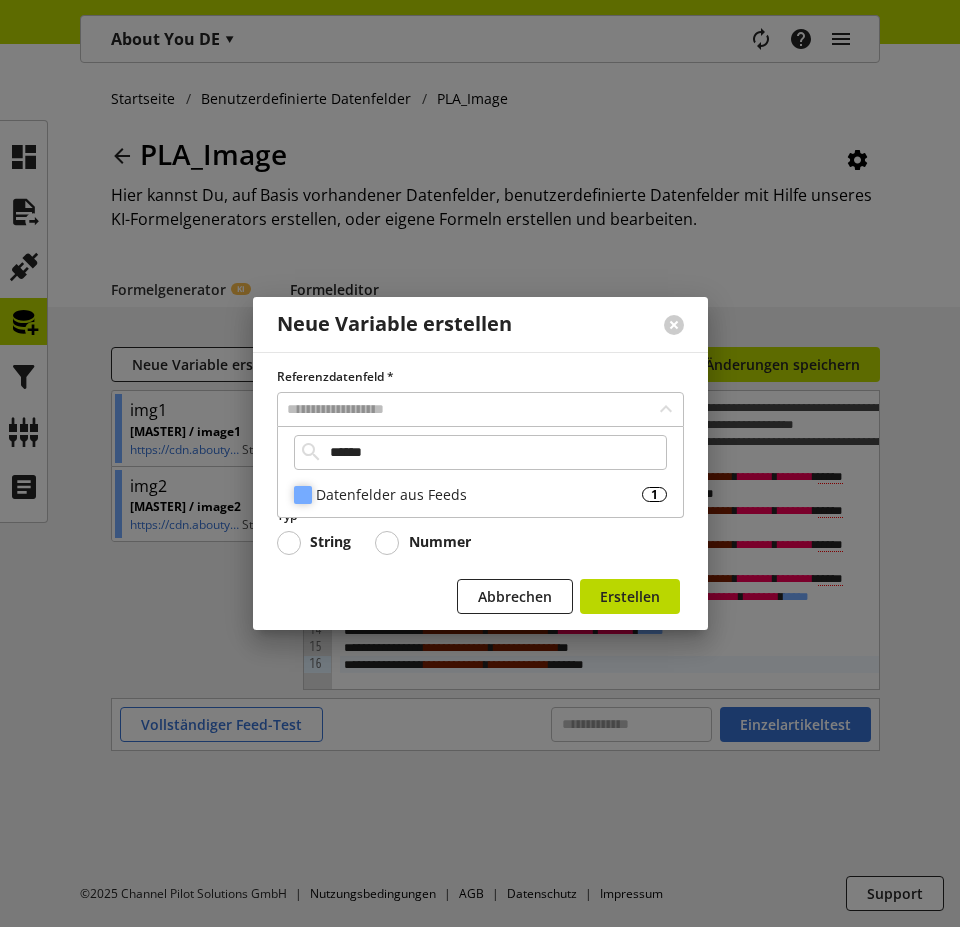click on "Datenfelder aus Feeds" at bounding box center (479, 494) 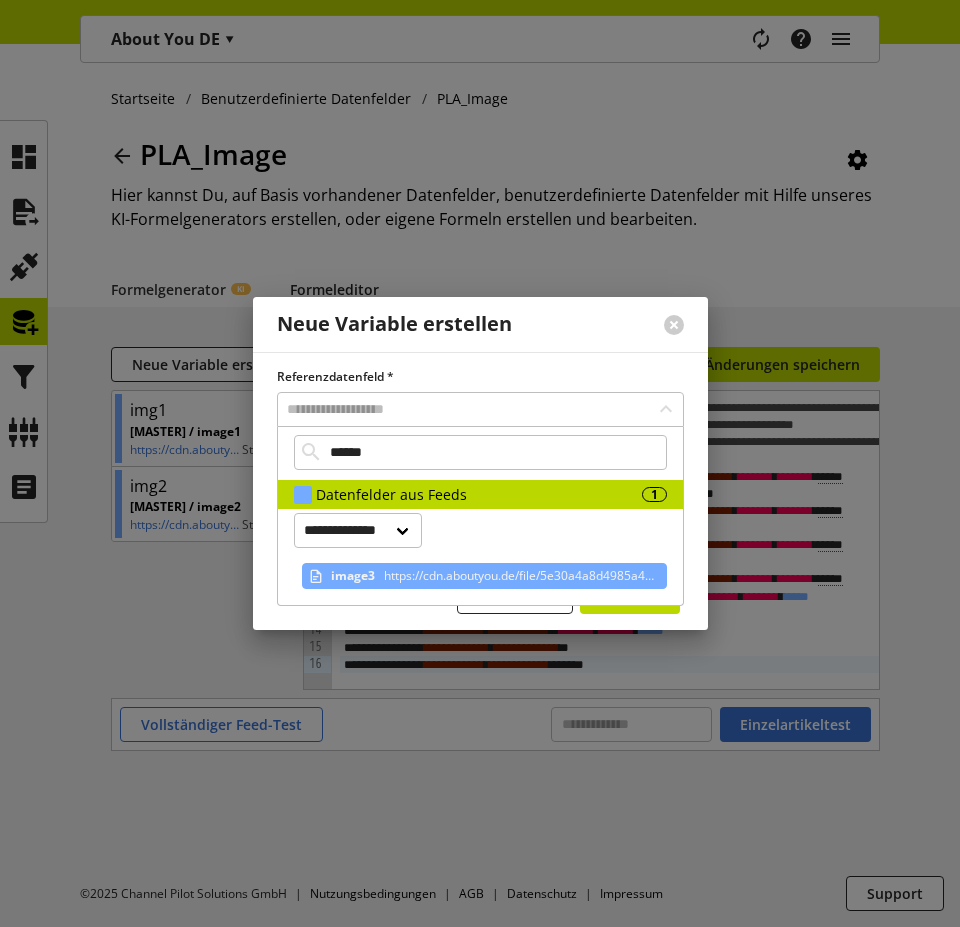click on "https://cdn.aboutyou.de/file/5e30a4a8d4985a483e59a02540fe4228?width=2000&height=2000" at bounding box center (519, 576) 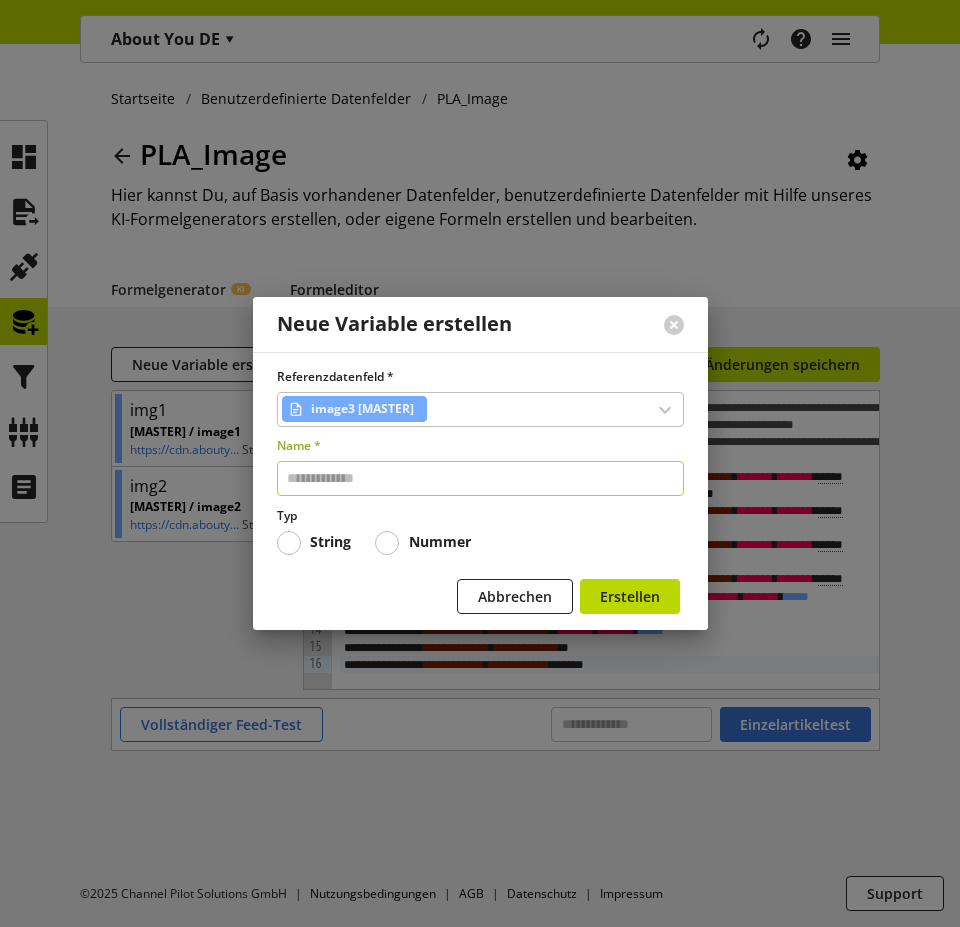 click at bounding box center [480, 478] 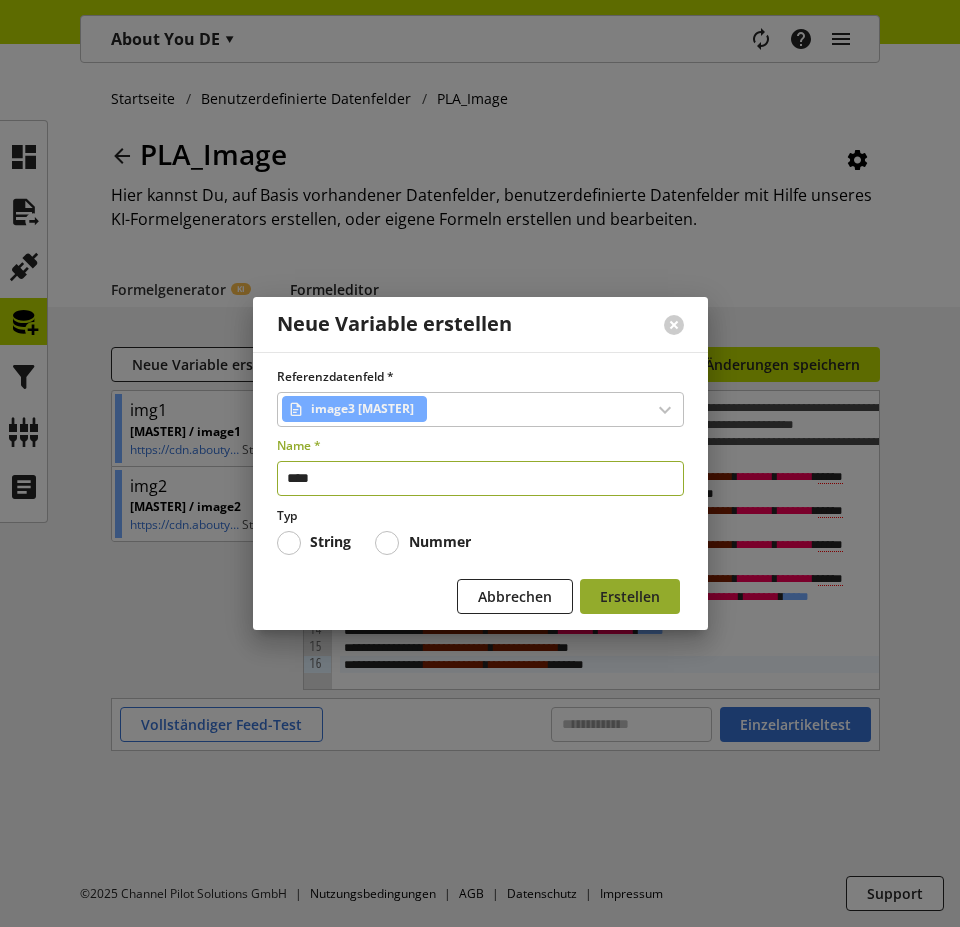 type on "****" 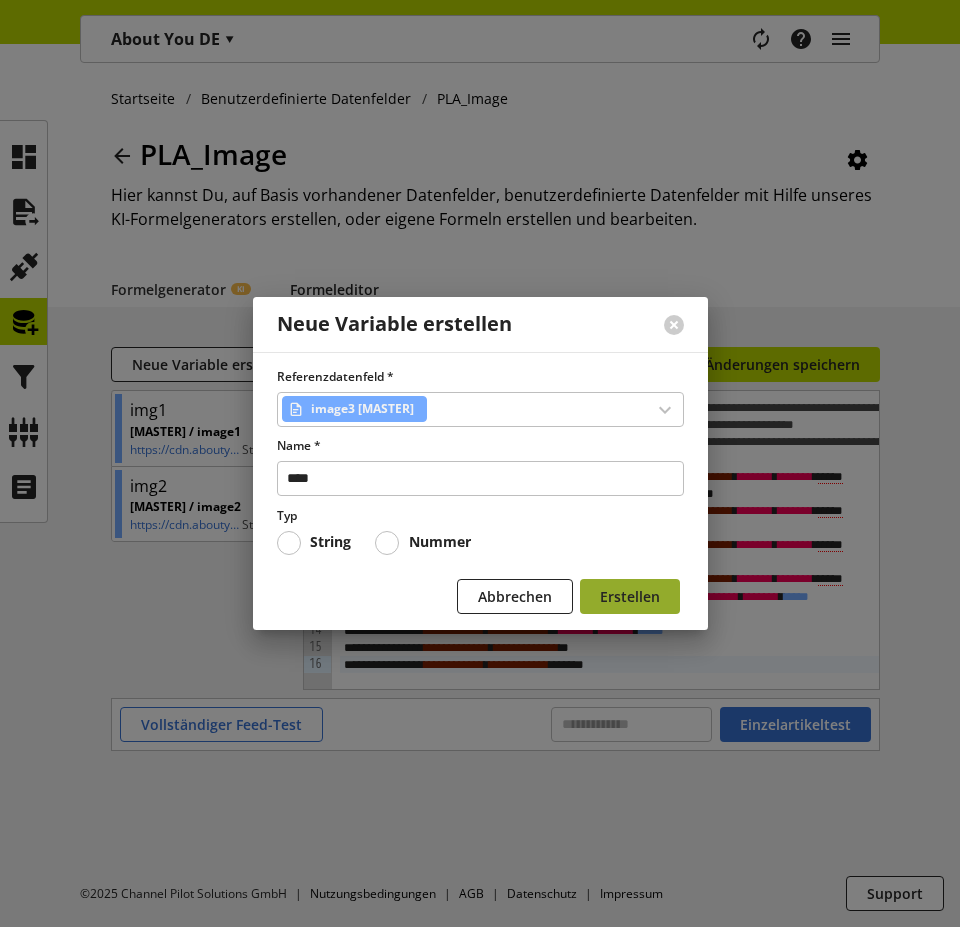 click on "Erstellen" at bounding box center [630, 596] 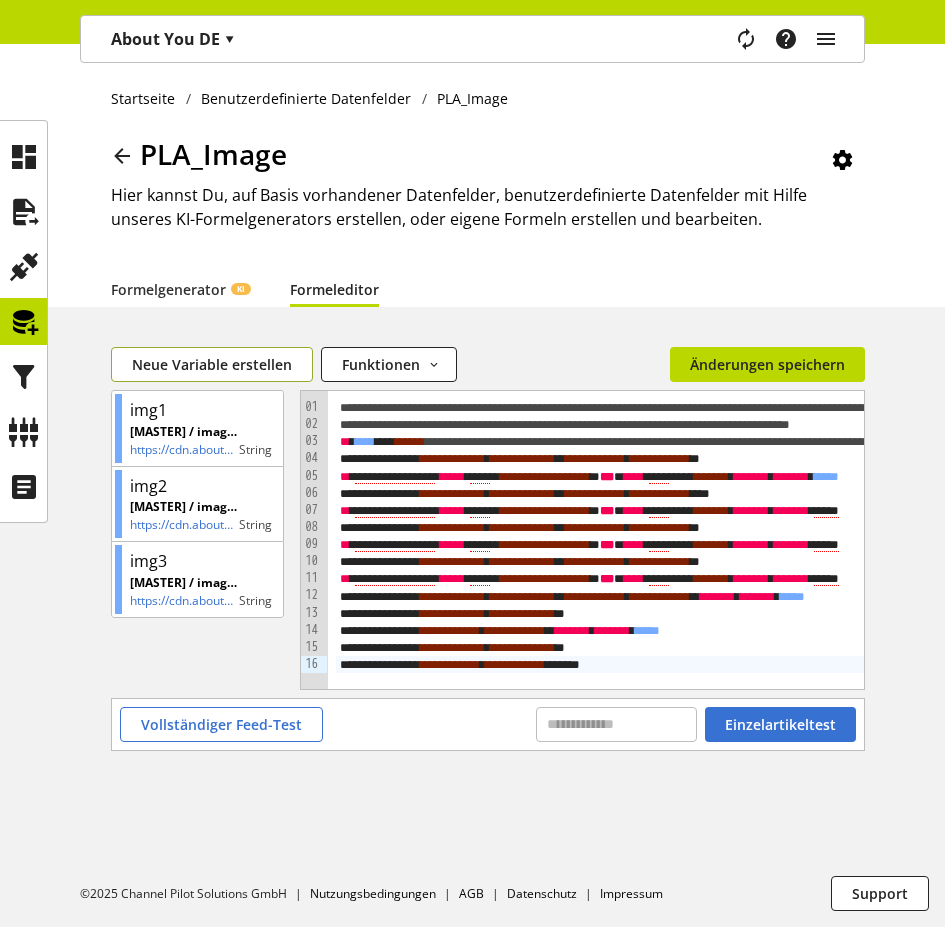click on "Neue Variable erstellen" at bounding box center (212, 364) 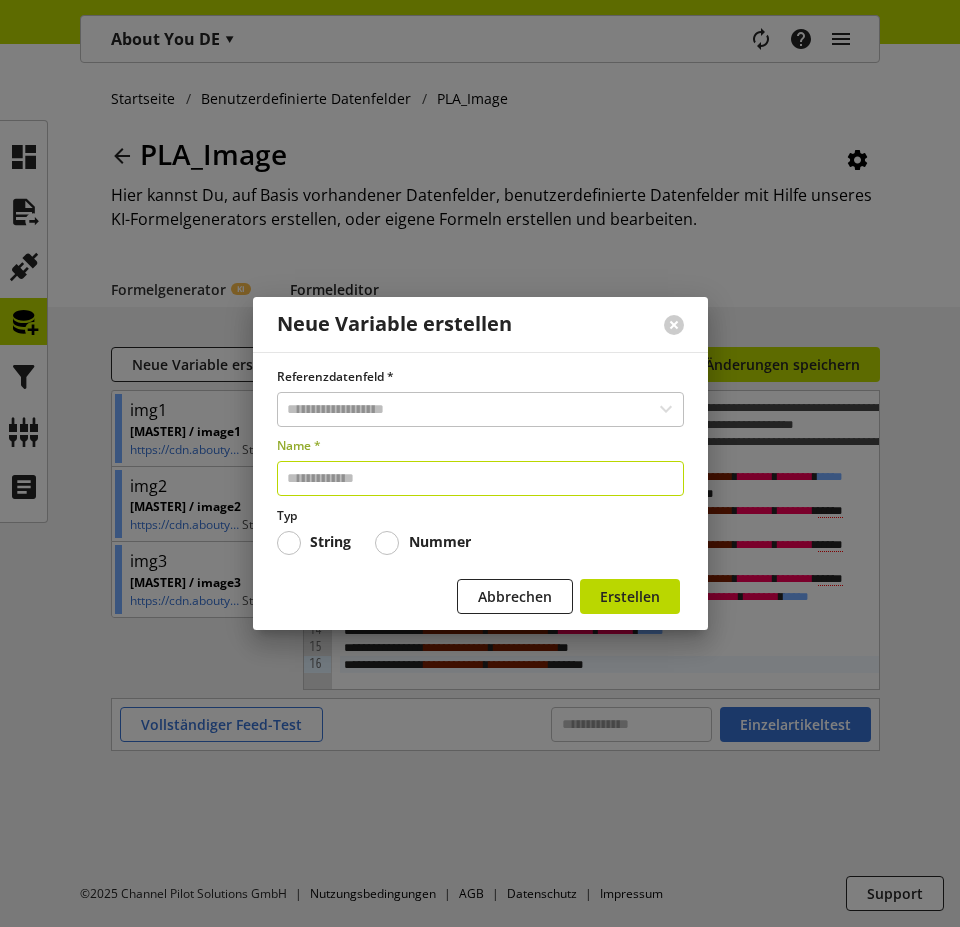 click at bounding box center [480, 478] 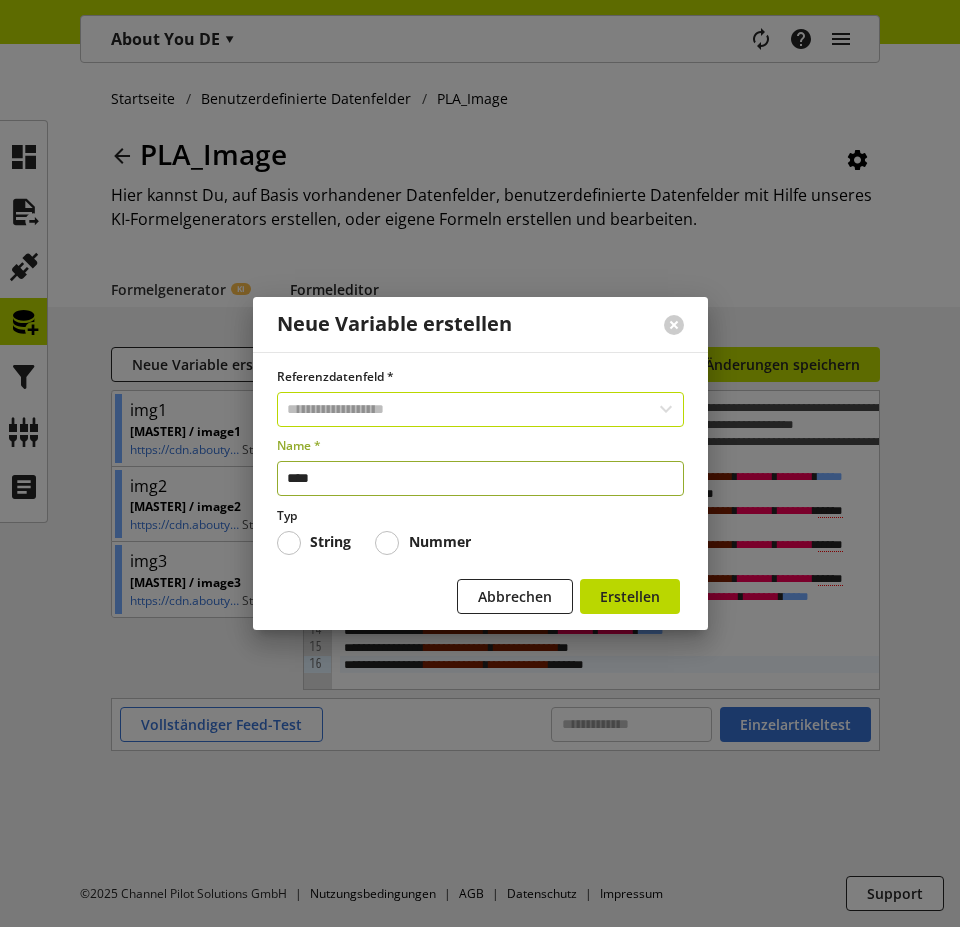 type on "****" 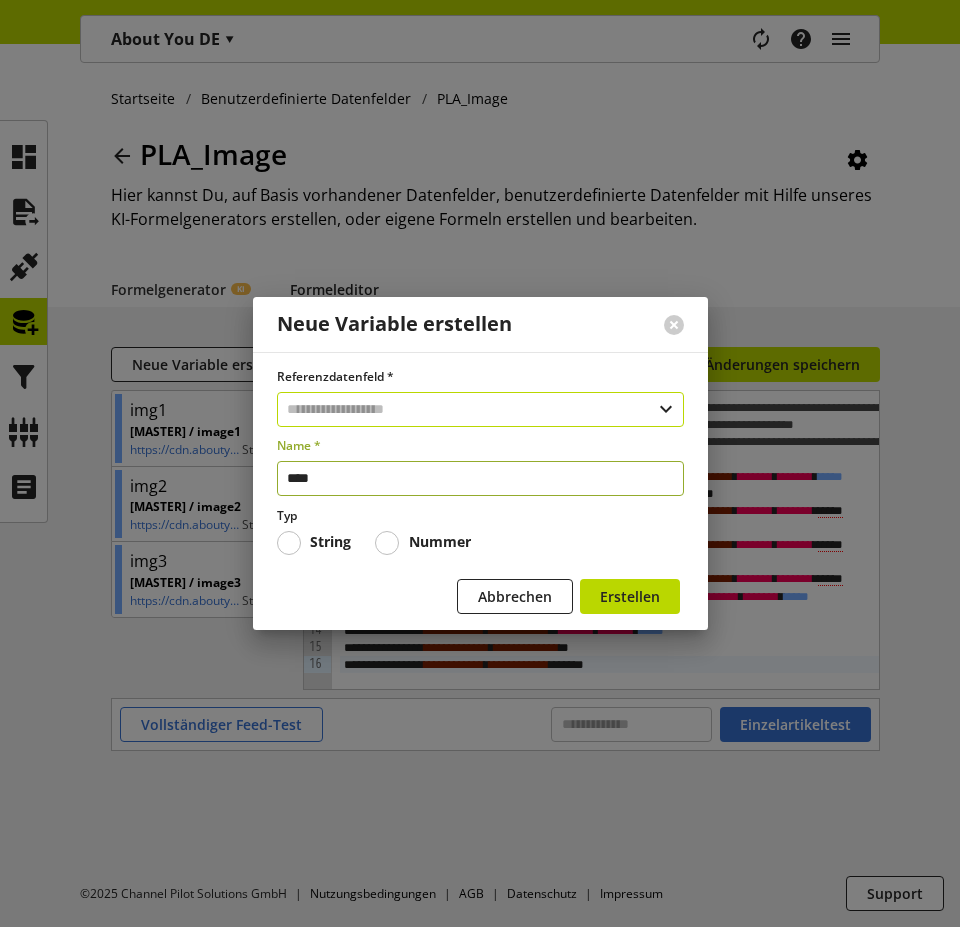 click at bounding box center (480, 409) 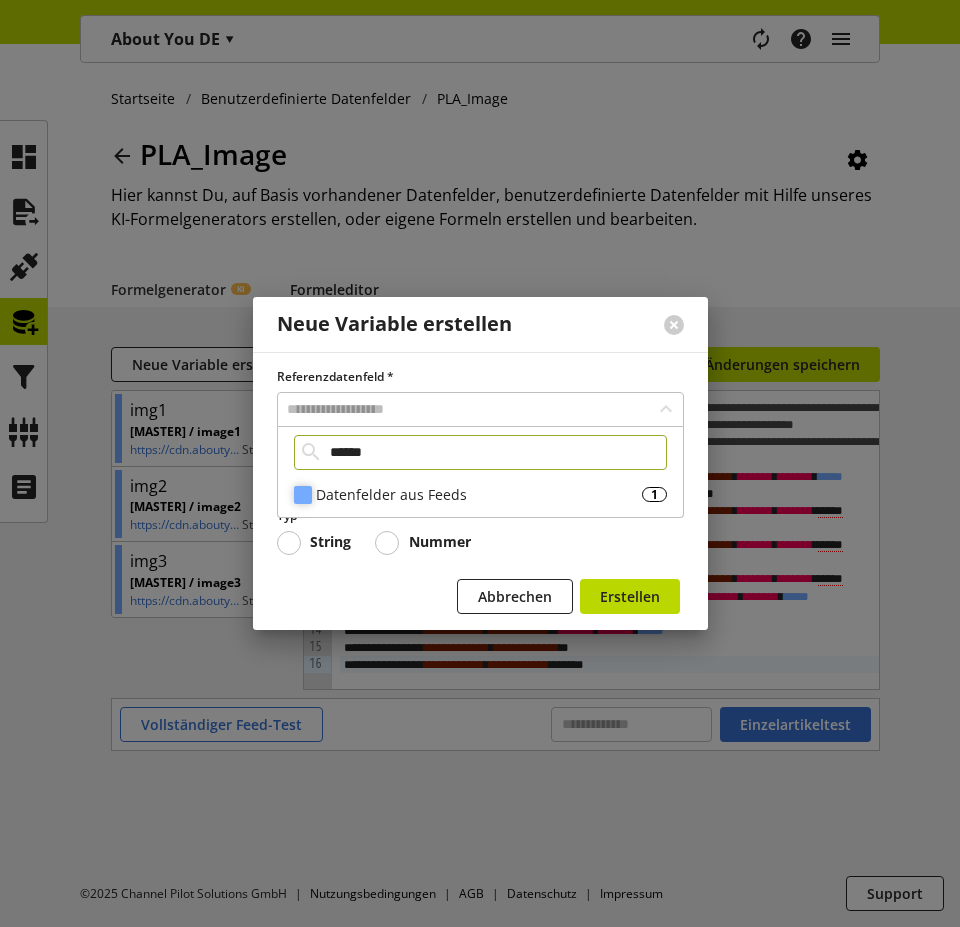 type on "******" 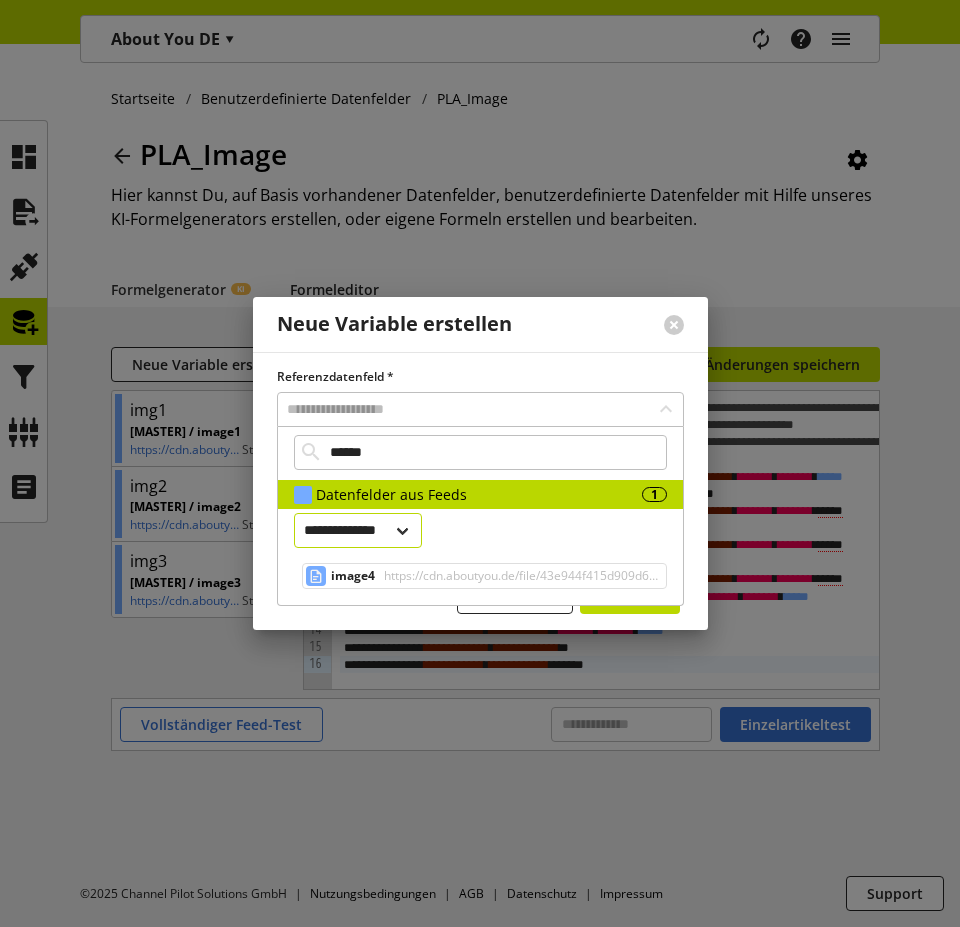 click on "**********" at bounding box center [358, 530] 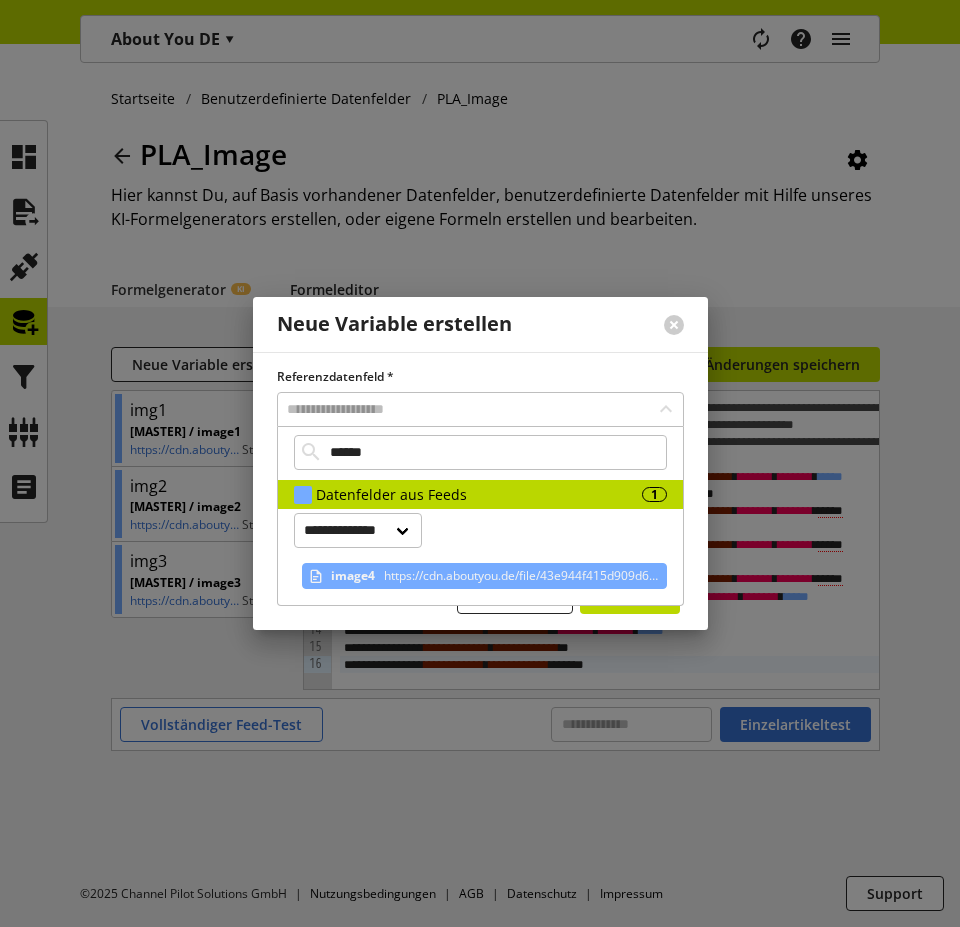 click on "https://cdn.aboutyou.de/file/43e944f415d909d6622437a97d770fa9?width=2000&height=2000" at bounding box center [519, 576] 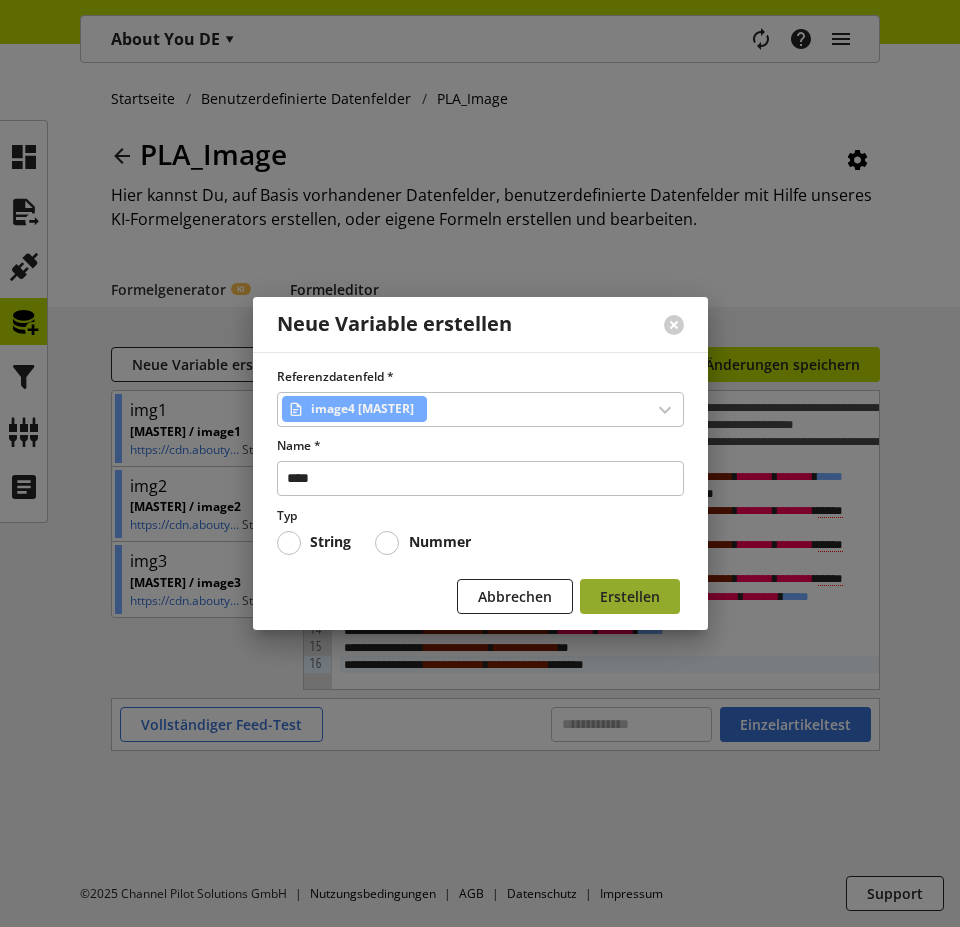 click on "Erstellen" at bounding box center [630, 596] 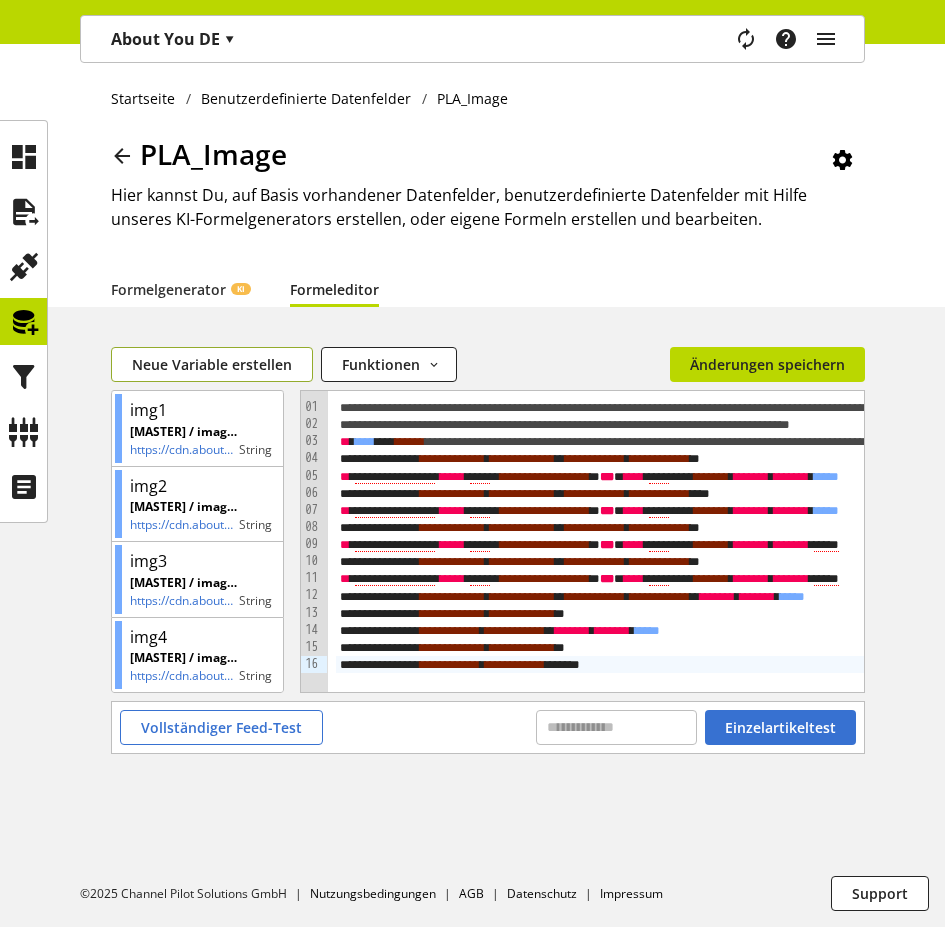click on "Neue Variable erstellen" at bounding box center (212, 364) 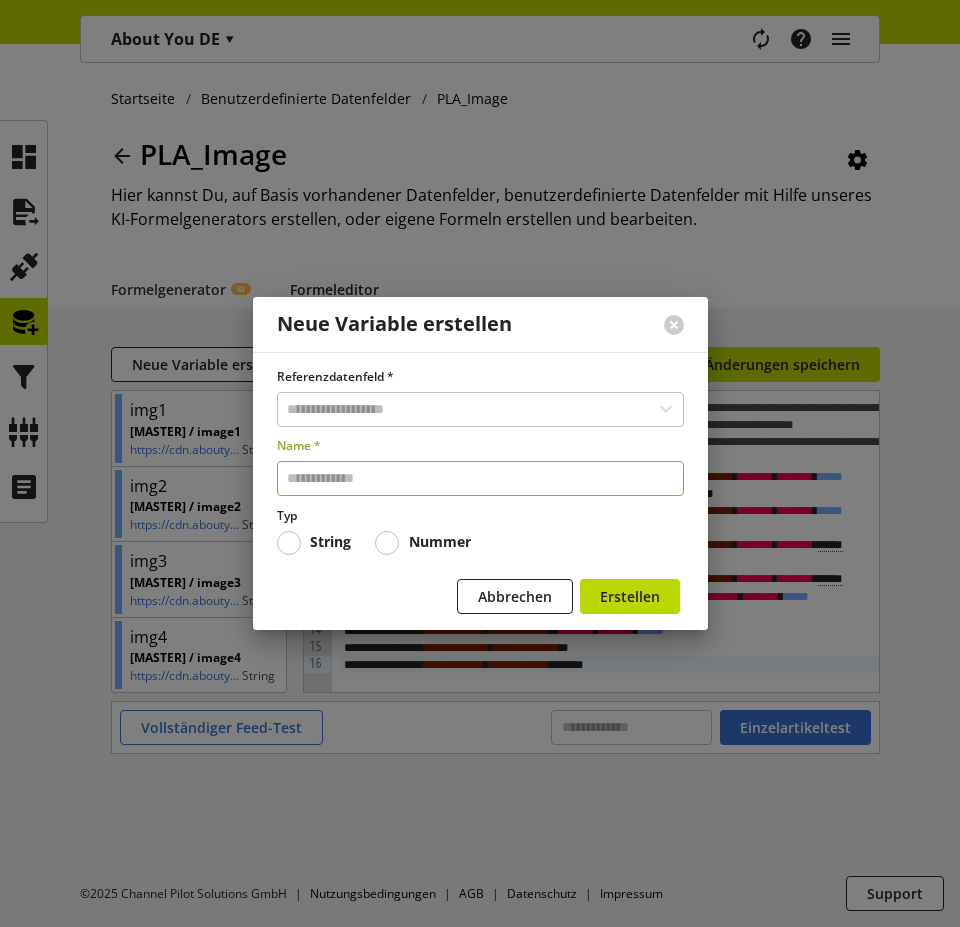 click at bounding box center [480, 478] 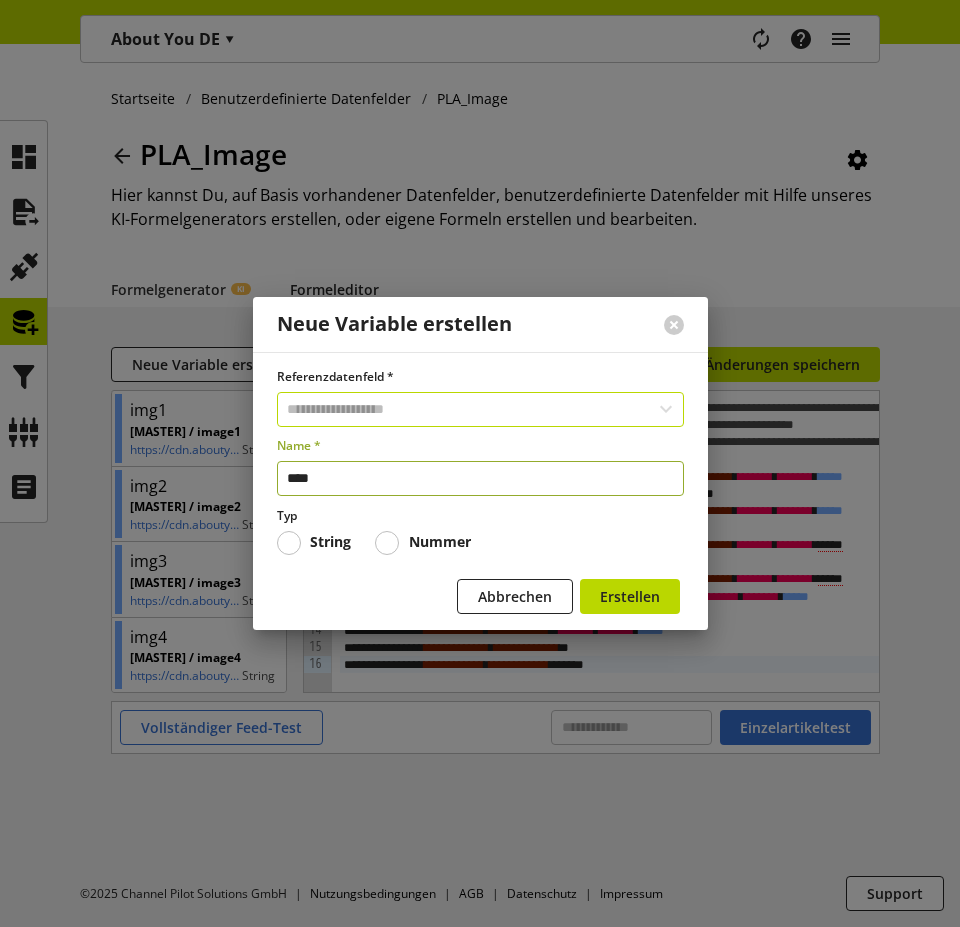 type on "****" 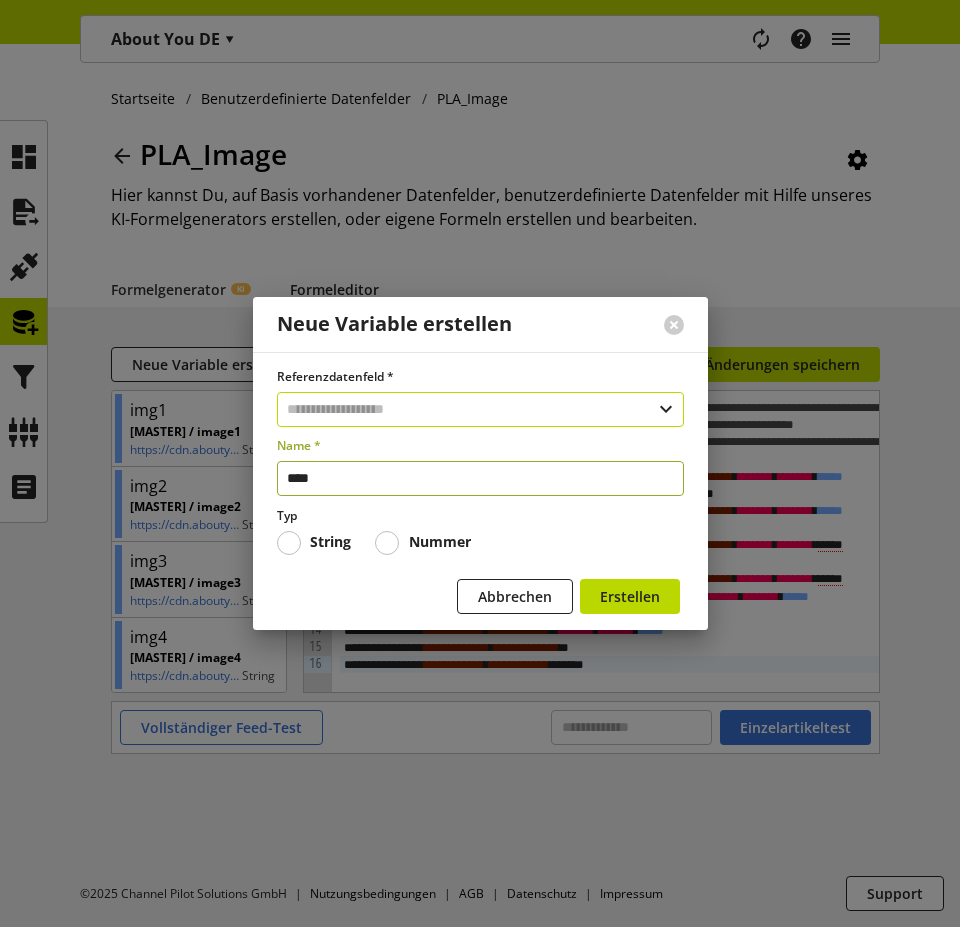 click at bounding box center [480, 409] 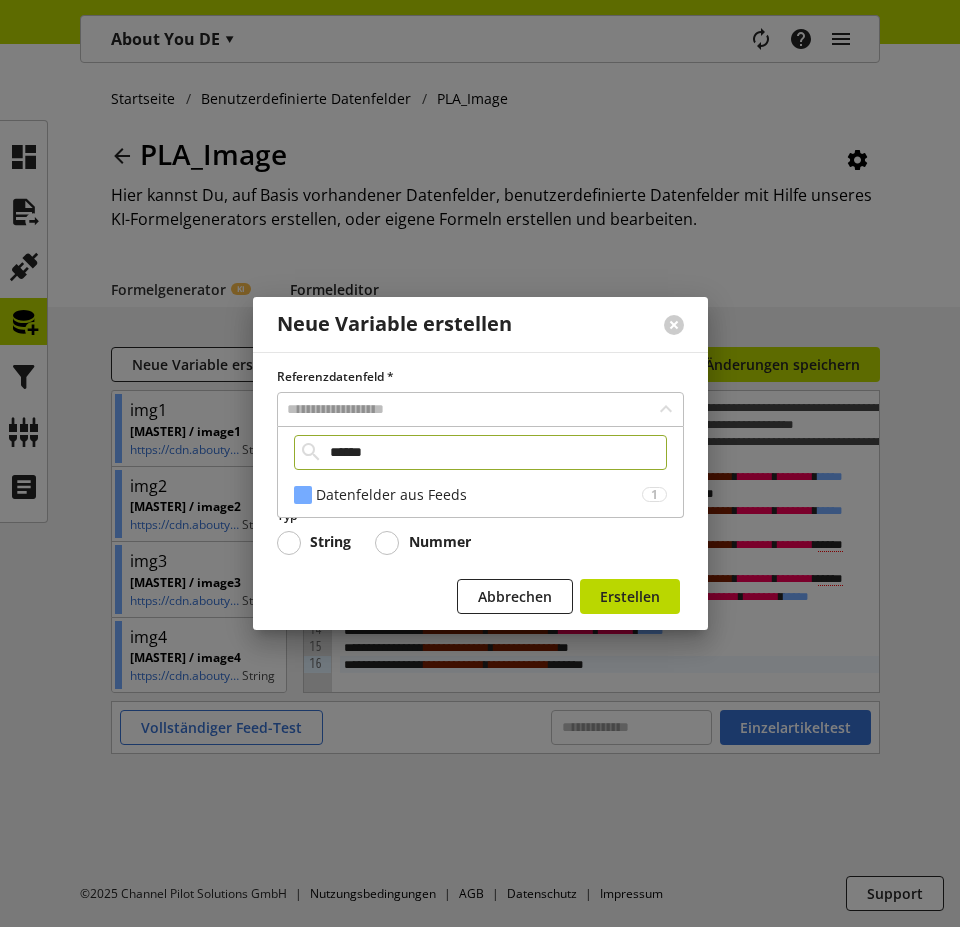 type on "******" 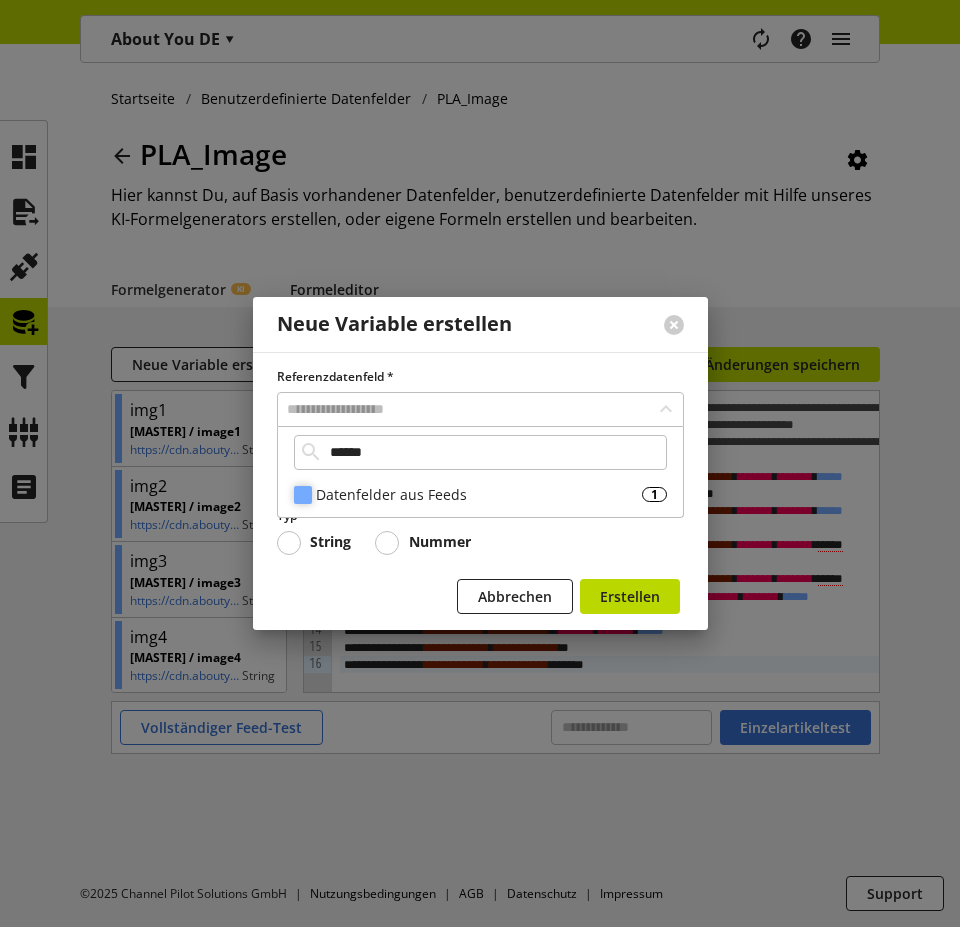 click on "Datenfelder aus Feeds" at bounding box center (479, 494) 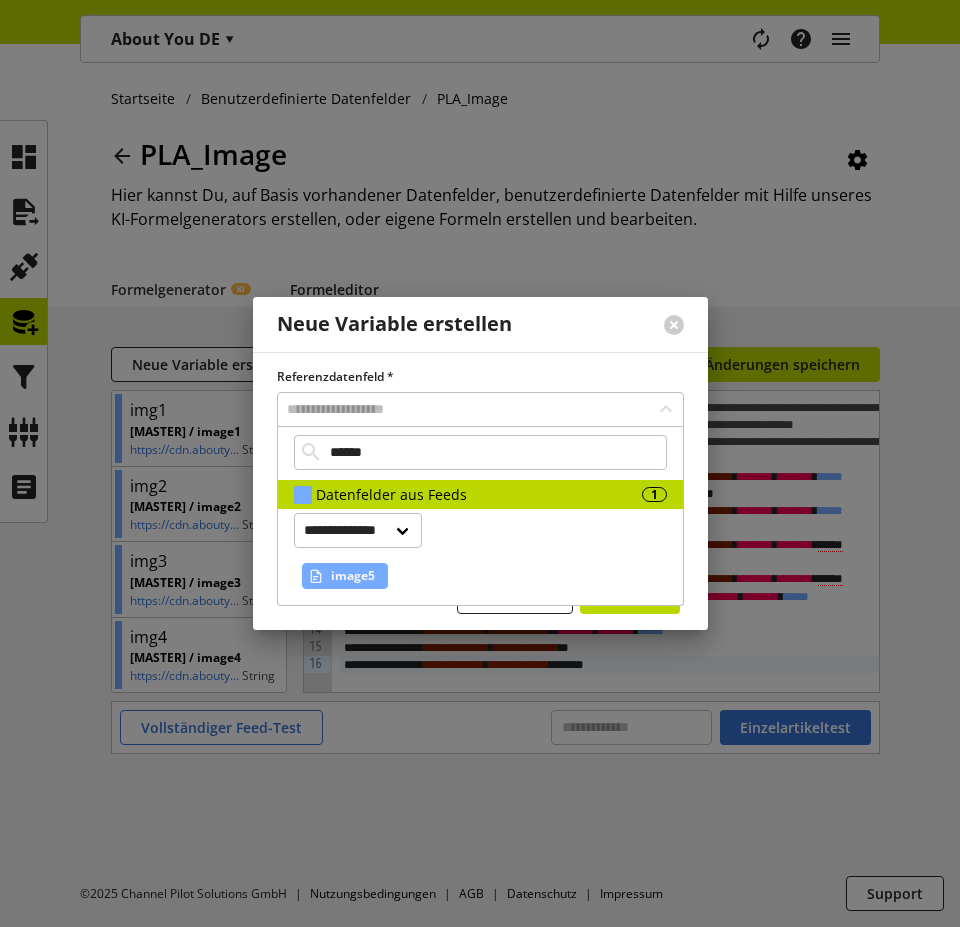 click on "image5" at bounding box center [353, 576] 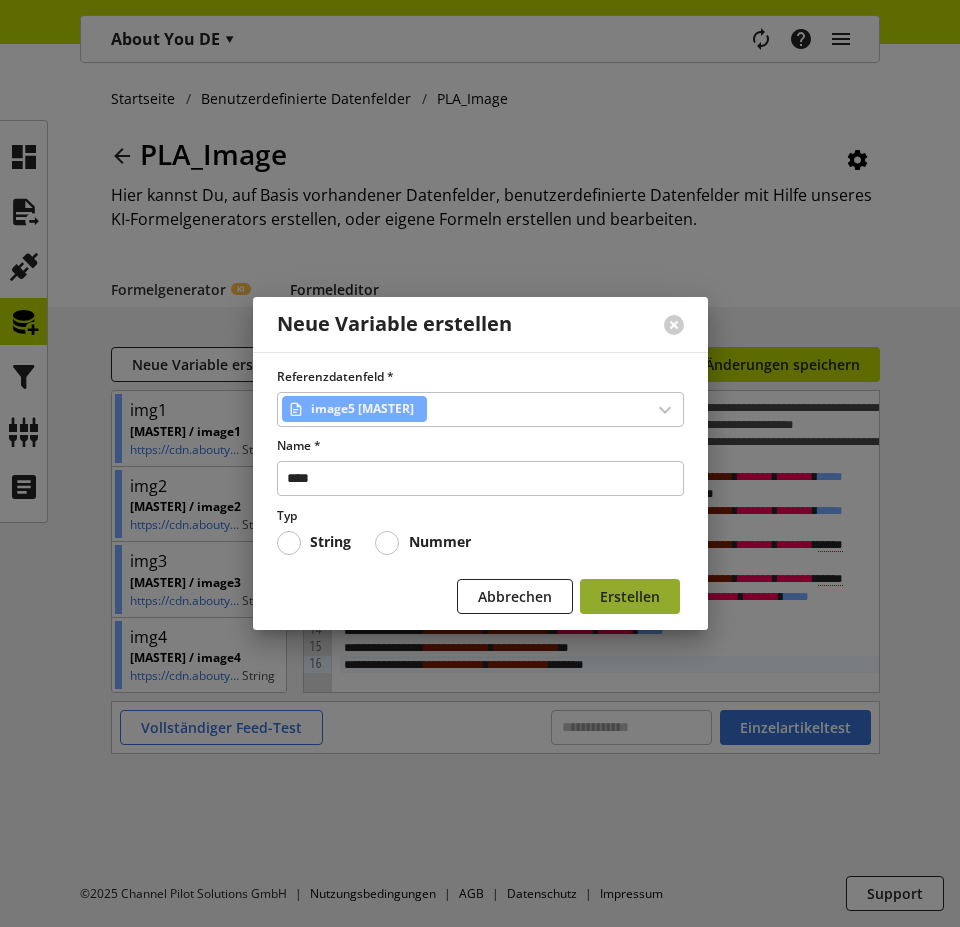 click on "Erstellen" at bounding box center [630, 596] 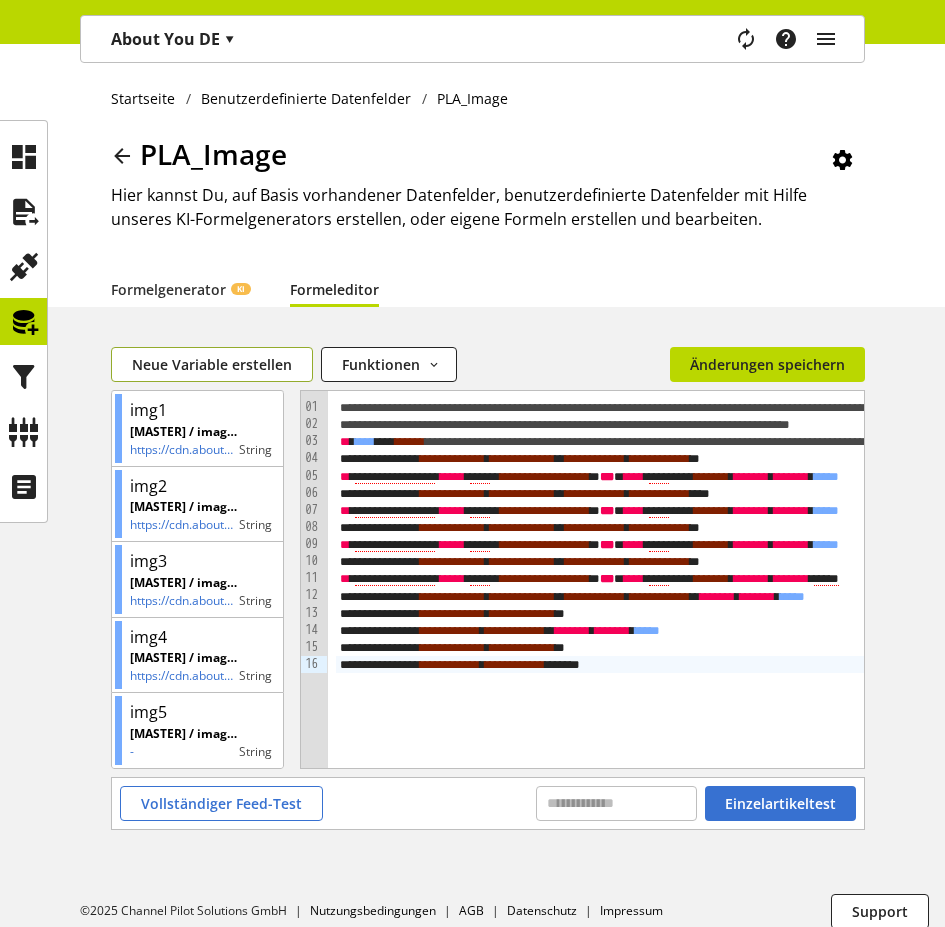 click on "Neue Variable erstellen" at bounding box center (212, 364) 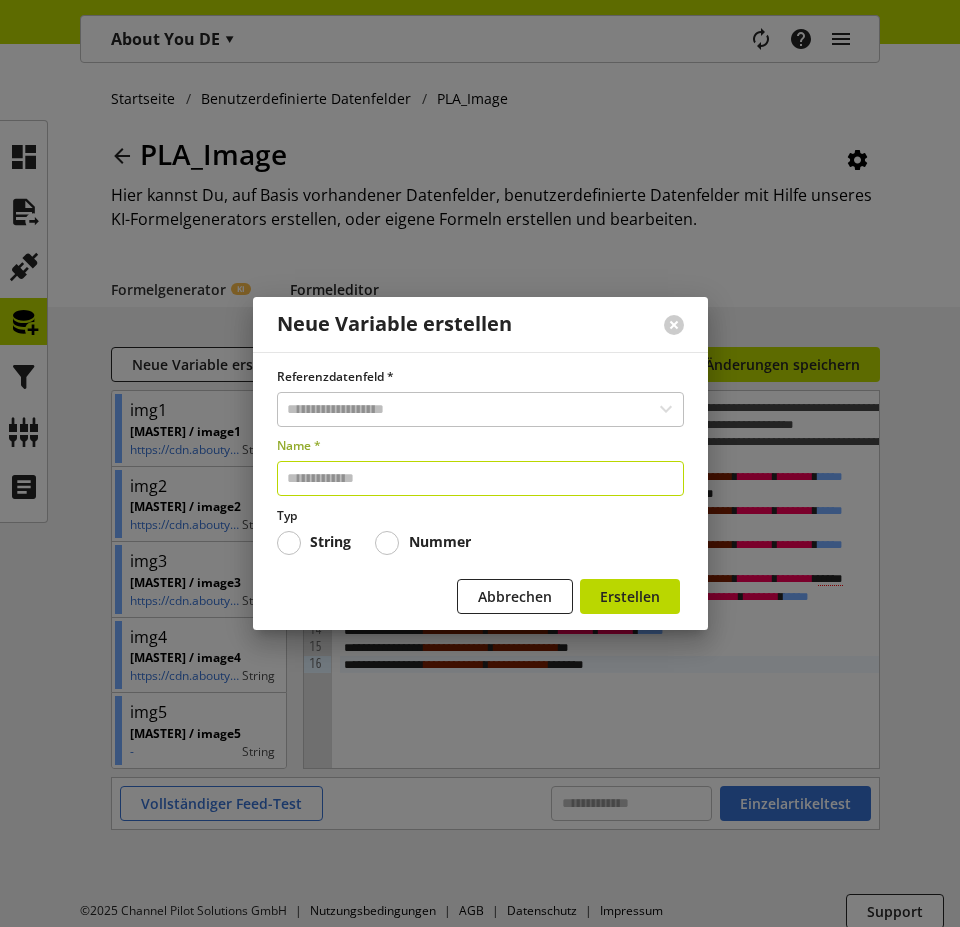 click at bounding box center [480, 478] 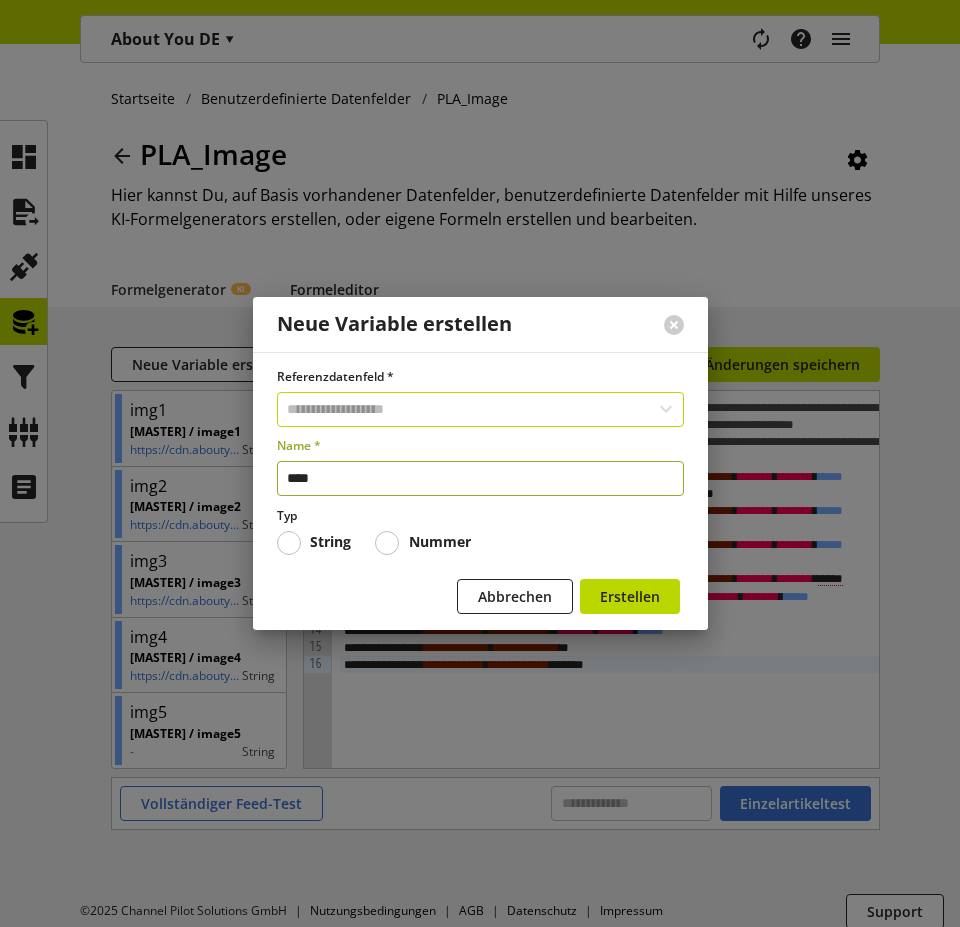 type on "****" 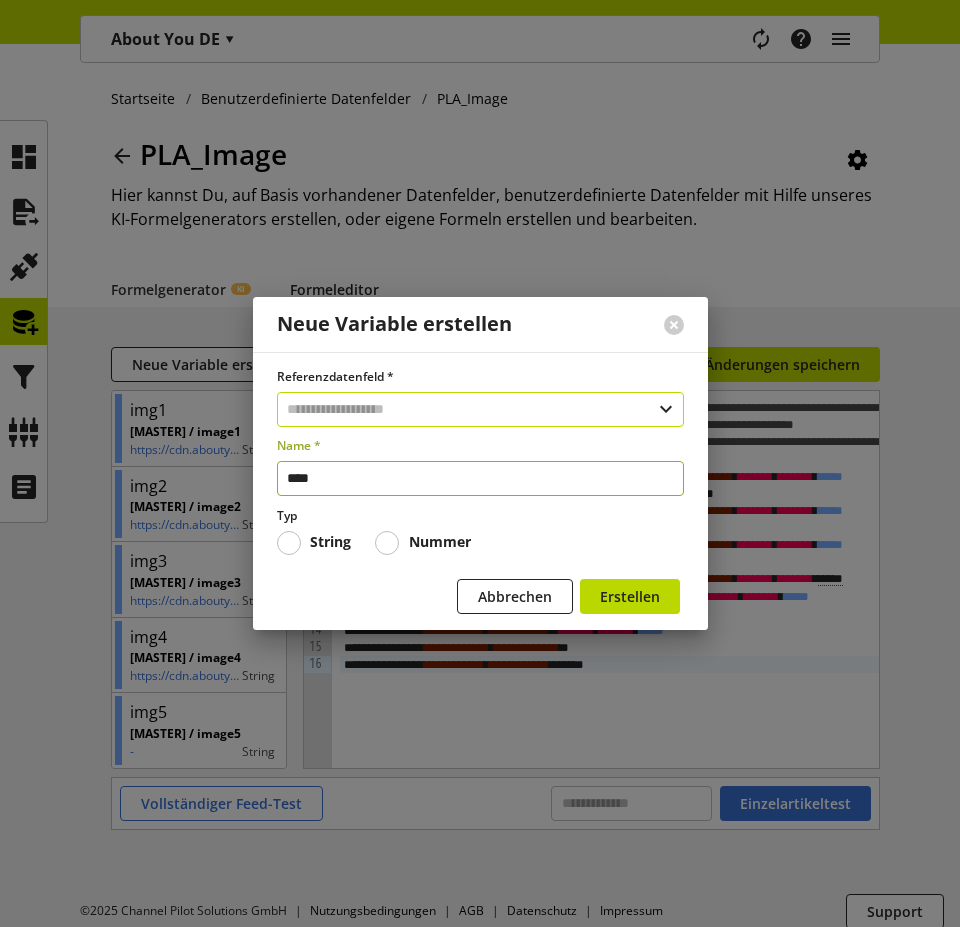 click at bounding box center (480, 409) 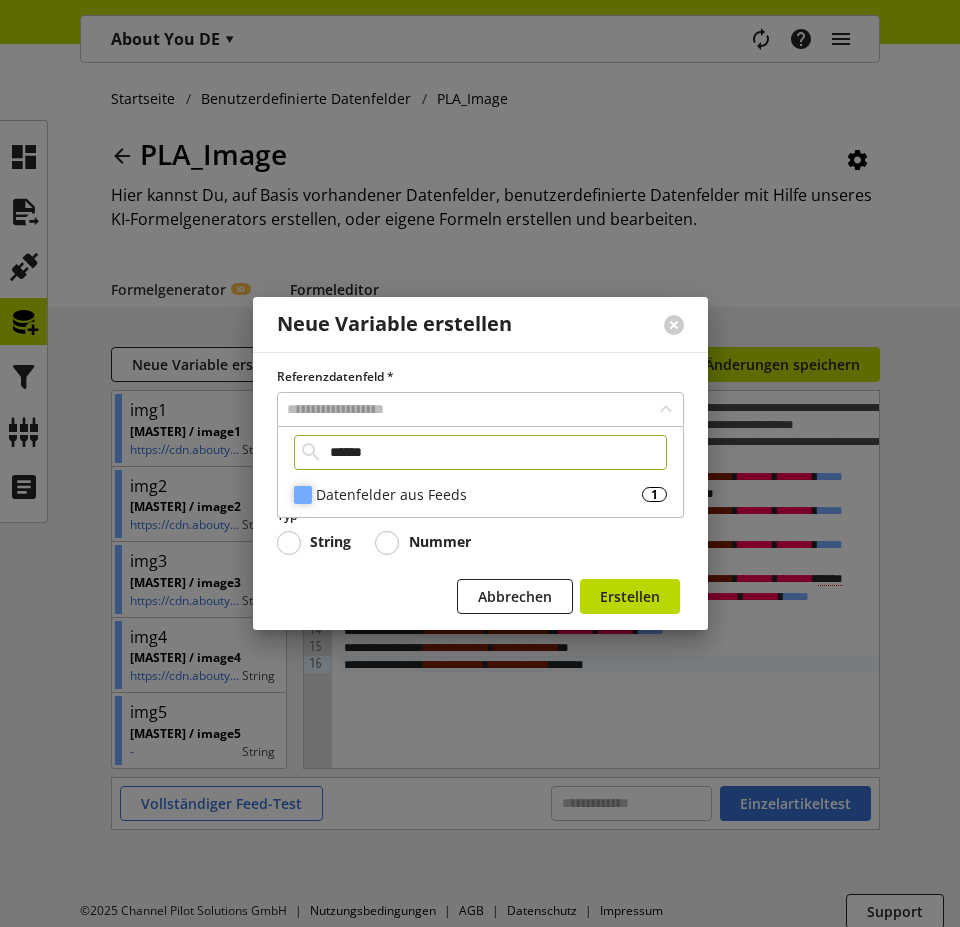 type on "******" 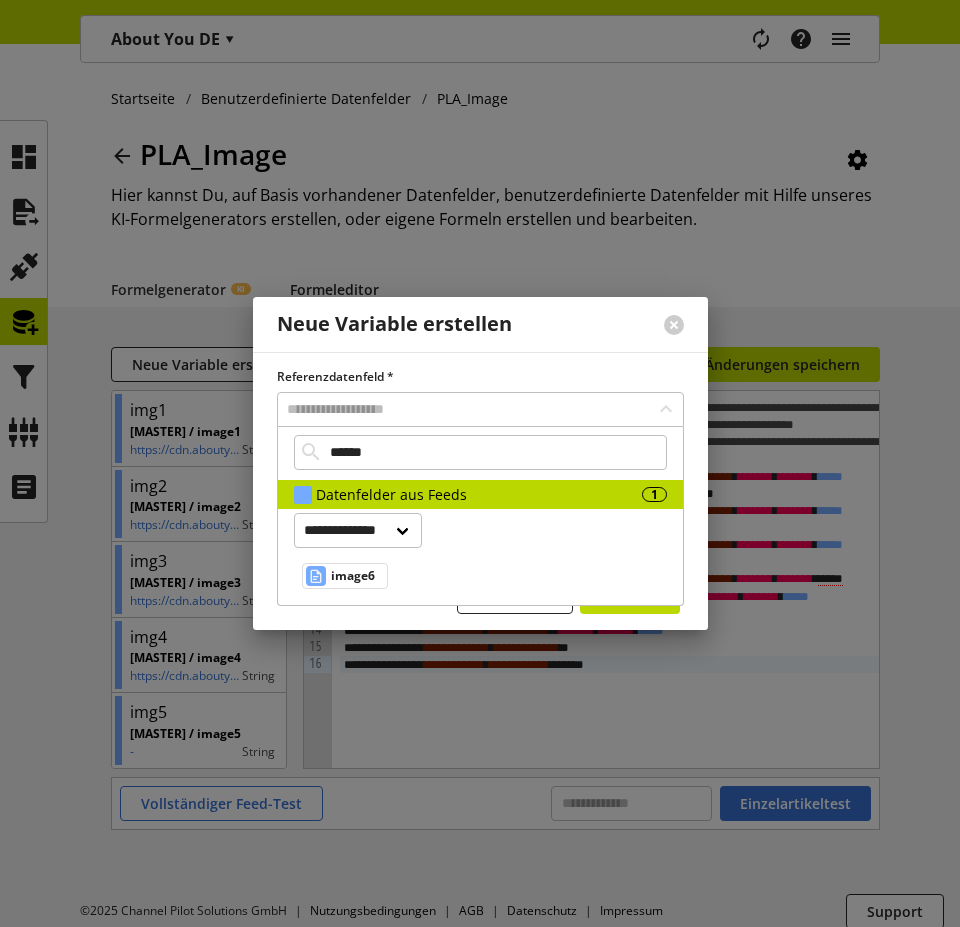 click on "image6" at bounding box center [341, 576] 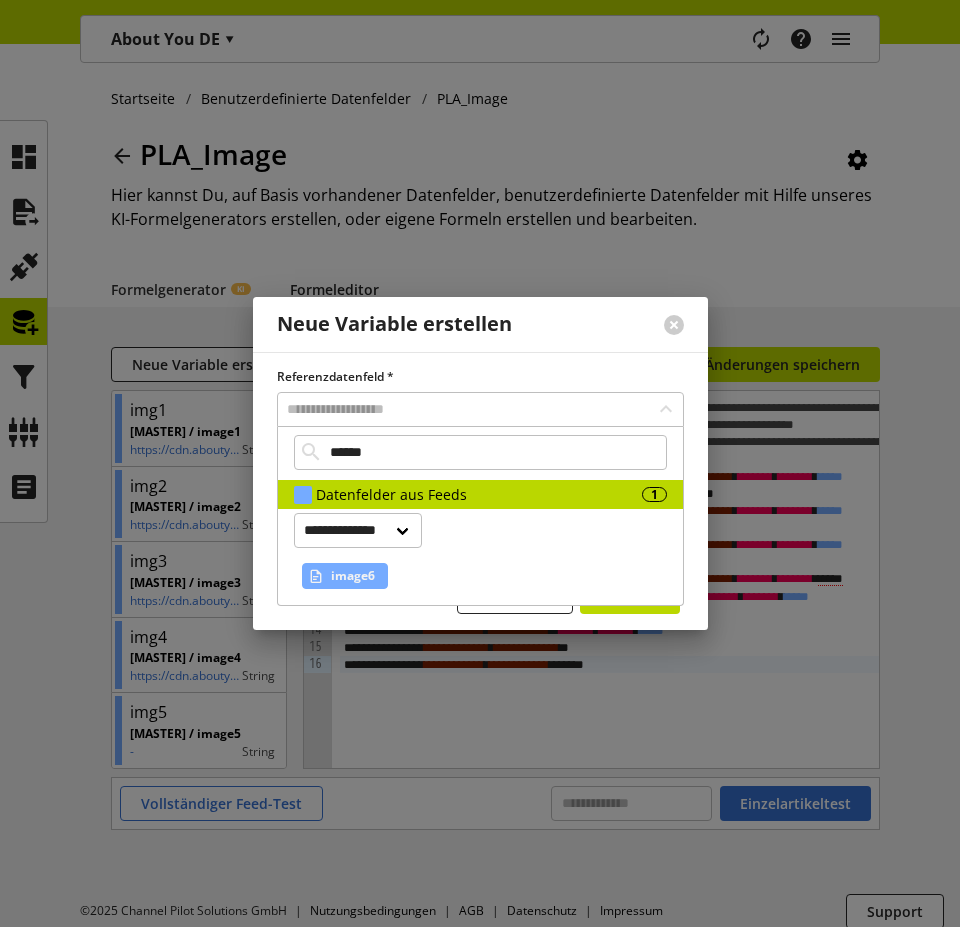 click on "image6" at bounding box center (353, 576) 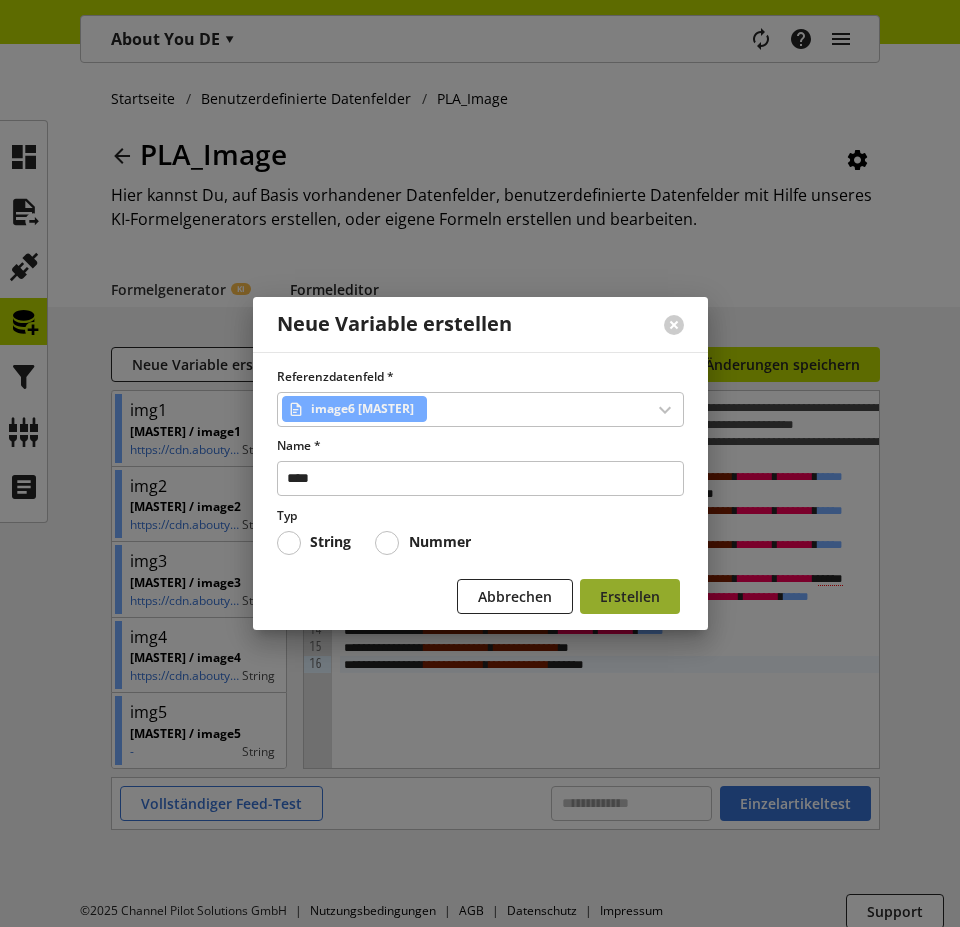 click on "Erstellen" at bounding box center [630, 596] 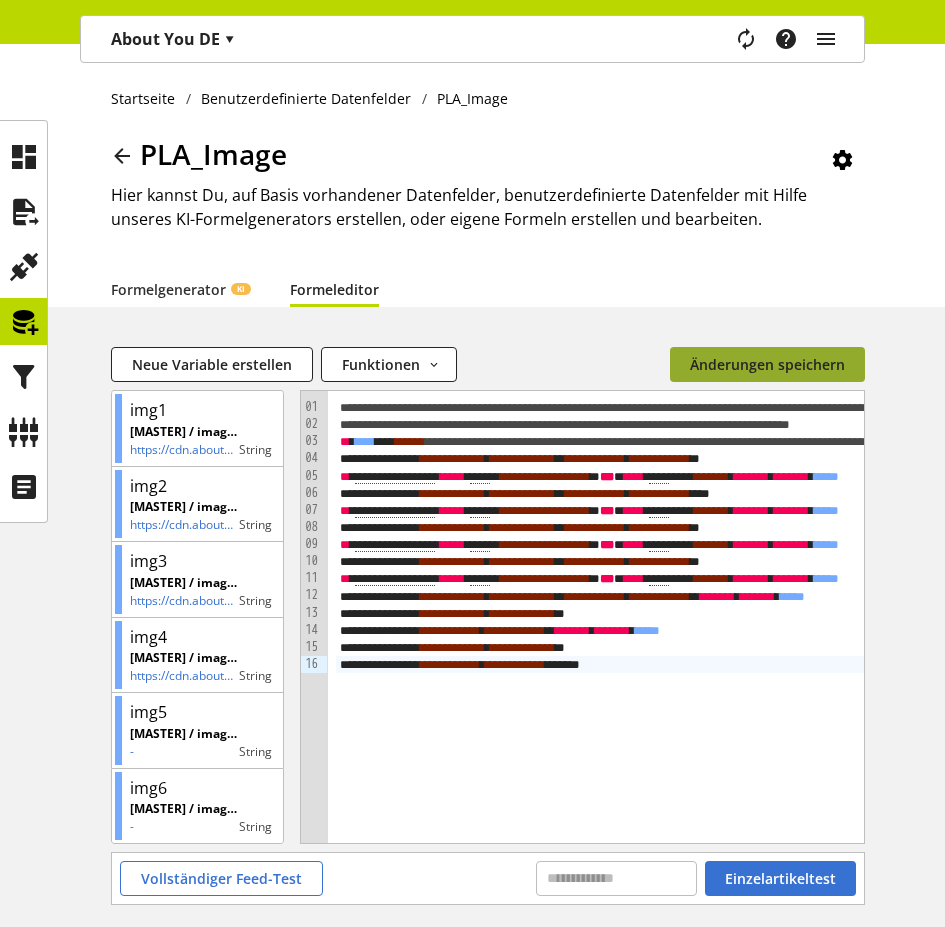 click on "Änderungen speichern" at bounding box center (767, 364) 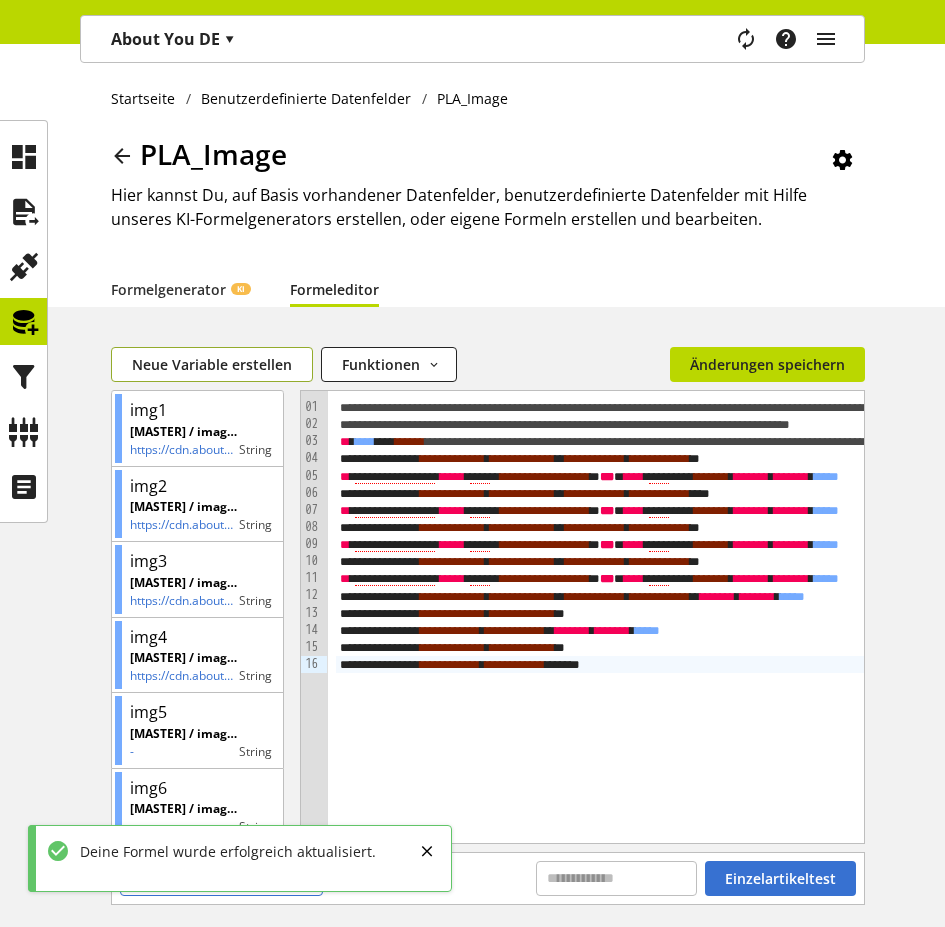 click on "Neue Variable erstellen" at bounding box center [212, 364] 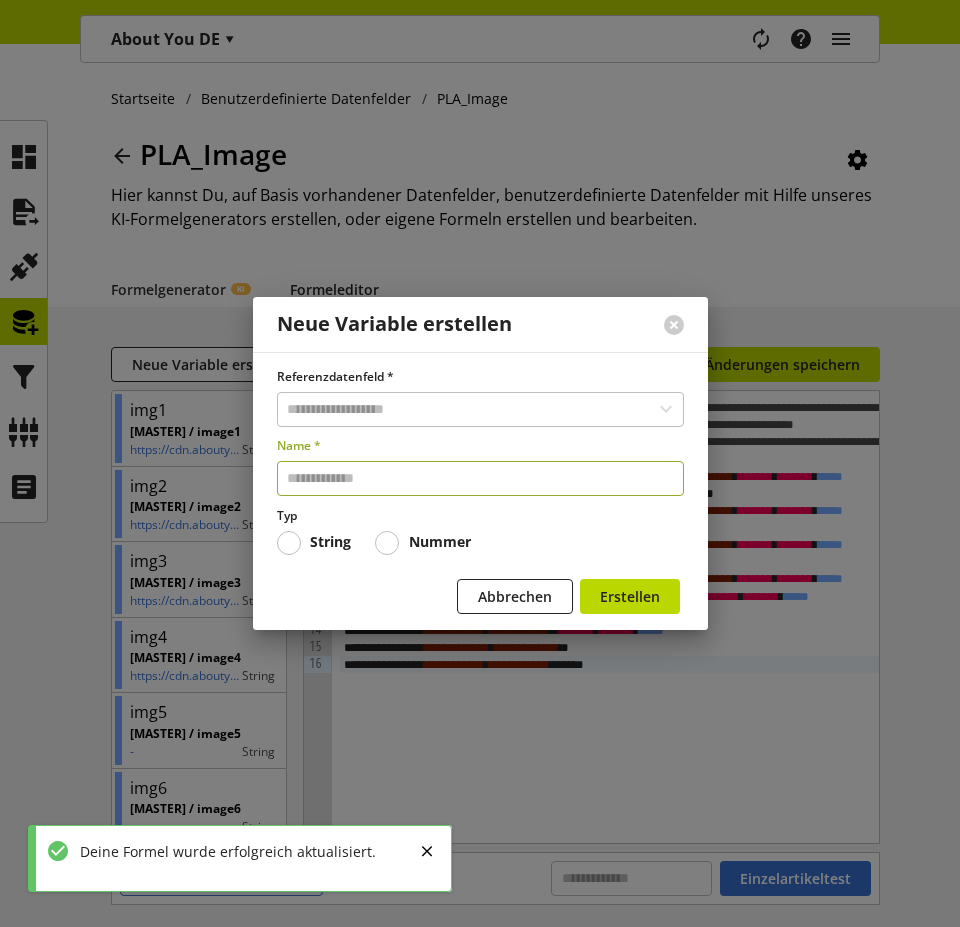 click at bounding box center (480, 478) 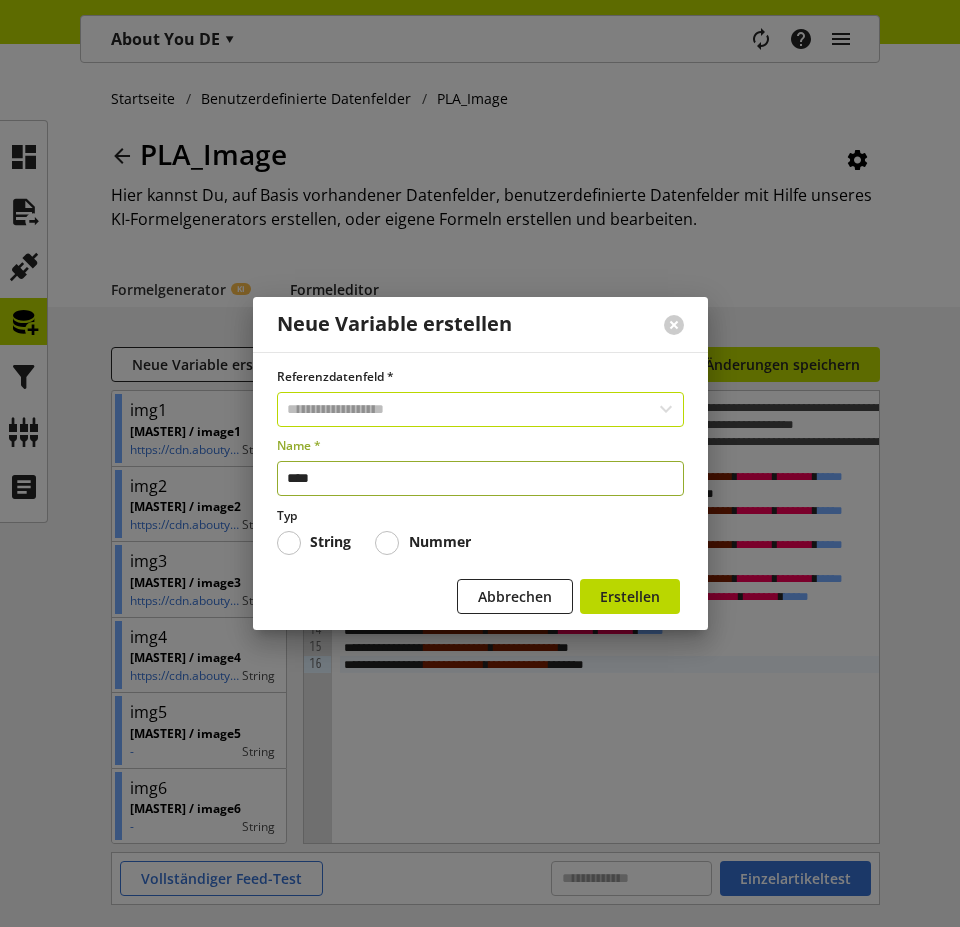 type on "****" 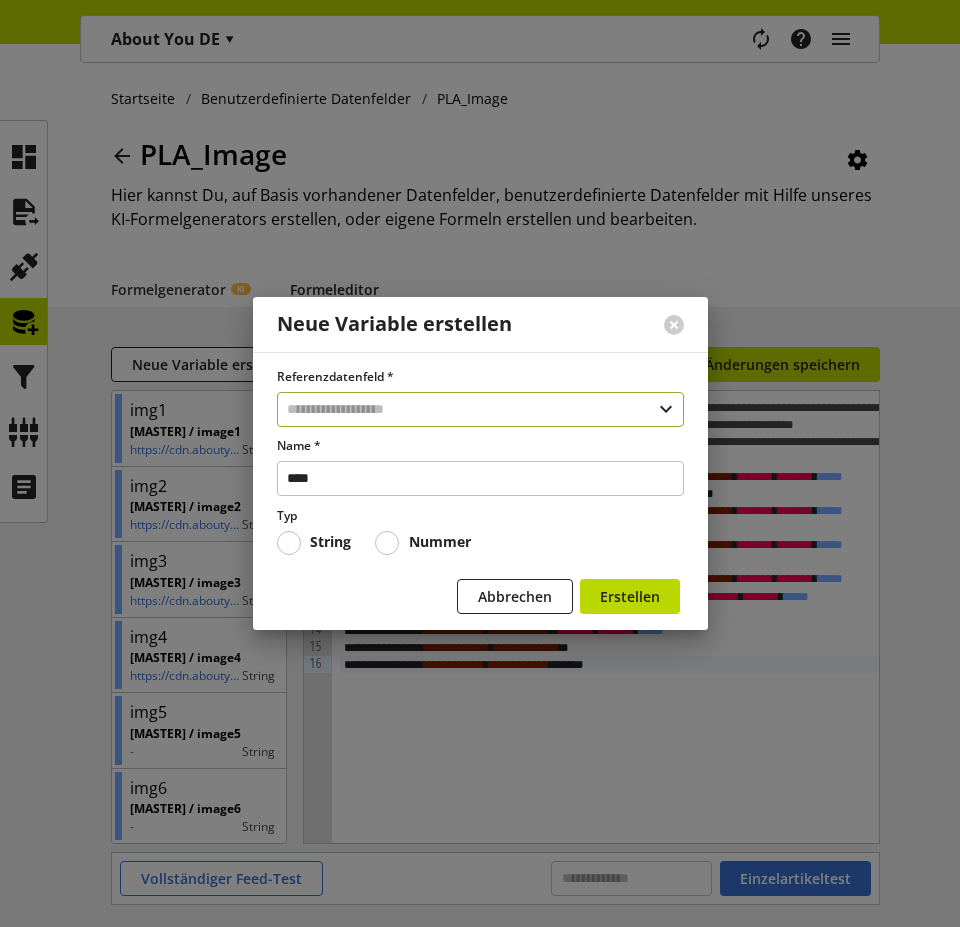 click at bounding box center (480, 409) 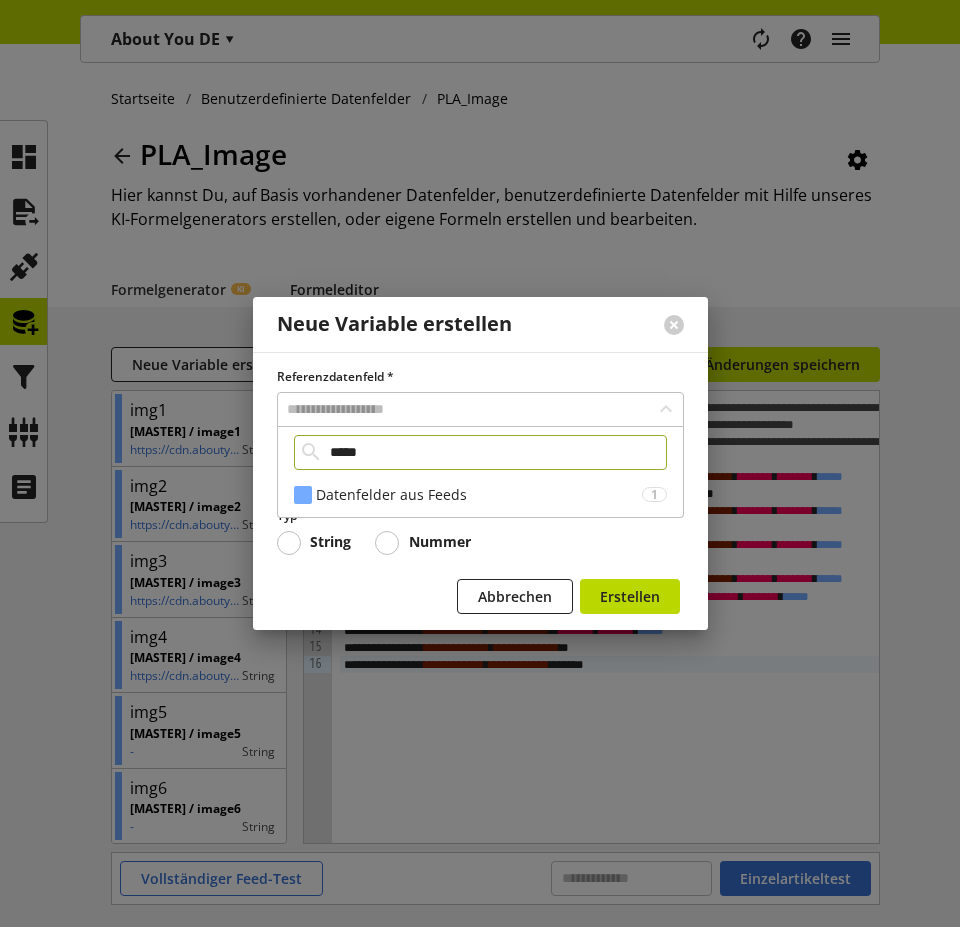 type on "*****" 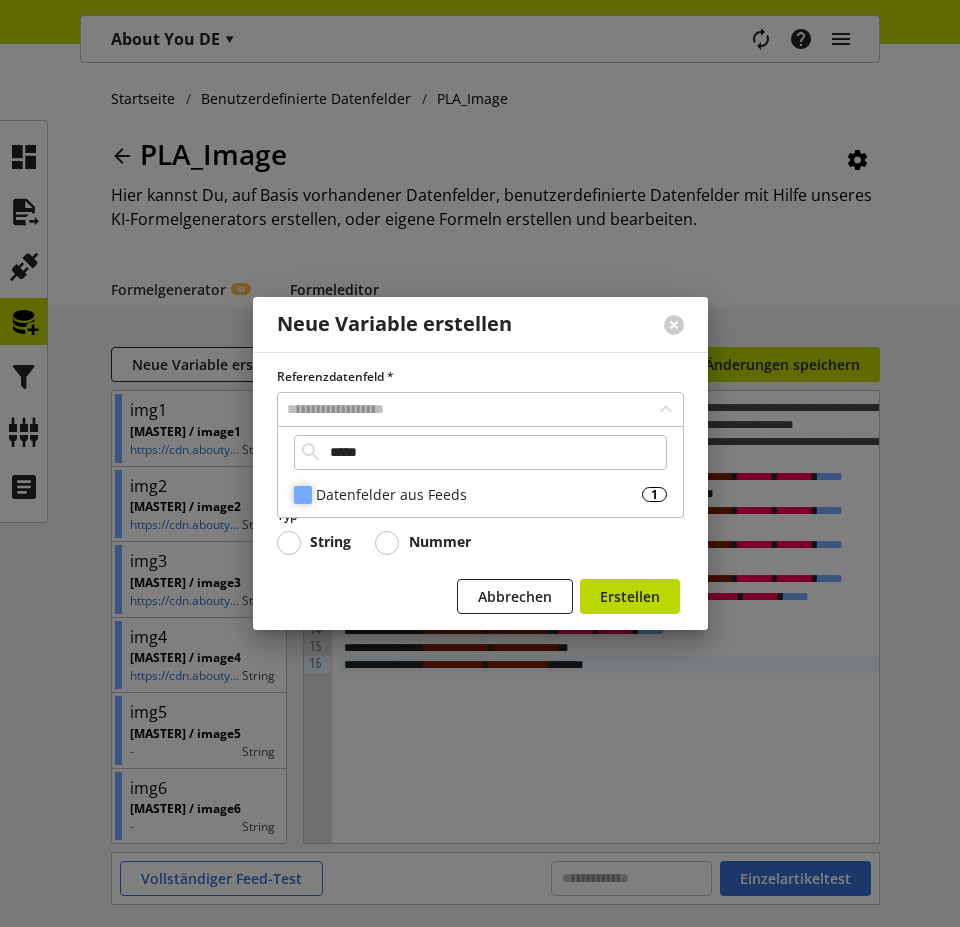 click on "Datenfelder aus Feeds" at bounding box center [479, 494] 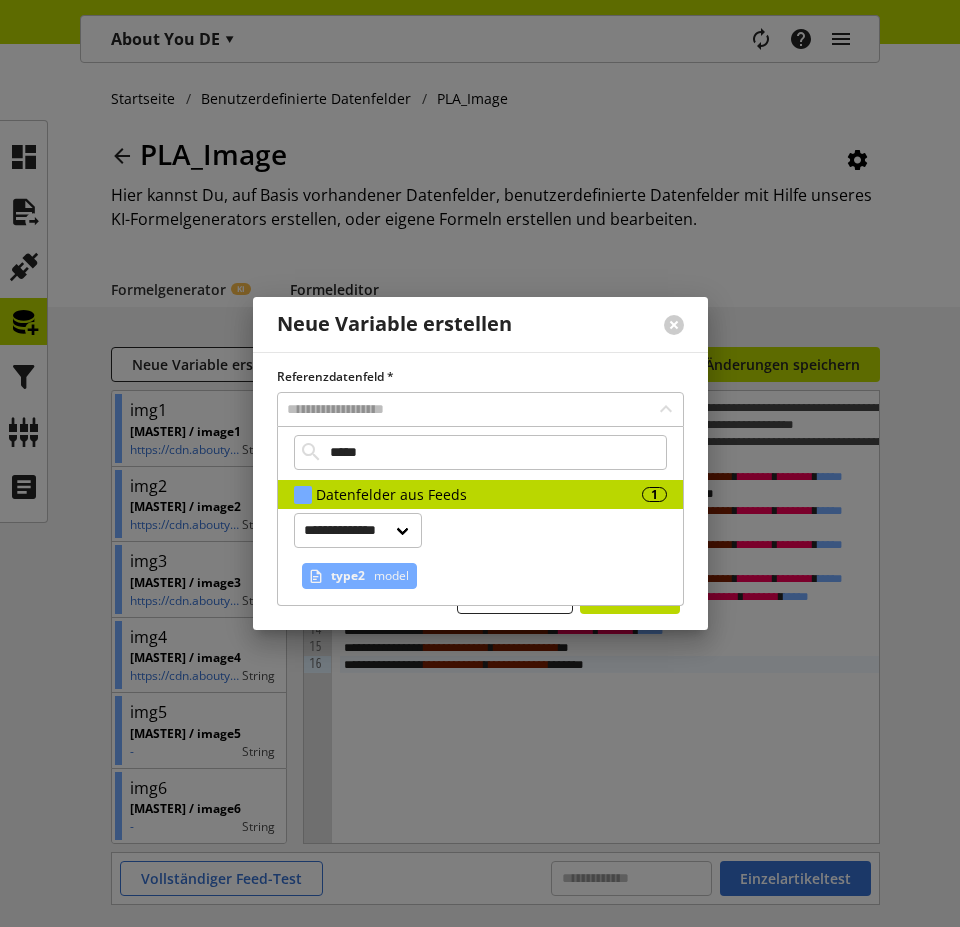 click on "model" at bounding box center [389, 576] 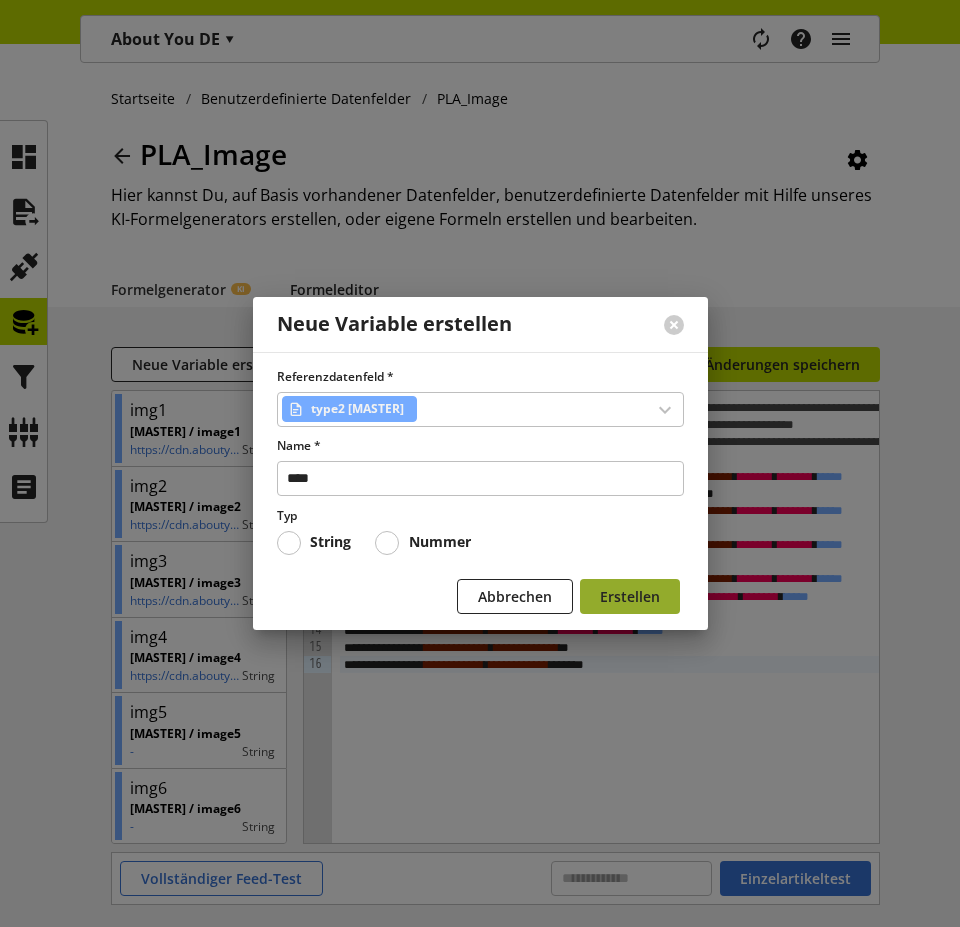 click on "Erstellen" at bounding box center (630, 596) 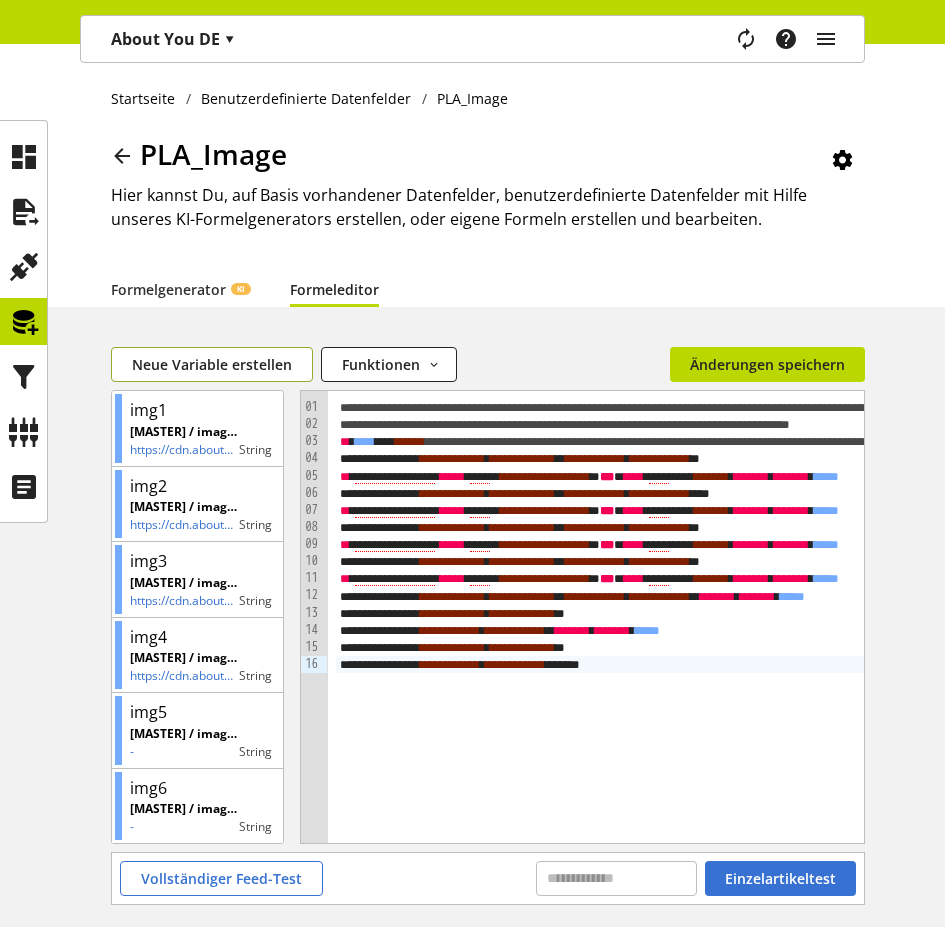 click on "Neue Variable erstellen" at bounding box center [212, 364] 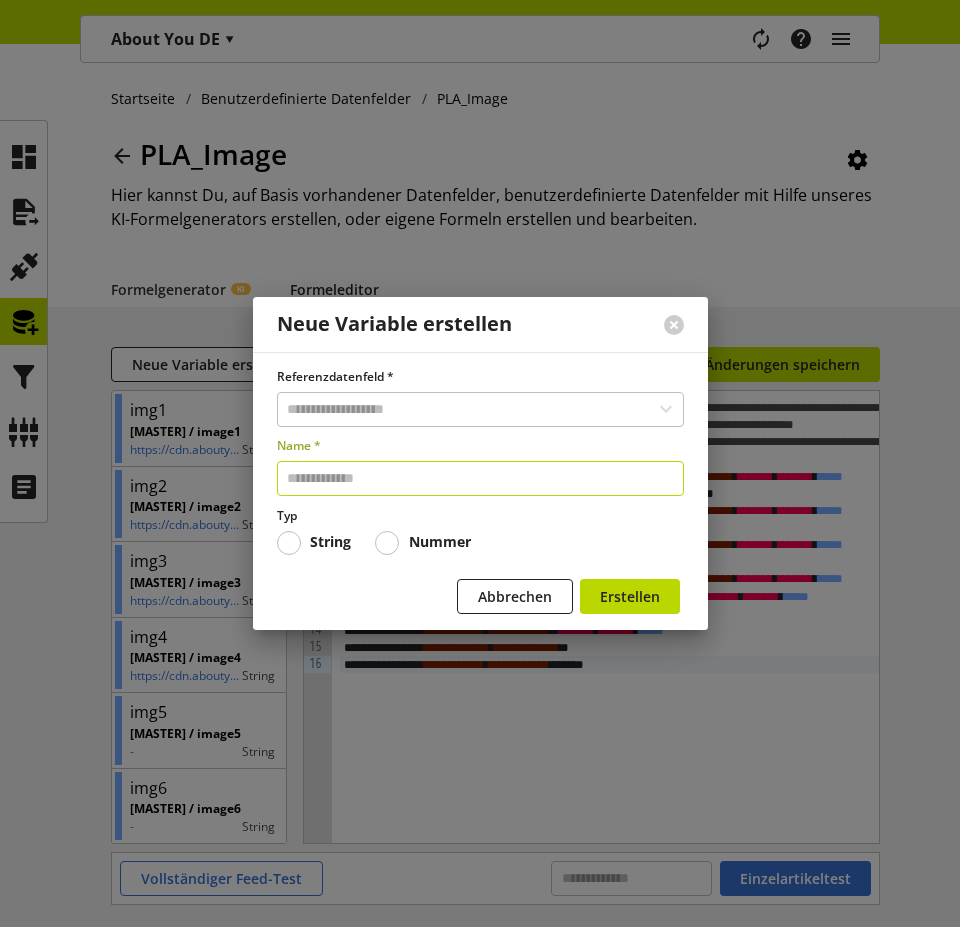 click at bounding box center [480, 478] 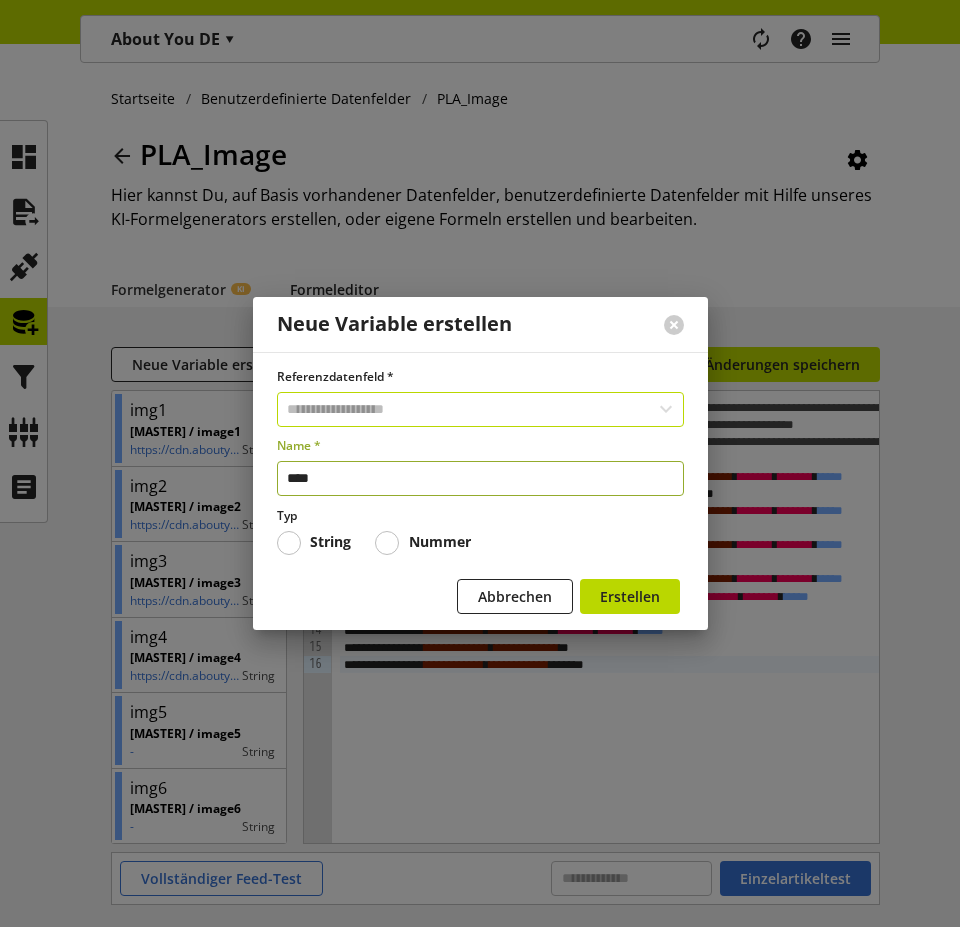type on "****" 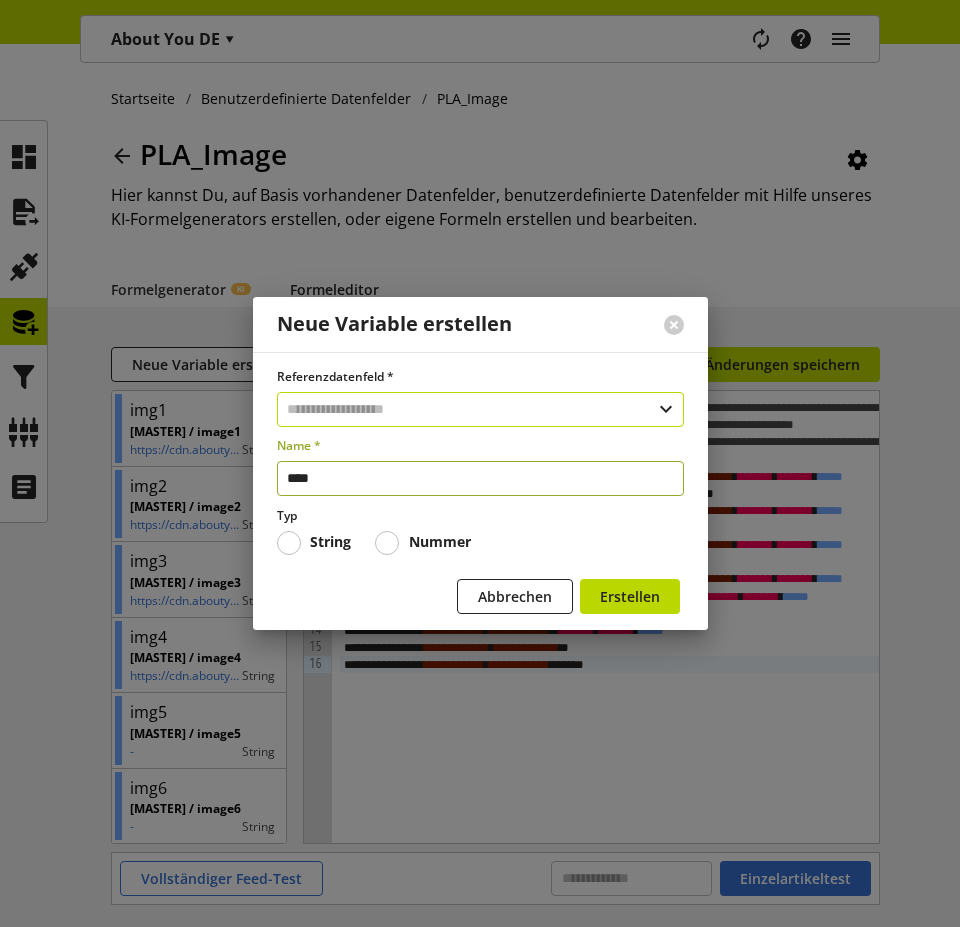 click at bounding box center (480, 409) 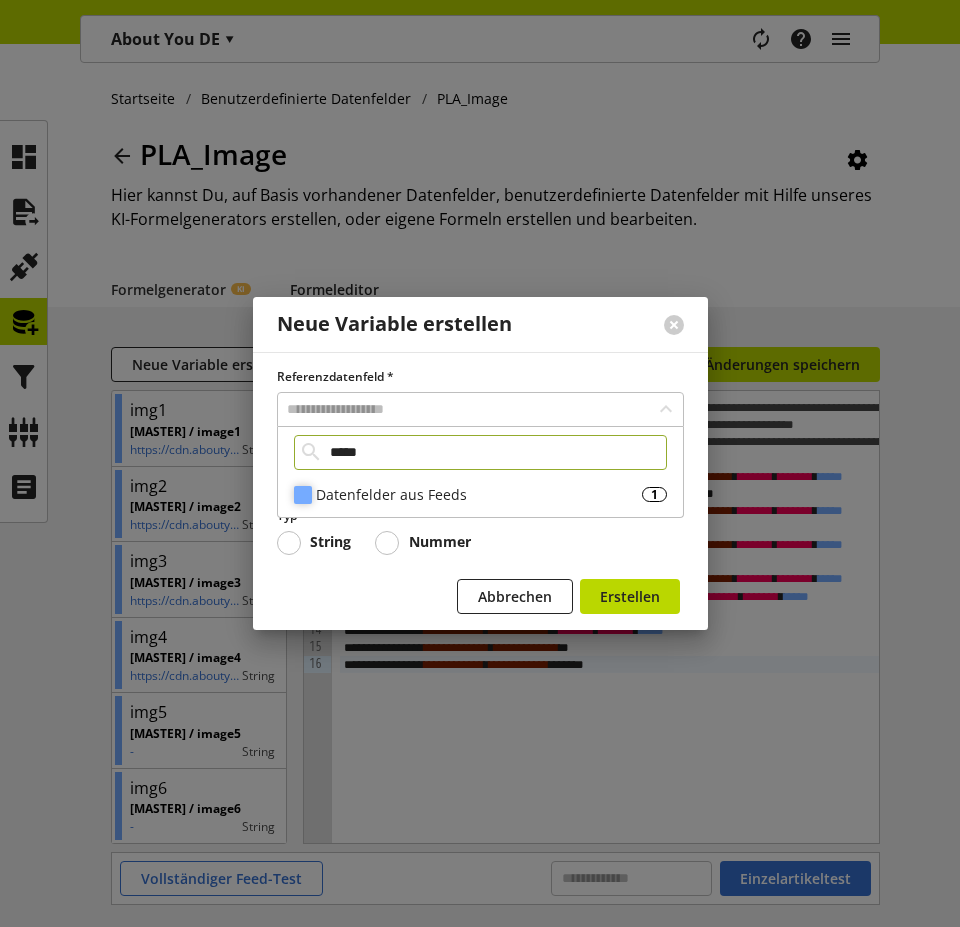 type on "*****" 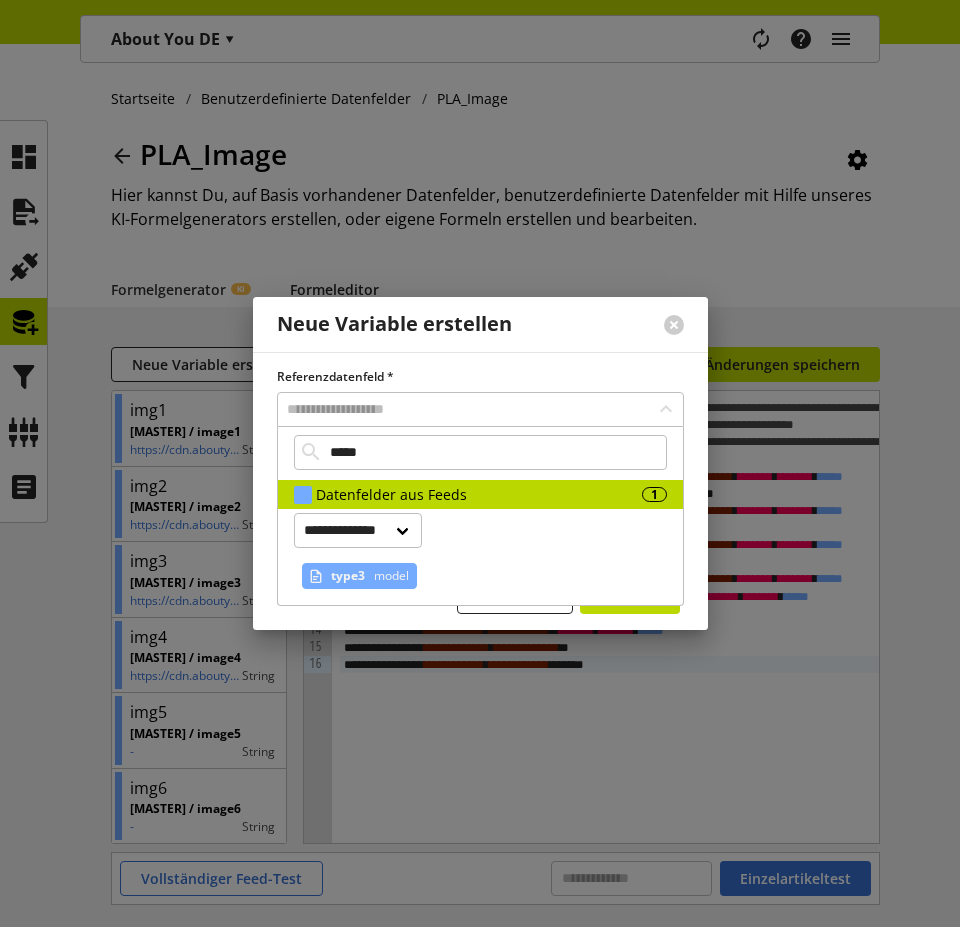 click on "model" at bounding box center [389, 576] 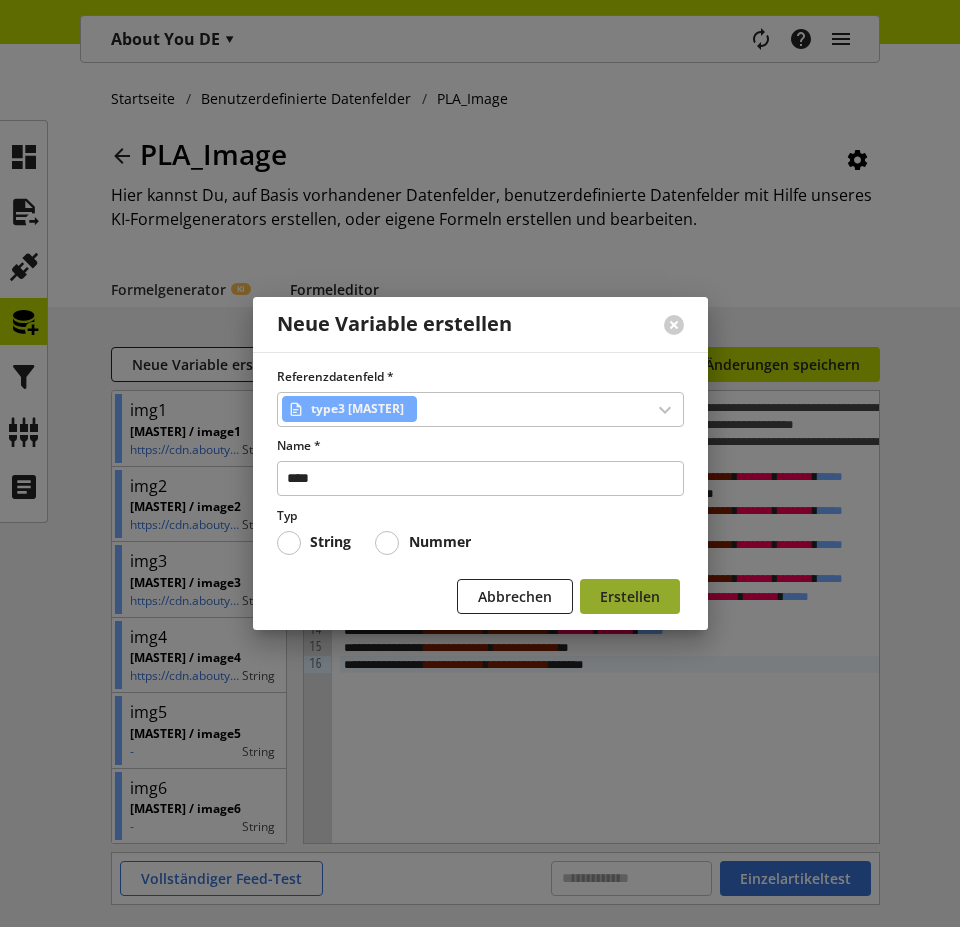 click on "Erstellen" at bounding box center (630, 596) 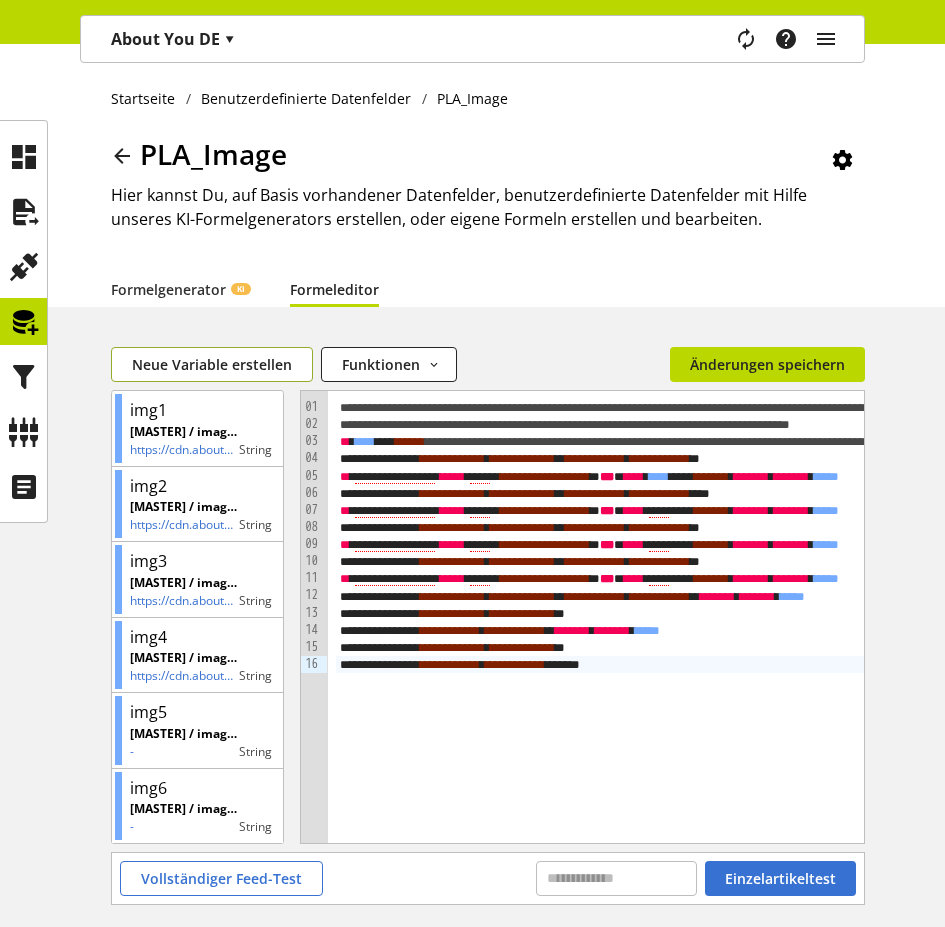 click on "Neue Variable erstellen" at bounding box center [212, 364] 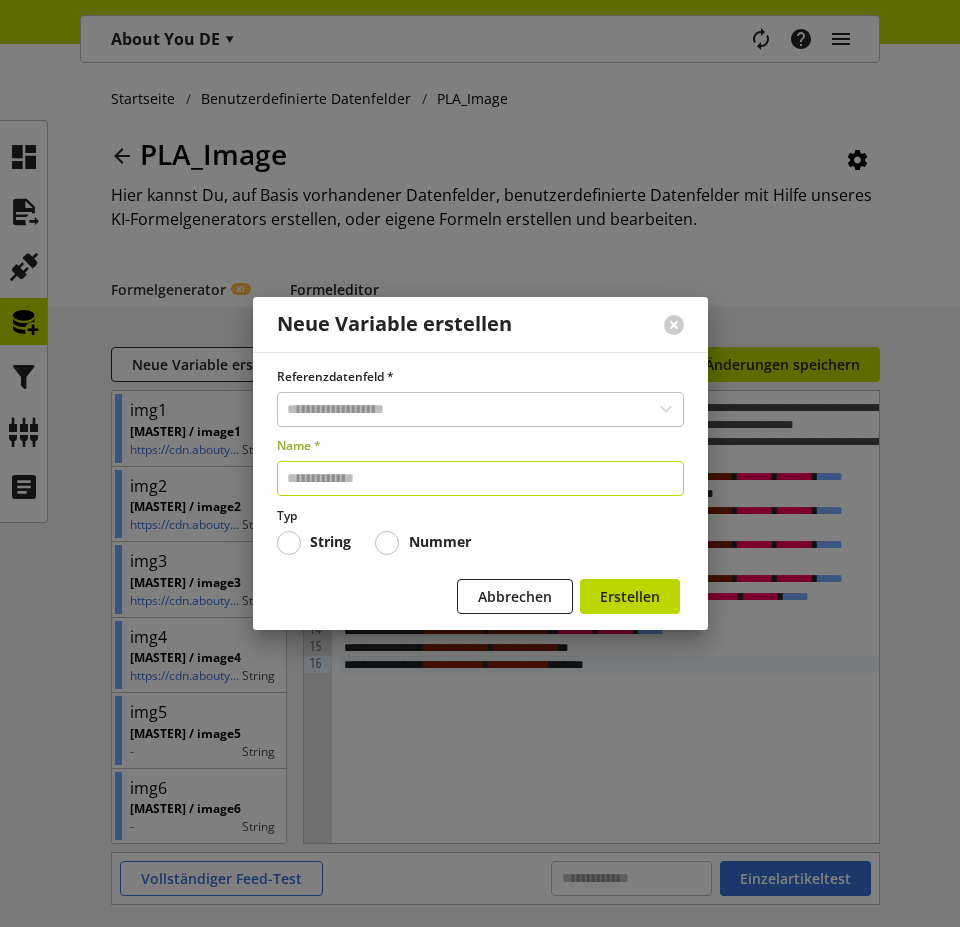 click at bounding box center [480, 478] 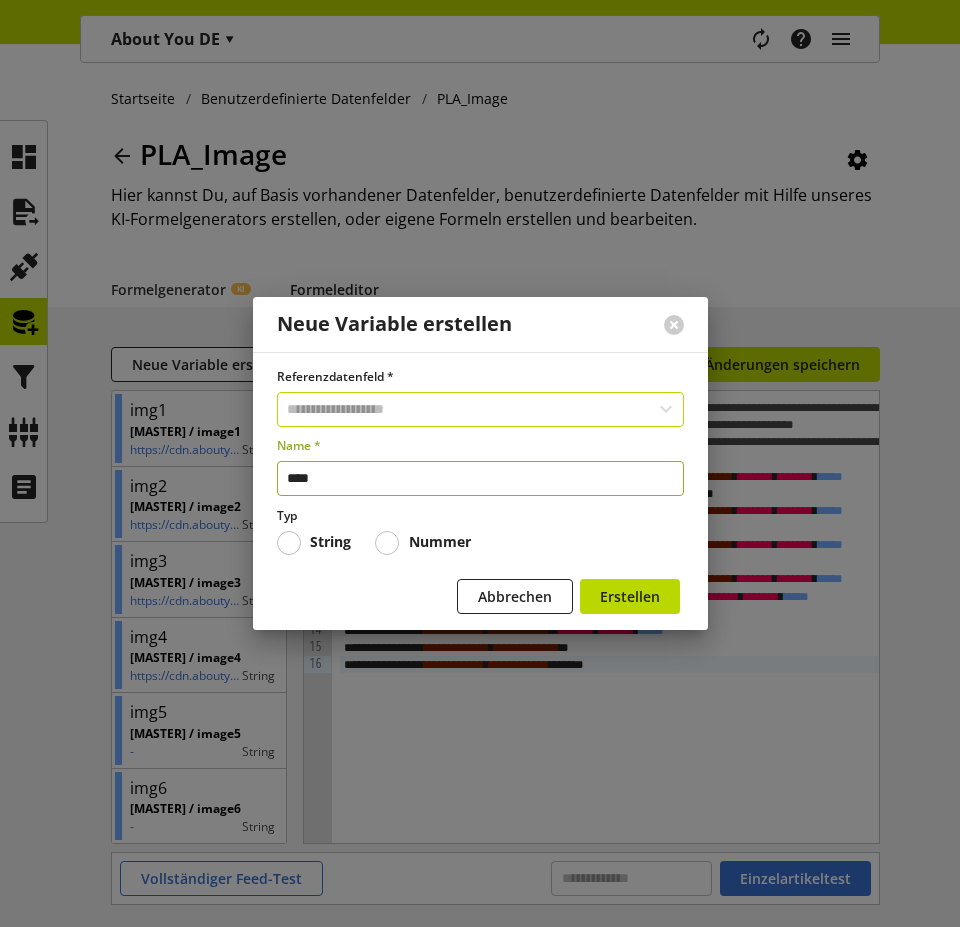 type on "****" 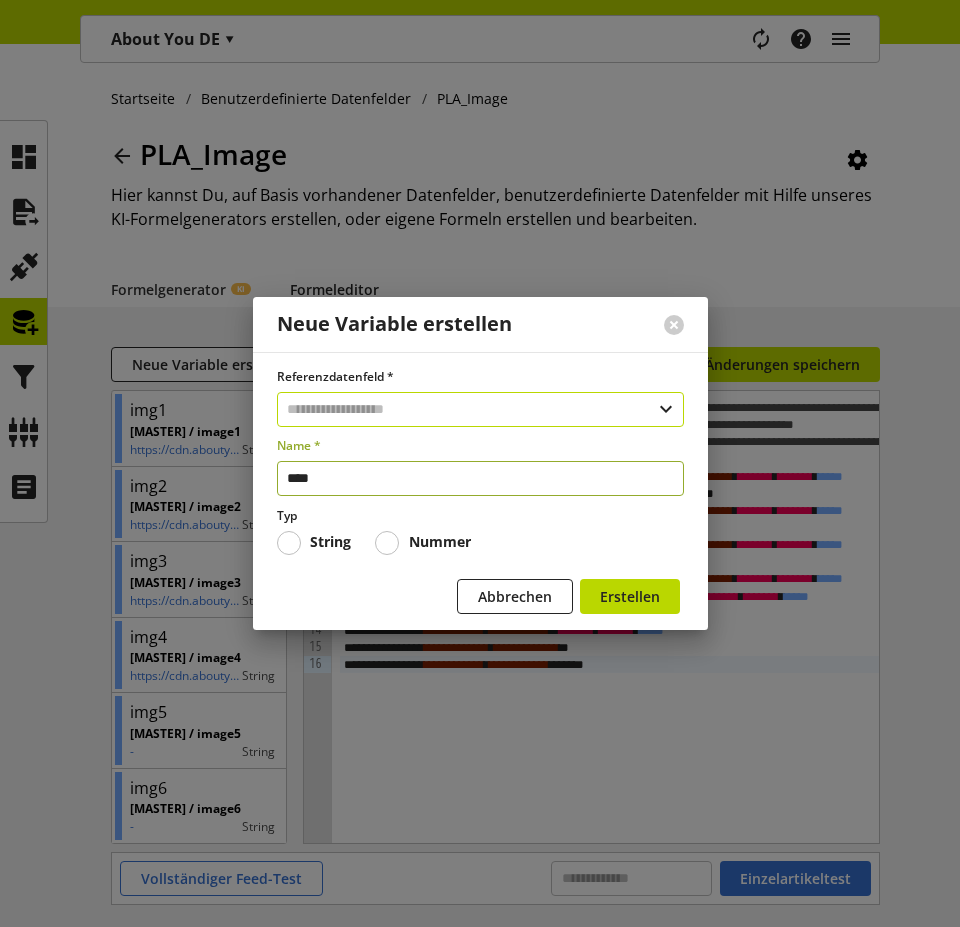 click at bounding box center (480, 409) 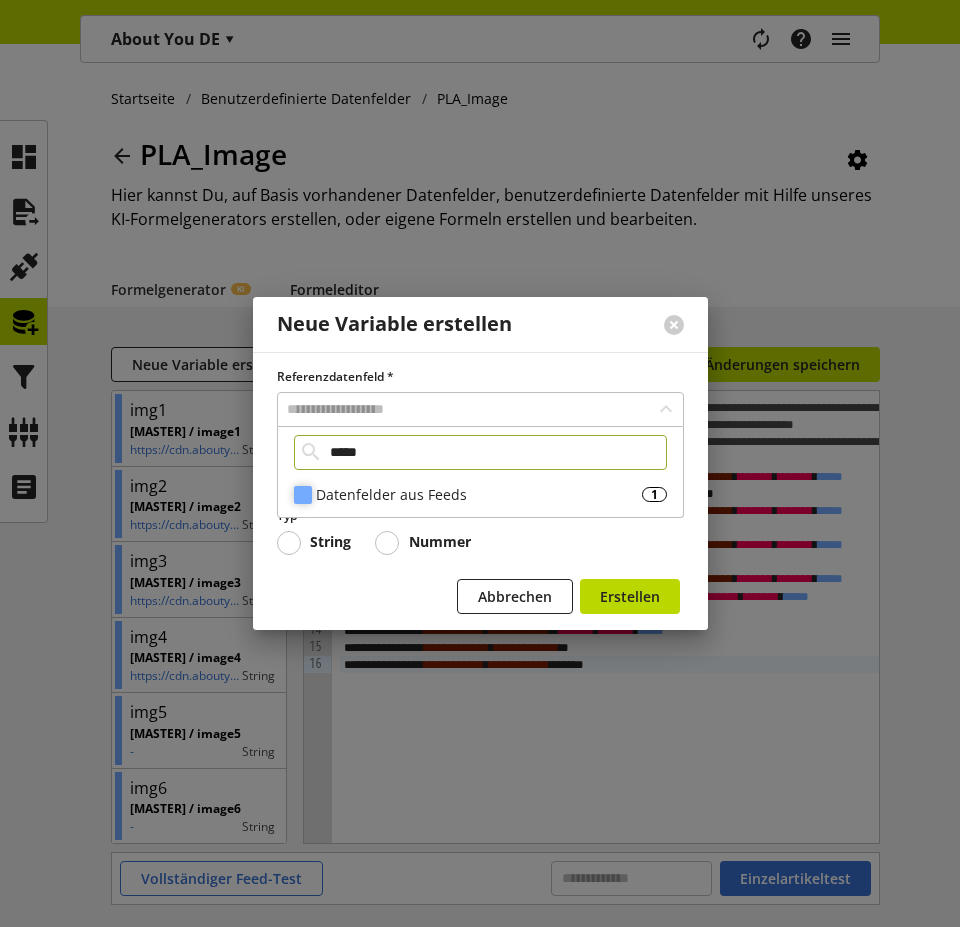 type on "*****" 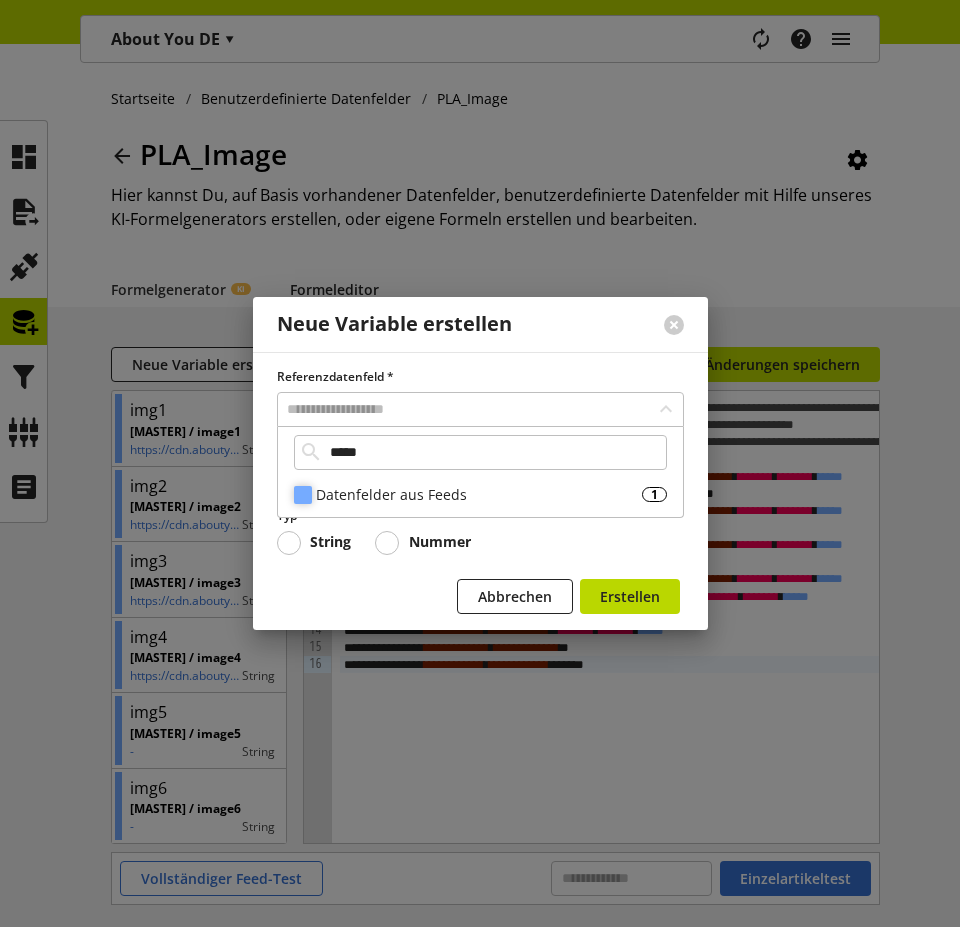 click on "Datenfelder aus Feeds" at bounding box center [479, 494] 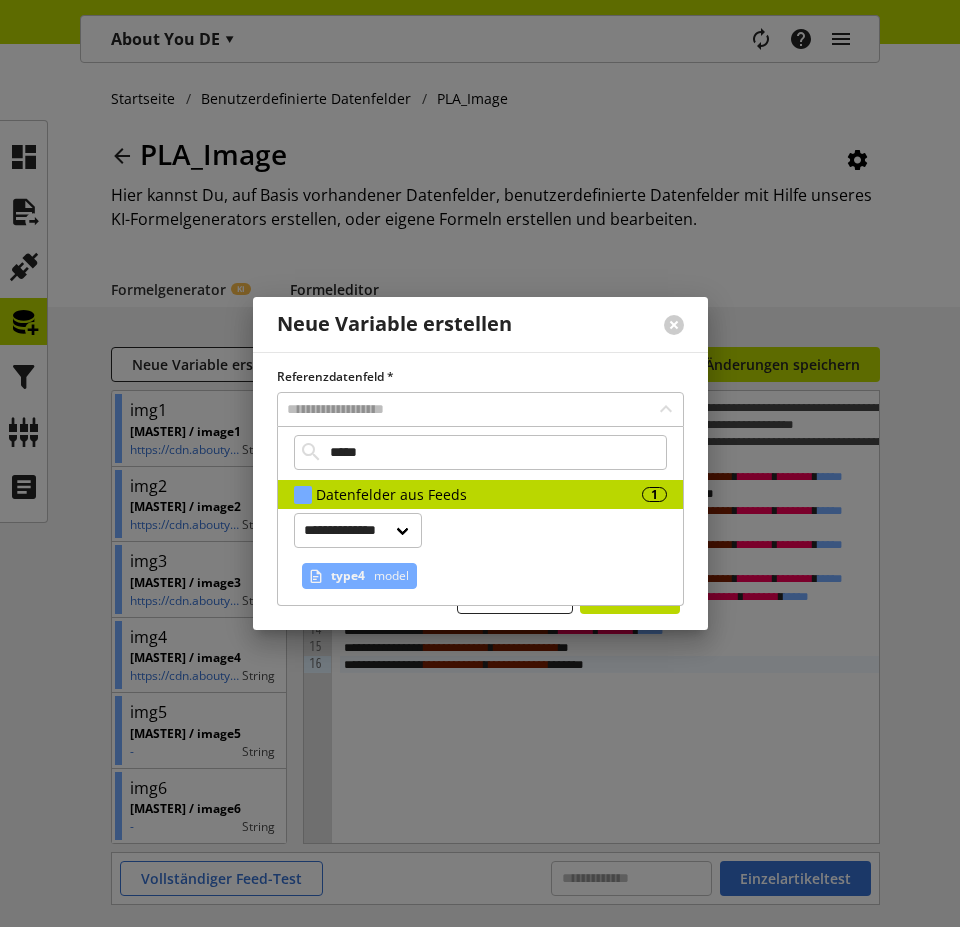 click on "model" at bounding box center (389, 576) 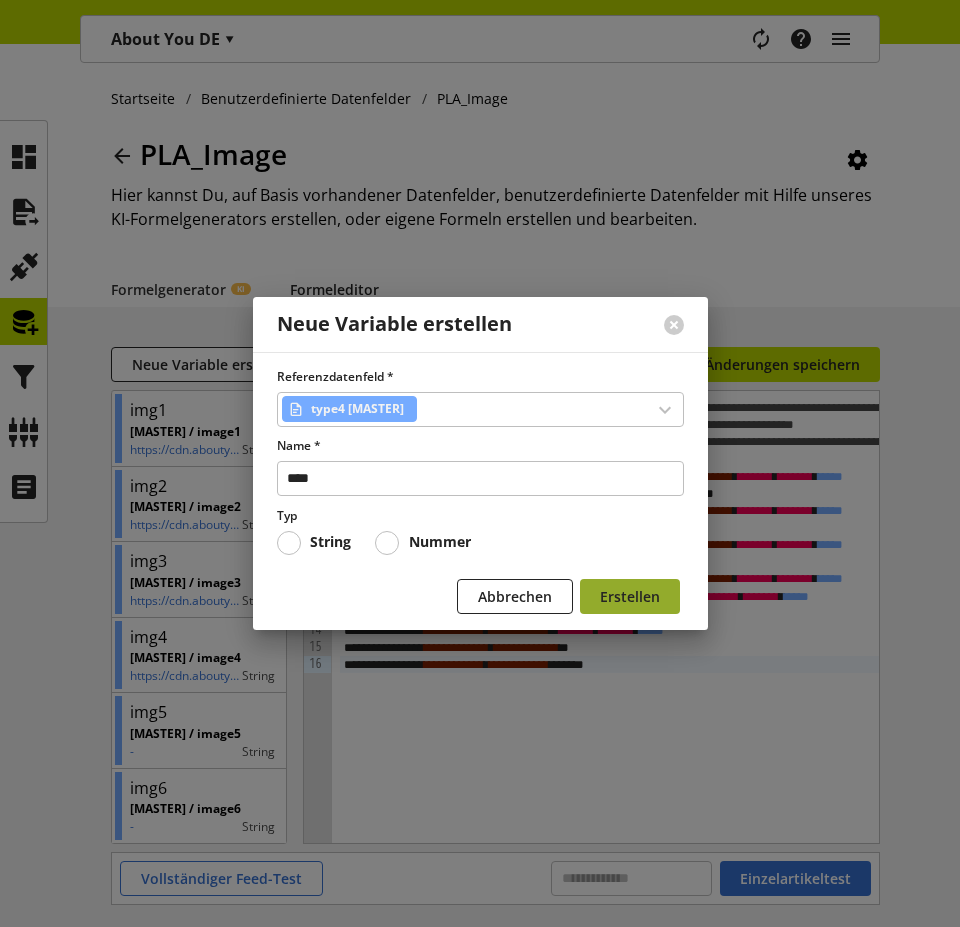 click on "Erstellen" at bounding box center [630, 596] 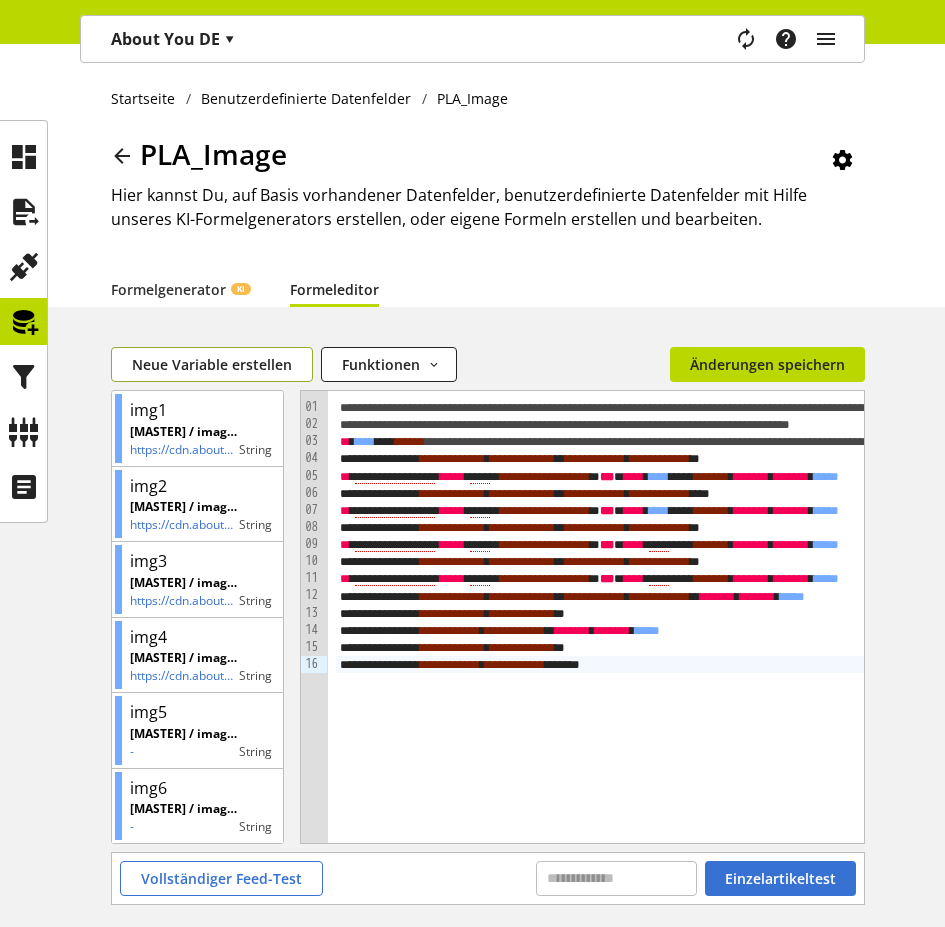 click on "Neue Variable erstellen" at bounding box center [212, 364] 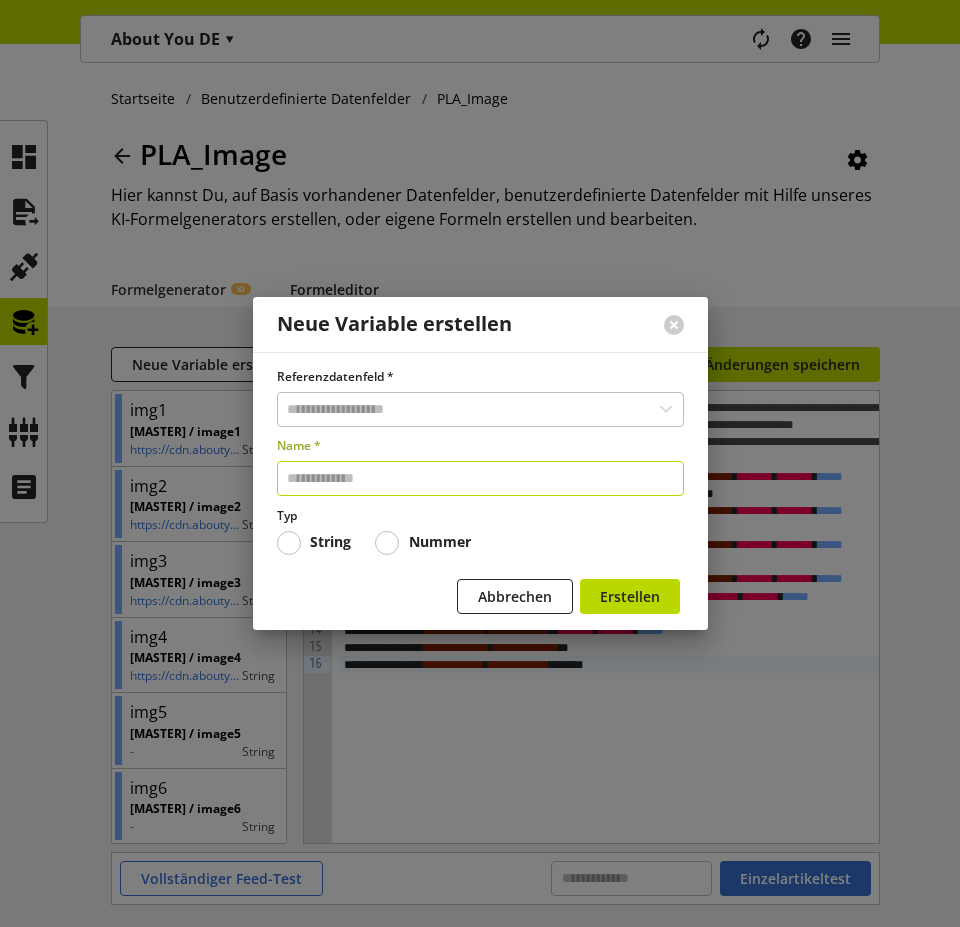 click at bounding box center [480, 478] 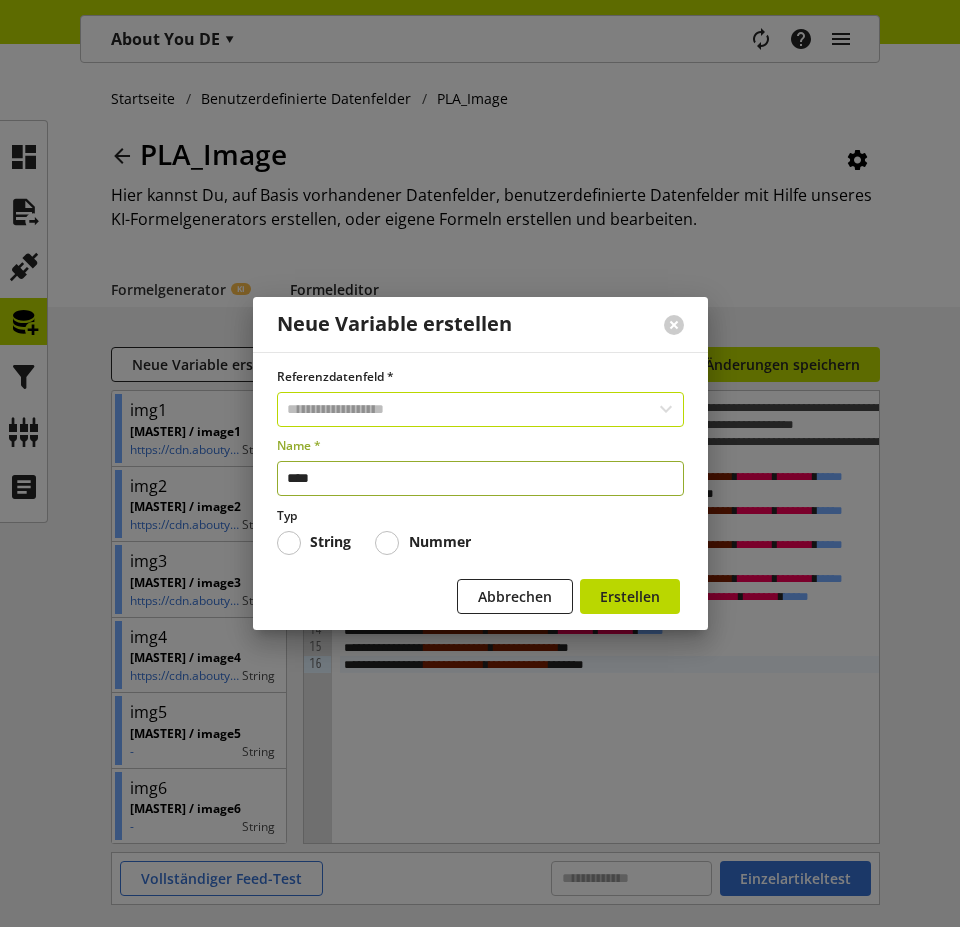 type on "****" 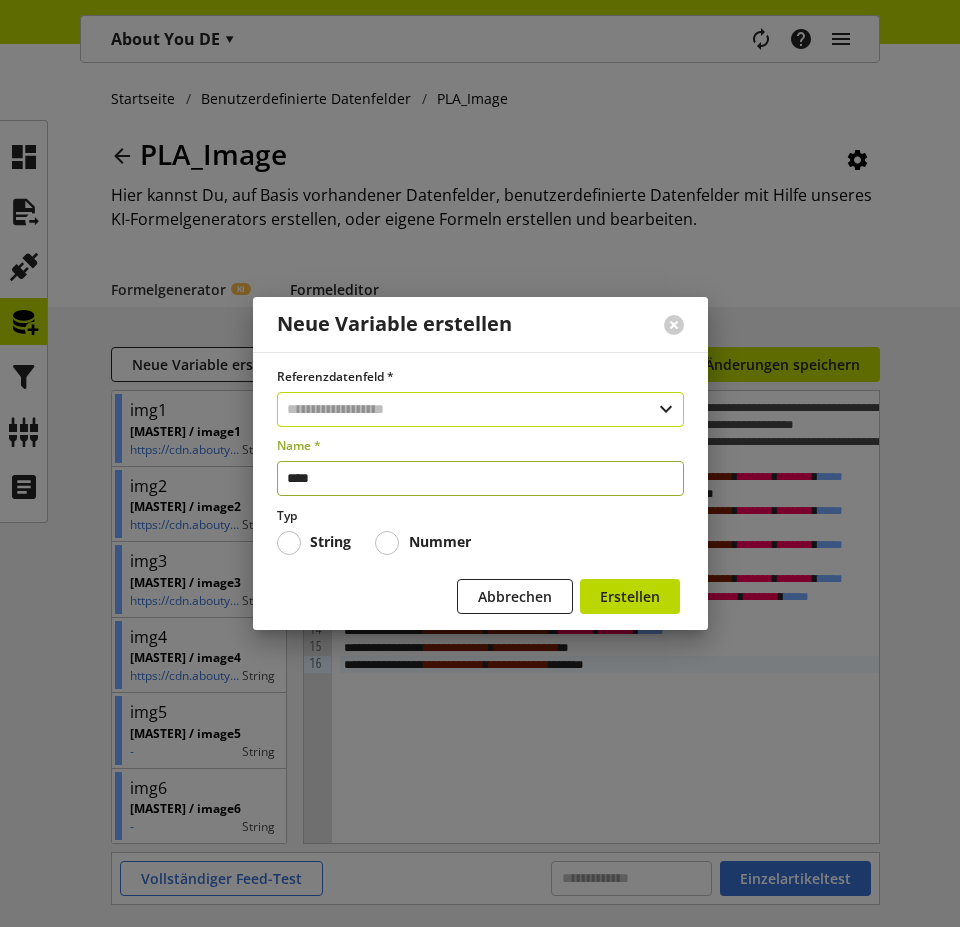 click at bounding box center [480, 409] 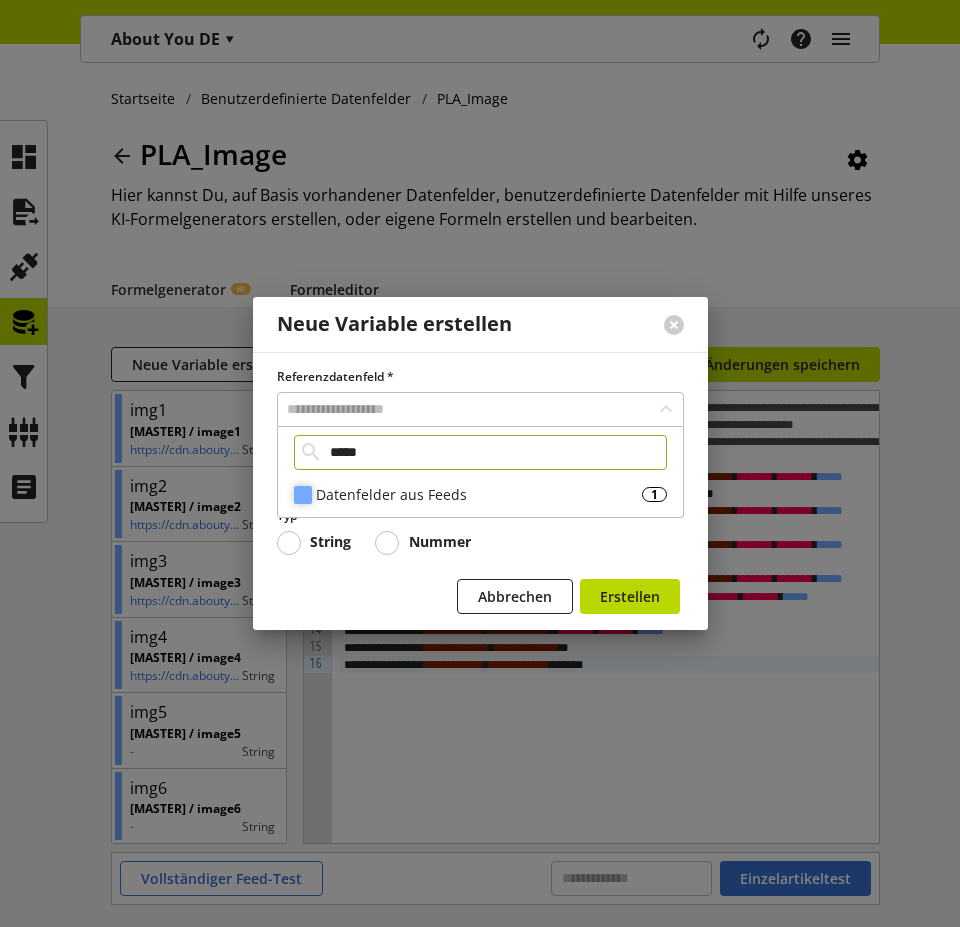type on "*****" 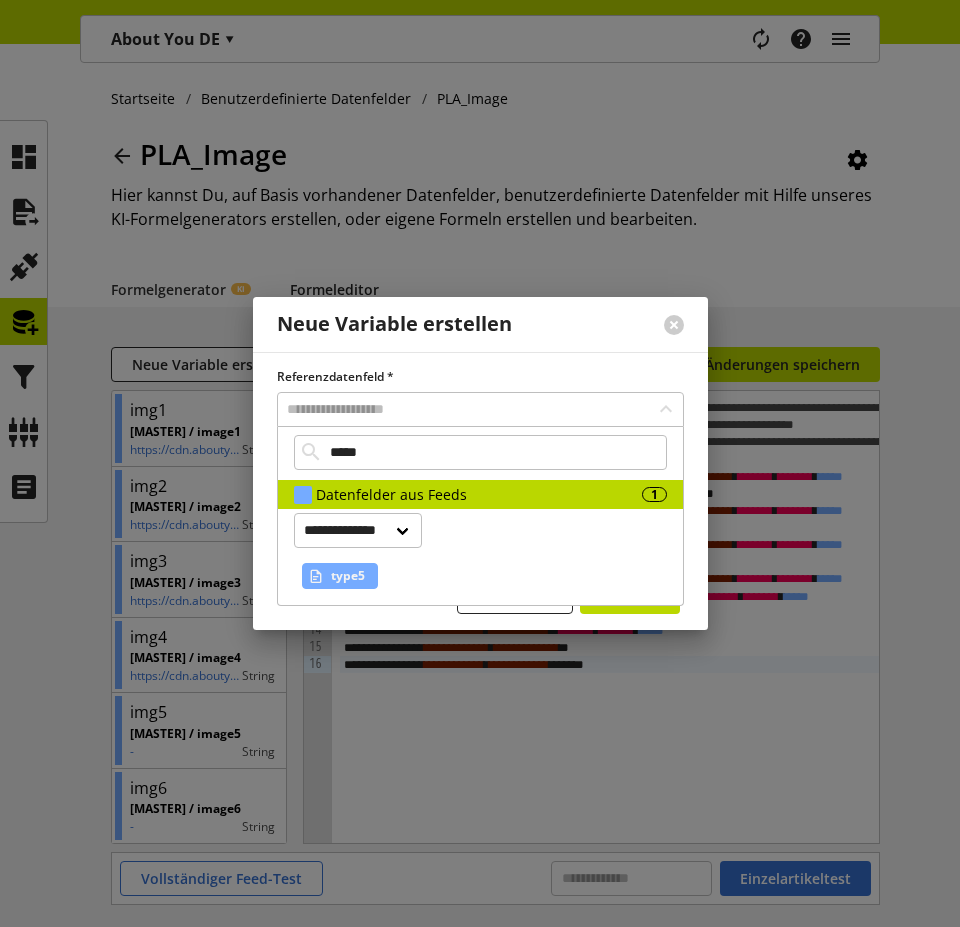 click on "type5" at bounding box center [348, 576] 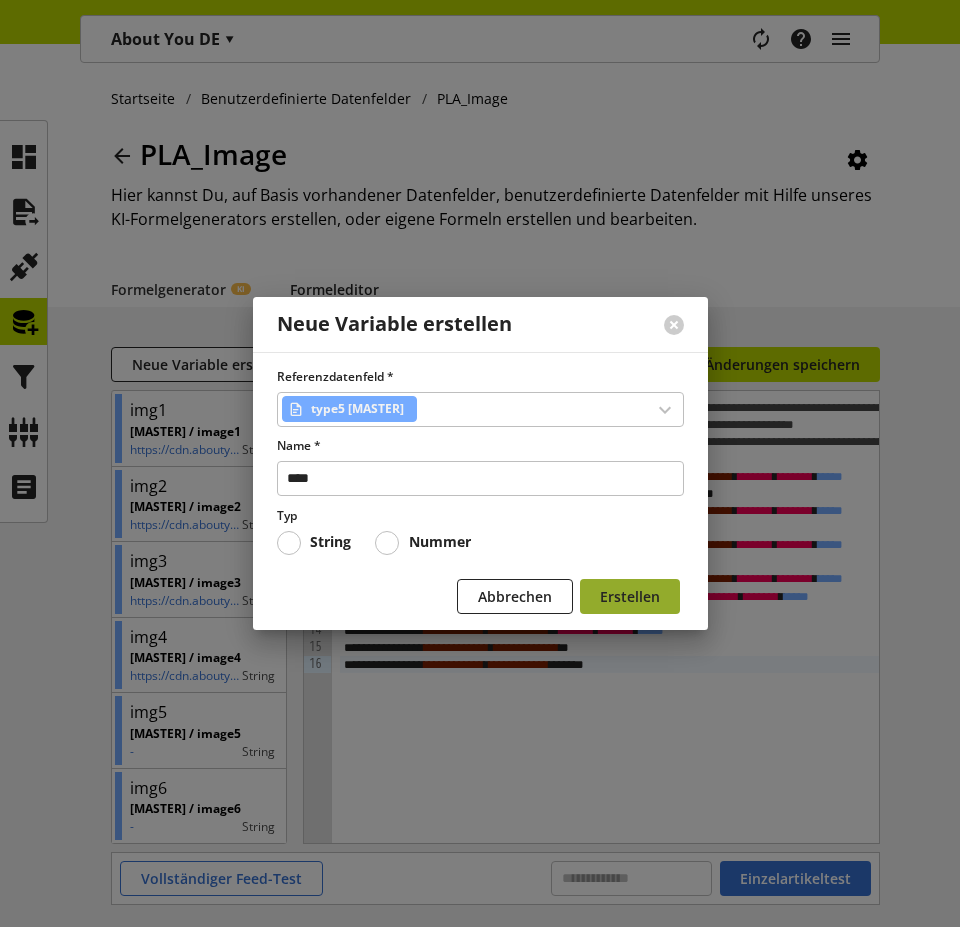 click on "Erstellen" at bounding box center (630, 596) 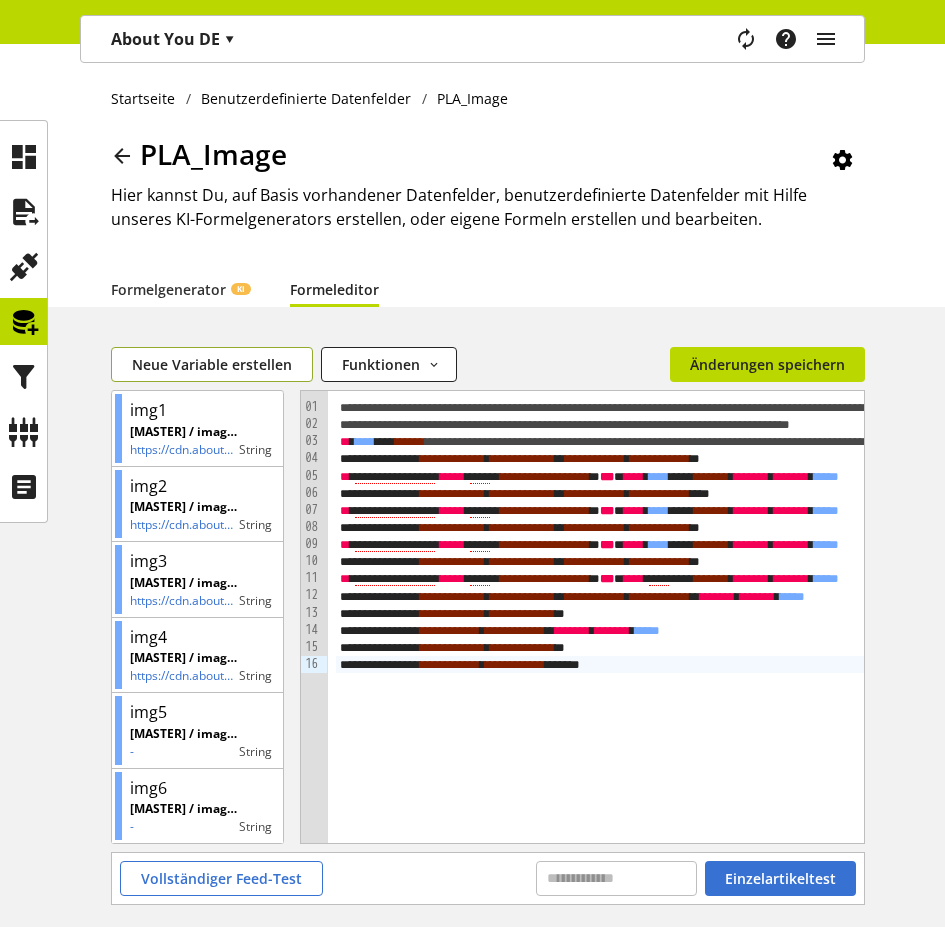 click on "Neue Variable erstellen" at bounding box center (212, 364) 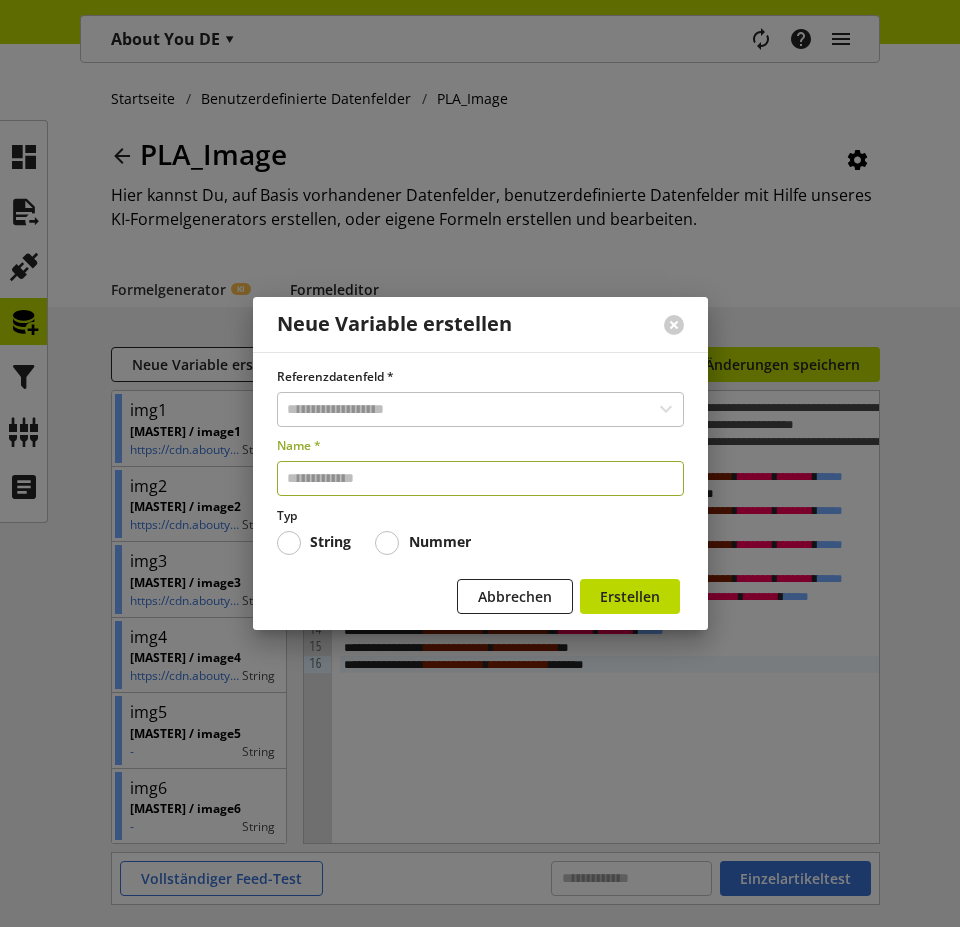 click at bounding box center (480, 478) 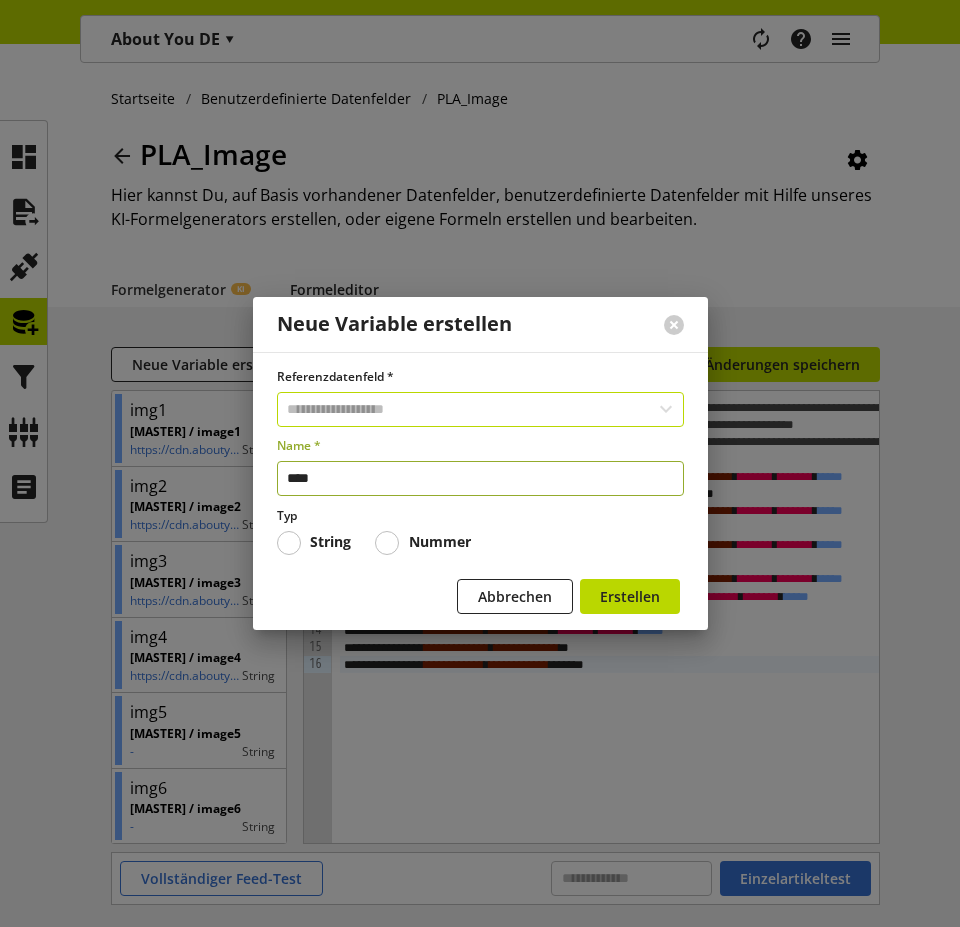 type on "****" 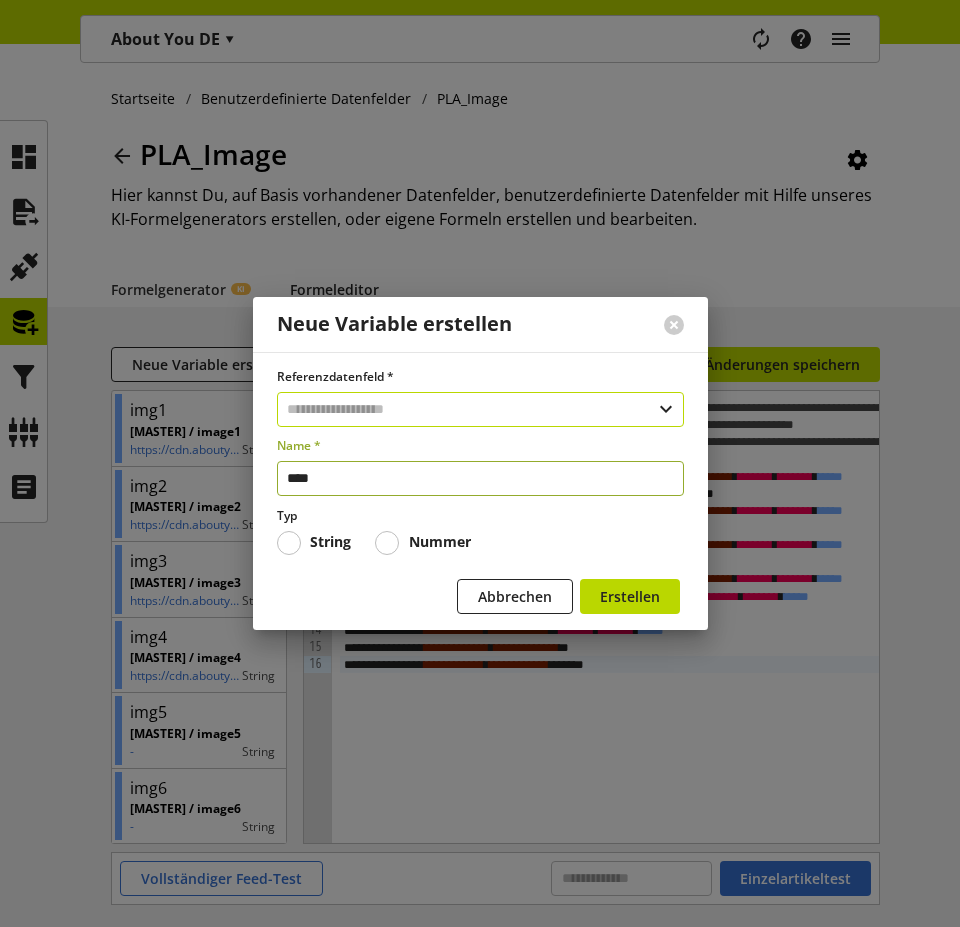 click at bounding box center [480, 409] 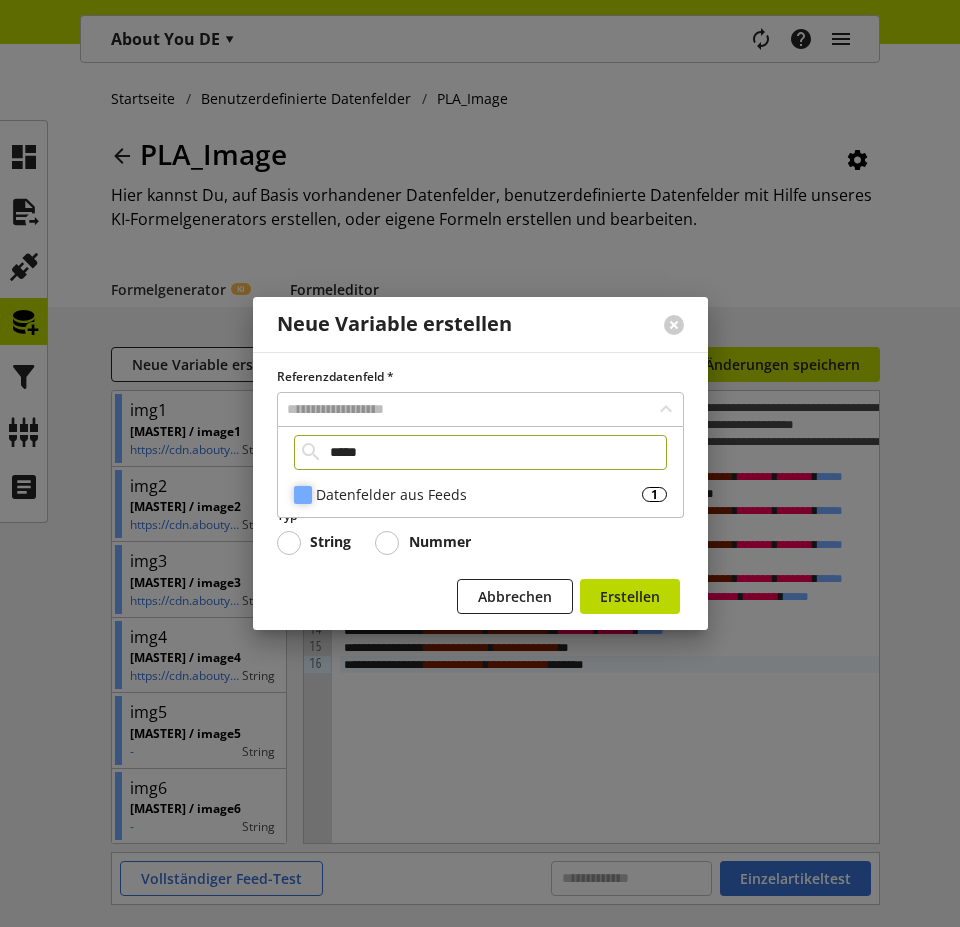 type on "*****" 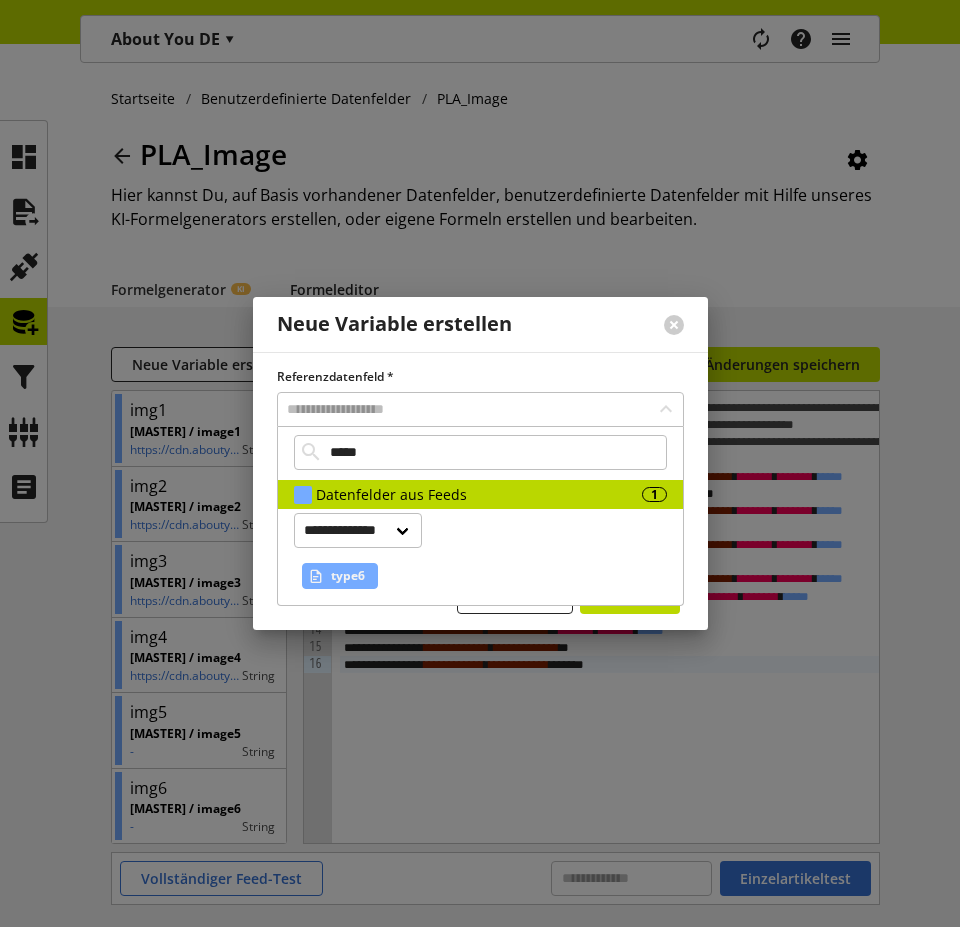 click on "type6" at bounding box center (348, 576) 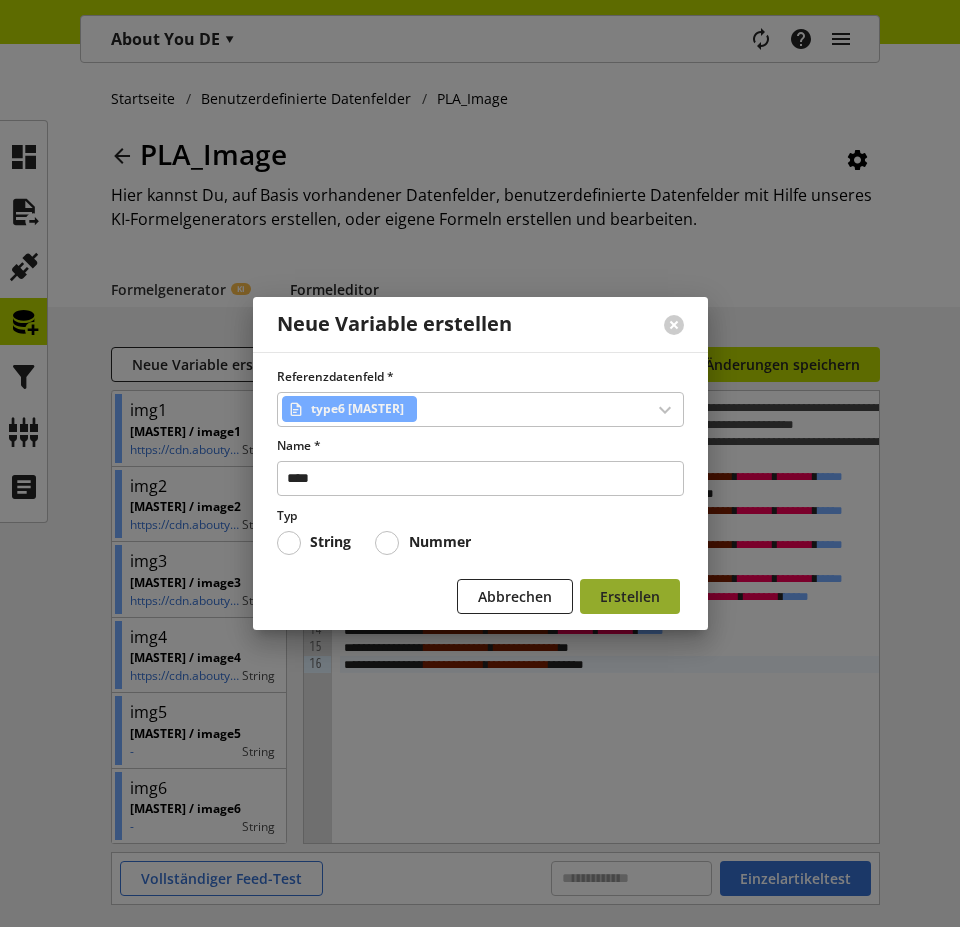 click on "Erstellen" at bounding box center (630, 596) 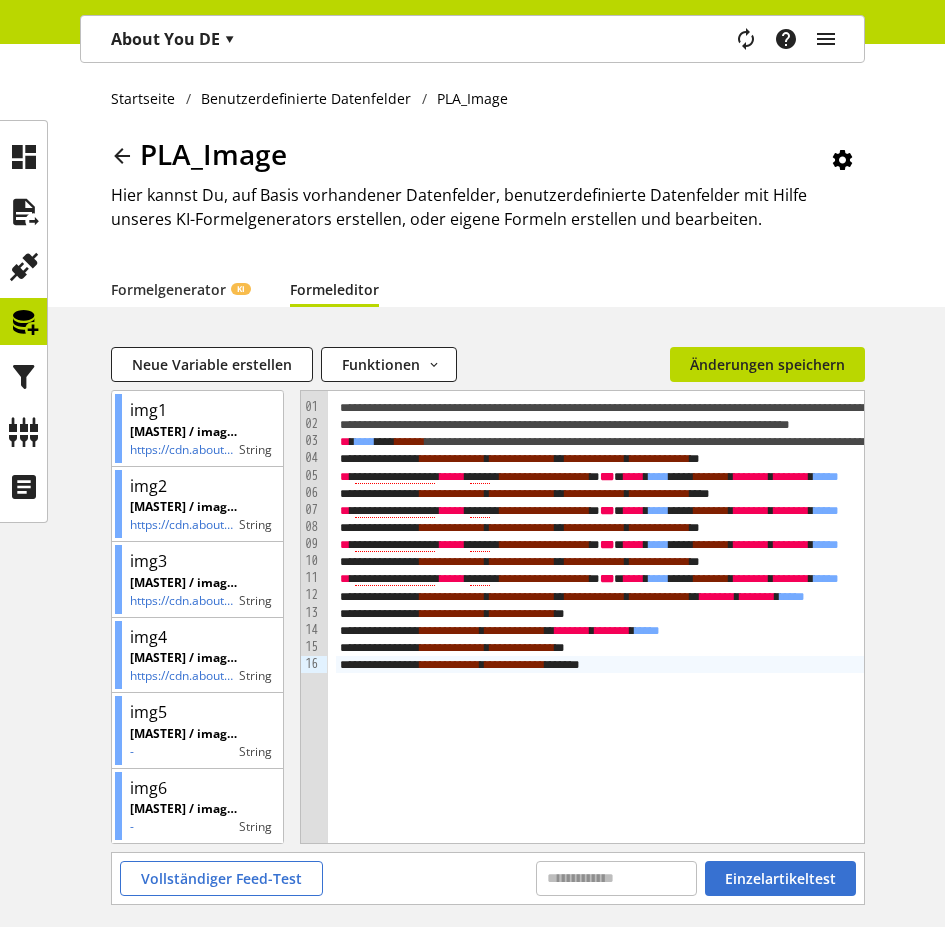 click on "Neue Variable erstellen Funktionen abs avg base64_decode base64_encode capitalize case category ceil clean_html count date (current) date floor if in_string is_empty left len lower max min replace round to_text trim upper Keine Änderung in der Formel oder Datenfelder erkannt Änderungen speichern" at bounding box center [488, 368] 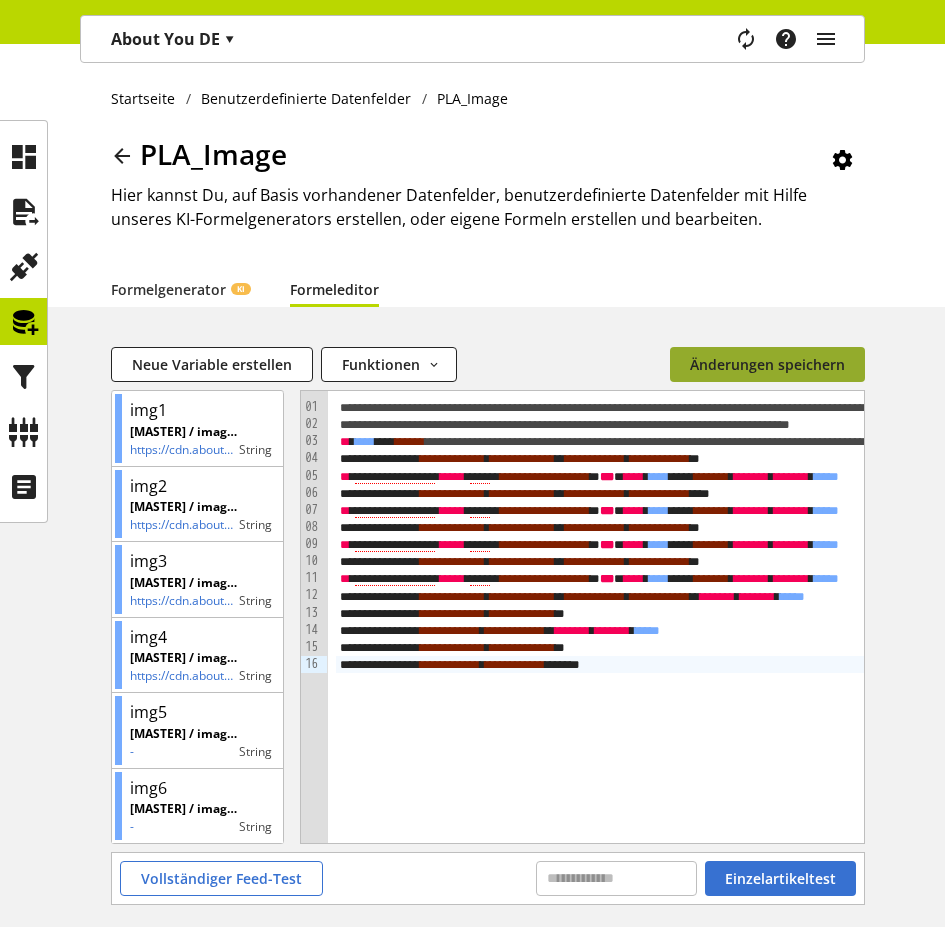click on "Änderungen speichern" at bounding box center (767, 364) 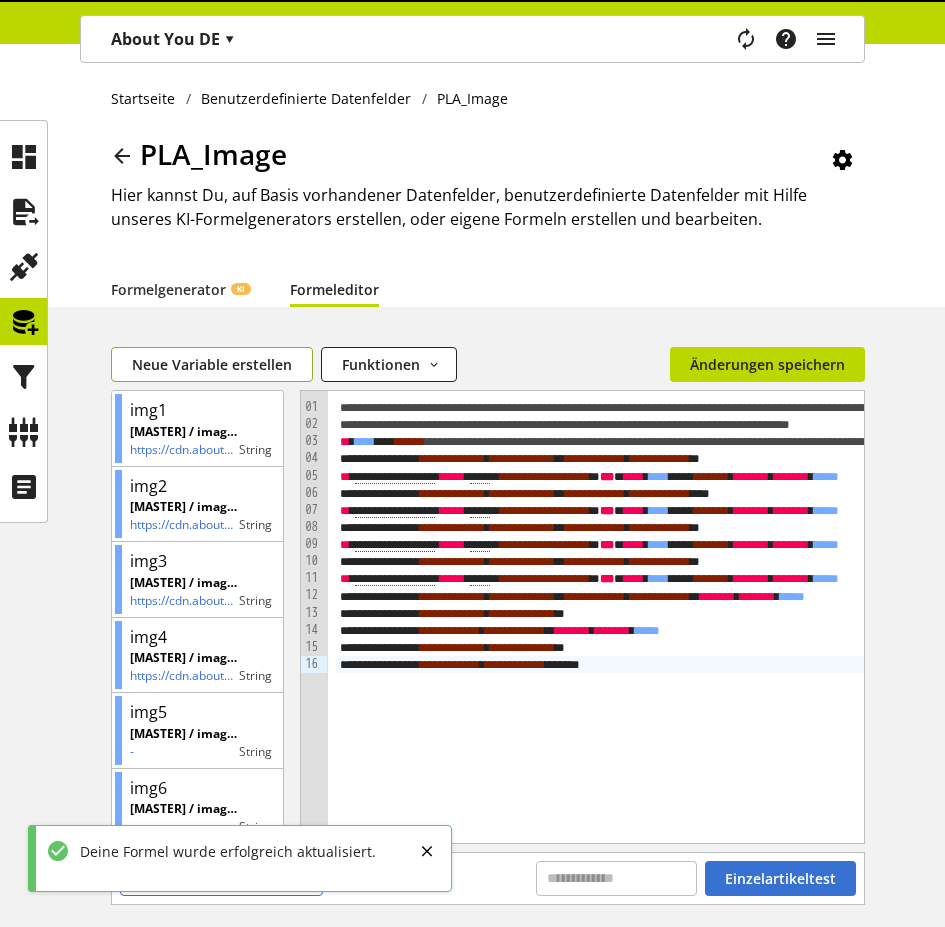 click on "Neue Variable erstellen" at bounding box center (212, 364) 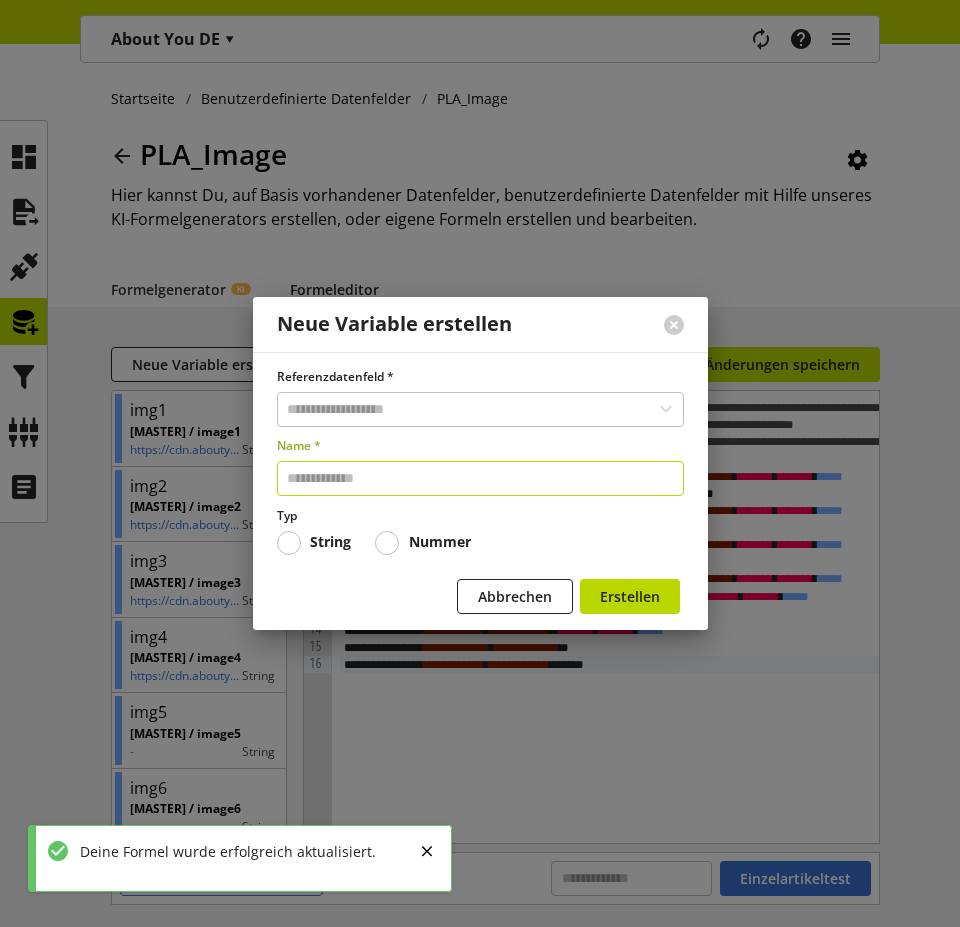 click at bounding box center (480, 478) 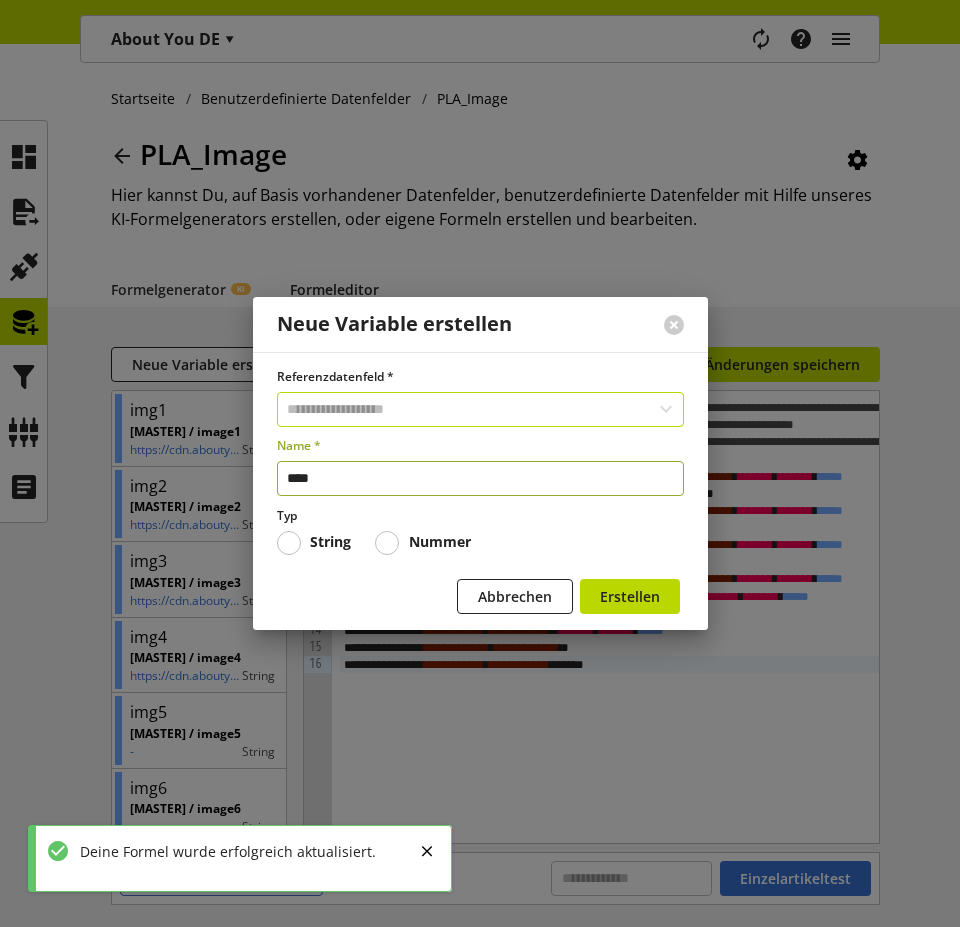 type on "****" 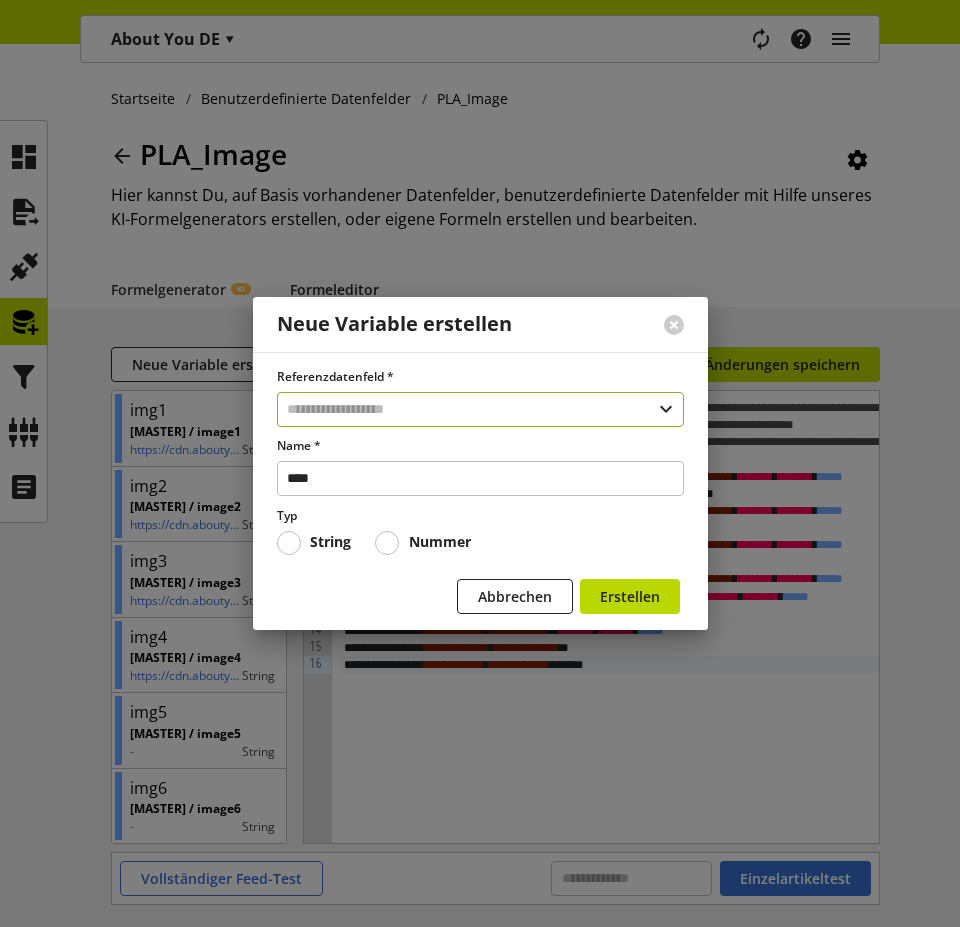 click at bounding box center [480, 409] 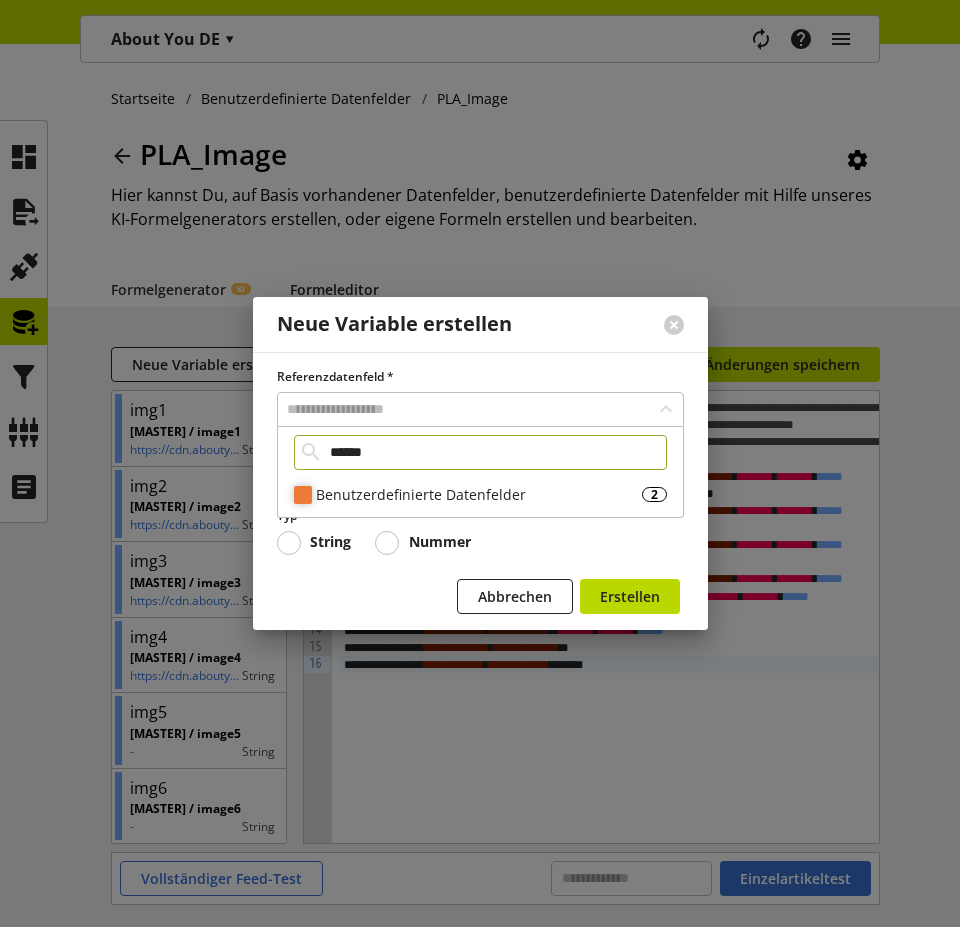 type on "******" 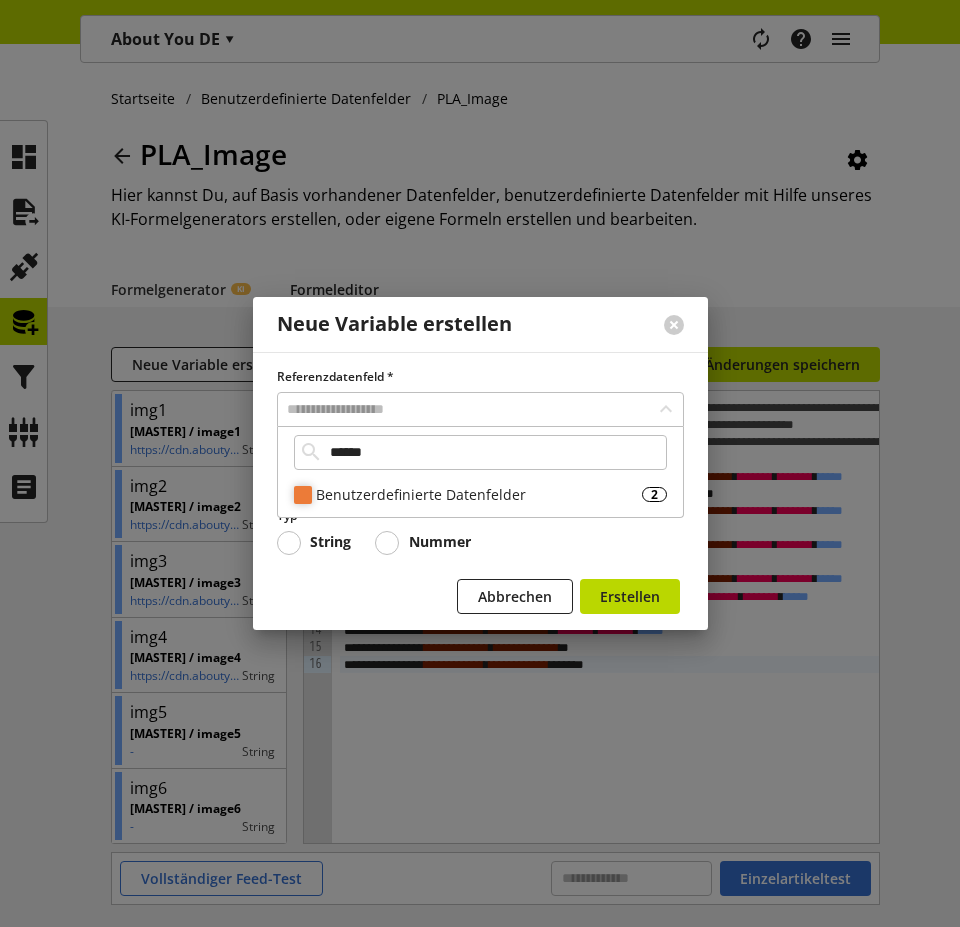 click on "Benutzerdefinierte Datenfelder 2" at bounding box center [480, 494] 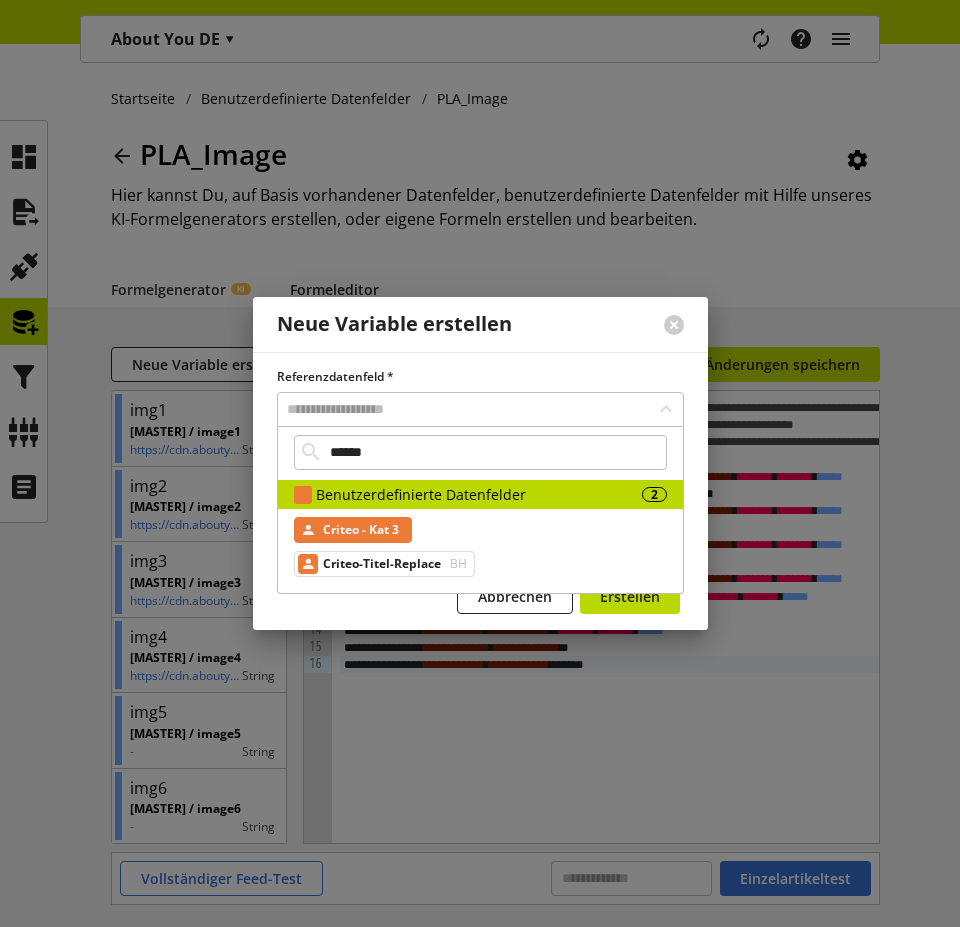 click on "Criteo - Kat 3" at bounding box center (361, 530) 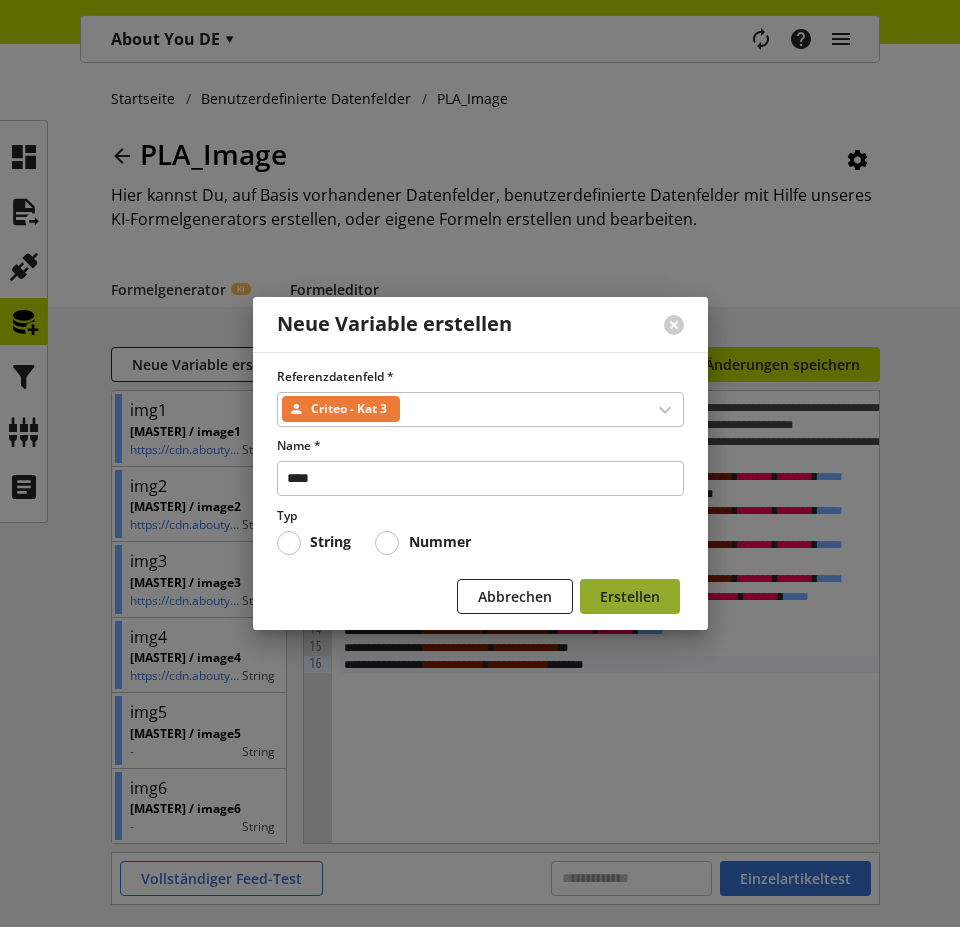 click on "Erstellen" at bounding box center (630, 596) 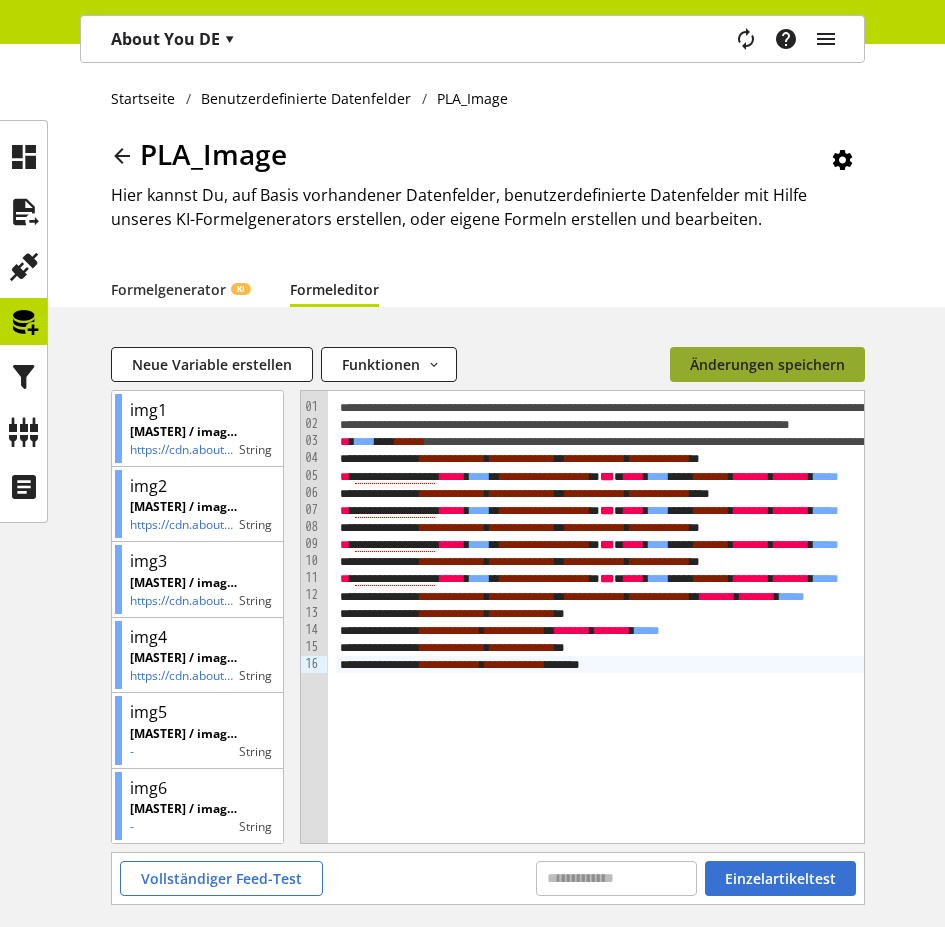 click on "Änderungen speichern" at bounding box center [767, 364] 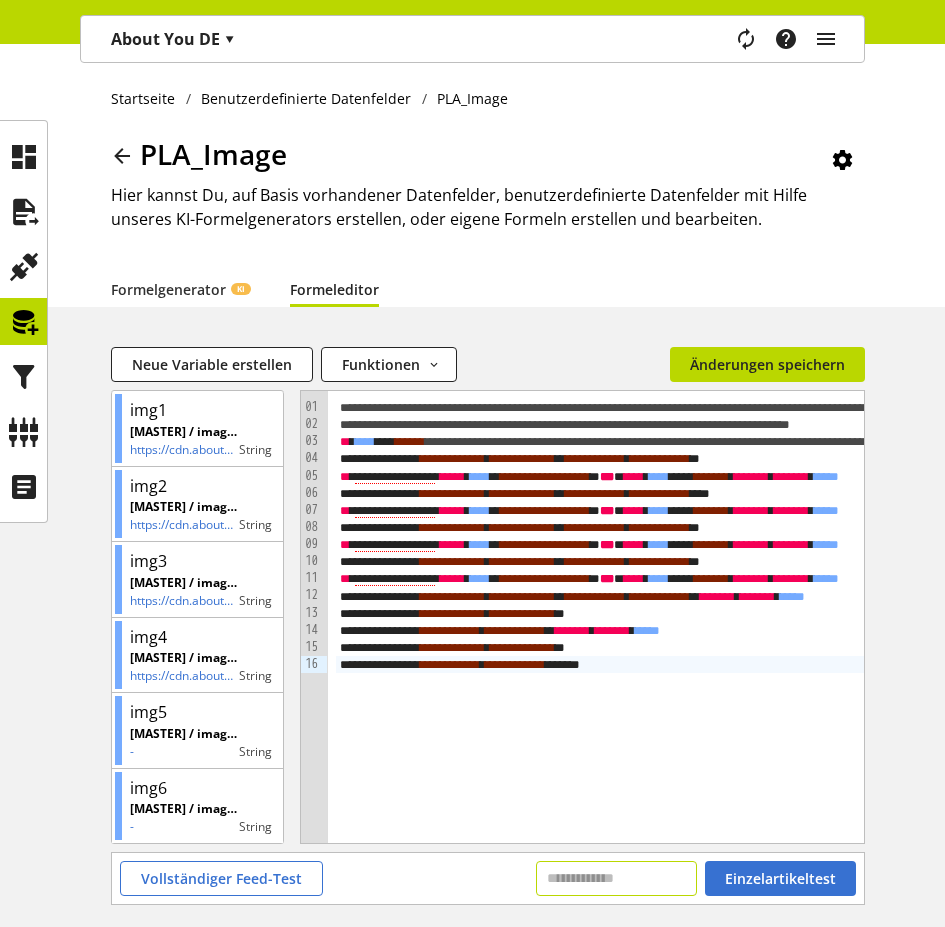 click at bounding box center [616, 878] 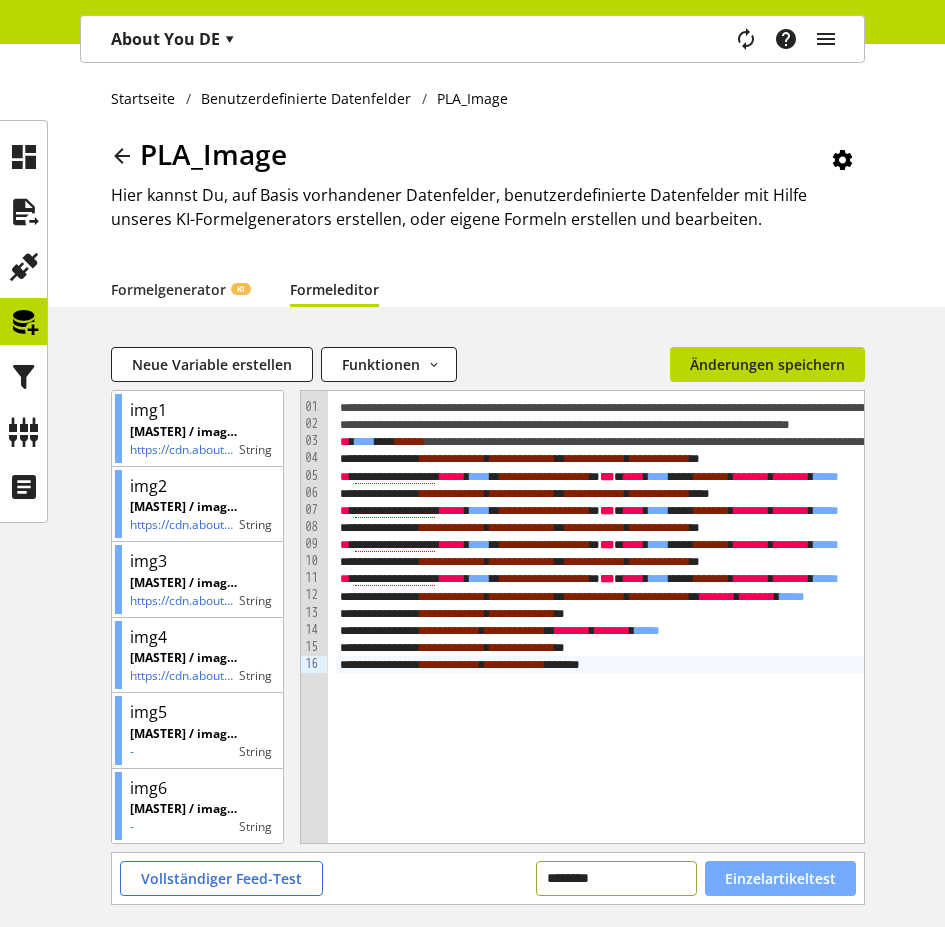 type on "********" 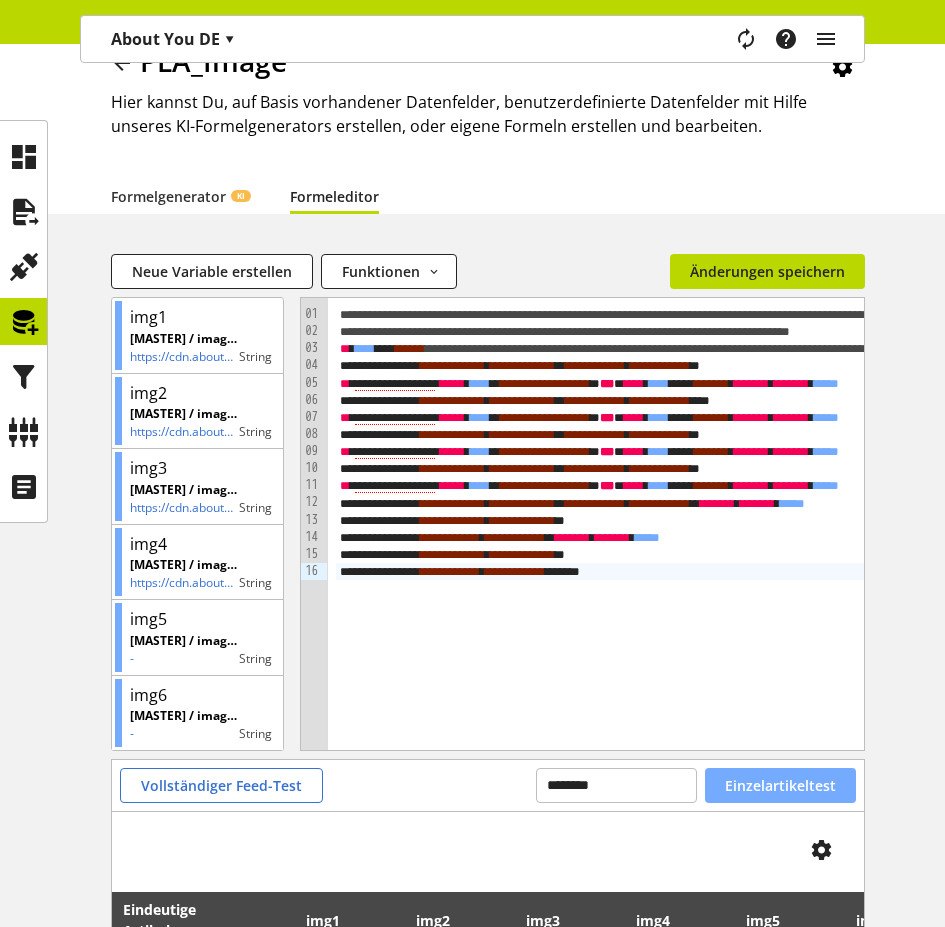scroll, scrollTop: 280, scrollLeft: 0, axis: vertical 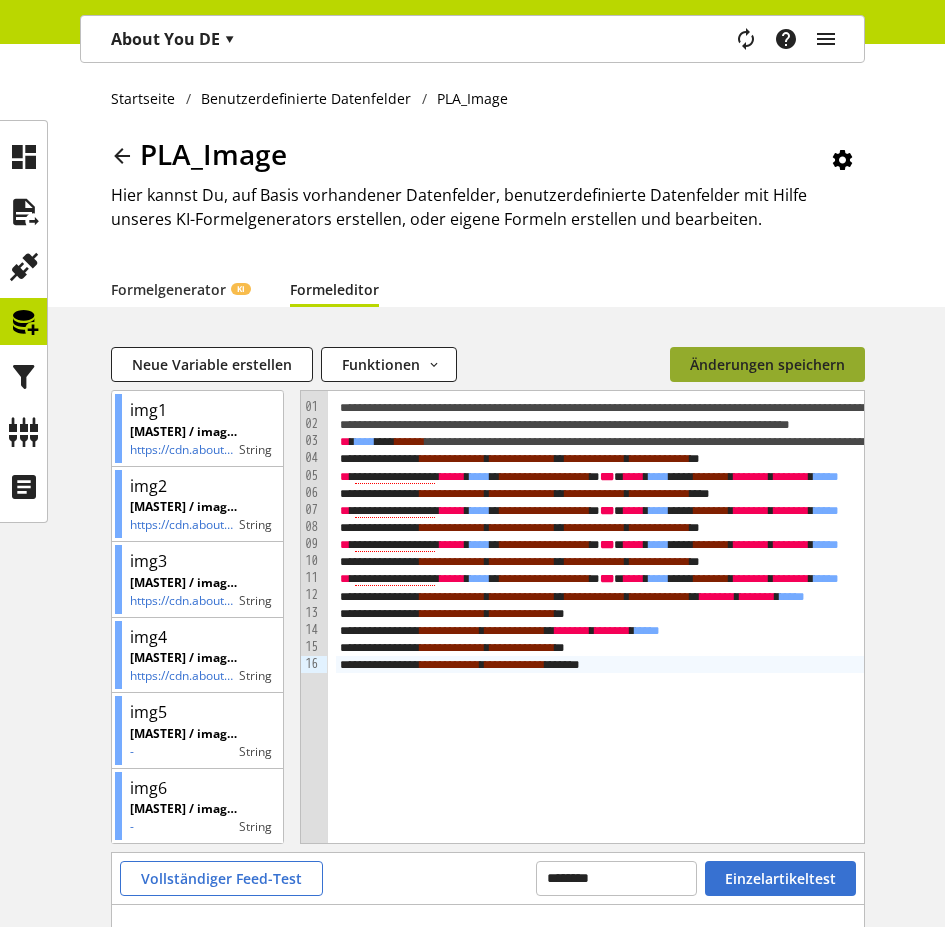 click on "Änderungen speichern" at bounding box center (767, 364) 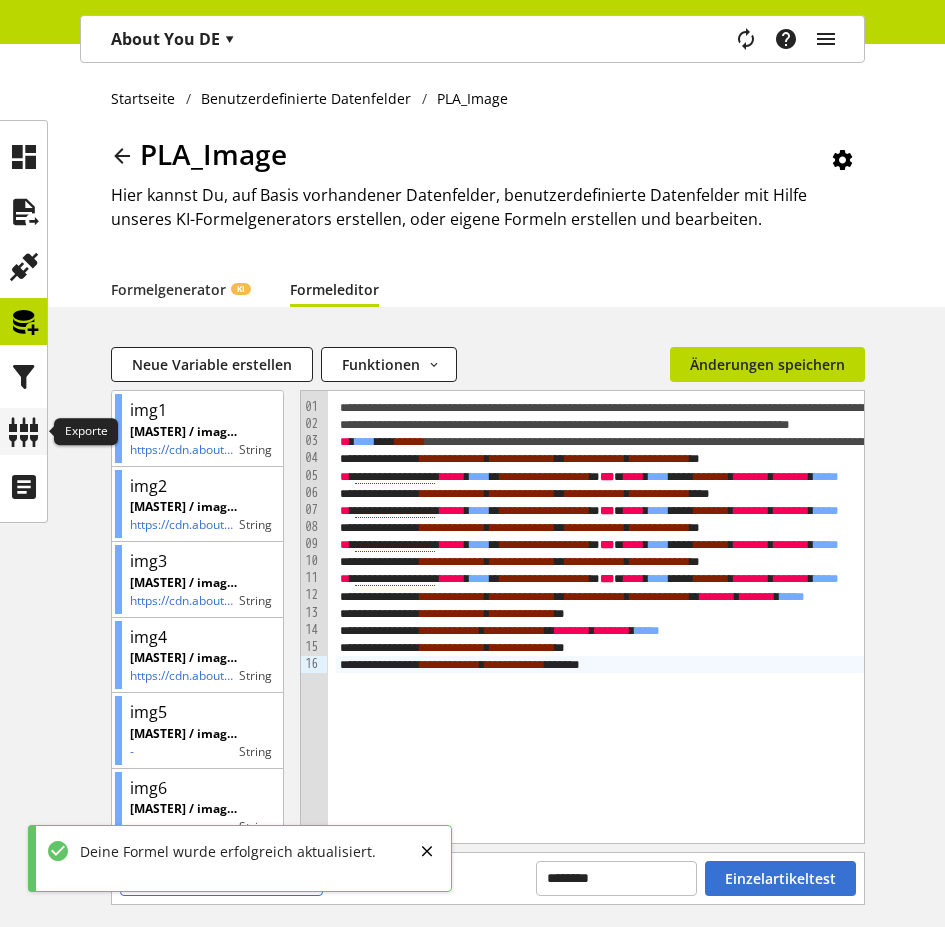 click at bounding box center [24, 432] 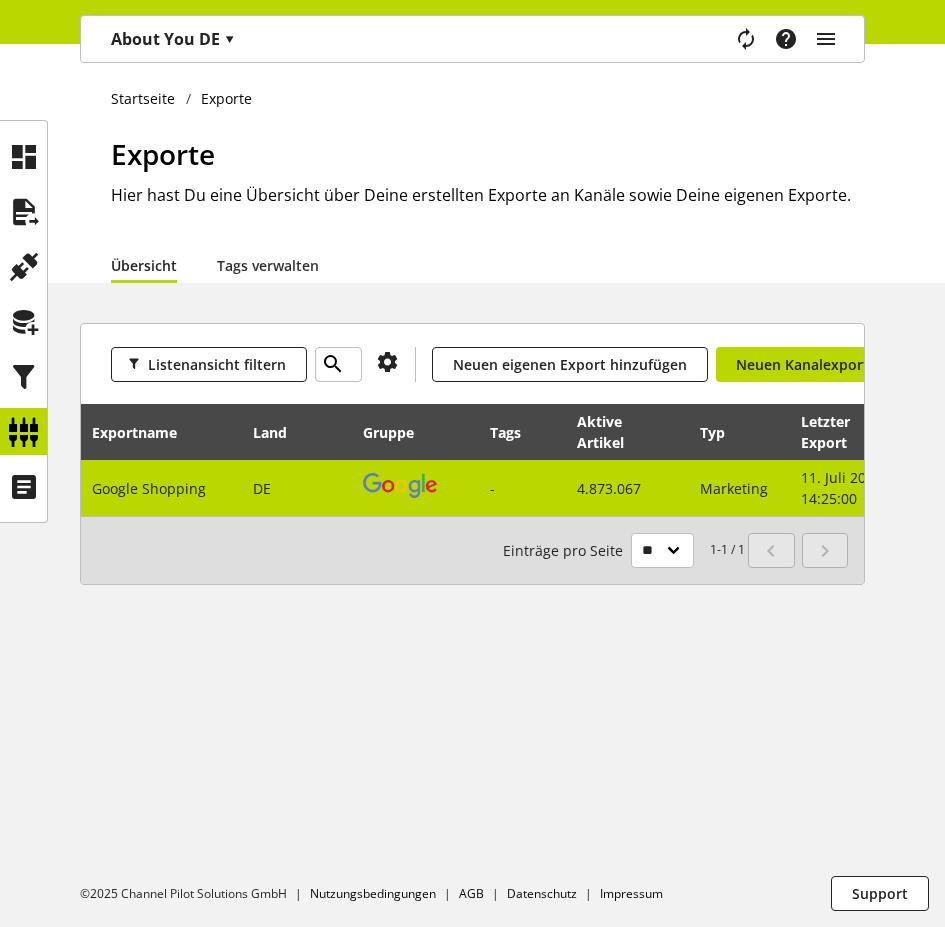 scroll, scrollTop: 0, scrollLeft: 396, axis: horizontal 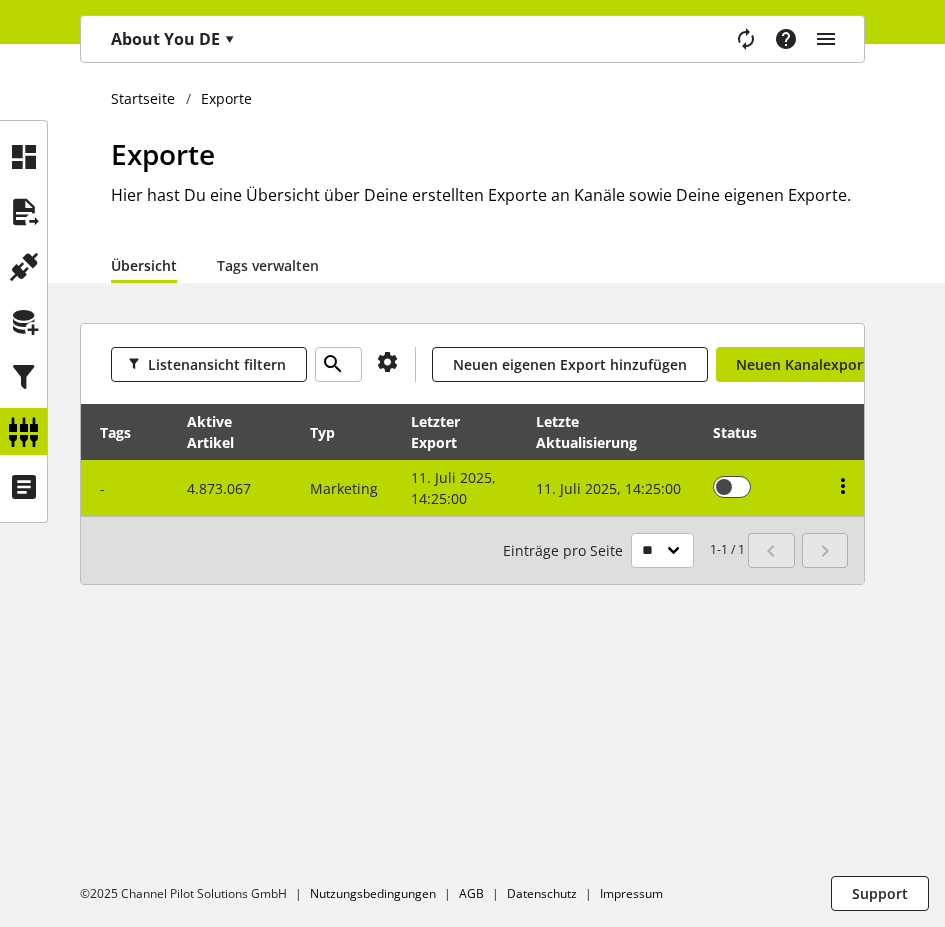 click at bounding box center (843, 486) 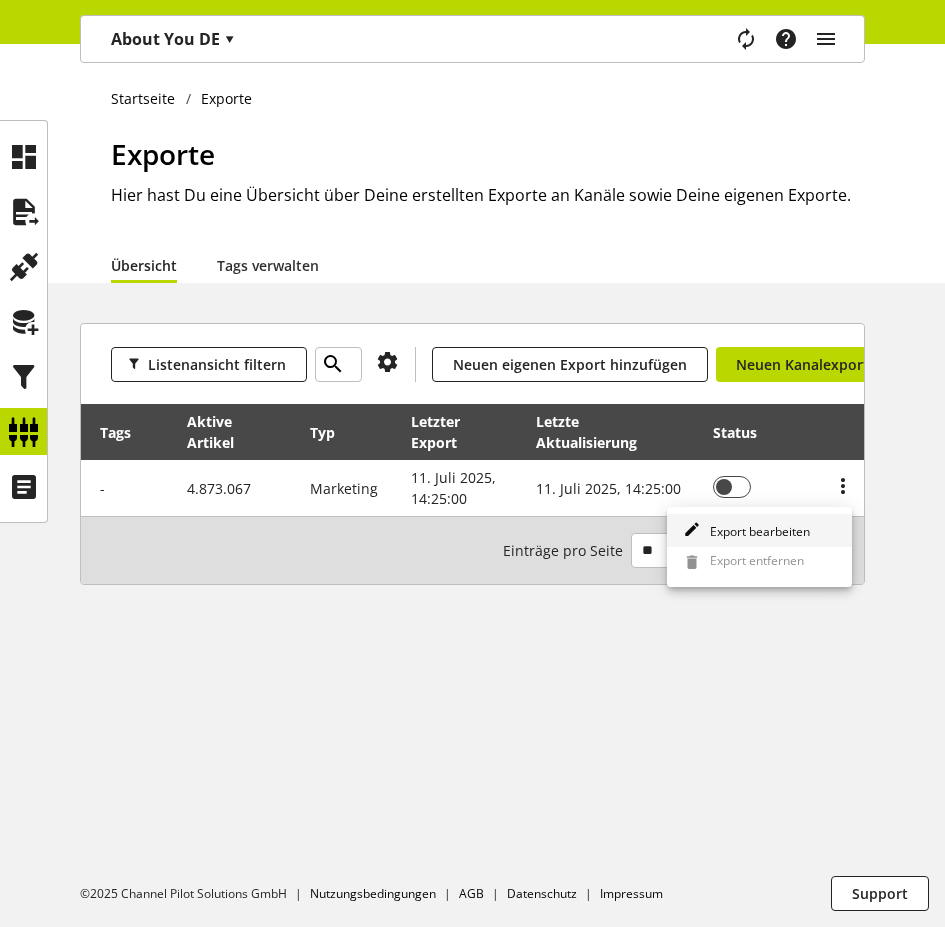 click on "Export bearbeiten" at bounding box center (756, 531) 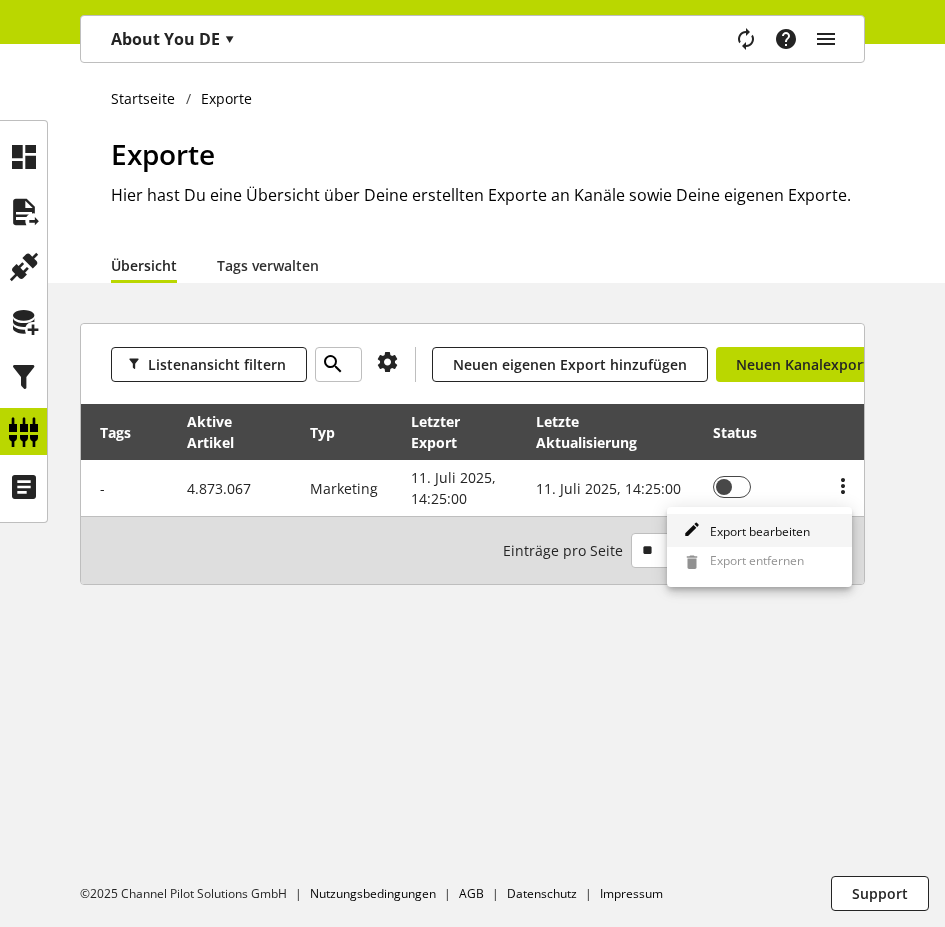 select on "********" 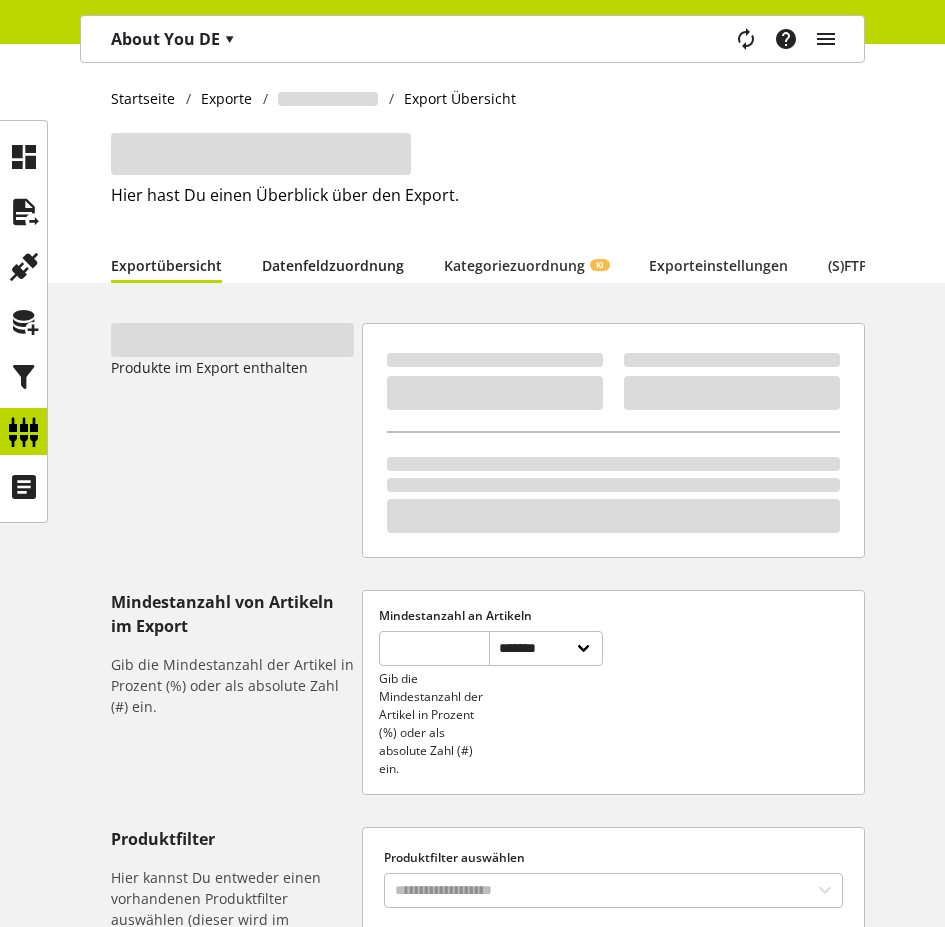click on "Datenfeldzuordnung" at bounding box center (333, 265) 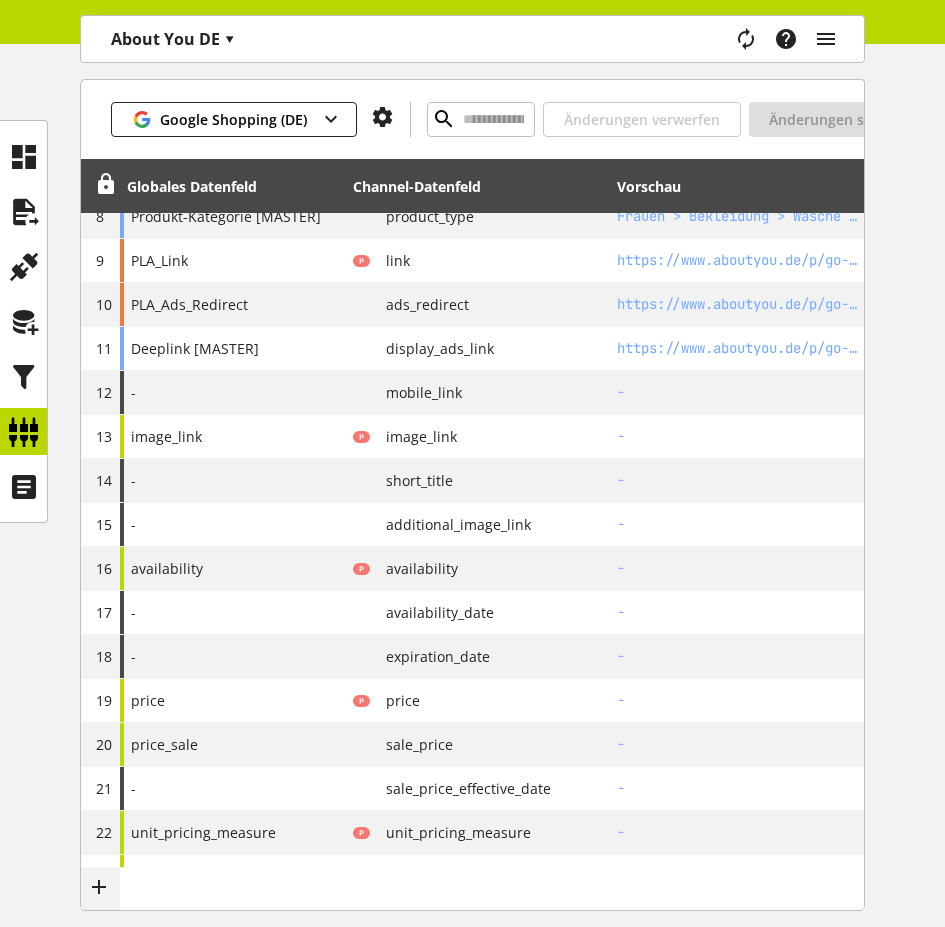 scroll, scrollTop: 644, scrollLeft: 0, axis: vertical 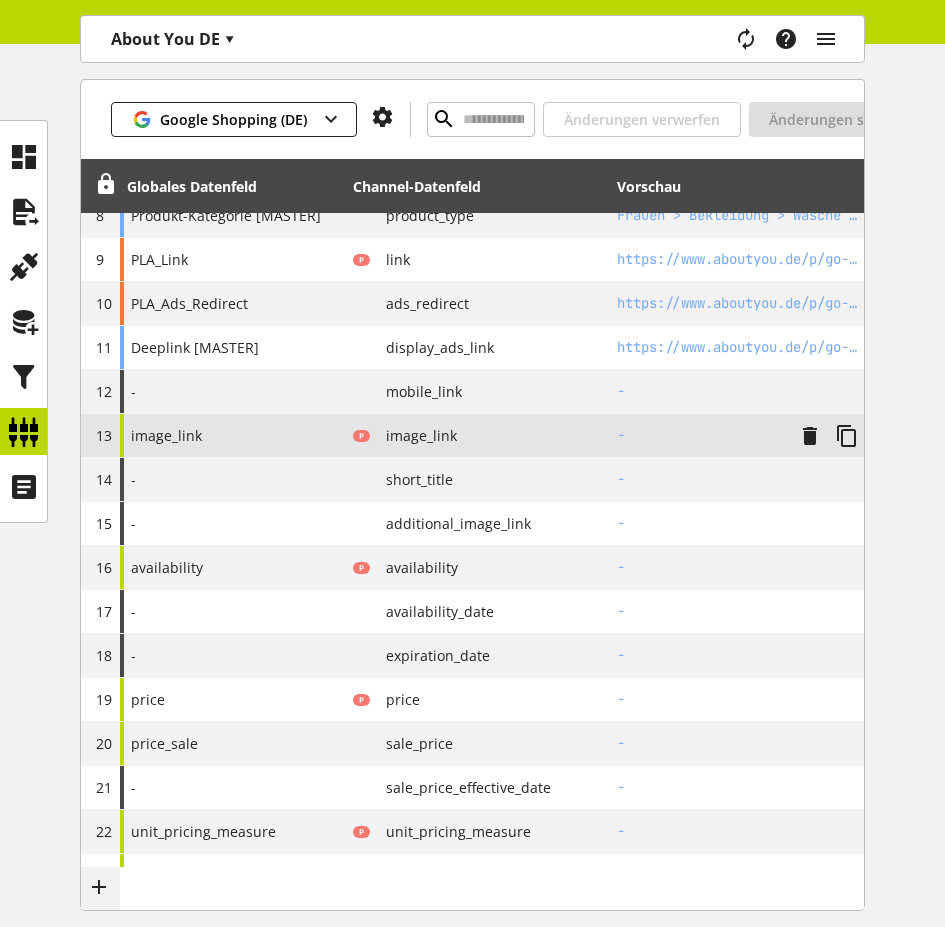 click on "image_link" at bounding box center (413, 435) 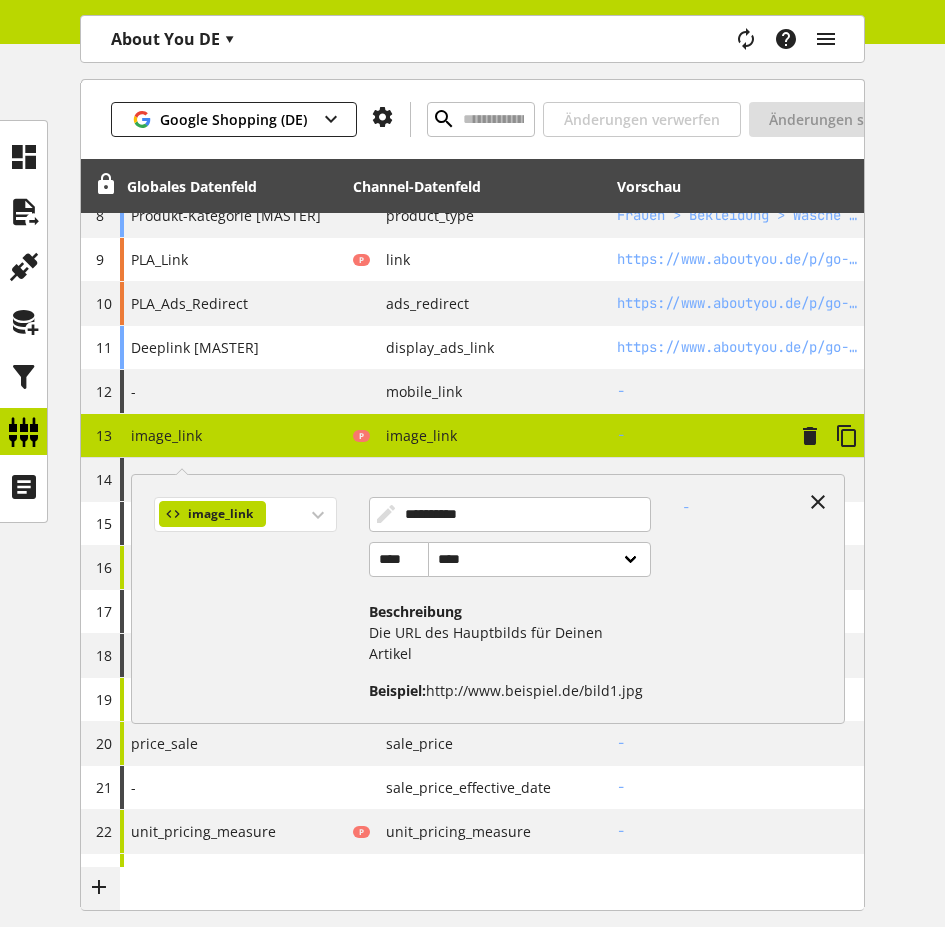 click on "image_link" at bounding box center [220, 514] 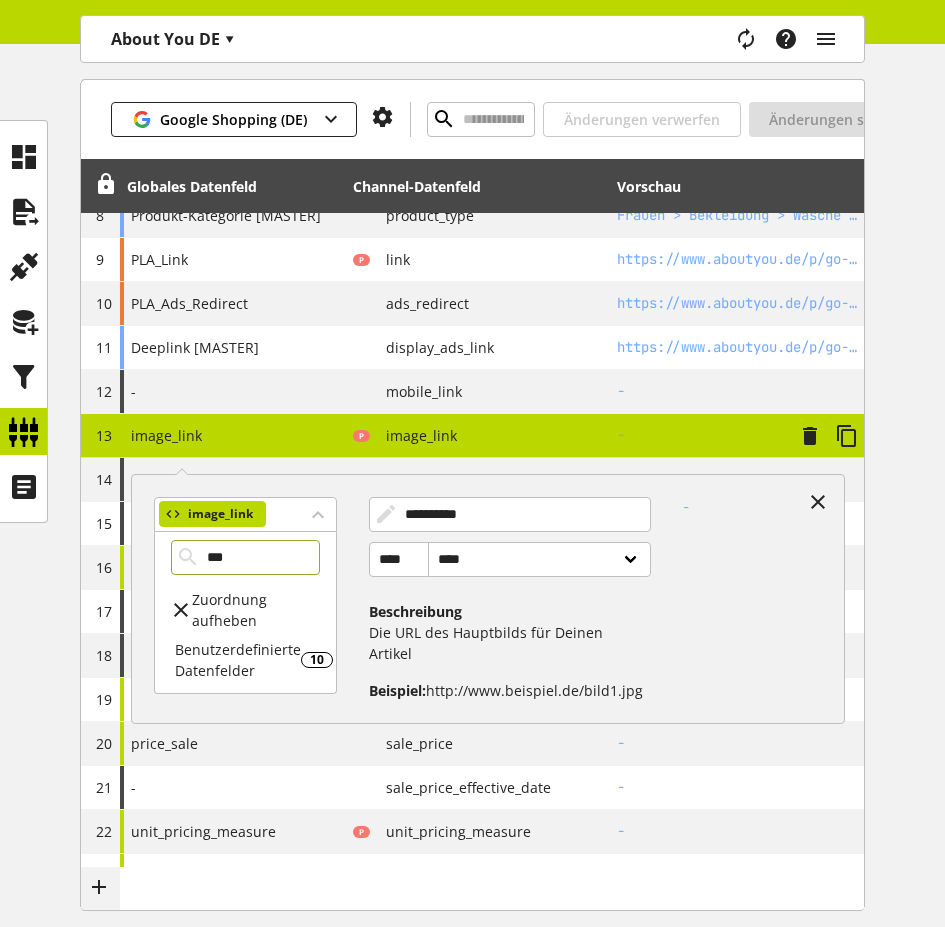 type on "***" 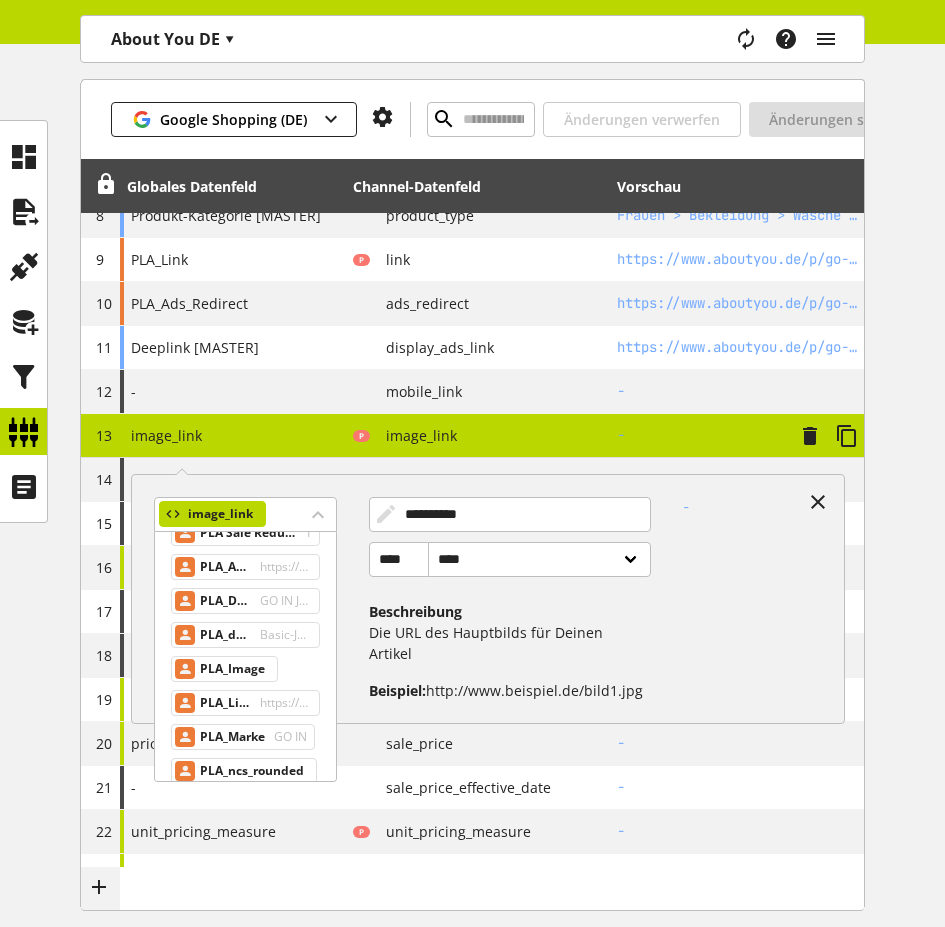 scroll, scrollTop: 208, scrollLeft: 0, axis: vertical 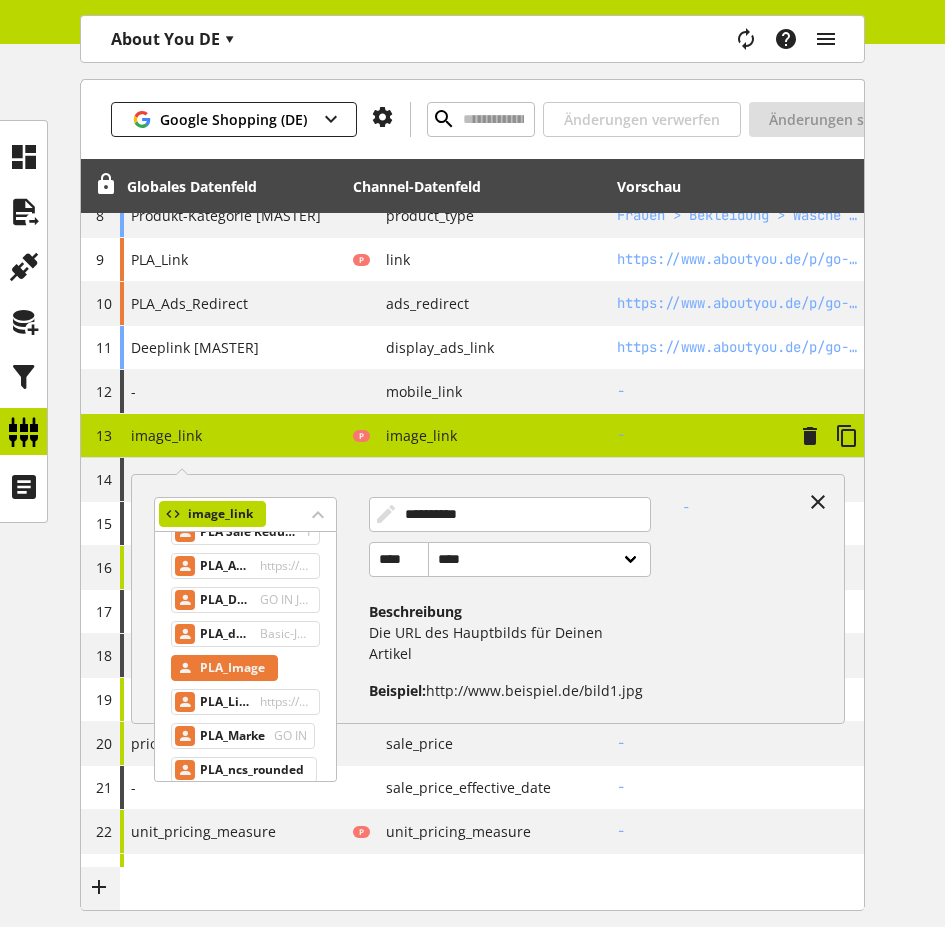 click on "PLA_Image" at bounding box center (232, 668) 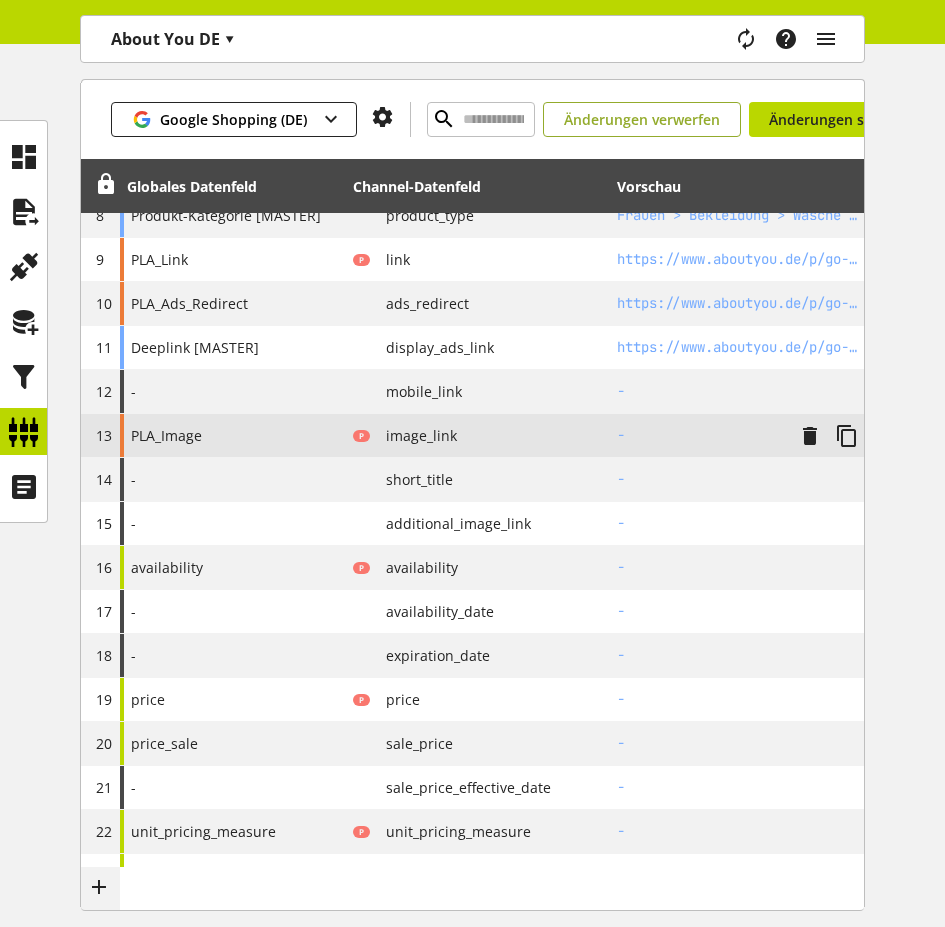 scroll, scrollTop: 0, scrollLeft: 200, axis: horizontal 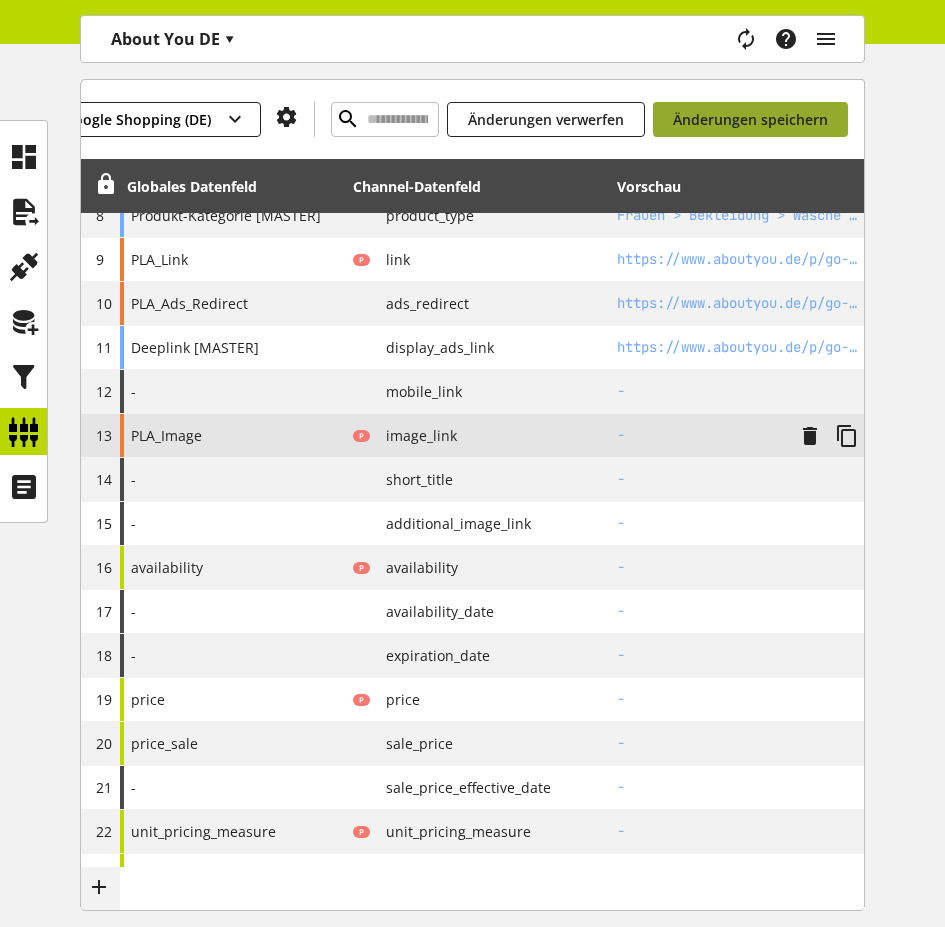 click on "Änderungen speichern" at bounding box center (750, 119) 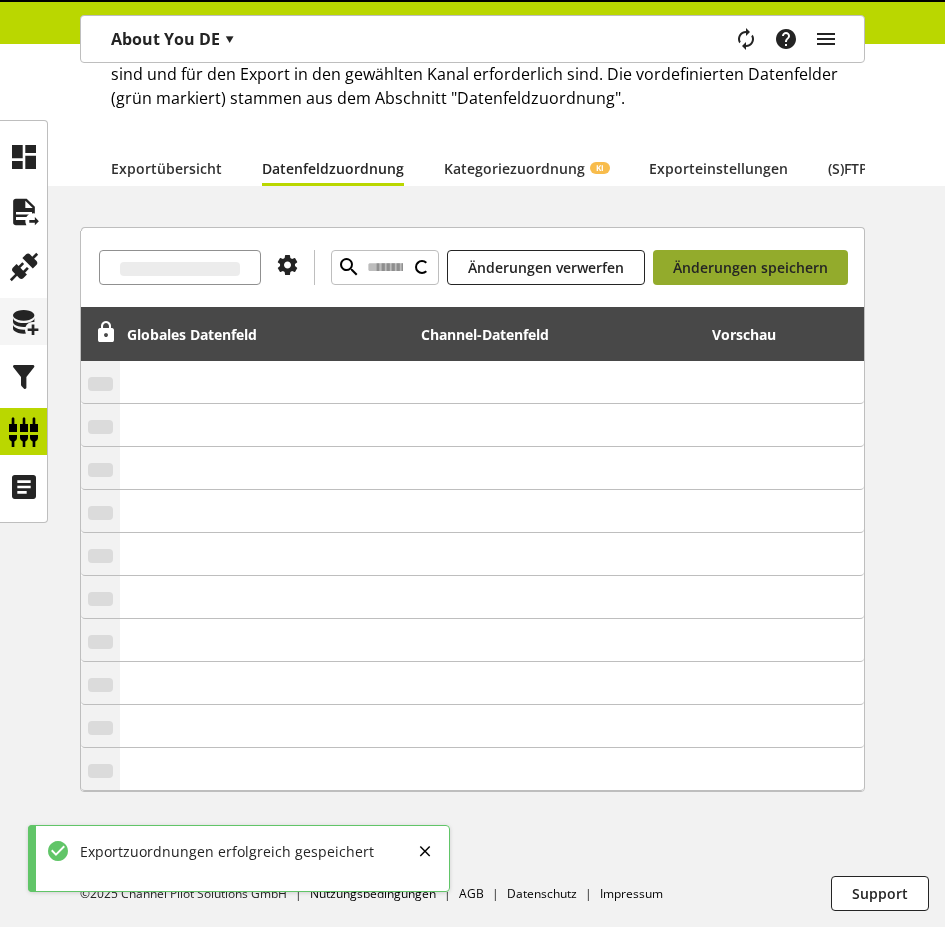 scroll, scrollTop: 186, scrollLeft: 0, axis: vertical 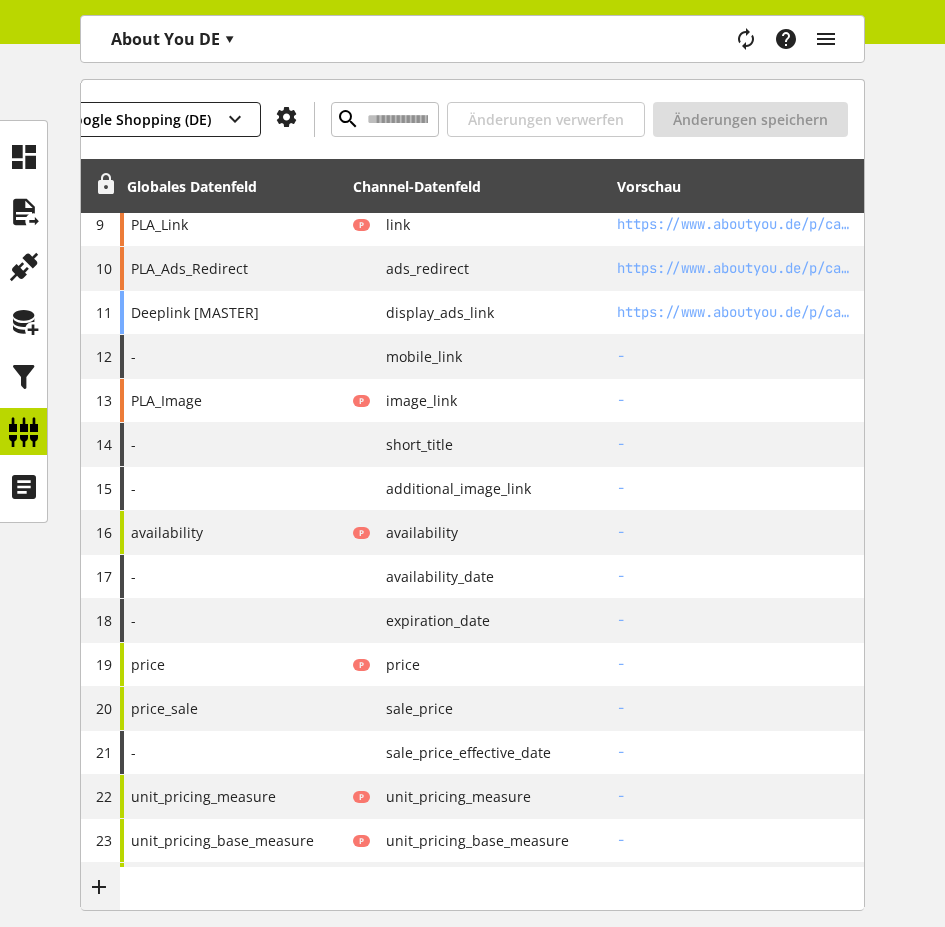 click at bounding box center [106, 184] 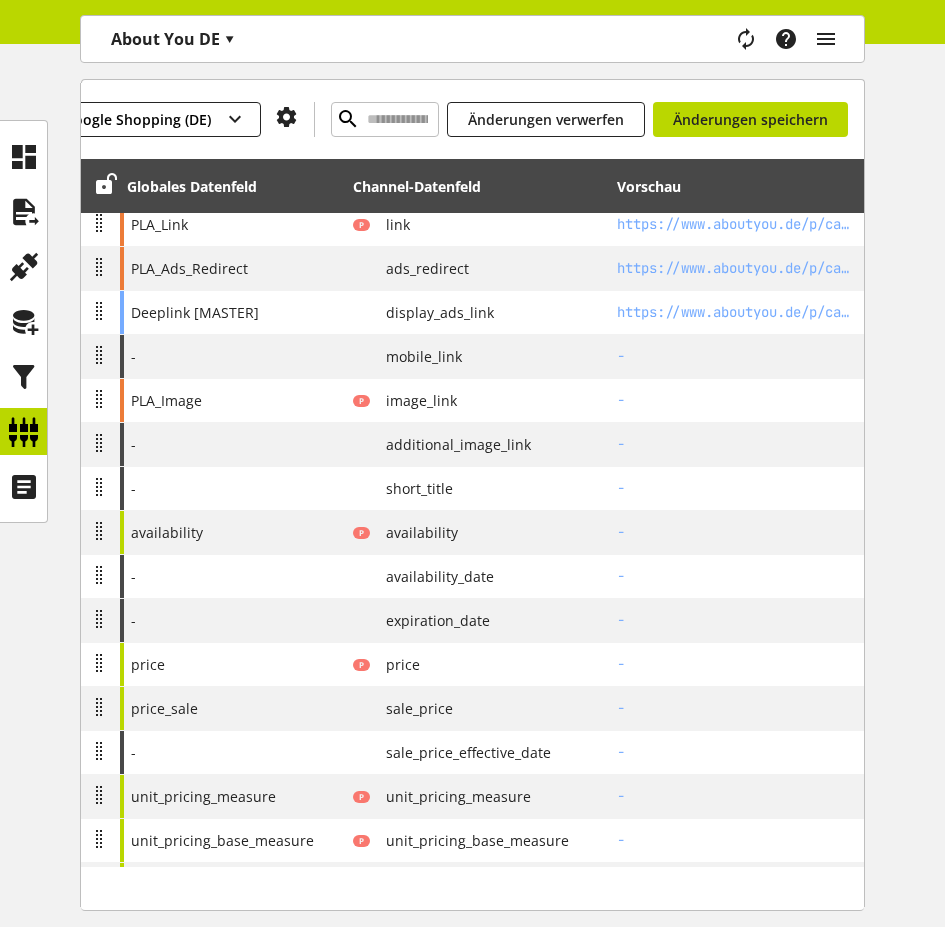 click on "Globales Datenfeld" at bounding box center [233, 186] 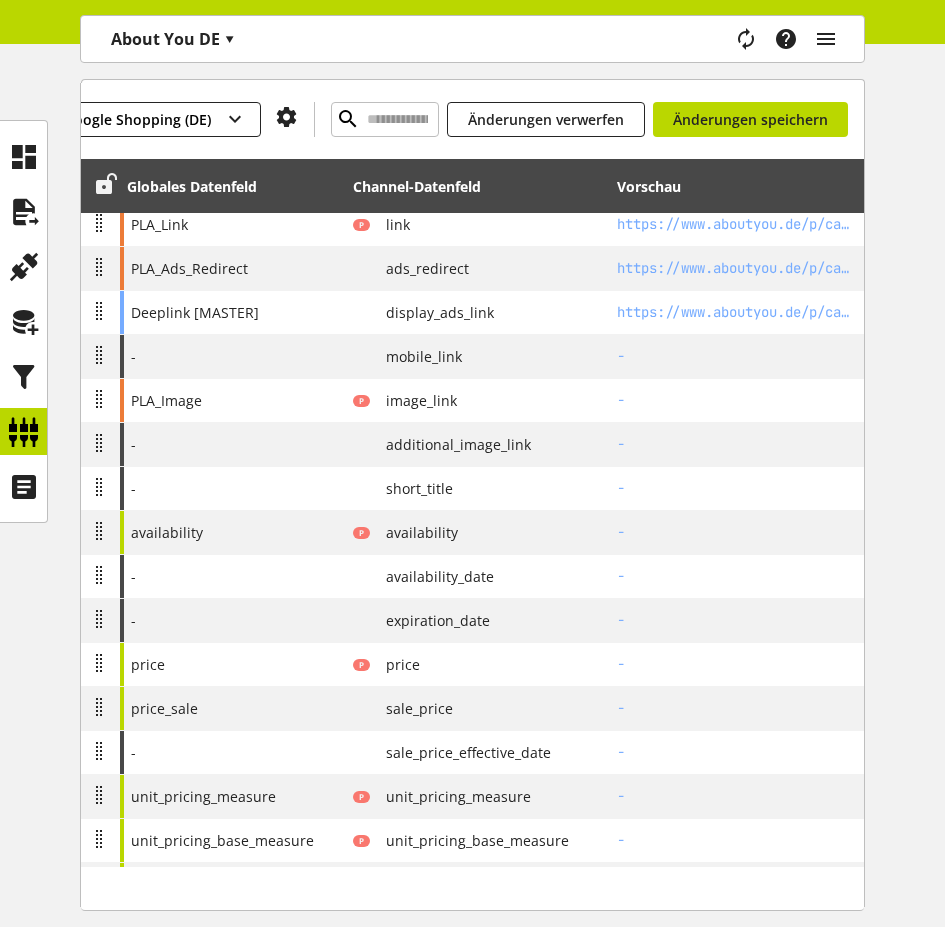 click at bounding box center (106, 184) 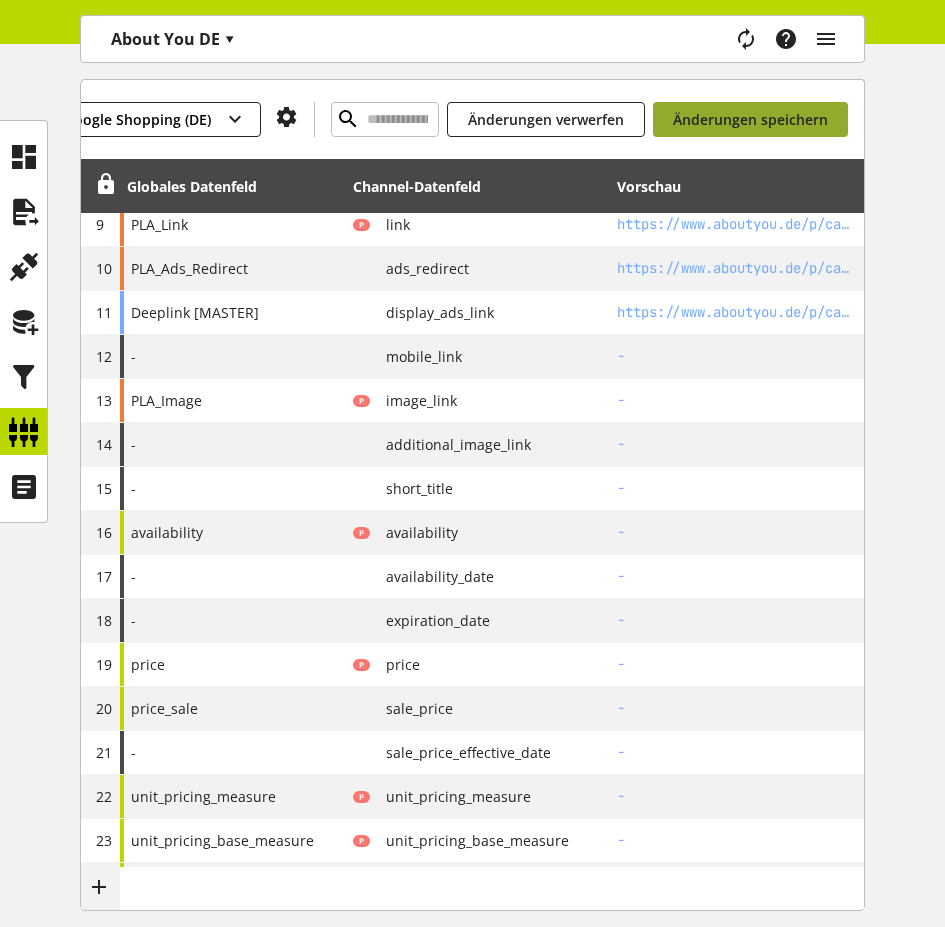 click on "Änderungen speichern" at bounding box center [750, 119] 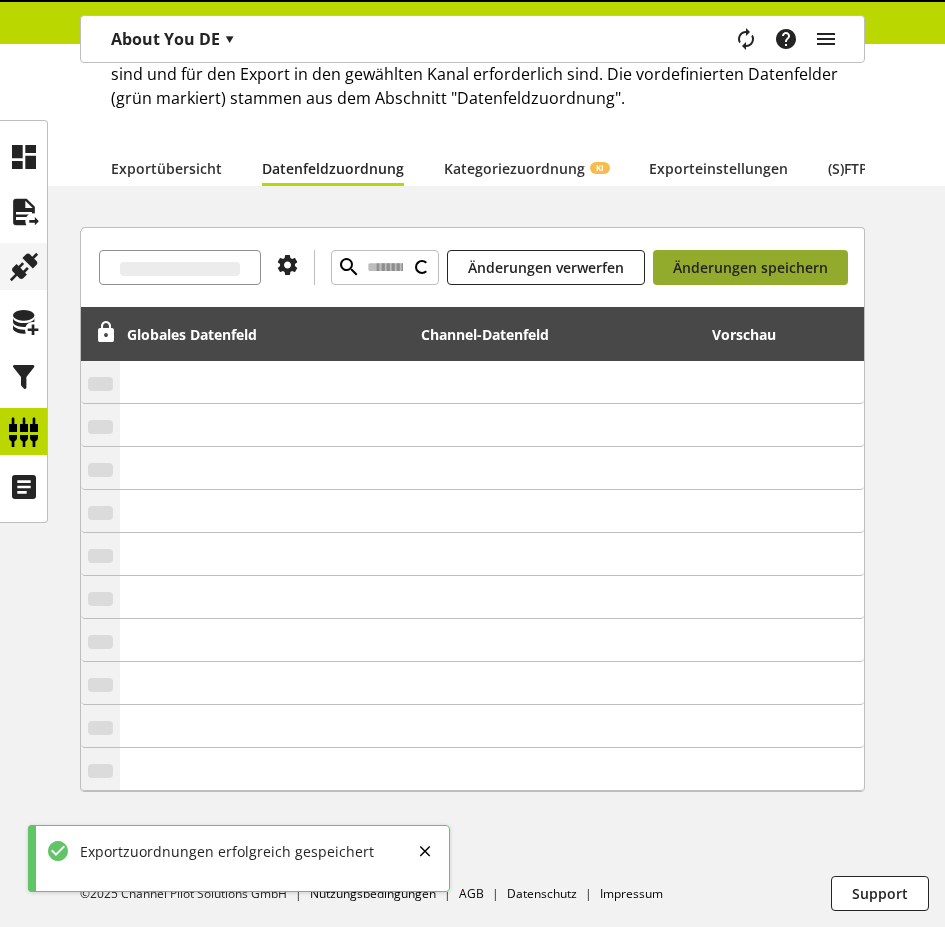 scroll, scrollTop: 186, scrollLeft: 0, axis: vertical 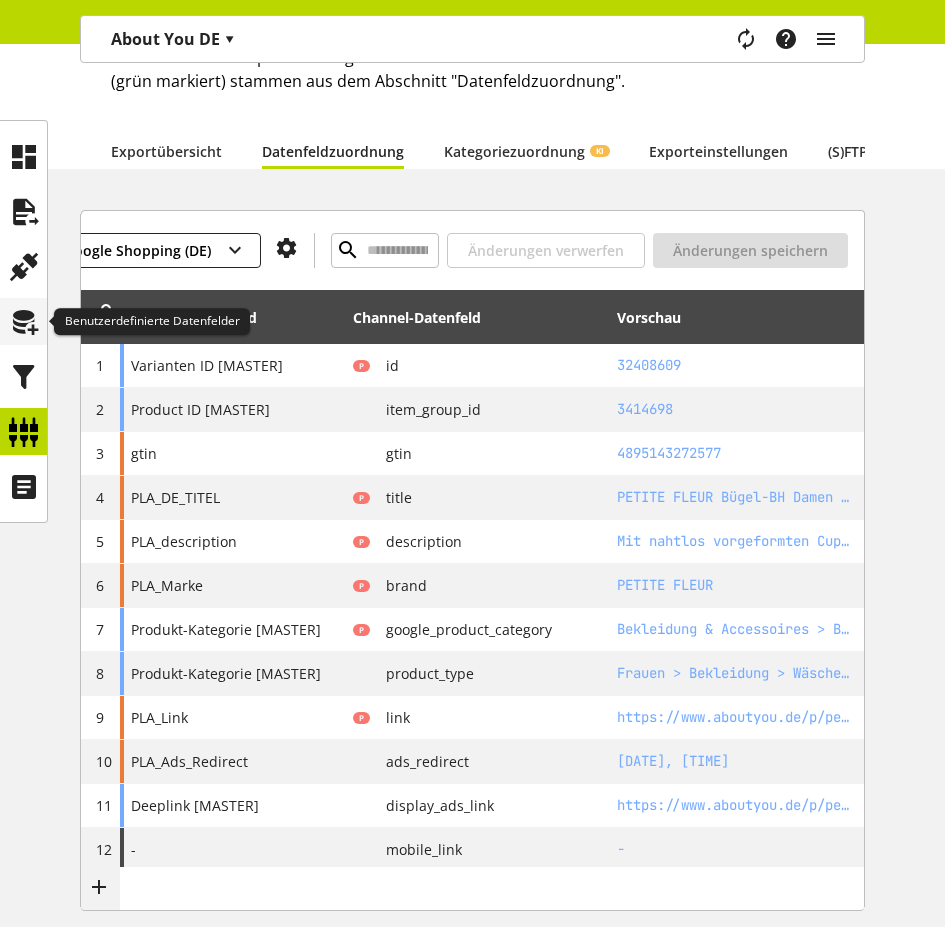 click at bounding box center (24, 322) 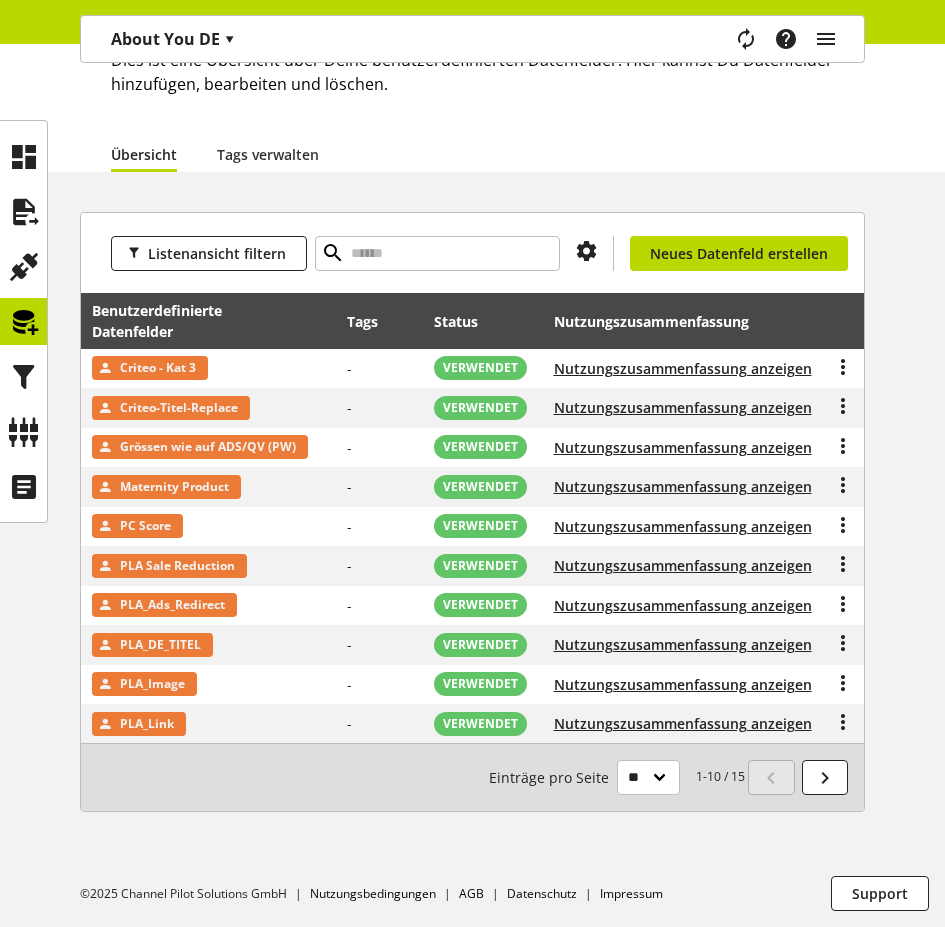 scroll, scrollTop: 0, scrollLeft: 0, axis: both 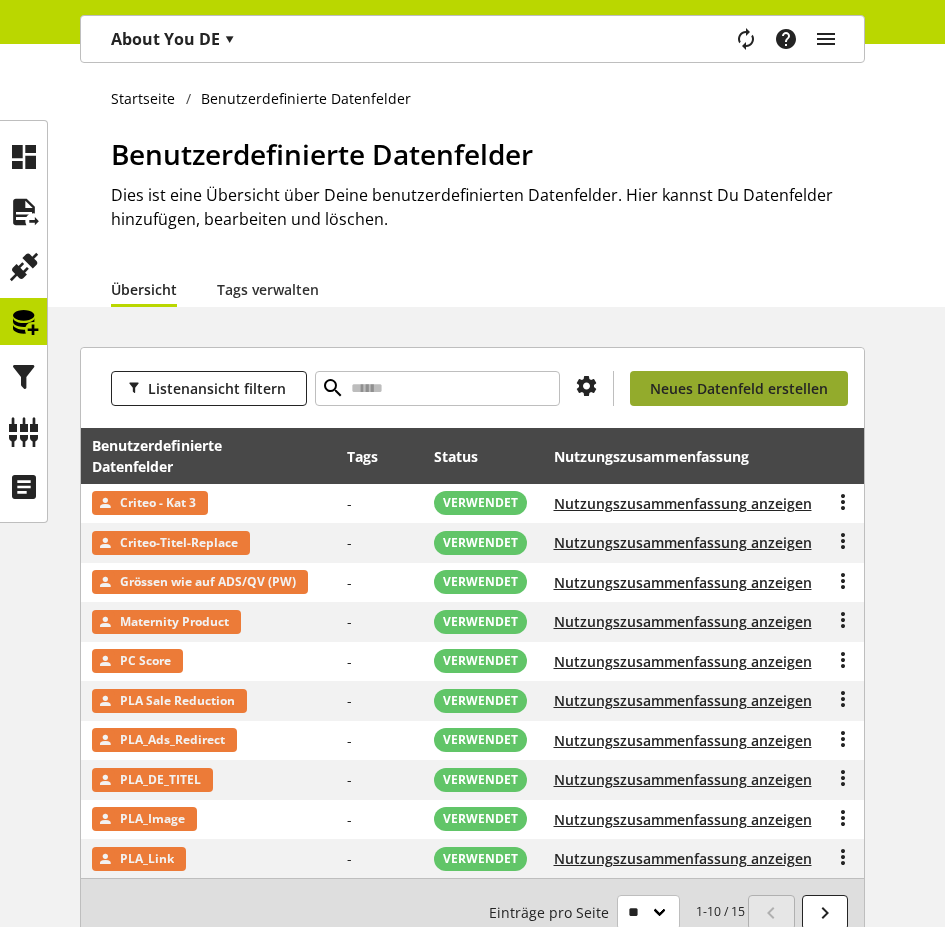 click on "Neues Datenfeld erstellen" at bounding box center [739, 388] 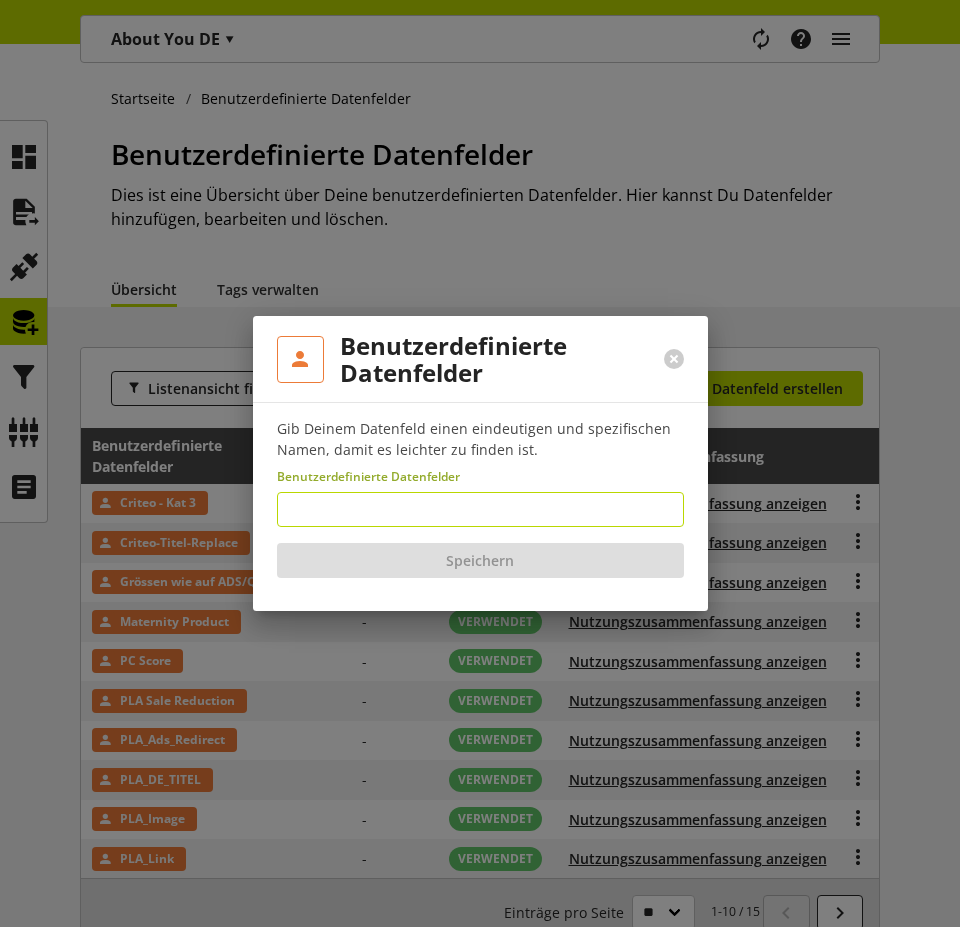 click at bounding box center [480, 509] 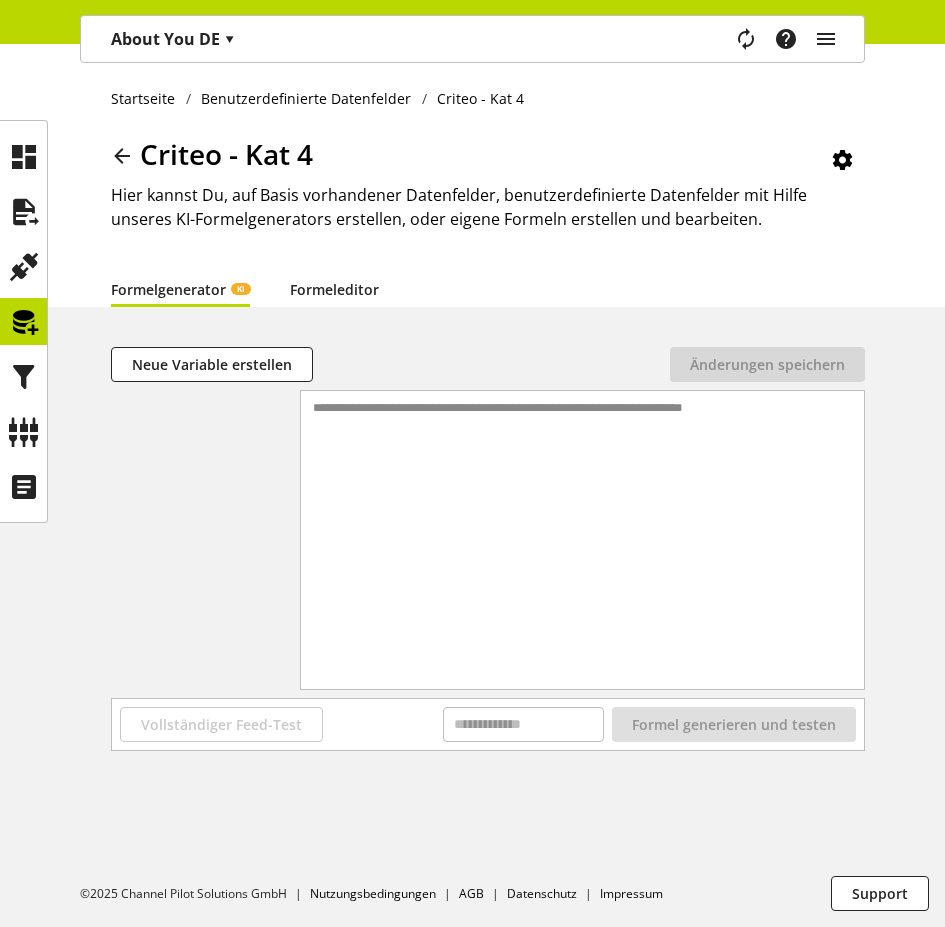 click on "Formeleditor" at bounding box center [334, 289] 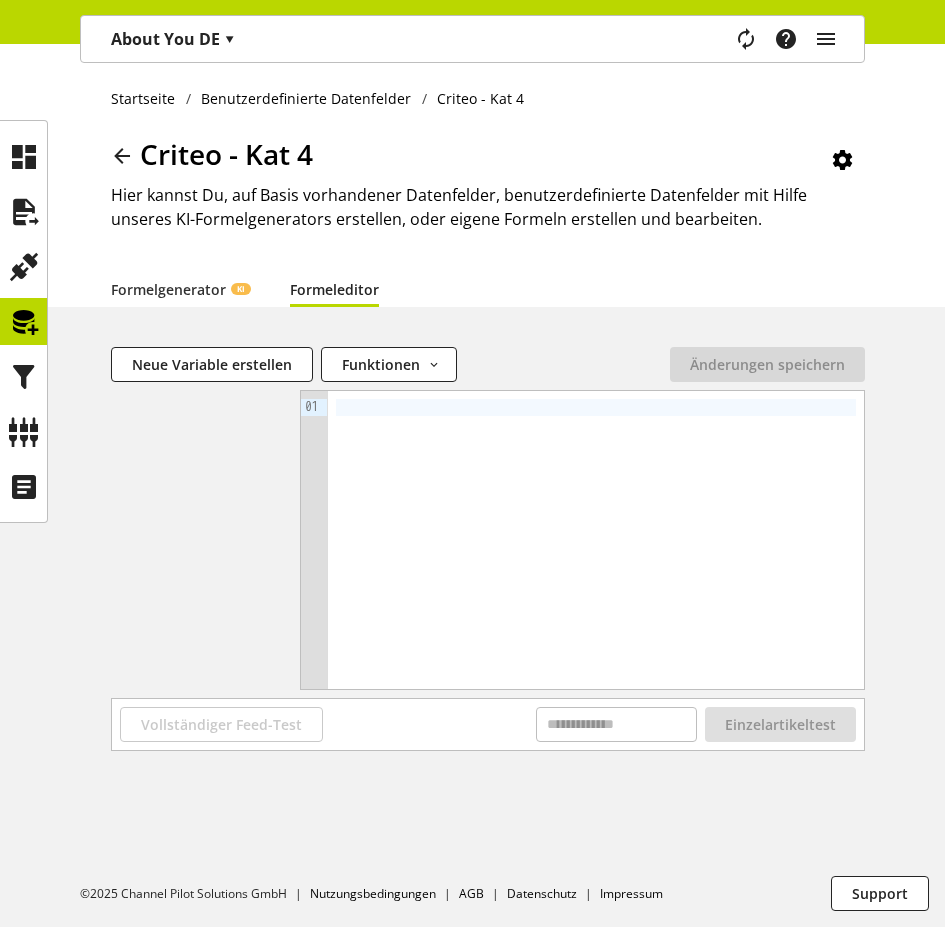 click at bounding box center (596, 540) 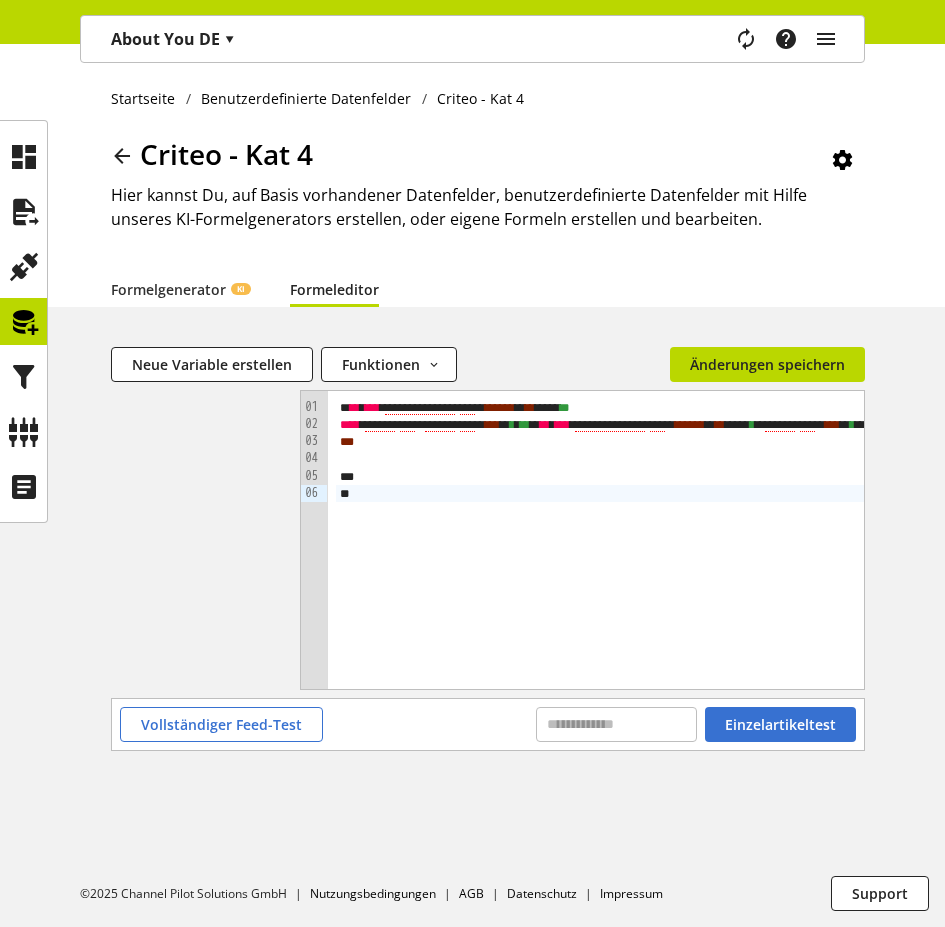 click on "Neue Variable erstellen Funktionen abs avg base64_decode base64_encode capitalize case category ceil clean_html count date (current) date floor if in_string is_empty left len lower max min replace round to_text trim upper Keine Änderung in der Formel oder Datenfelder erkannt Änderungen speichern" at bounding box center (488, 368) 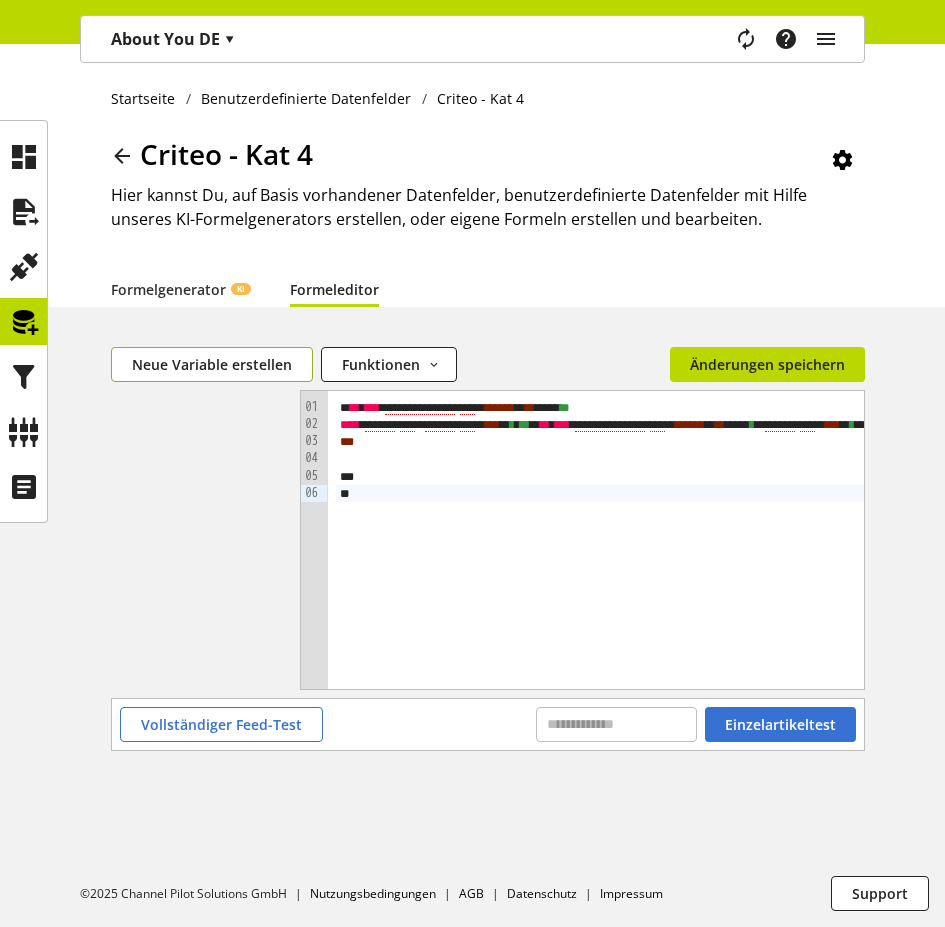 click on "Neue Variable erstellen" at bounding box center (212, 364) 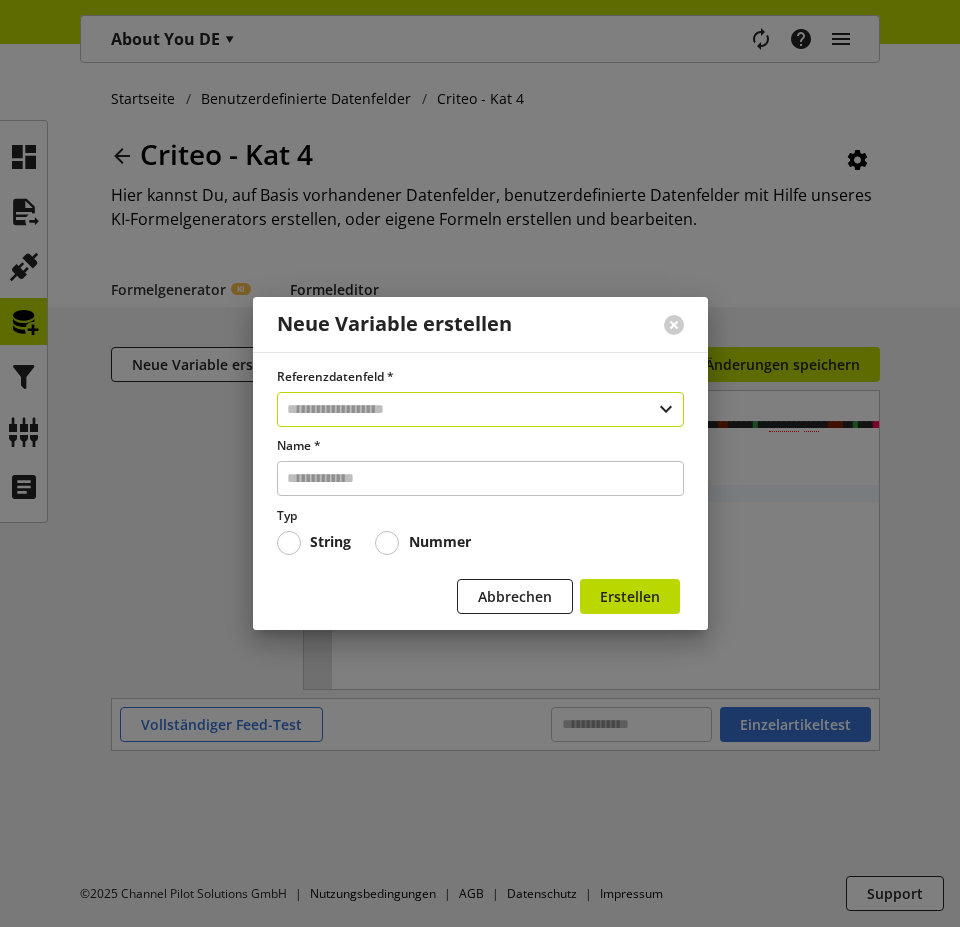 click at bounding box center (480, 409) 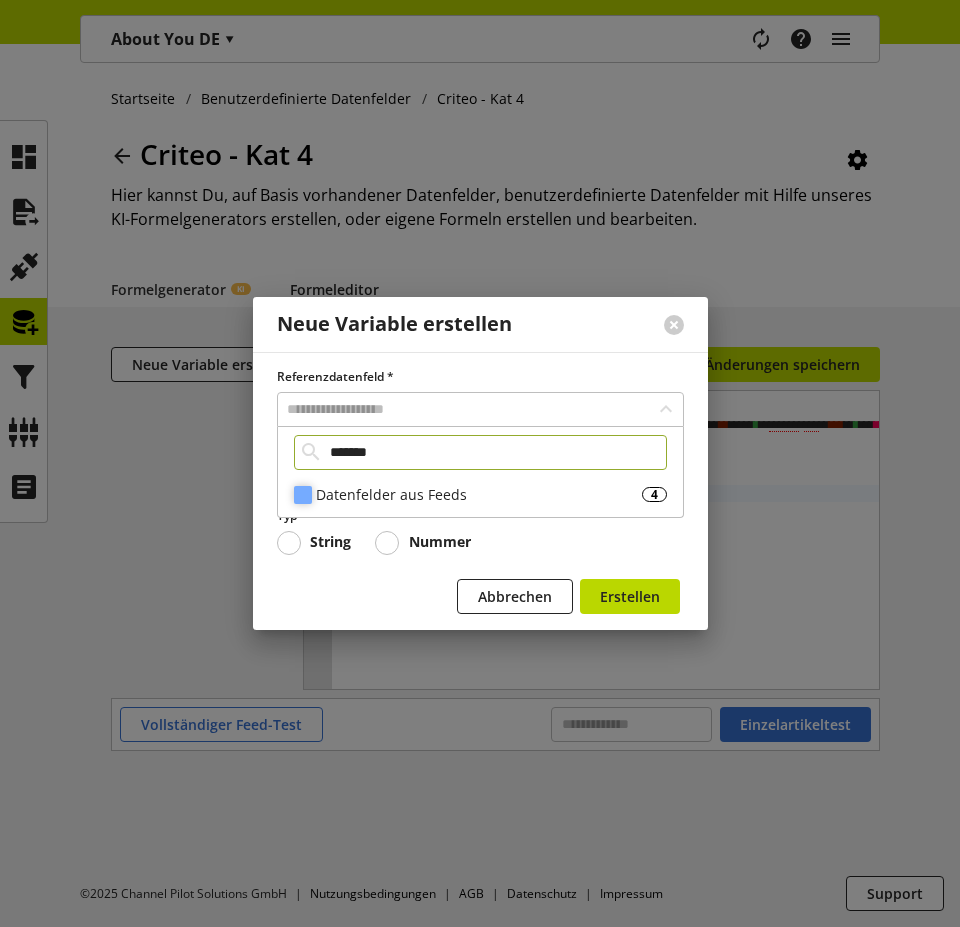 type on "*******" 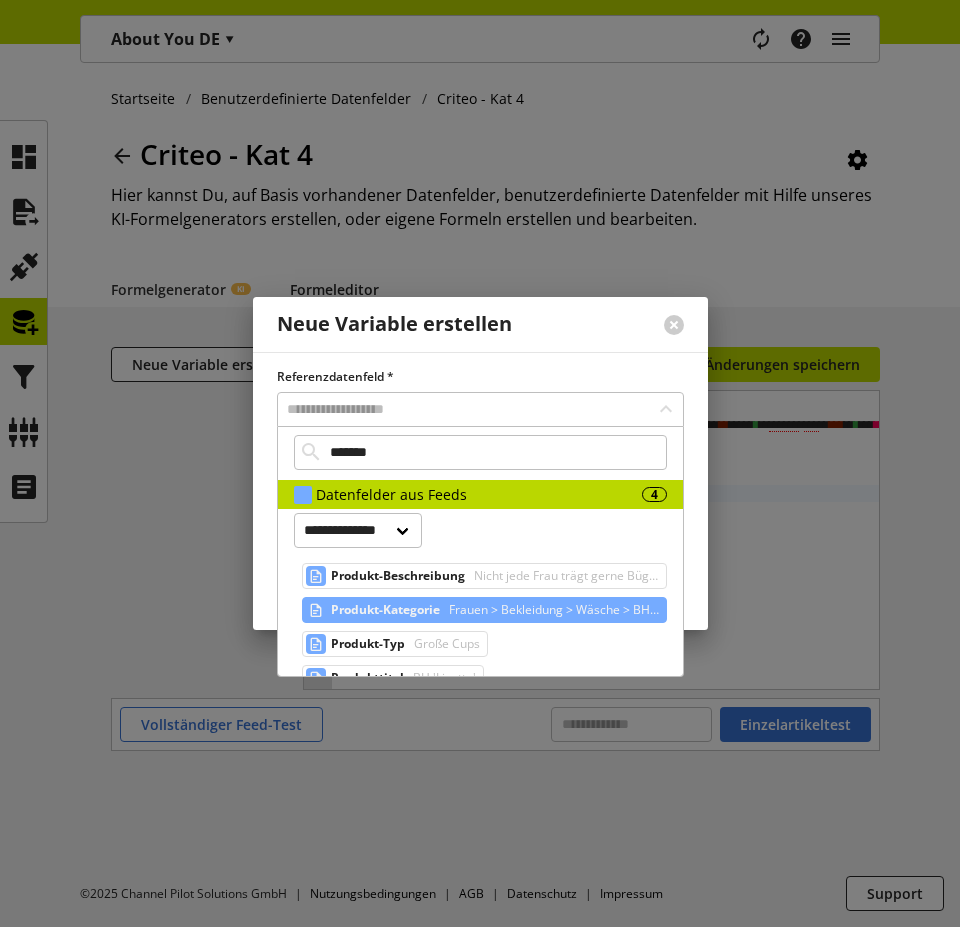 click on "Produkt-Kategorie" at bounding box center [385, 610] 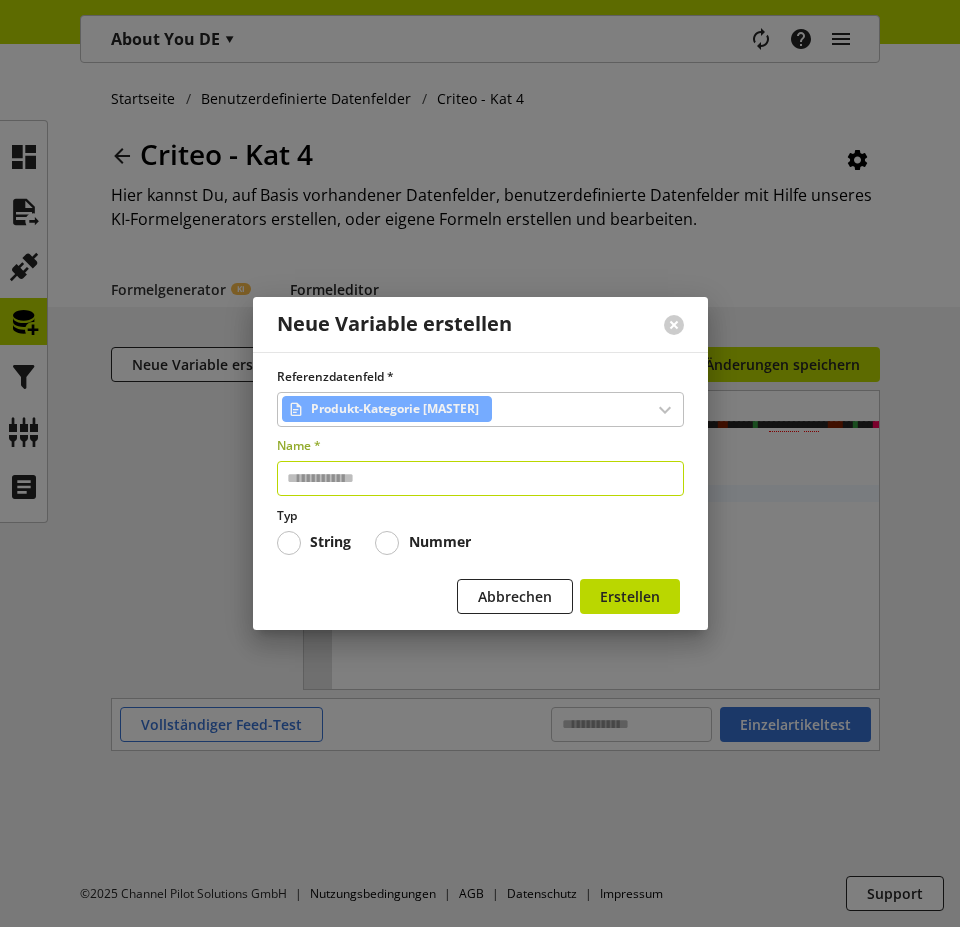 click at bounding box center (480, 478) 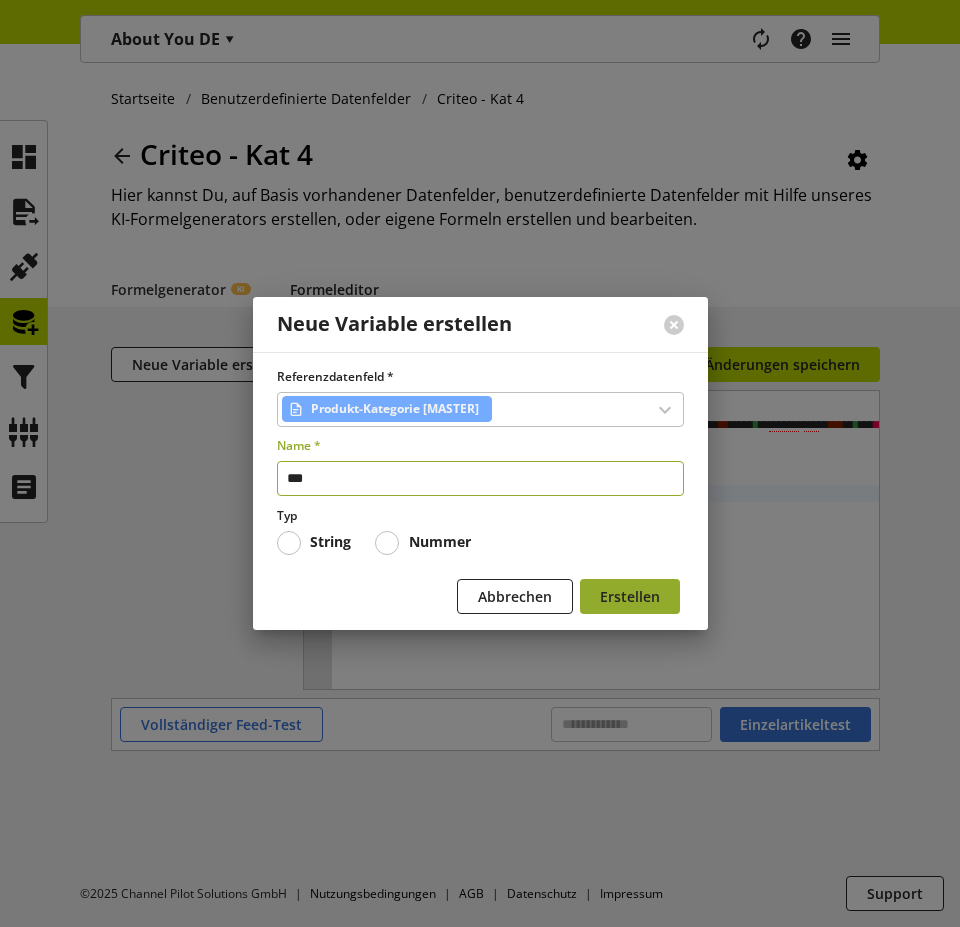 type on "***" 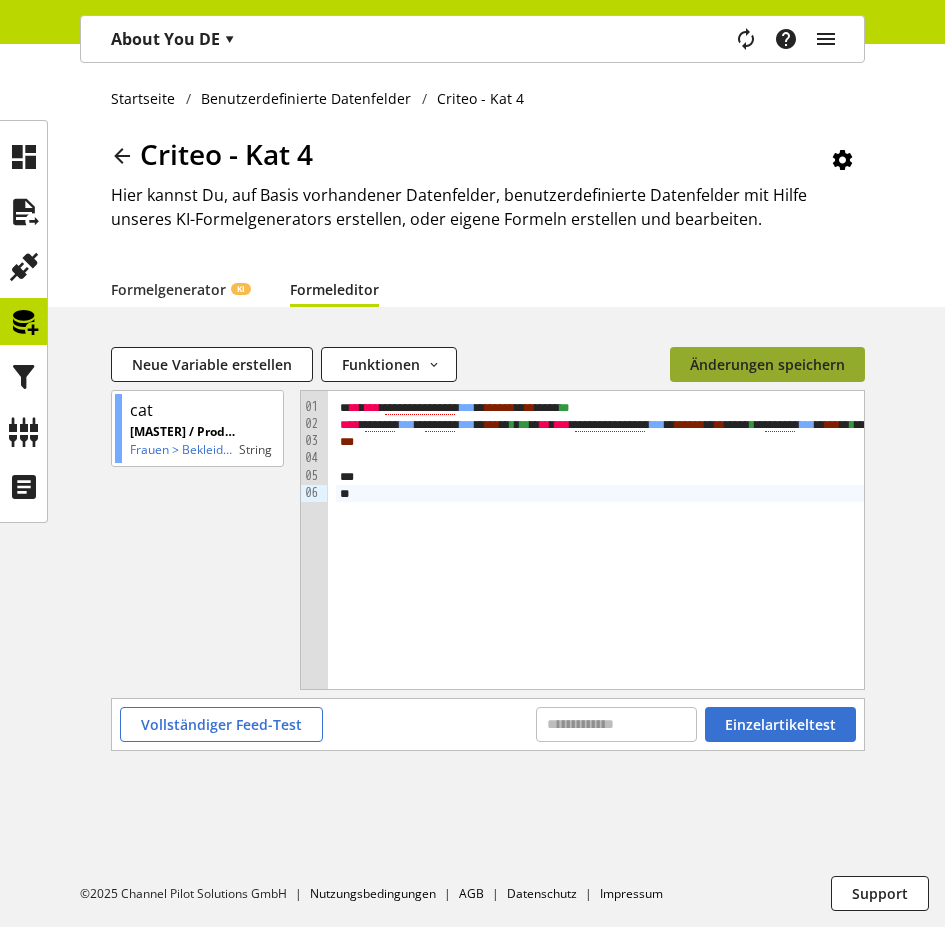 click on "Änderungen speichern" at bounding box center [767, 364] 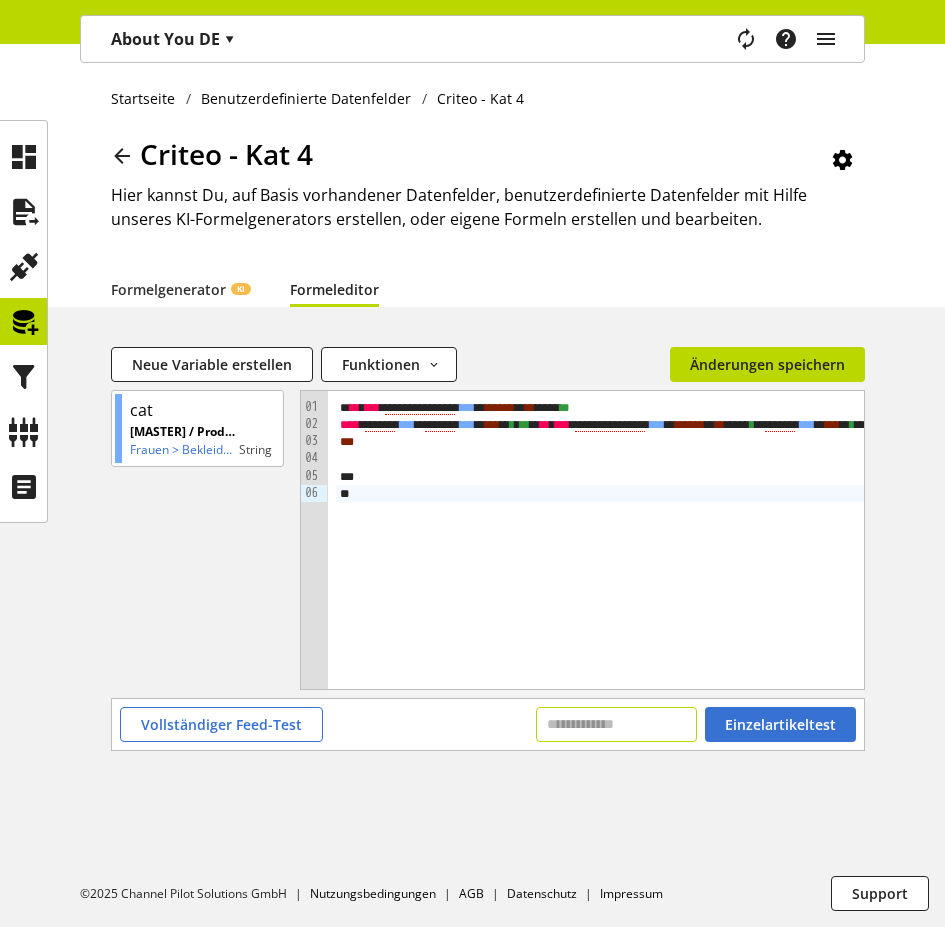 click at bounding box center (616, 724) 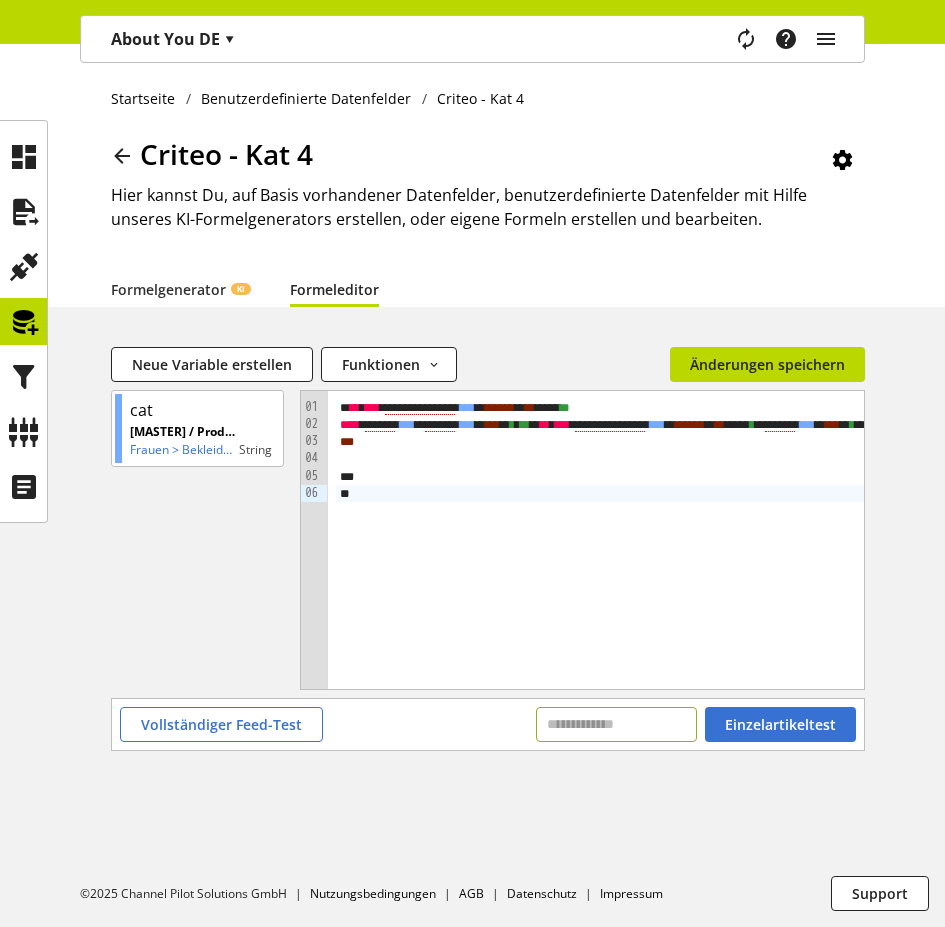 paste on "********" 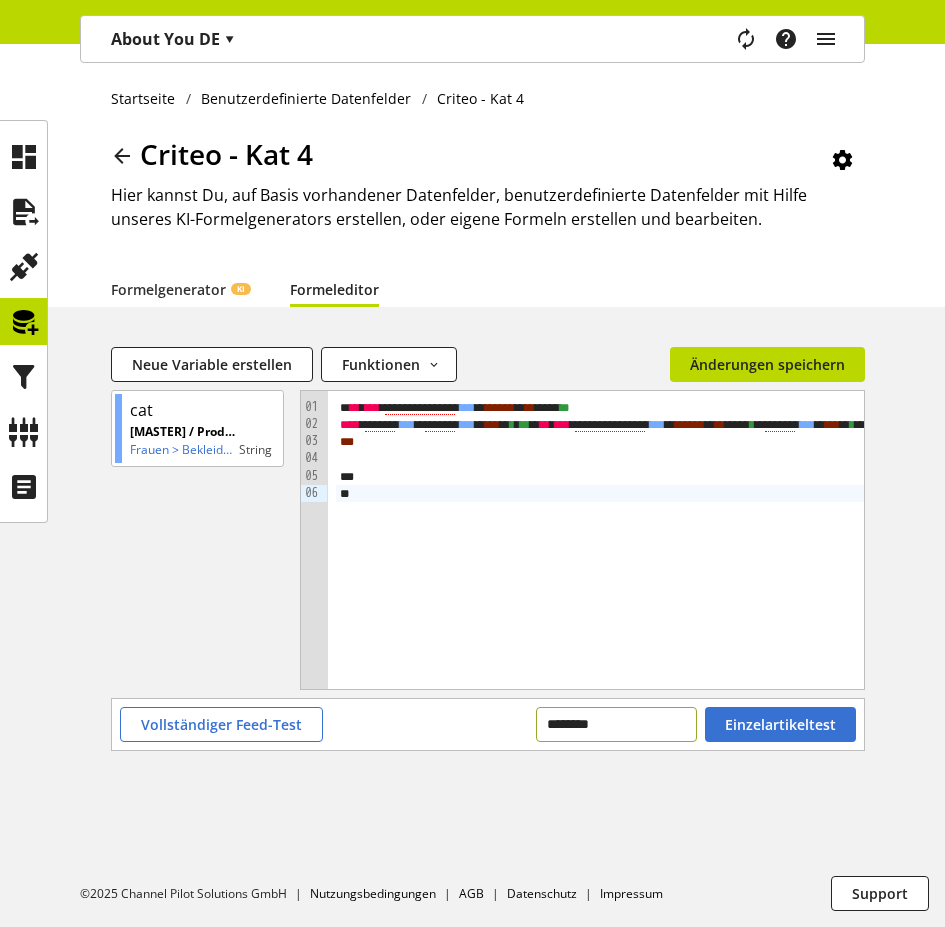 type on "********" 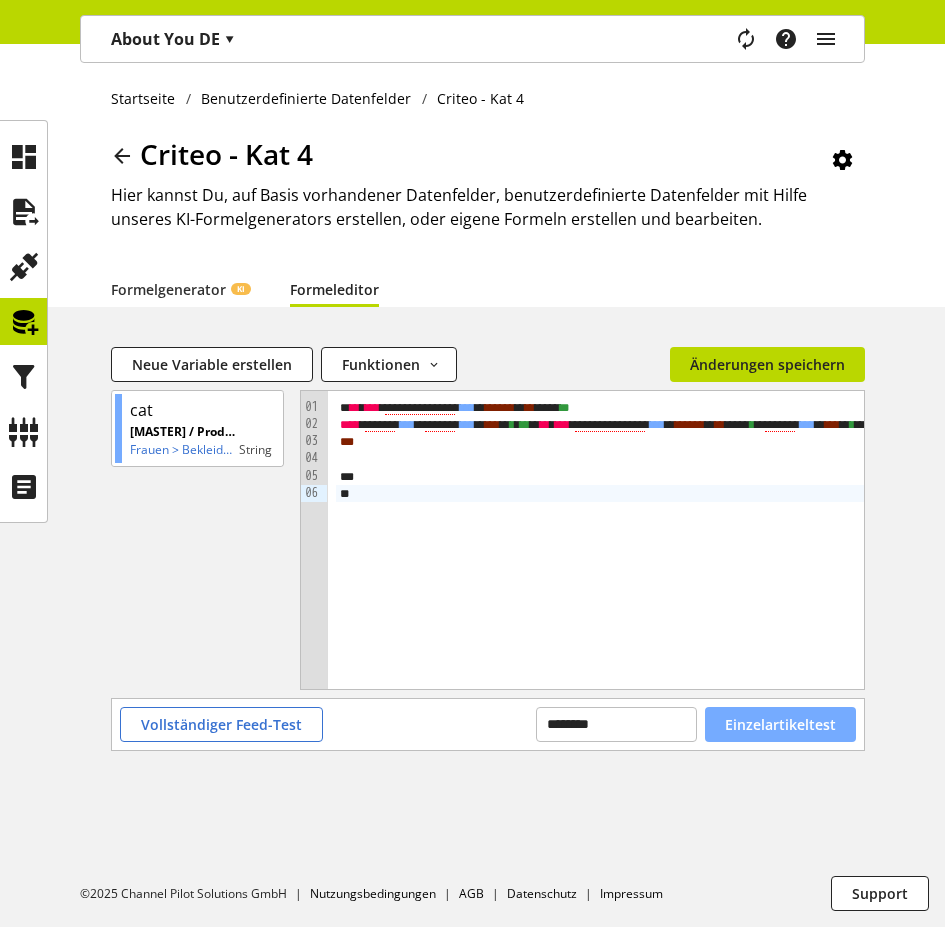 click on "Einzelartikeltest" at bounding box center [780, 724] 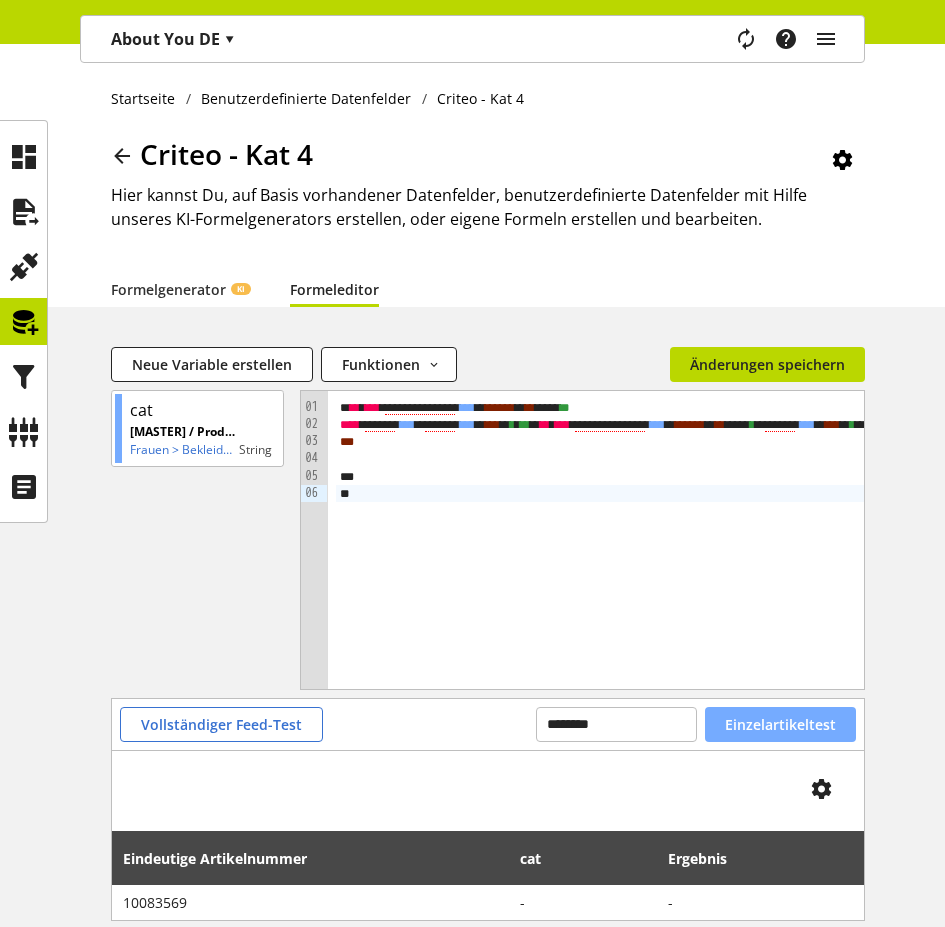 scroll, scrollTop: 109, scrollLeft: 0, axis: vertical 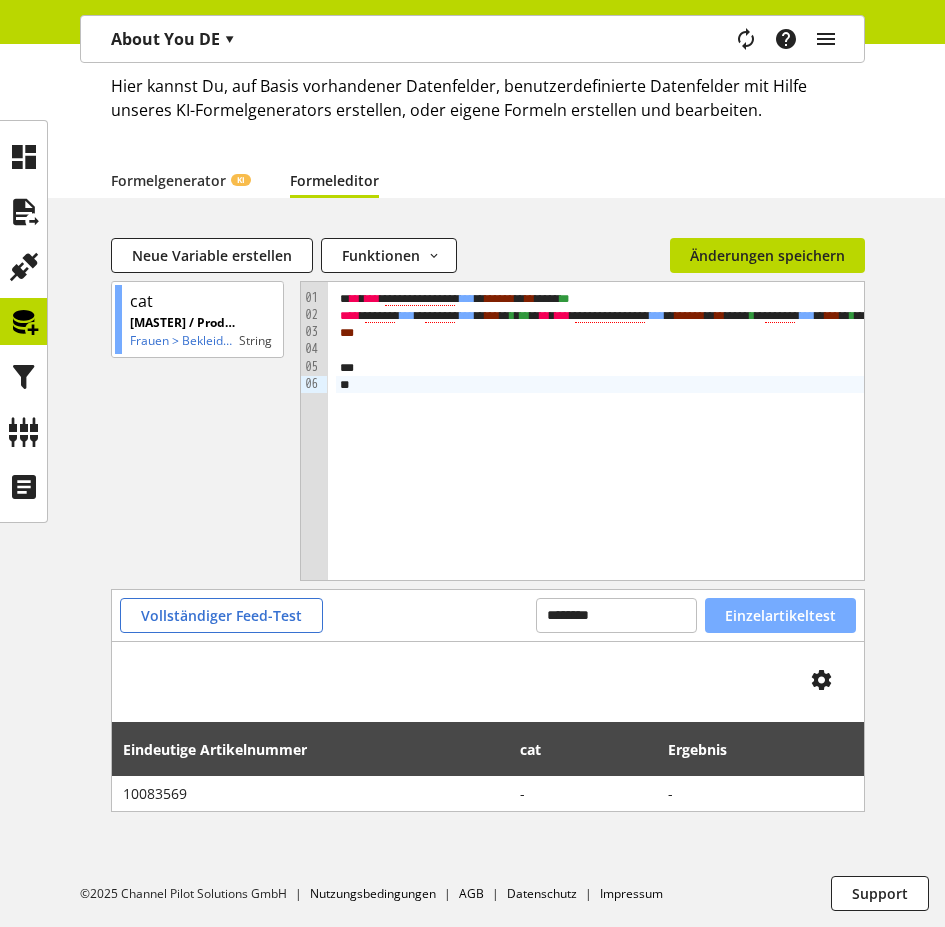 click on "Einzelartikeltest" at bounding box center (780, 615) 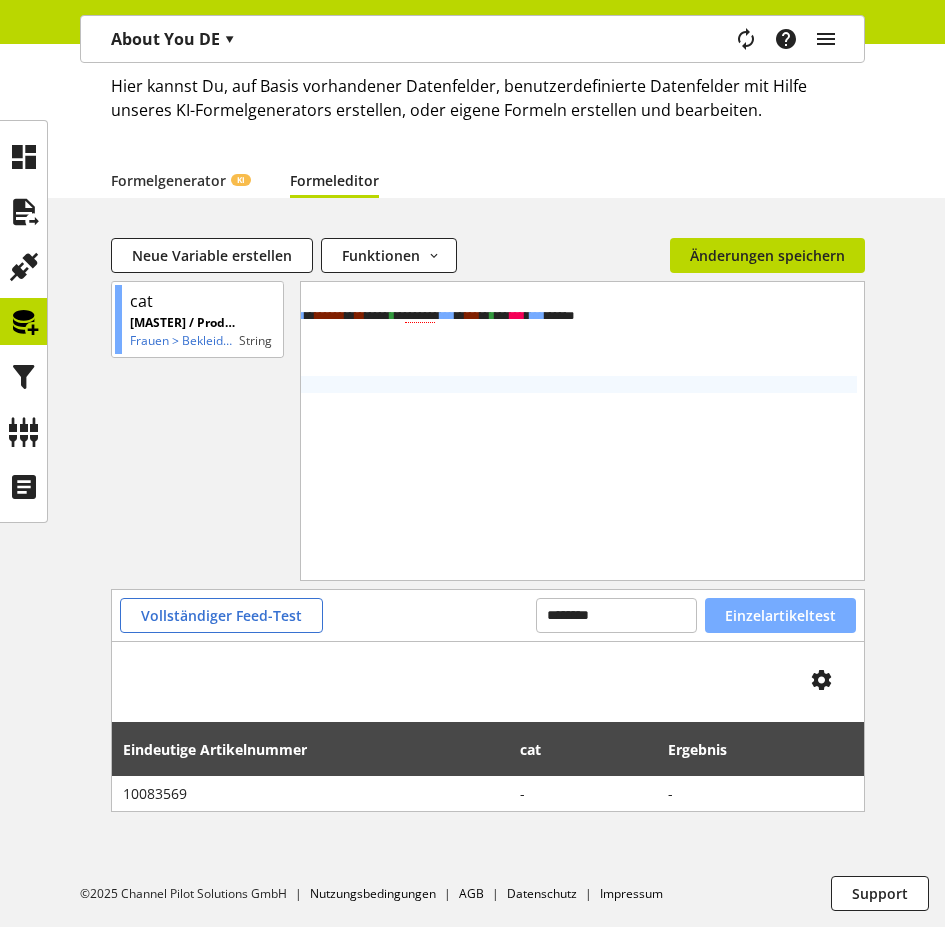 scroll, scrollTop: 0, scrollLeft: 0, axis: both 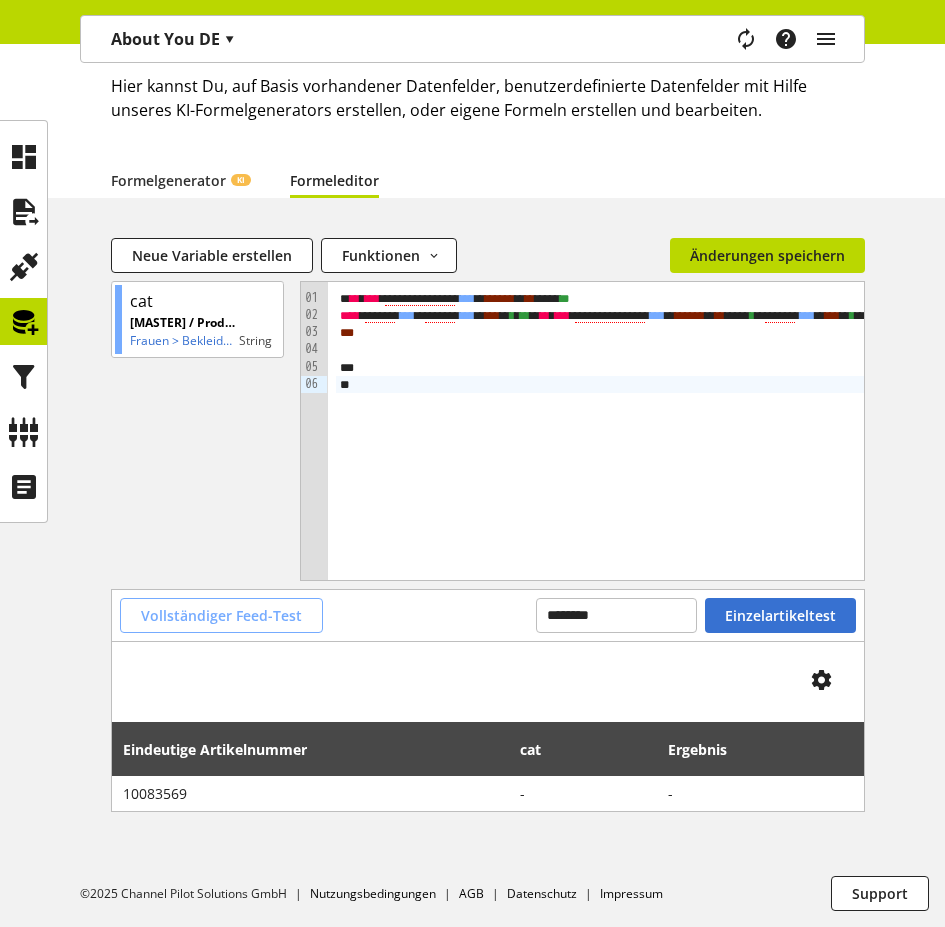 click on "Vollständiger Feed-Test" at bounding box center [221, 615] 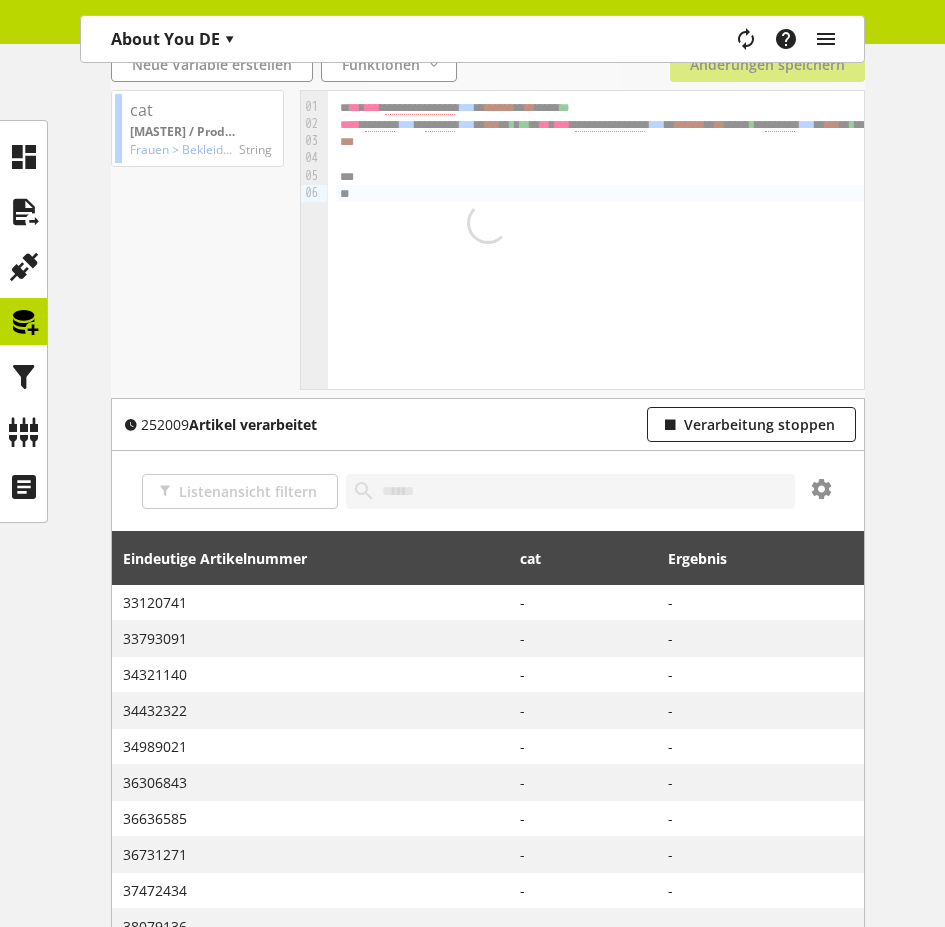 scroll, scrollTop: 302, scrollLeft: 0, axis: vertical 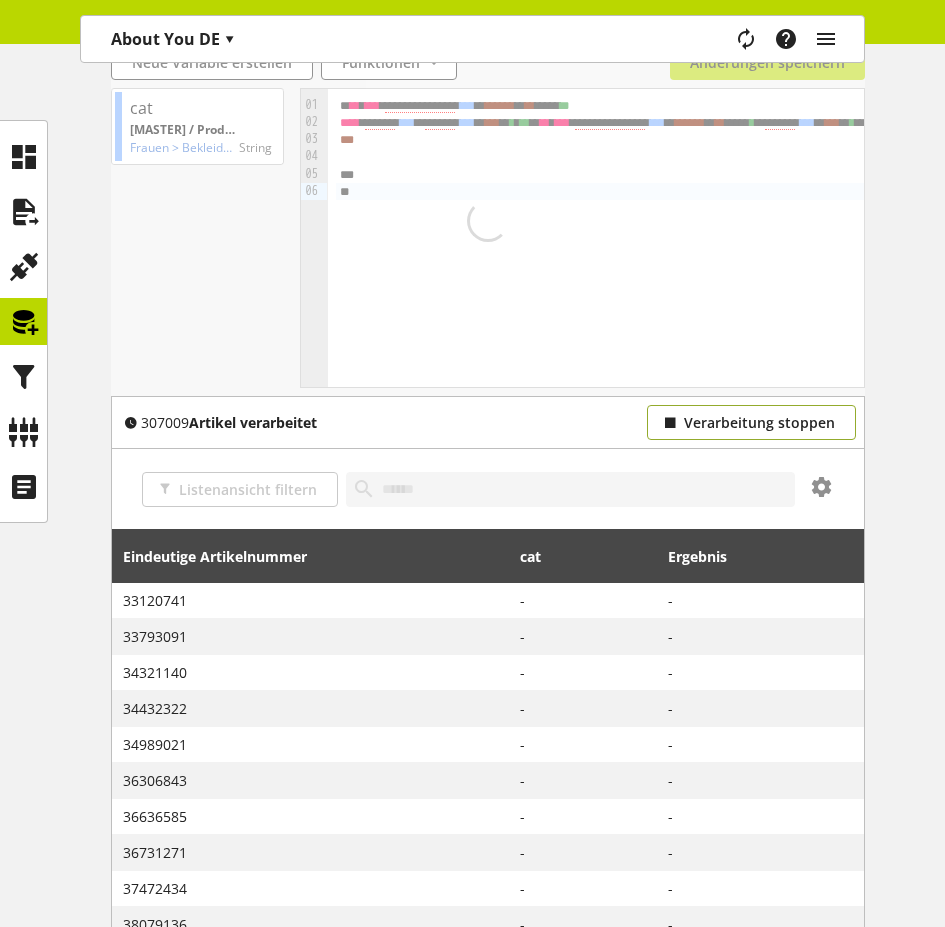 click on "Verarbeitung stoppen" at bounding box center (759, 422) 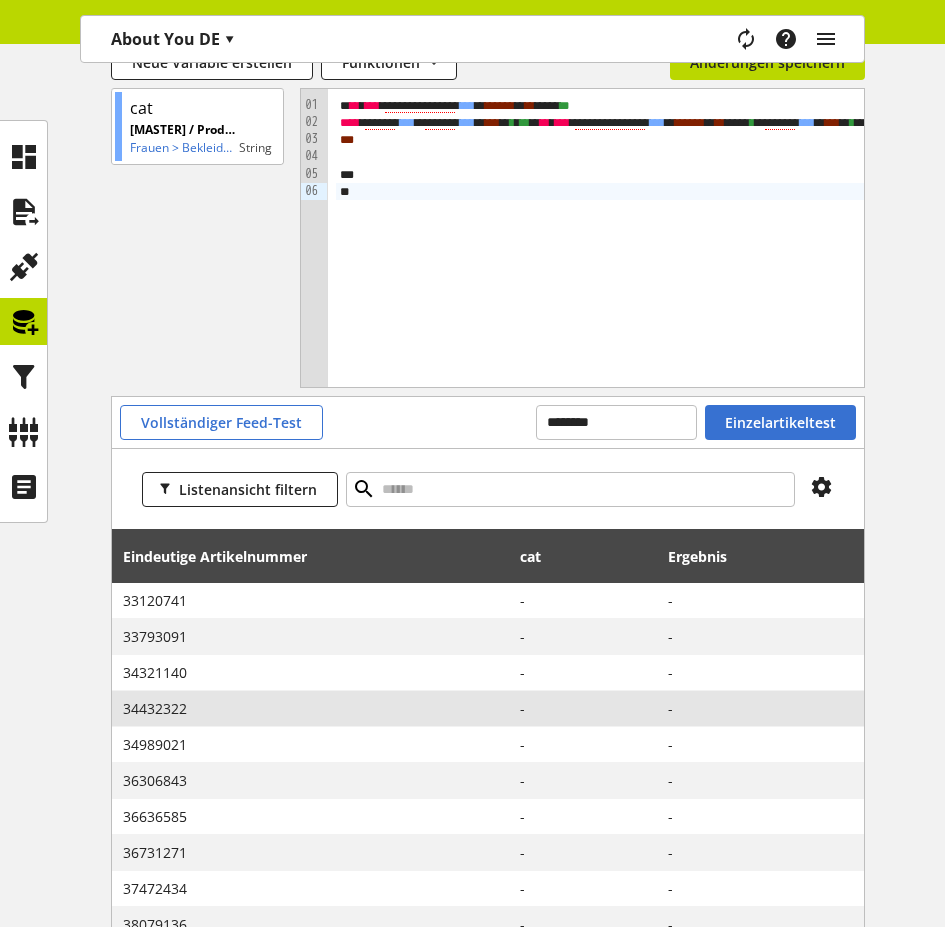 scroll, scrollTop: 501, scrollLeft: 0, axis: vertical 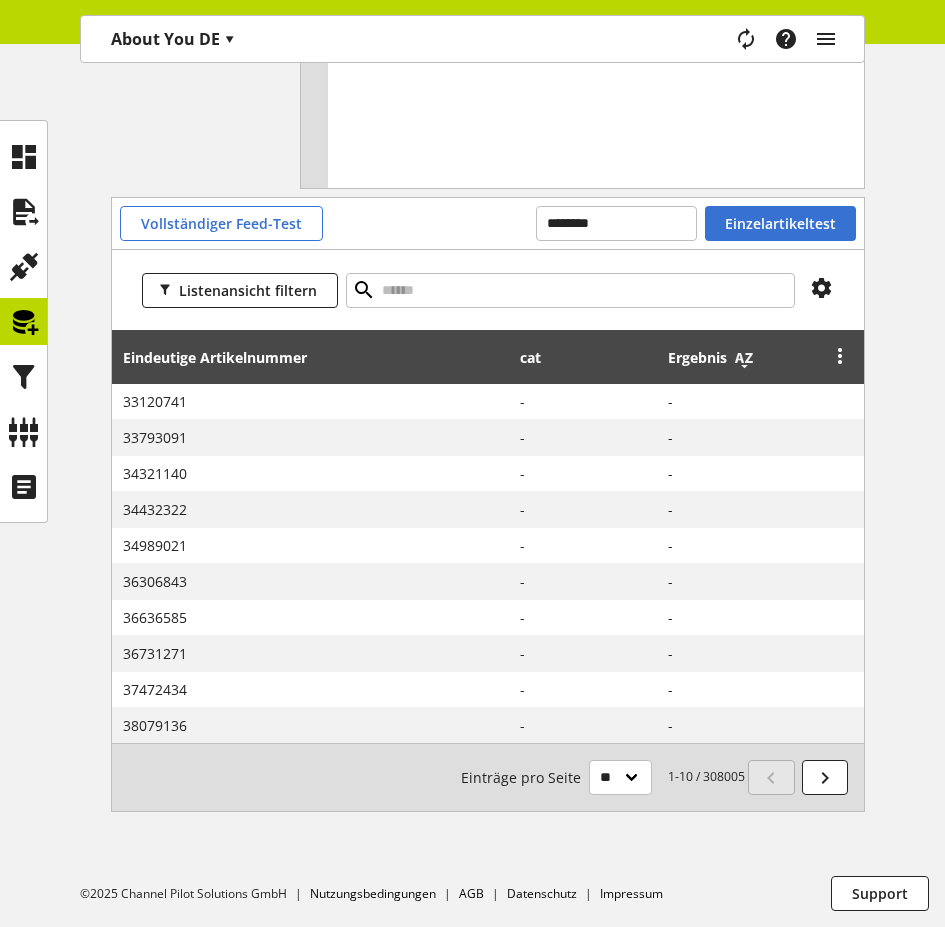 click at bounding box center (744, 358) 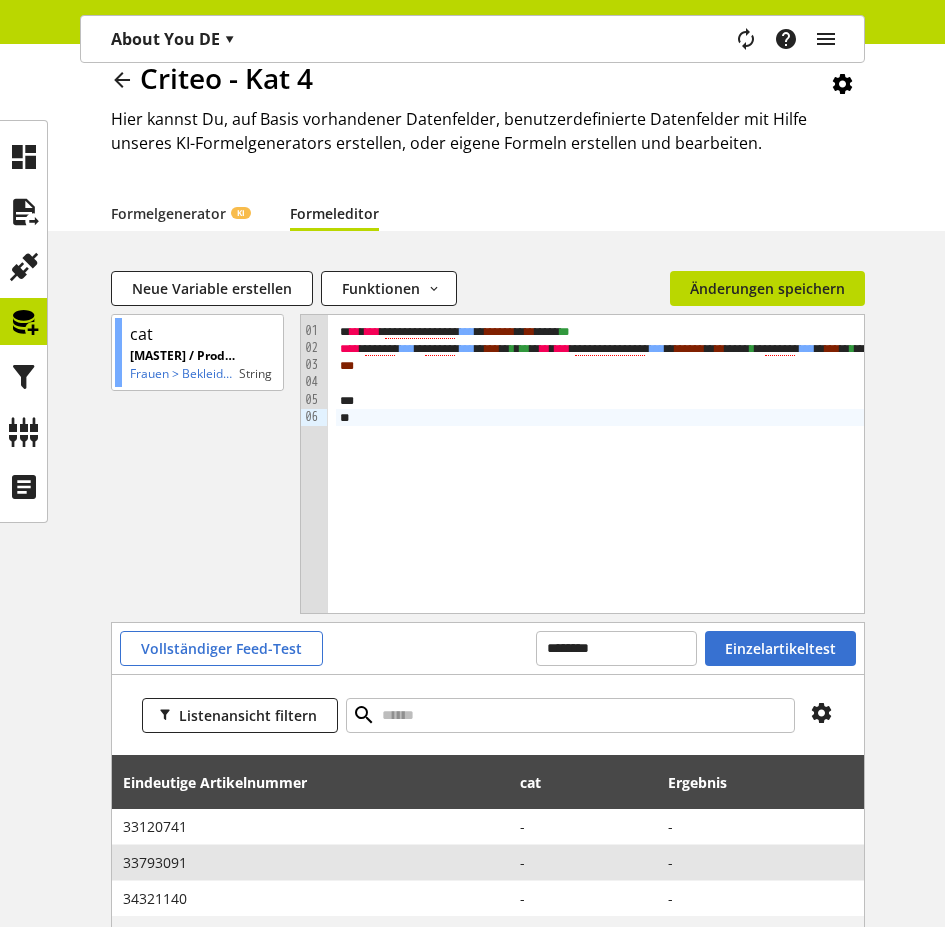 scroll, scrollTop: 75, scrollLeft: 0, axis: vertical 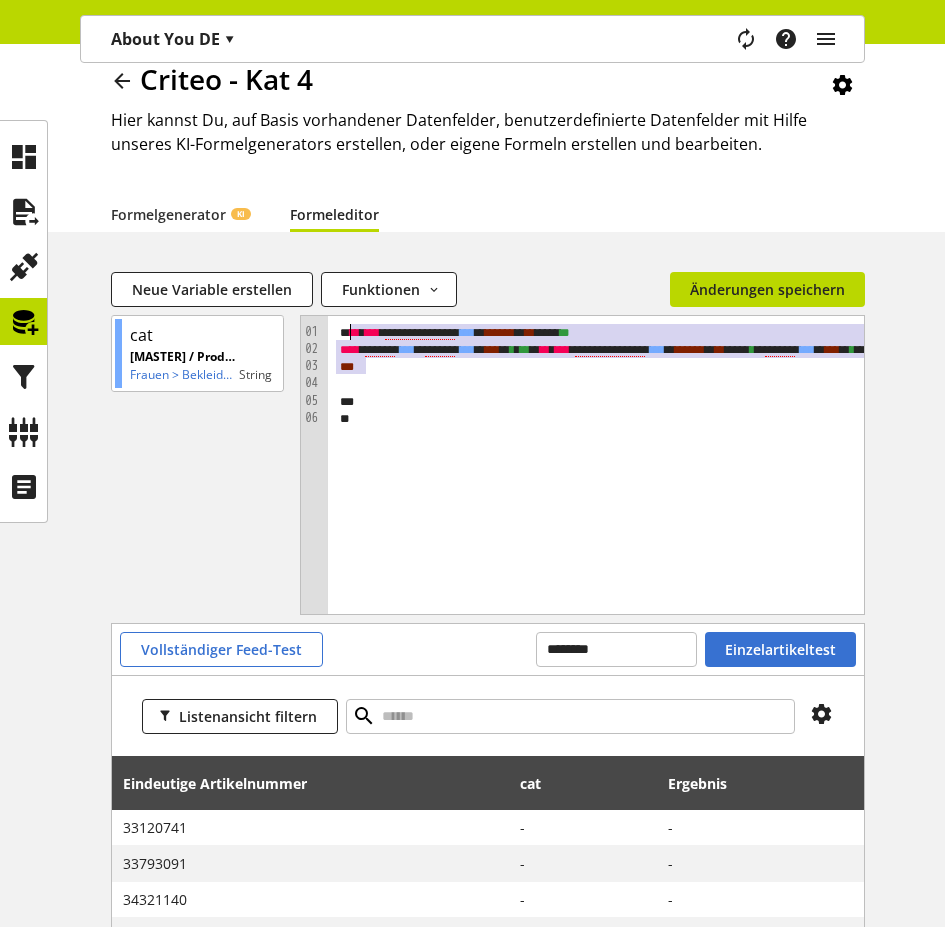 drag, startPoint x: 377, startPoint y: 364, endPoint x: 288, endPoint y: 338, distance: 92.72001 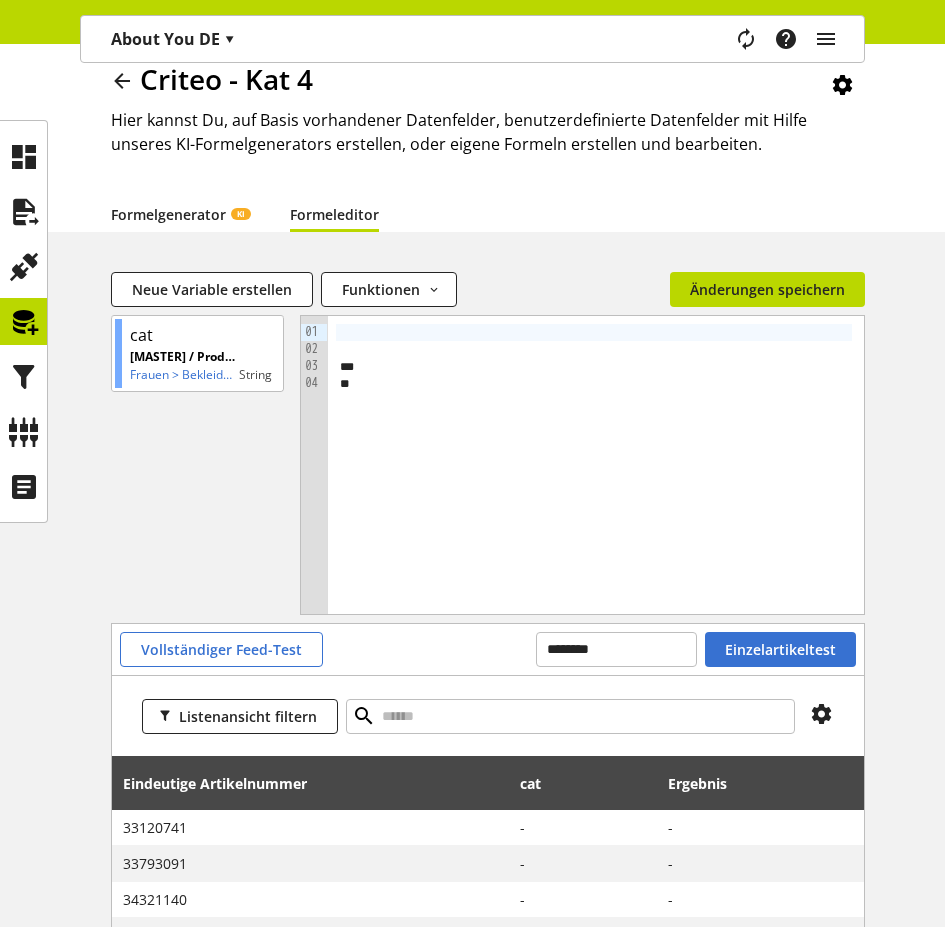 click on "Formelgenerator KI" at bounding box center (180, 214) 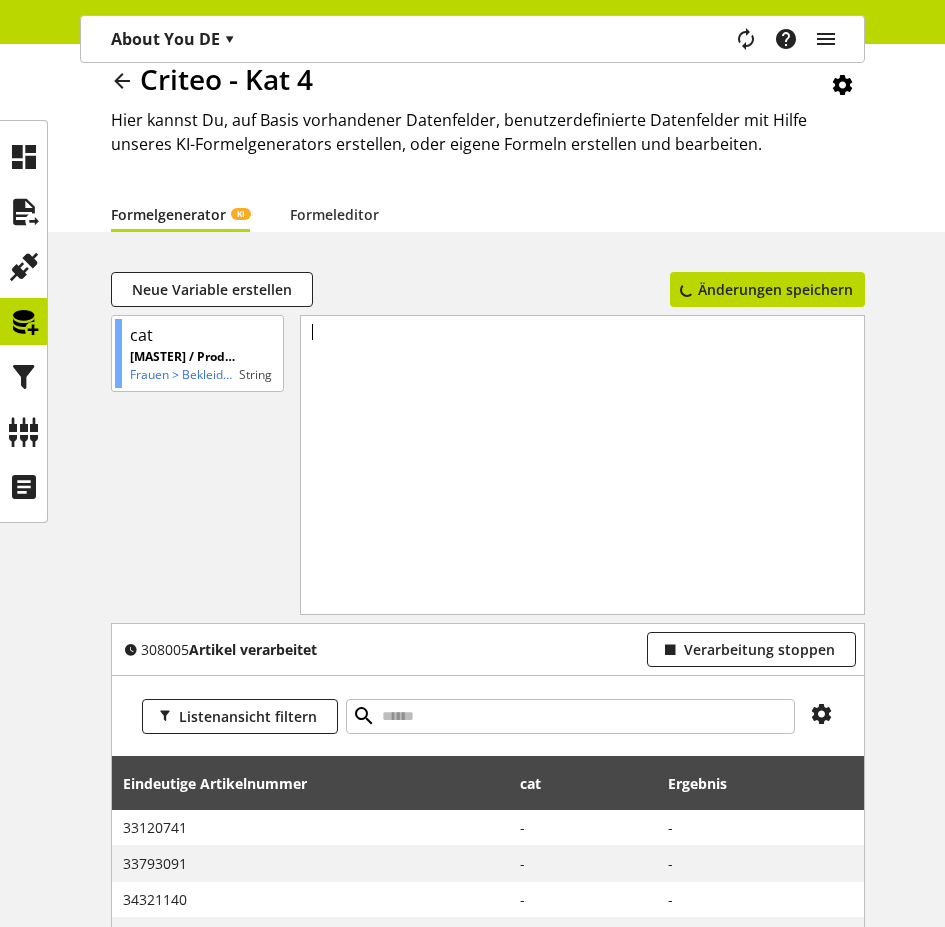 click on "**********" at bounding box center [583, 440] 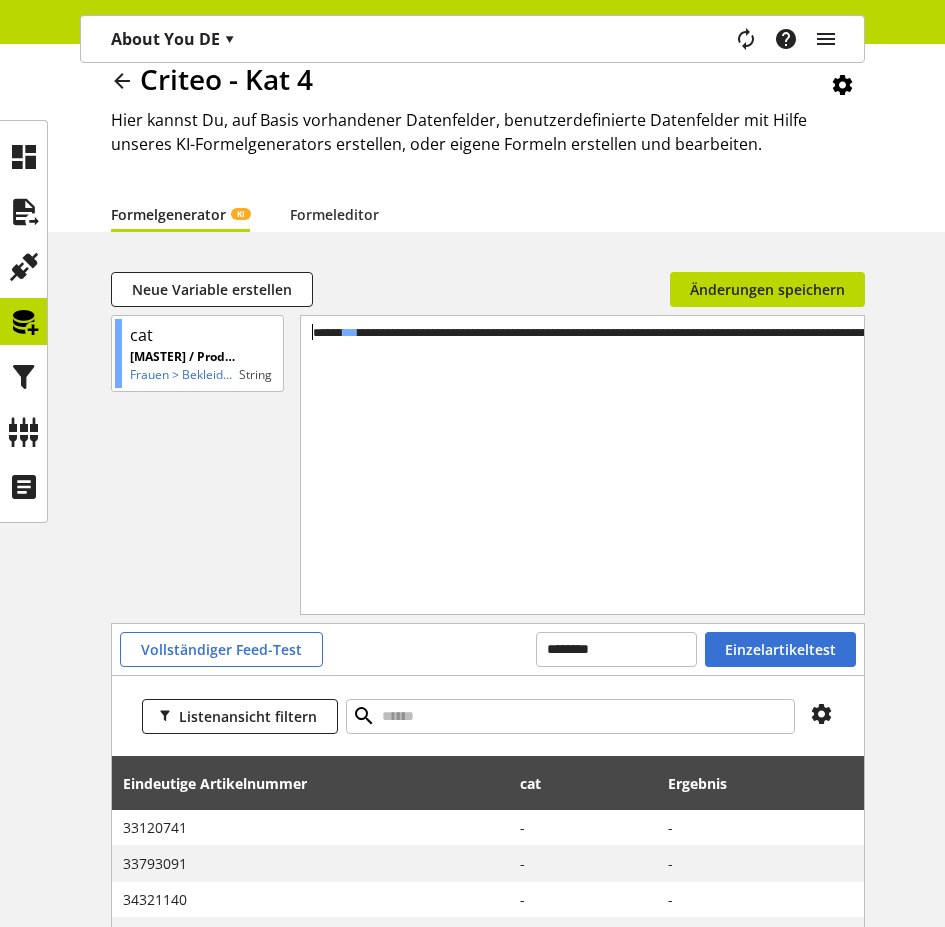 click on "**********" at bounding box center [970, 440] 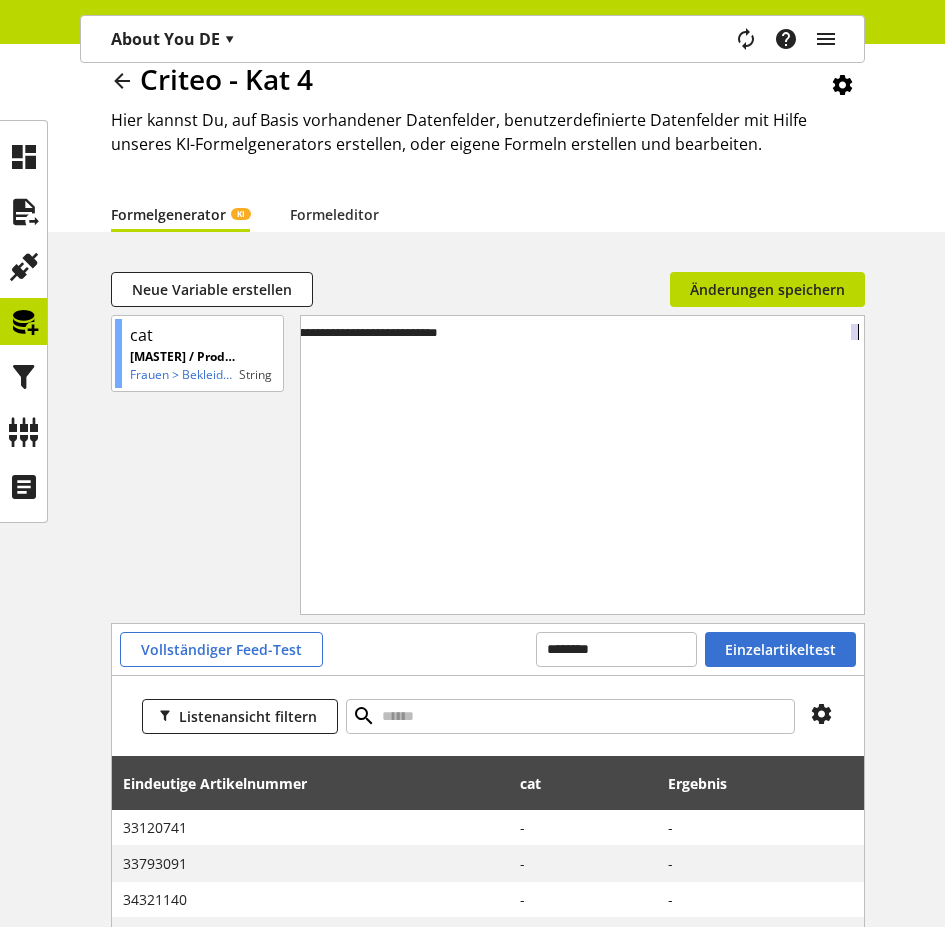 click on "**********" at bounding box center [200, 440] 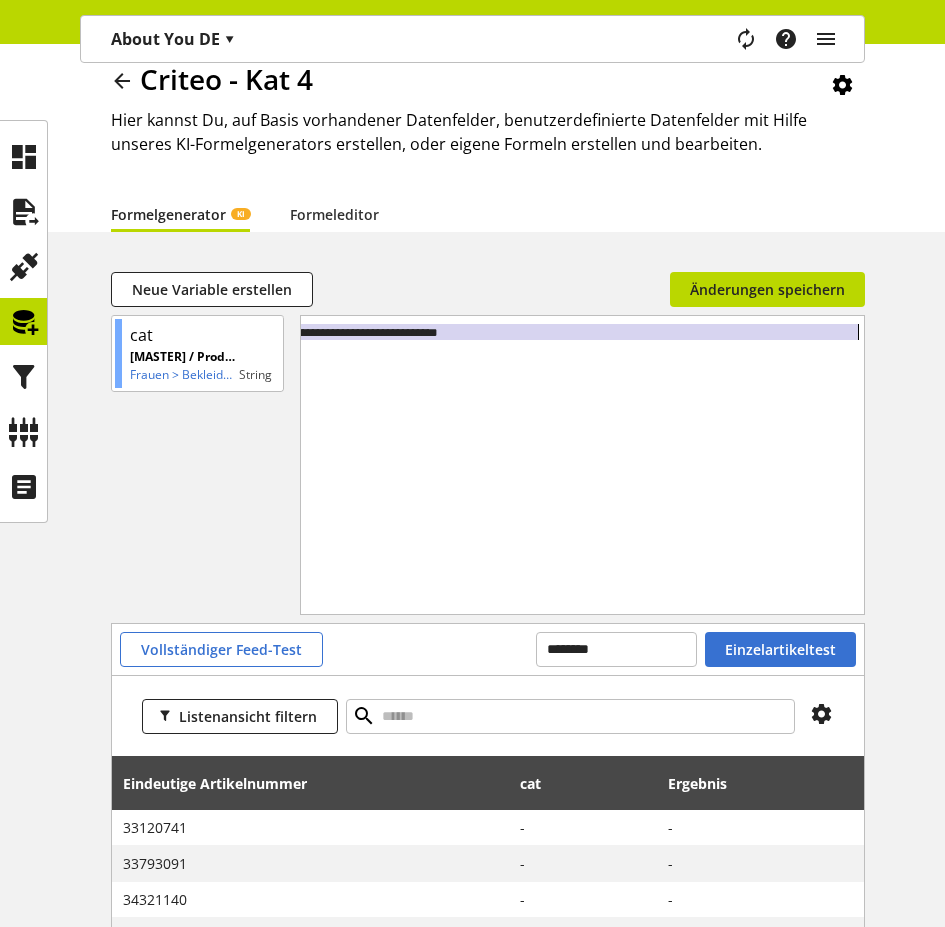 click on "**********" at bounding box center [200, 440] 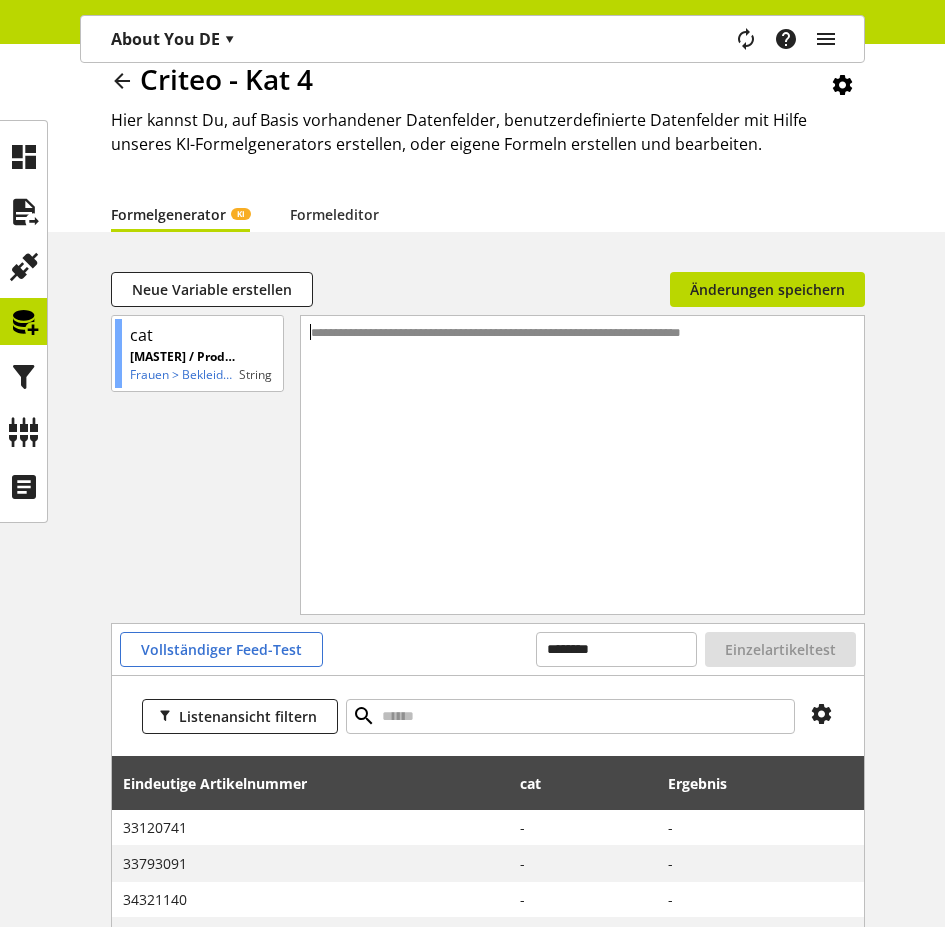 scroll, scrollTop: 0, scrollLeft: 2, axis: horizontal 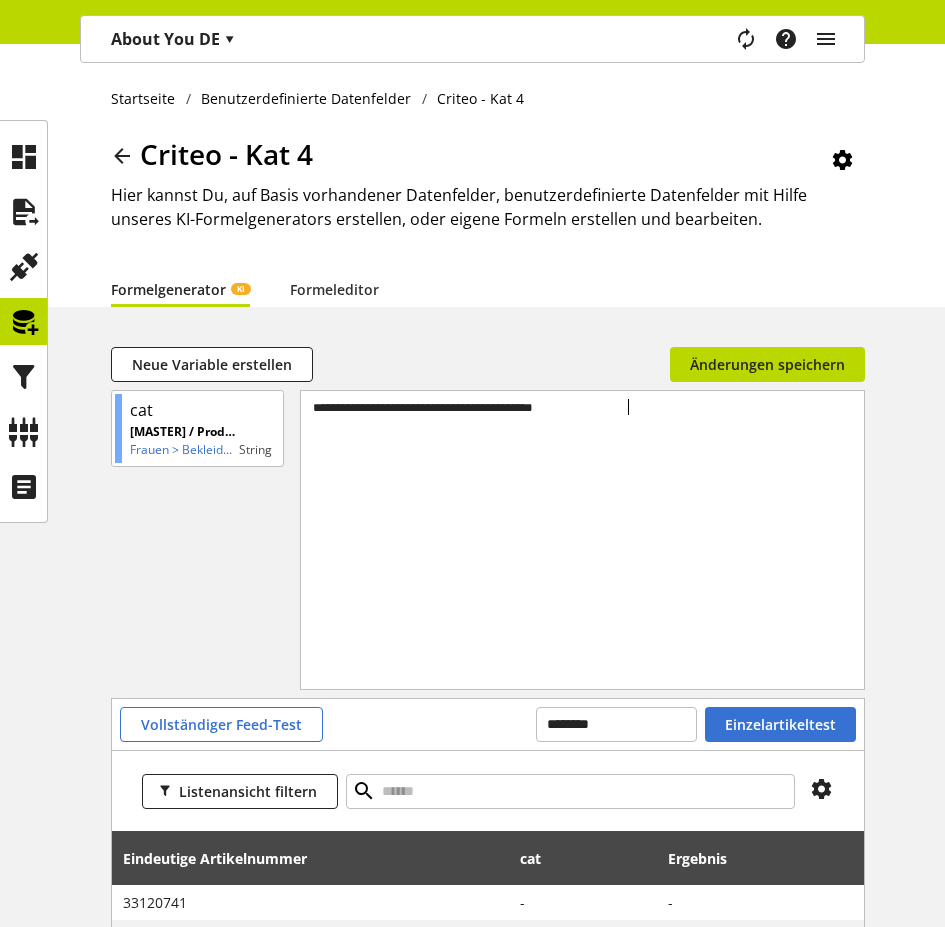 type 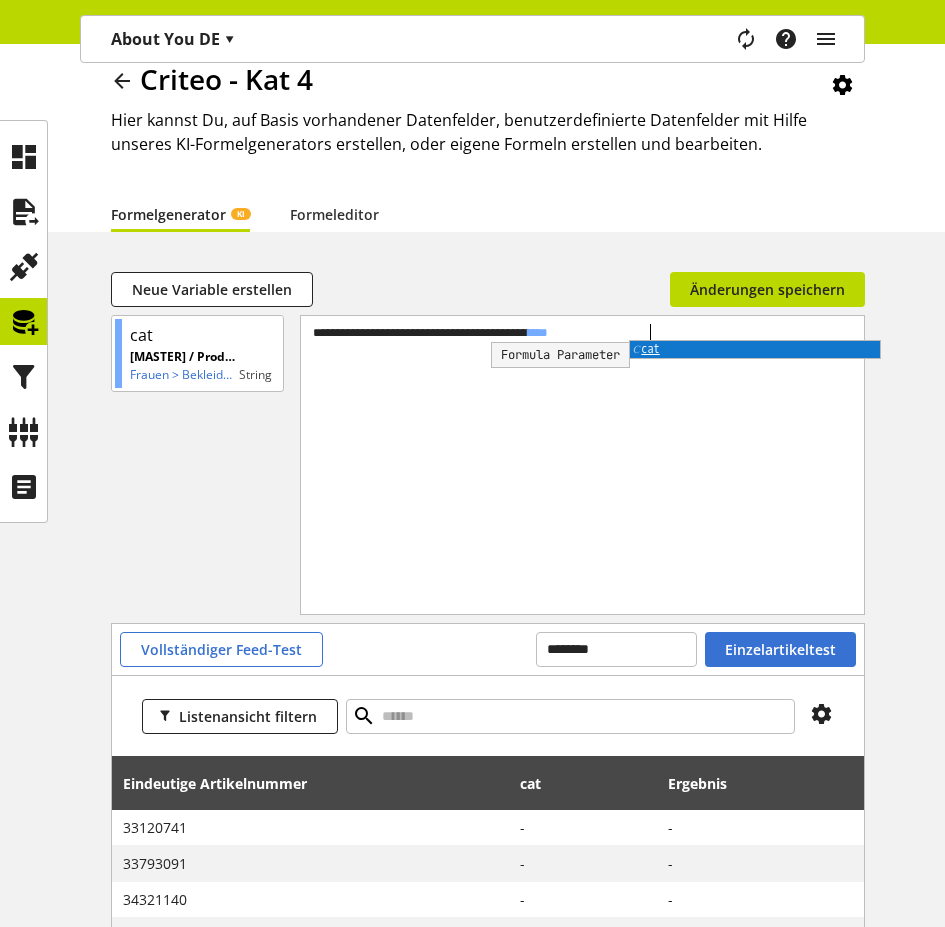 click on "**********" at bounding box center [583, 332] 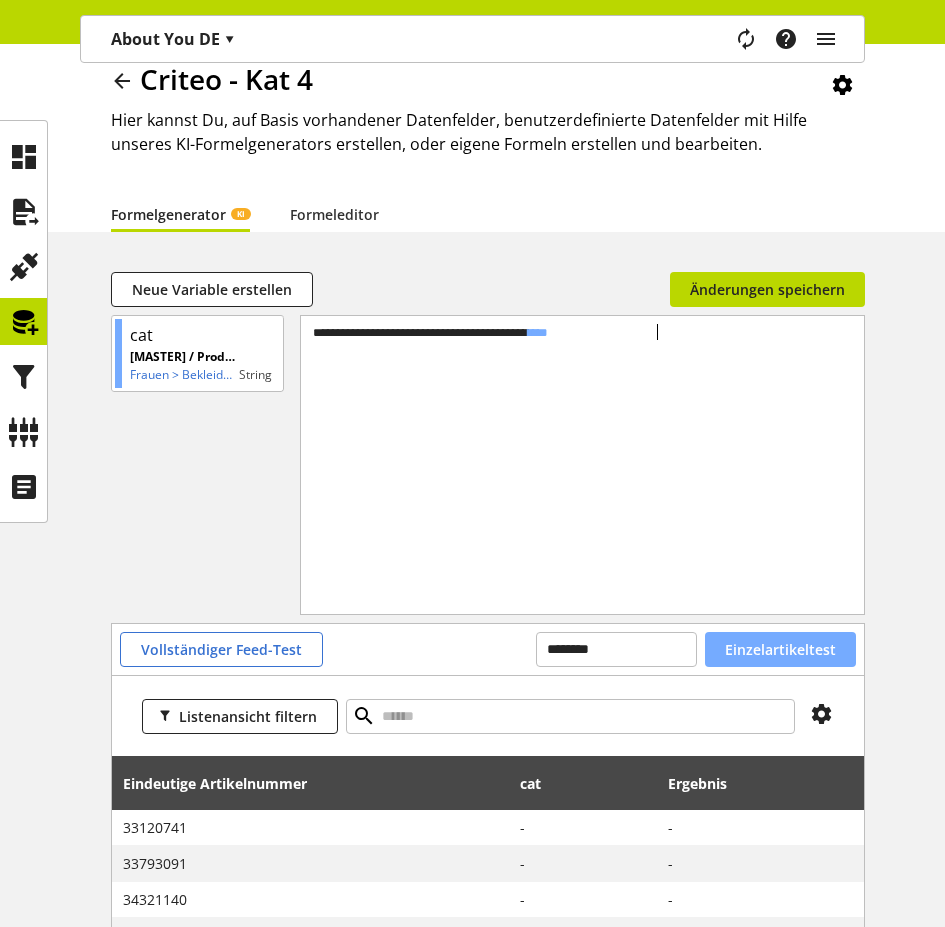 click on "Einzelartikeltest" at bounding box center [780, 649] 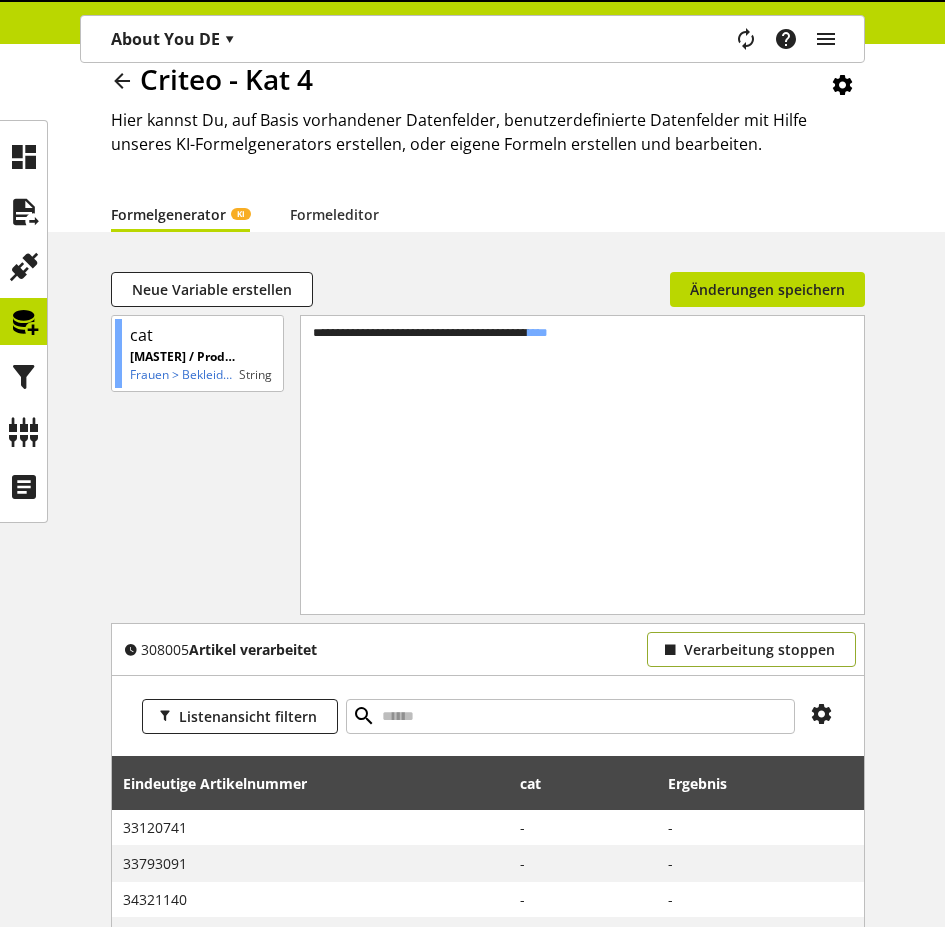 click on "Verarbeitung stoppen" at bounding box center (759, 649) 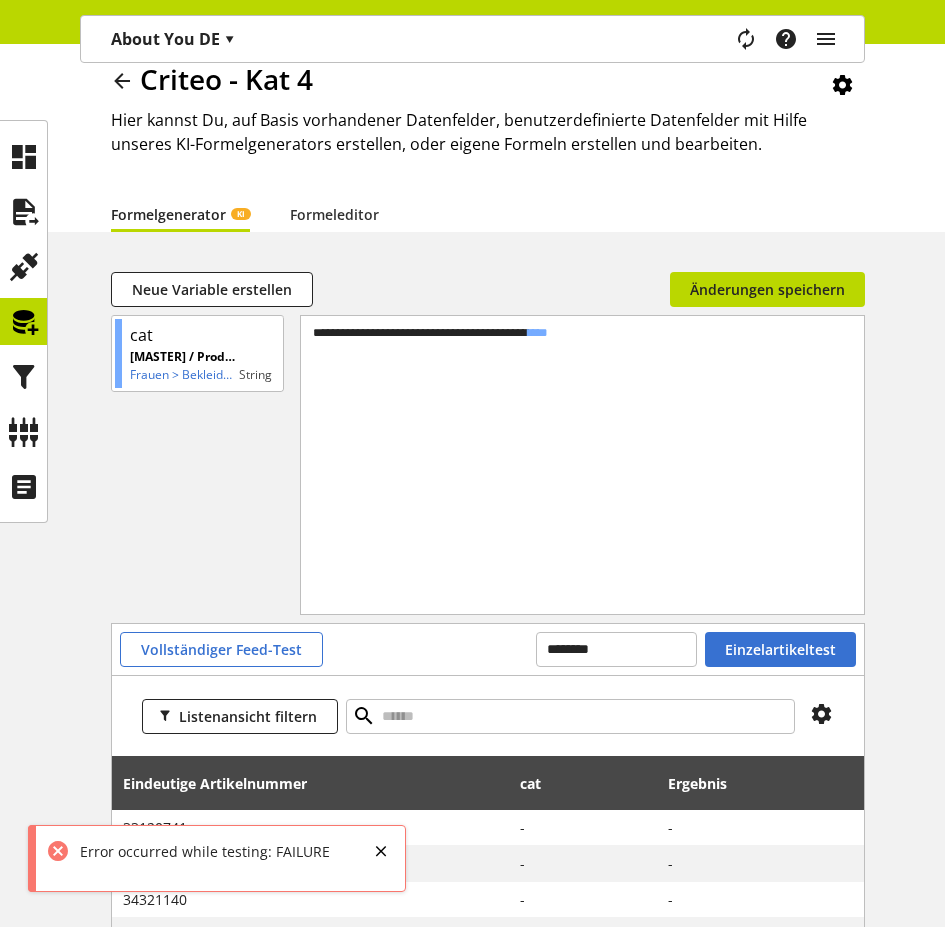 click on "**********" at bounding box center (583, 332) 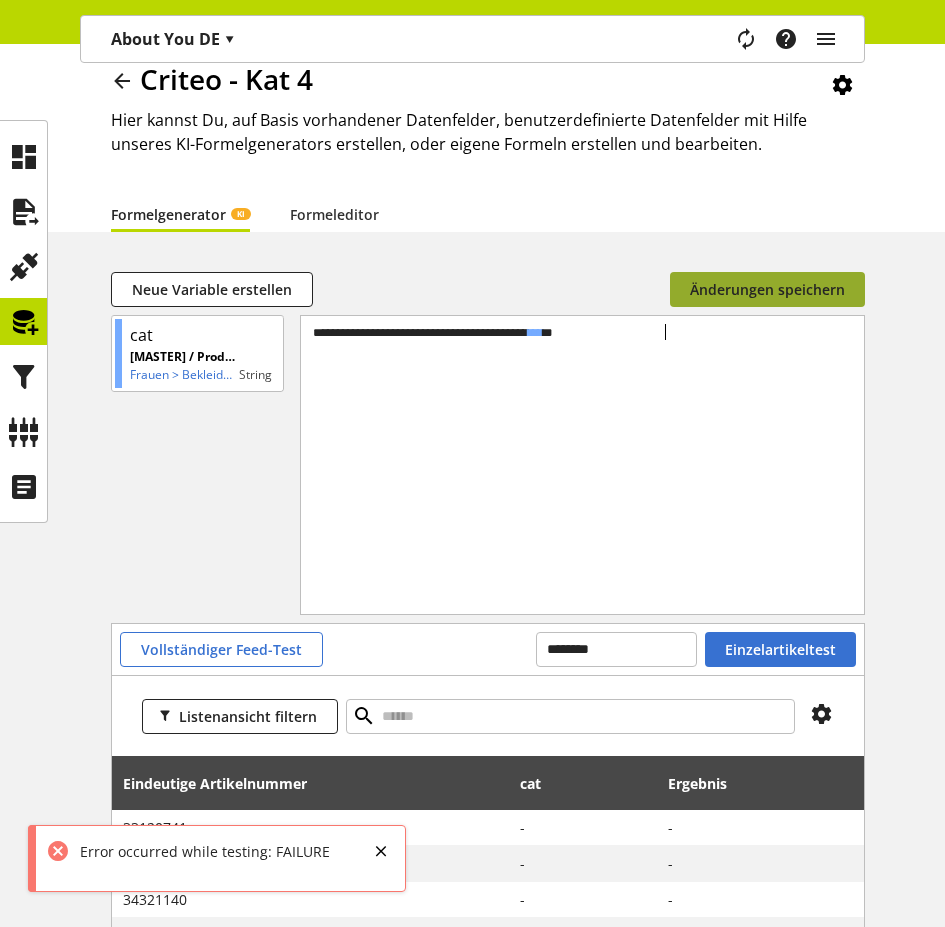 click on "Änderungen speichern" at bounding box center (767, 289) 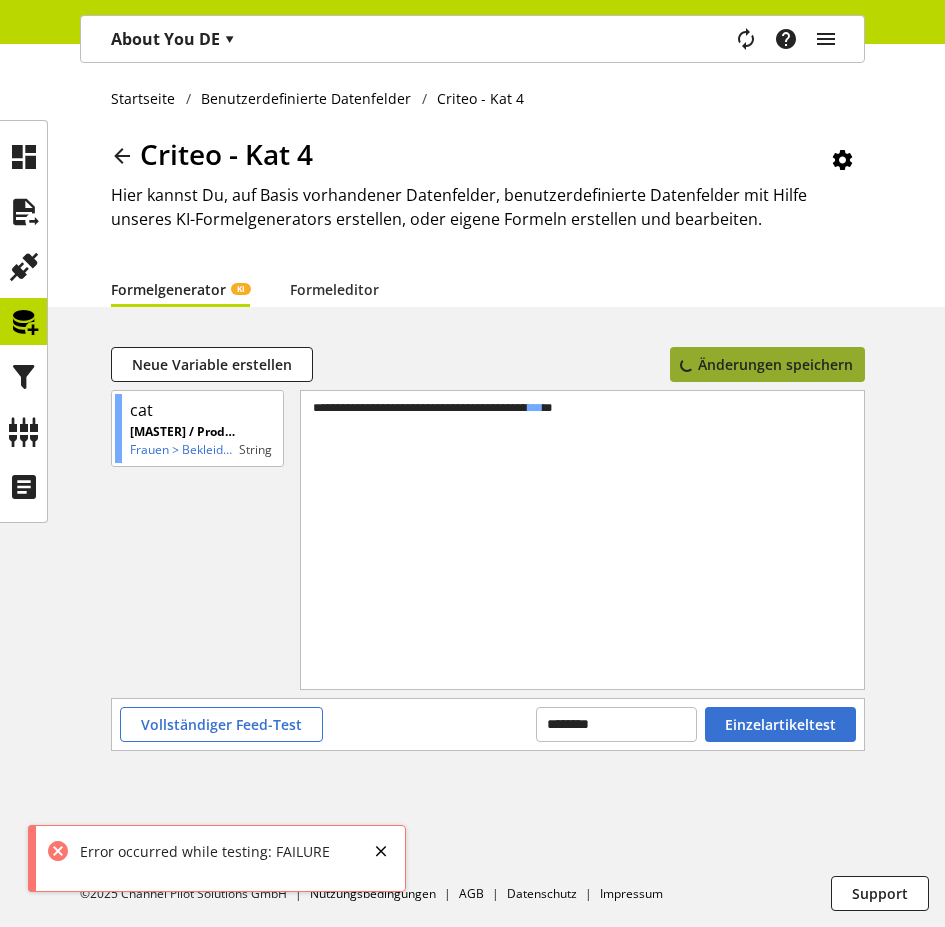 scroll, scrollTop: 0, scrollLeft: 0, axis: both 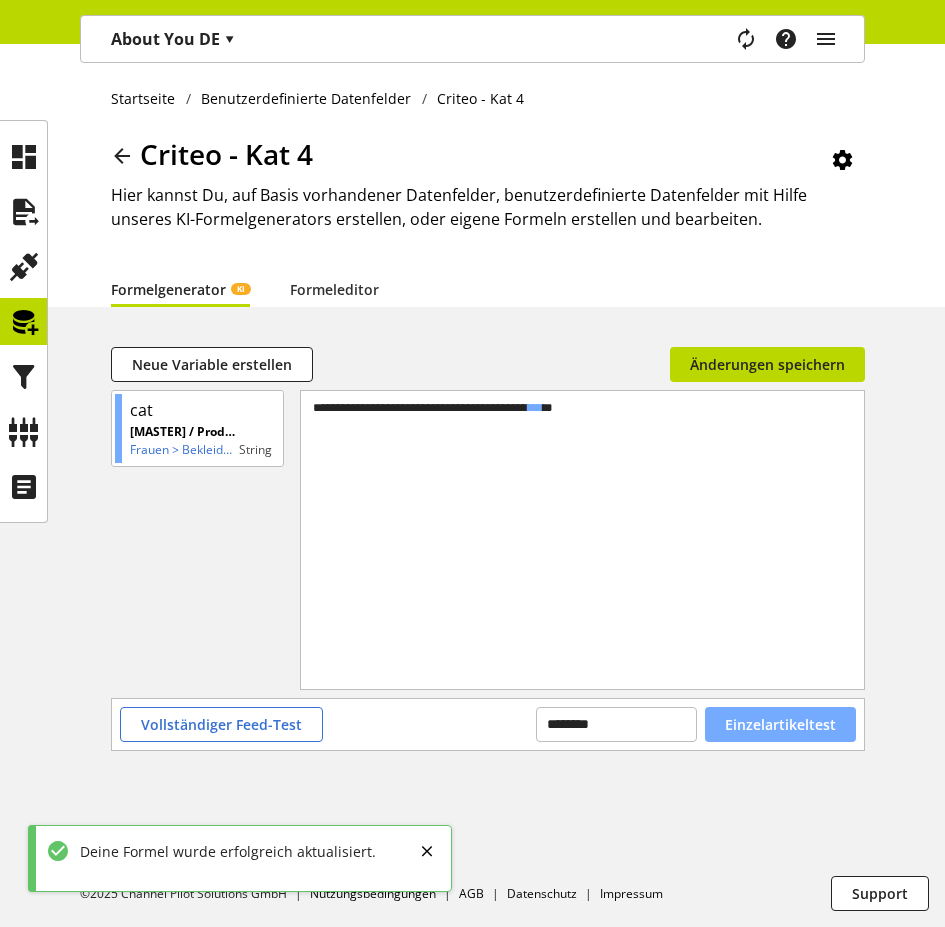click on "Einzelartikeltest" at bounding box center (780, 724) 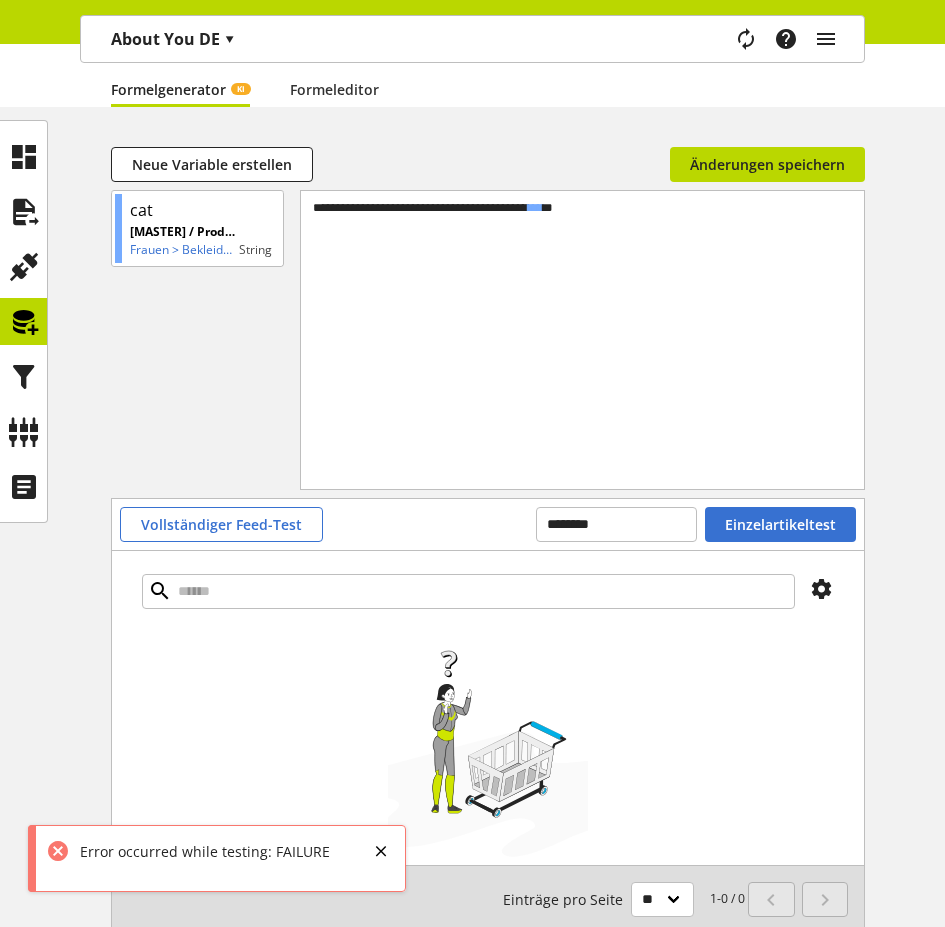scroll, scrollTop: 198, scrollLeft: 0, axis: vertical 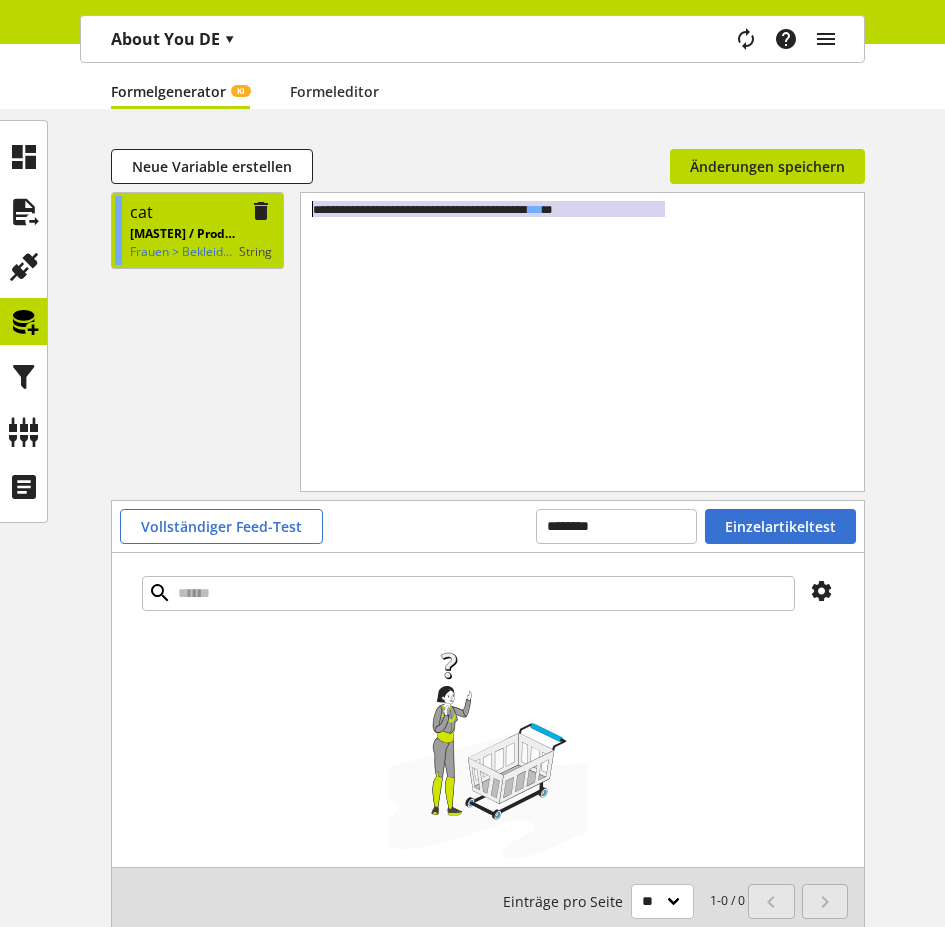drag, startPoint x: 691, startPoint y: 205, endPoint x: 198, endPoint y: 193, distance: 493.14603 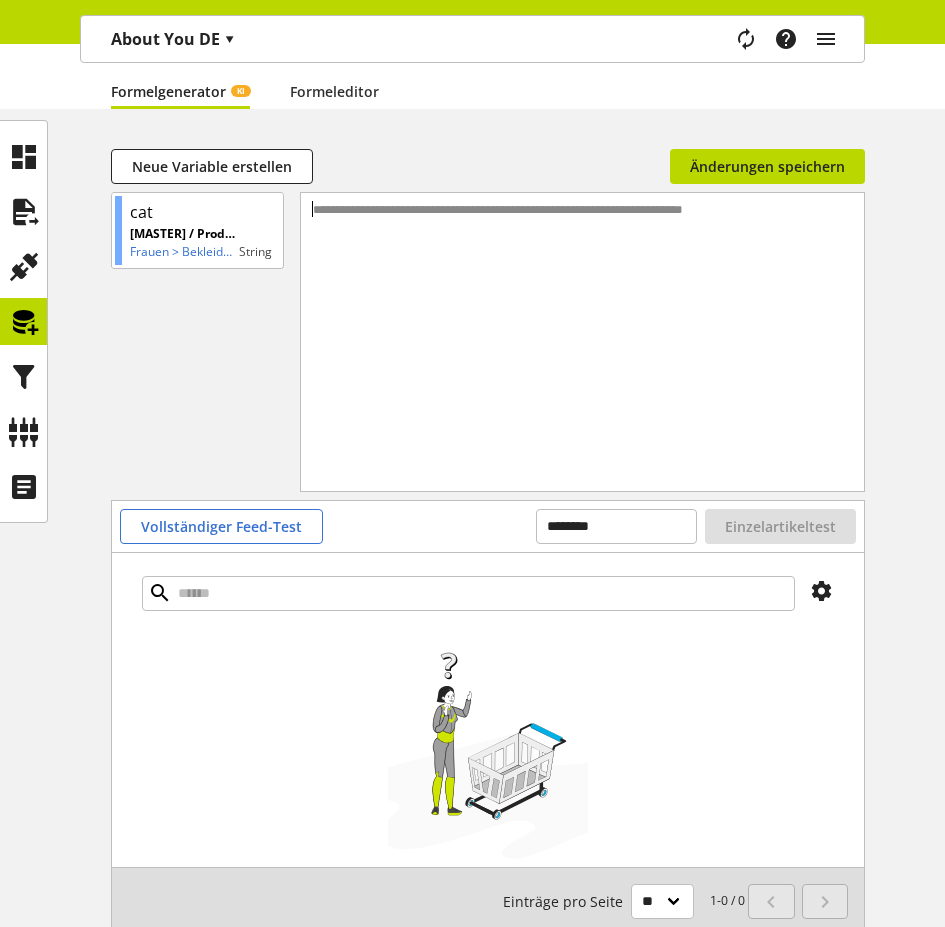 click on "**********" at bounding box center [584, 317] 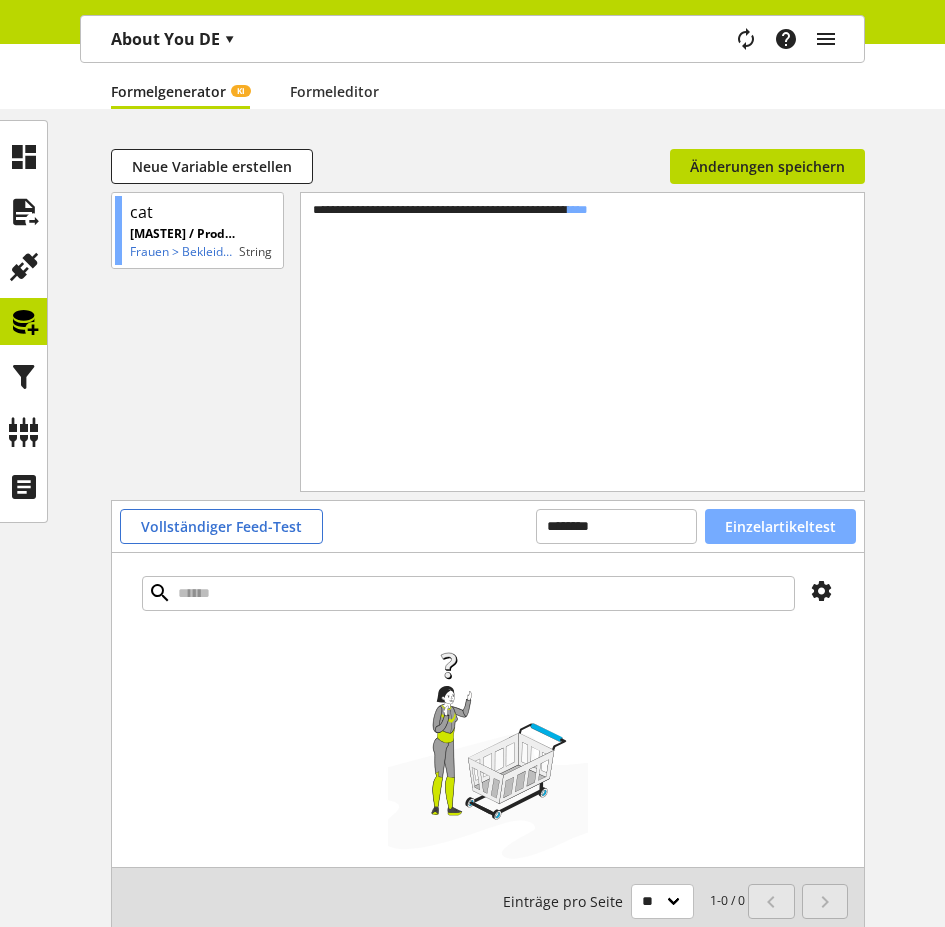 click on "Einzelartikeltest" at bounding box center (780, 526) 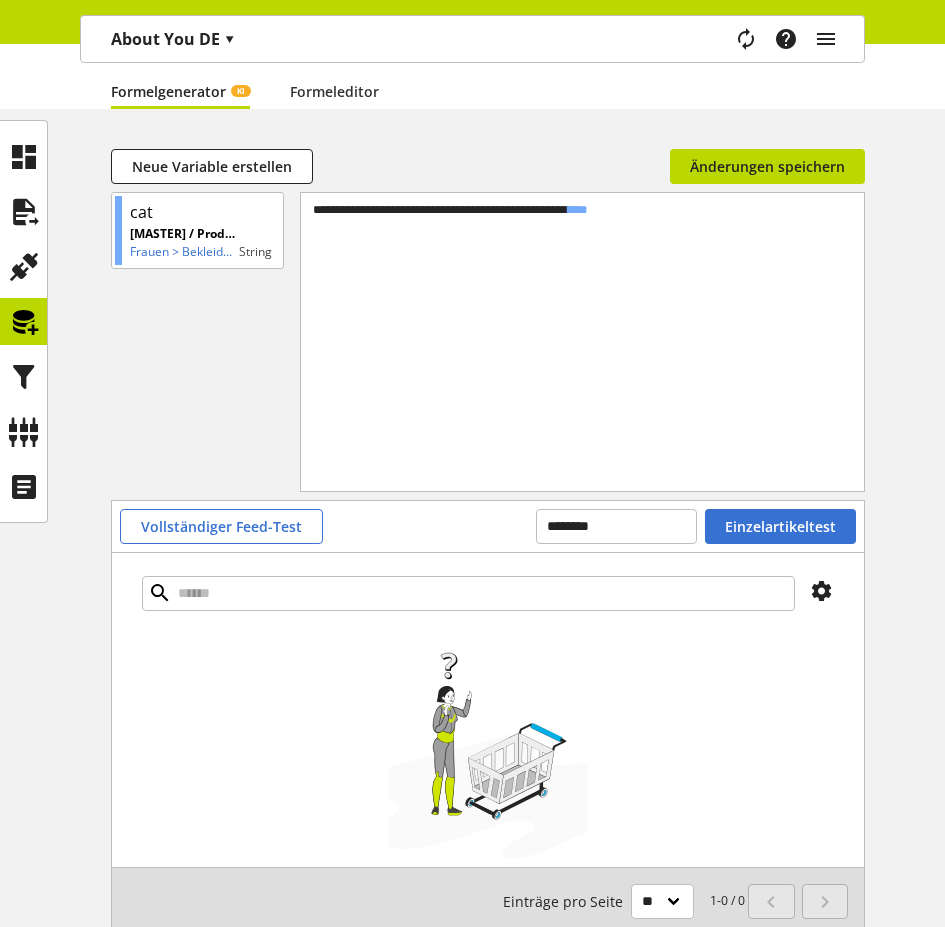 click on "**********" at bounding box center (583, 317) 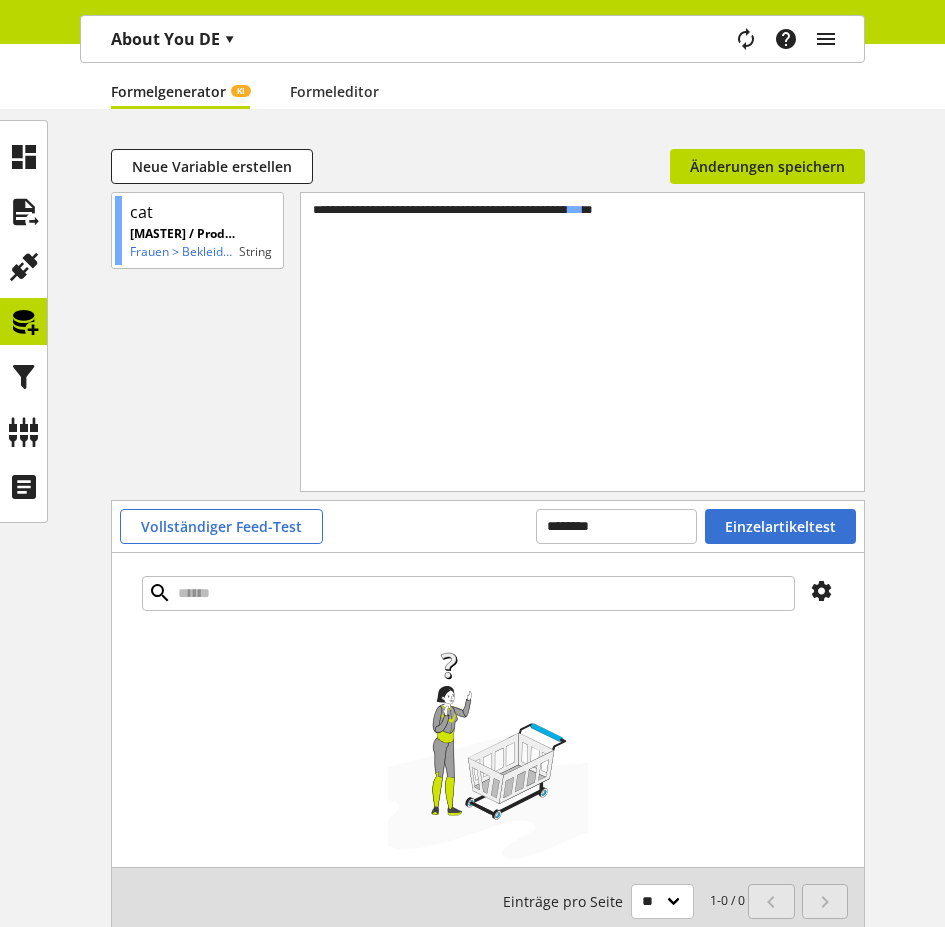 click on "**********" at bounding box center [583, 317] 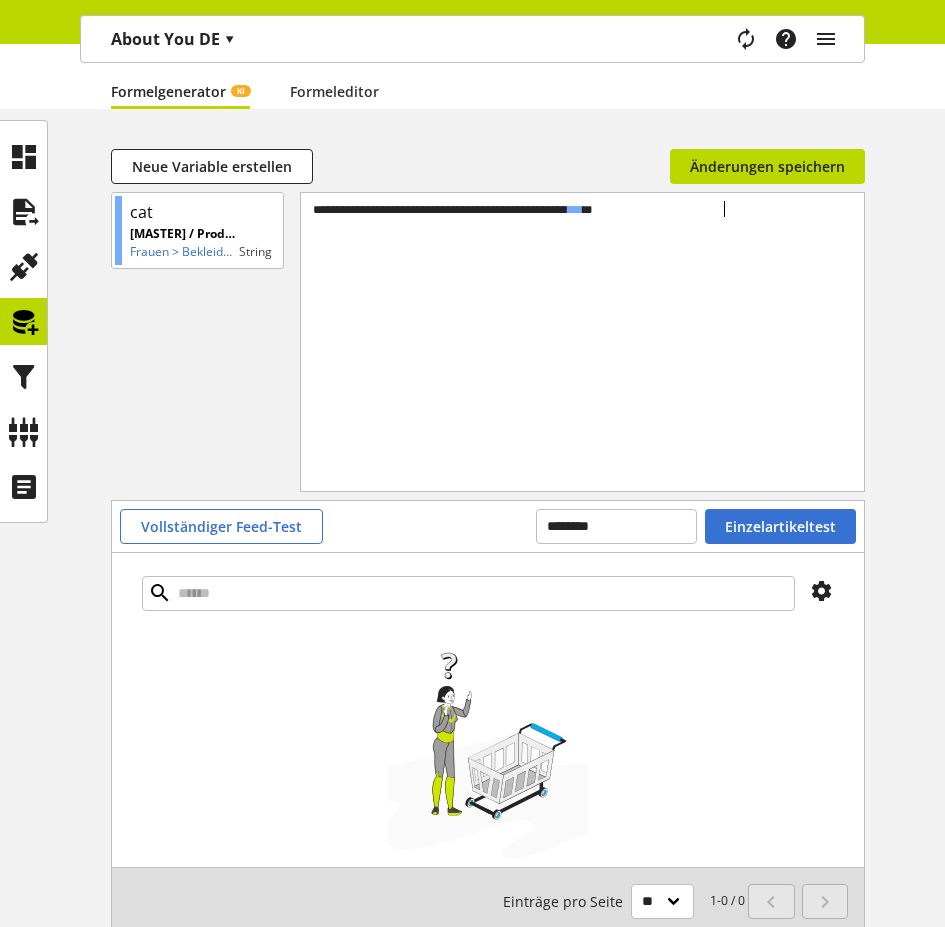 click on "**********" at bounding box center (583, 317) 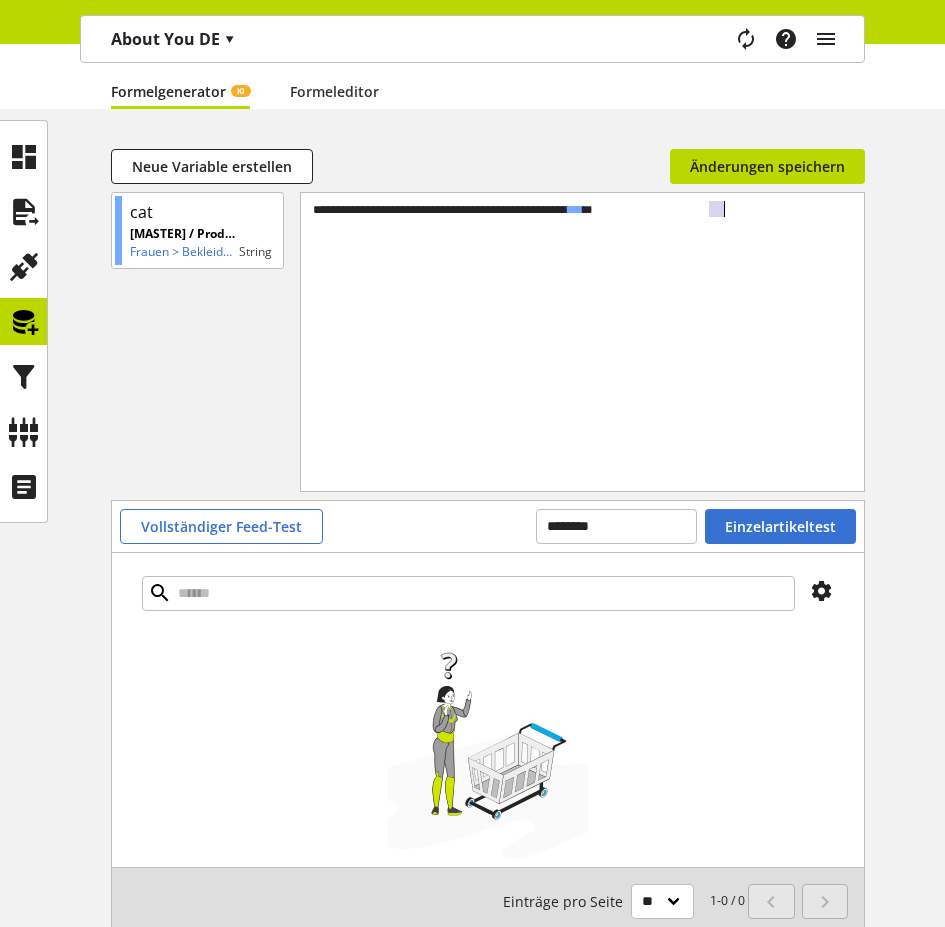 click on "**********" at bounding box center (583, 317) 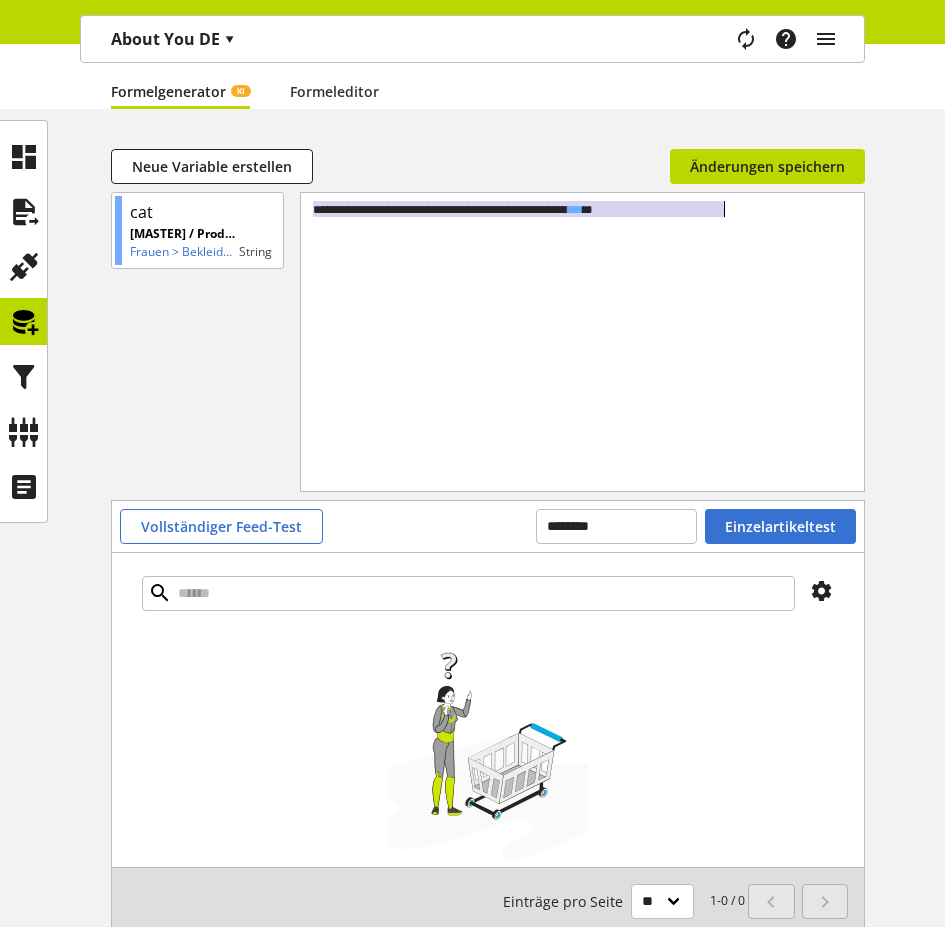 click on "**********" at bounding box center [583, 317] 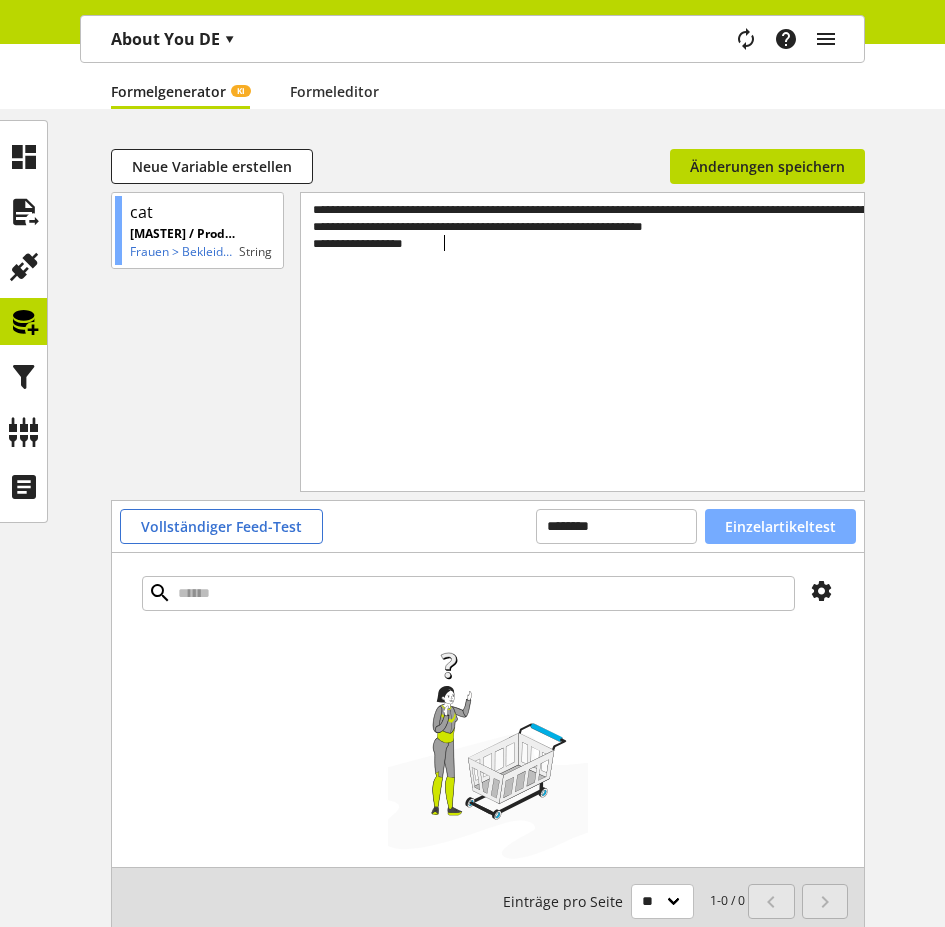 click on "Einzelartikeltest" at bounding box center [780, 526] 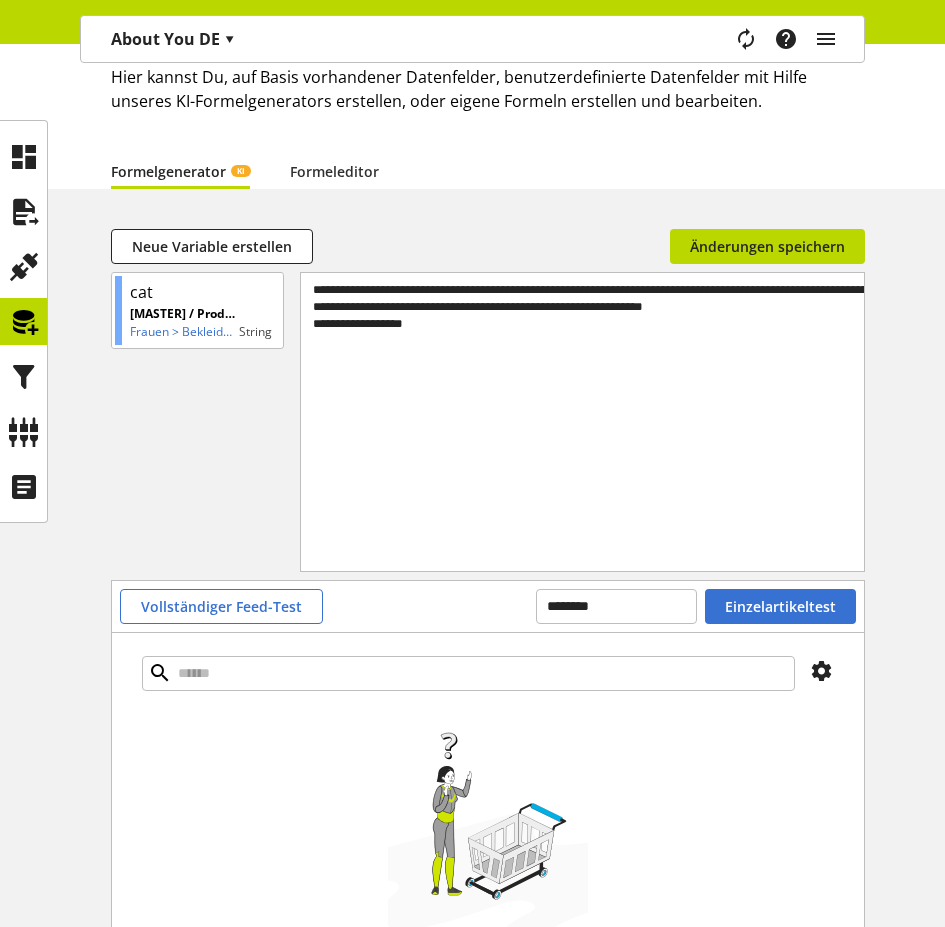 scroll, scrollTop: 117, scrollLeft: 0, axis: vertical 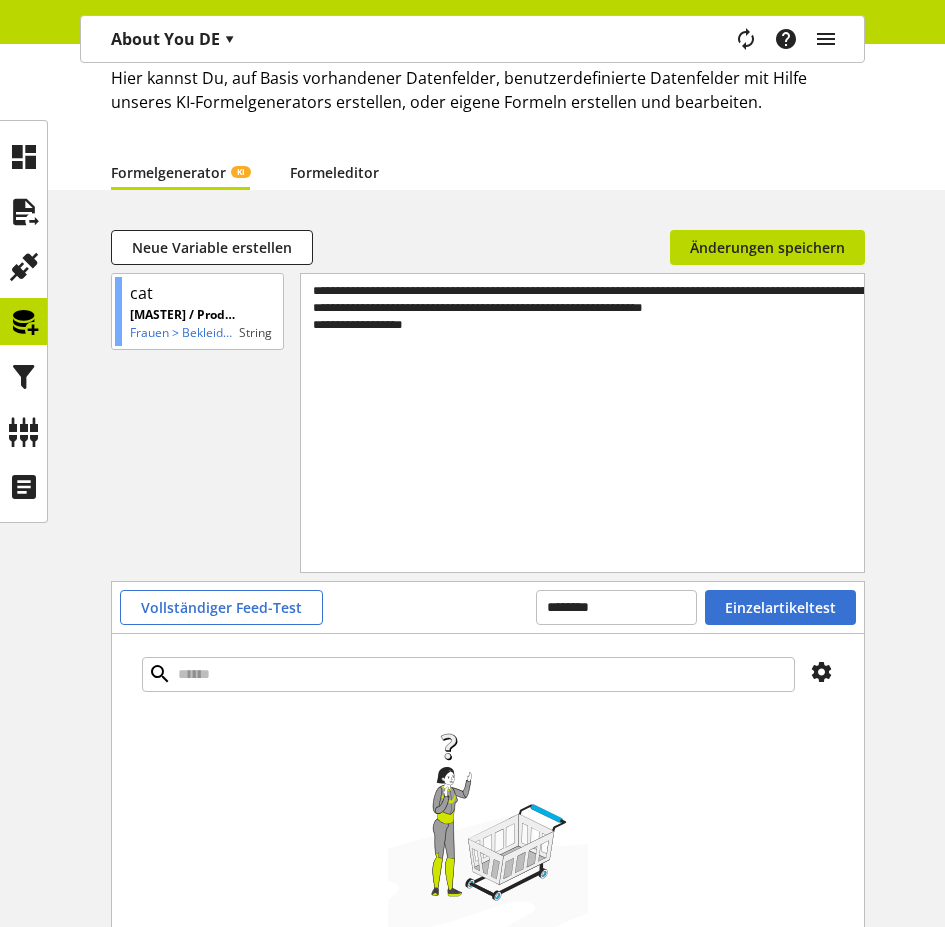 click on "Formeleditor" at bounding box center [334, 172] 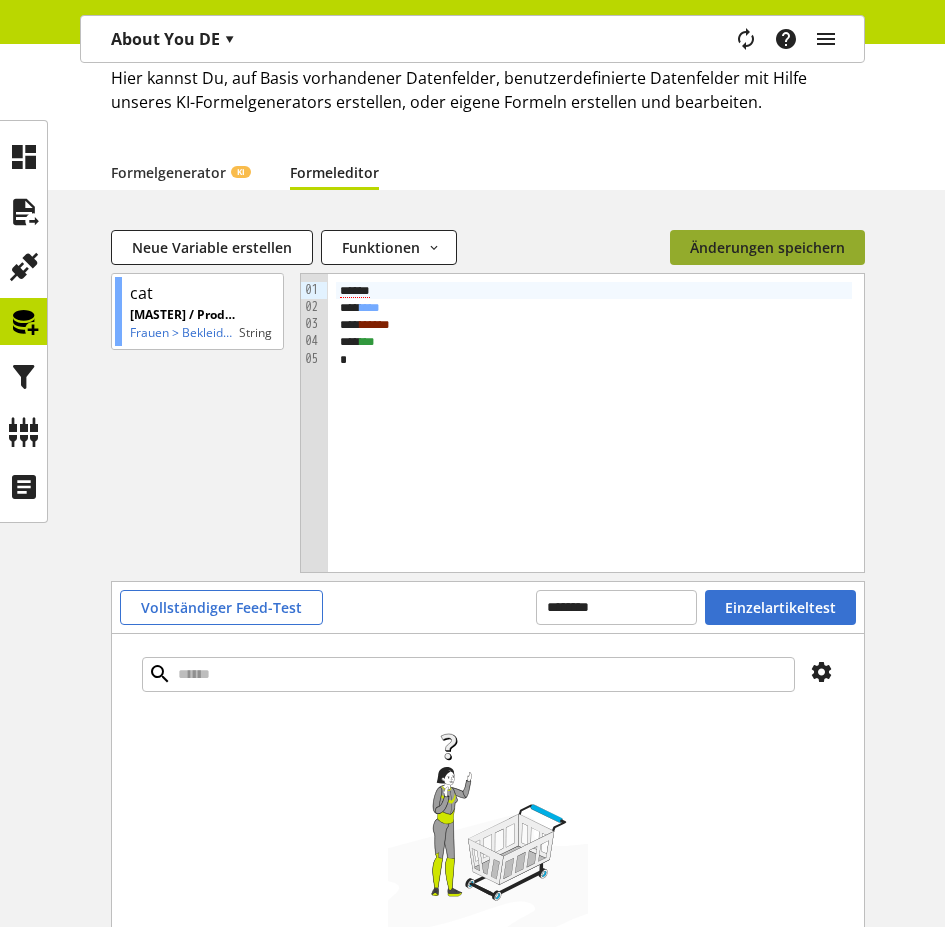 click on "Änderungen speichern" at bounding box center [767, 247] 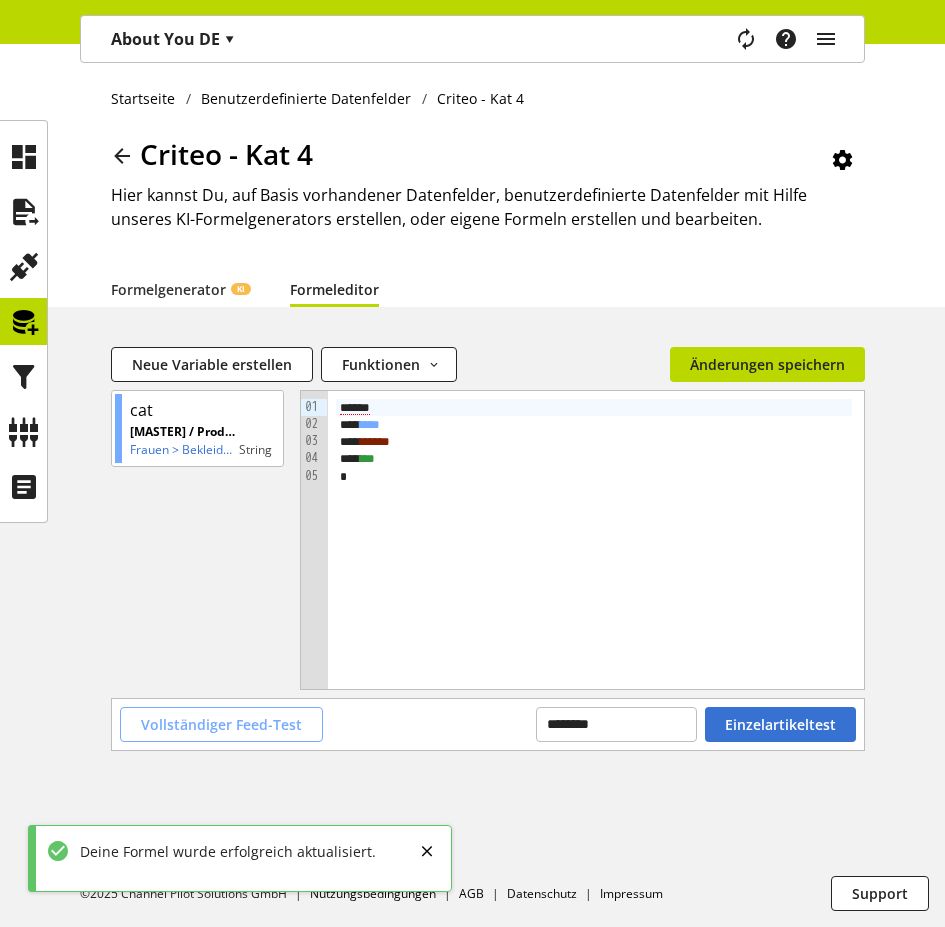 click on "Vollständiger Feed-Test" at bounding box center [221, 724] 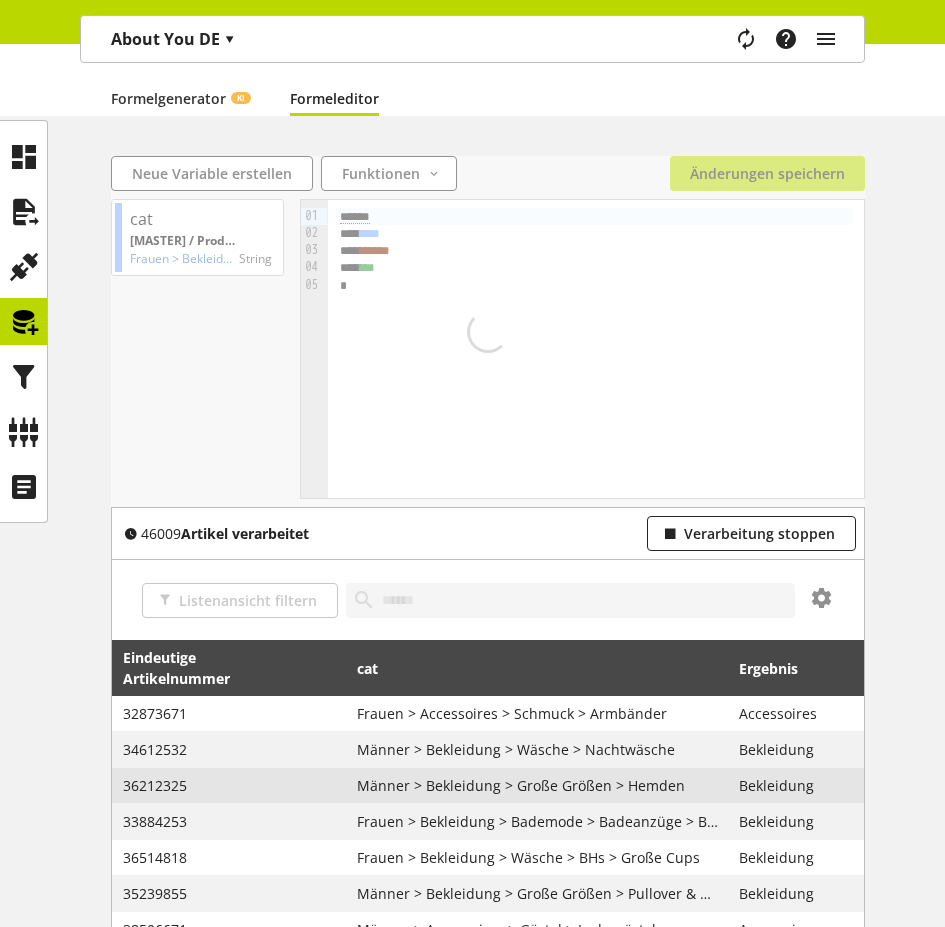 scroll, scrollTop: 190, scrollLeft: 0, axis: vertical 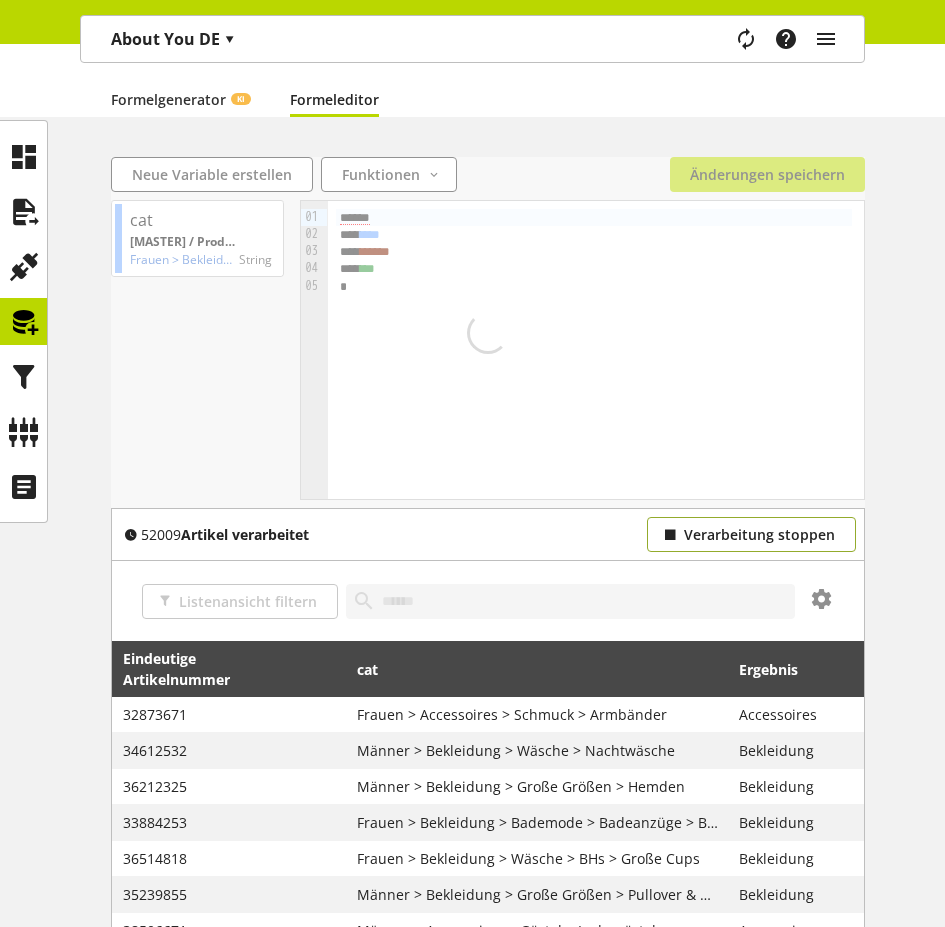 click on "Verarbeitung stoppen" at bounding box center (759, 534) 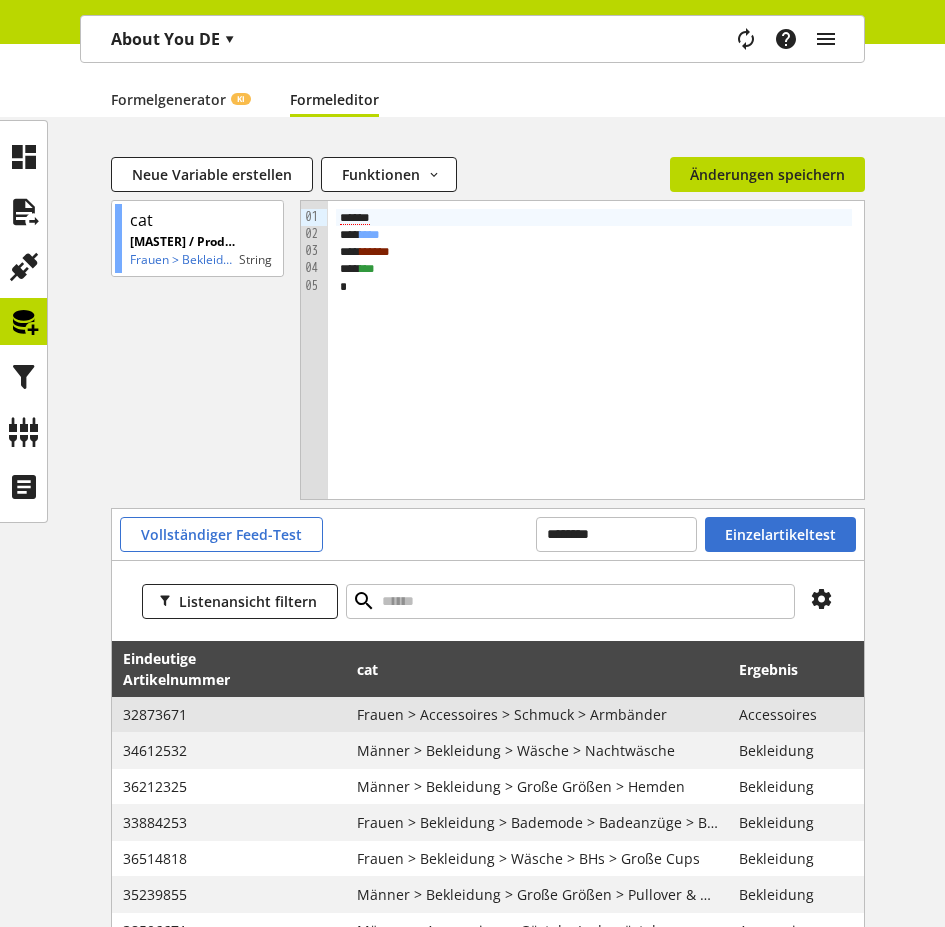 click on "32873671" at bounding box center [229, 714] 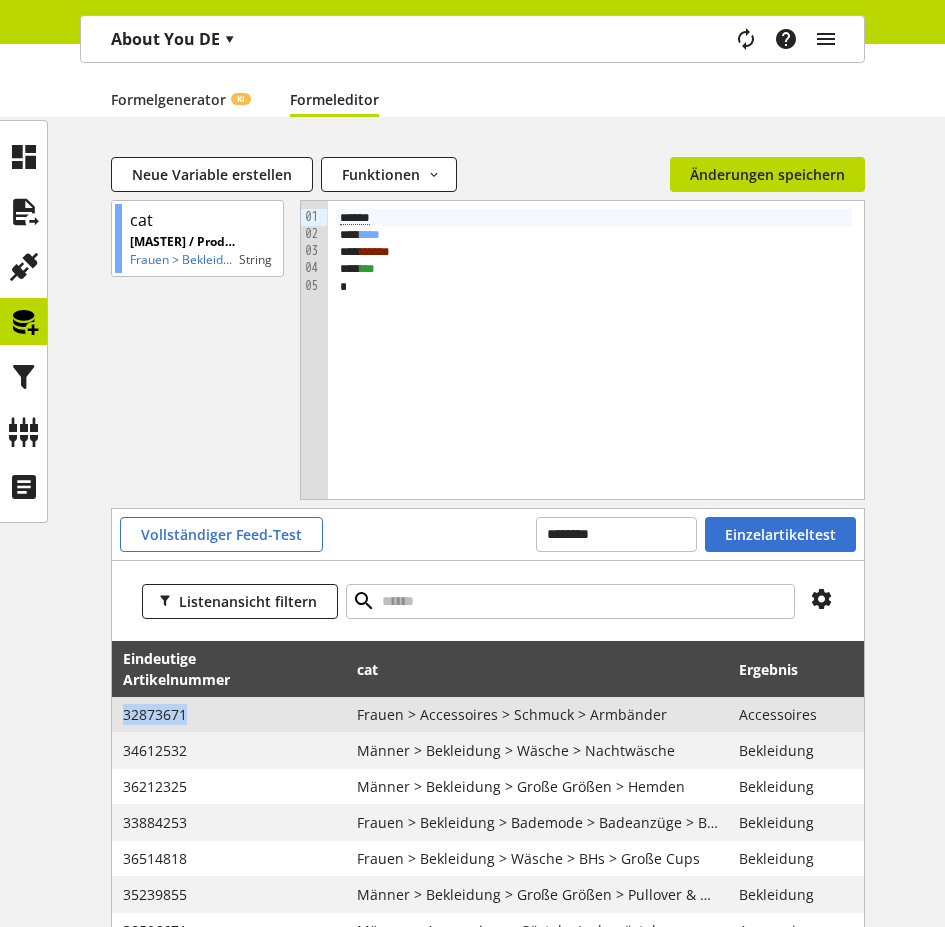 click on "32873671" at bounding box center (229, 714) 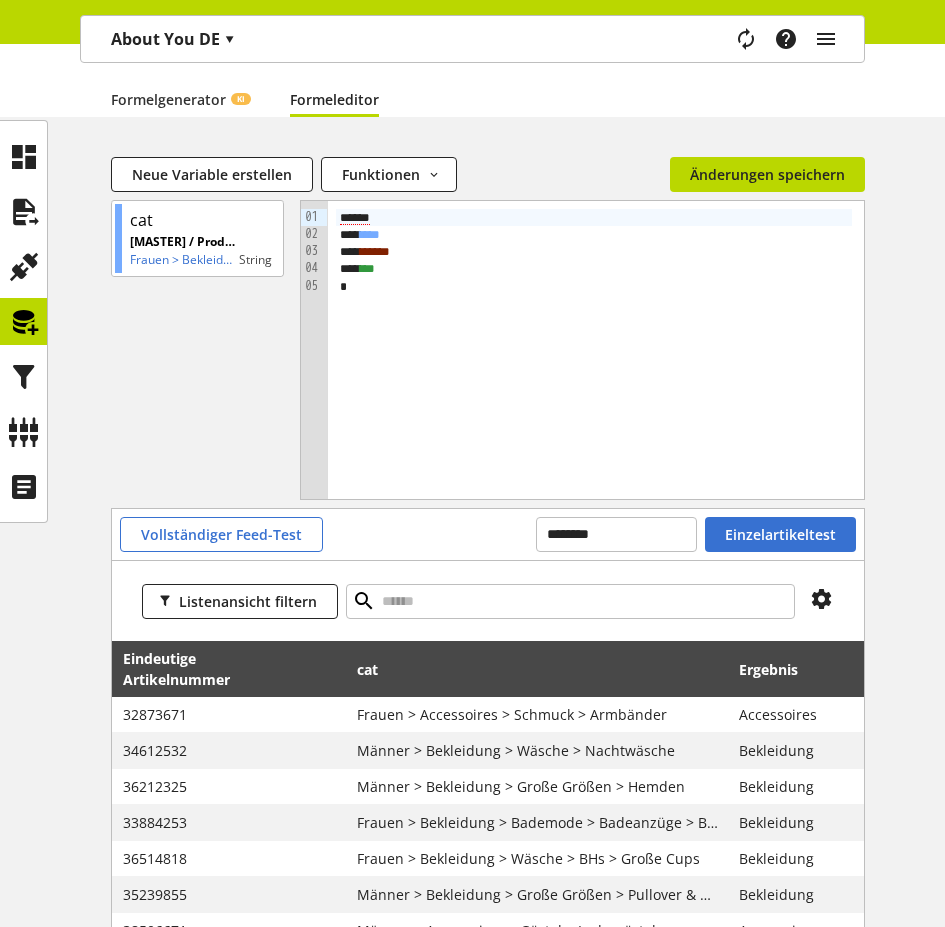 click on "***" at bounding box center [367, 268] 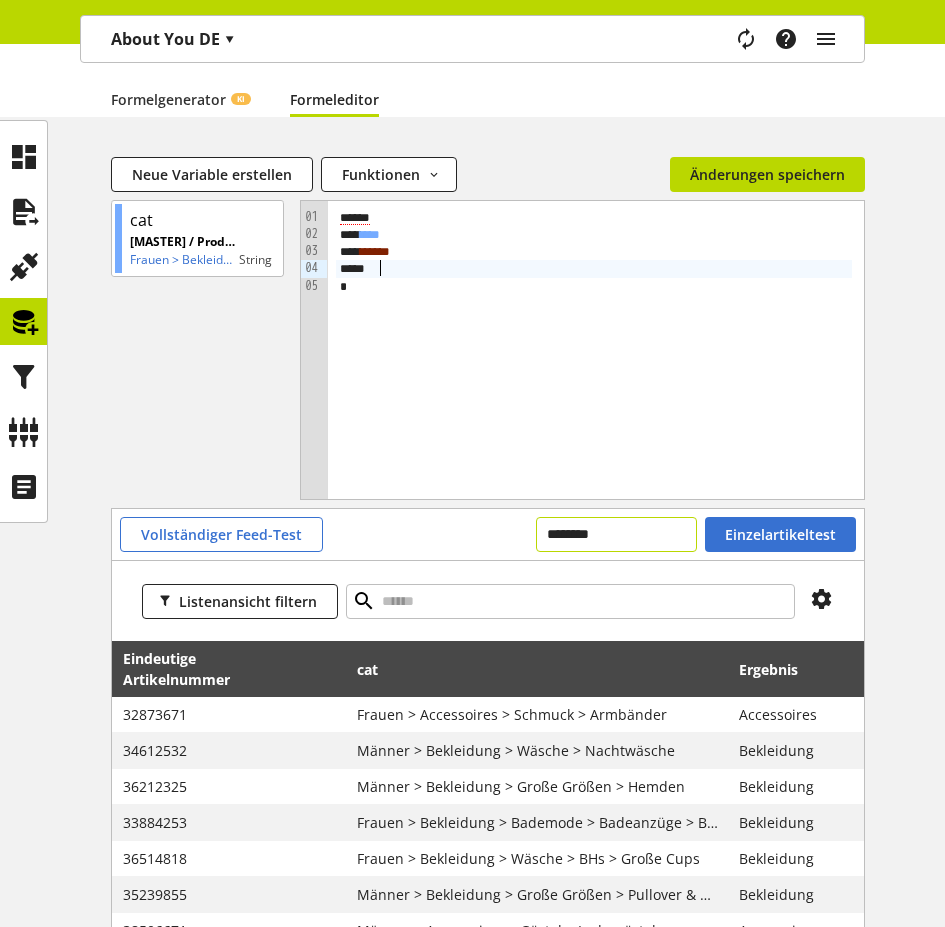 click on "********" at bounding box center [616, 534] 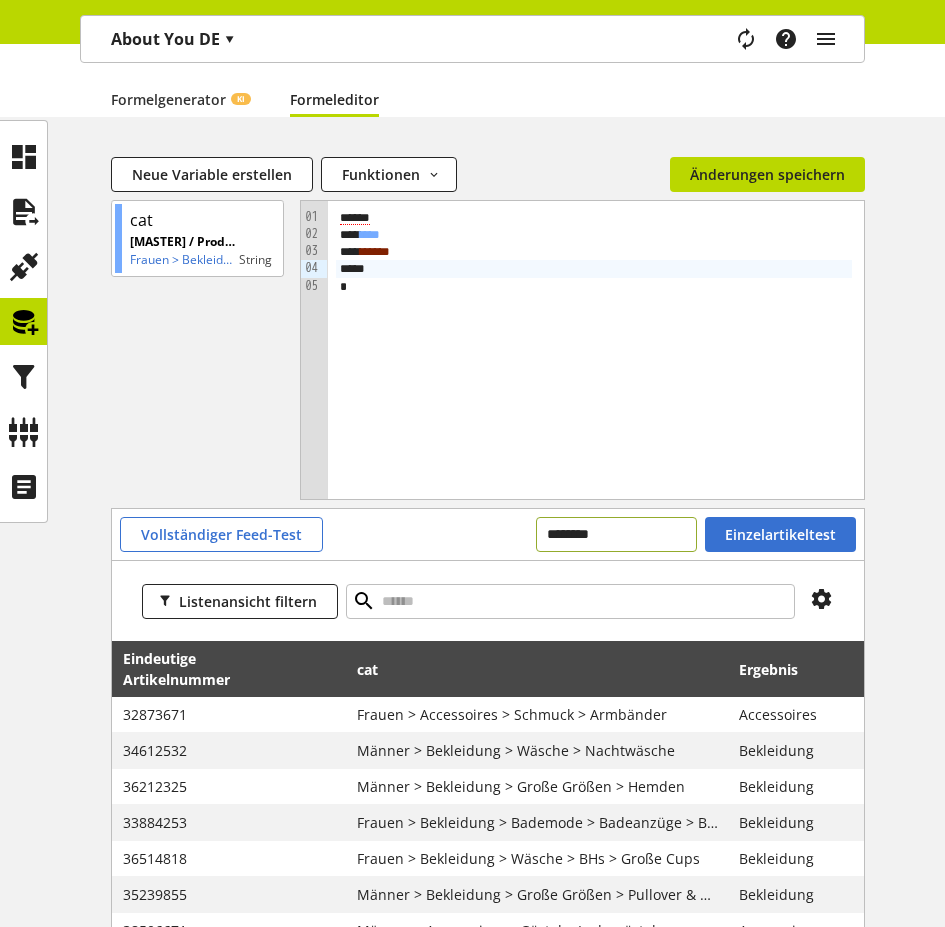 click on "********" at bounding box center [616, 534] 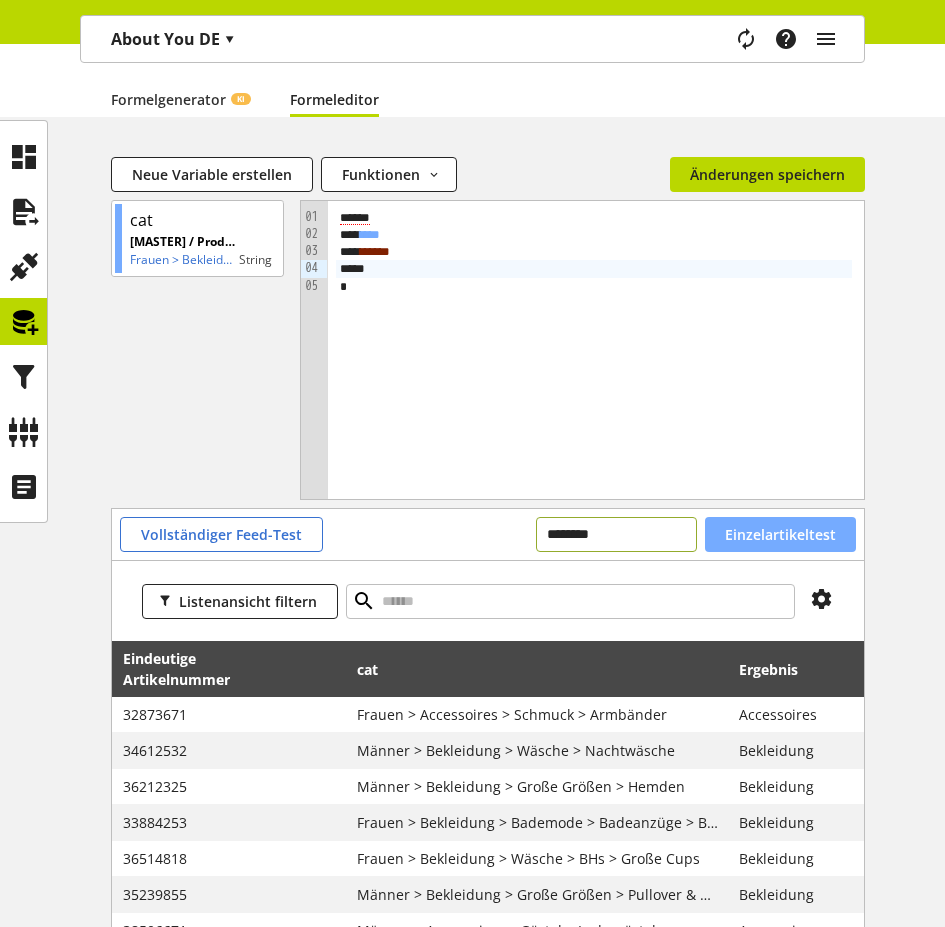type on "********" 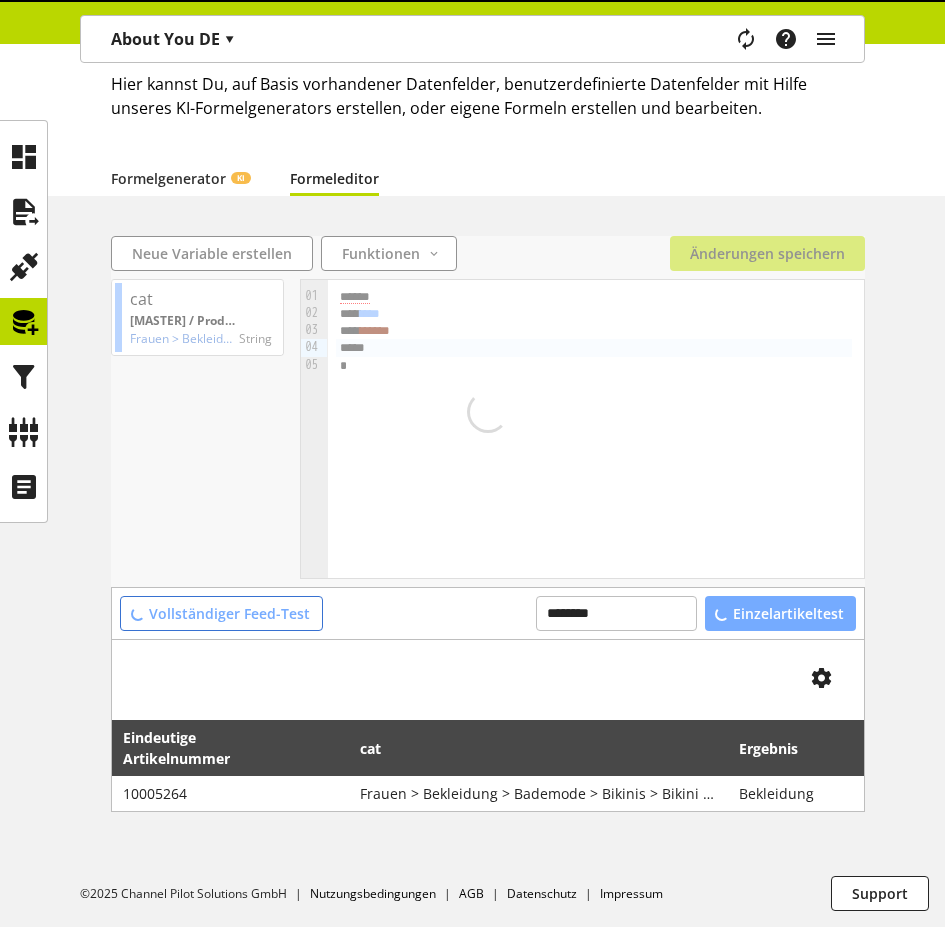scroll, scrollTop: 109, scrollLeft: 0, axis: vertical 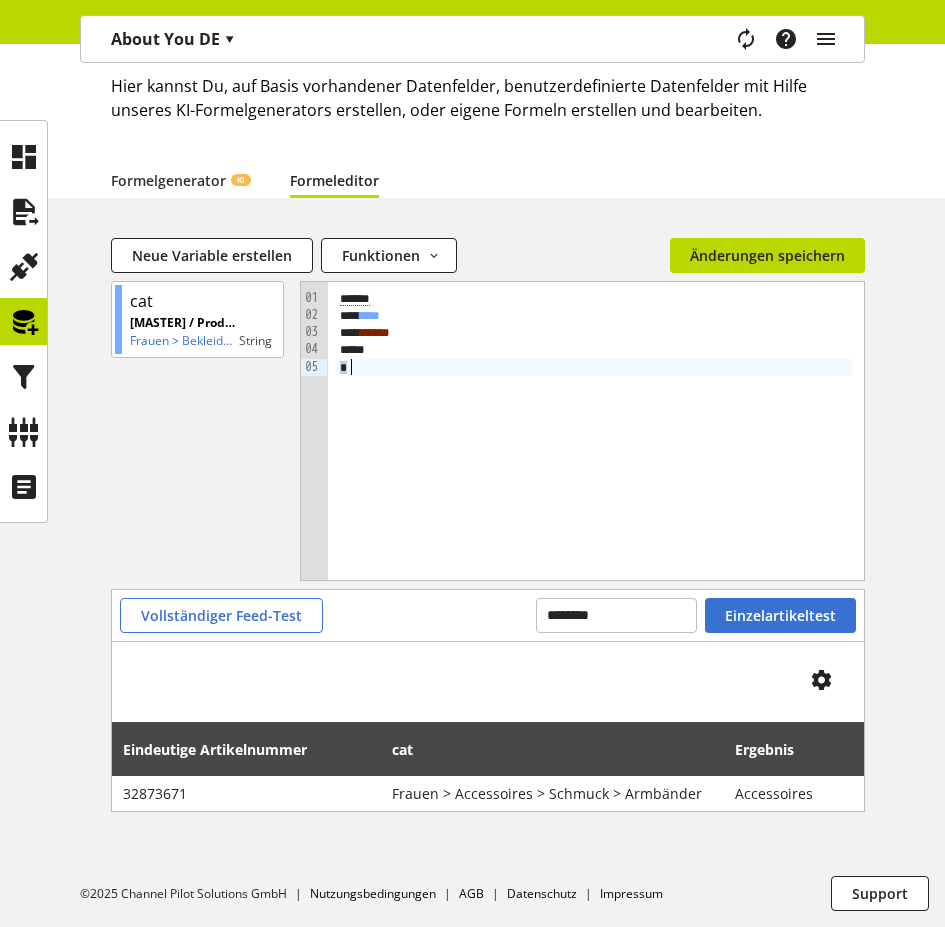 click on "*" at bounding box center [594, 367] 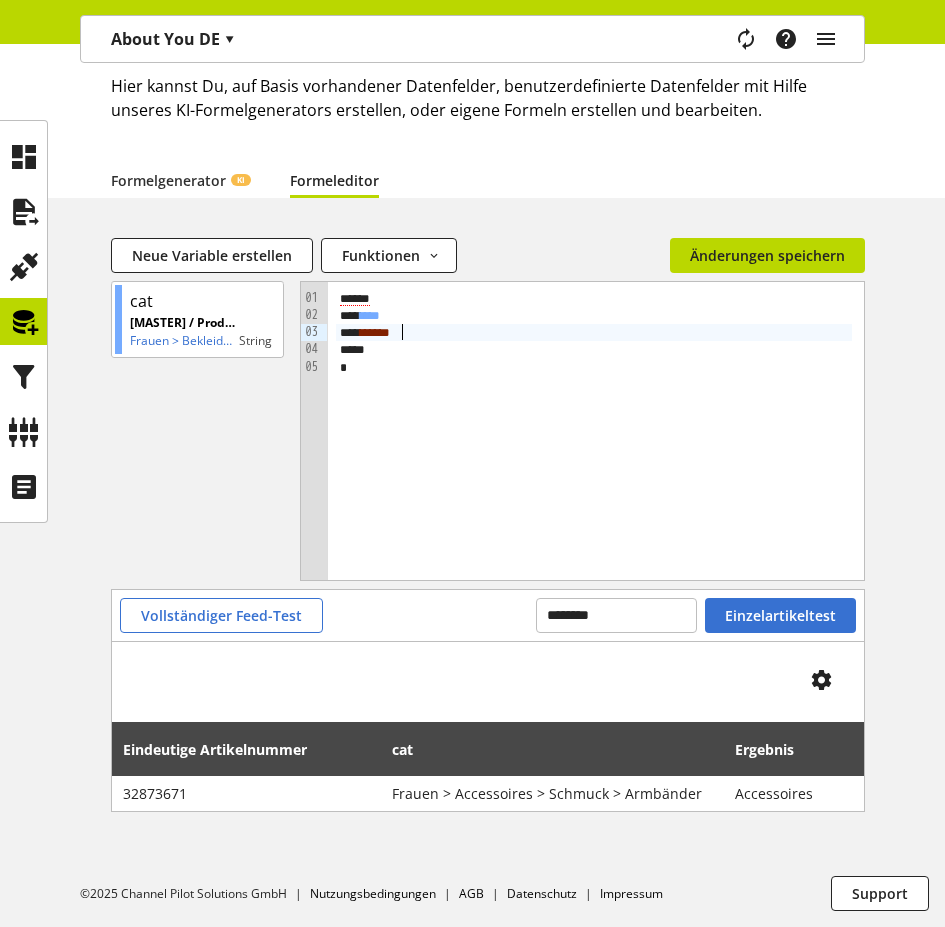 click on "***** *" at bounding box center [594, 332] 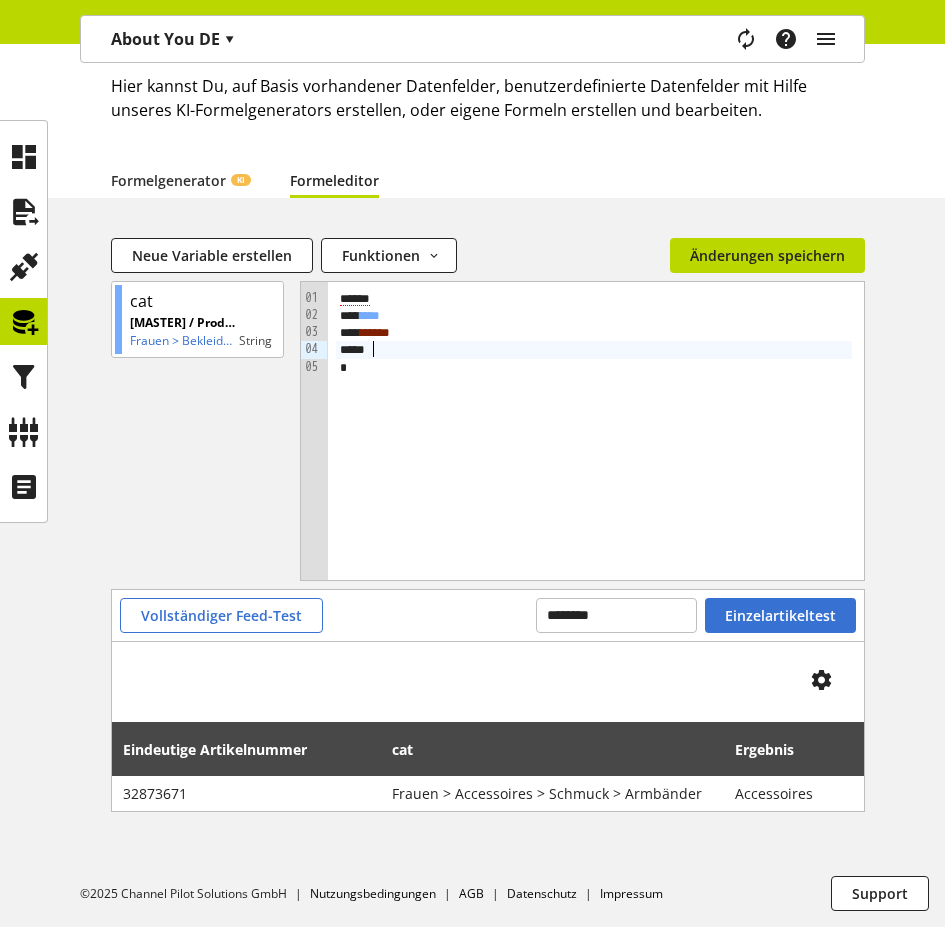 click on "*" at bounding box center (594, 349) 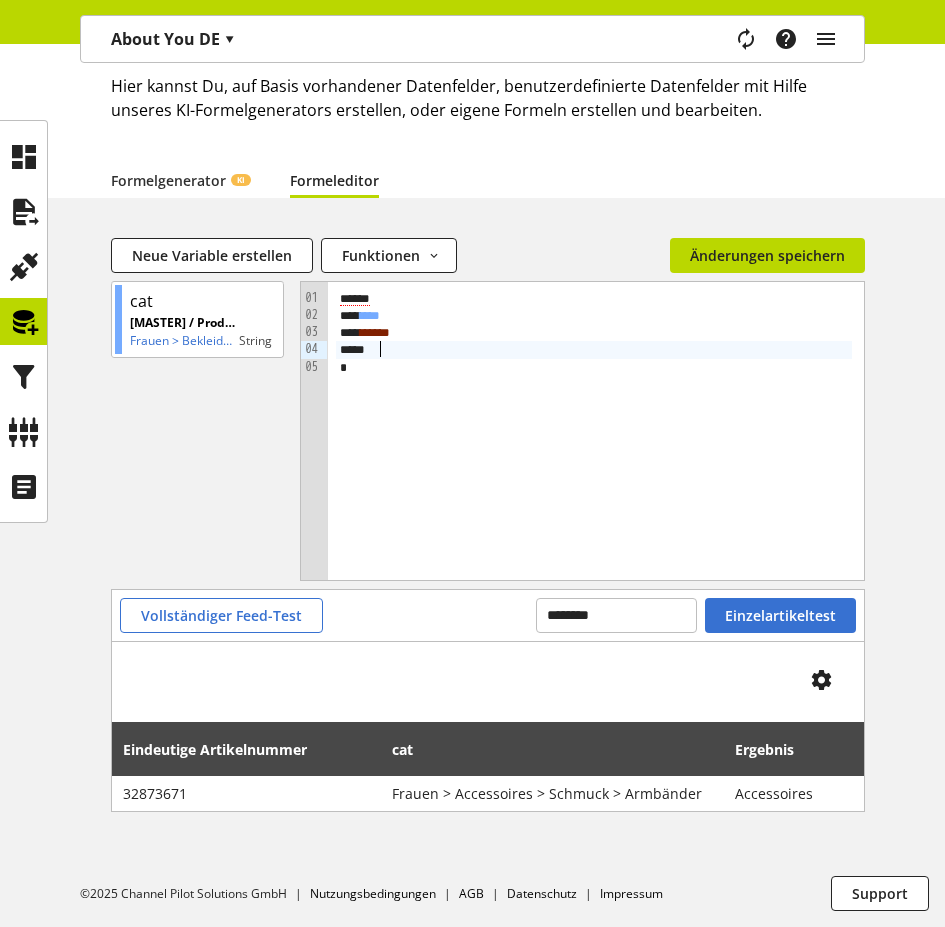 type 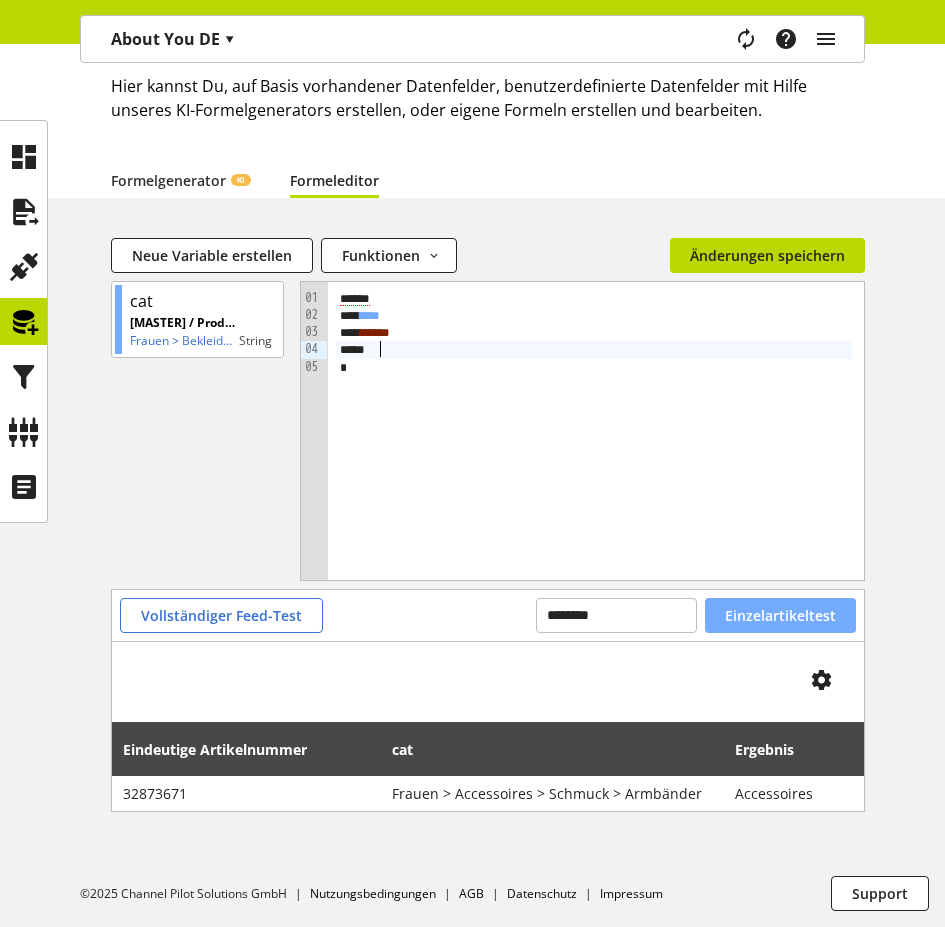 click on "Einzelartikeltest" at bounding box center (780, 615) 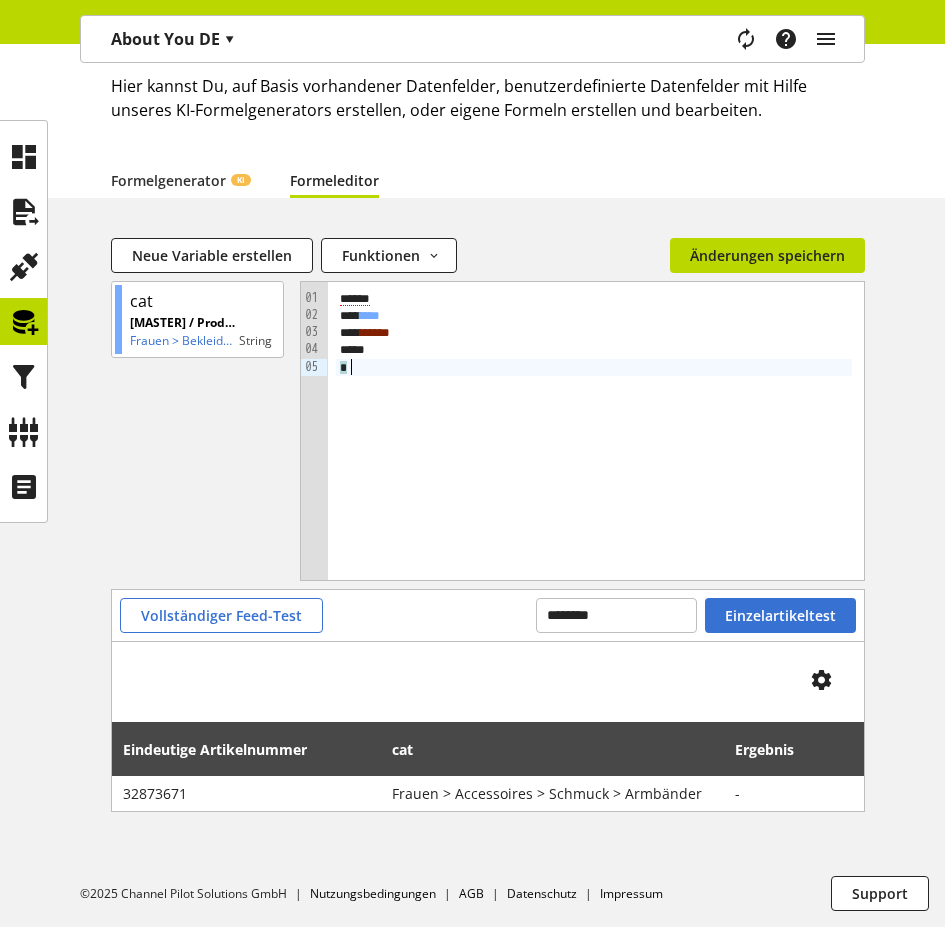 click on "*" at bounding box center (594, 367) 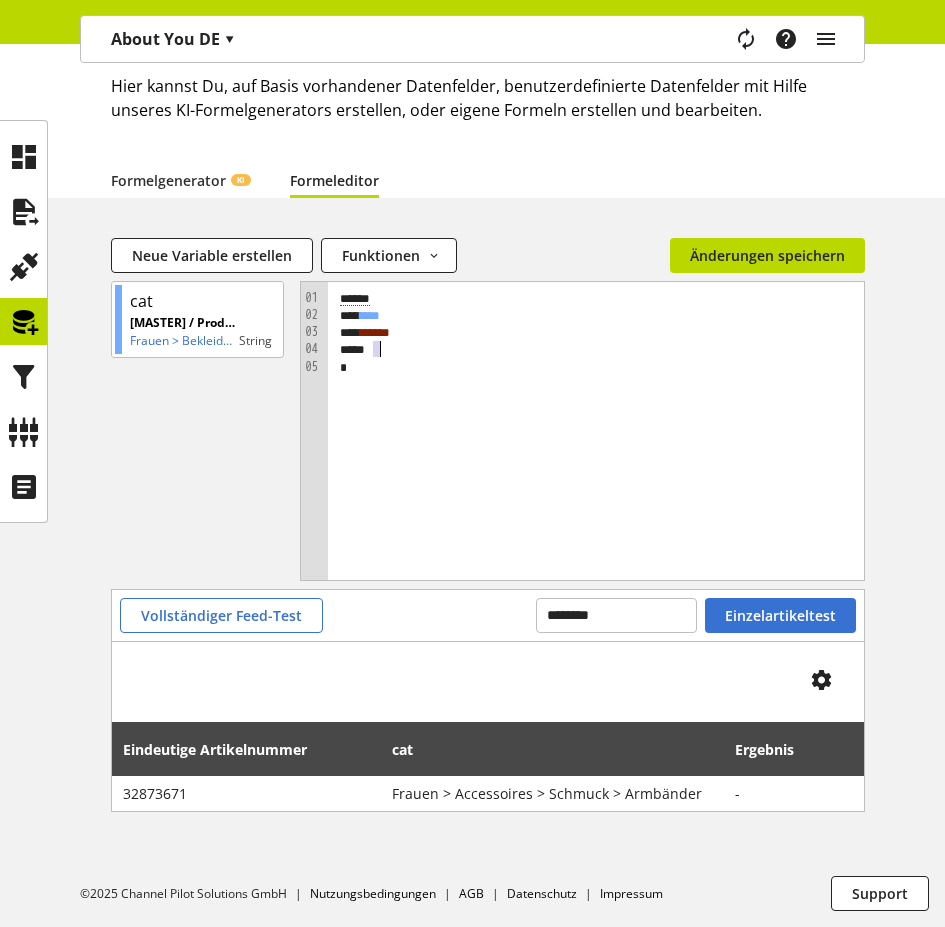 click on "*" at bounding box center (594, 349) 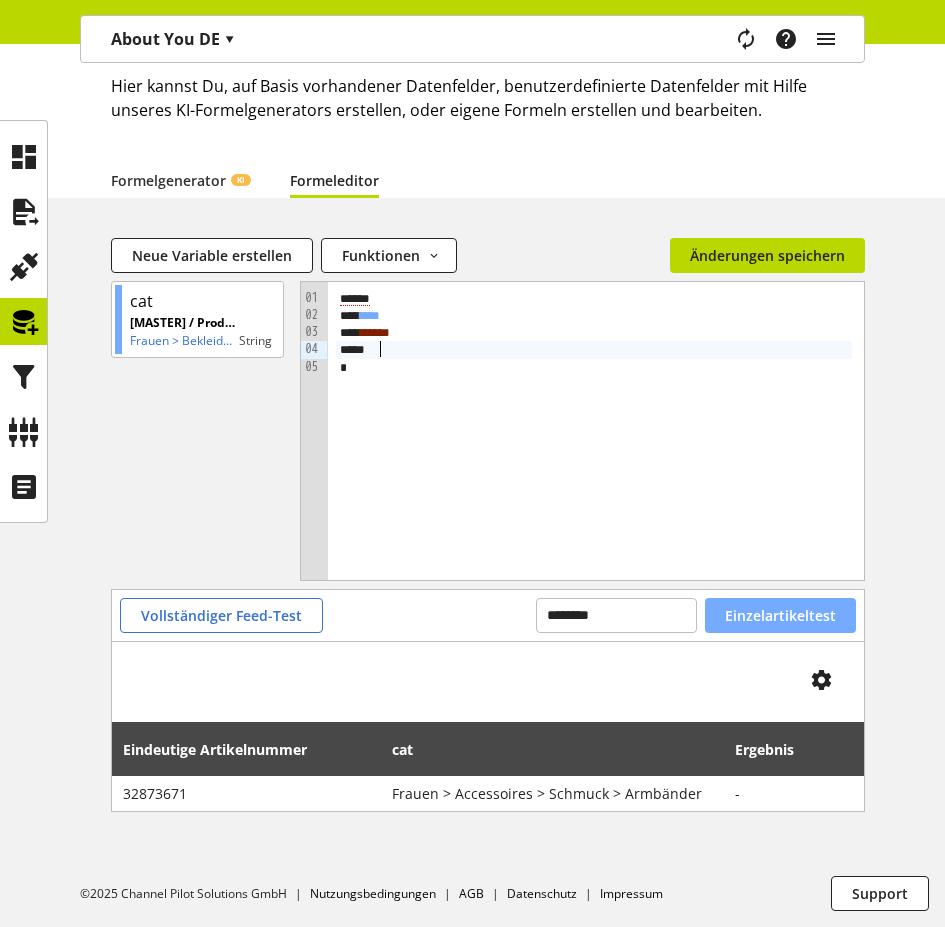click on "Einzelartikeltest" at bounding box center (780, 615) 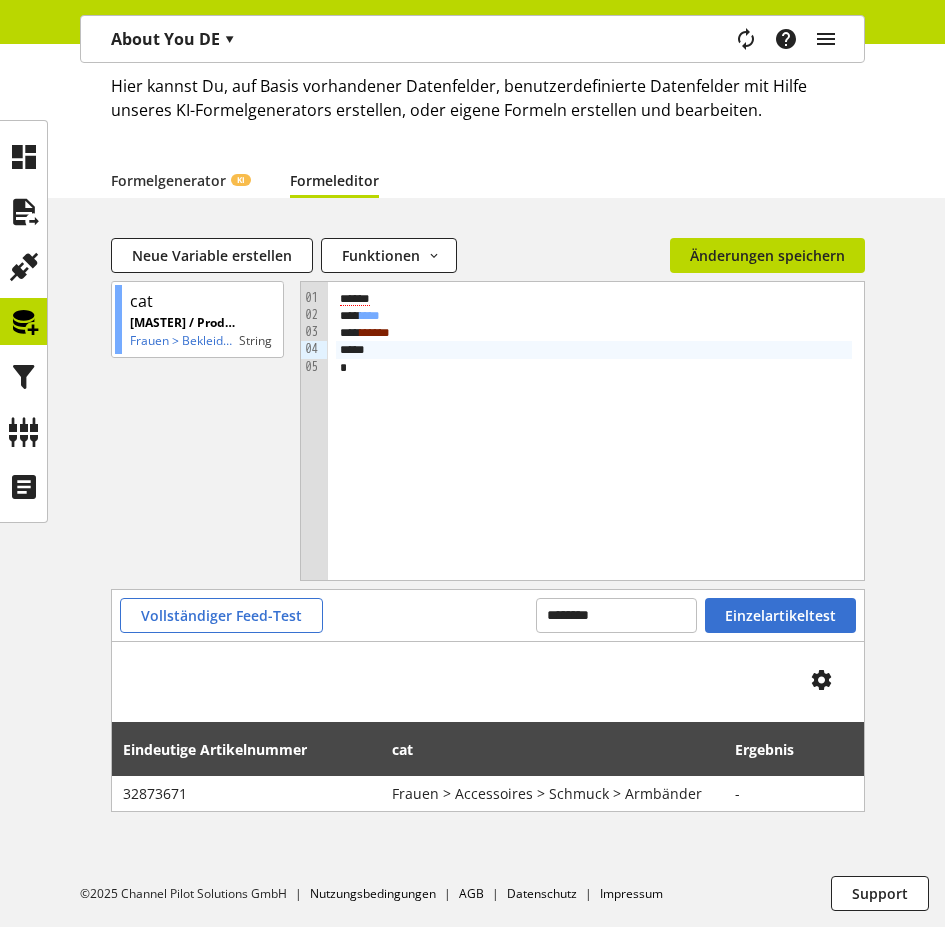 click on "*****" at bounding box center (375, 332) 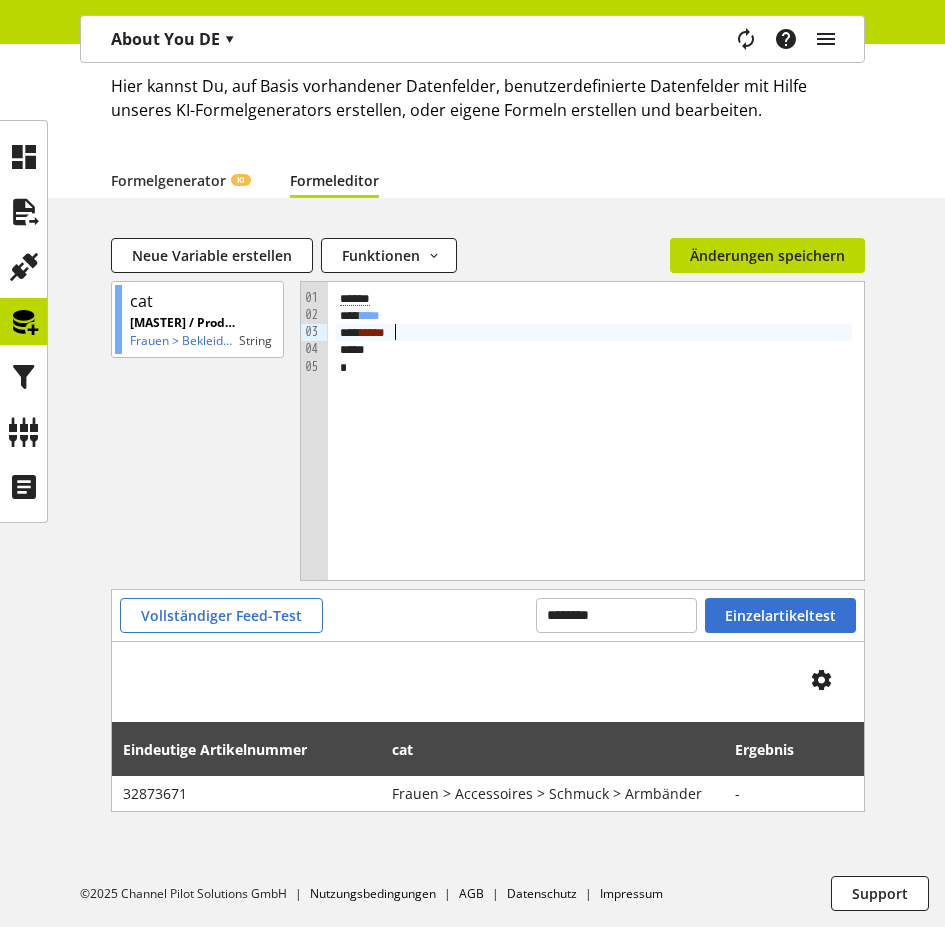 click on "****" at bounding box center [372, 332] 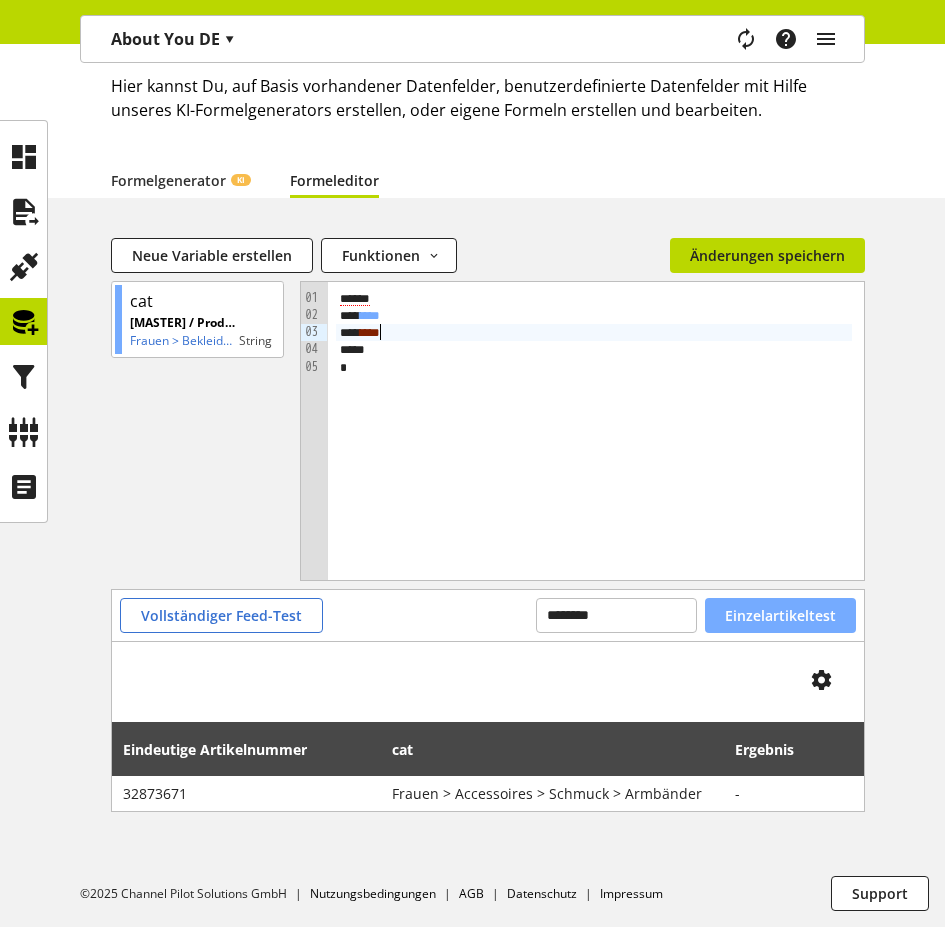 click on "Einzelartikeltest" at bounding box center (780, 615) 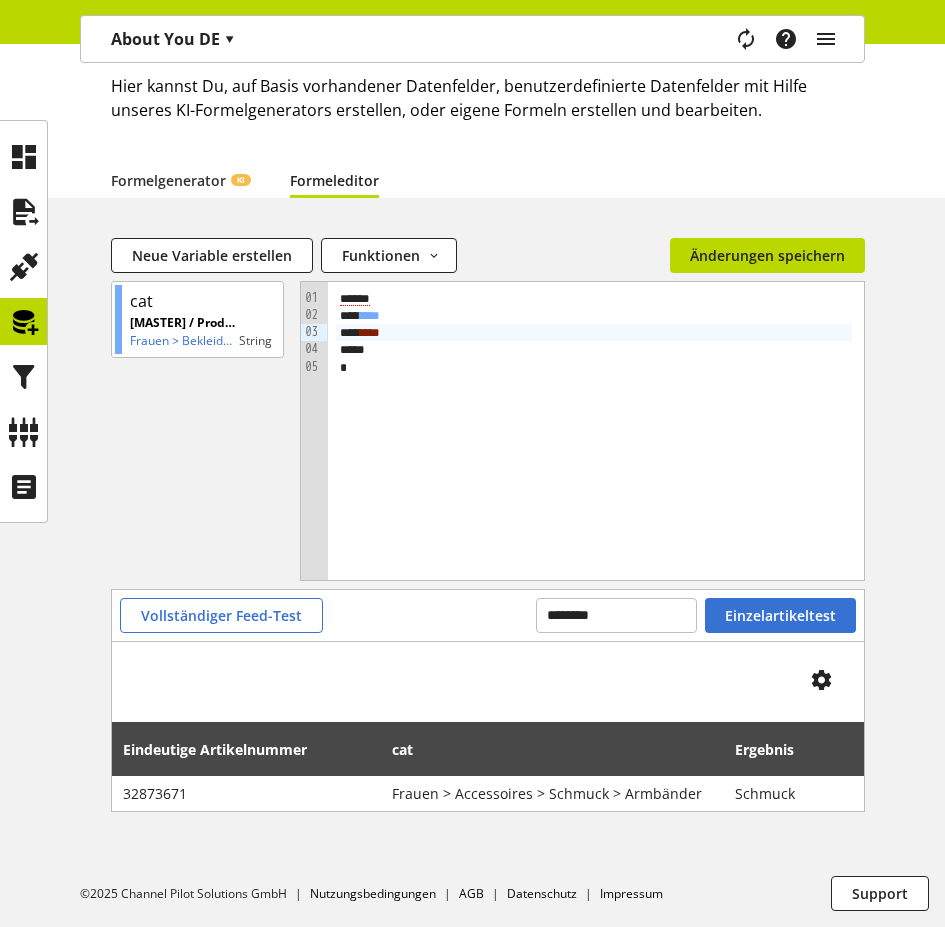click on "*" at bounding box center (594, 349) 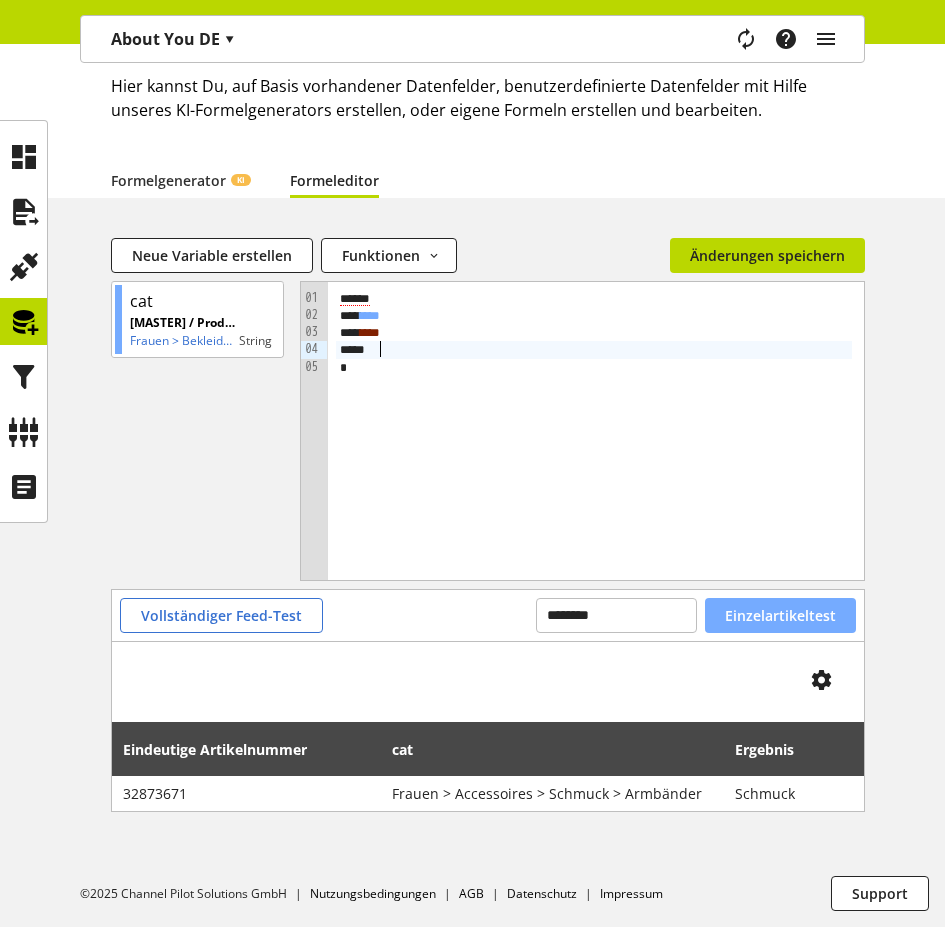 click on "Einzelartikeltest" at bounding box center [780, 615] 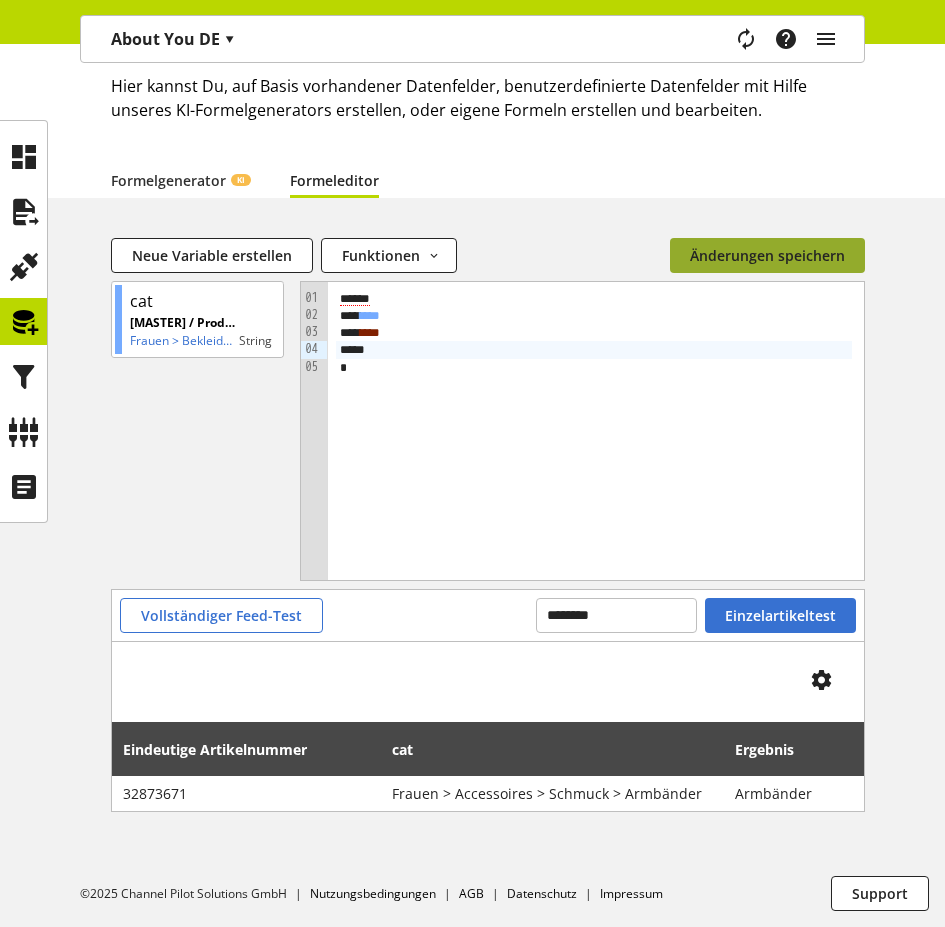 drag, startPoint x: 788, startPoint y: 255, endPoint x: 807, endPoint y: 242, distance: 23.021729 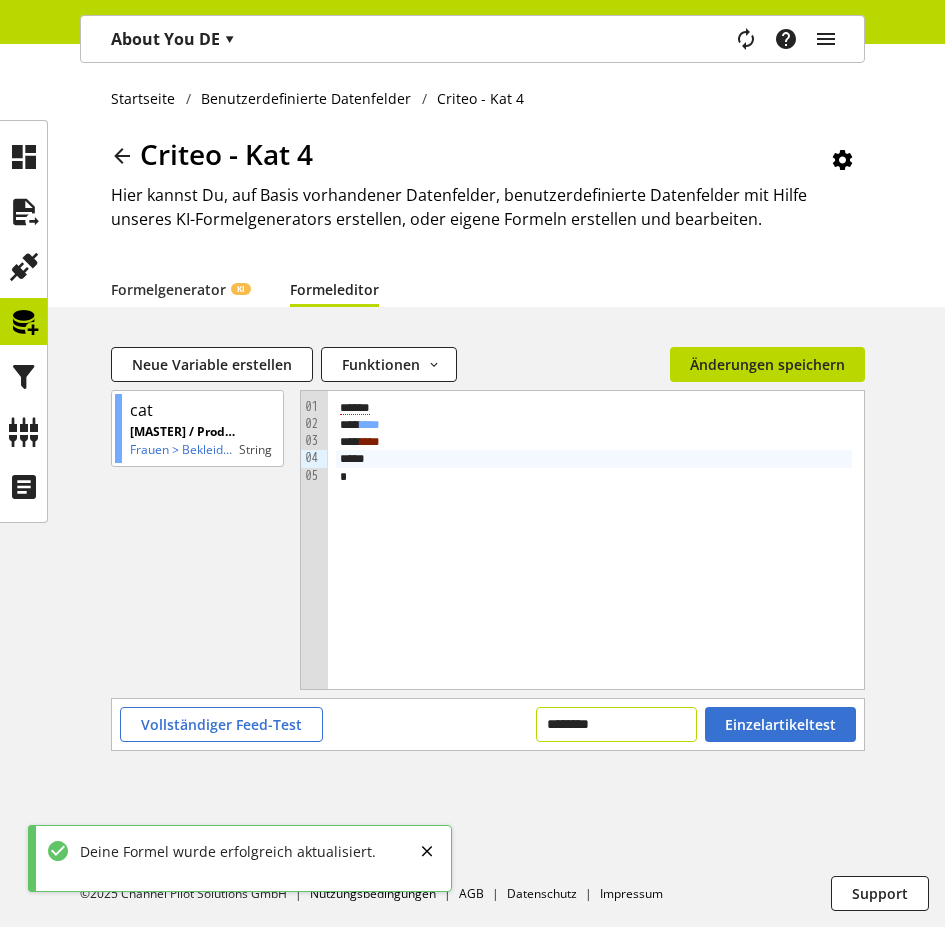 click on "********" at bounding box center (616, 724) 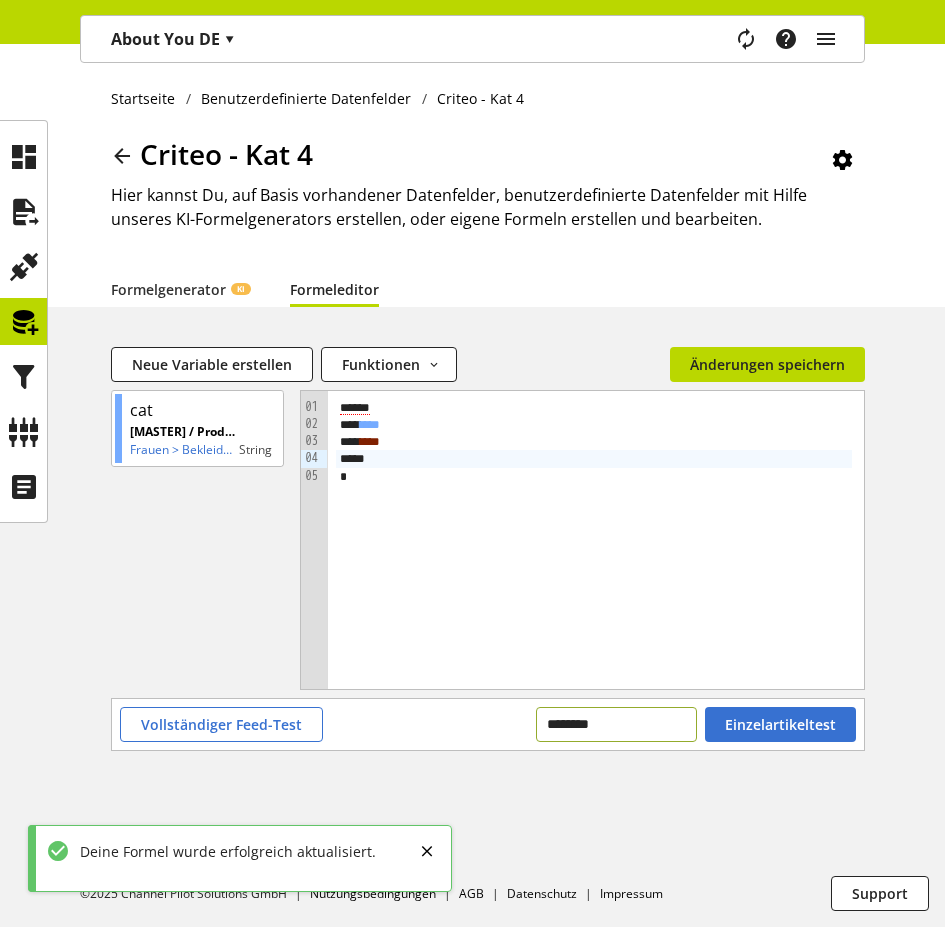click on "********" at bounding box center (616, 724) 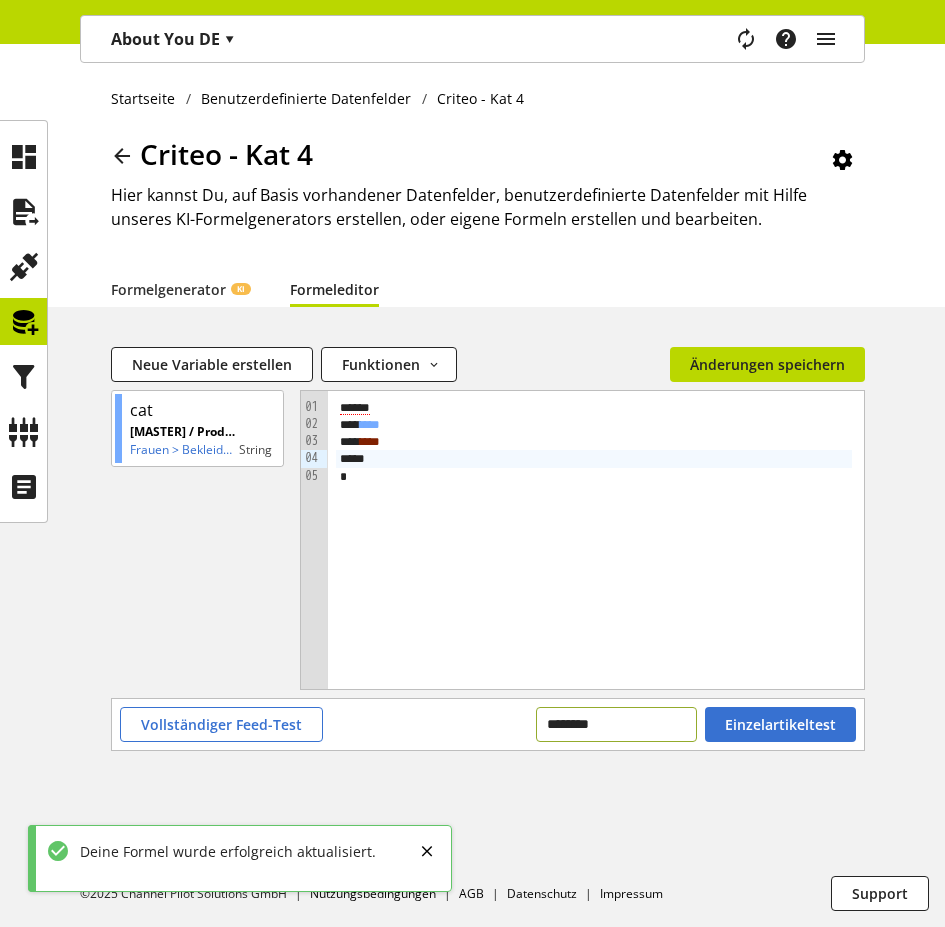 type on "********" 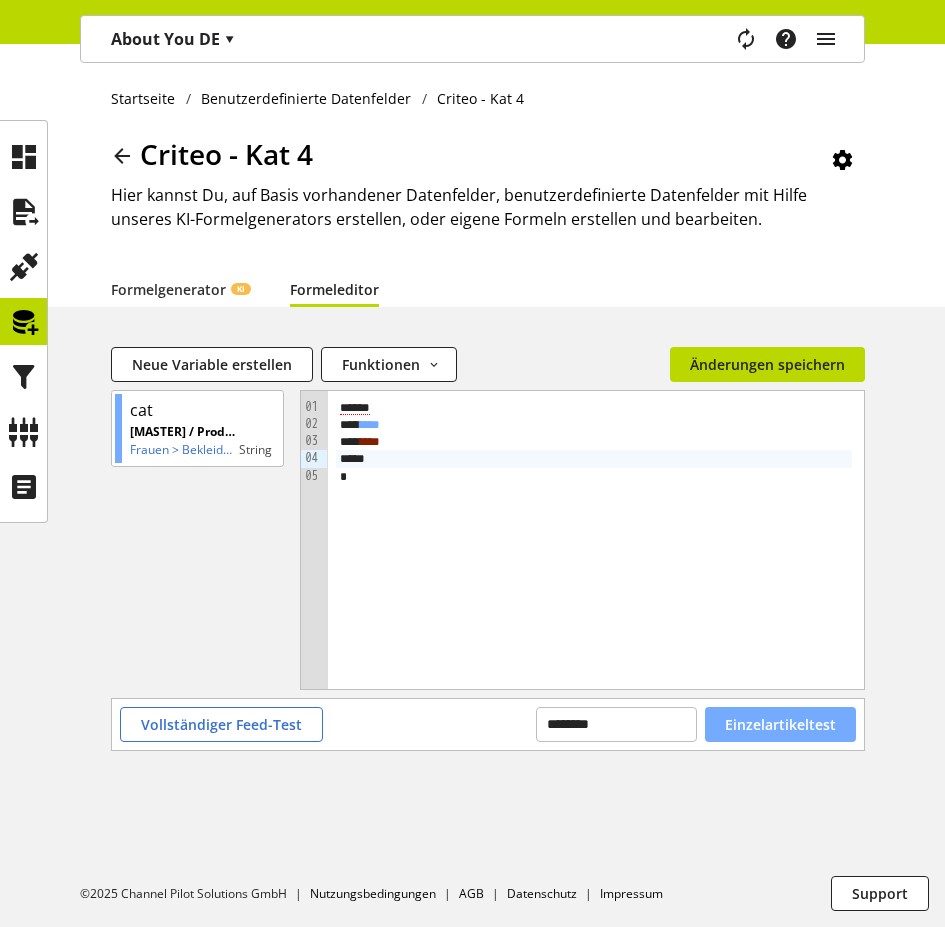 click on "Einzelartikeltest" at bounding box center [780, 724] 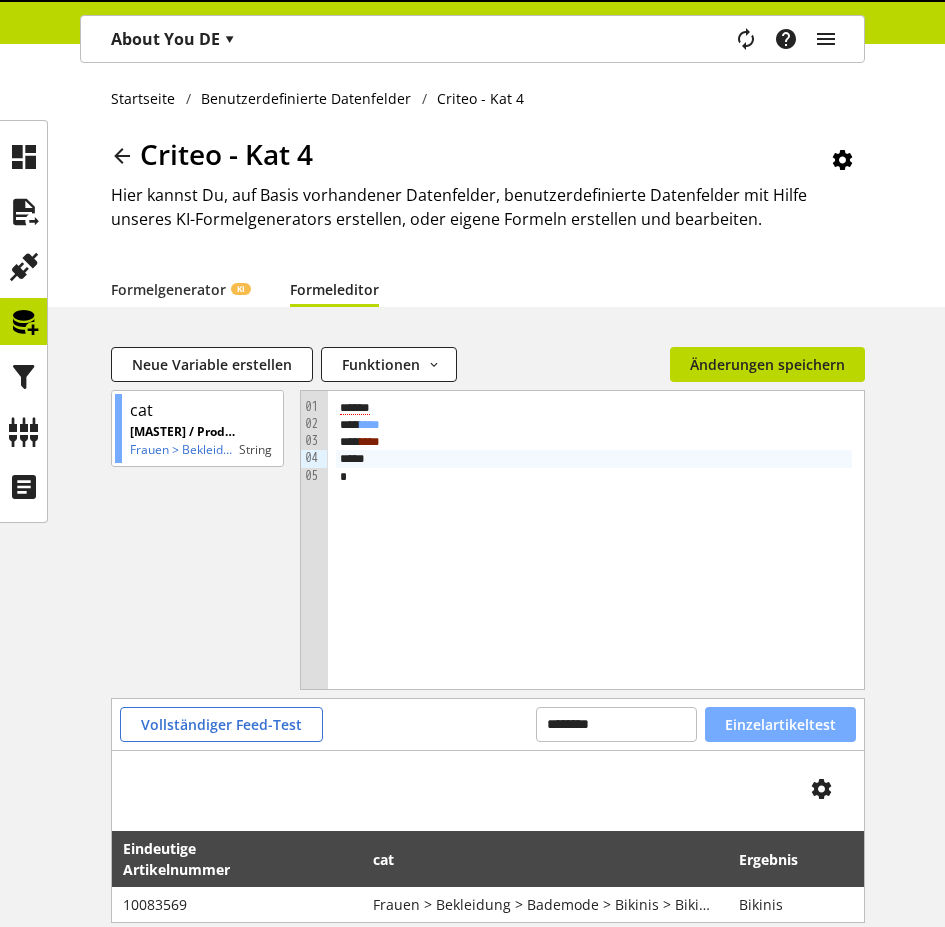 scroll, scrollTop: 111, scrollLeft: 0, axis: vertical 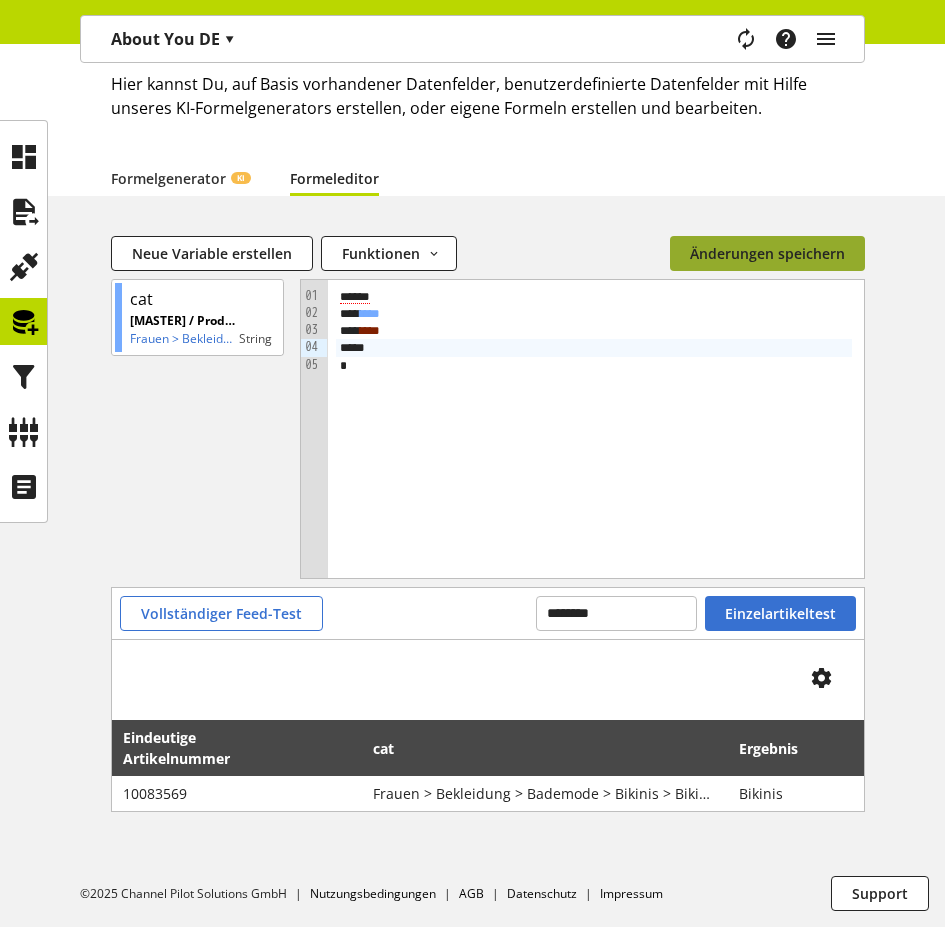 click on "Änderungen speichern" at bounding box center (767, 253) 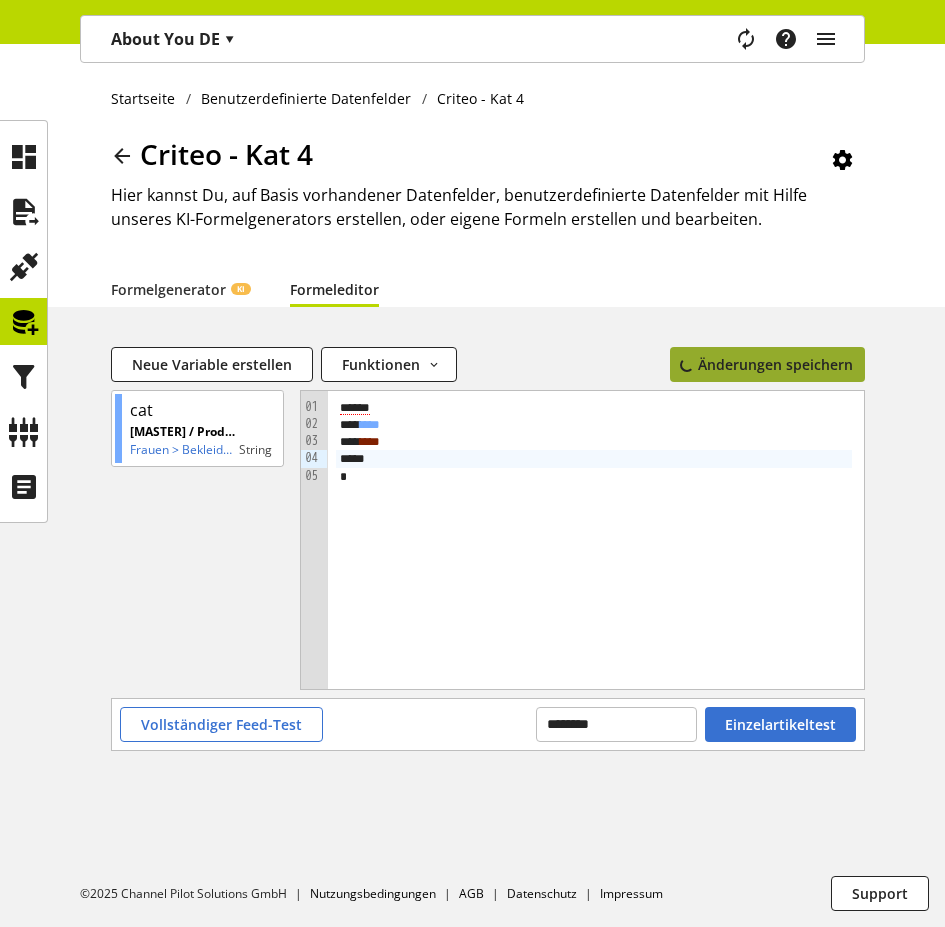scroll, scrollTop: 0, scrollLeft: 0, axis: both 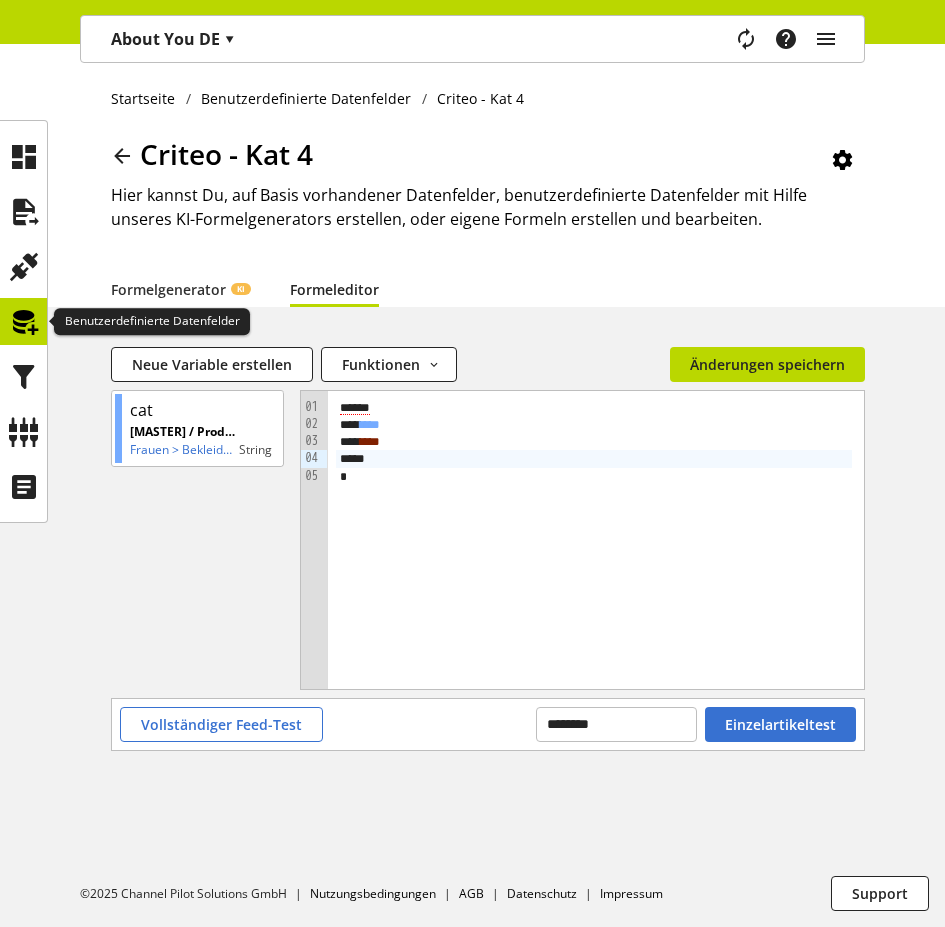 click at bounding box center [23, 321] 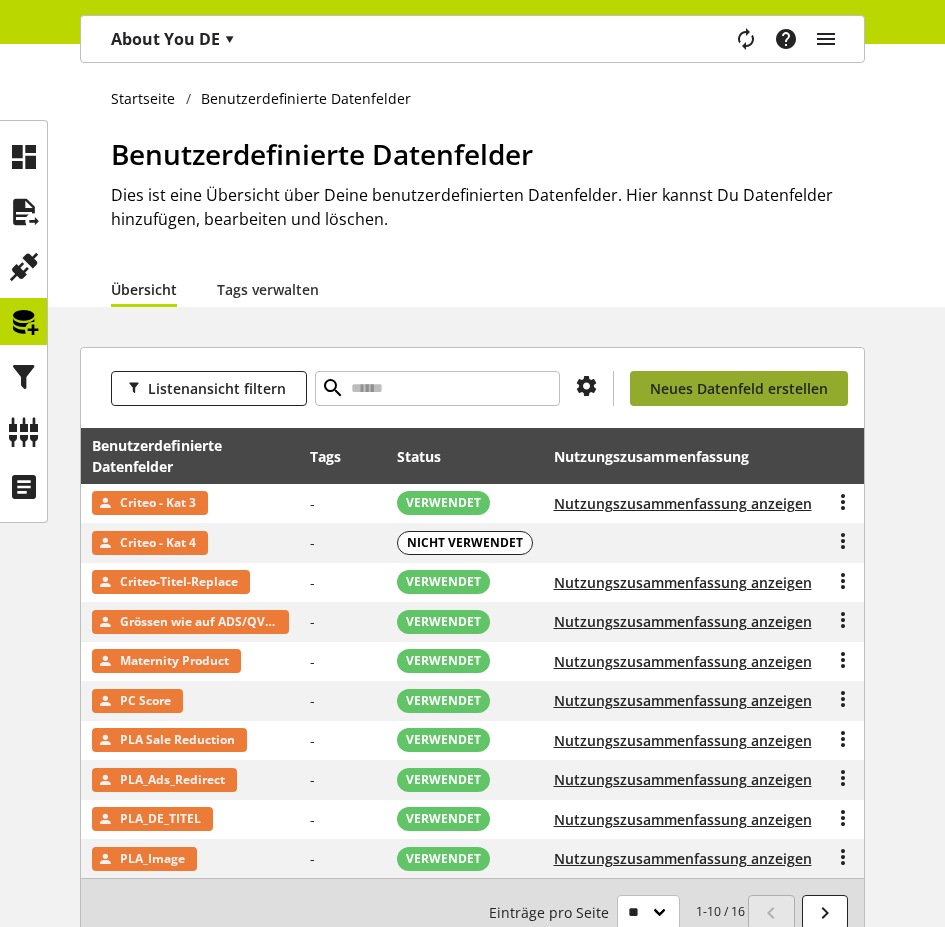 click on "Neues Datenfeld erstellen" at bounding box center [739, 388] 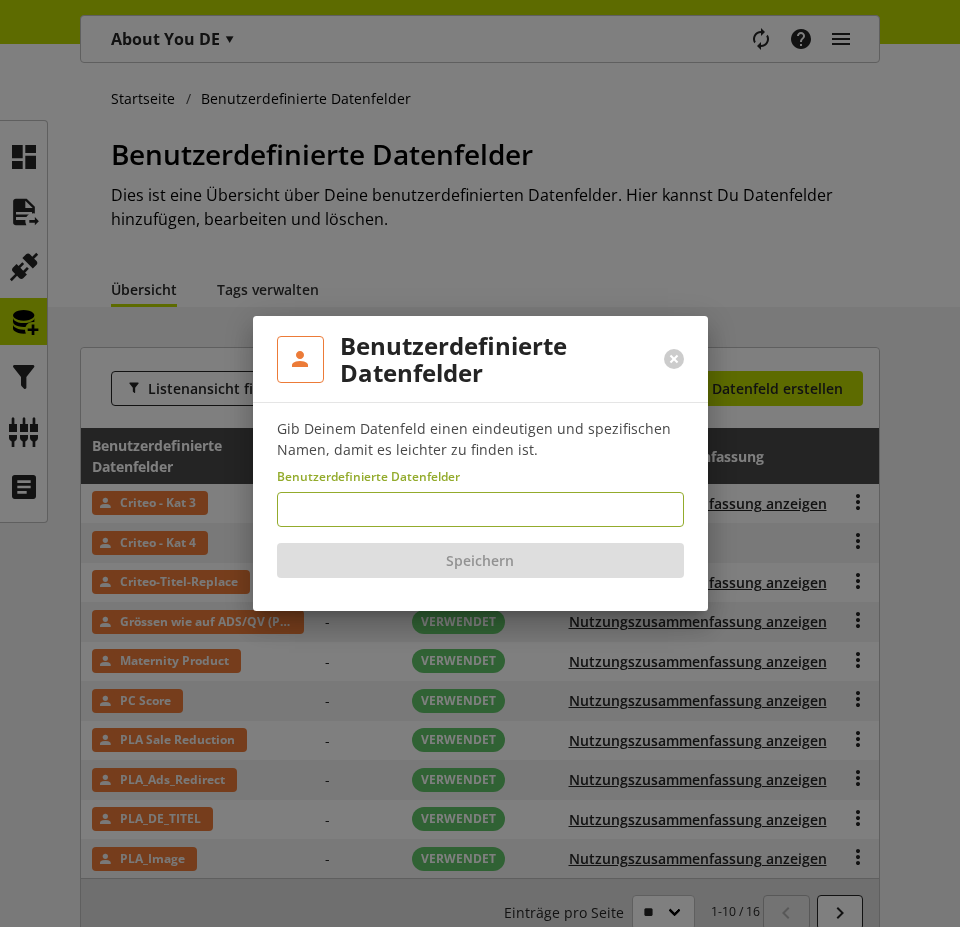 type on "**********" 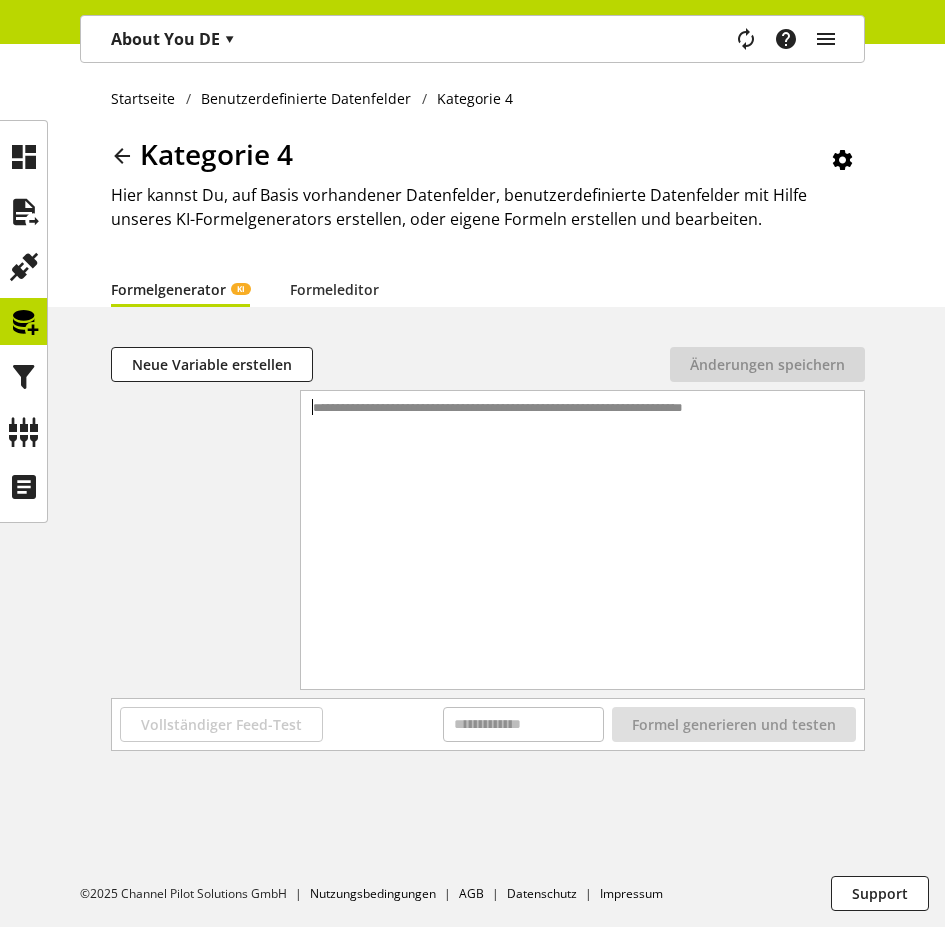 click on "**********" at bounding box center (584, 515) 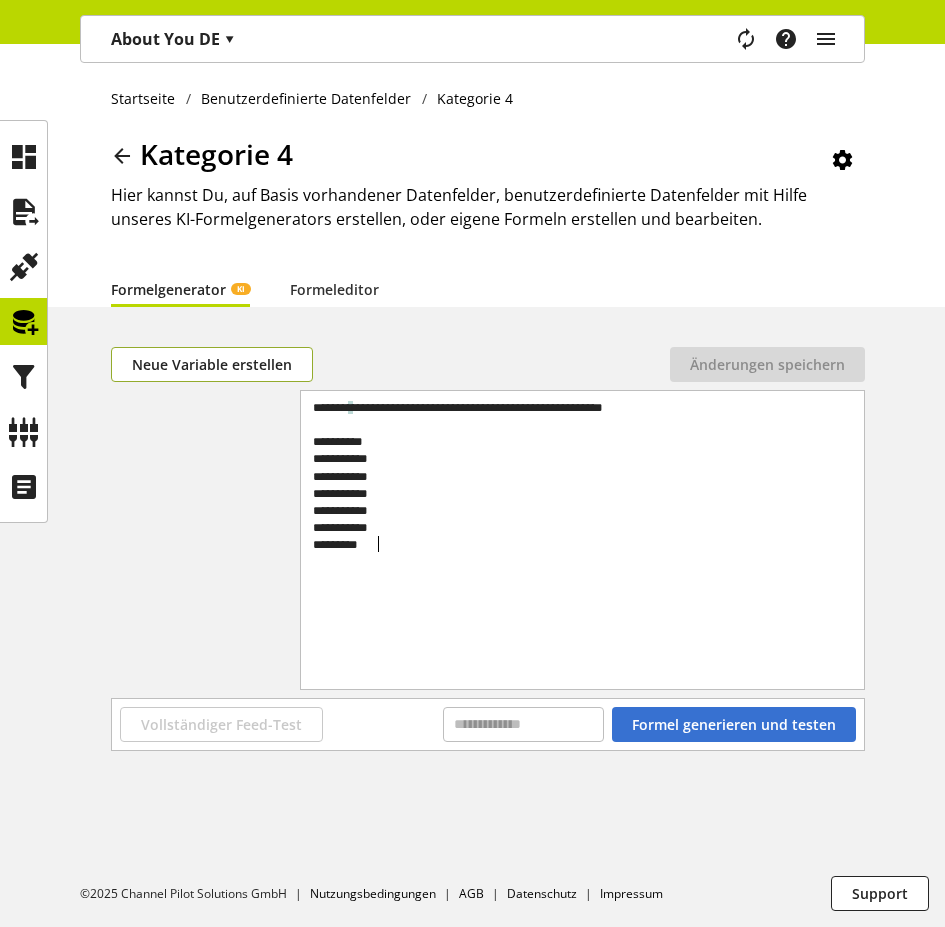click on "Neue Variable erstellen" at bounding box center (212, 364) 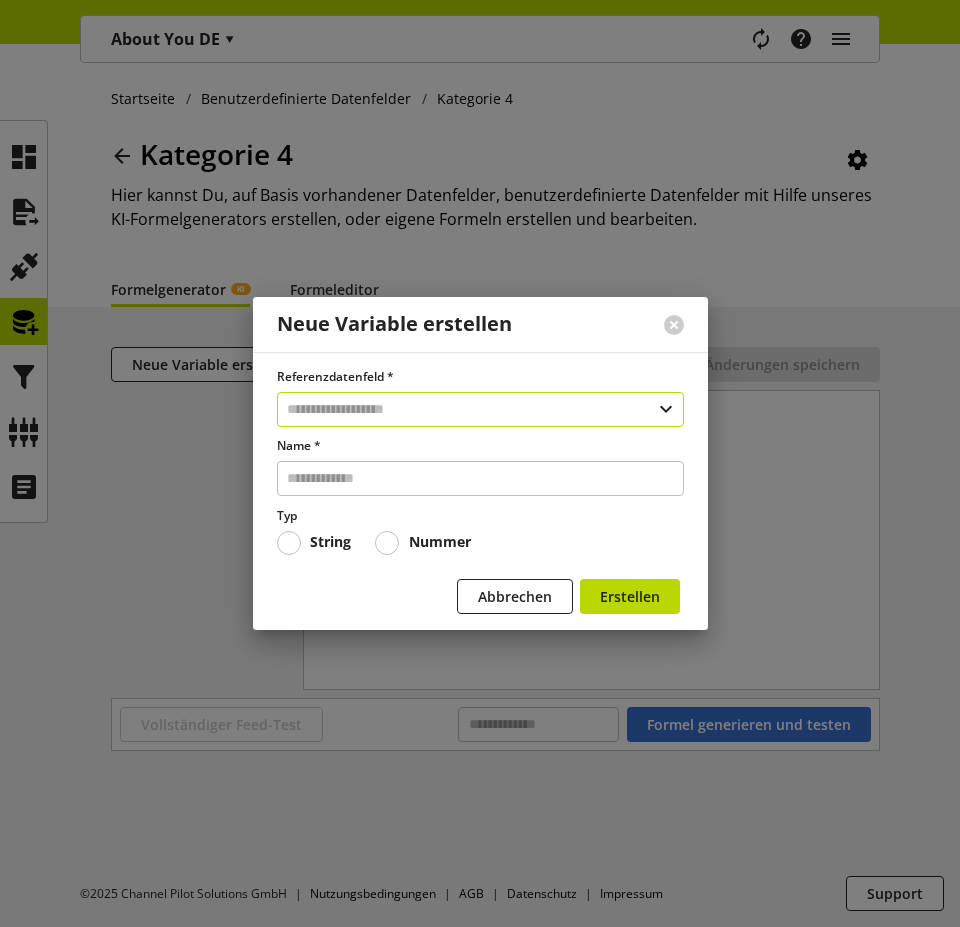 click at bounding box center (480, 409) 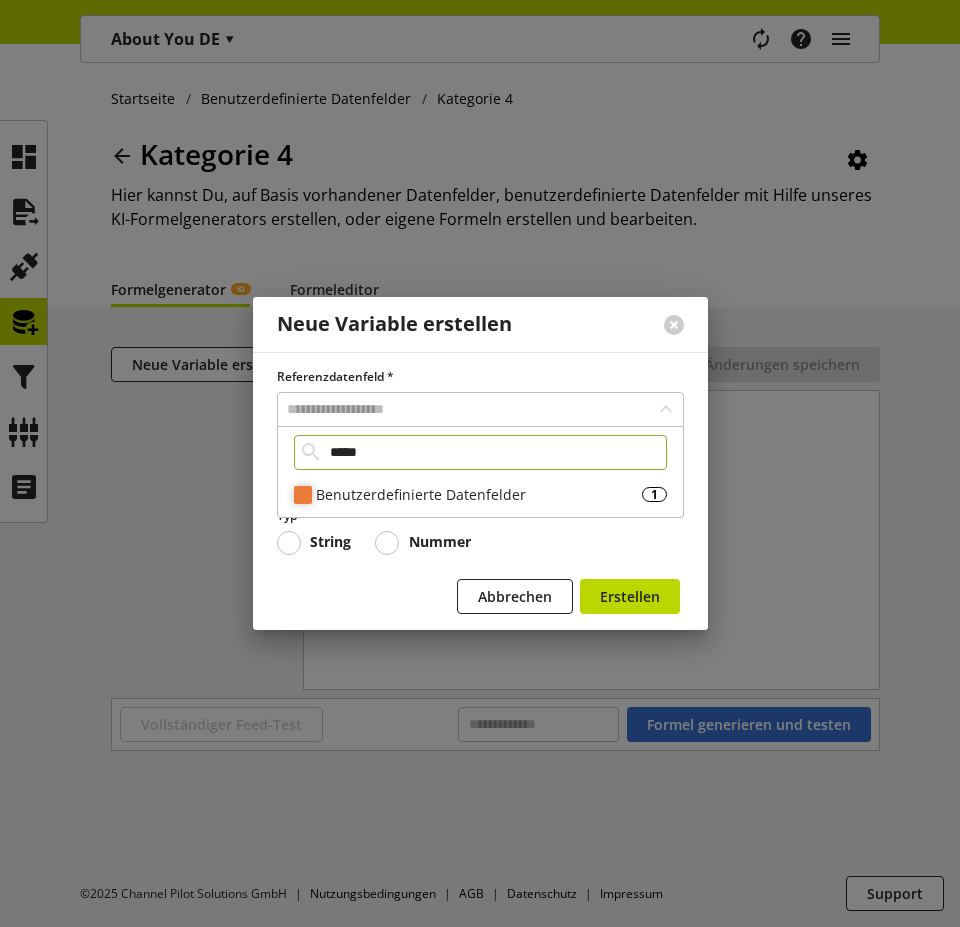 type on "*****" 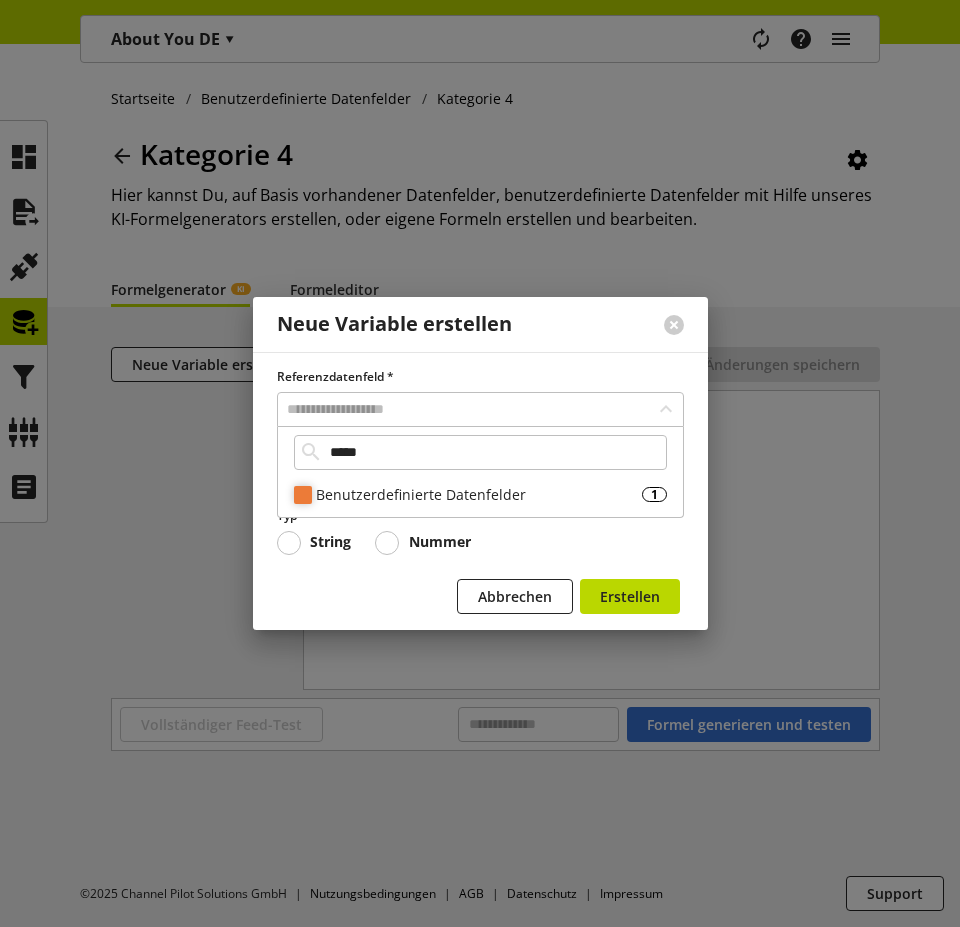 click on "Benutzerdefinierte Datenfelder" at bounding box center [479, 494] 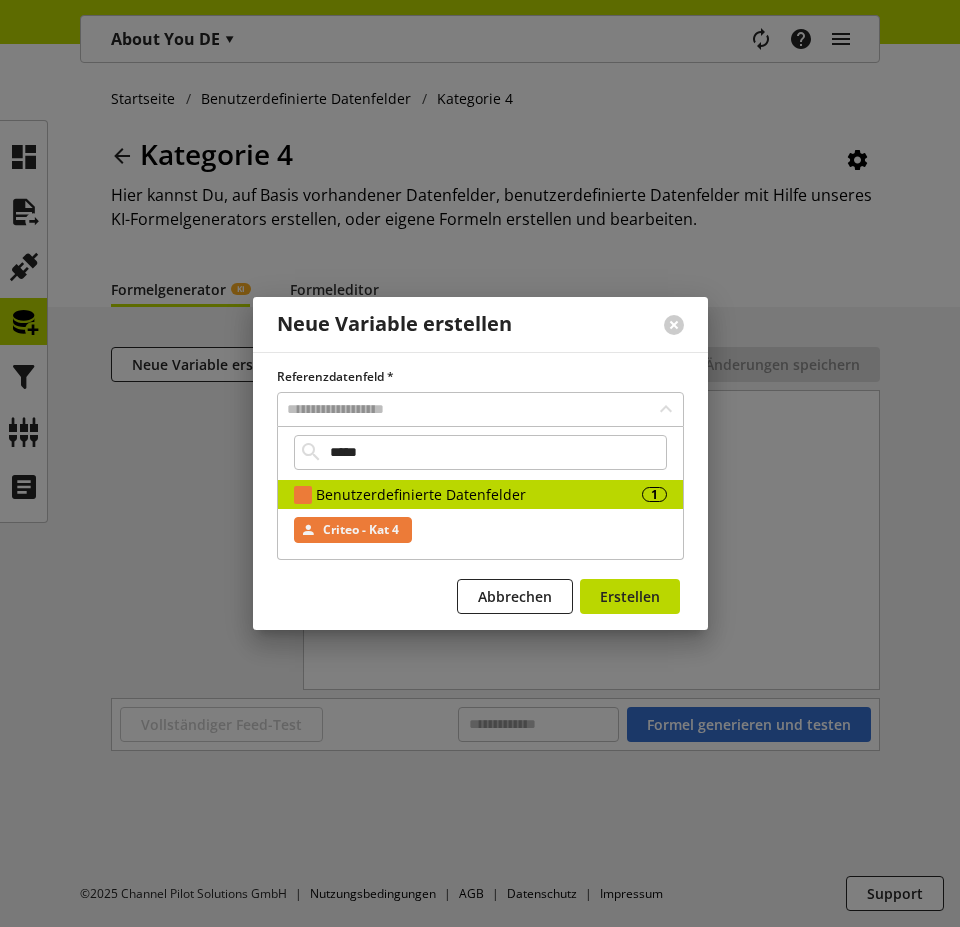 click on "Criteo - Kat 4" at bounding box center [361, 530] 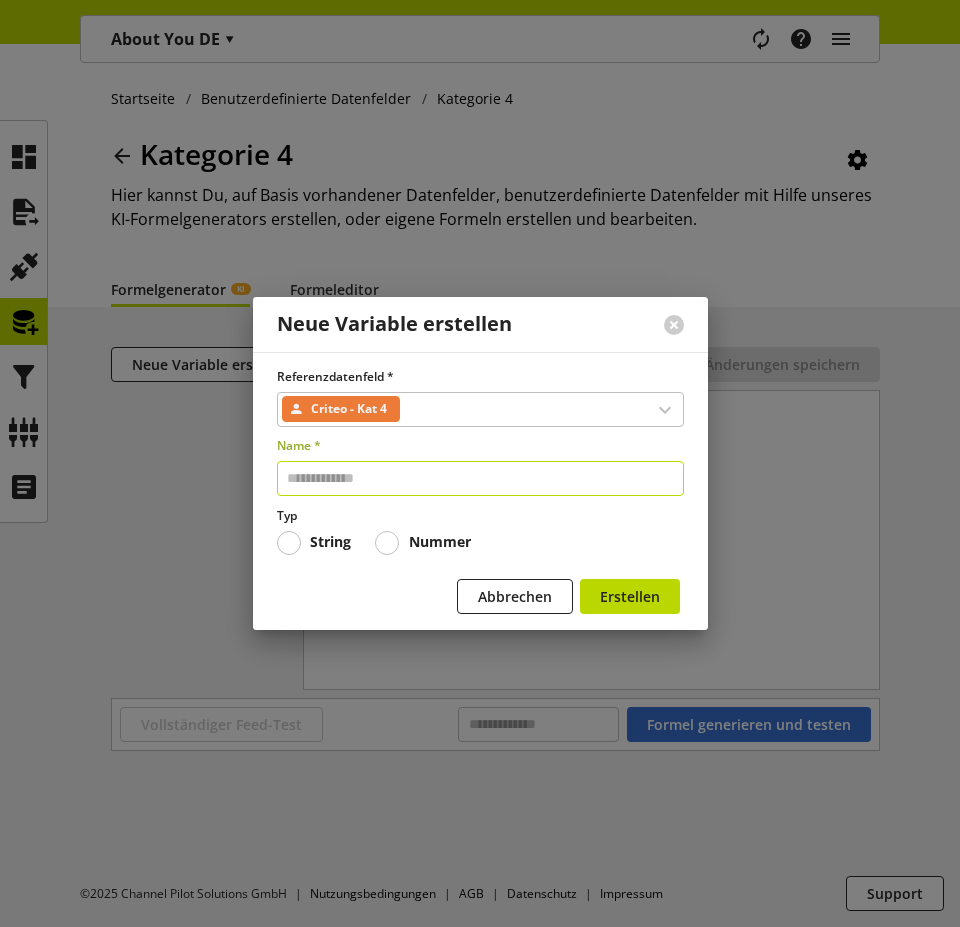 click at bounding box center [480, 478] 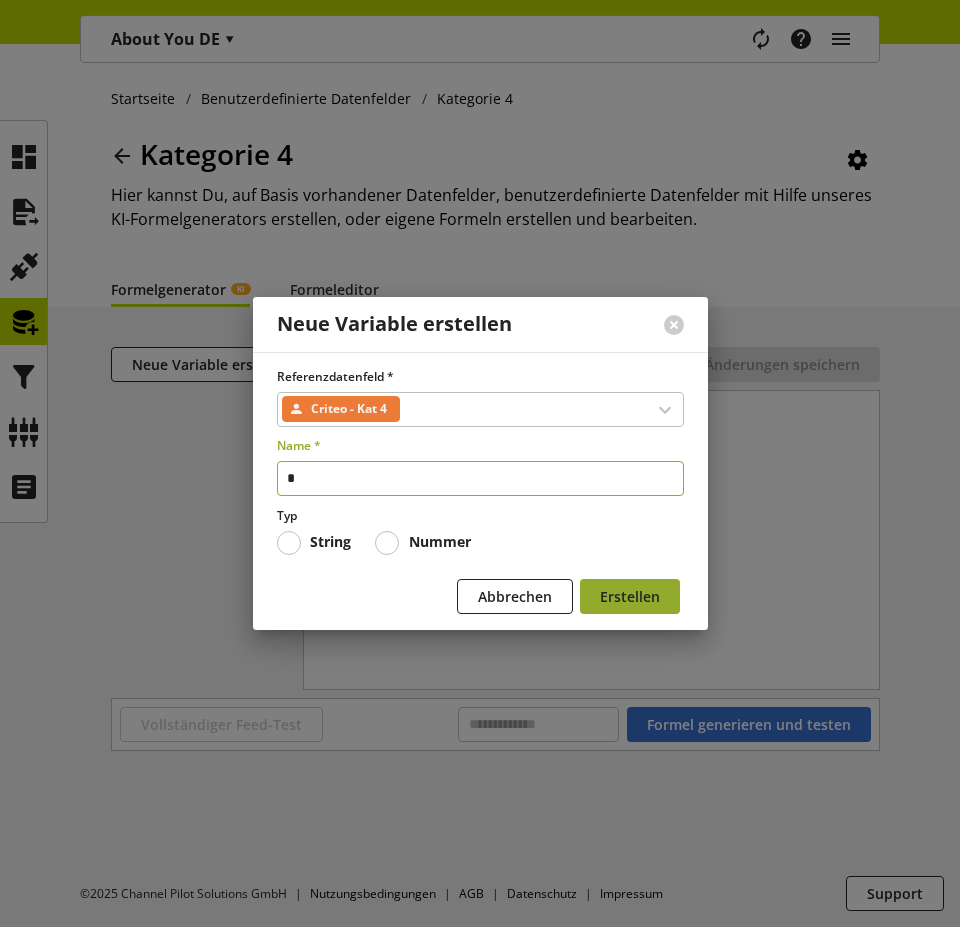 type on "*" 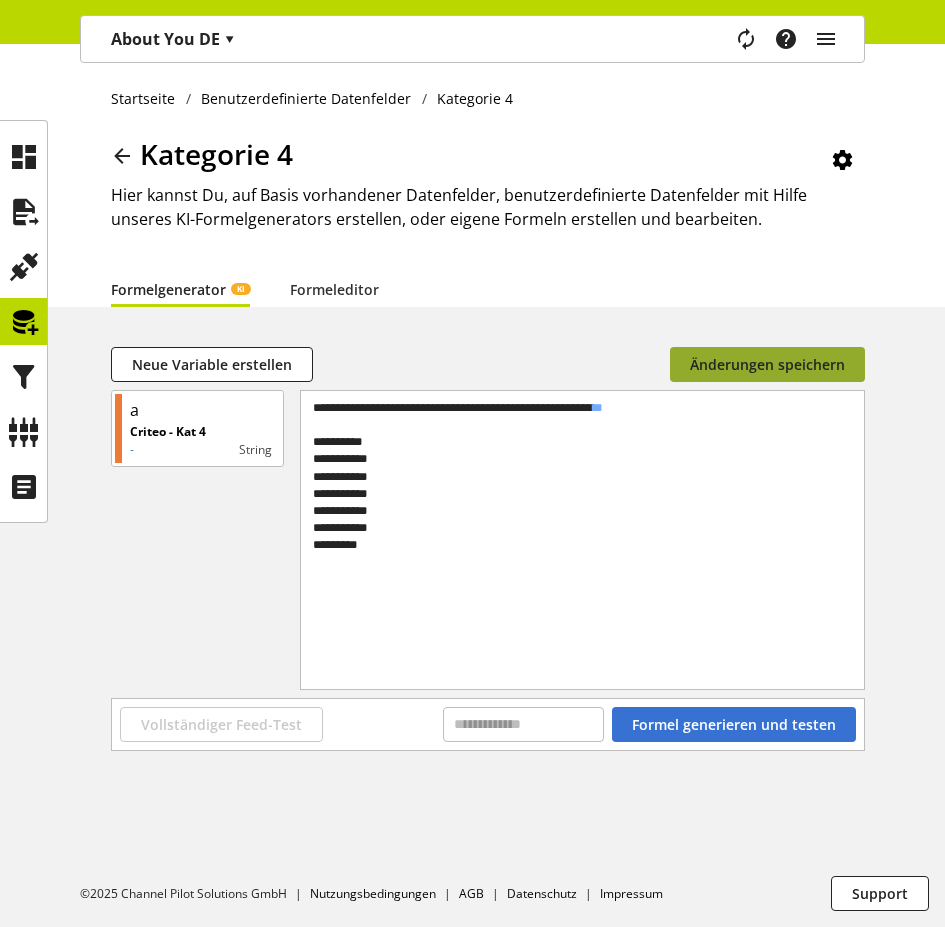 click on "Änderungen speichern" at bounding box center [767, 364] 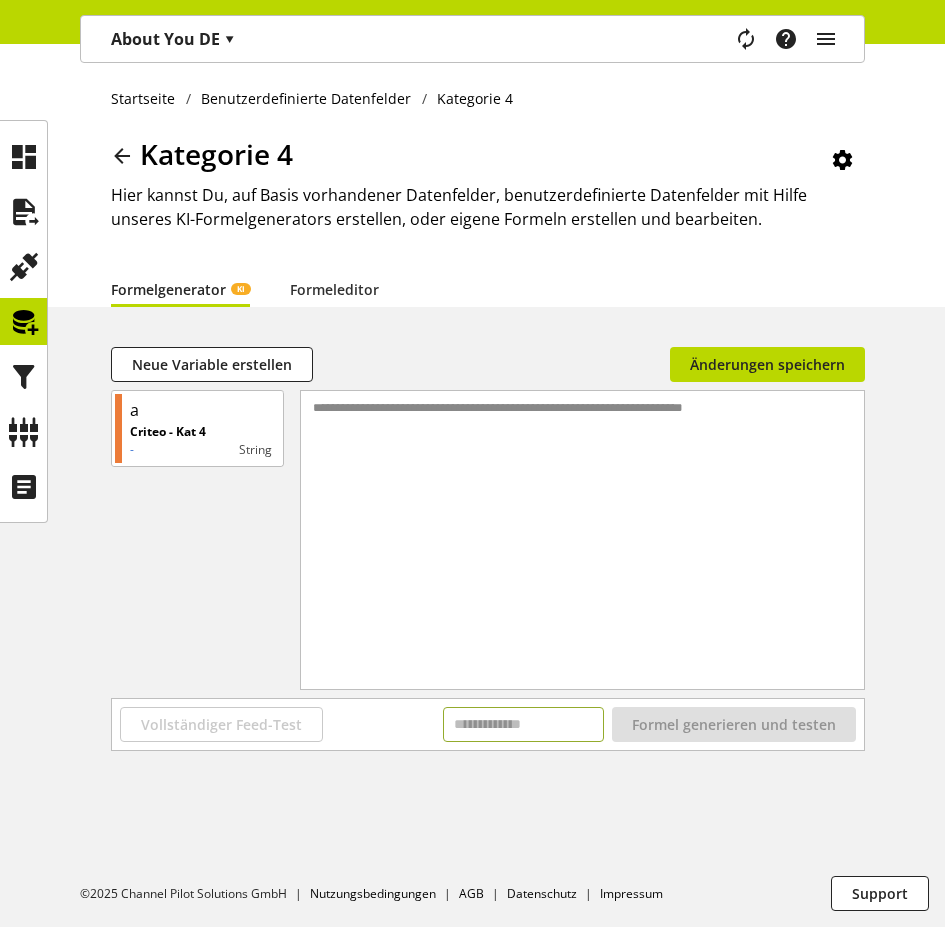 click at bounding box center [523, 724] 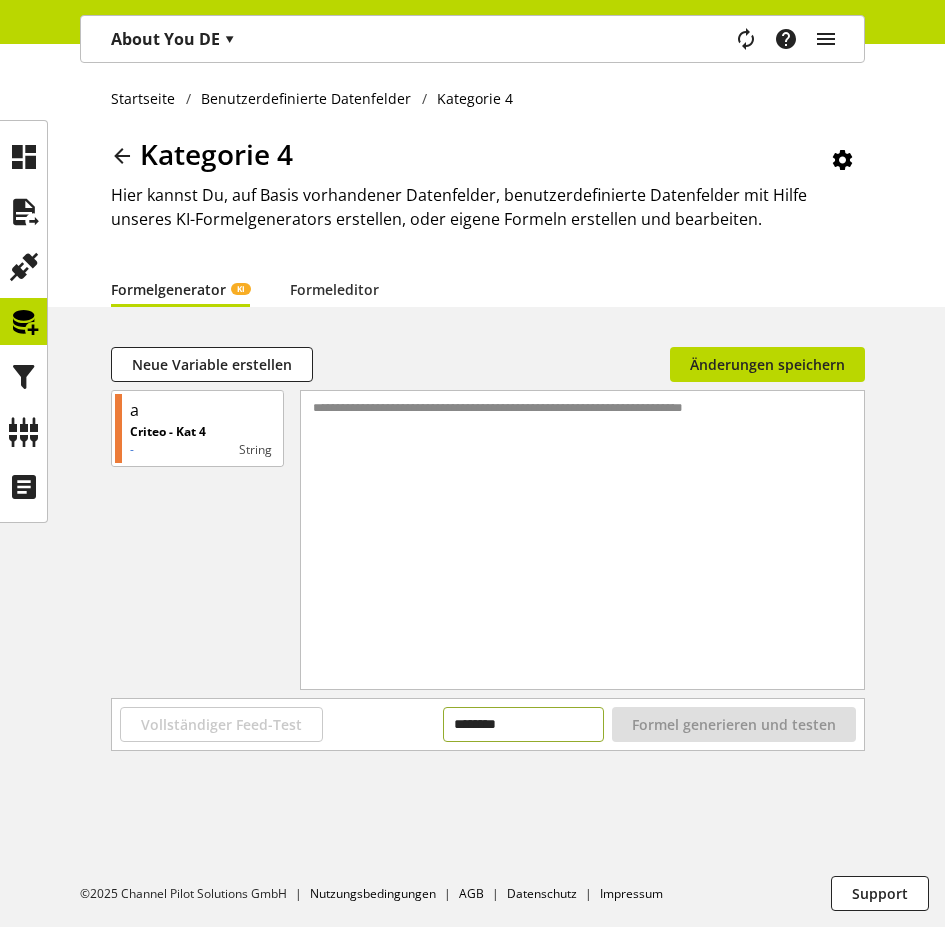 type on "********" 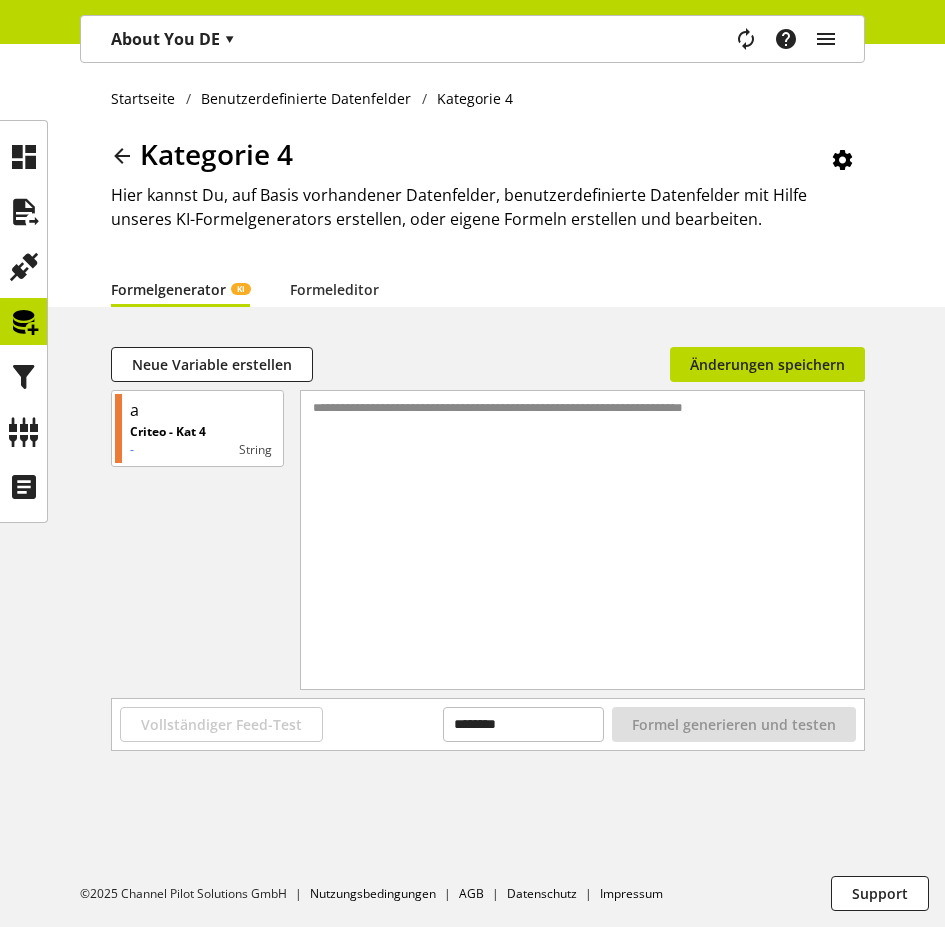click on "Kategorie 4 Hier kannst Du, auf Basis vorhandener Datenfelder, benutzerdefinierte Datenfelder mit Hilfe unseres KI-Formelgenerators erstellen, oder eigene Formeln erstellen und bearbeiten." at bounding box center [488, 202] 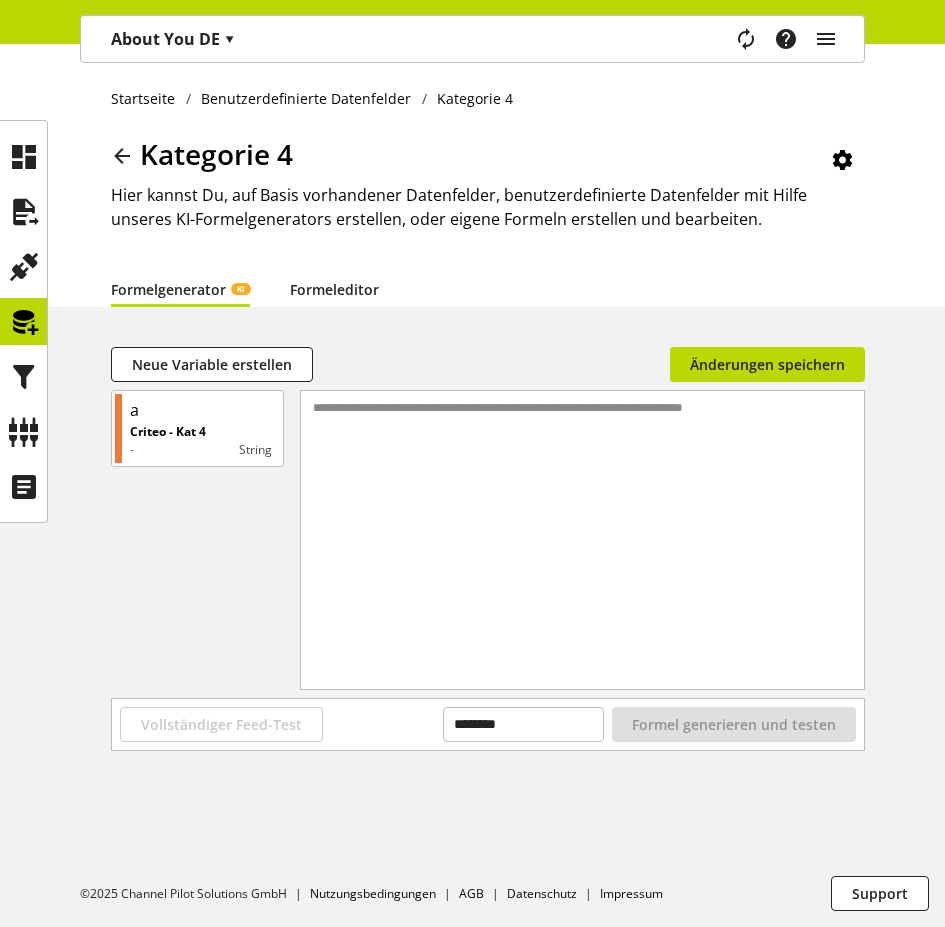 click on "Formeleditor" at bounding box center (334, 289) 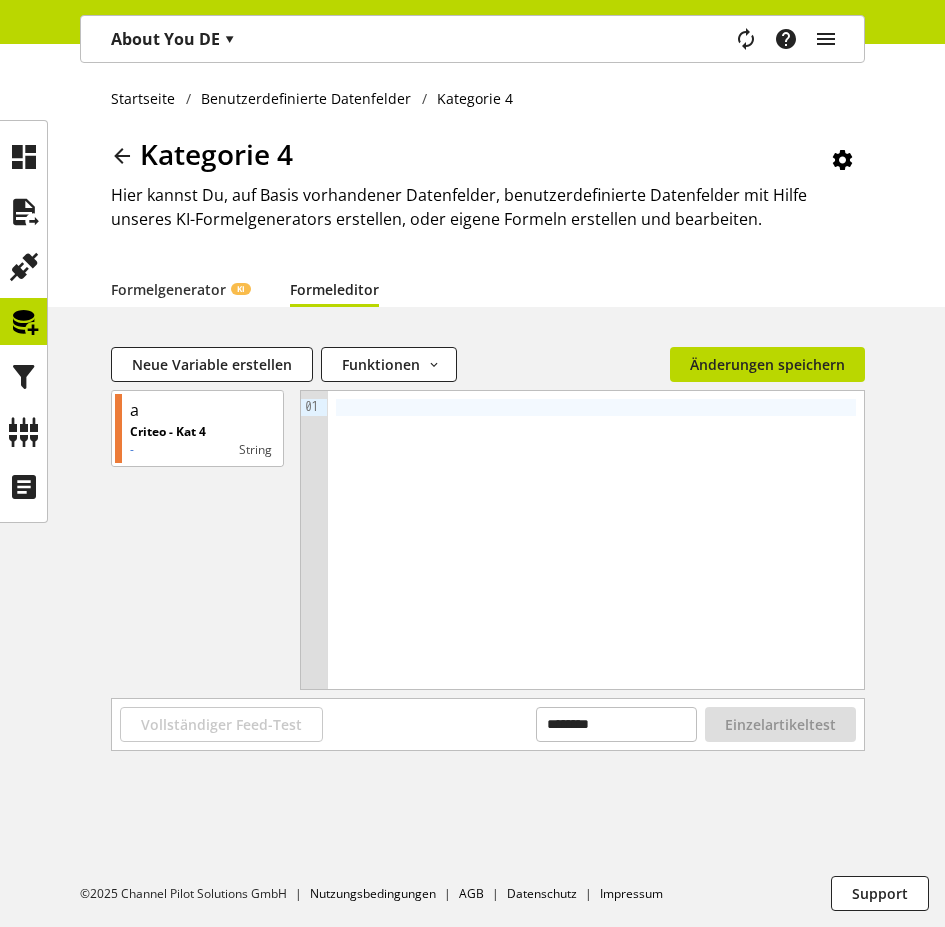 click at bounding box center (596, 540) 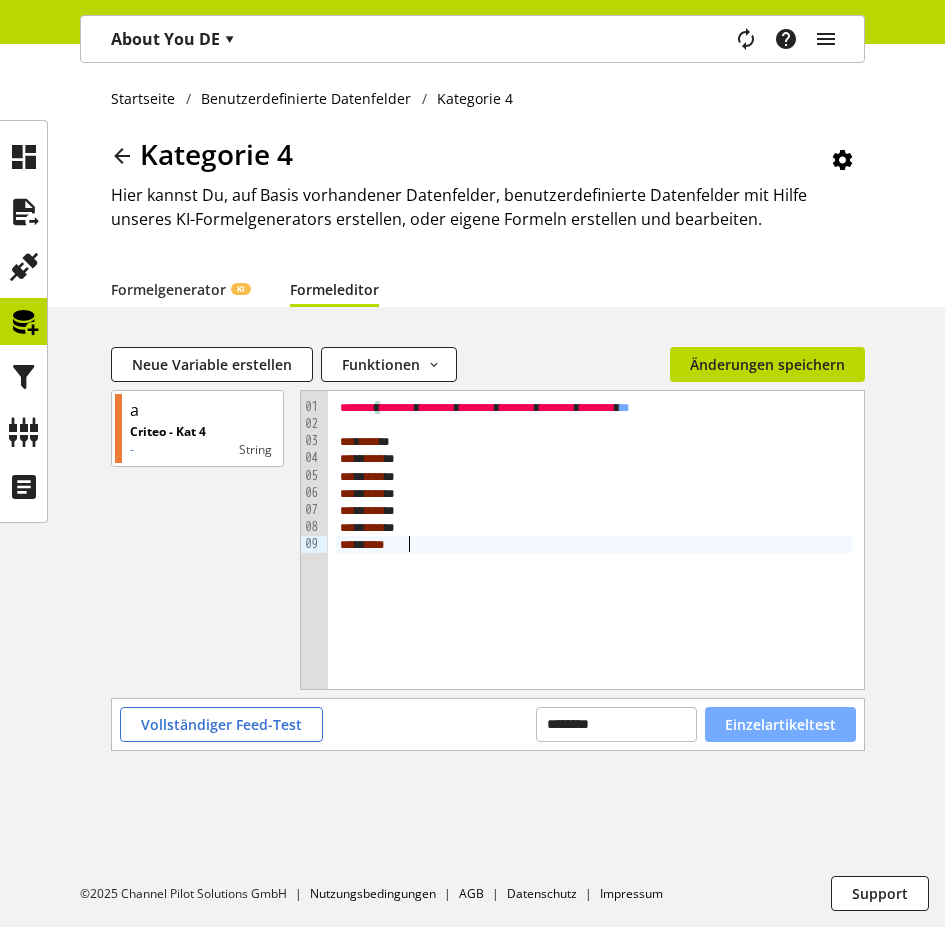 click on "Einzelartikeltest" at bounding box center (780, 724) 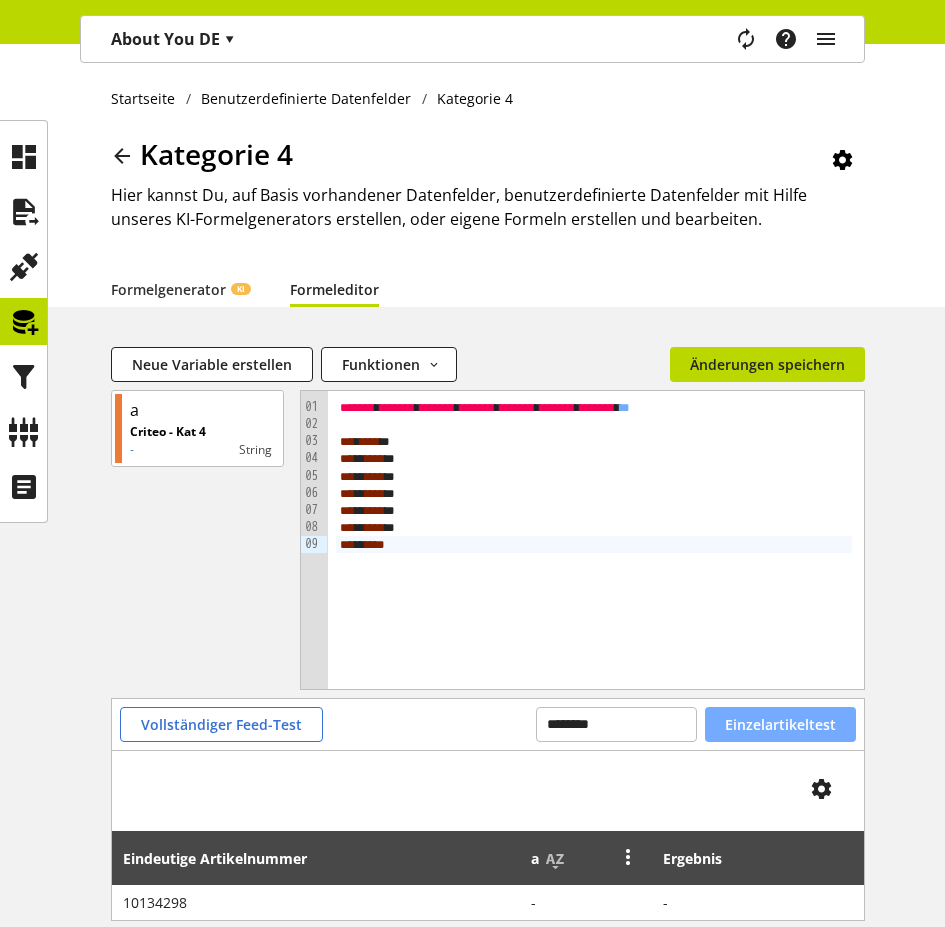 scroll, scrollTop: 109, scrollLeft: 0, axis: vertical 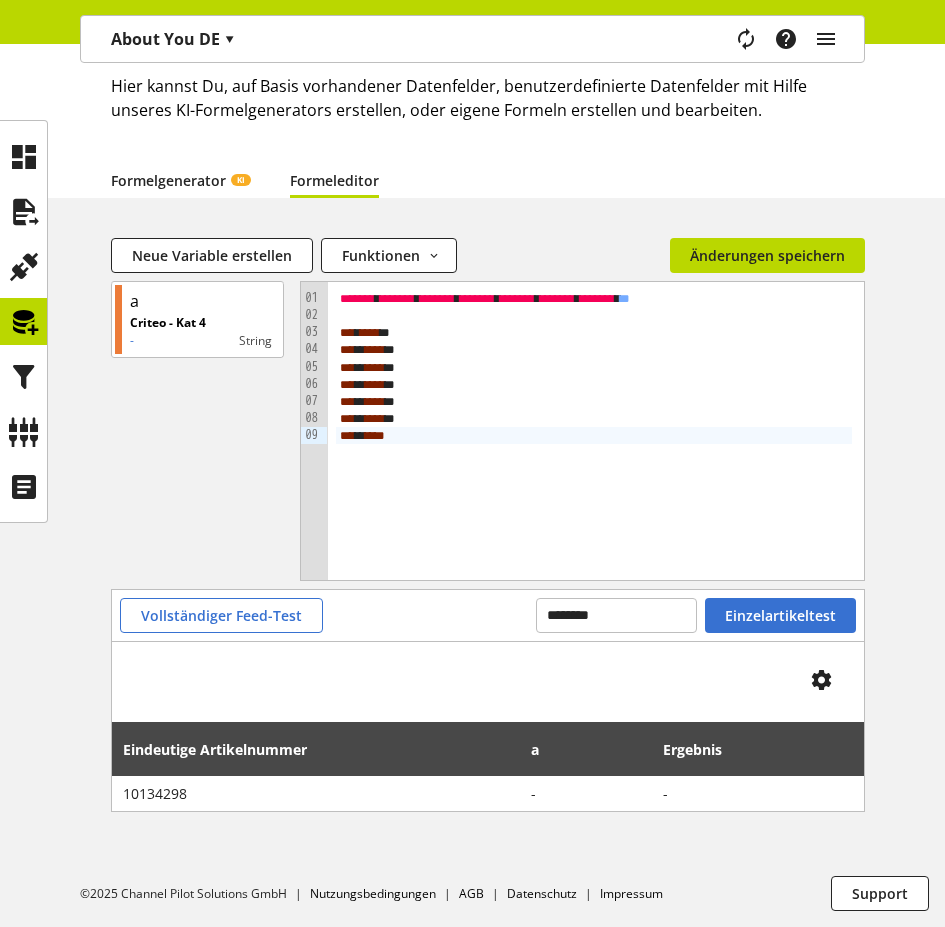 click on "Formelgenerator KI" at bounding box center (180, 180) 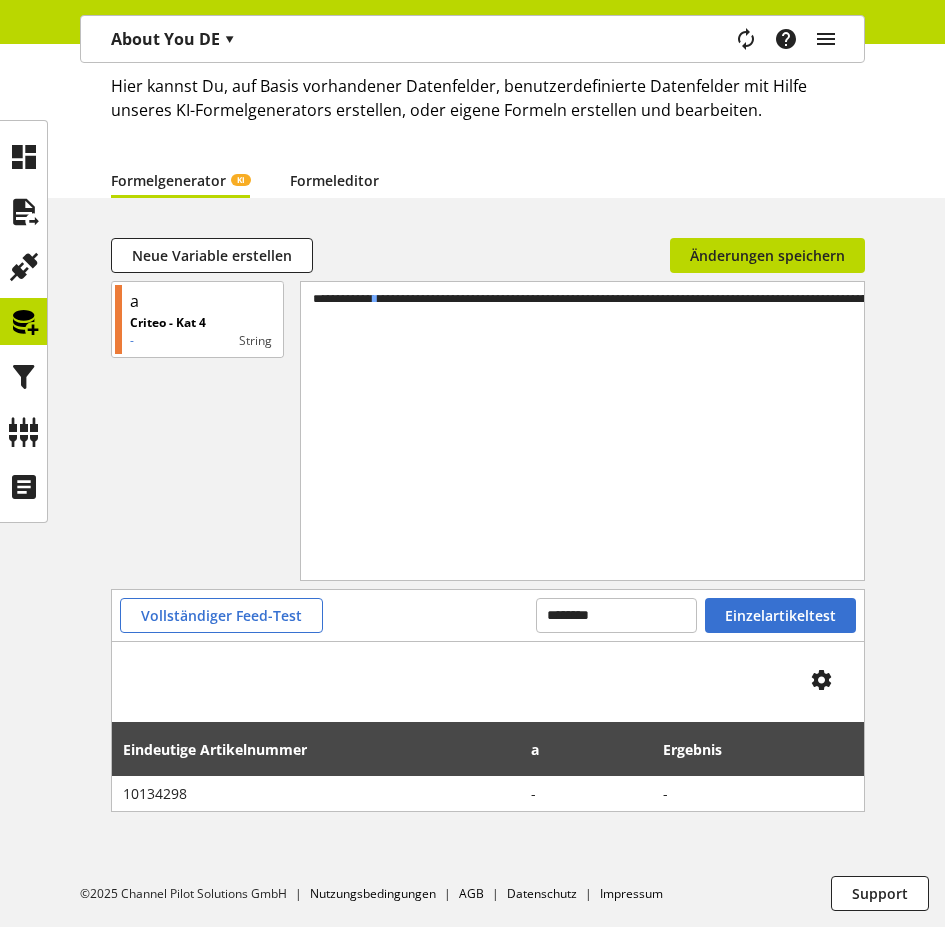 click on "Formeleditor" at bounding box center [334, 180] 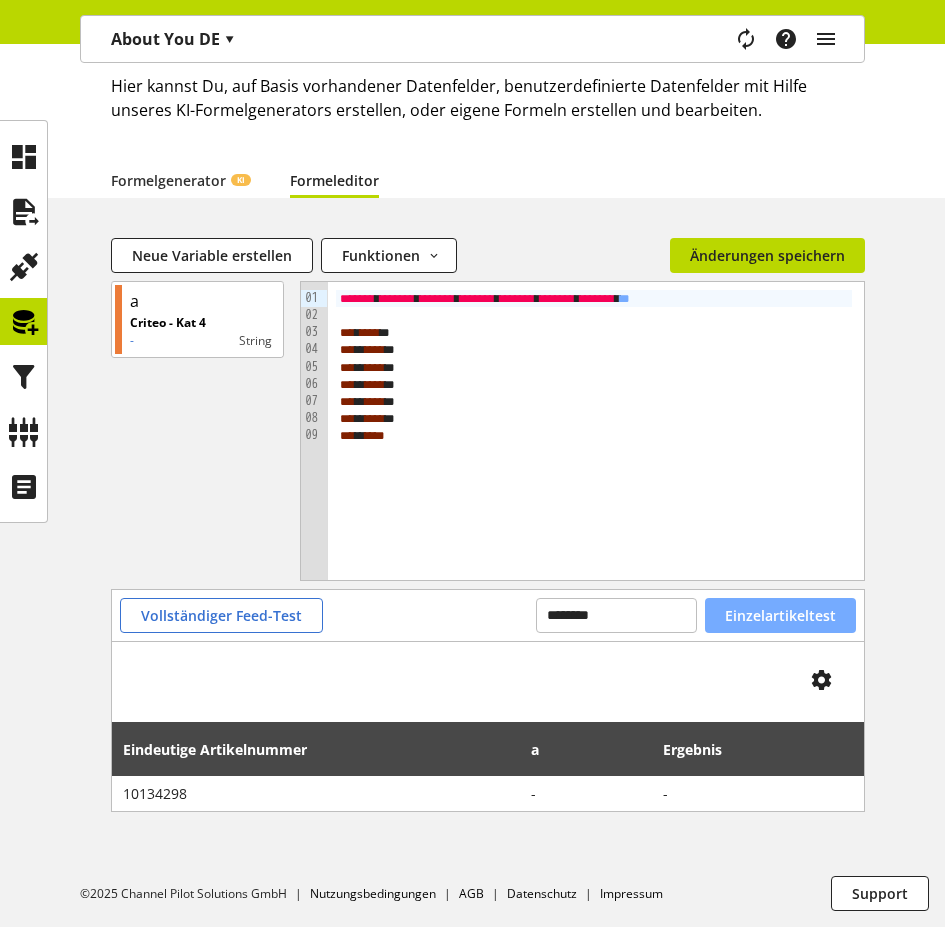 click on "Einzelartikeltest" at bounding box center (780, 615) 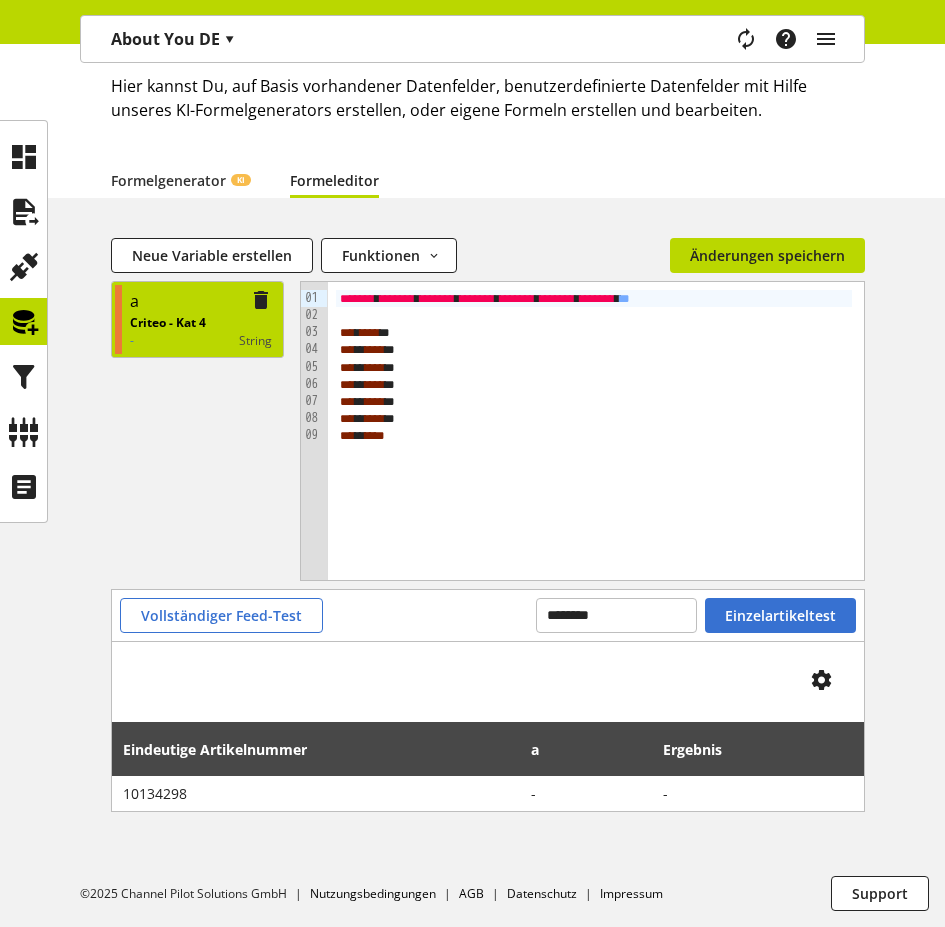 click on "Criteo - Kat 4" at bounding box center (168, 323) 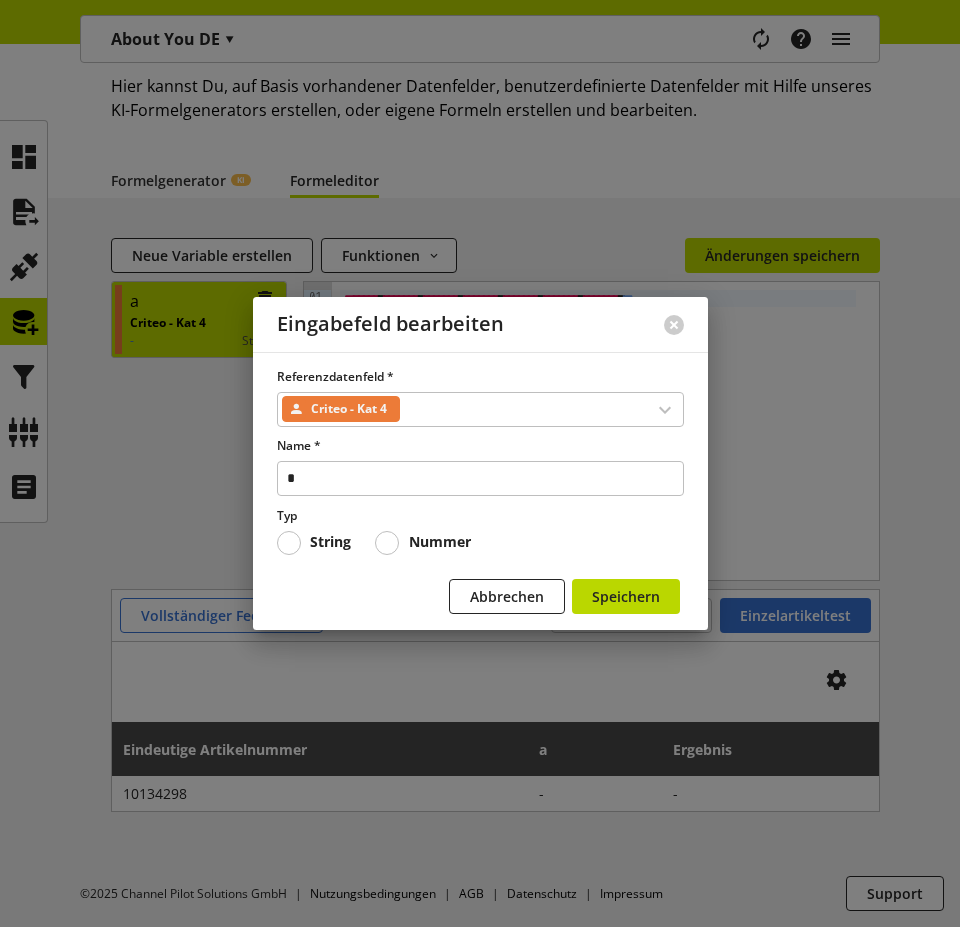 click at bounding box center [480, 463] 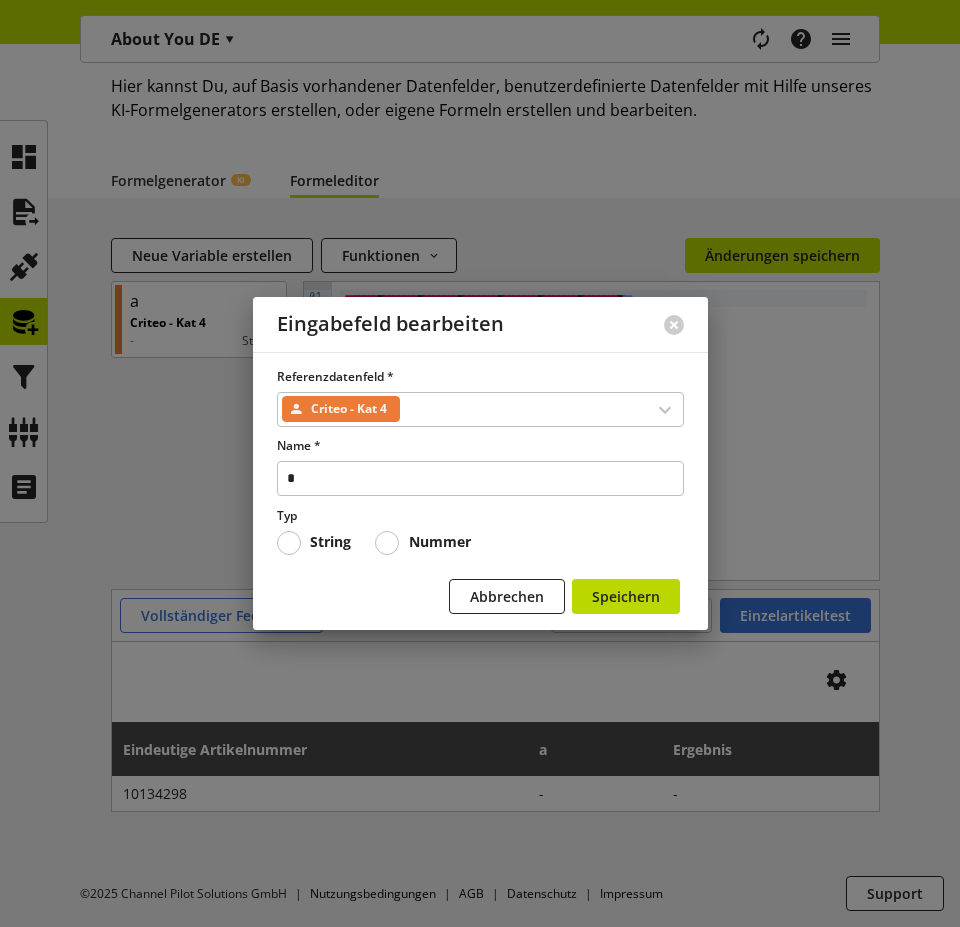 click at bounding box center (480, 463) 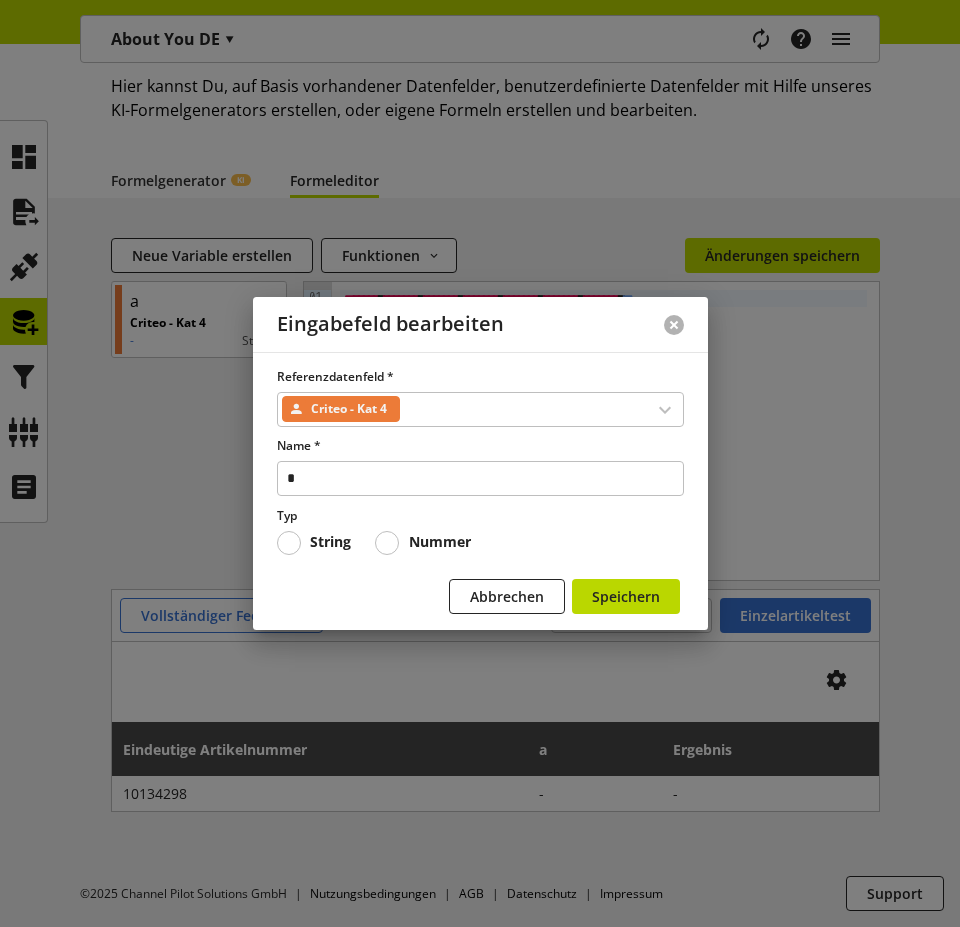 click at bounding box center (674, 325) 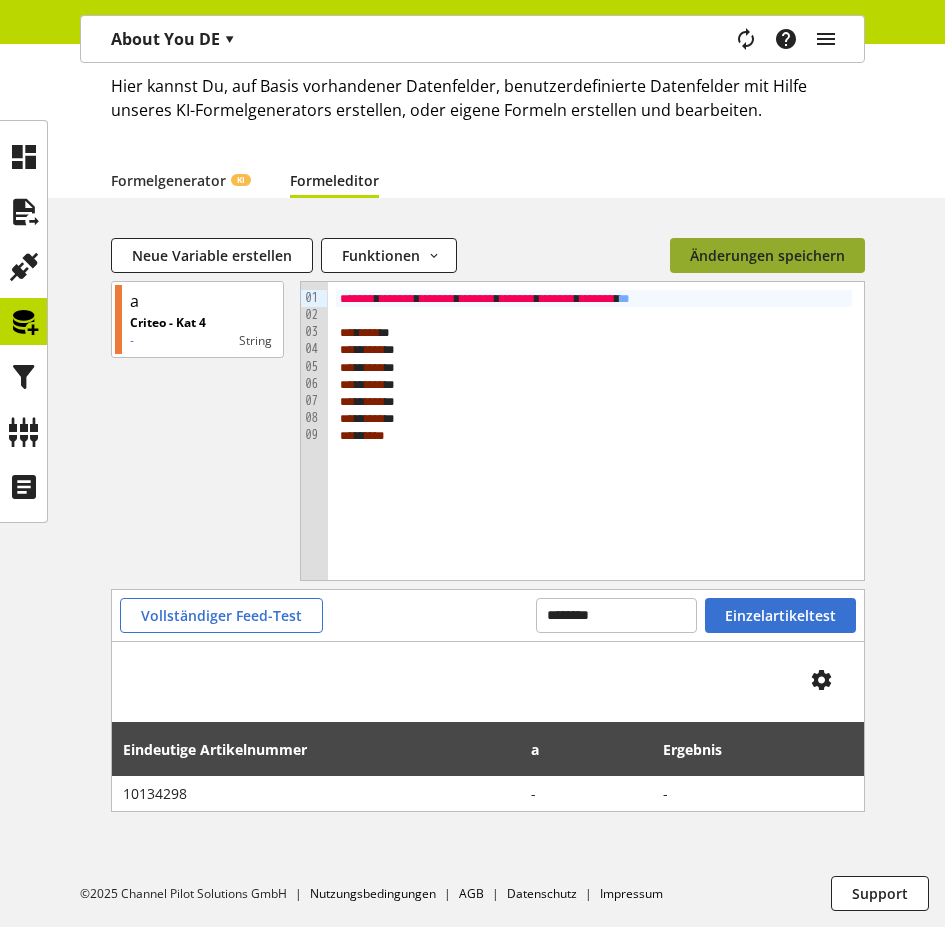 click on "Änderungen speichern" at bounding box center [767, 255] 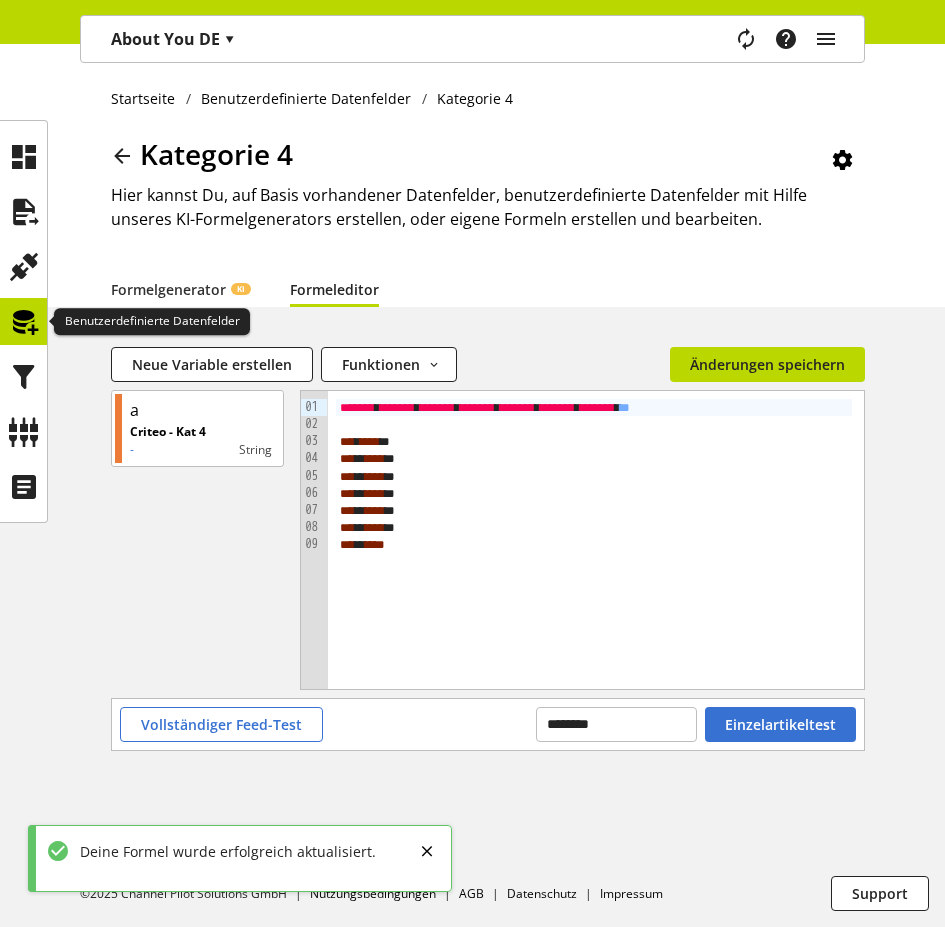 click at bounding box center (24, 322) 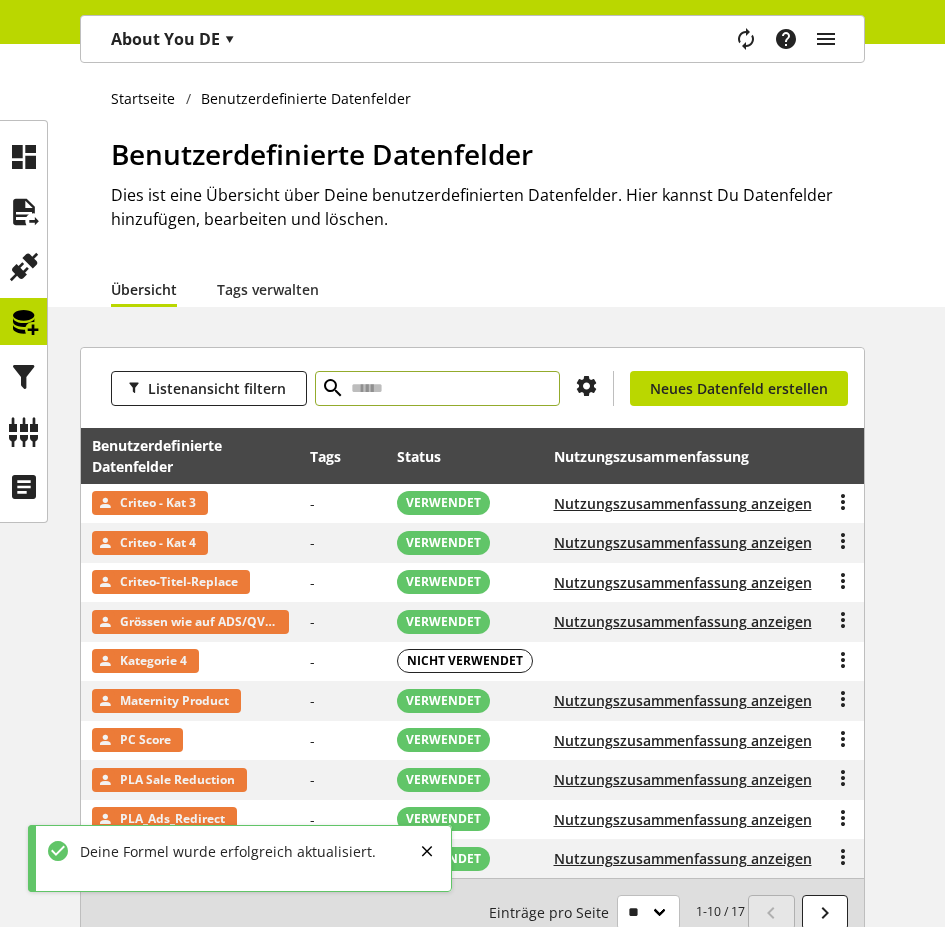 click at bounding box center [437, 388] 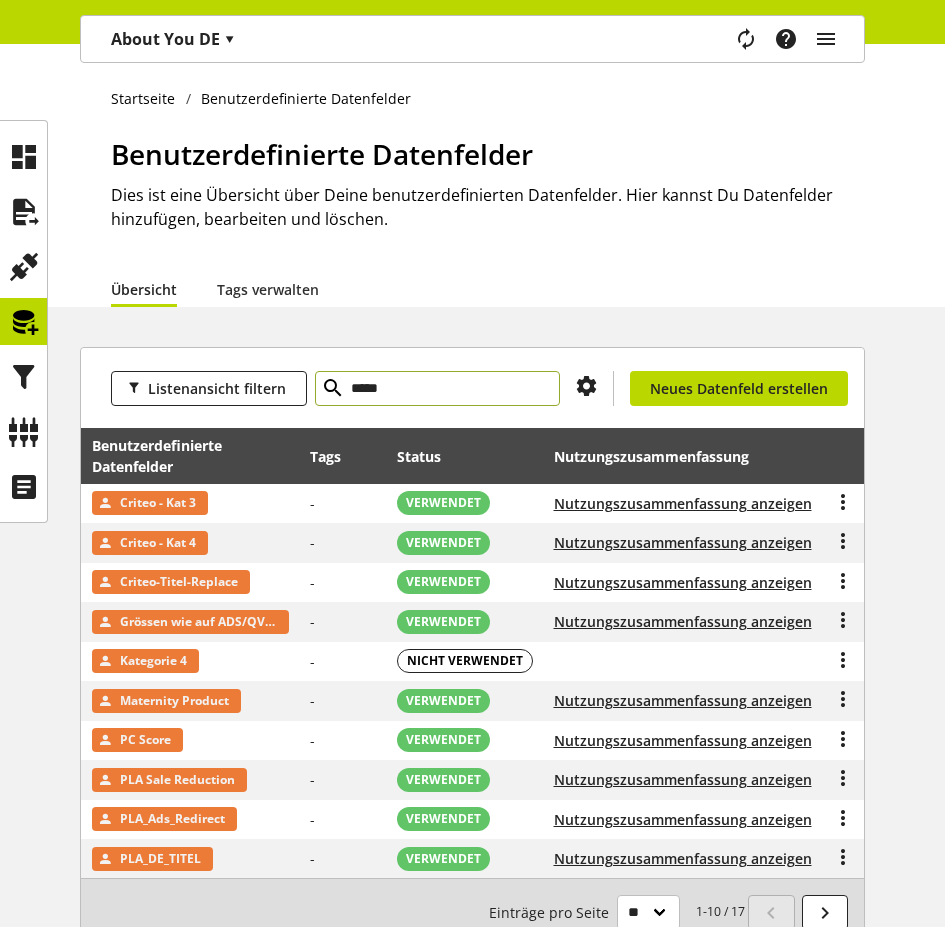 type on "*****" 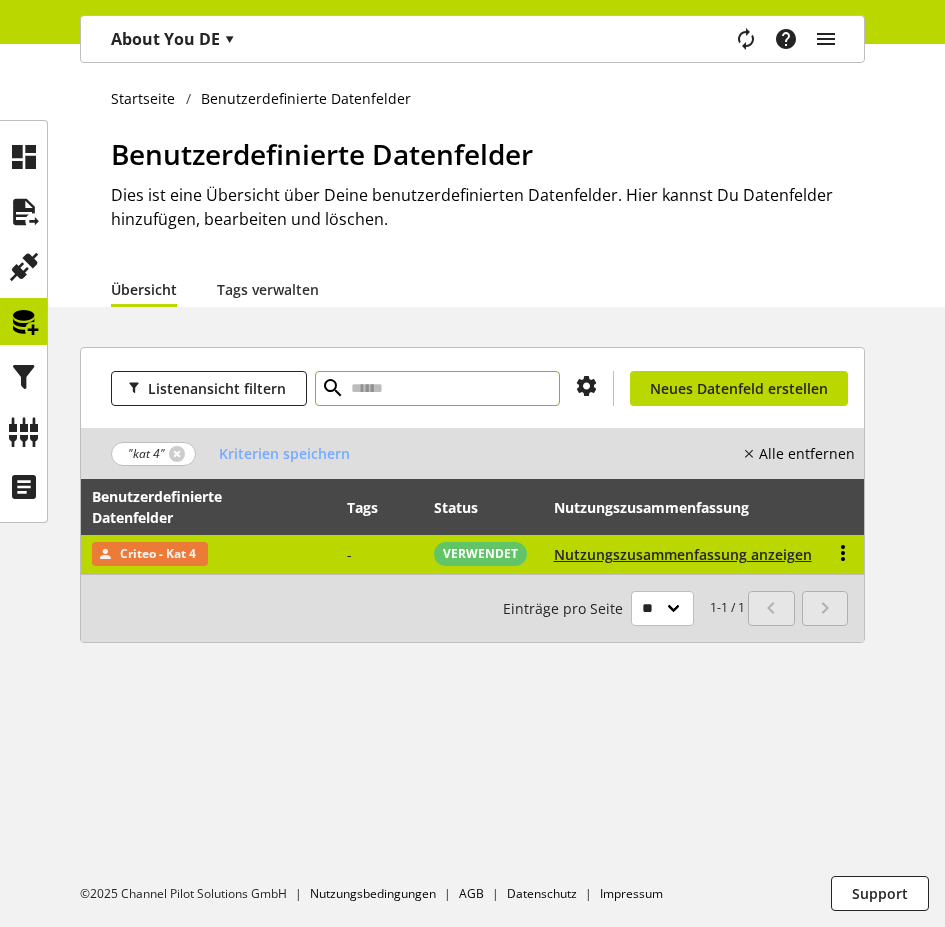 click at bounding box center (843, 553) 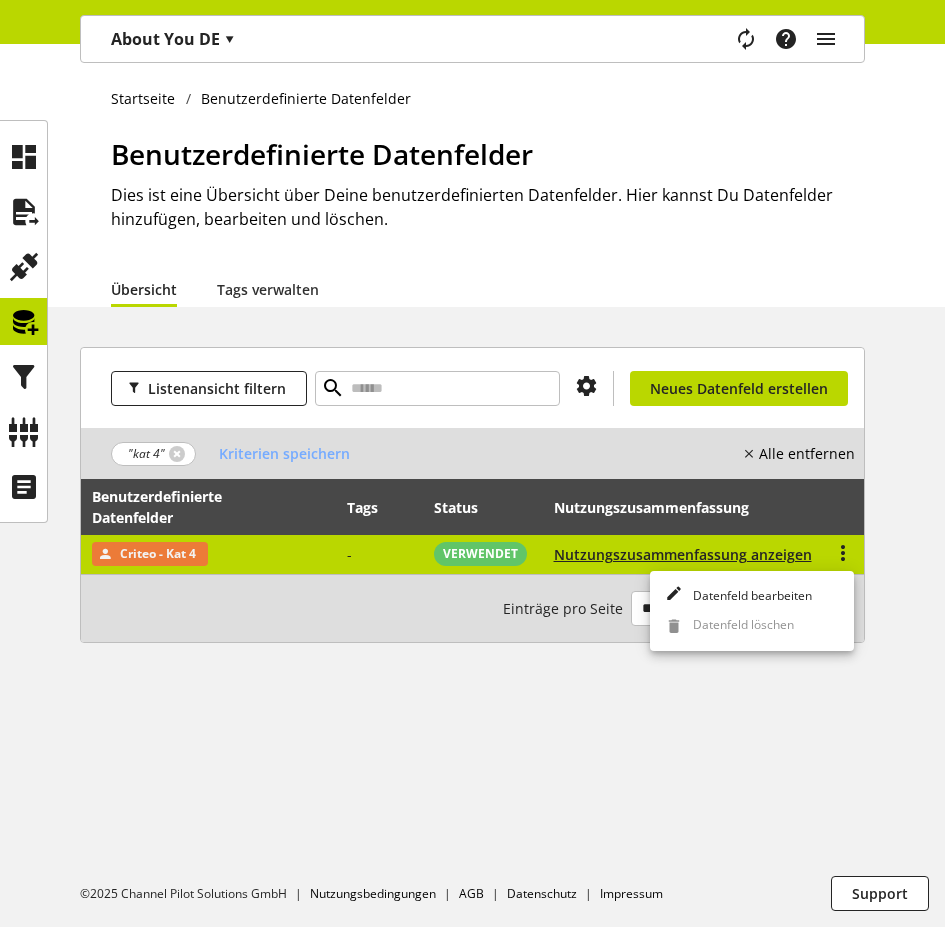 click on "-" at bounding box center (379, 554) 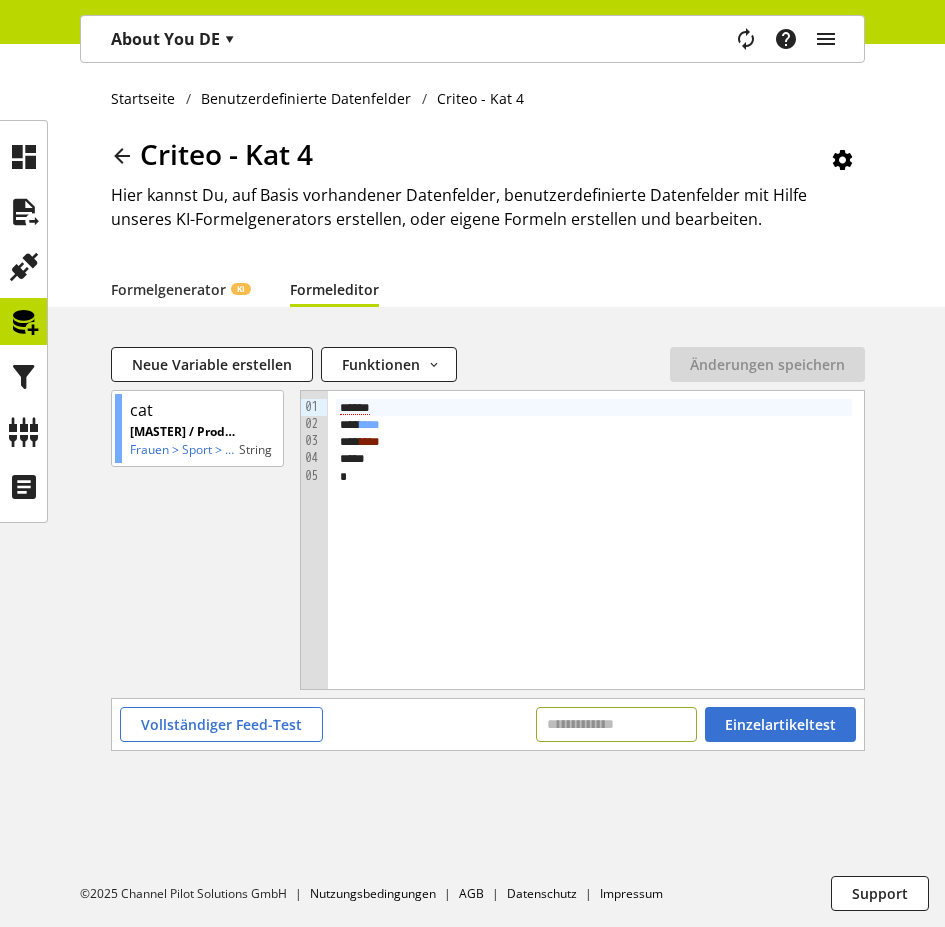 click at bounding box center [616, 724] 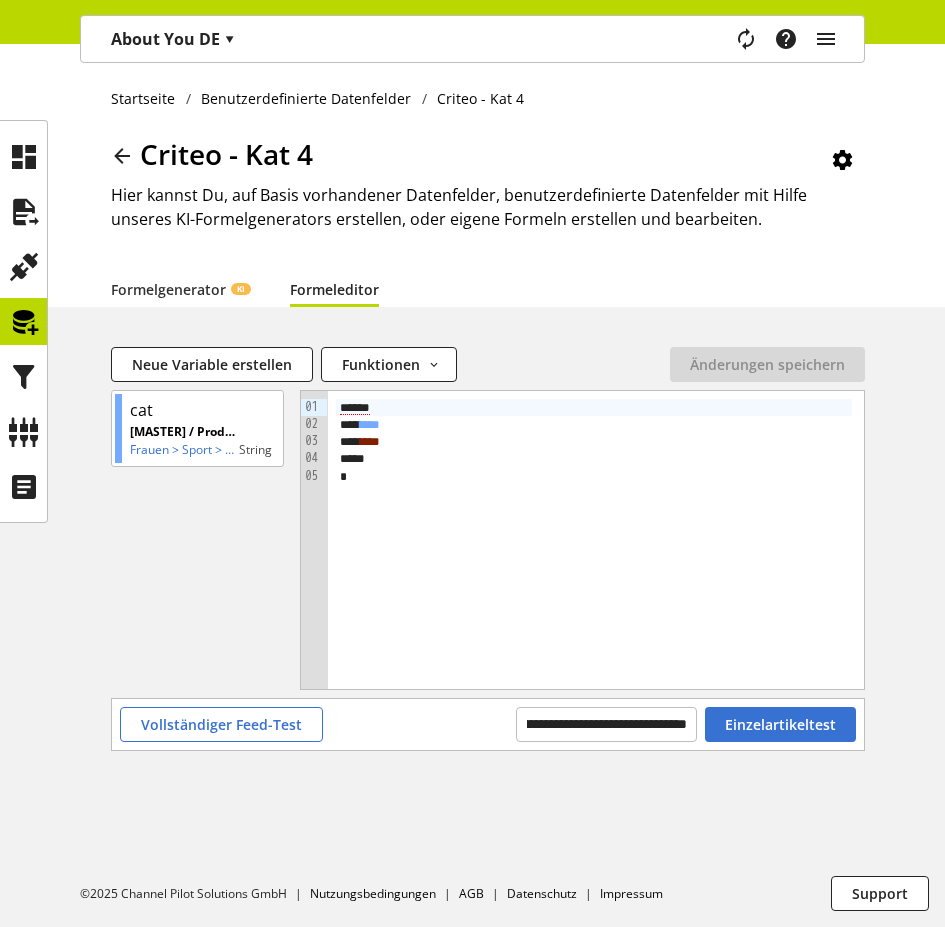 scroll, scrollTop: 0, scrollLeft: 0, axis: both 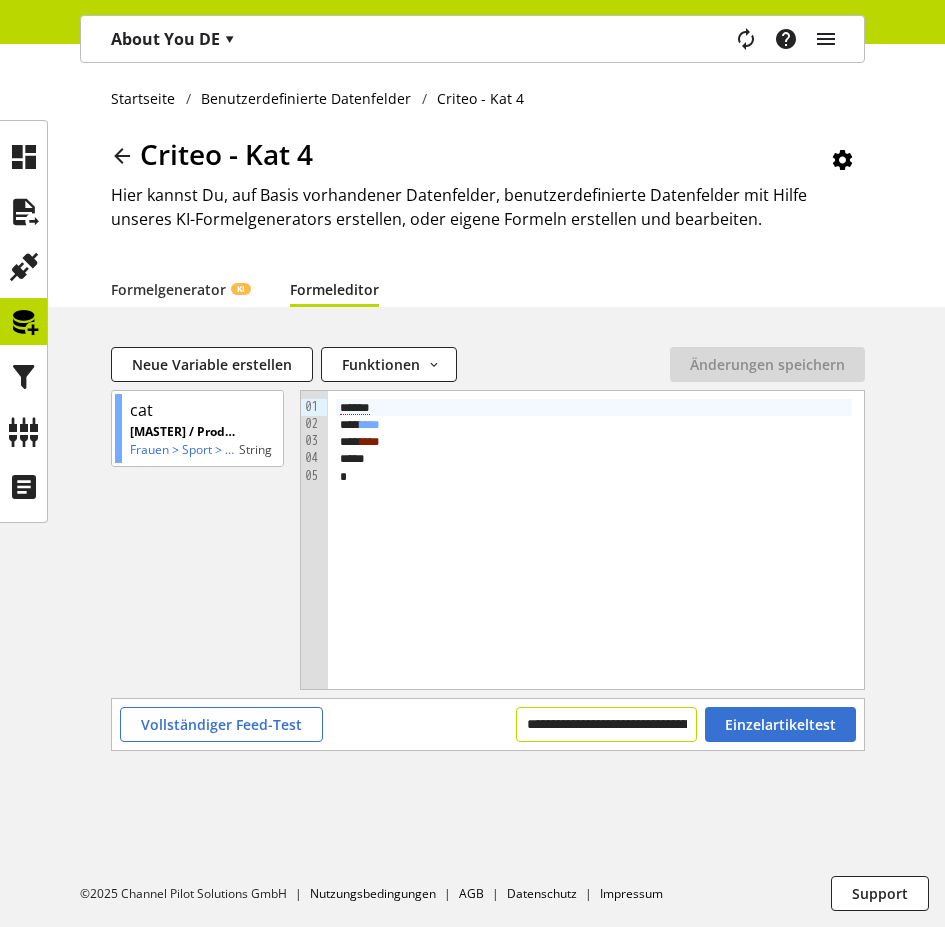click on "**********" at bounding box center [606, 724] 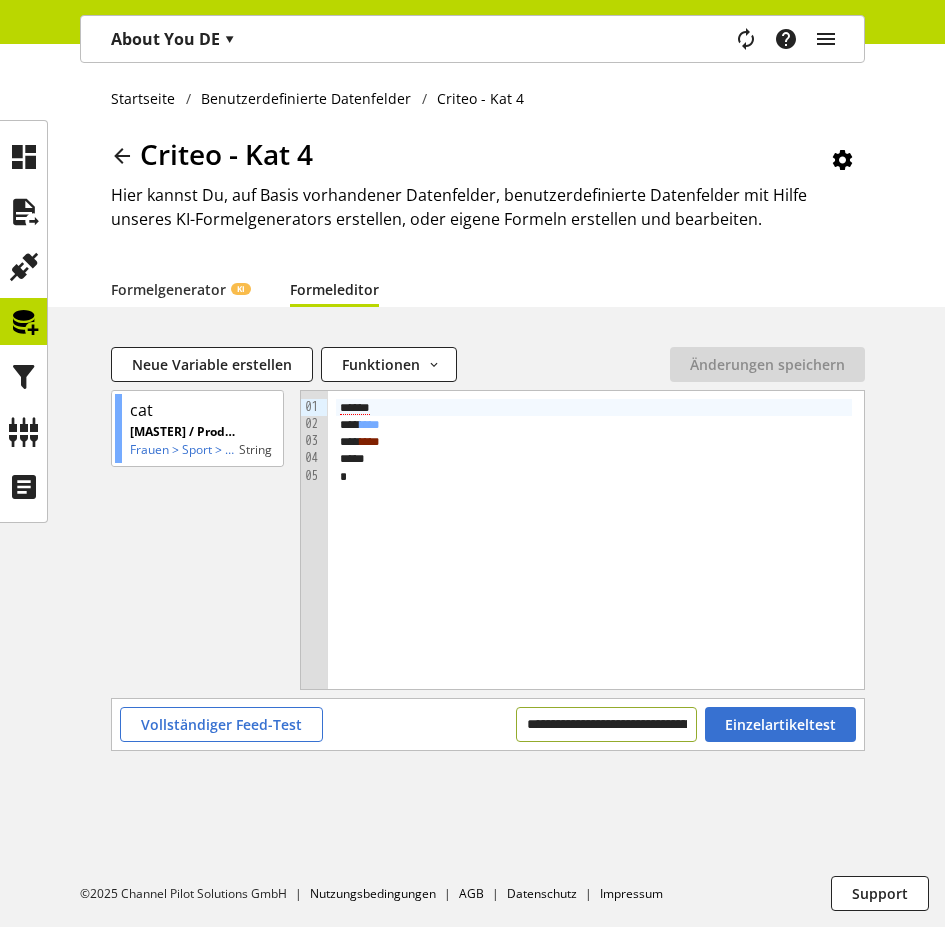 click on "**********" at bounding box center [606, 724] 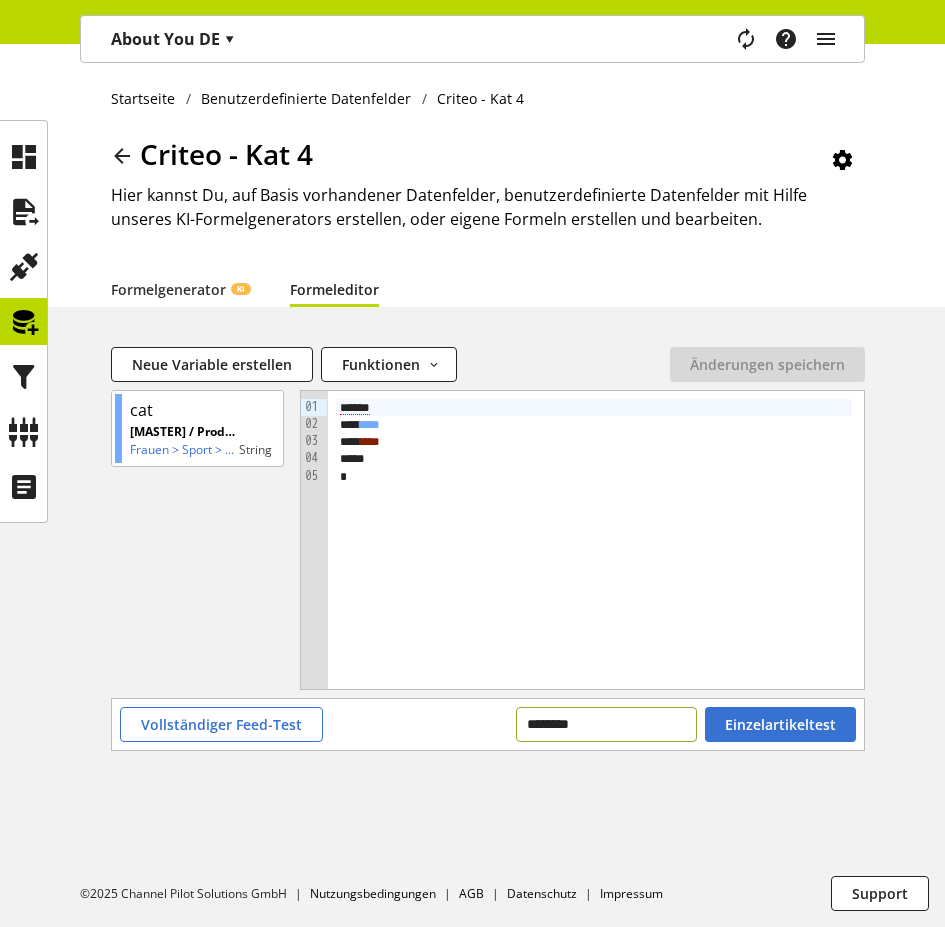 type on "********" 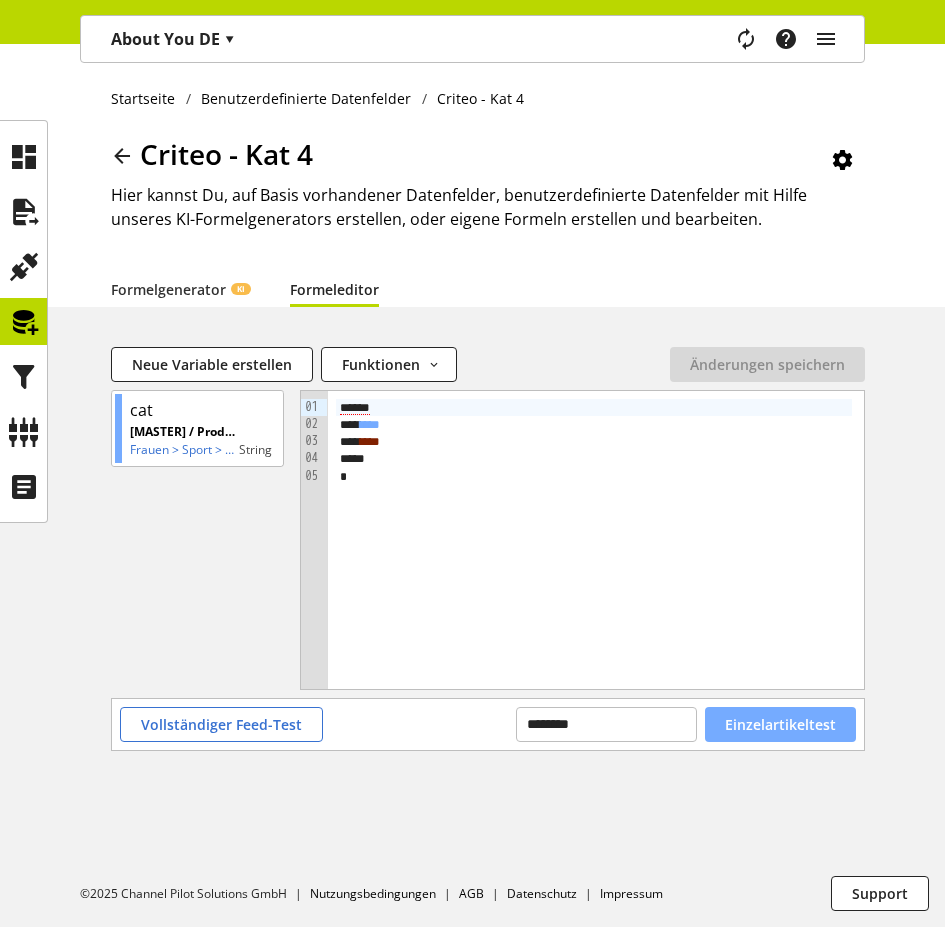 click on "Einzelartikeltest" at bounding box center (780, 724) 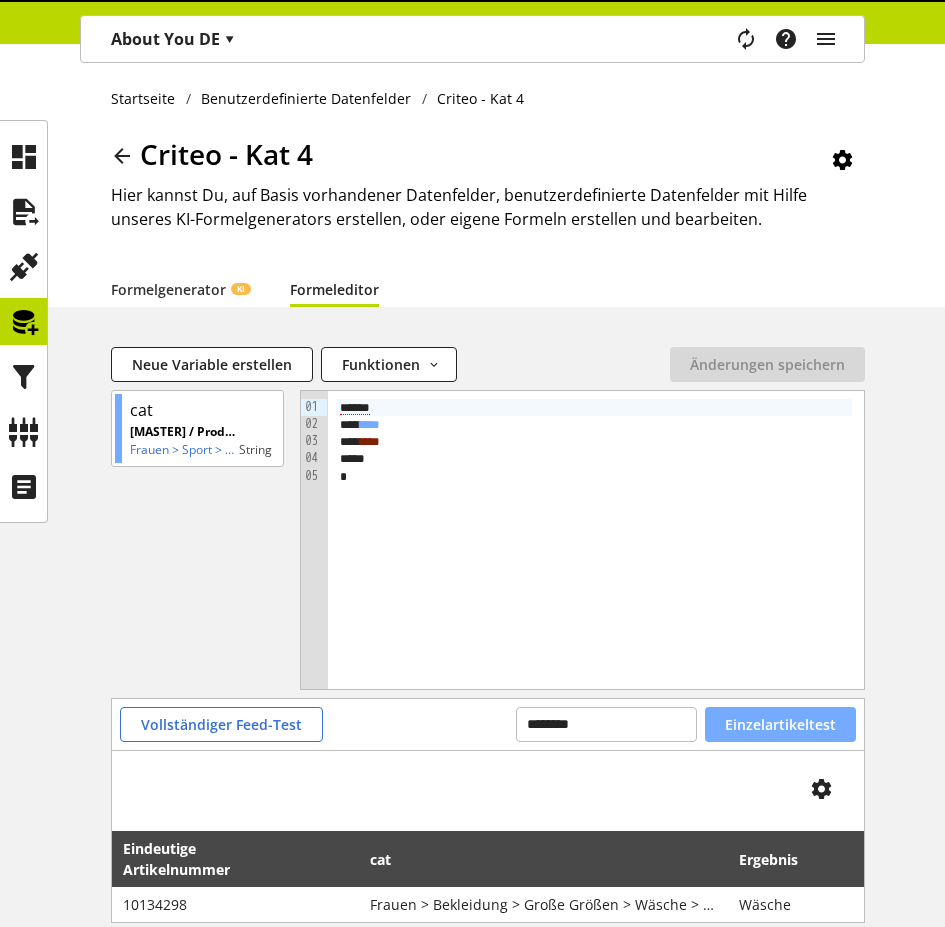 scroll, scrollTop: 90, scrollLeft: 0, axis: vertical 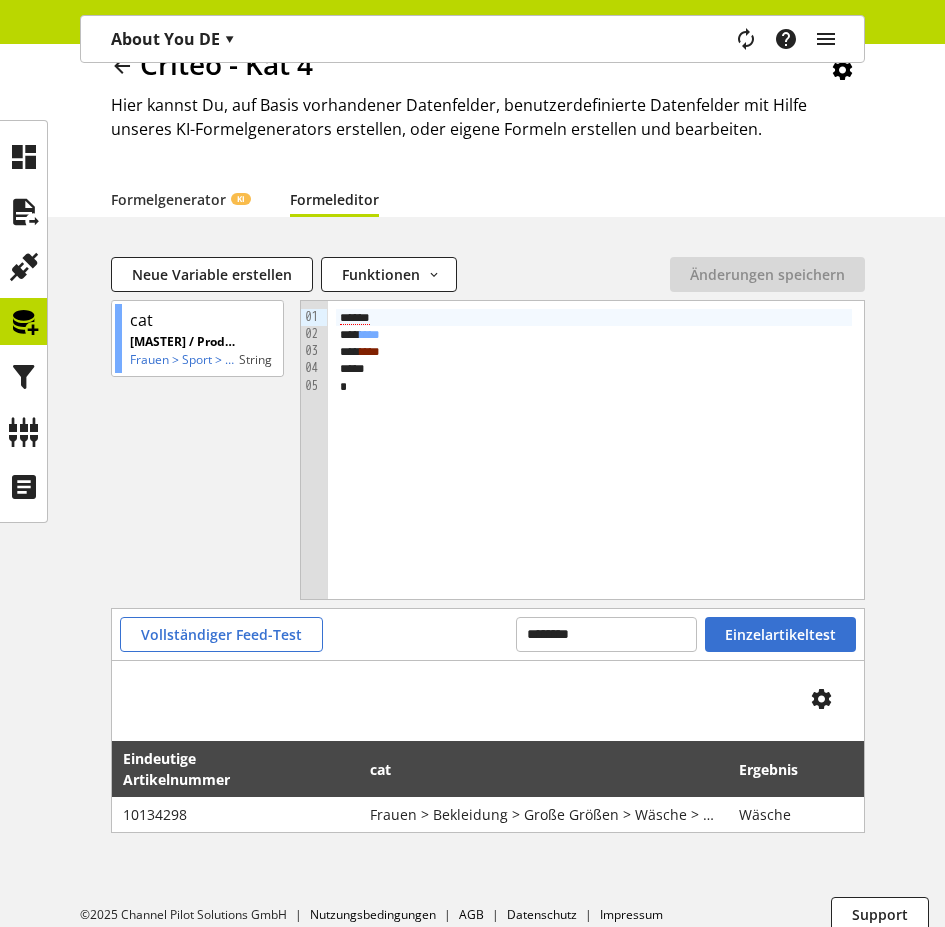 click at bounding box center [24, 322] 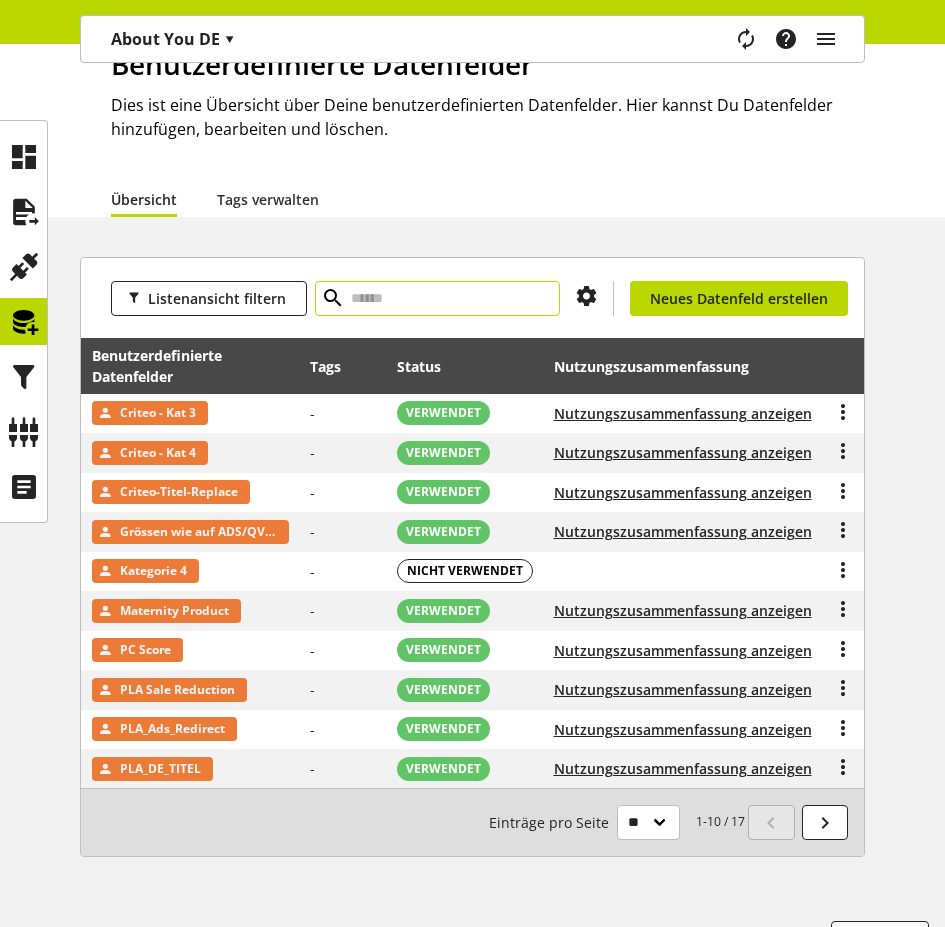 scroll, scrollTop: 0, scrollLeft: 0, axis: both 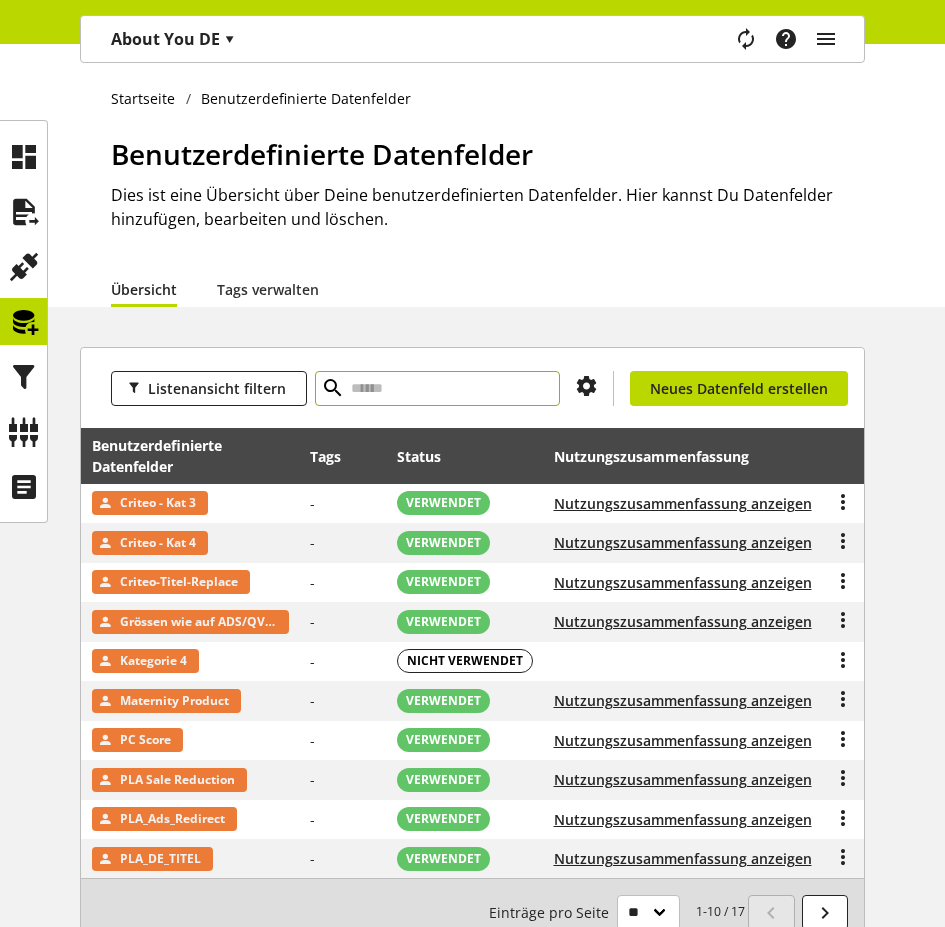 click at bounding box center (437, 388) 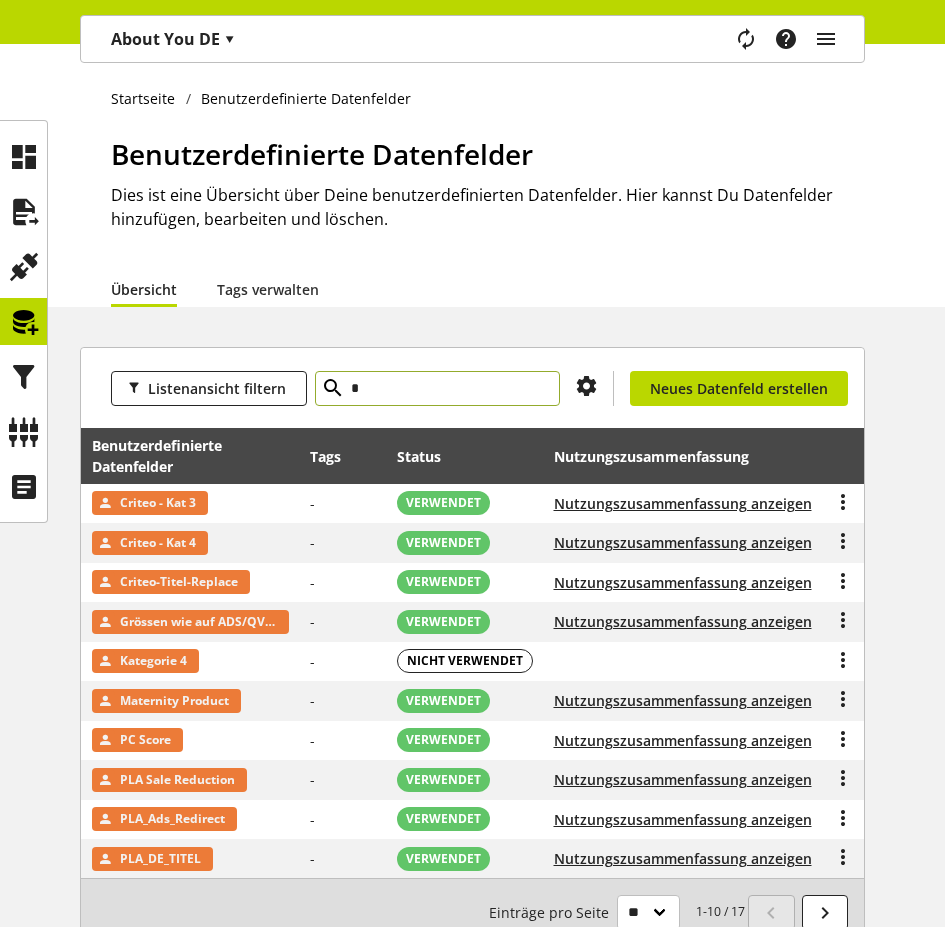 type on "*" 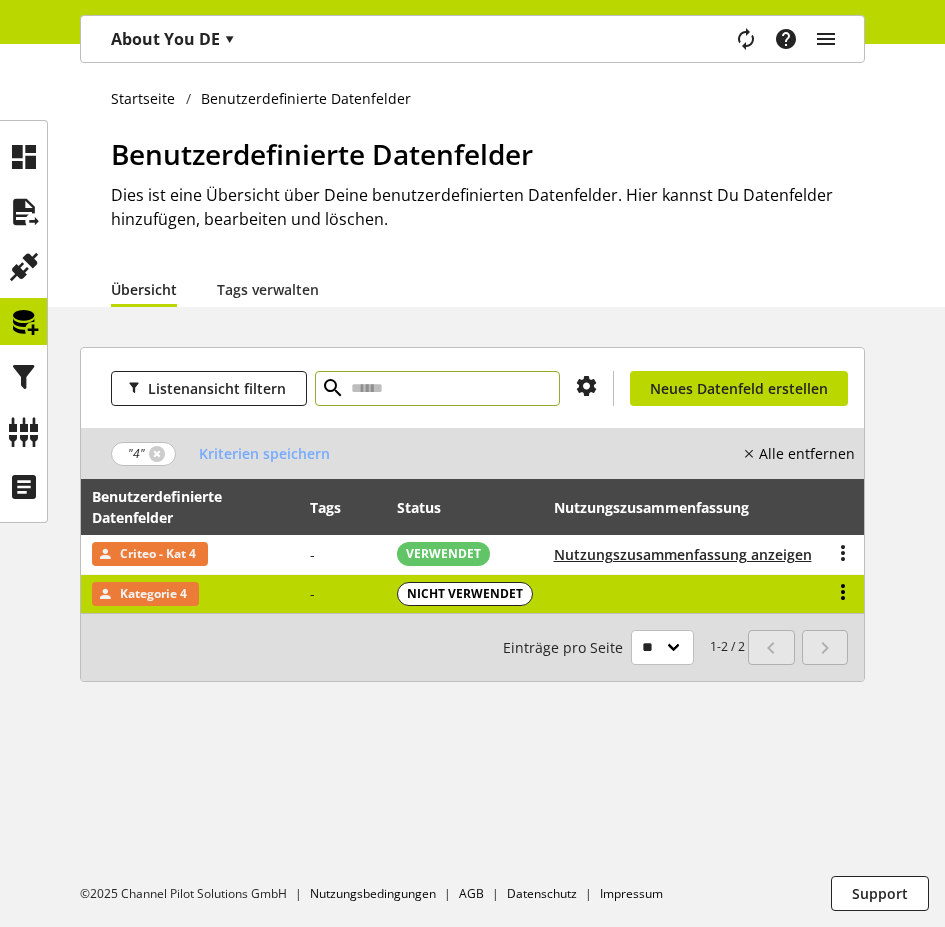 click at bounding box center (843, 592) 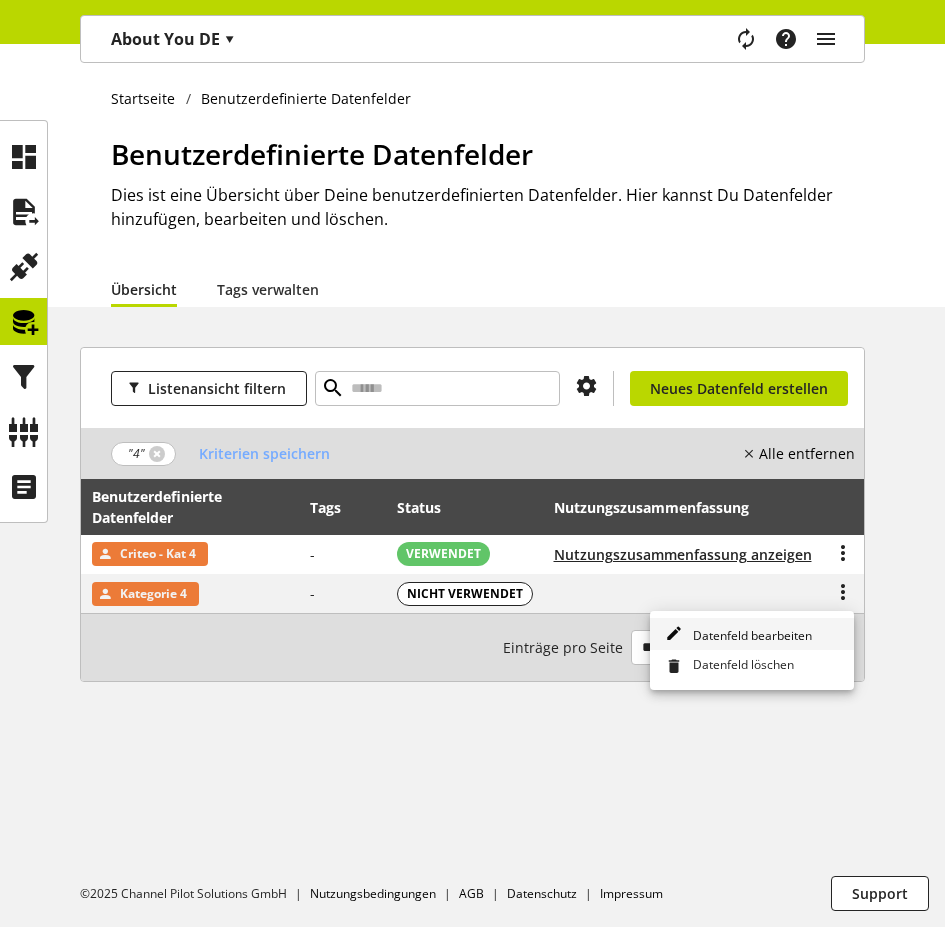 click on "Datenfeld bearbeiten" at bounding box center [752, 634] 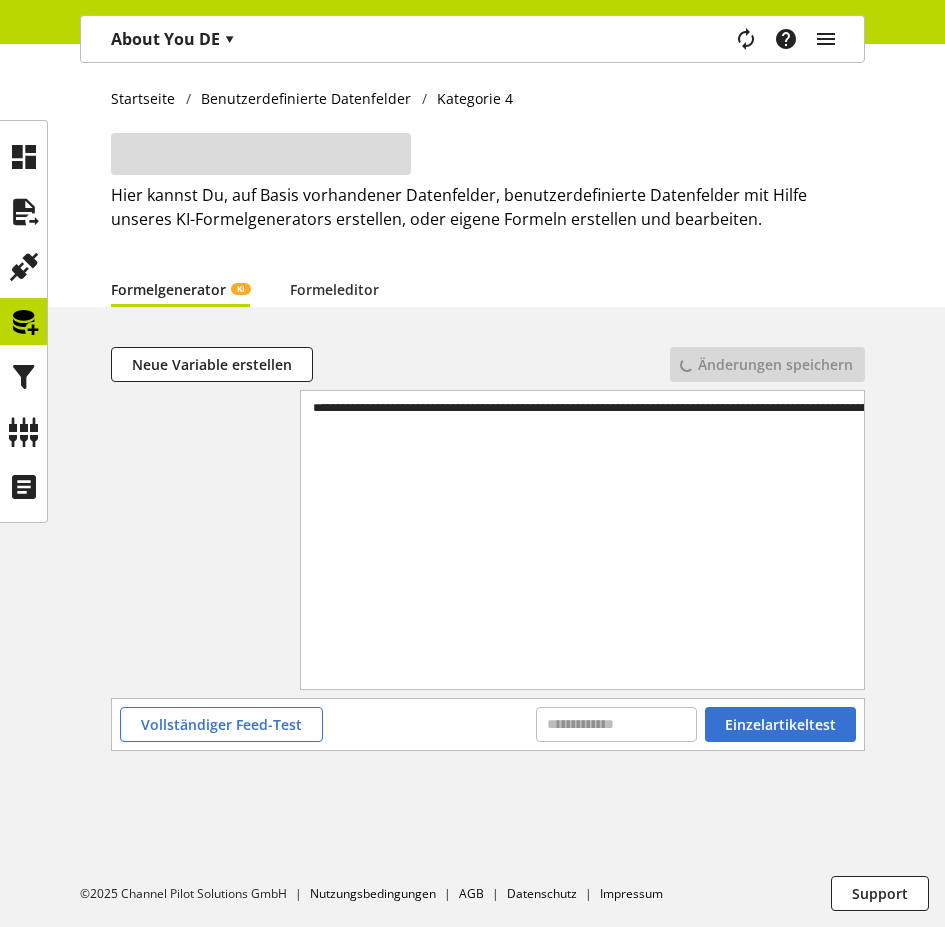 click on "**********" at bounding box center (472, 485) 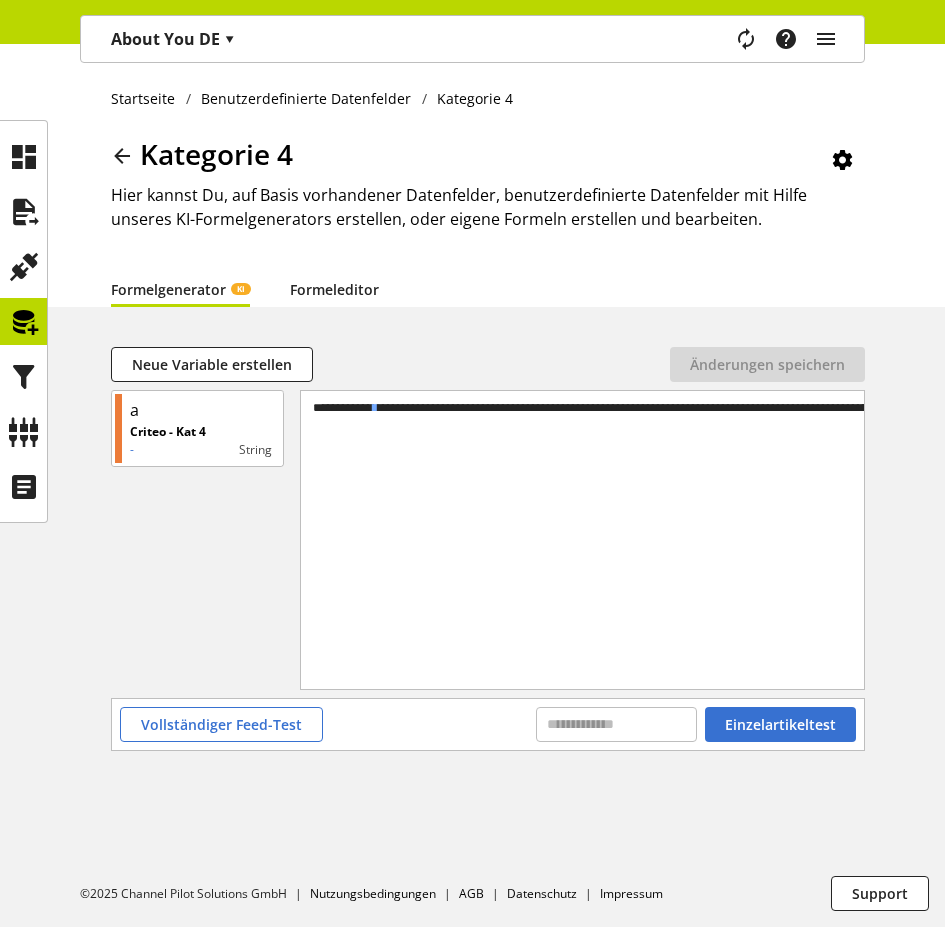 click on "Formeleditor" at bounding box center [334, 289] 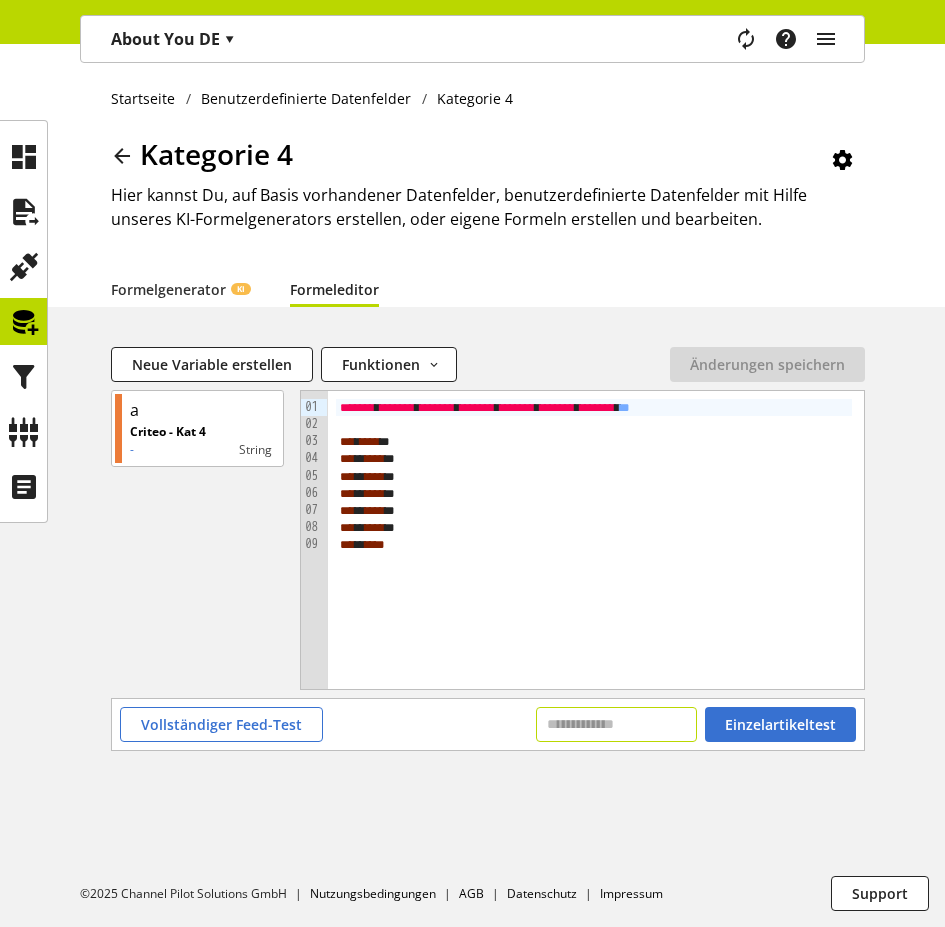 click at bounding box center (616, 724) 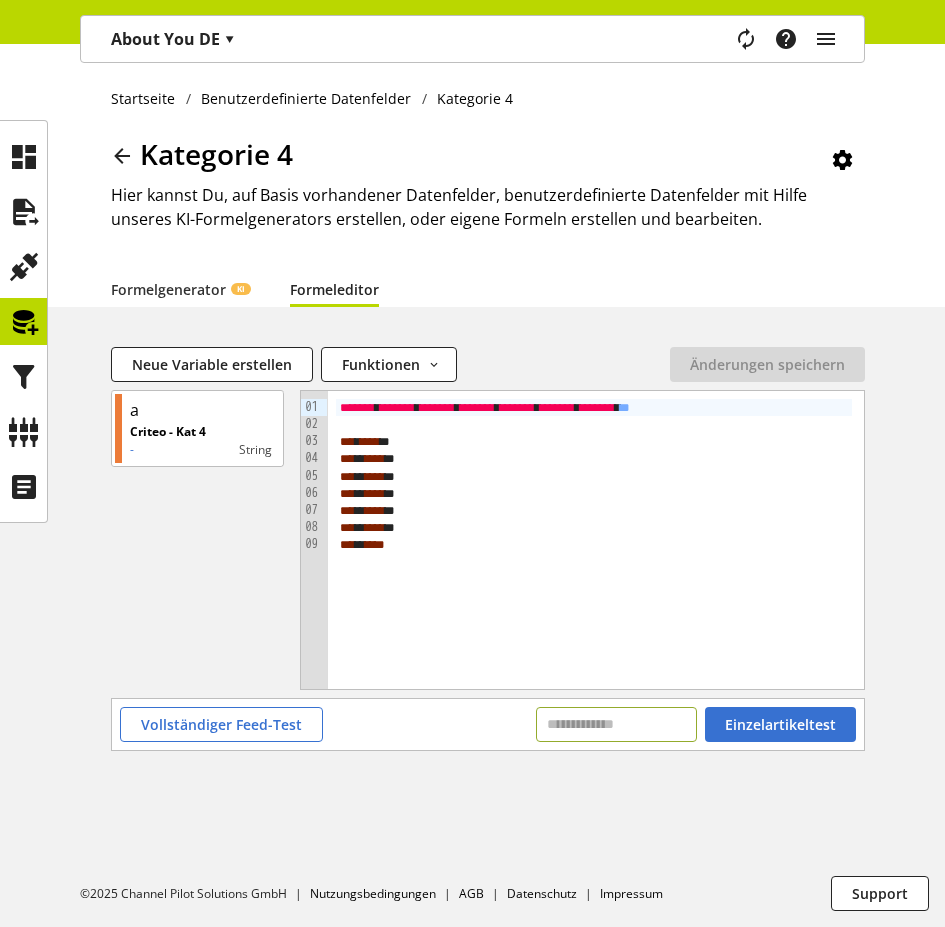 paste on "********" 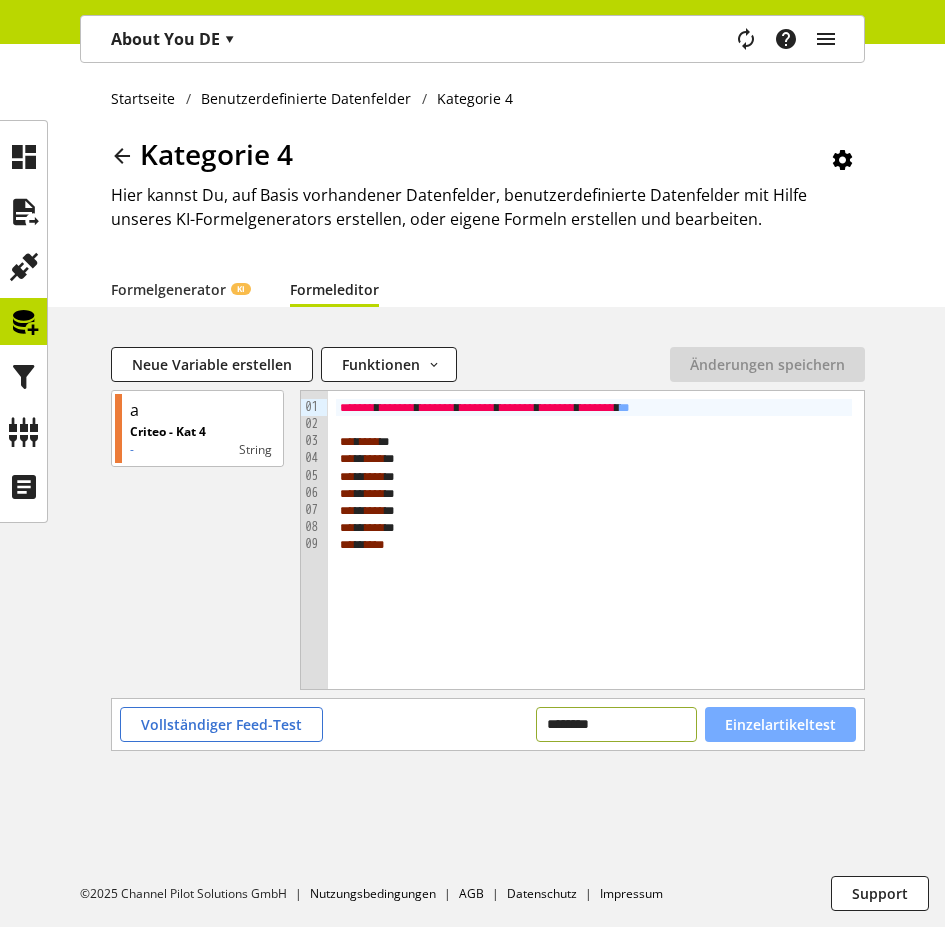 type on "********" 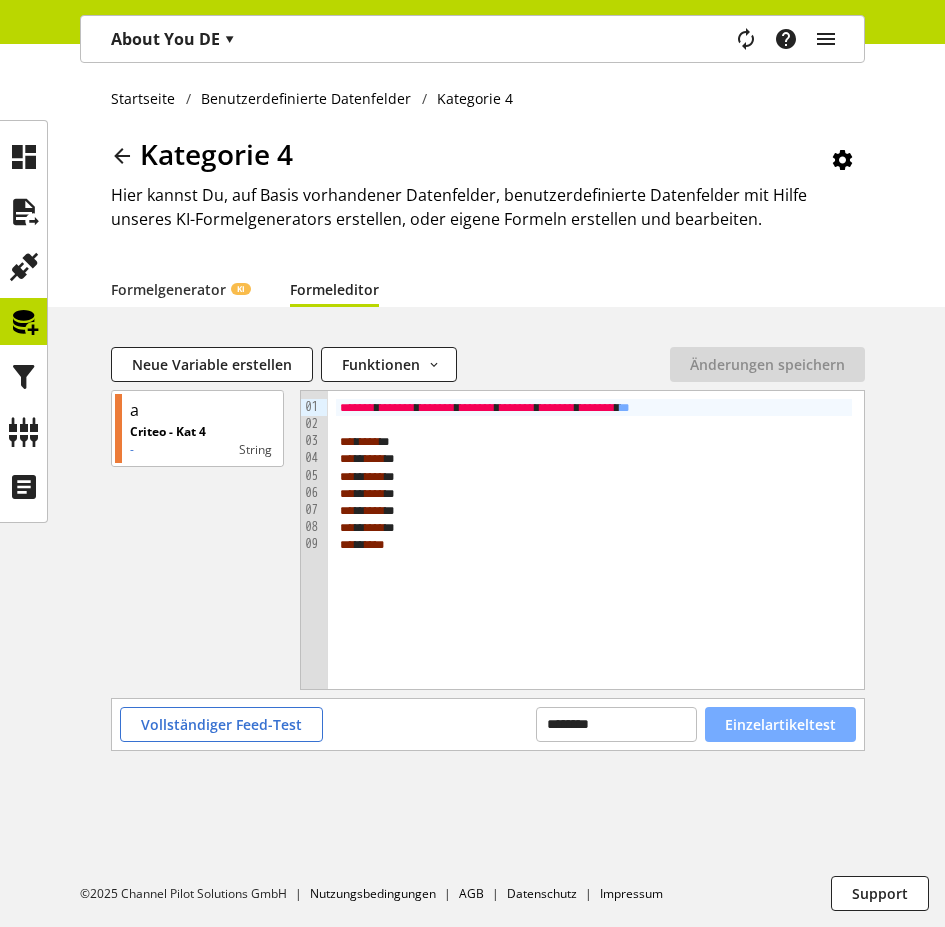 click on "Einzelartikeltest" at bounding box center (780, 724) 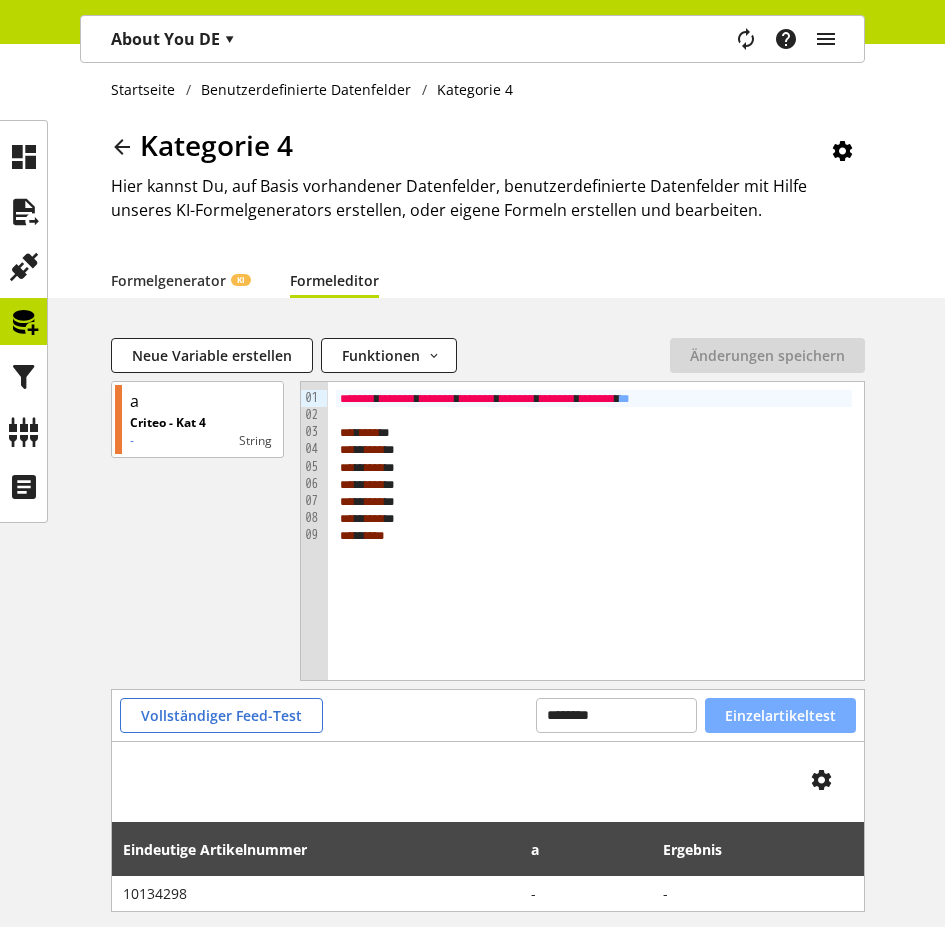 scroll, scrollTop: 8, scrollLeft: 0, axis: vertical 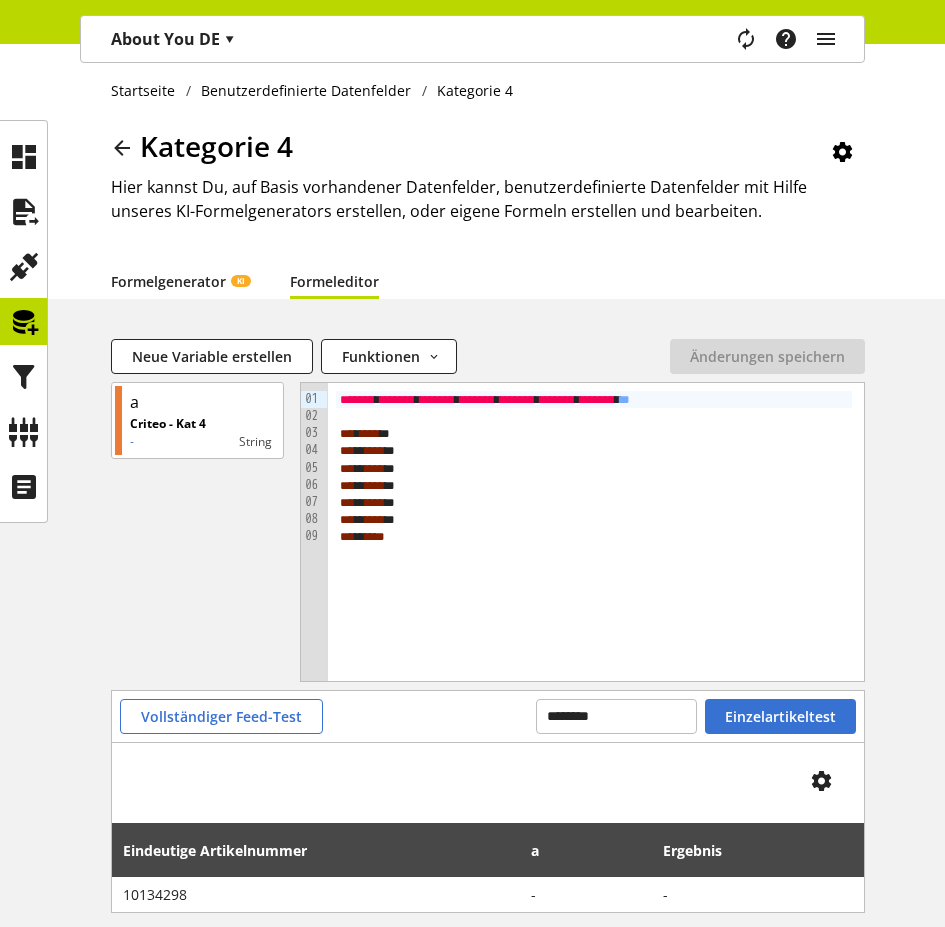 click on "Formelgenerator KI" at bounding box center (180, 281) 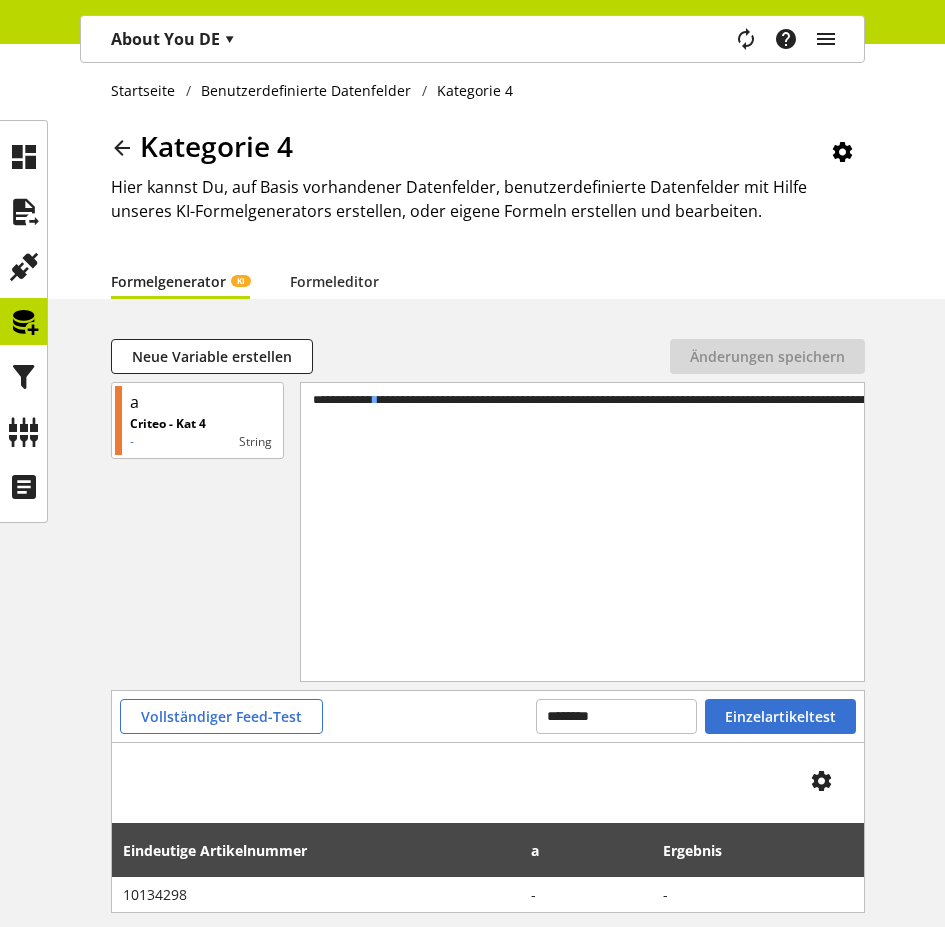 click on "**********" at bounding box center (775, 399) 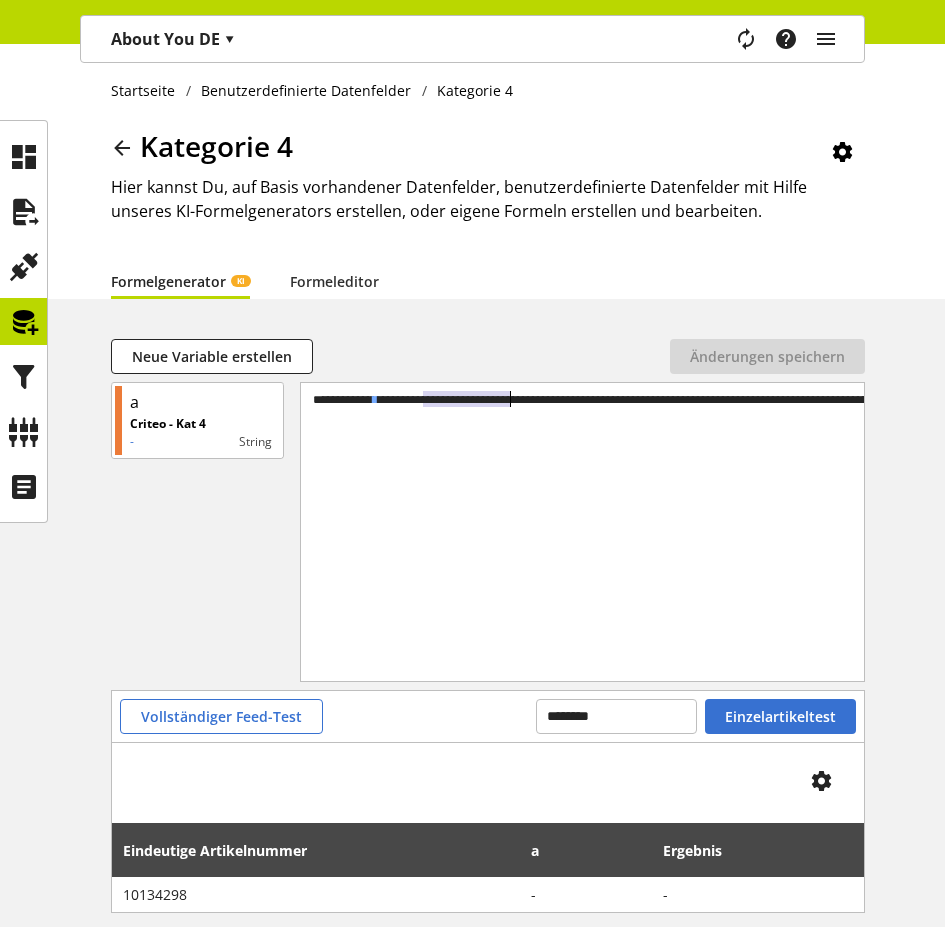 click on "**********" at bounding box center [775, 399] 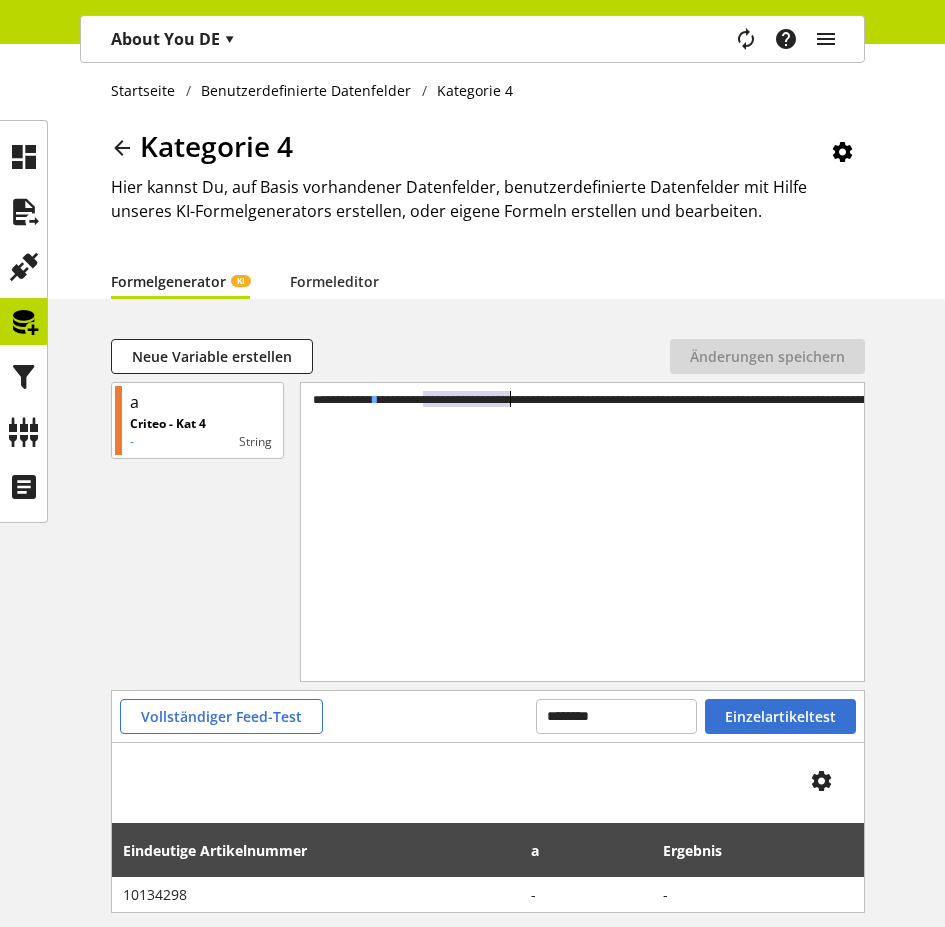 click on "**********" at bounding box center (775, 399) 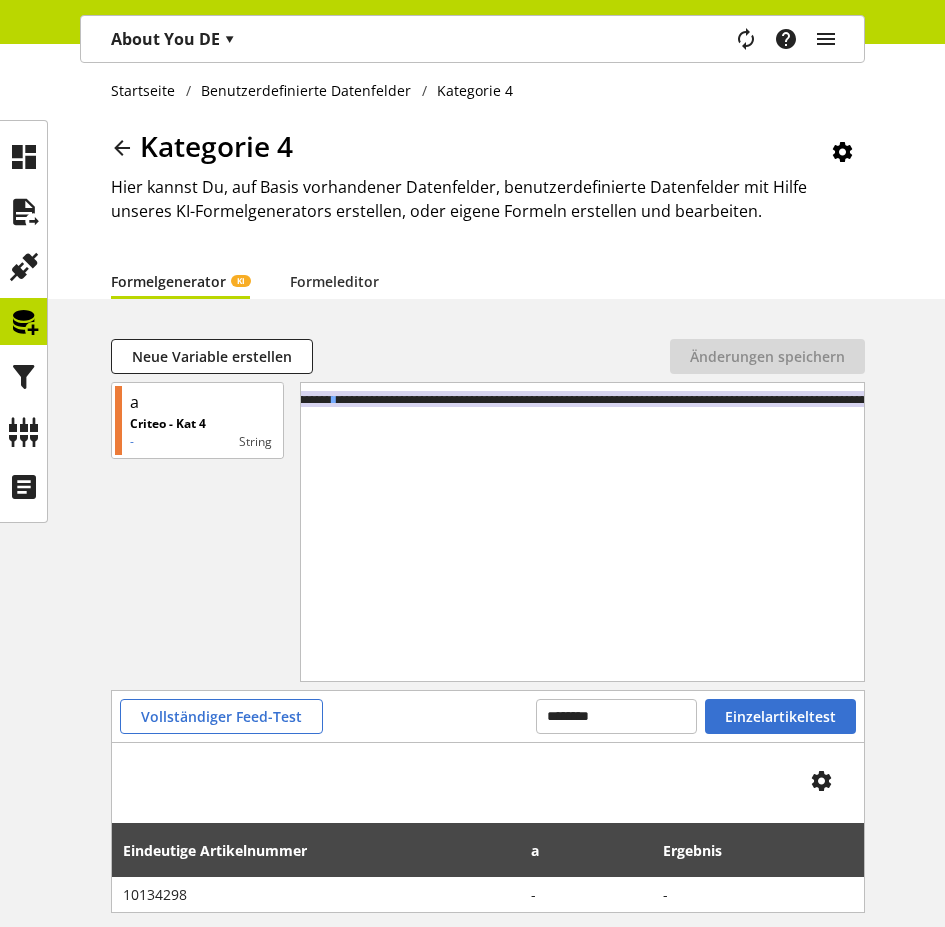 scroll, scrollTop: 0, scrollLeft: 42, axis: horizontal 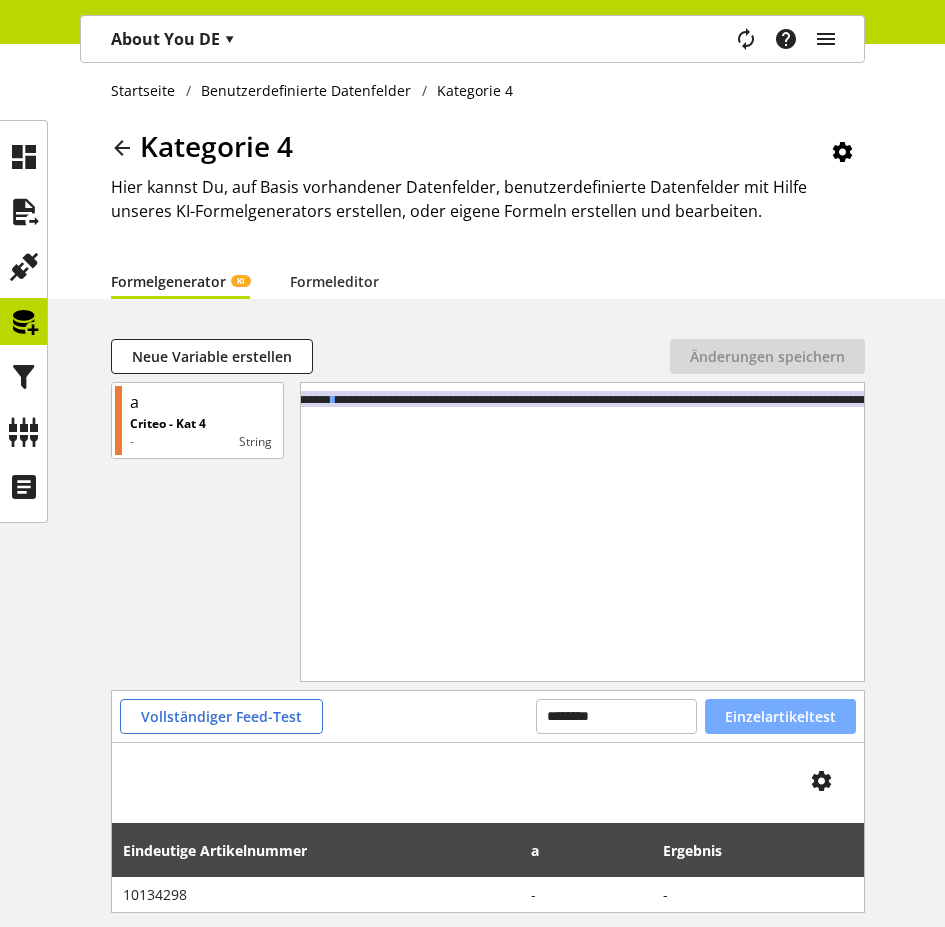 click on "Einzelartikeltest" at bounding box center (780, 716) 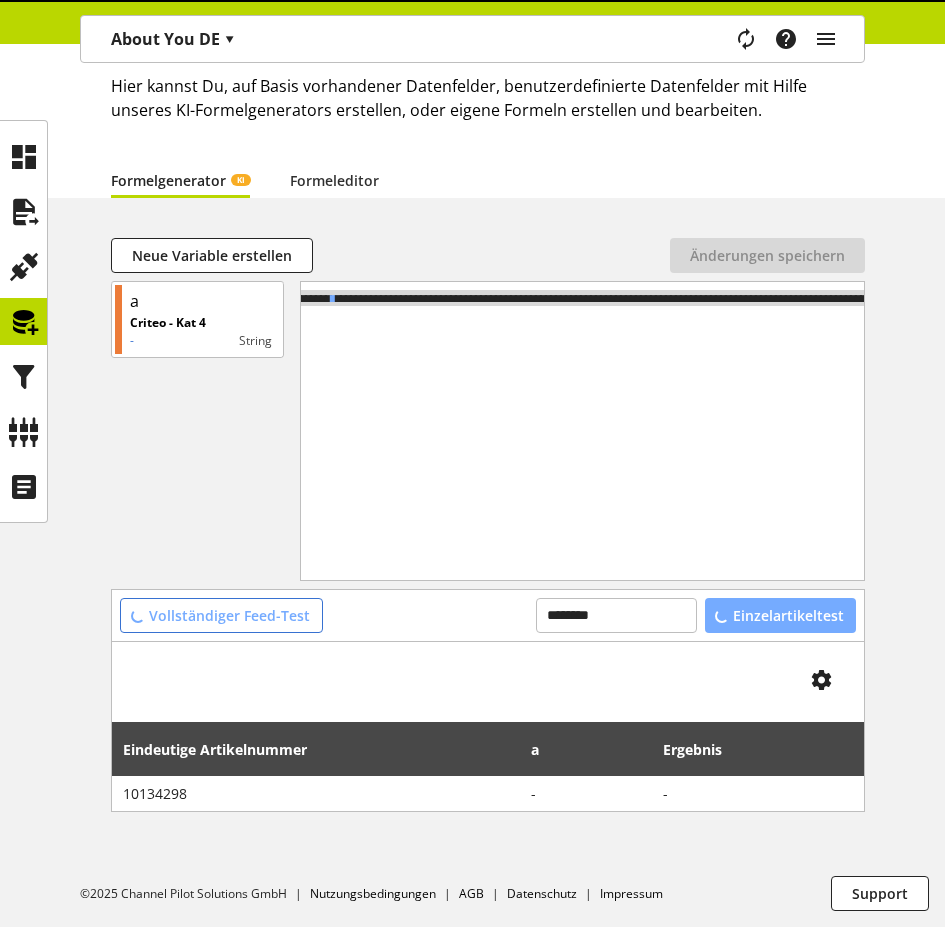 scroll, scrollTop: 108, scrollLeft: 0, axis: vertical 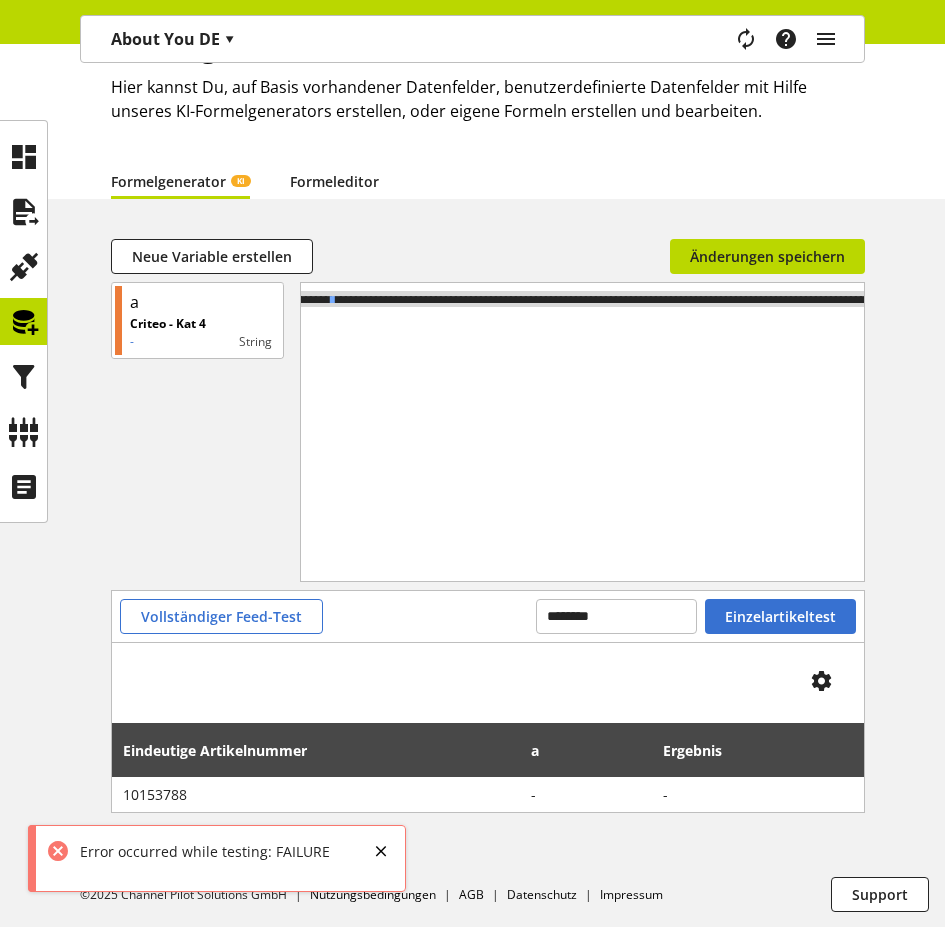 click on "Formeleditor" at bounding box center (334, 181) 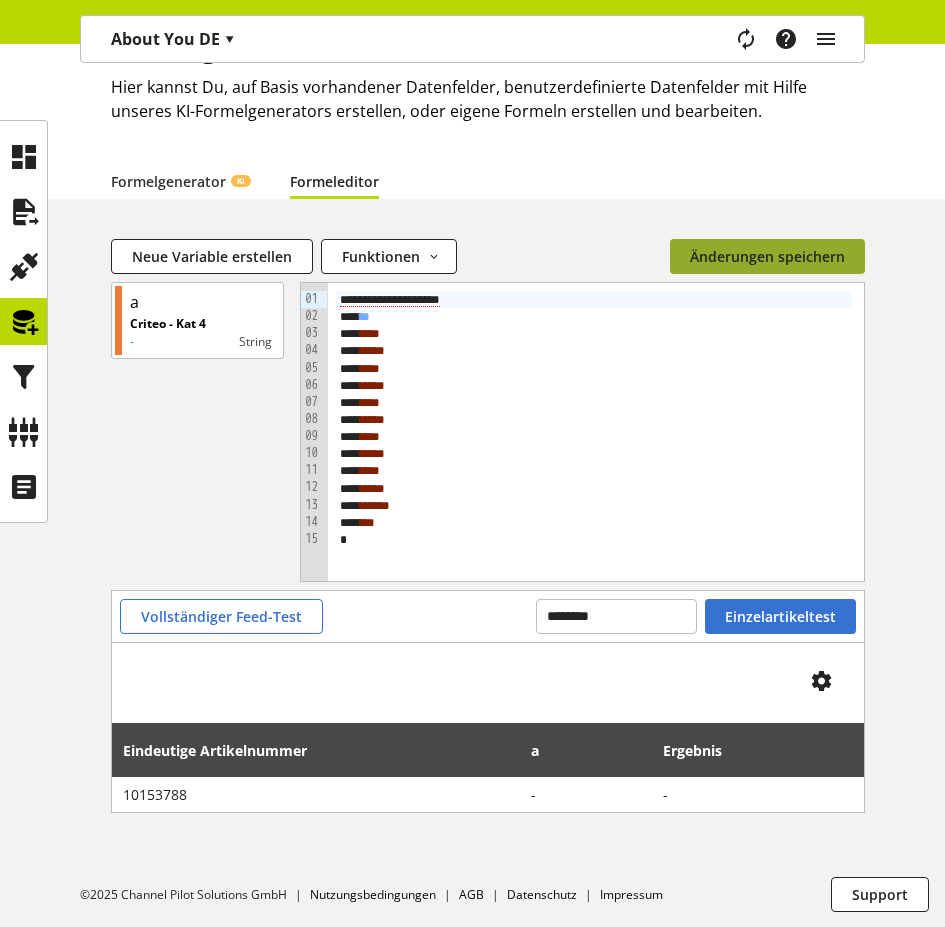 click on "Änderungen speichern" at bounding box center (767, 256) 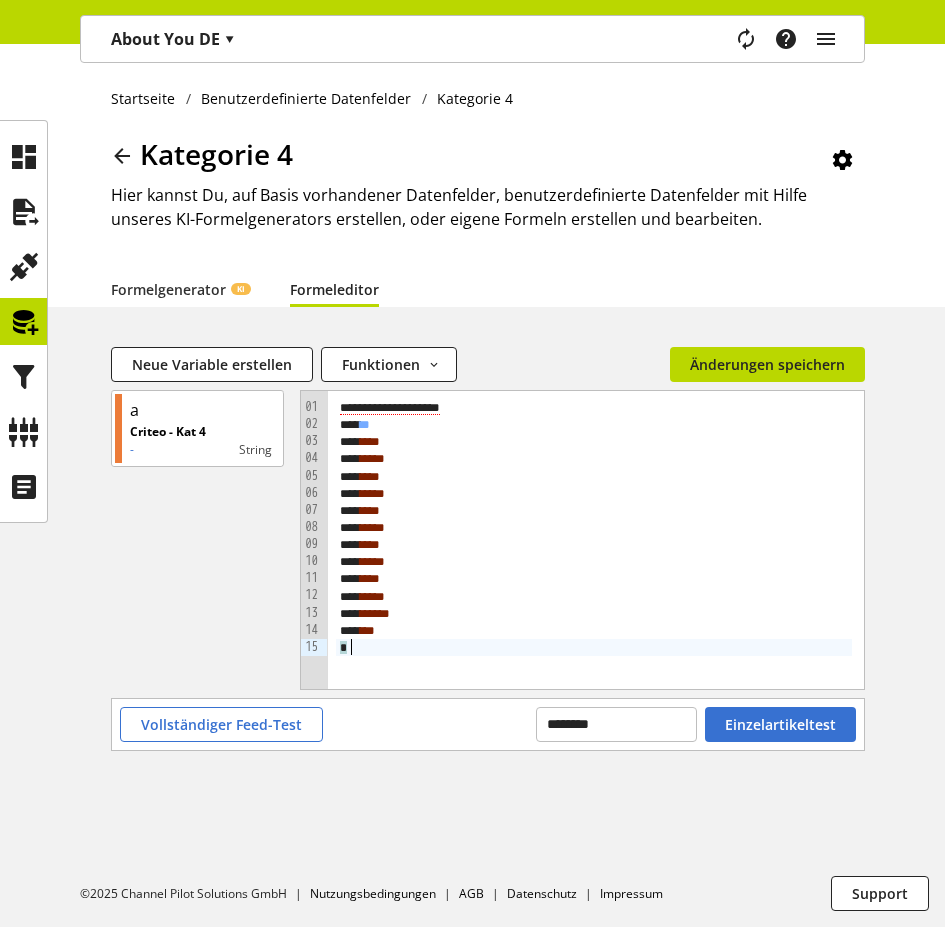 click on "*" at bounding box center (594, 647) 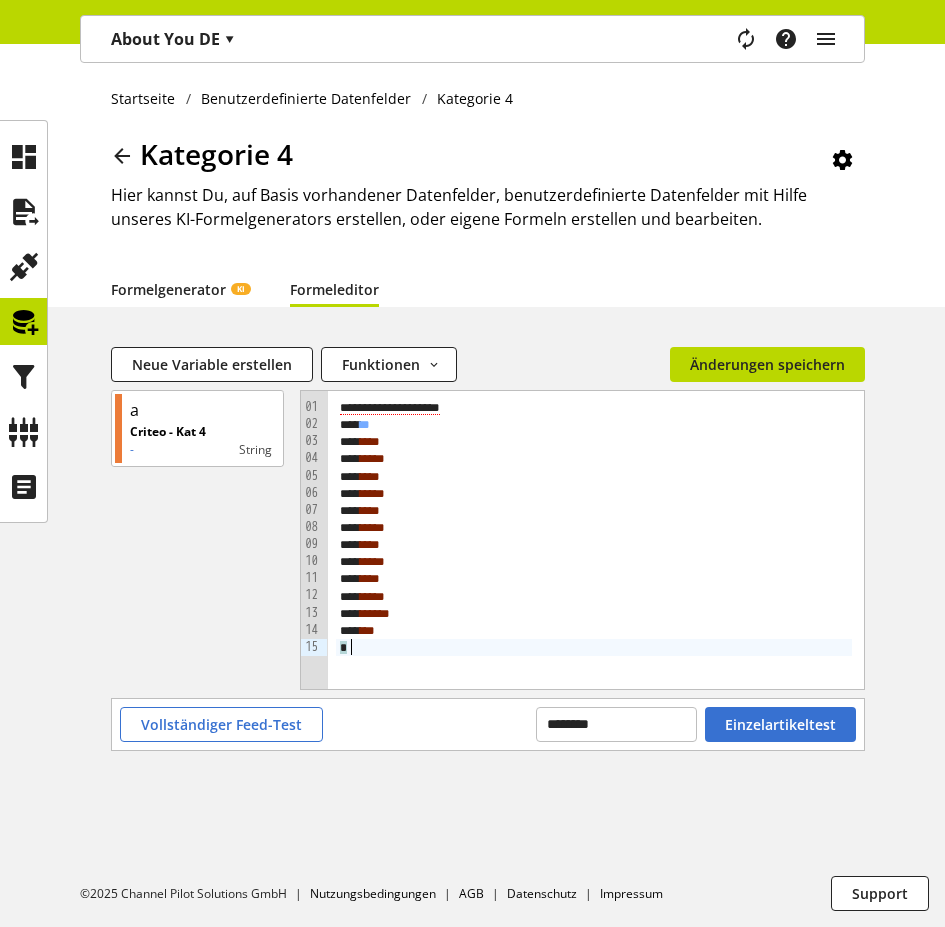 click on "Formelgenerator KI" at bounding box center [180, 289] 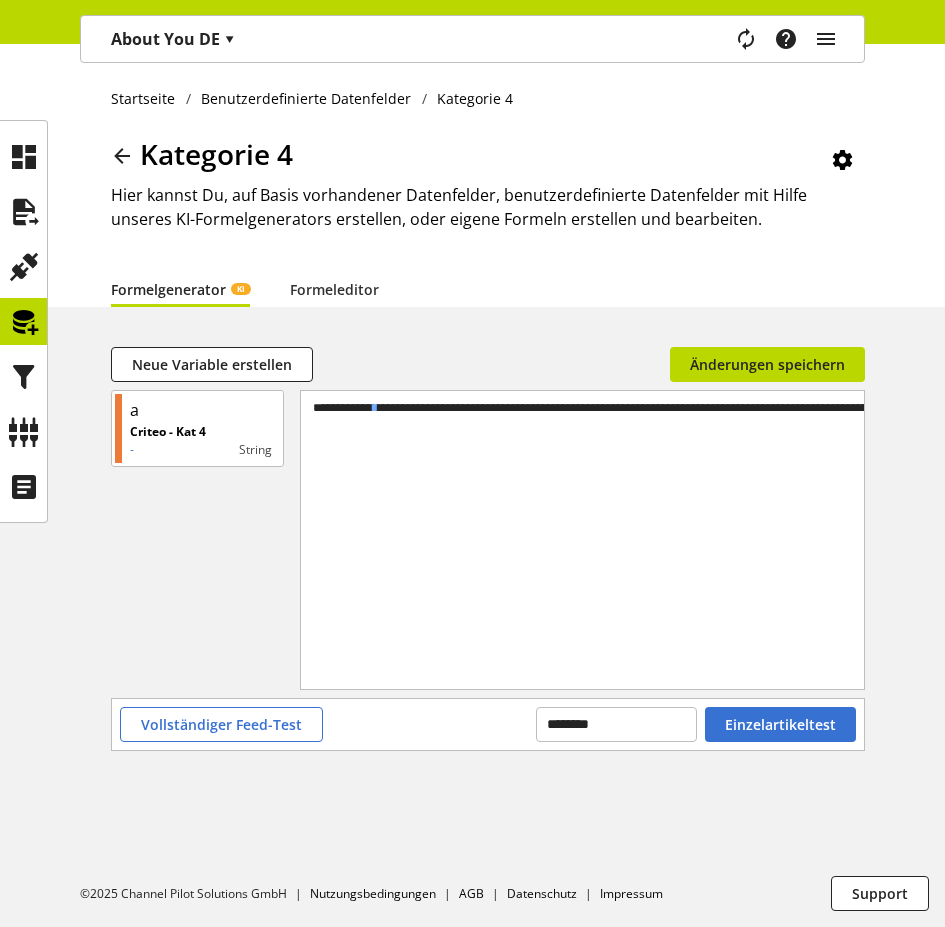 click on "**********" at bounding box center (775, 515) 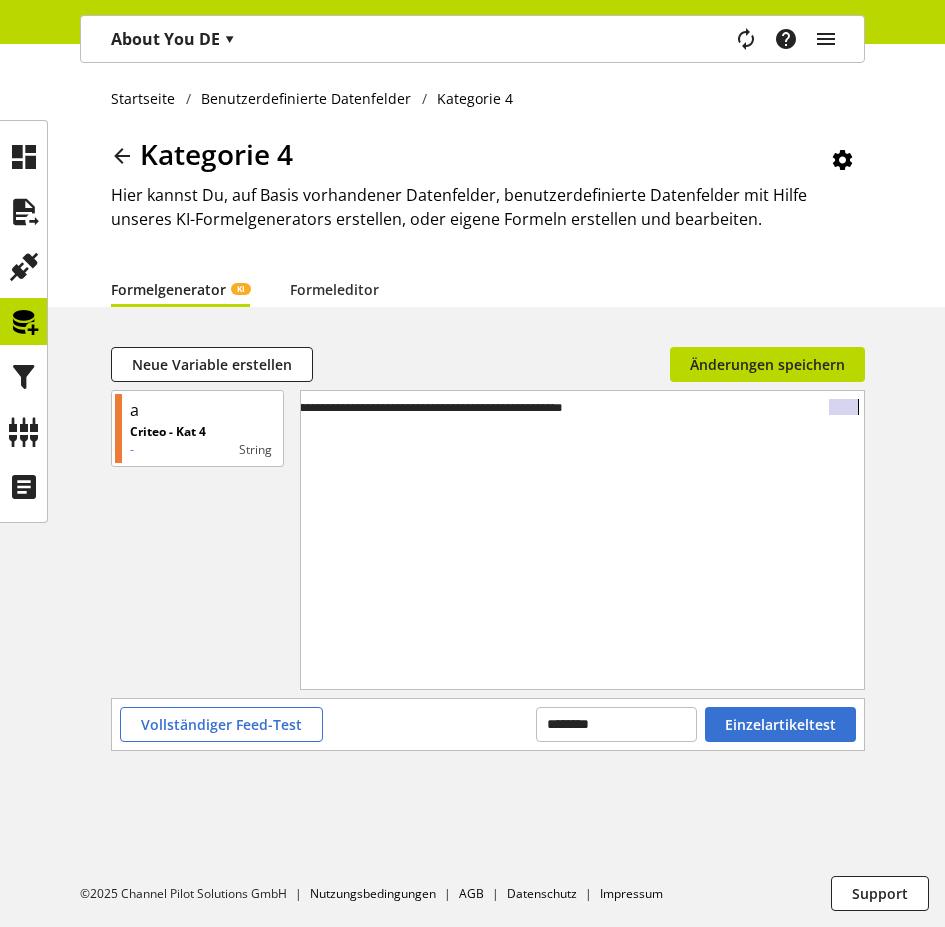 click on "**********" at bounding box center [395, 515] 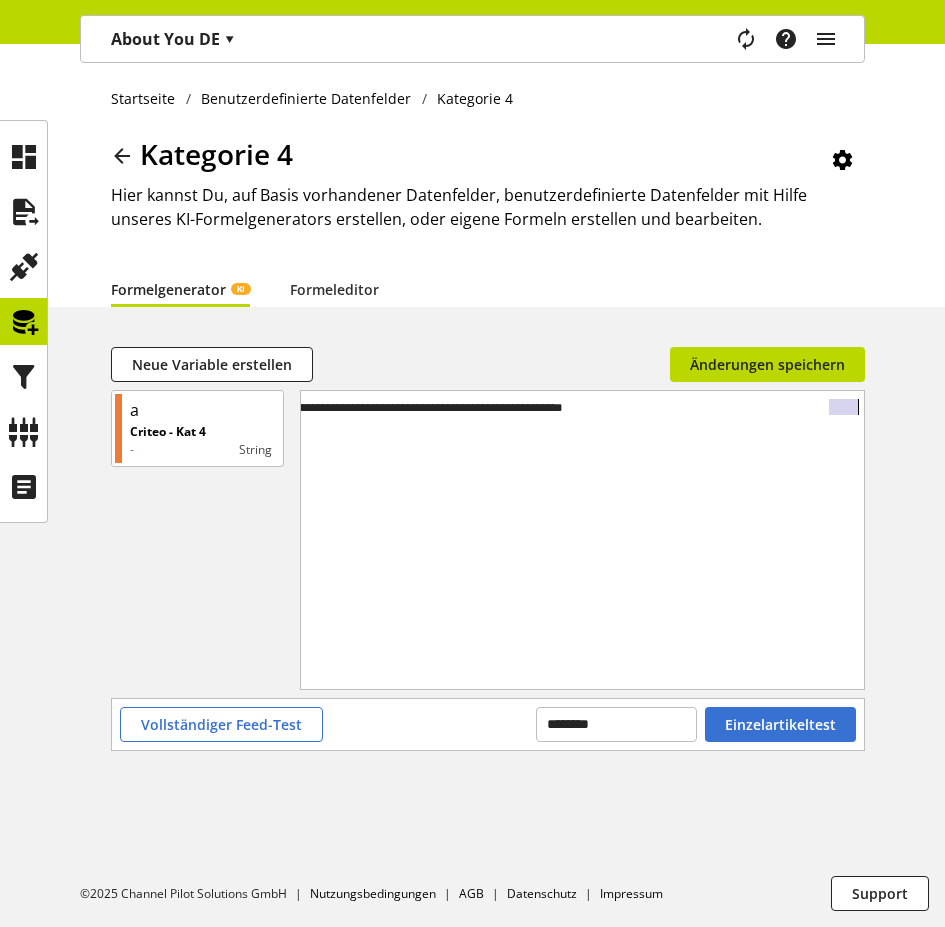 click on "**********" at bounding box center [395, 515] 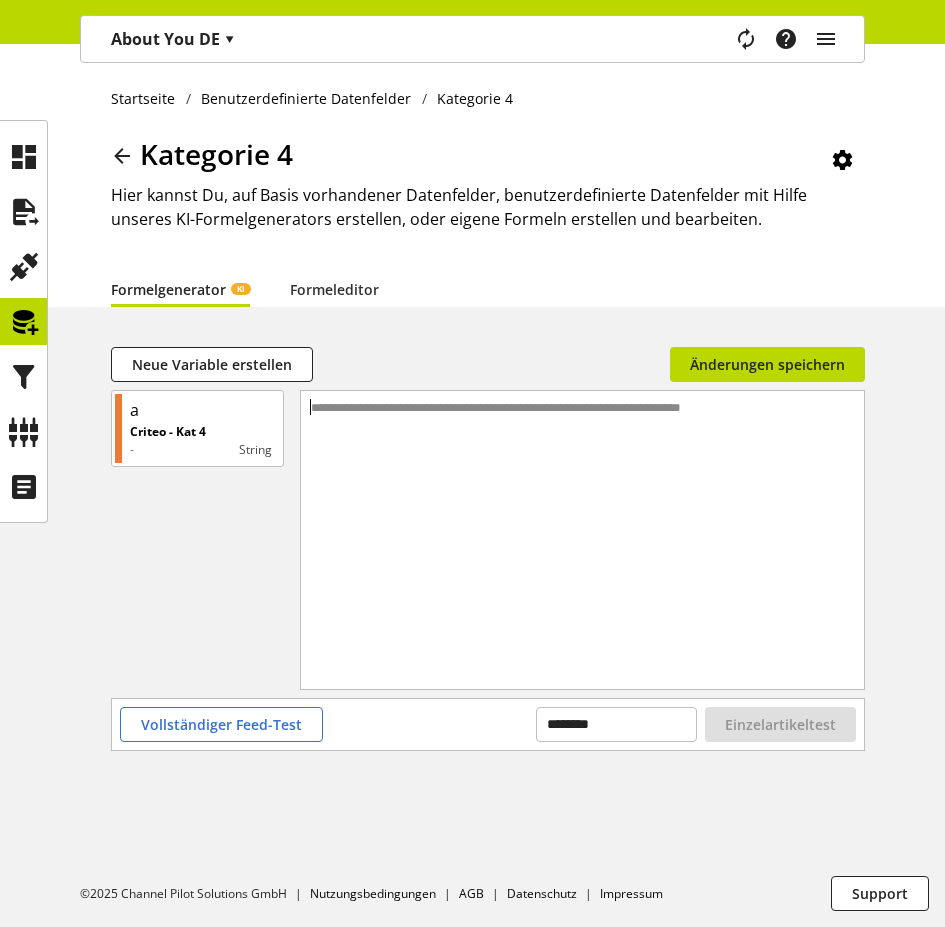 scroll, scrollTop: 0, scrollLeft: 2, axis: horizontal 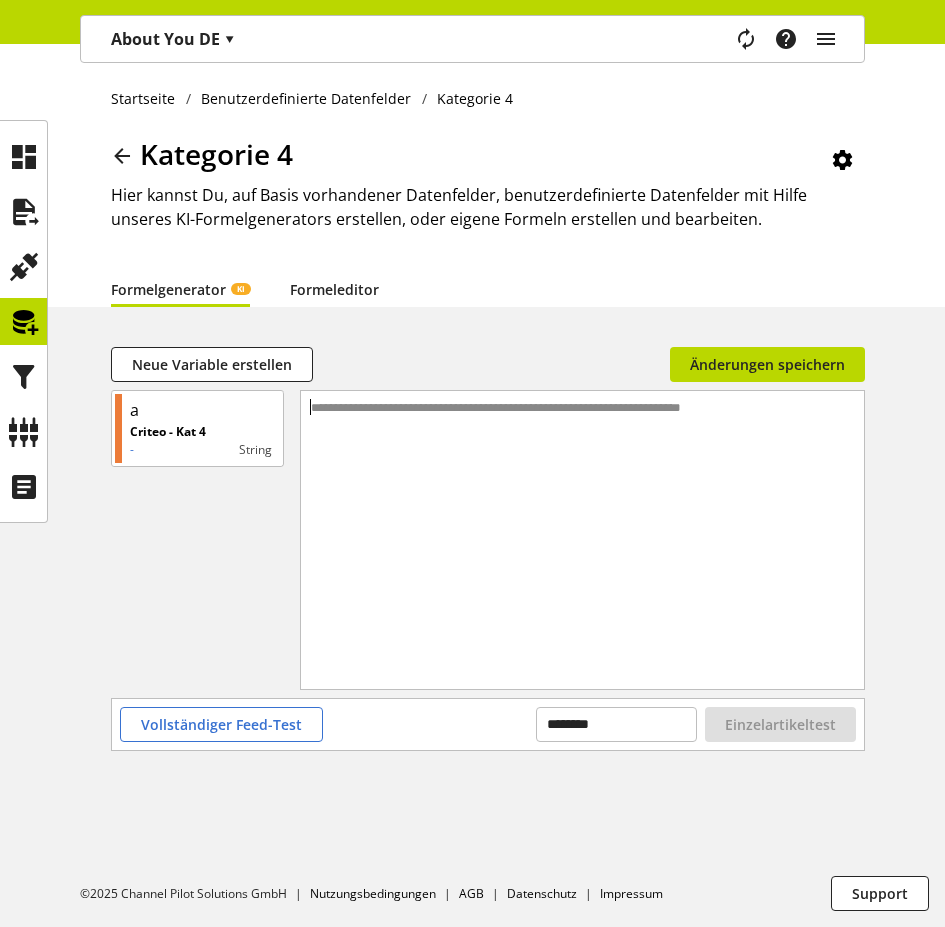 click on "Formeleditor" at bounding box center [334, 289] 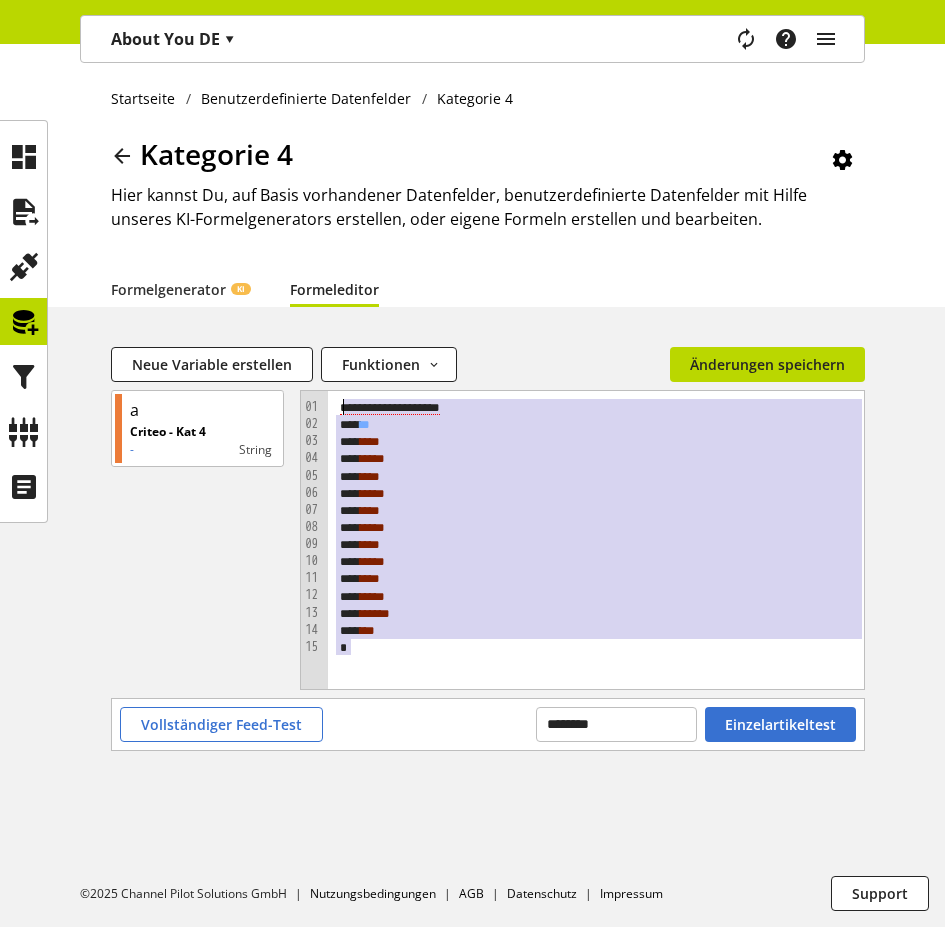 drag, startPoint x: 436, startPoint y: 654, endPoint x: 193, endPoint y: 166, distance: 545.1541 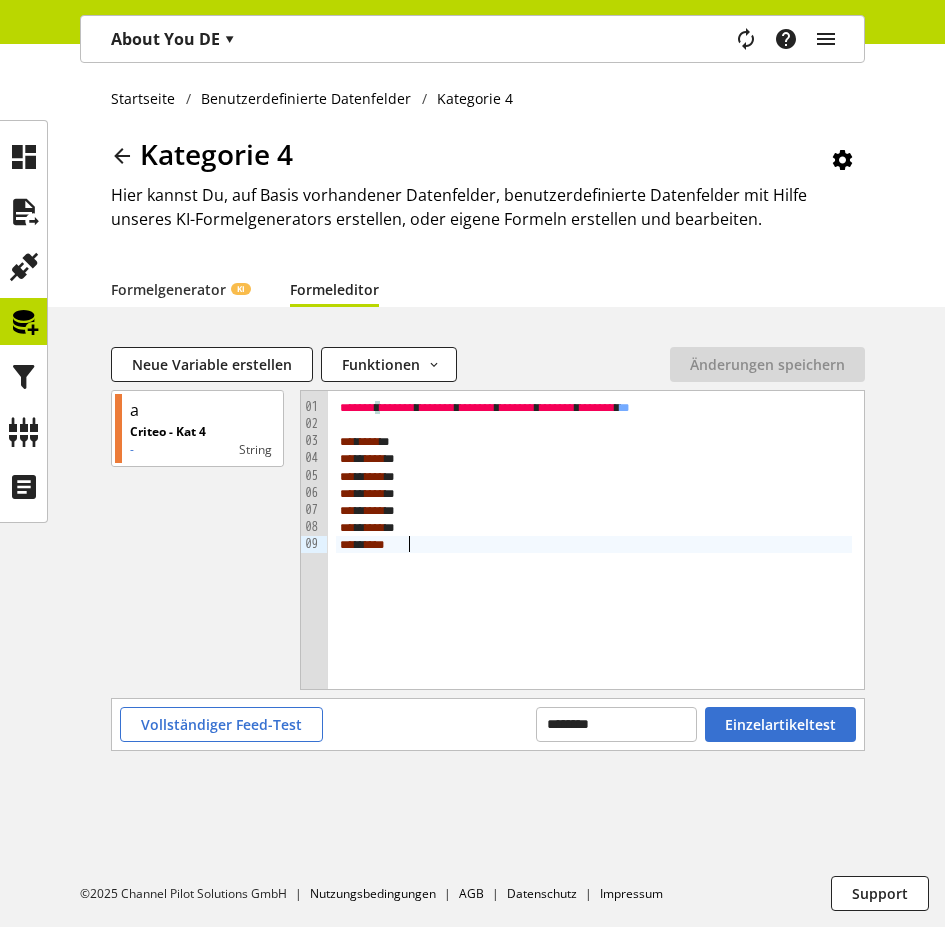click on "*" at bounding box center (345, 441) 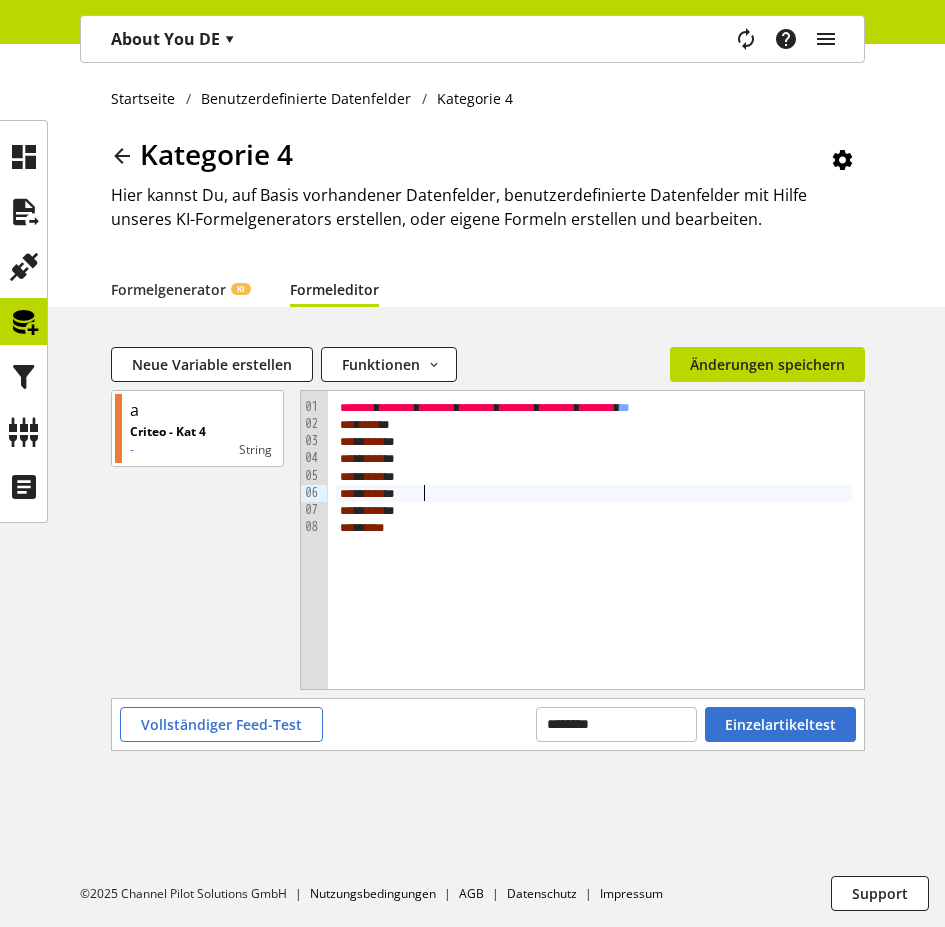 click on "* * * * * ** * **" at bounding box center (594, 493) 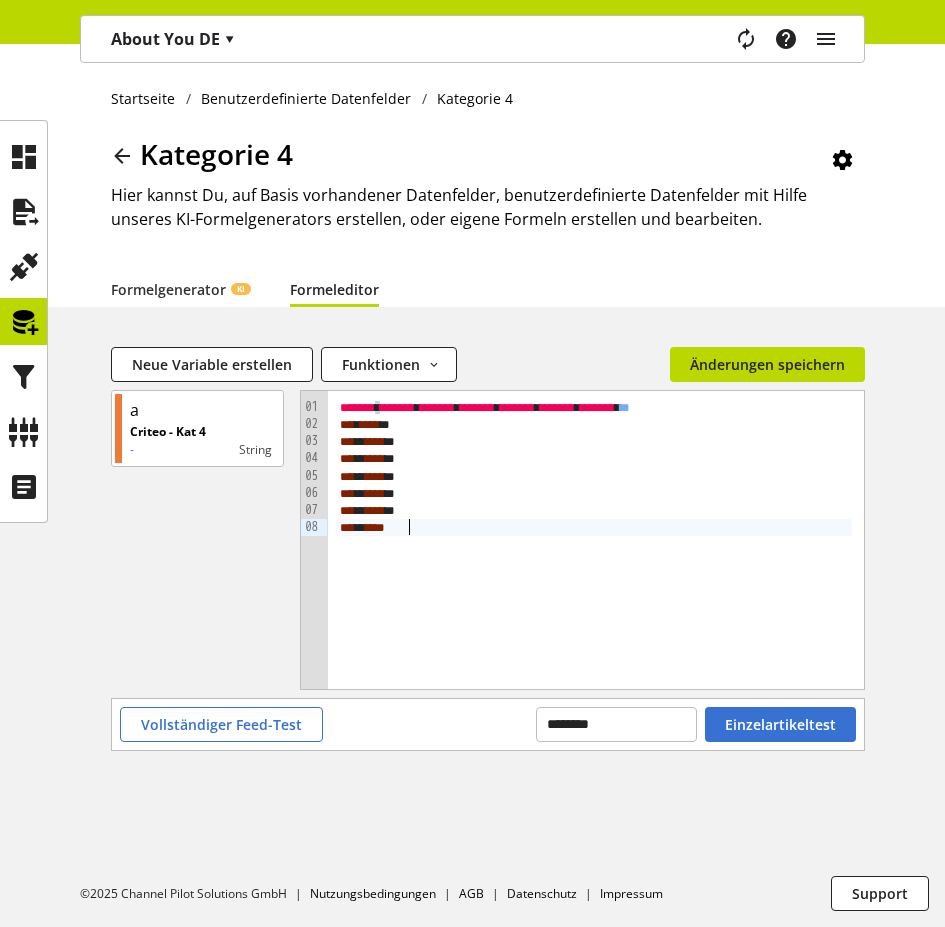 click on "*** * *** *" at bounding box center (594, 527) 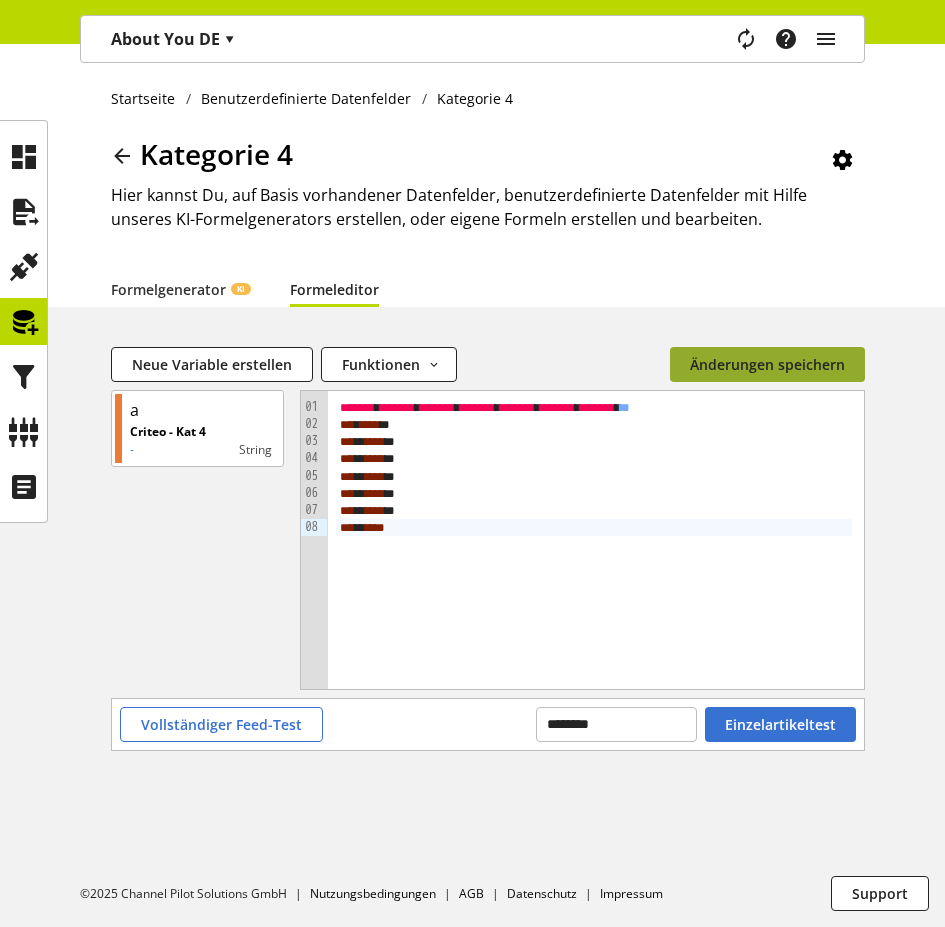 click on "Änderungen speichern" at bounding box center (767, 364) 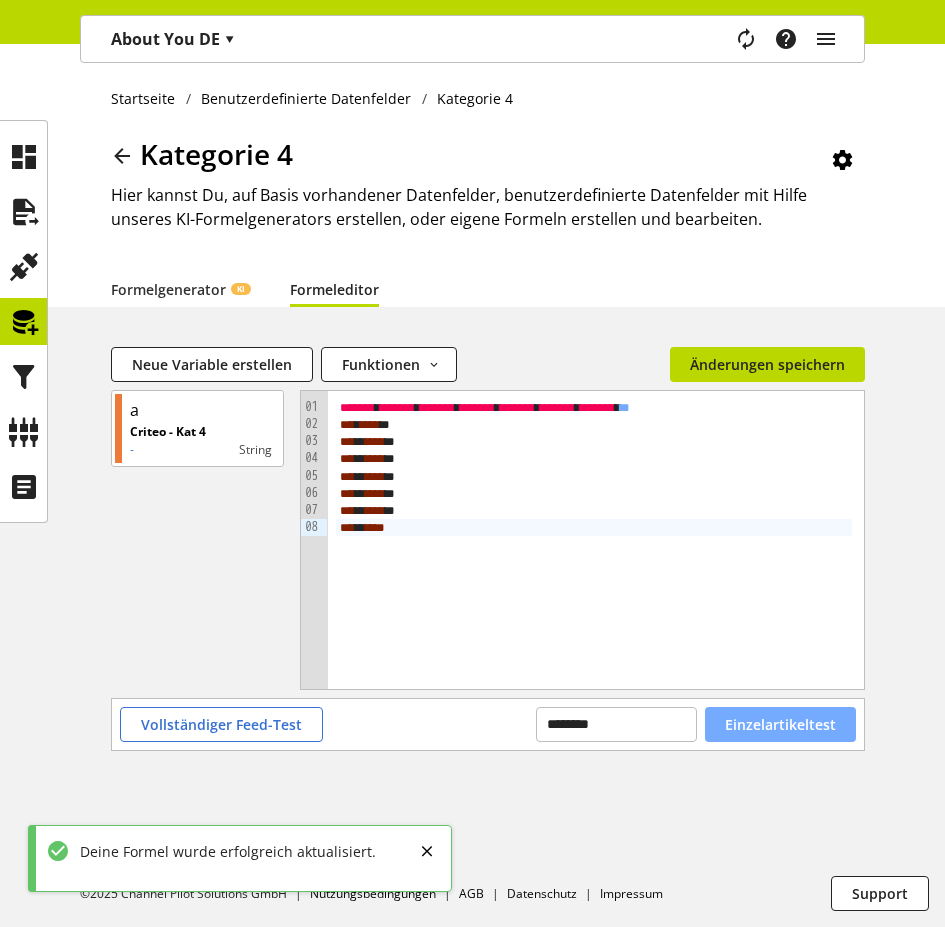 click on "Einzelartikeltest" at bounding box center [780, 724] 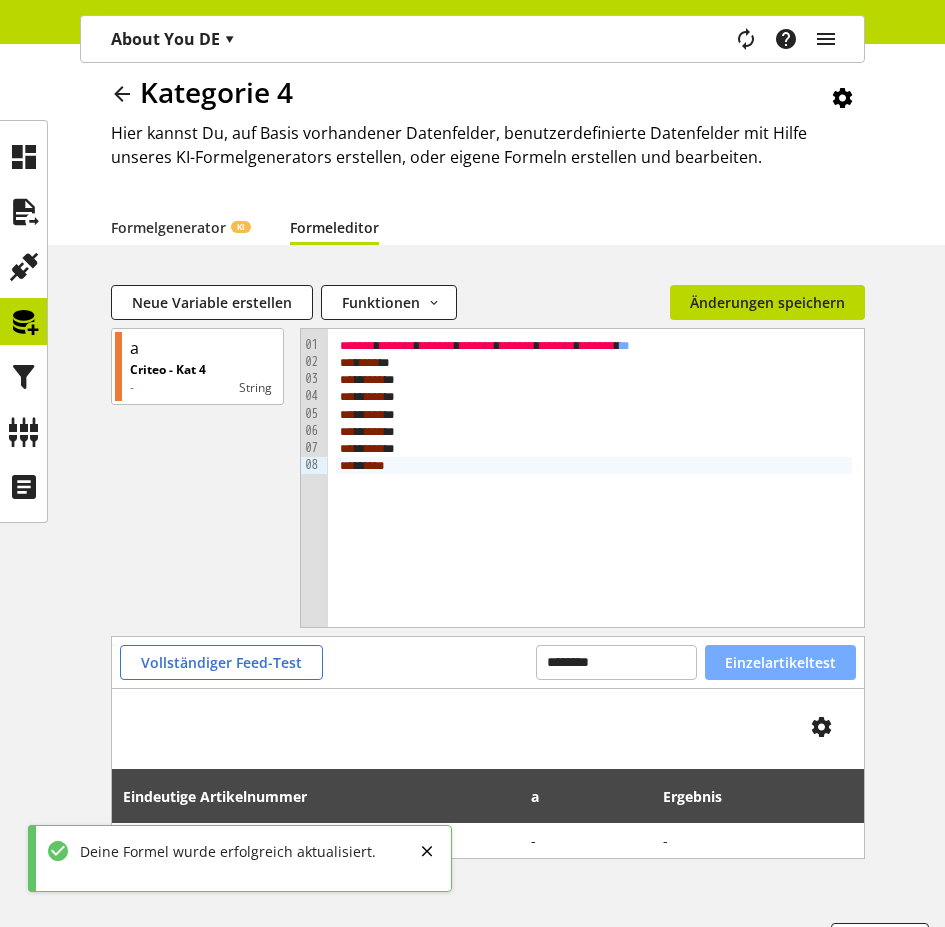 scroll, scrollTop: 63, scrollLeft: 0, axis: vertical 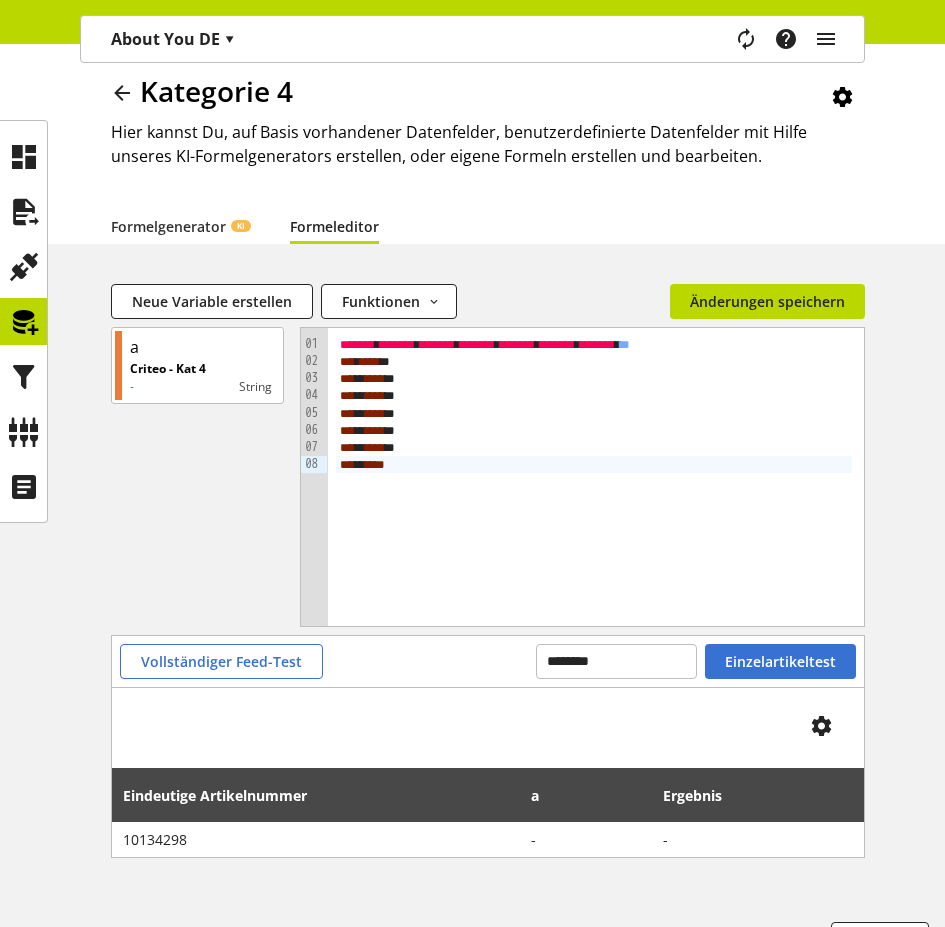 drag, startPoint x: 789, startPoint y: 732, endPoint x: 580, endPoint y: 740, distance: 209.15306 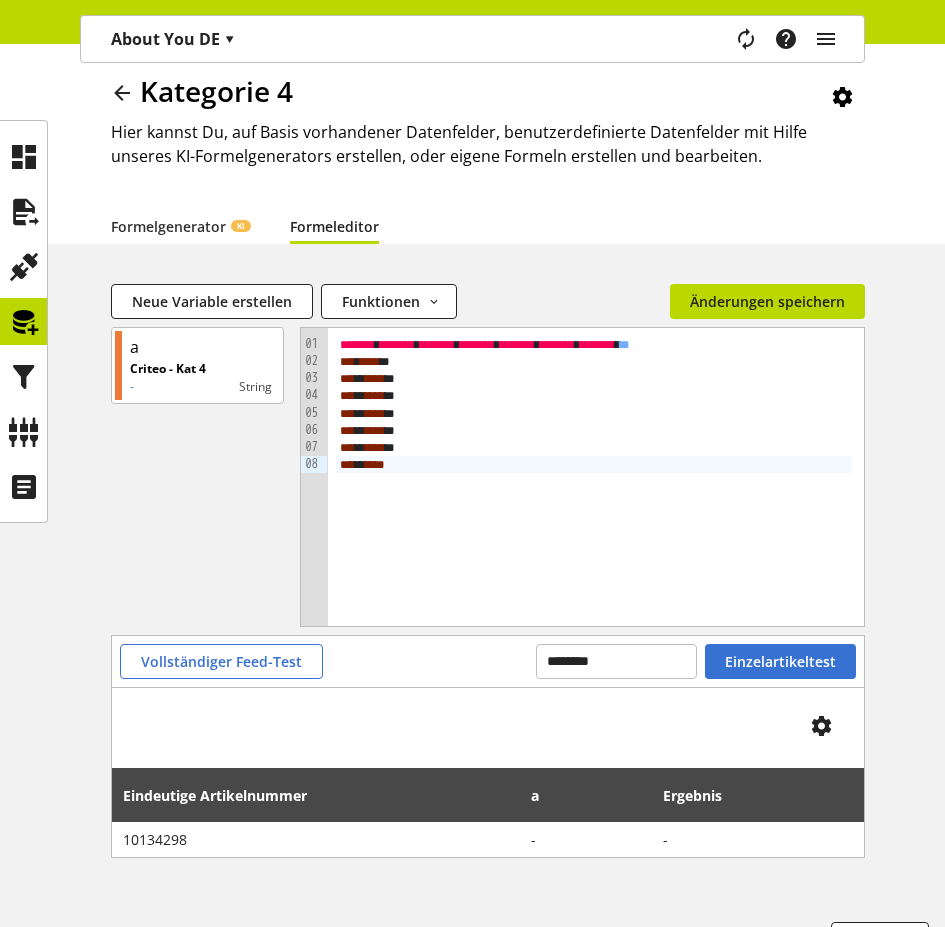 click at bounding box center (746, 39) 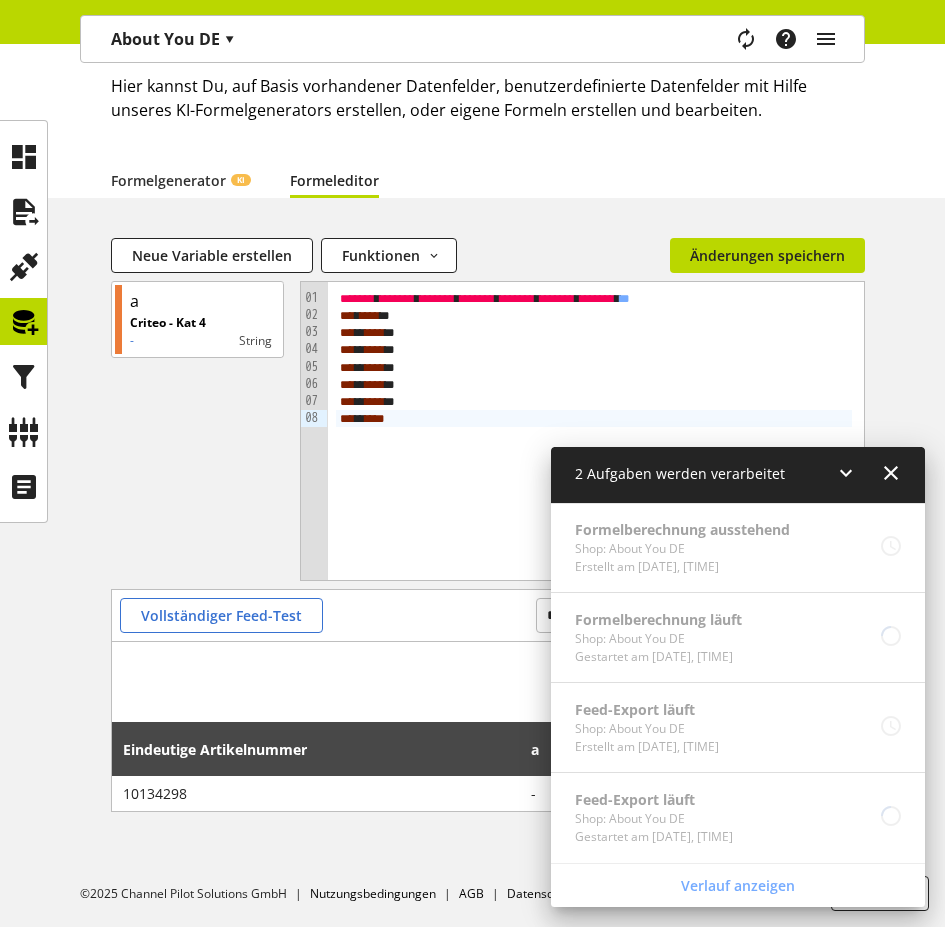 scroll, scrollTop: 0, scrollLeft: 0, axis: both 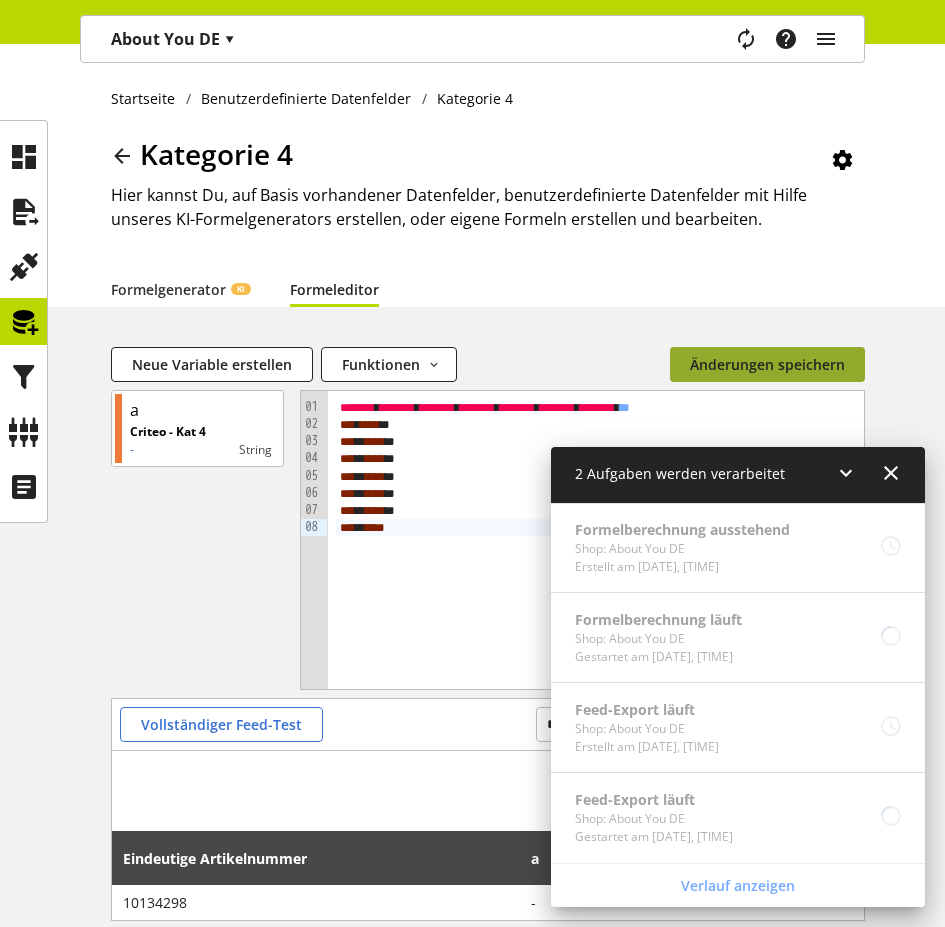 click on "Änderungen speichern" at bounding box center (767, 364) 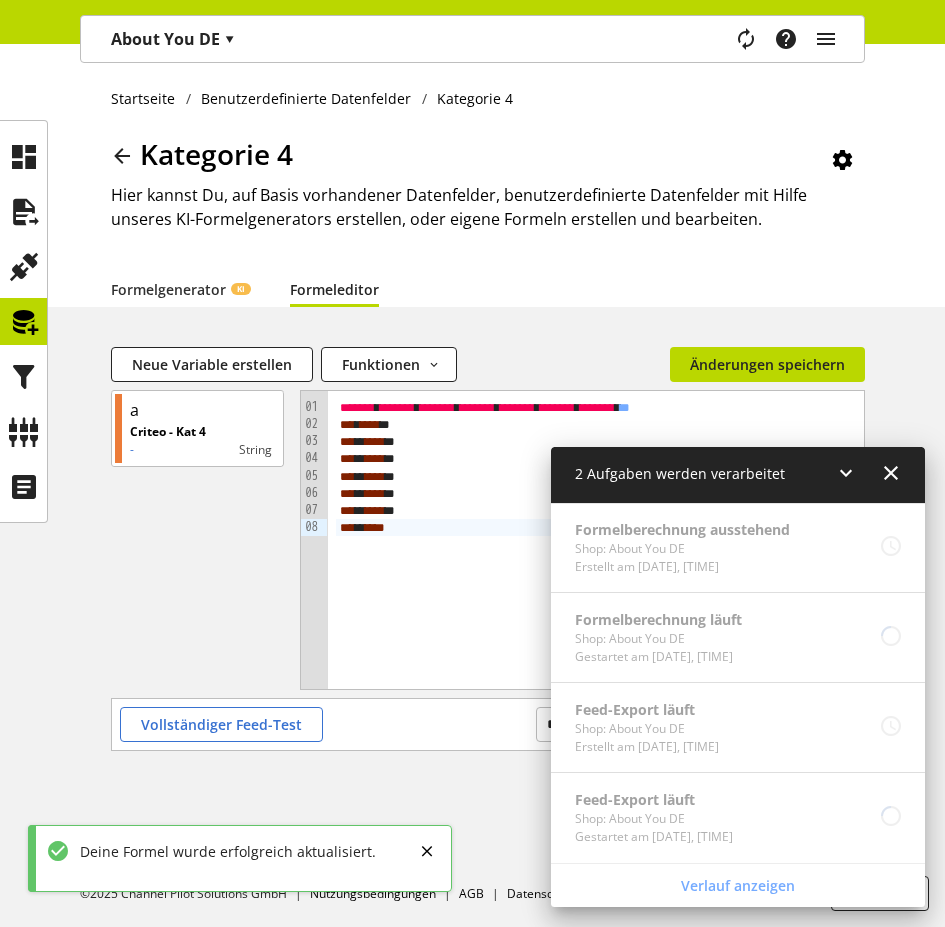 click at bounding box center [891, 473] 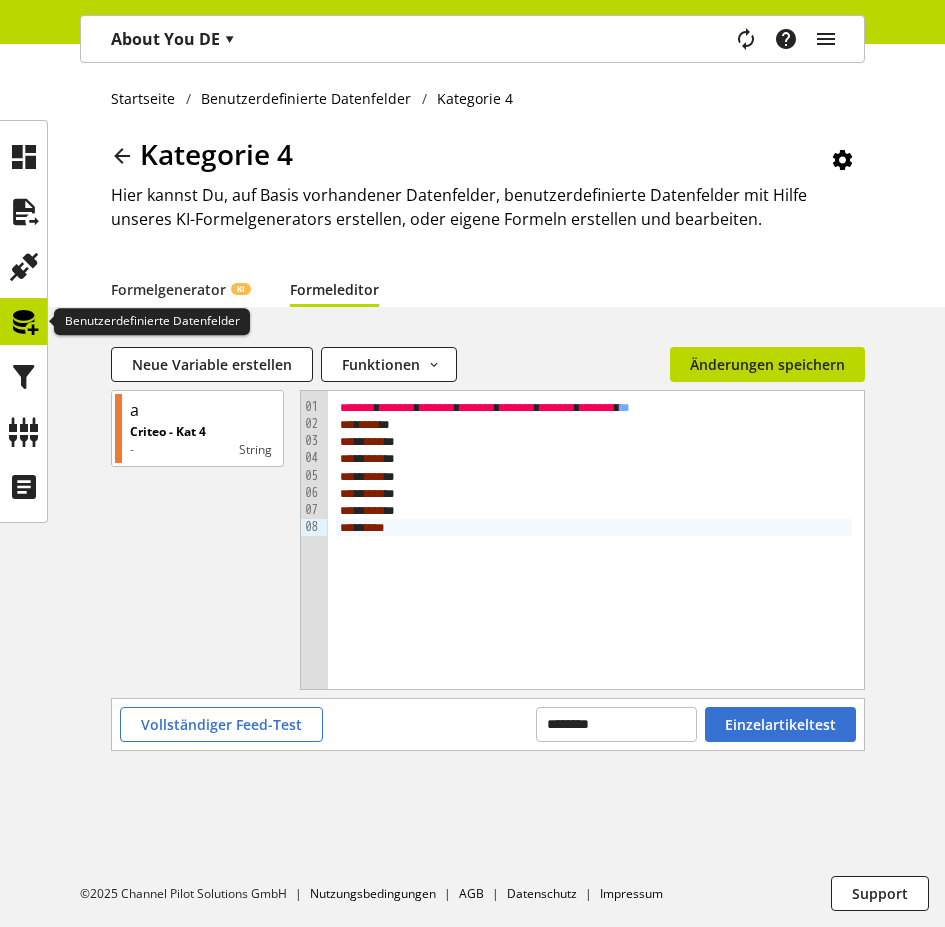 click at bounding box center [24, 322] 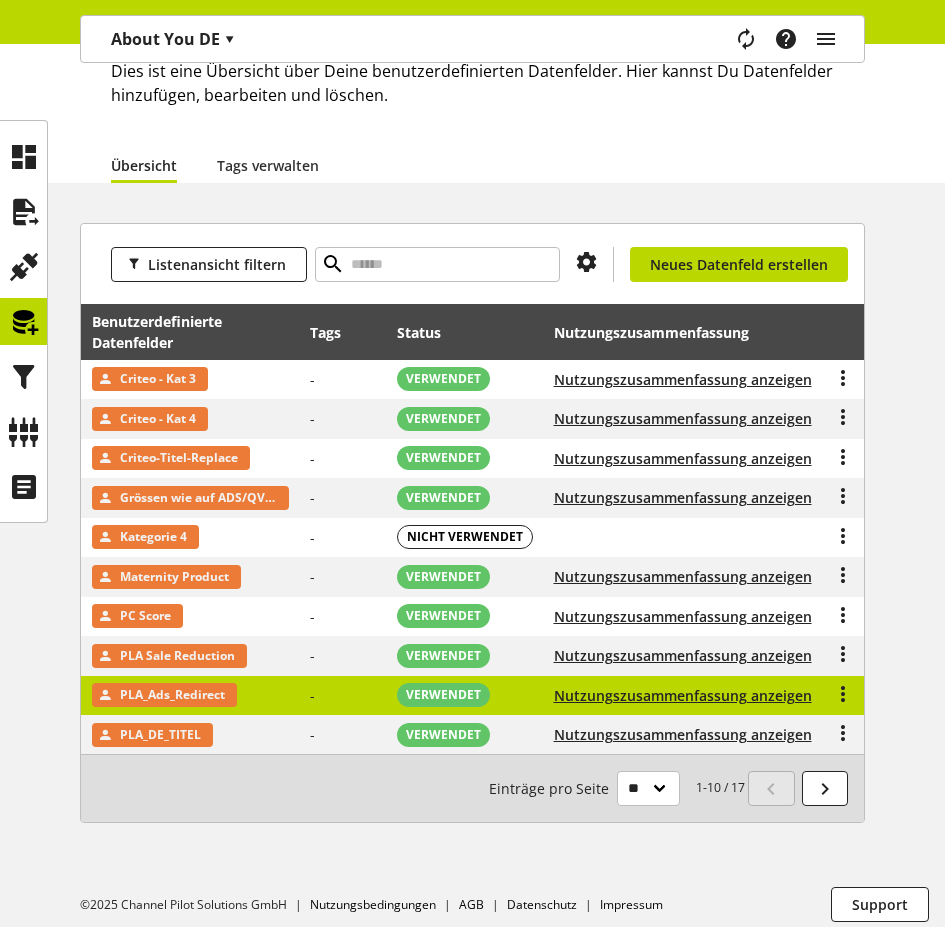 scroll, scrollTop: 125, scrollLeft: 0, axis: vertical 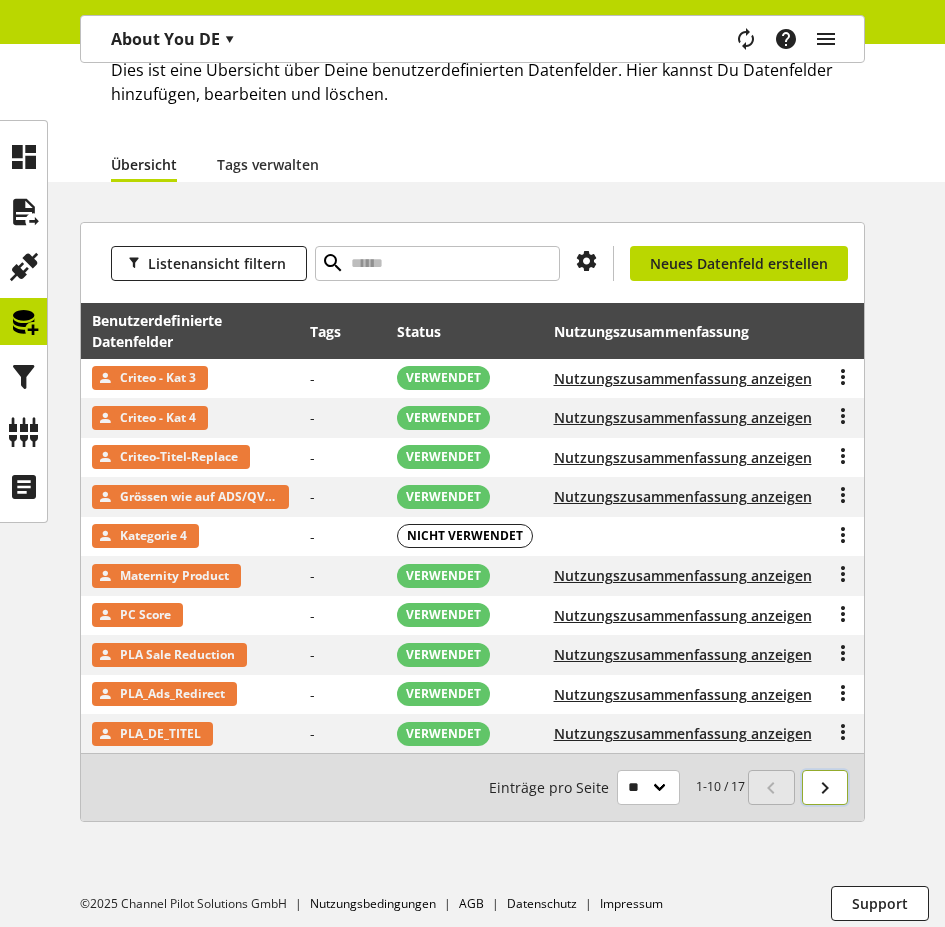 click at bounding box center [825, 788] 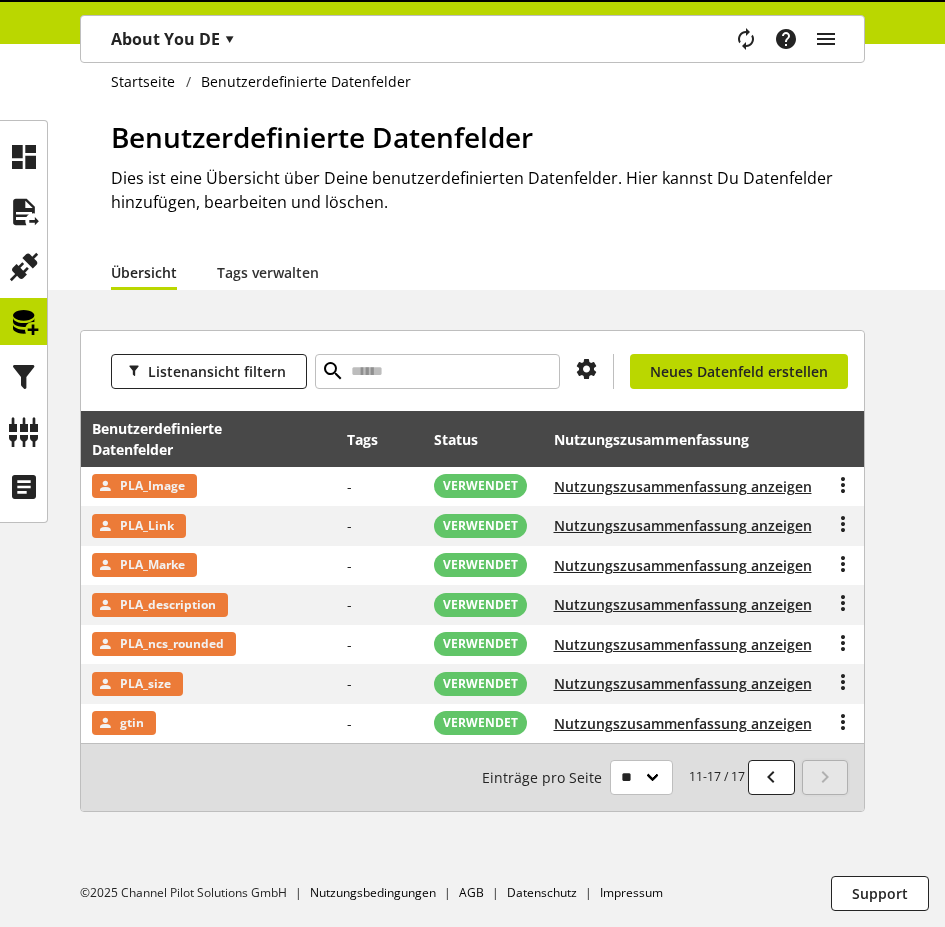 scroll, scrollTop: 0, scrollLeft: 0, axis: both 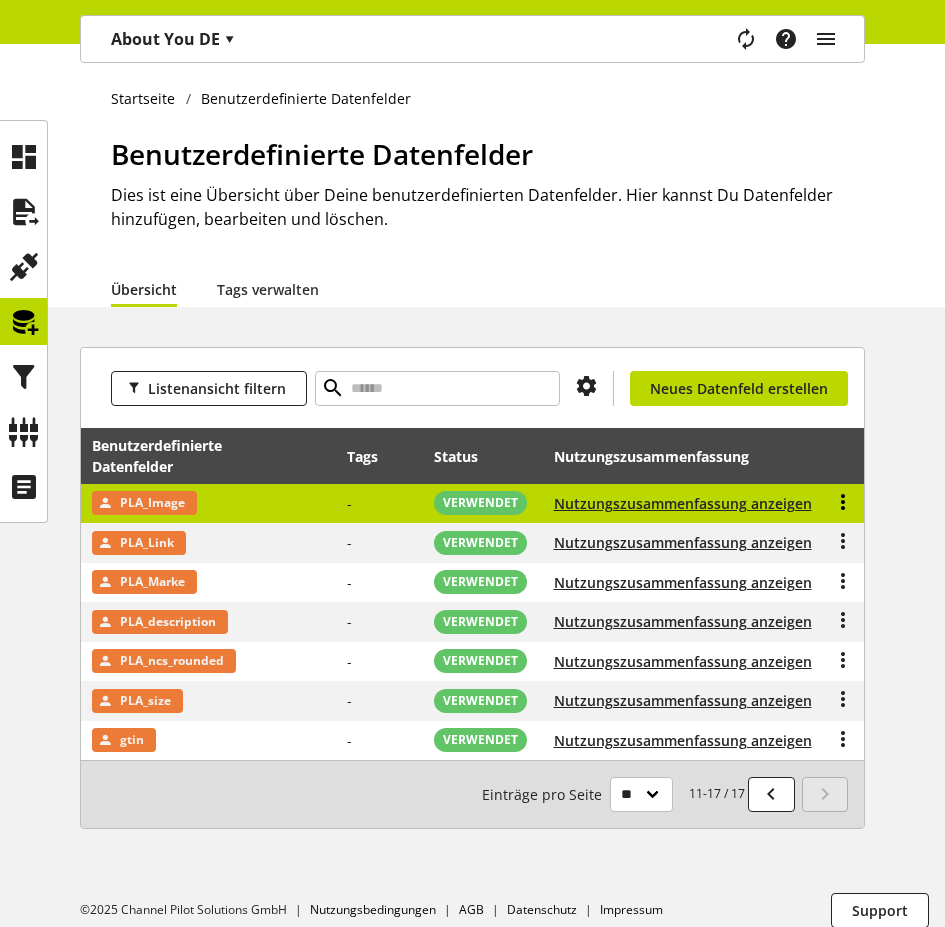 click at bounding box center (843, 502) 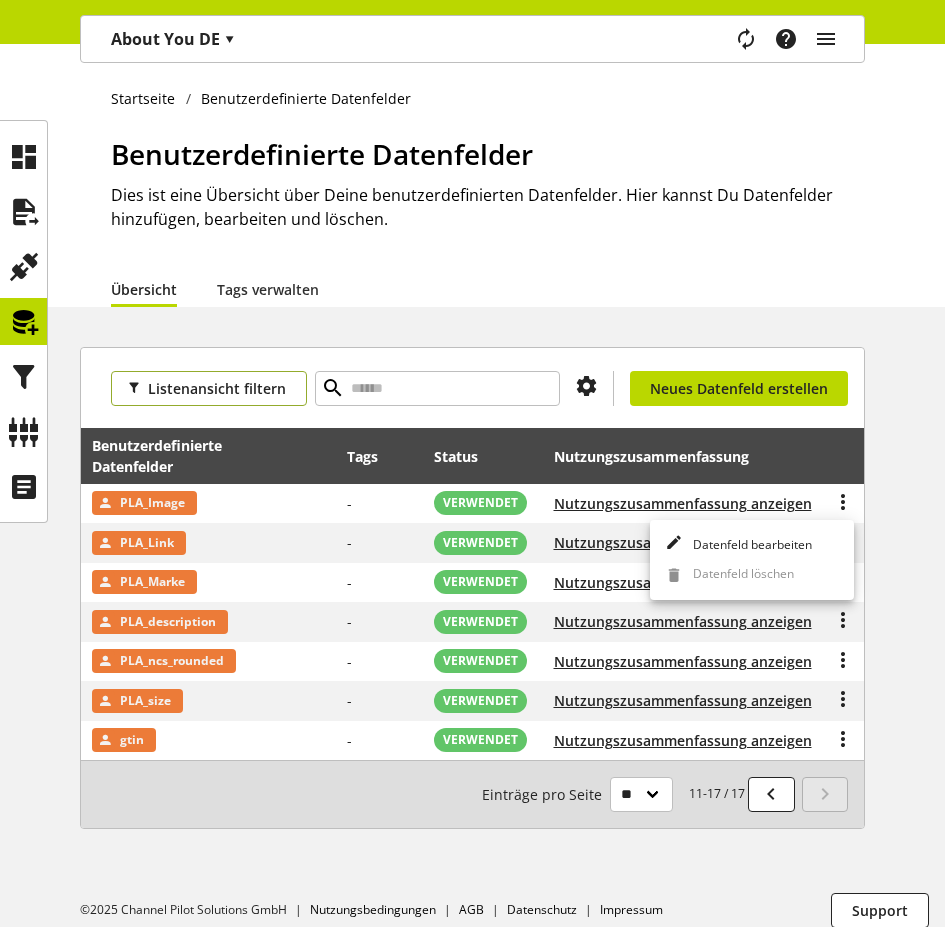 click on "Listenansicht filtern" at bounding box center [217, 388] 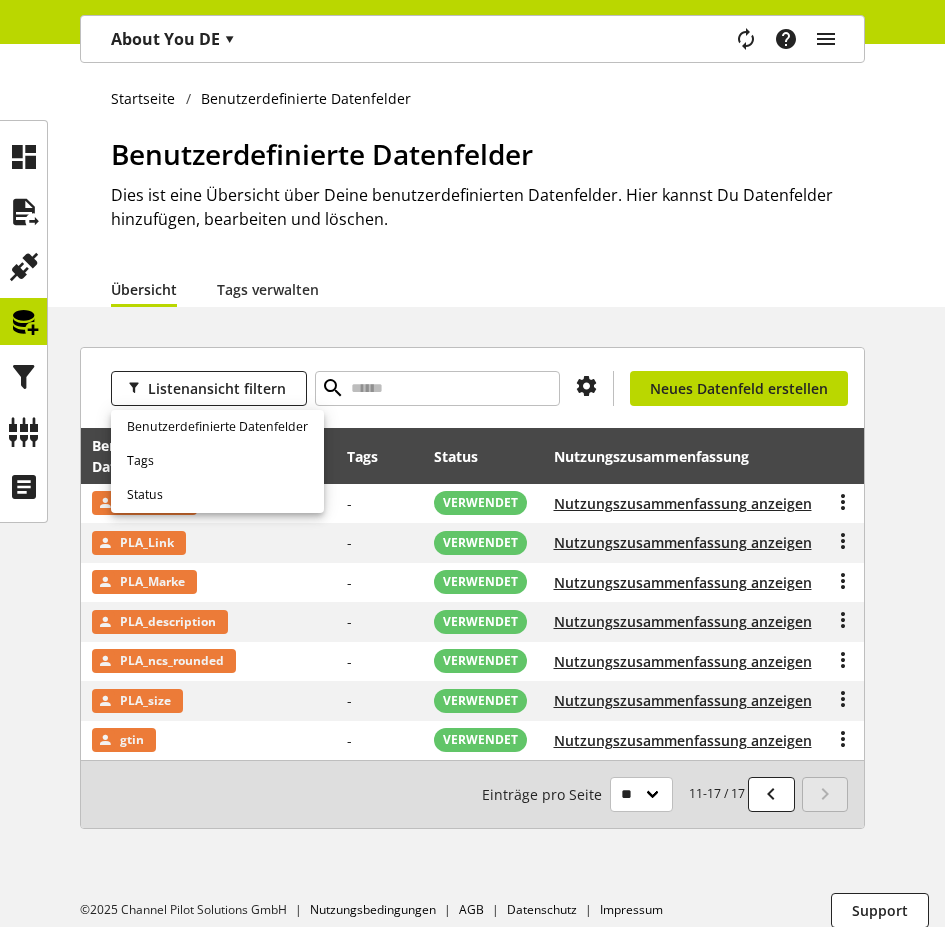 click on "Benutzerdefinierte Datenfelder Dies ist eine Übersicht über Deine benutzerdefinierten Datenfelder. Hier kannst Du Datenfelder hinzufügen, bearbeiten und löschen." at bounding box center (488, 202) 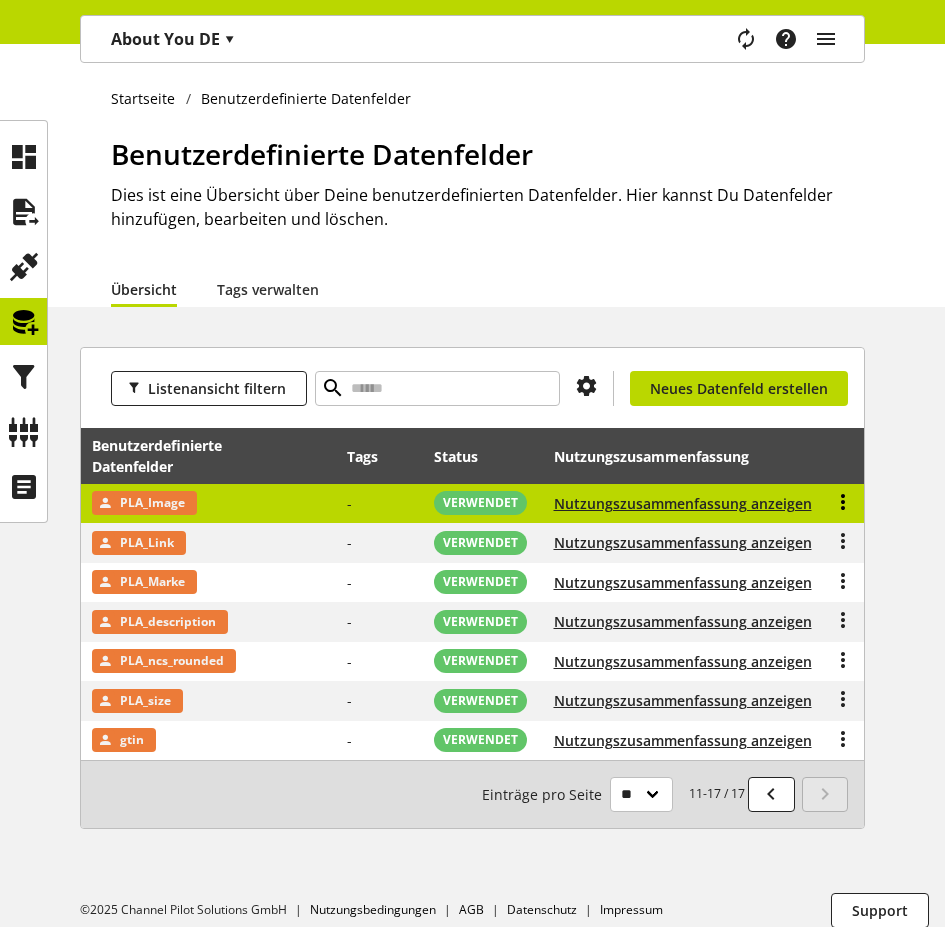 click at bounding box center [843, 502] 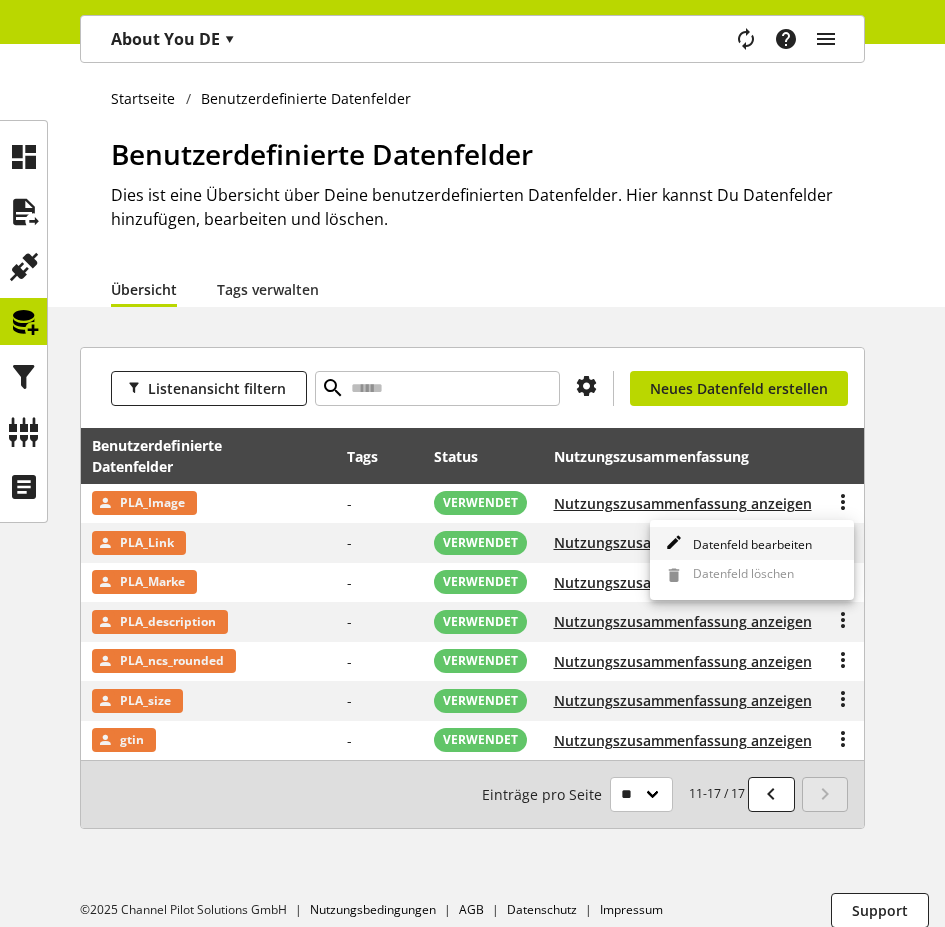 click on "Datenfeld bearbeiten" at bounding box center (748, 544) 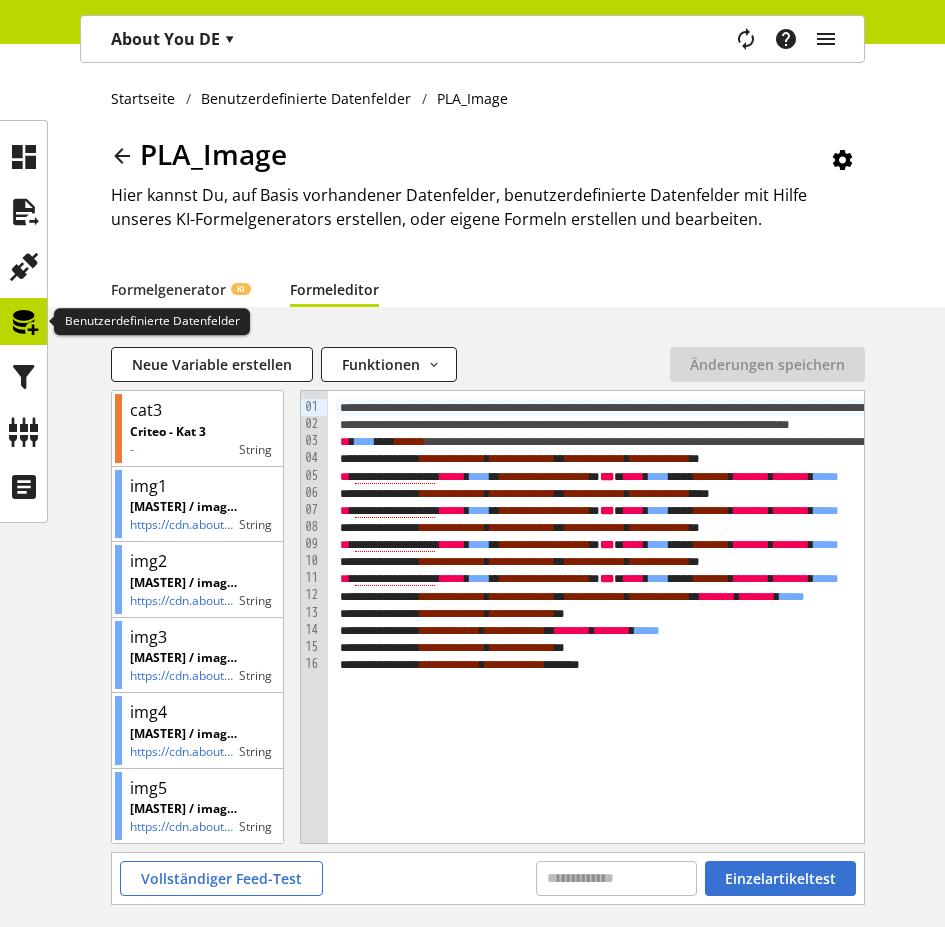 click at bounding box center [24, 322] 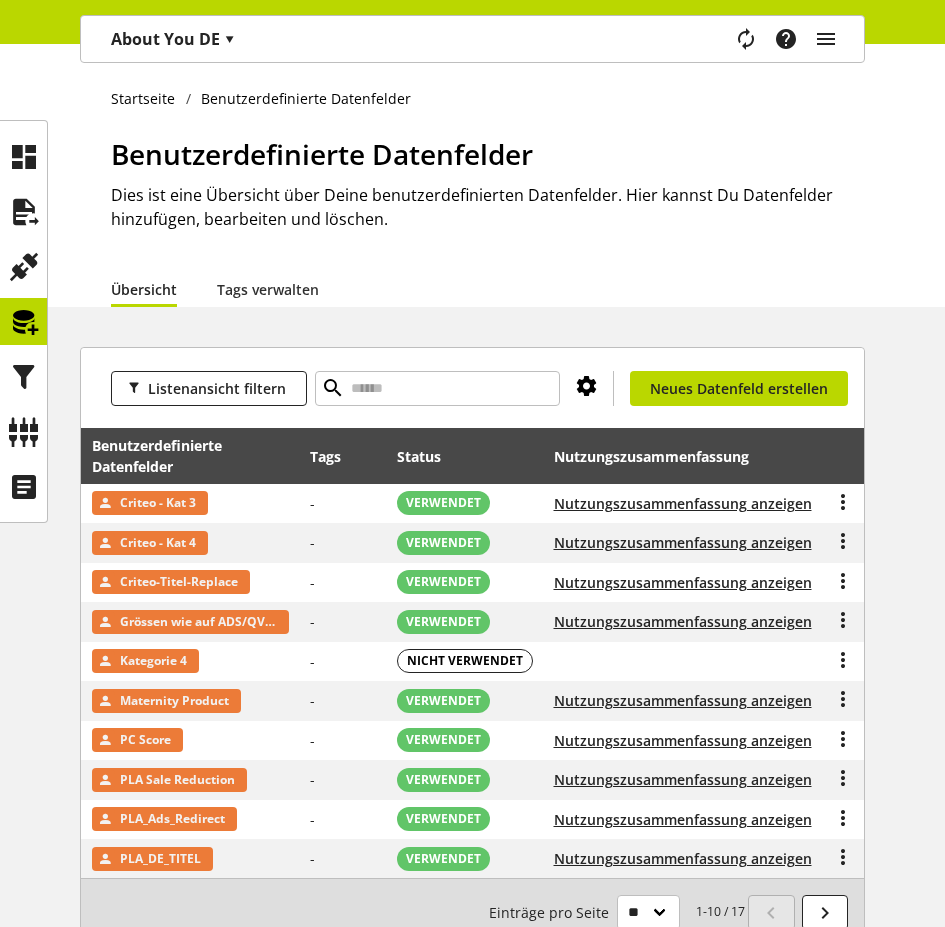 click at bounding box center [587, 386] 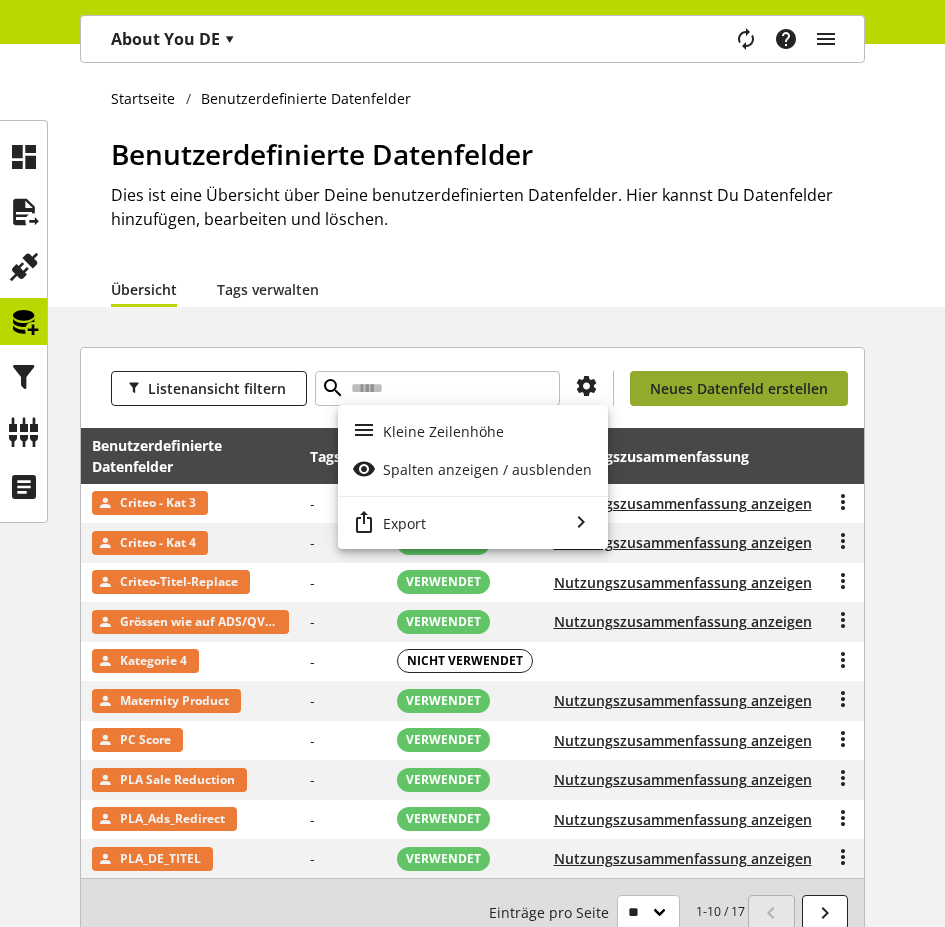 click on "Neues Datenfeld erstellen" at bounding box center [739, 388] 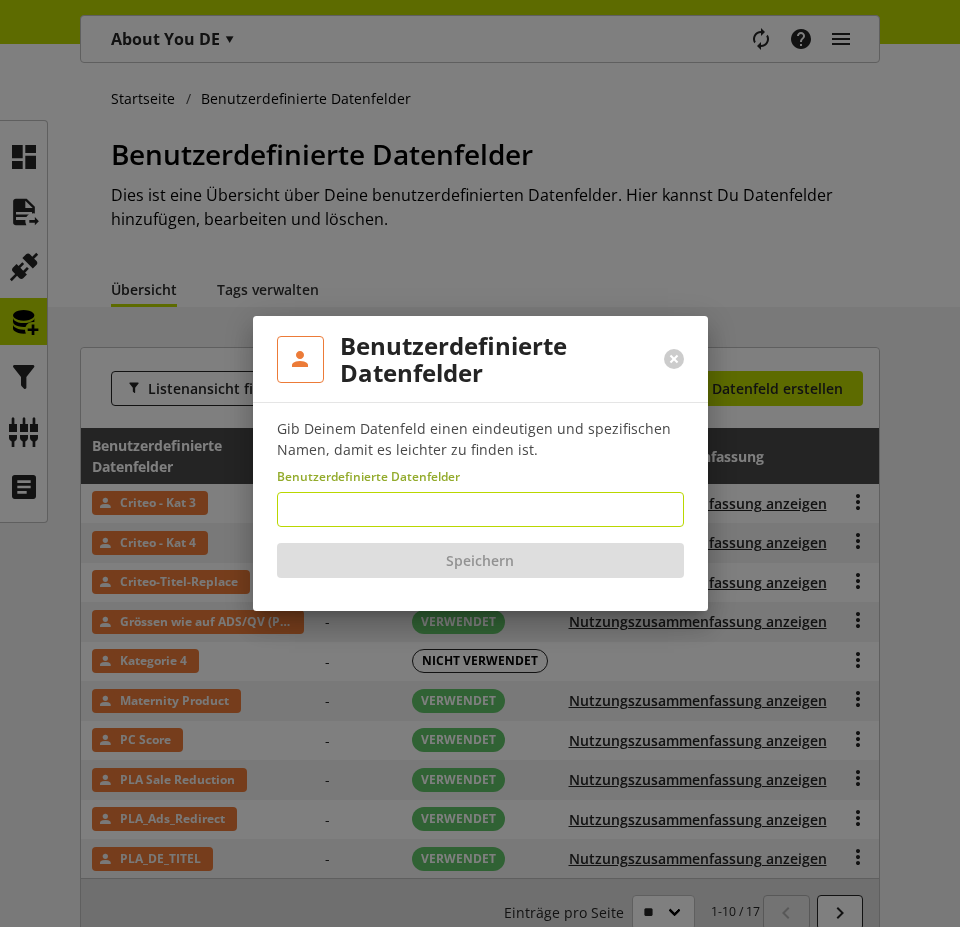 click at bounding box center (480, 509) 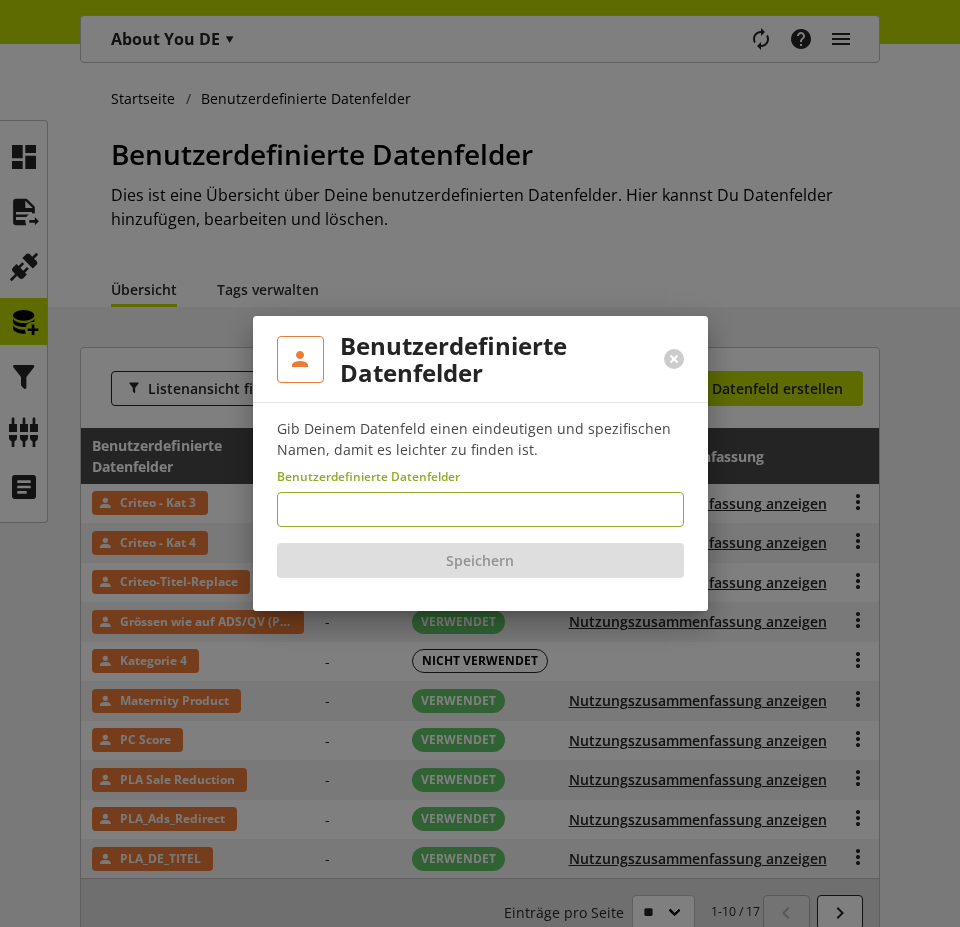 paste on "**********" 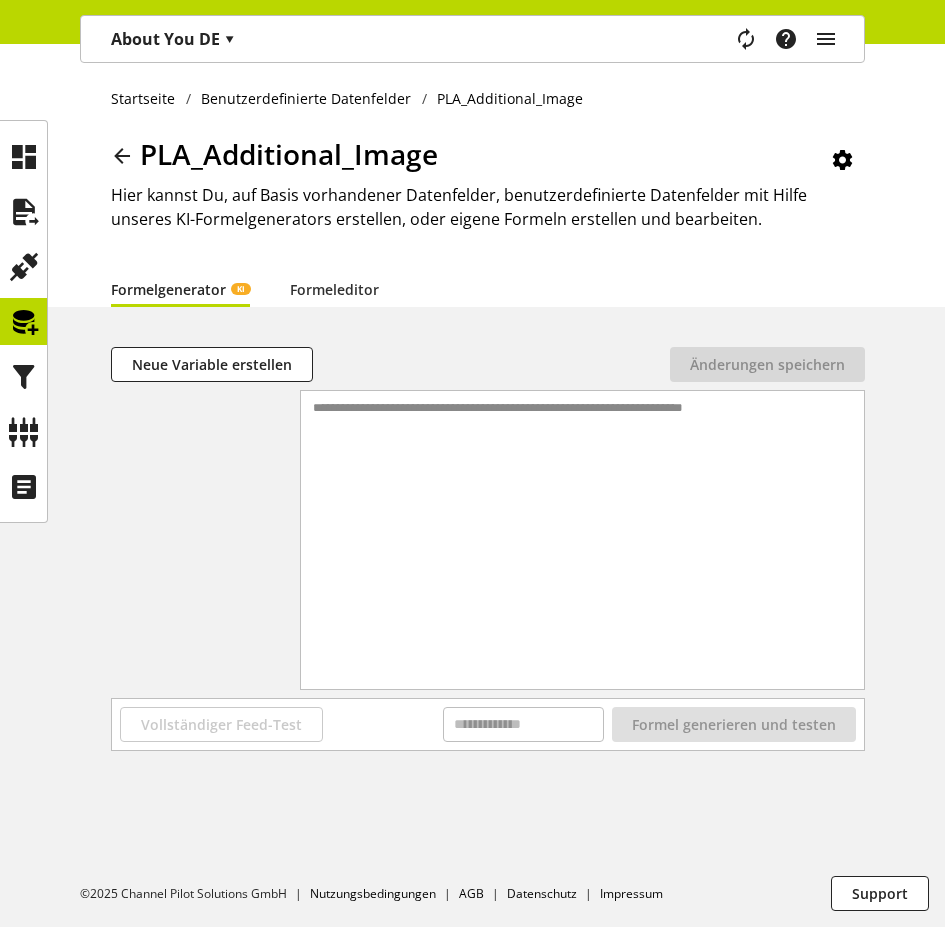 click on "**********" at bounding box center (472, 485) 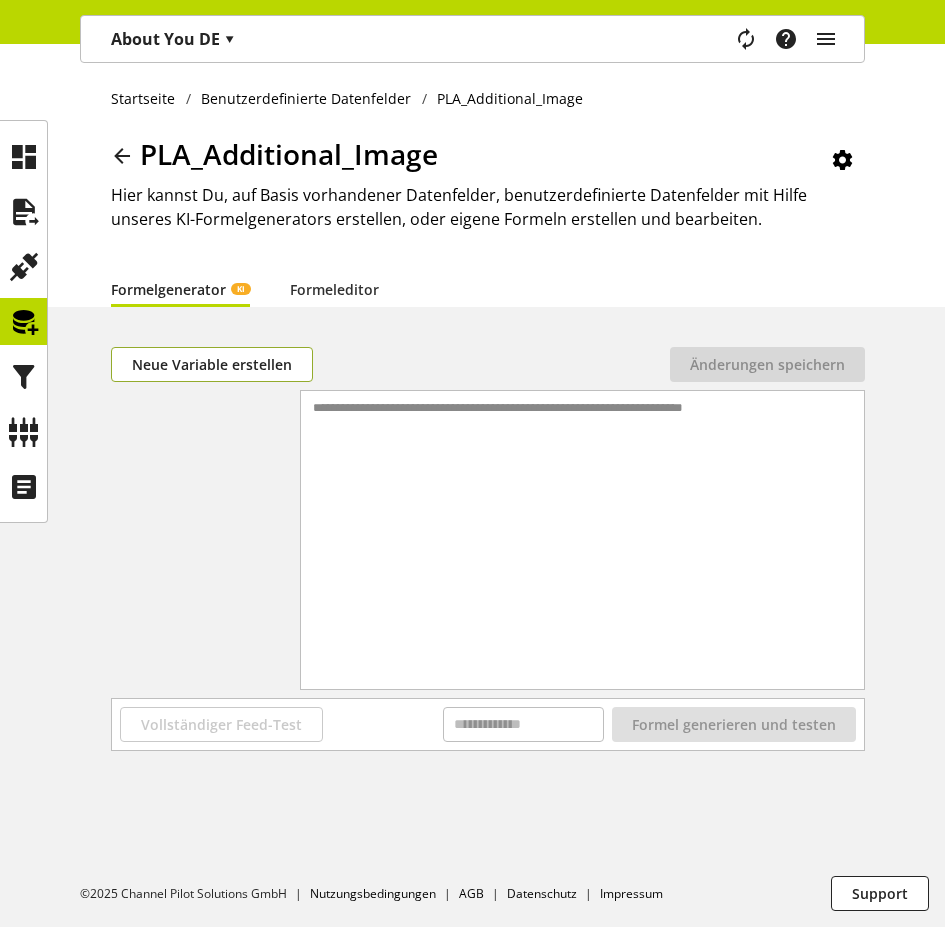 click on "Neue Variable erstellen" at bounding box center [212, 364] 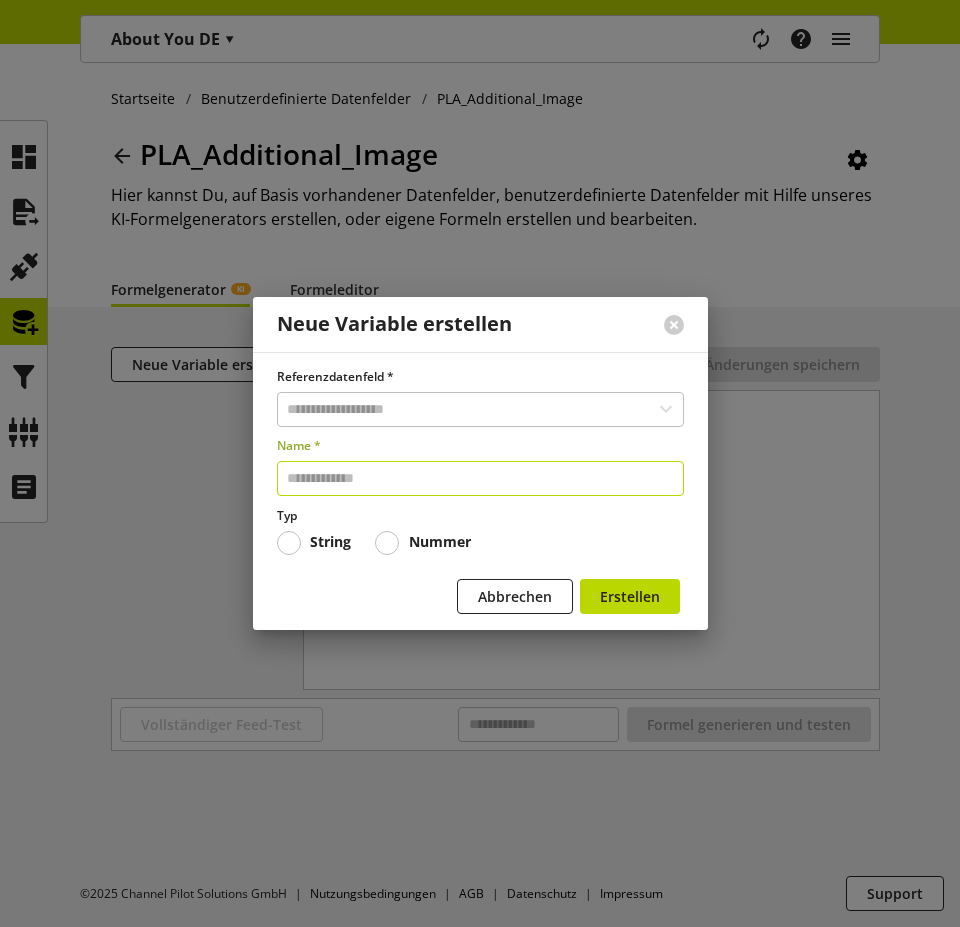 click at bounding box center [480, 478] 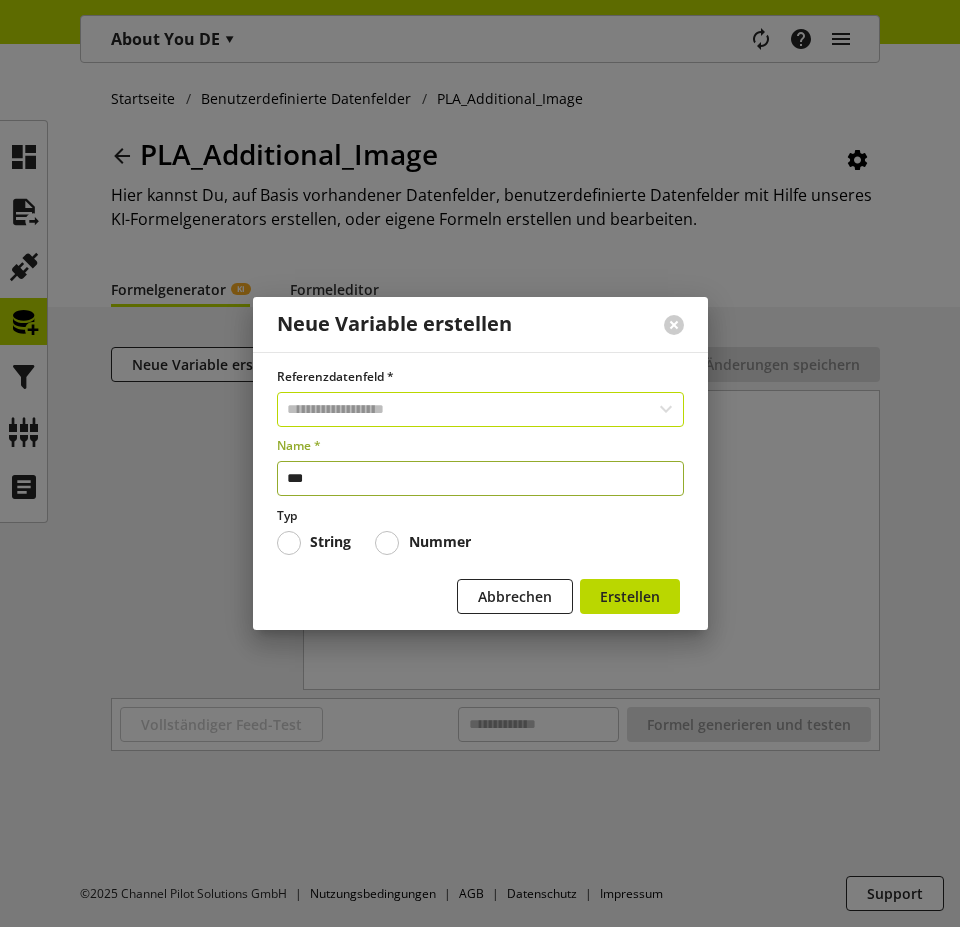 type on "***" 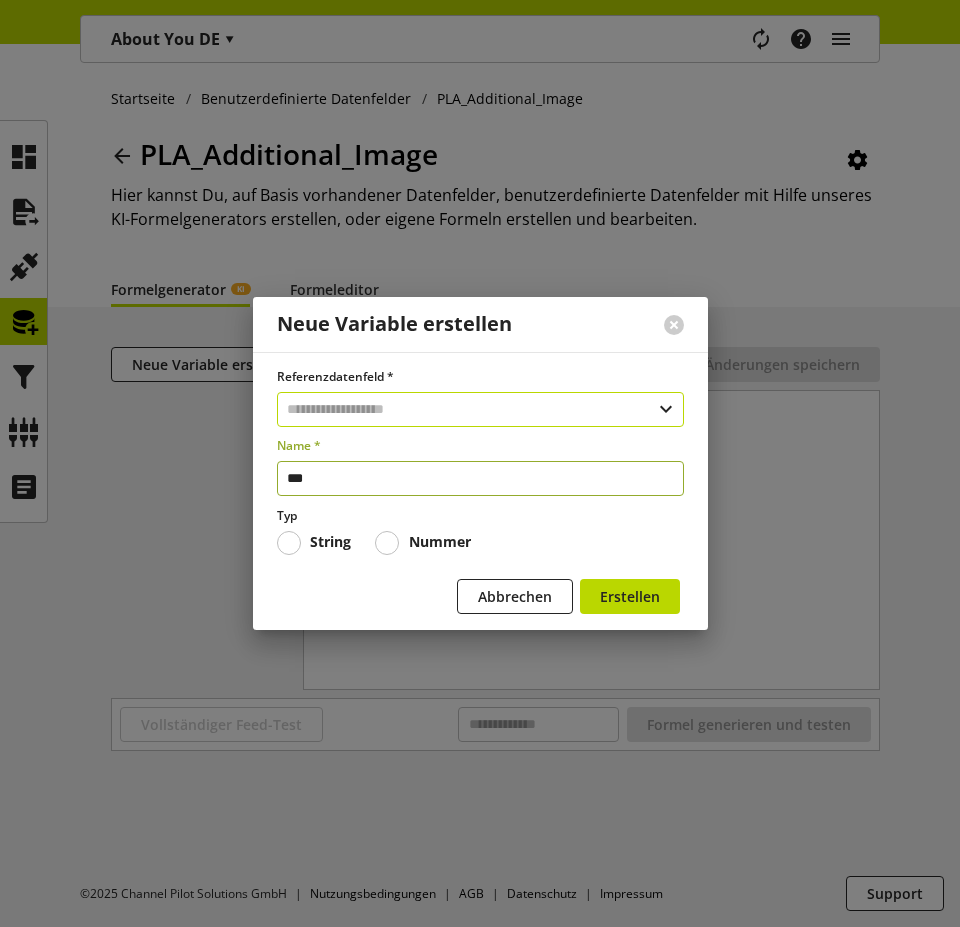 click at bounding box center (480, 409) 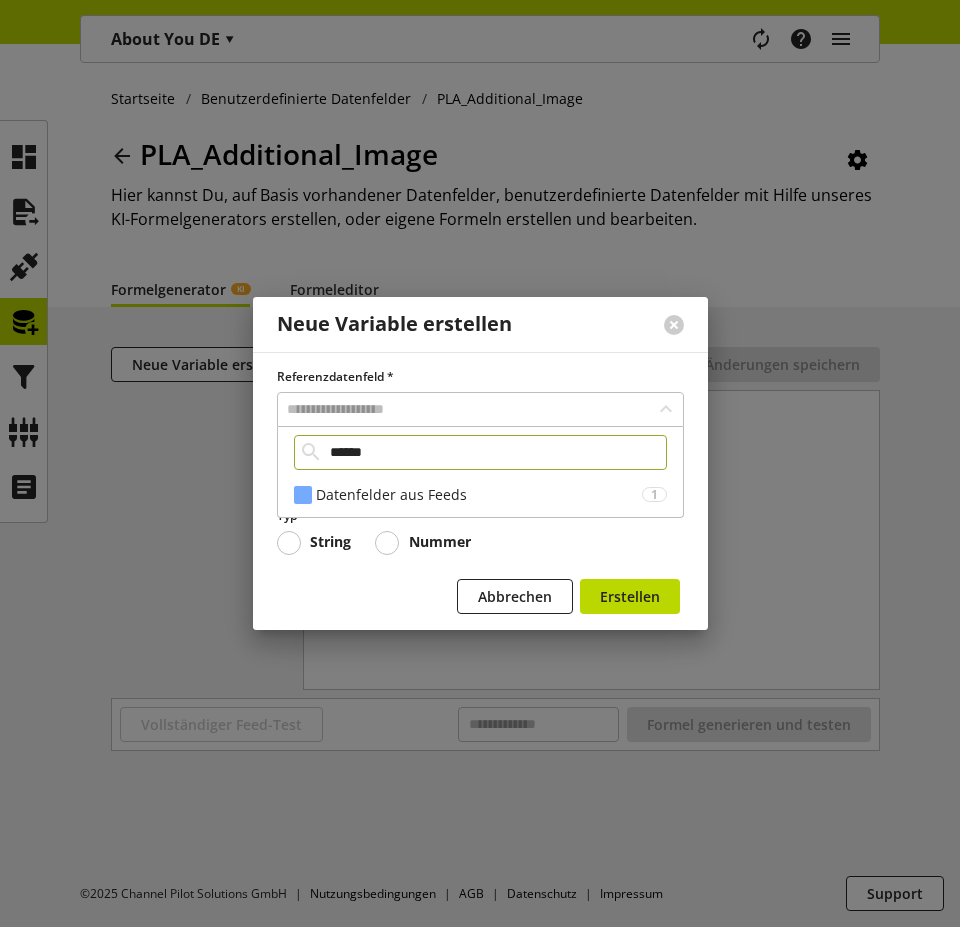 type on "******" 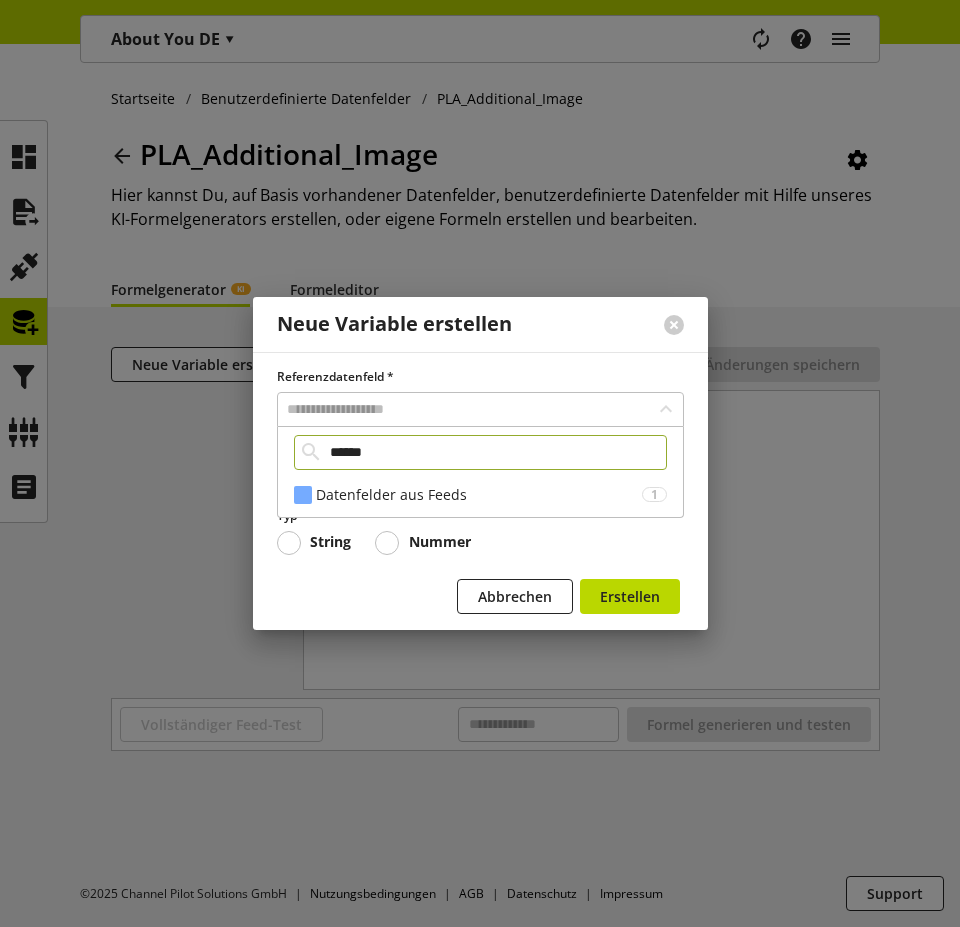 click on "**********" at bounding box center (480, 473) 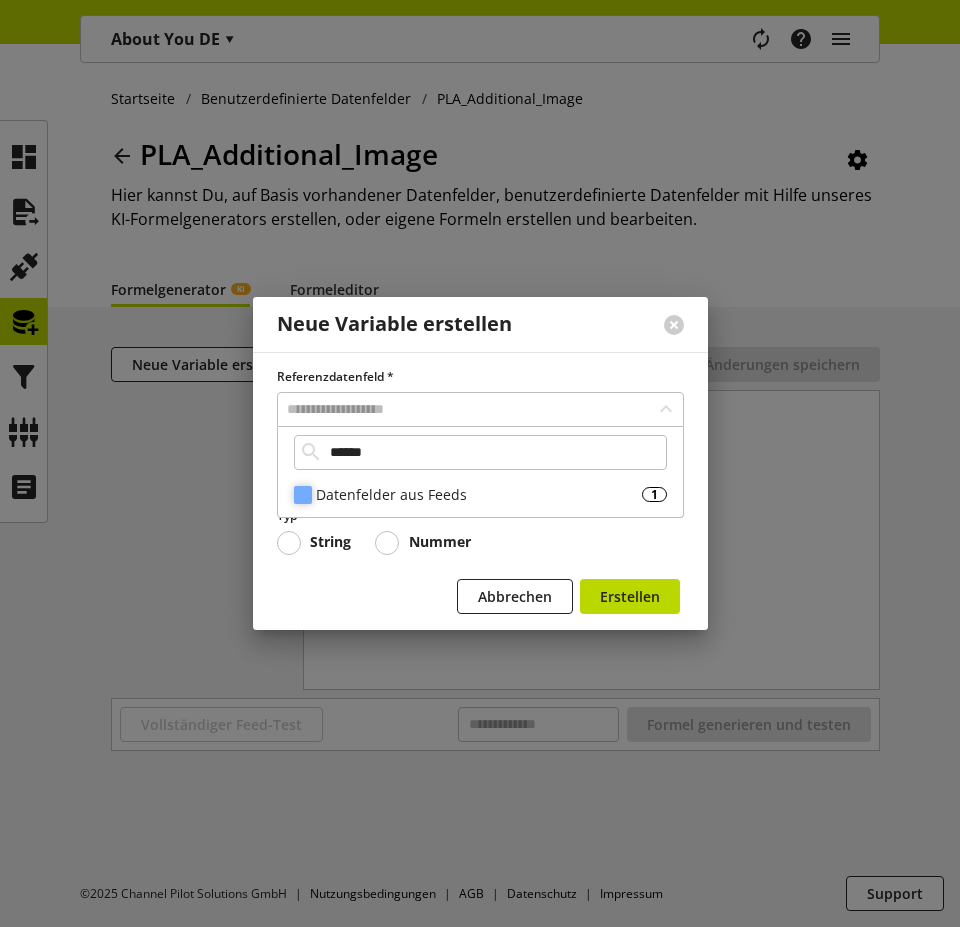 click on "Datenfelder aus Feeds" at bounding box center [479, 494] 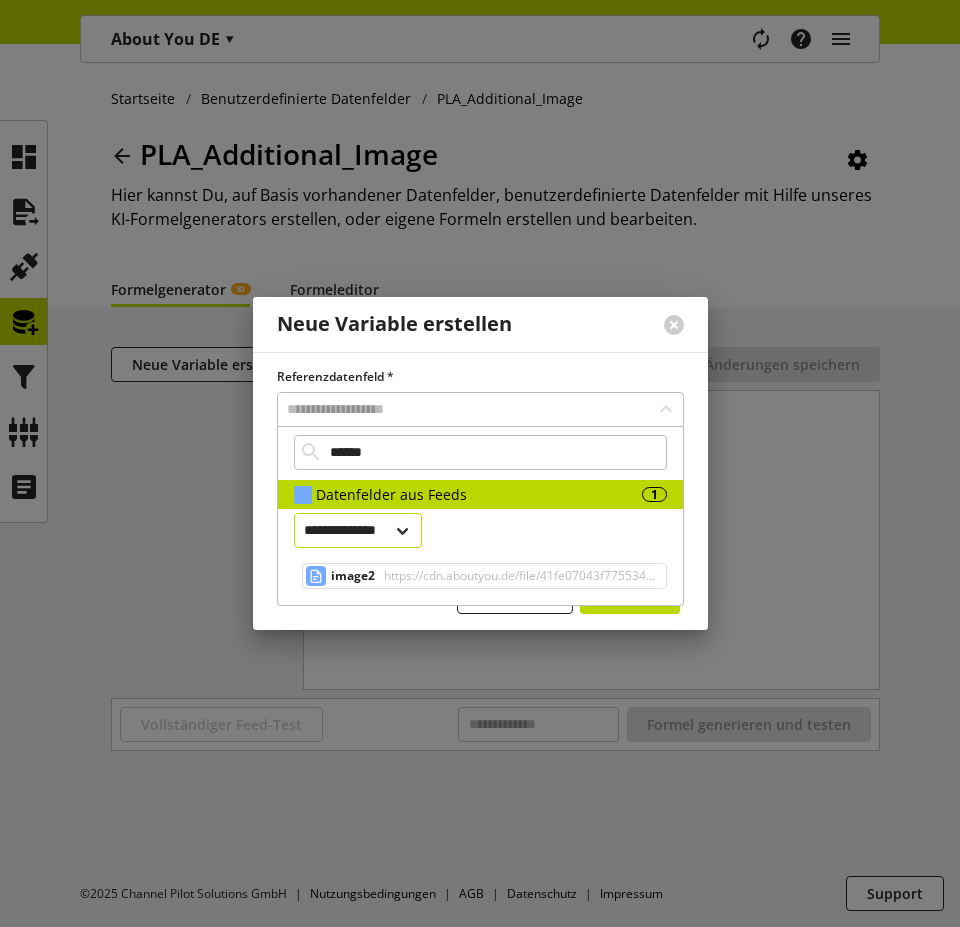 click on "**********" at bounding box center (358, 530) 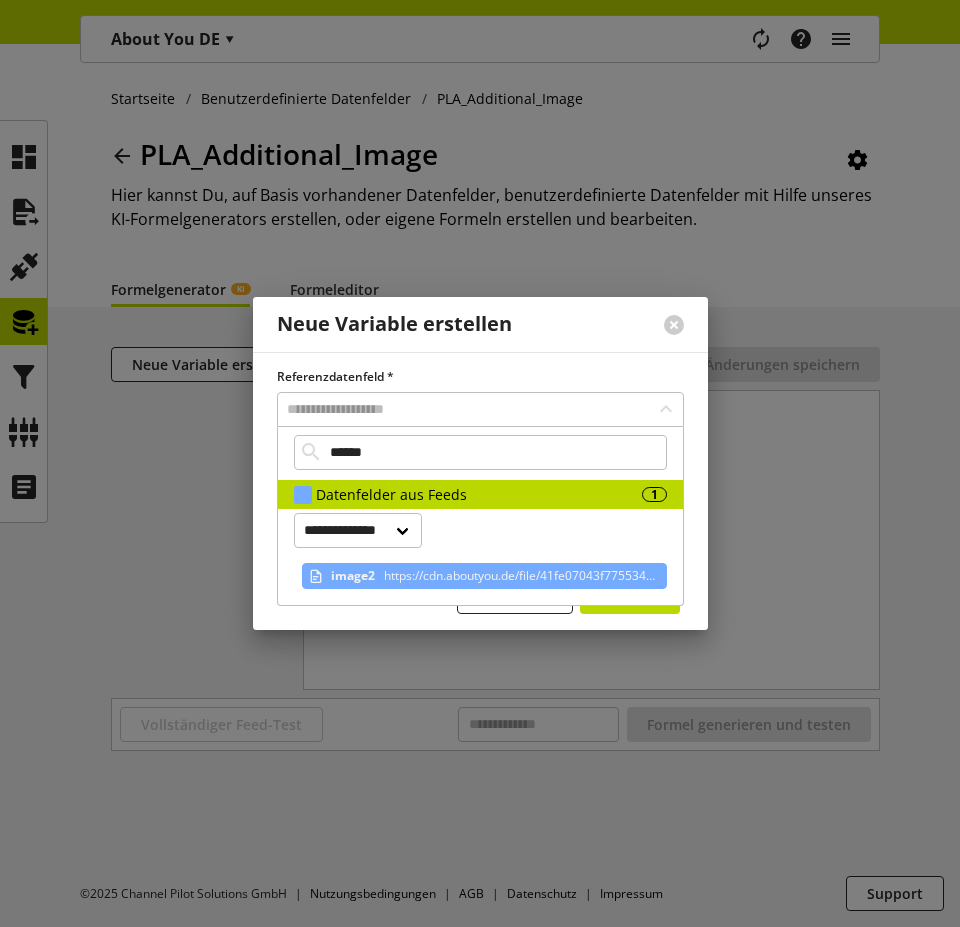 click on "https://cdn.aboutyou.de/file/41fe07043f7755340fc03d2abfe44c14?width=2000&height=2000" at bounding box center [519, 576] 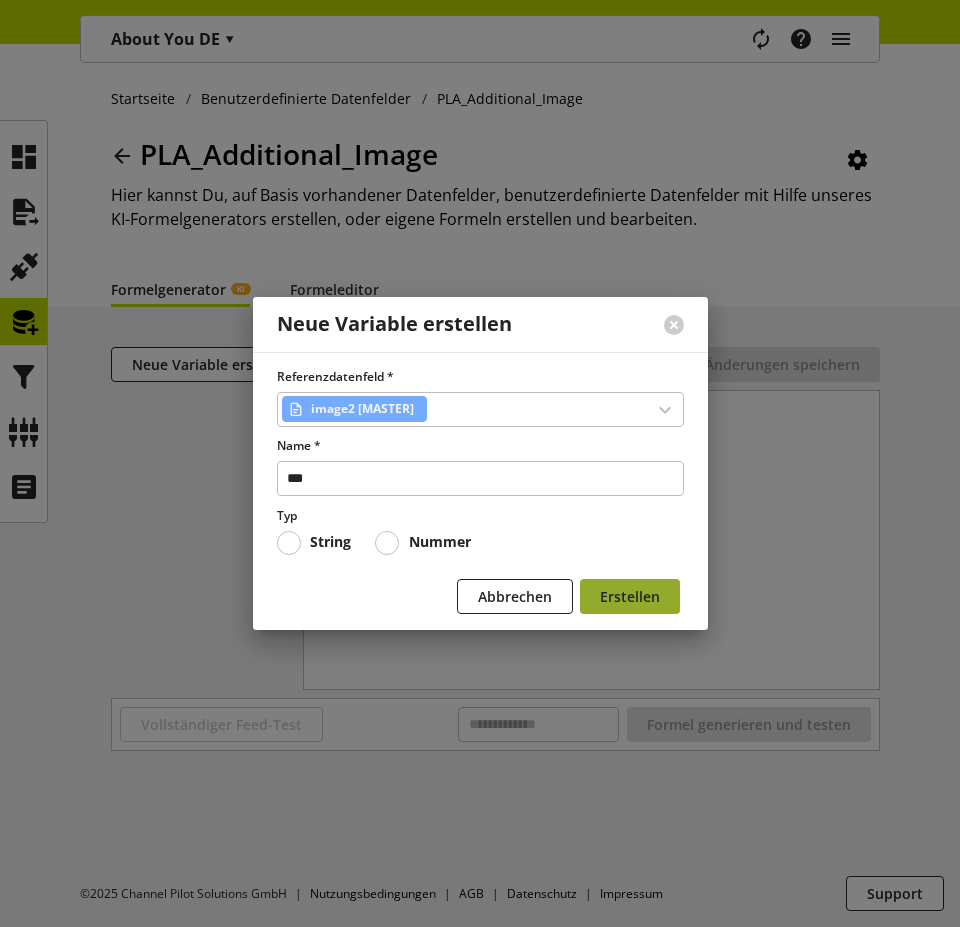 click on "Erstellen" at bounding box center (630, 596) 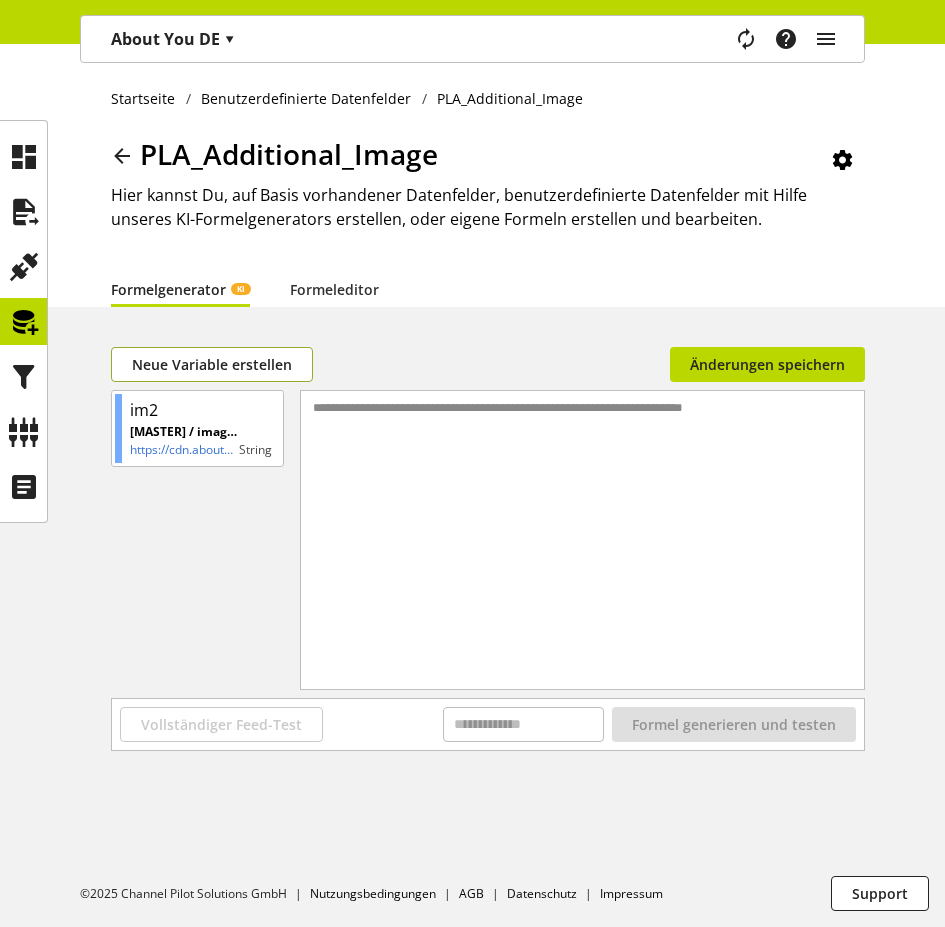 click on "Neue Variable erstellen" at bounding box center [212, 364] 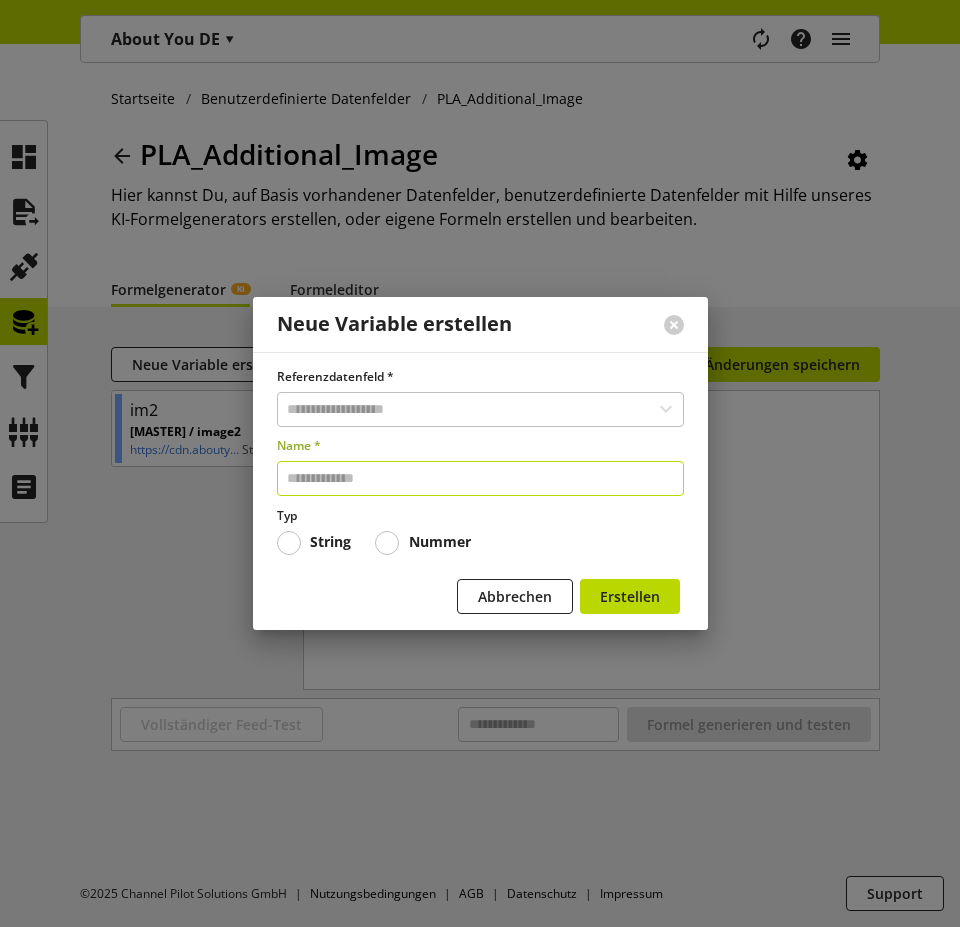 click at bounding box center [480, 478] 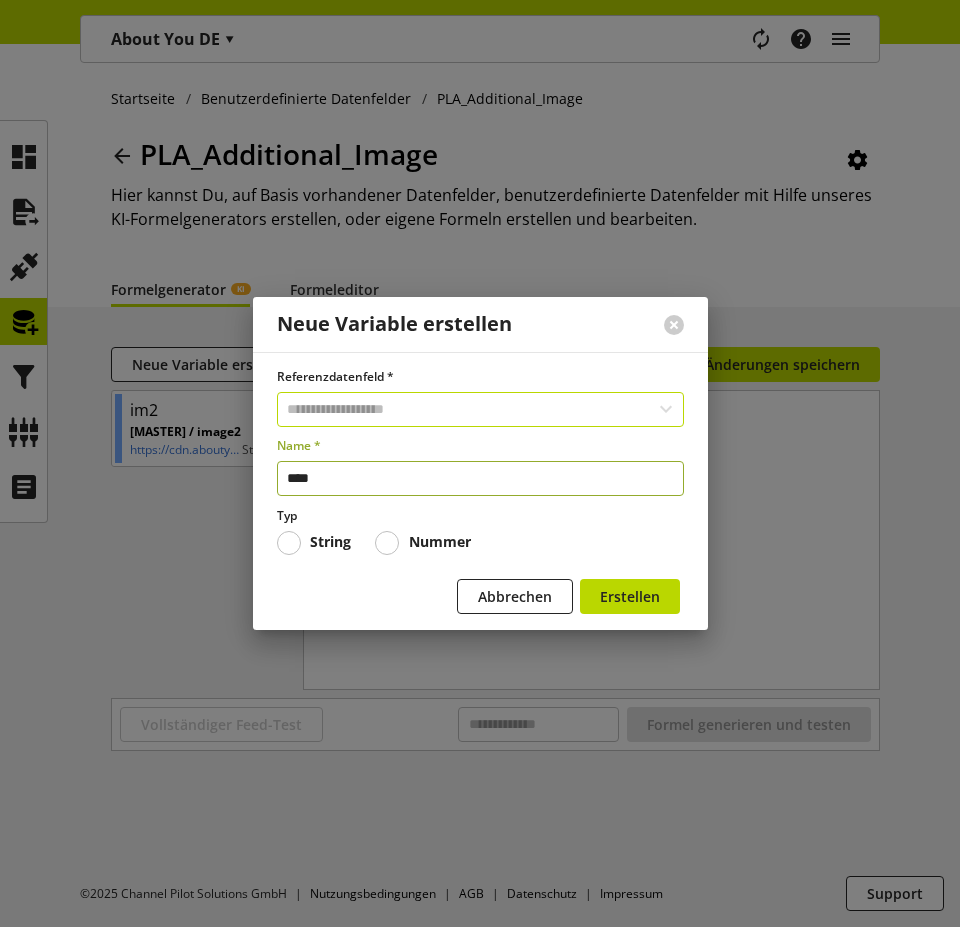 type on "****" 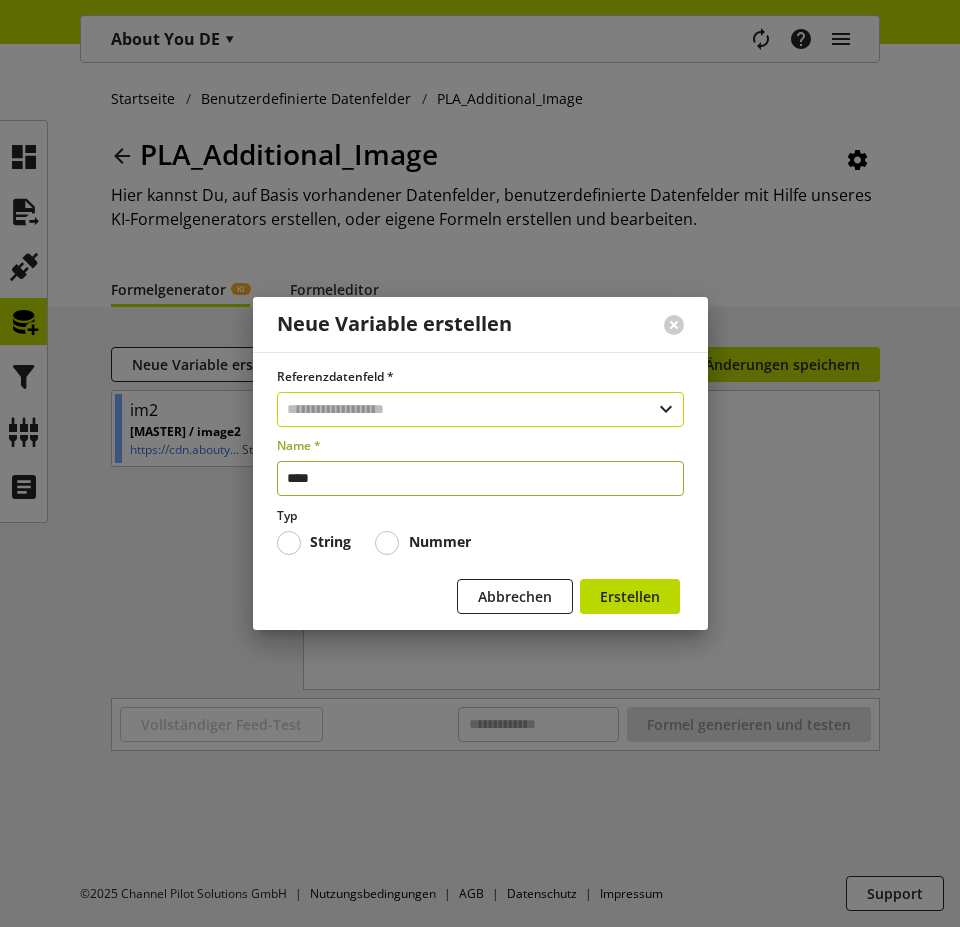 click at bounding box center (480, 409) 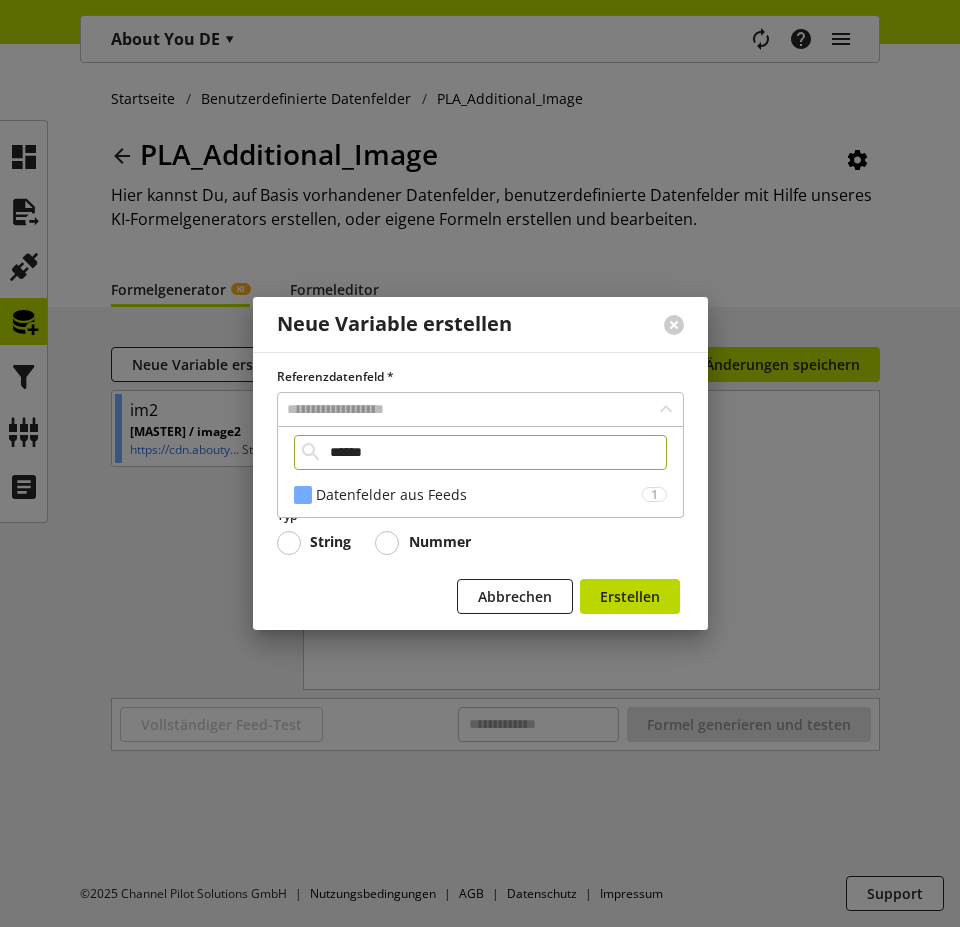 type on "******" 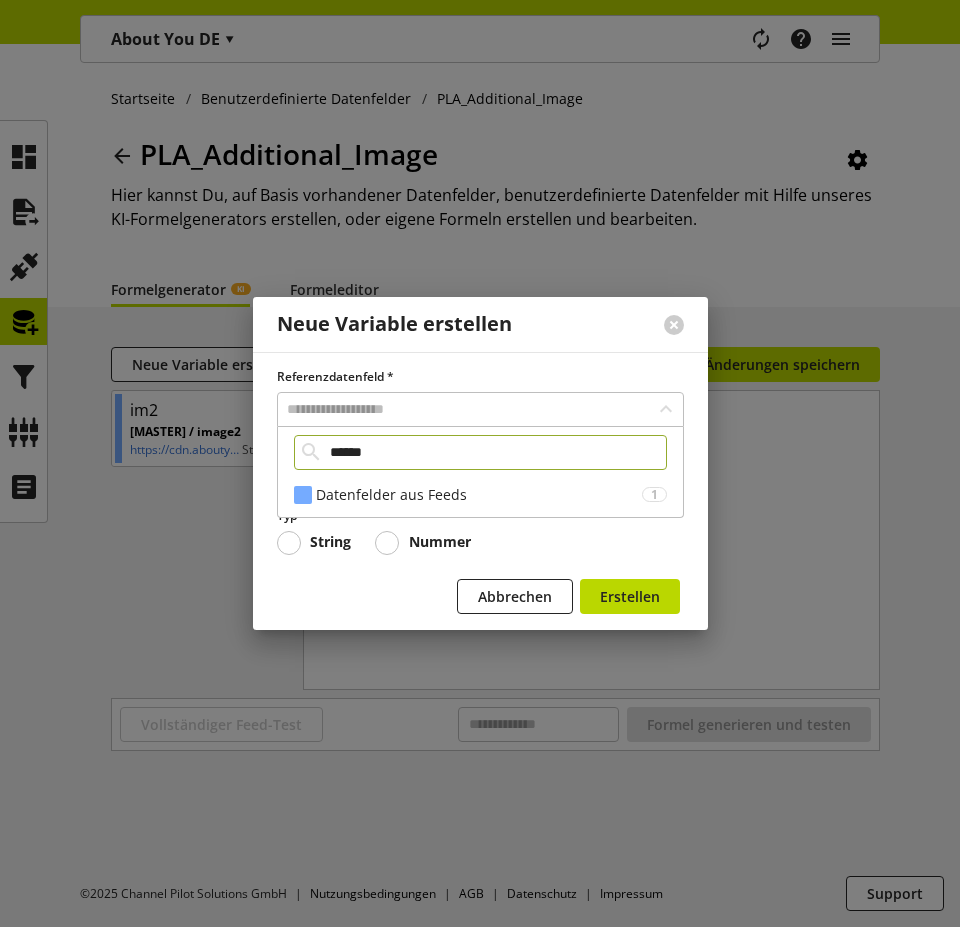 click on "**********" at bounding box center (480, 473) 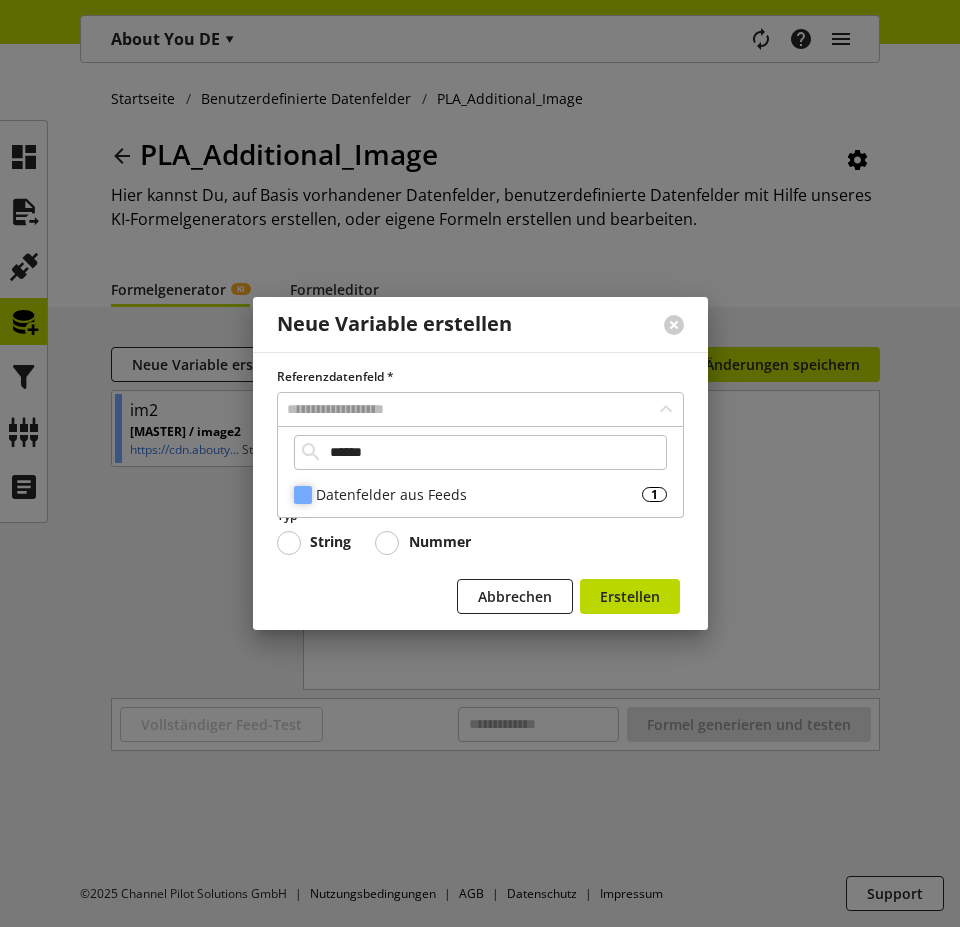 click on "Datenfelder aus Feeds" at bounding box center (479, 494) 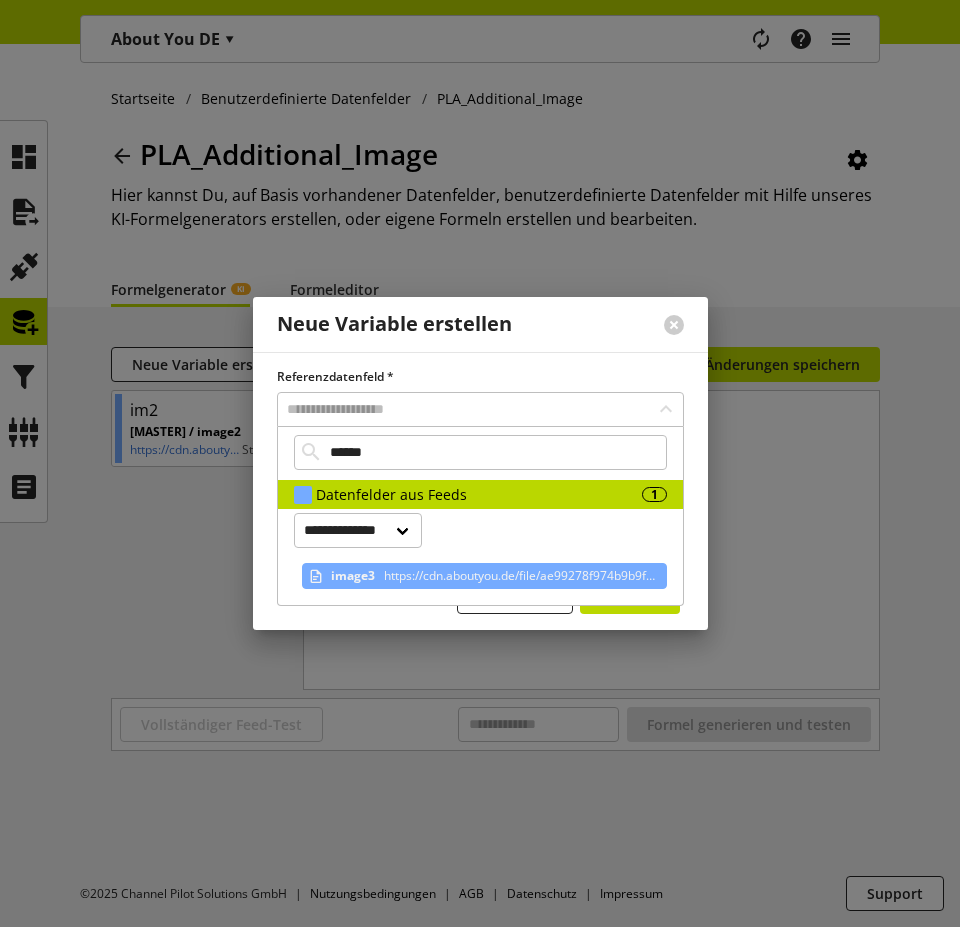 click on "https://cdn.aboutyou.de/file/ae99278f974b9b9f4a88eec3e36bcf0e?width=2000&height=2000" at bounding box center (519, 576) 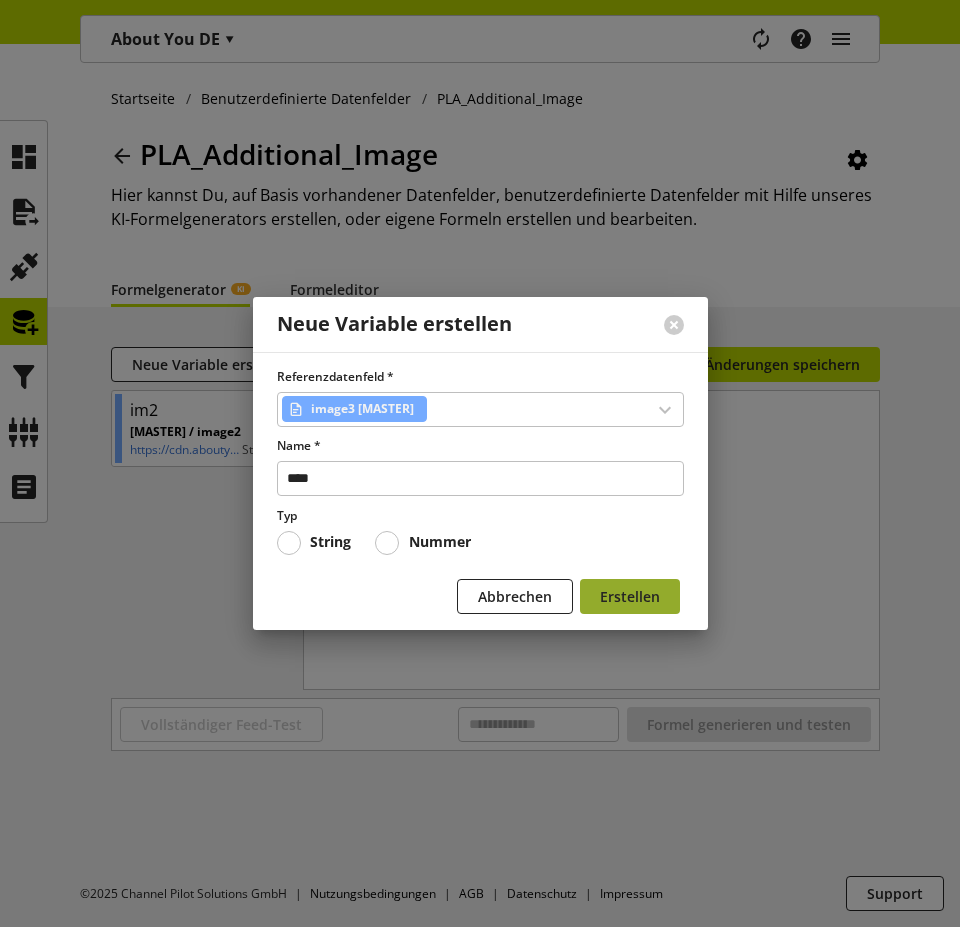 click on "Erstellen" at bounding box center [630, 596] 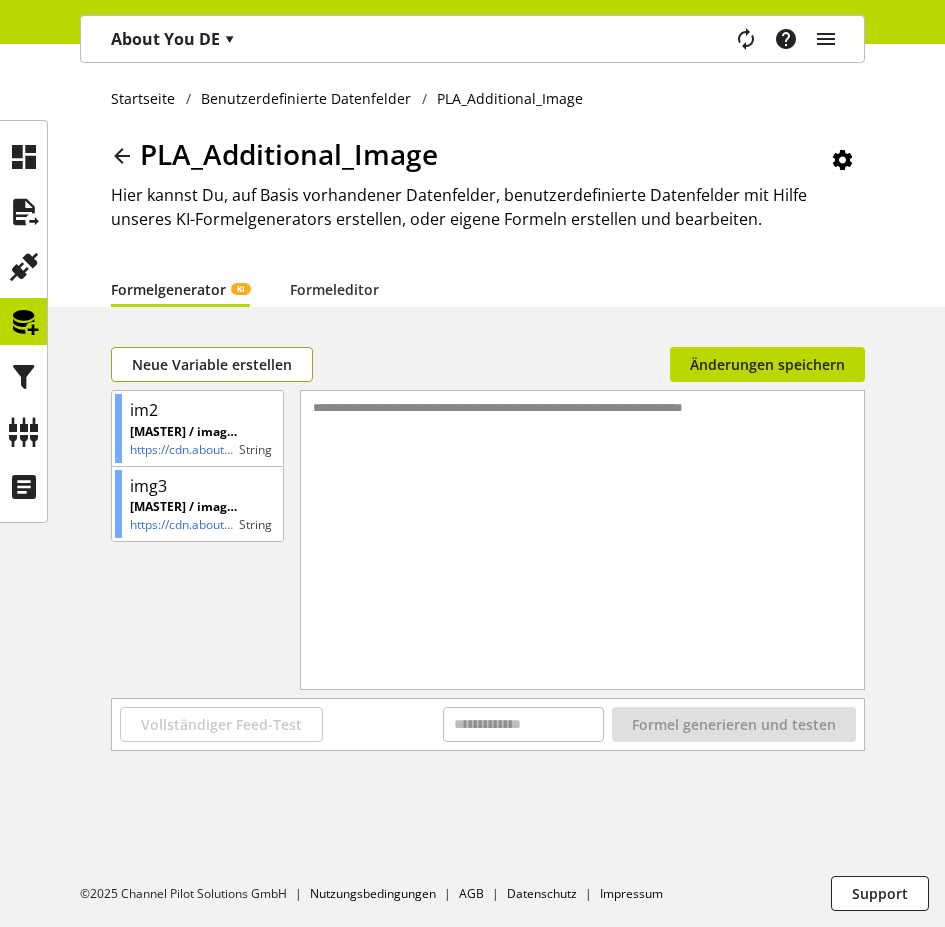 click on "Neue Variable erstellen" at bounding box center [212, 364] 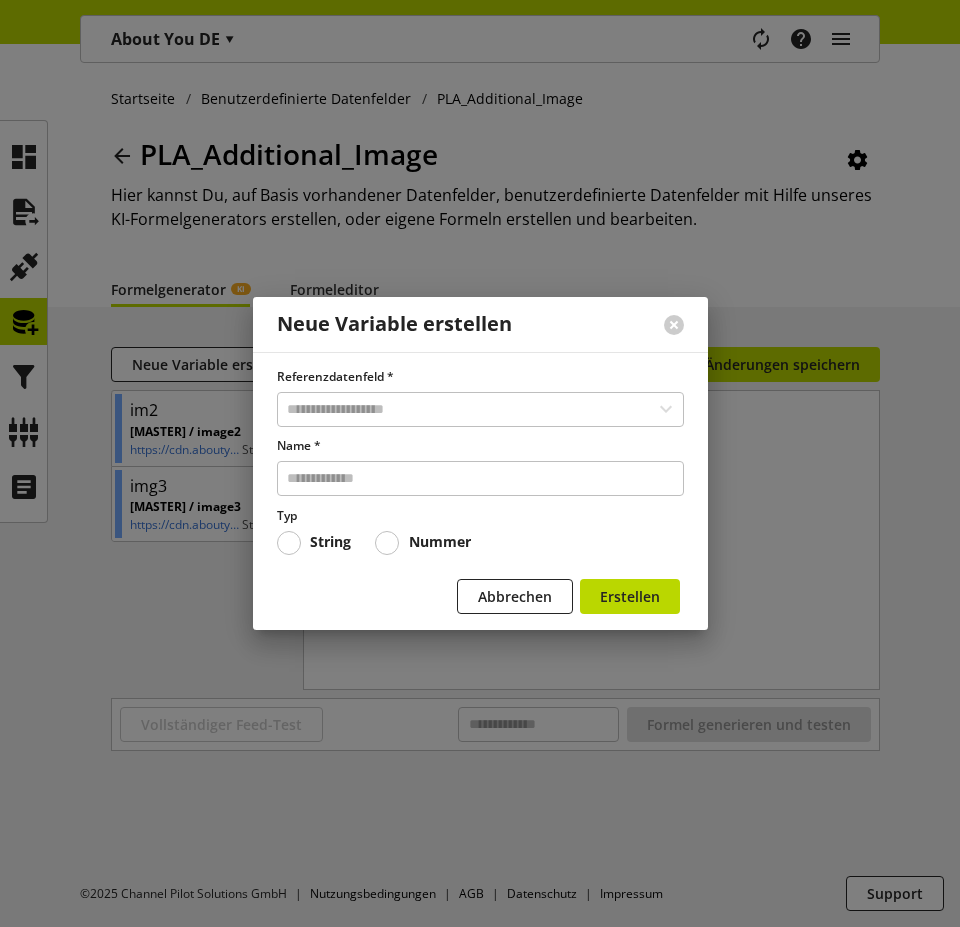 click on "Referenzdatenfeld *" at bounding box center (480, 397) 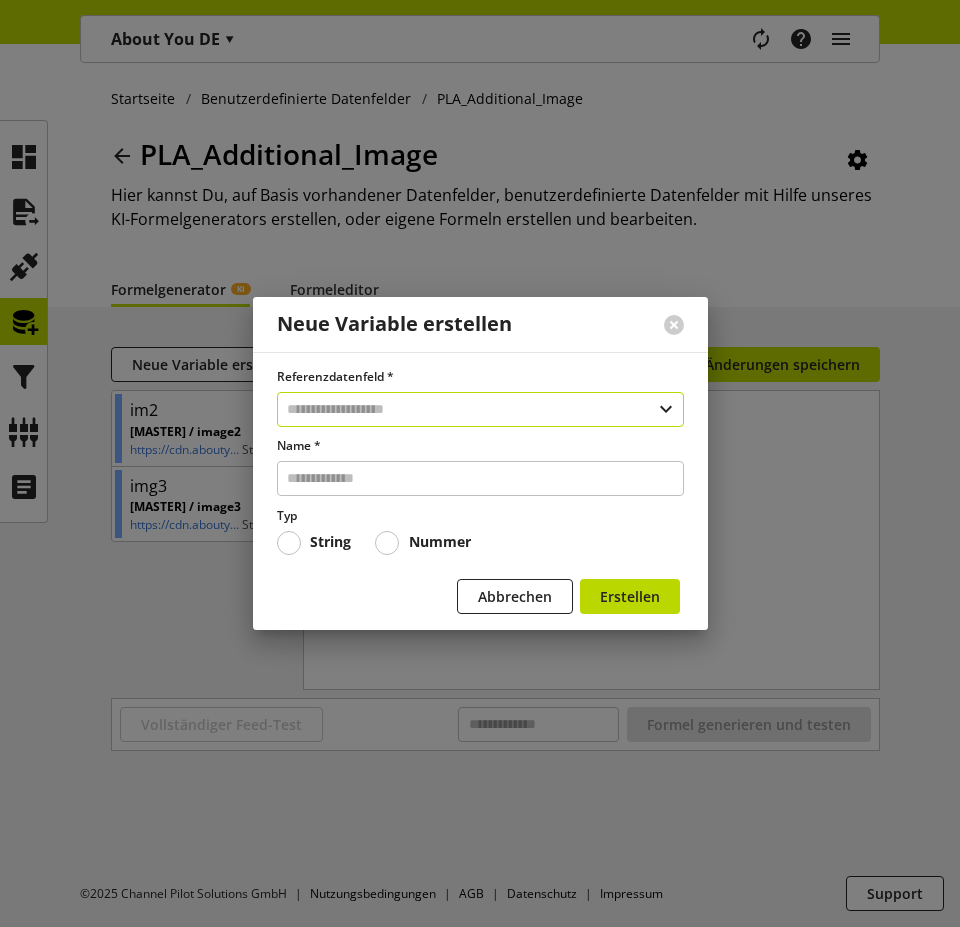 click at bounding box center [480, 409] 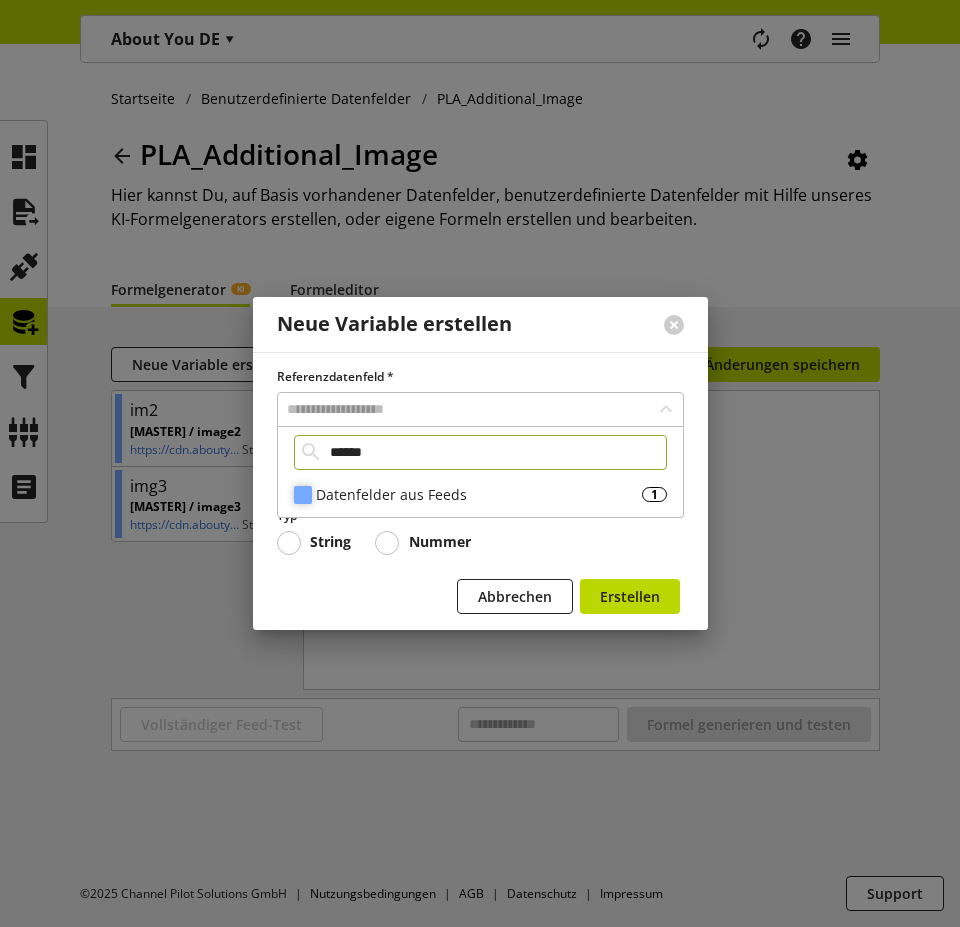 type on "******" 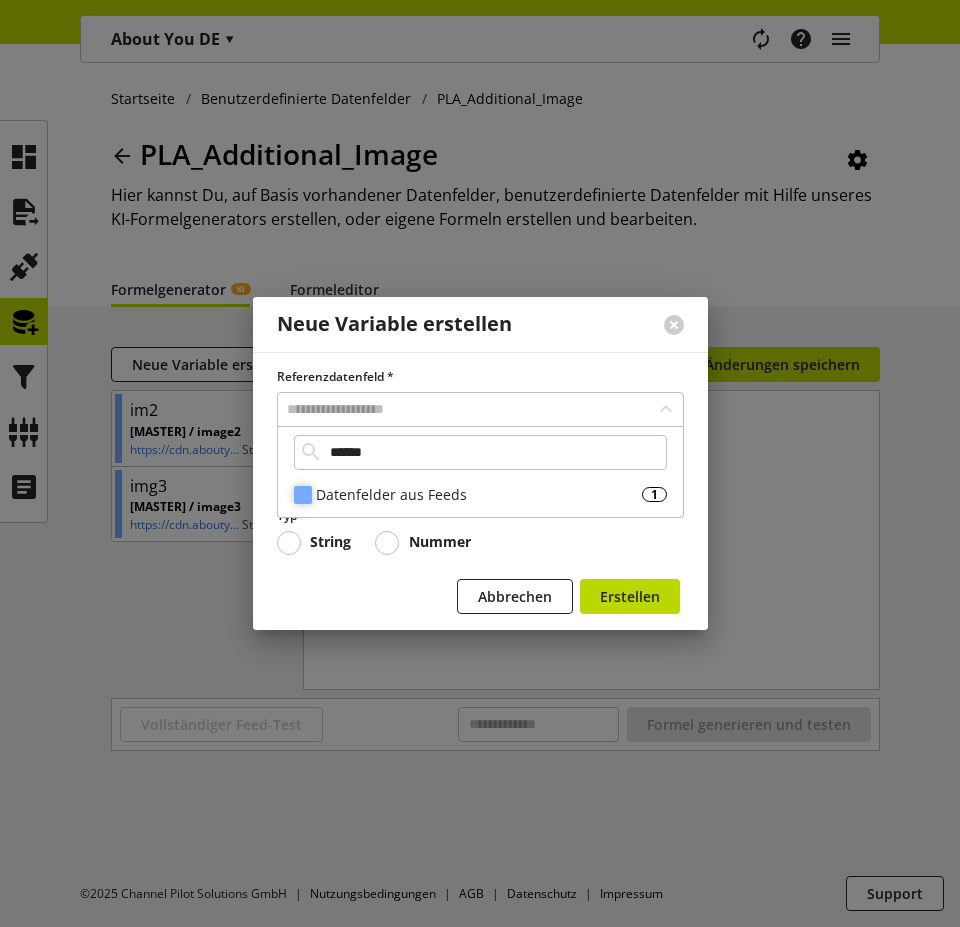 click on "Datenfelder aus Feeds" at bounding box center [479, 494] 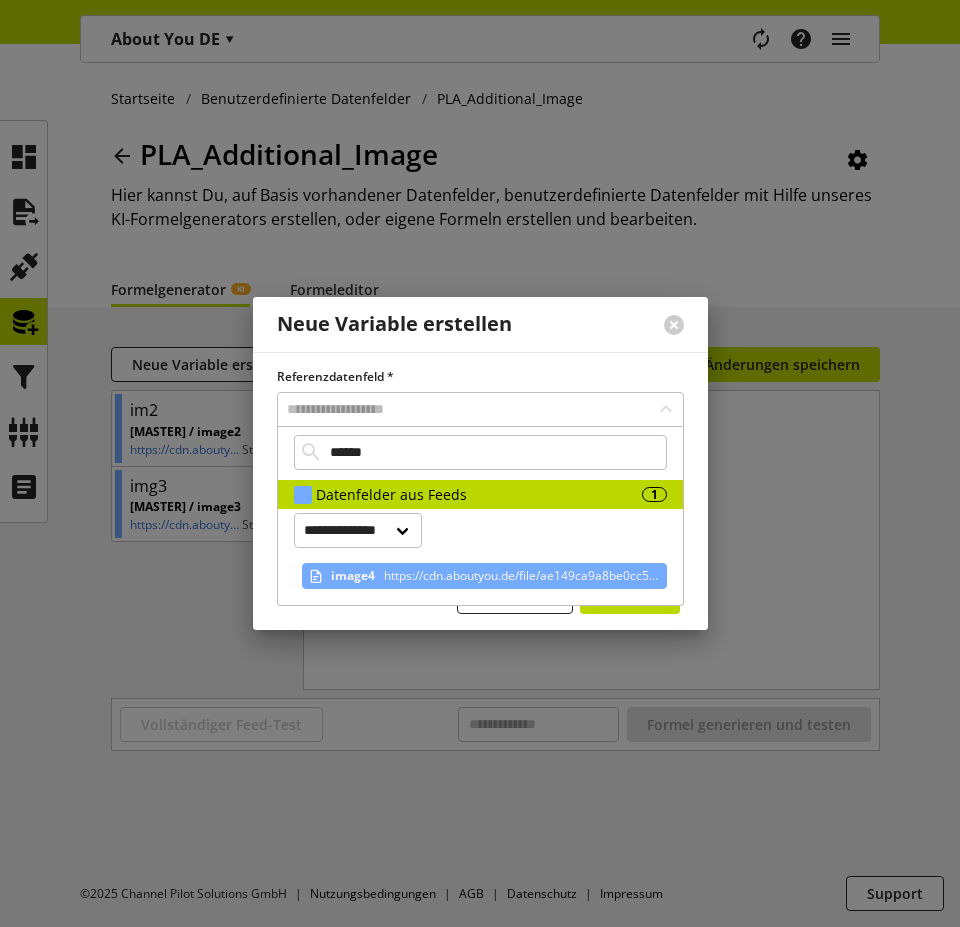 click at bounding box center (316, 576) 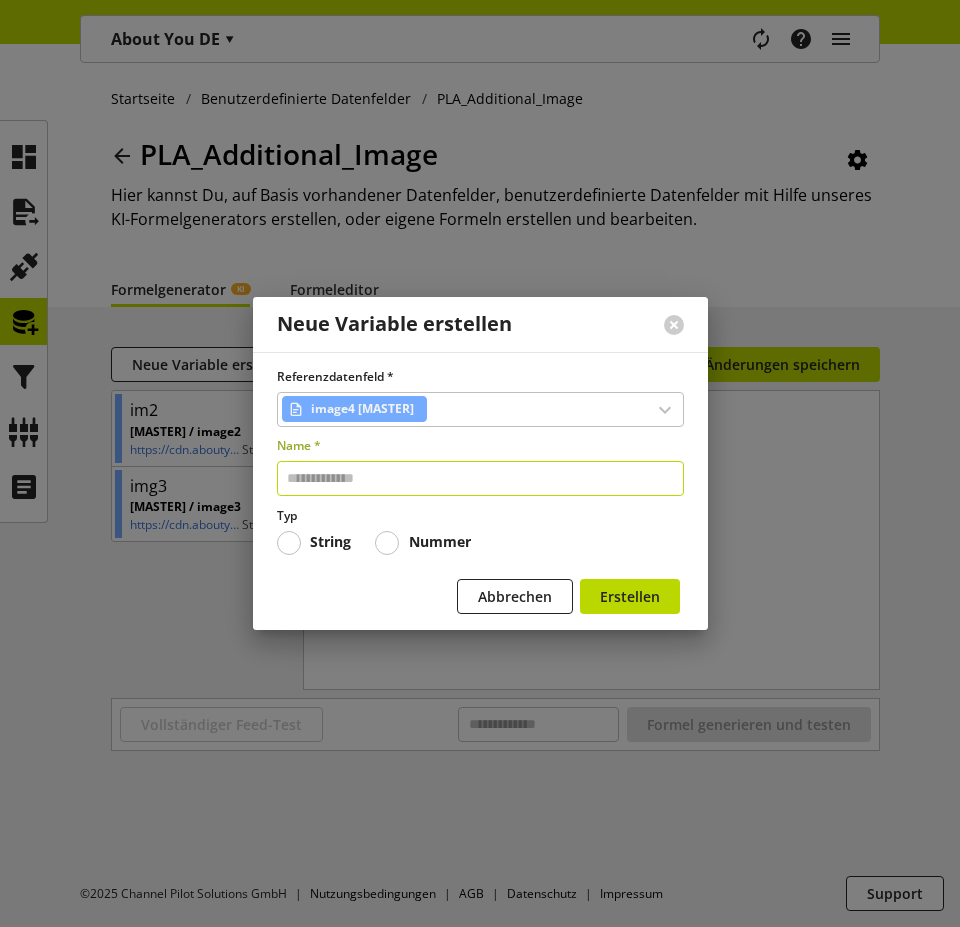 click at bounding box center (480, 478) 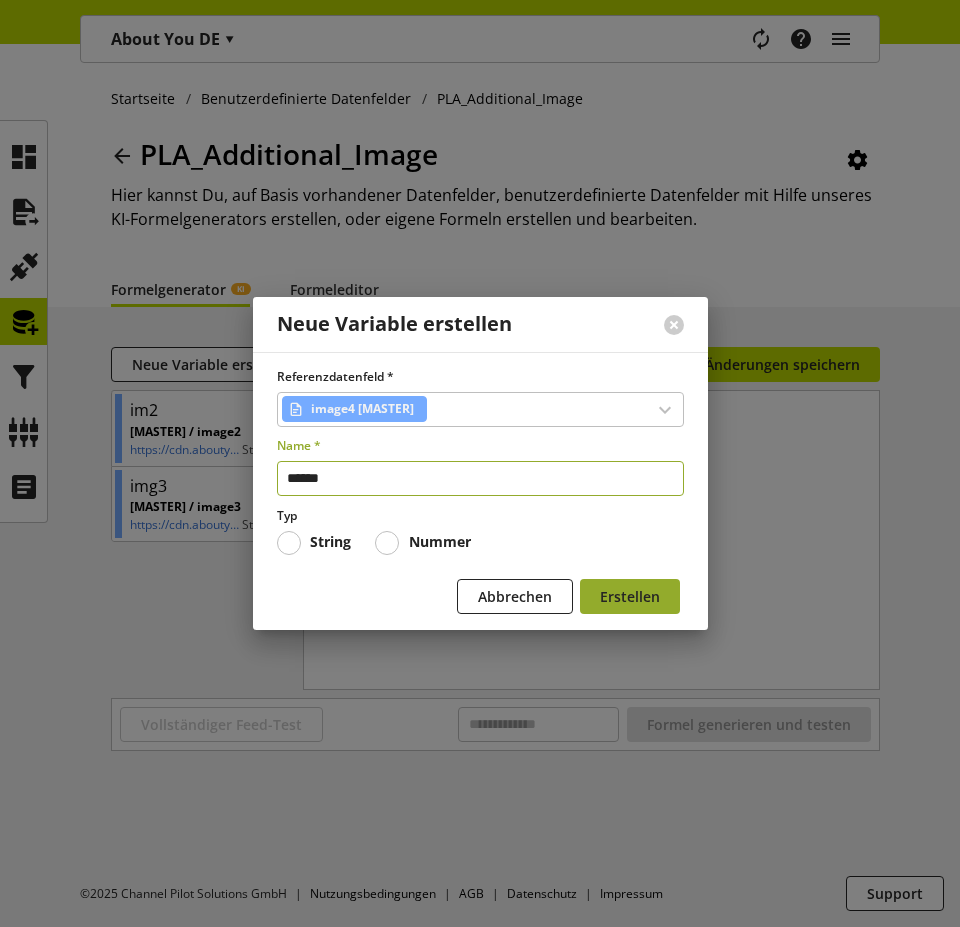 type on "******" 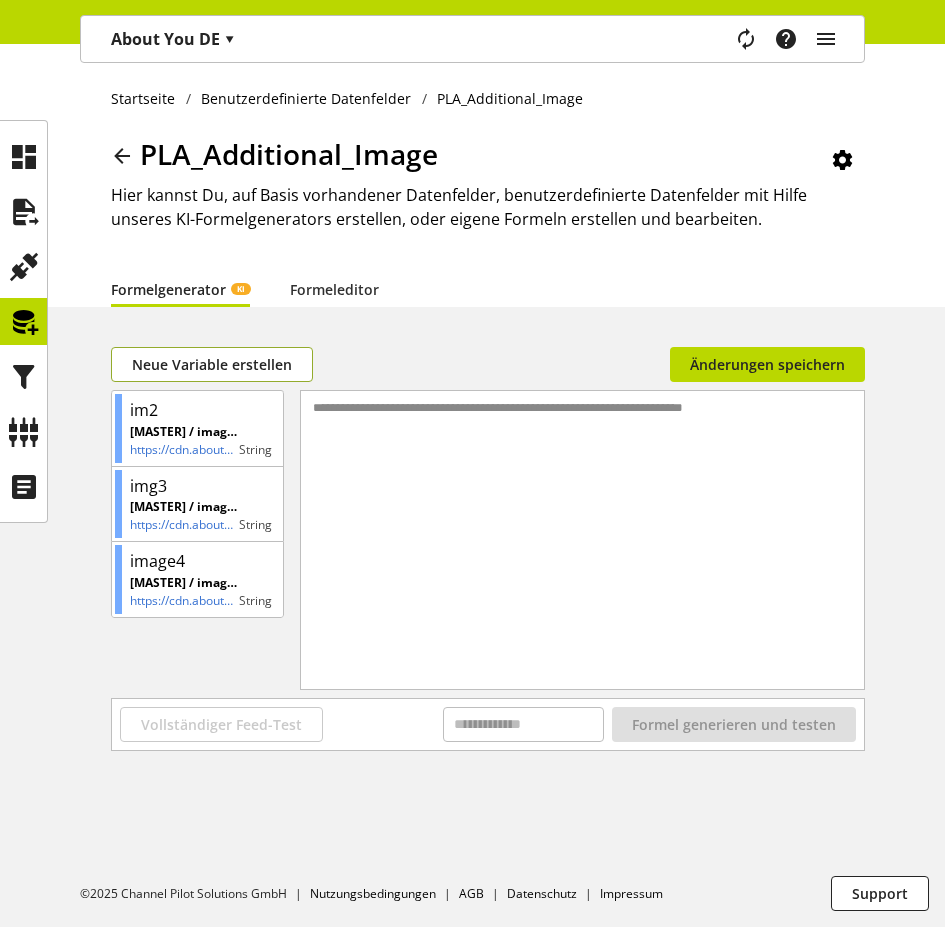 click on "Neue Variable erstellen" at bounding box center (212, 364) 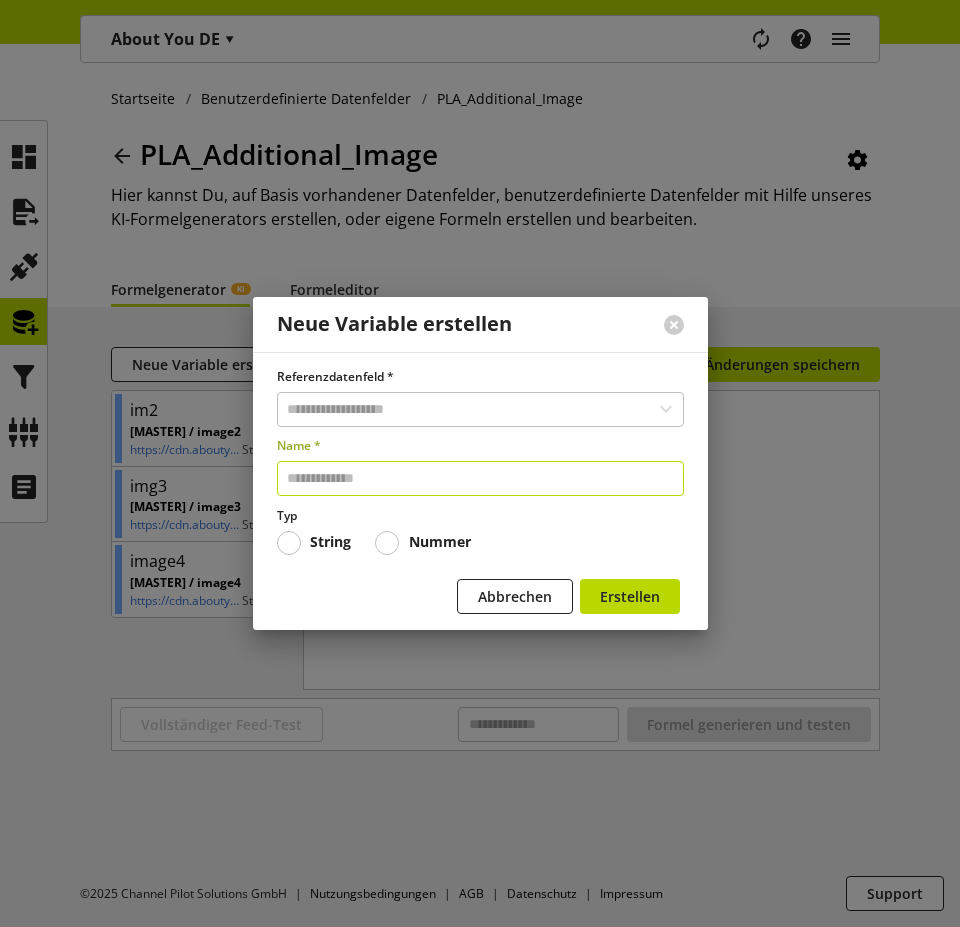click at bounding box center (480, 478) 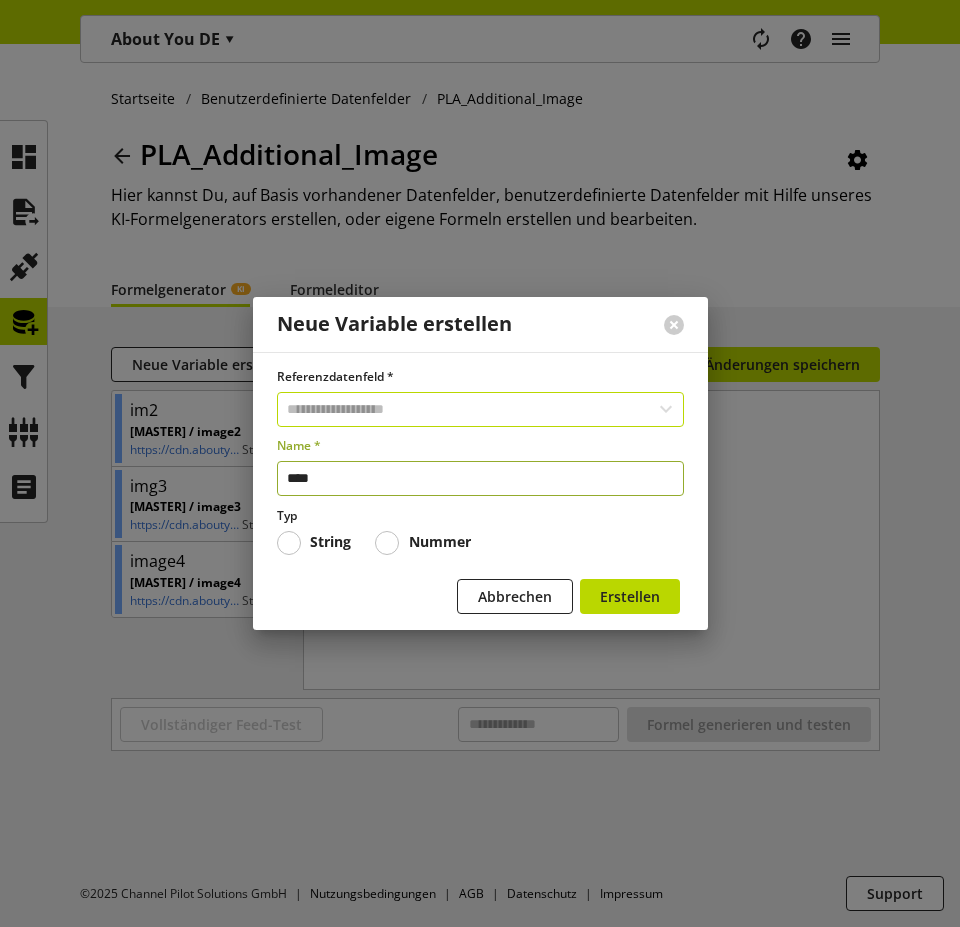 type on "****" 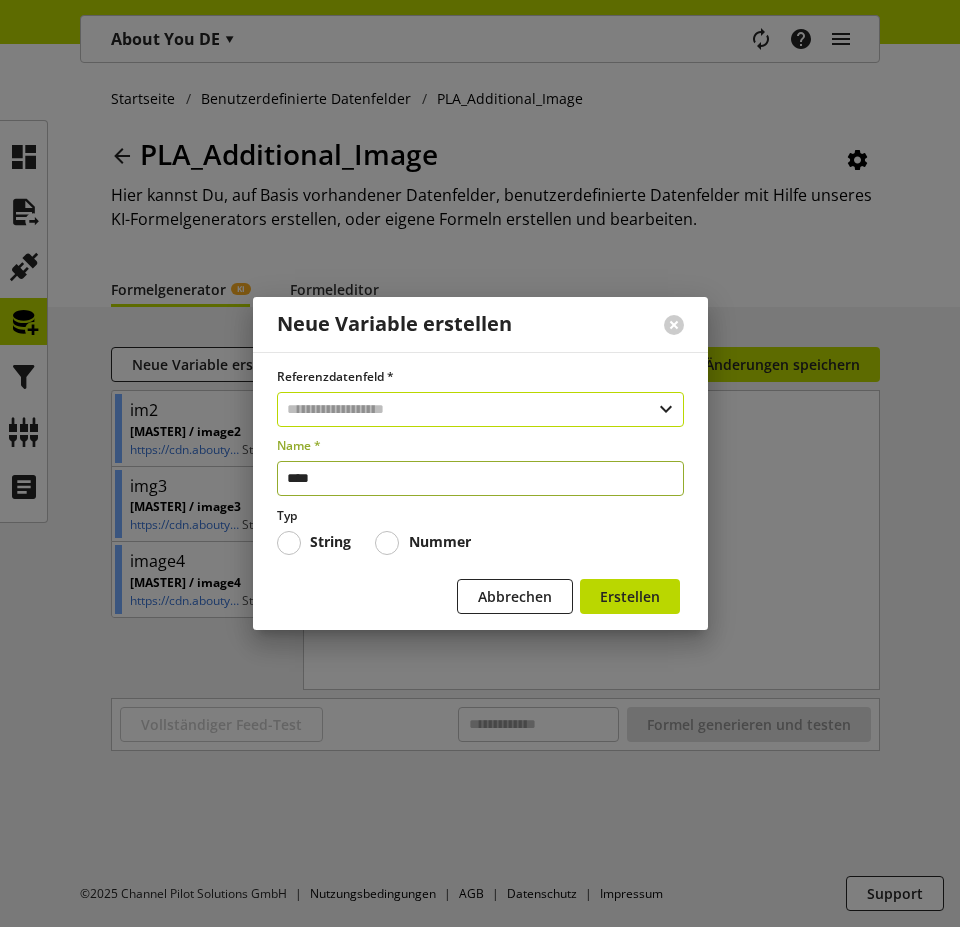 click at bounding box center (480, 409) 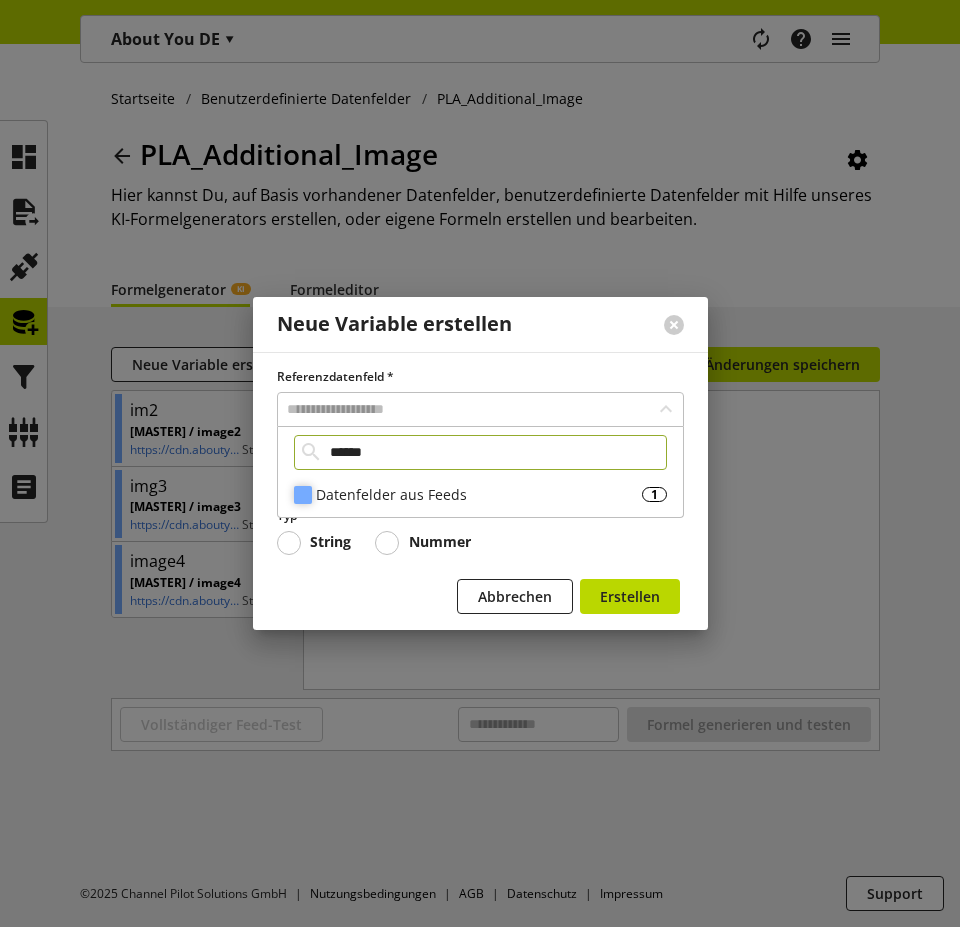 type on "******" 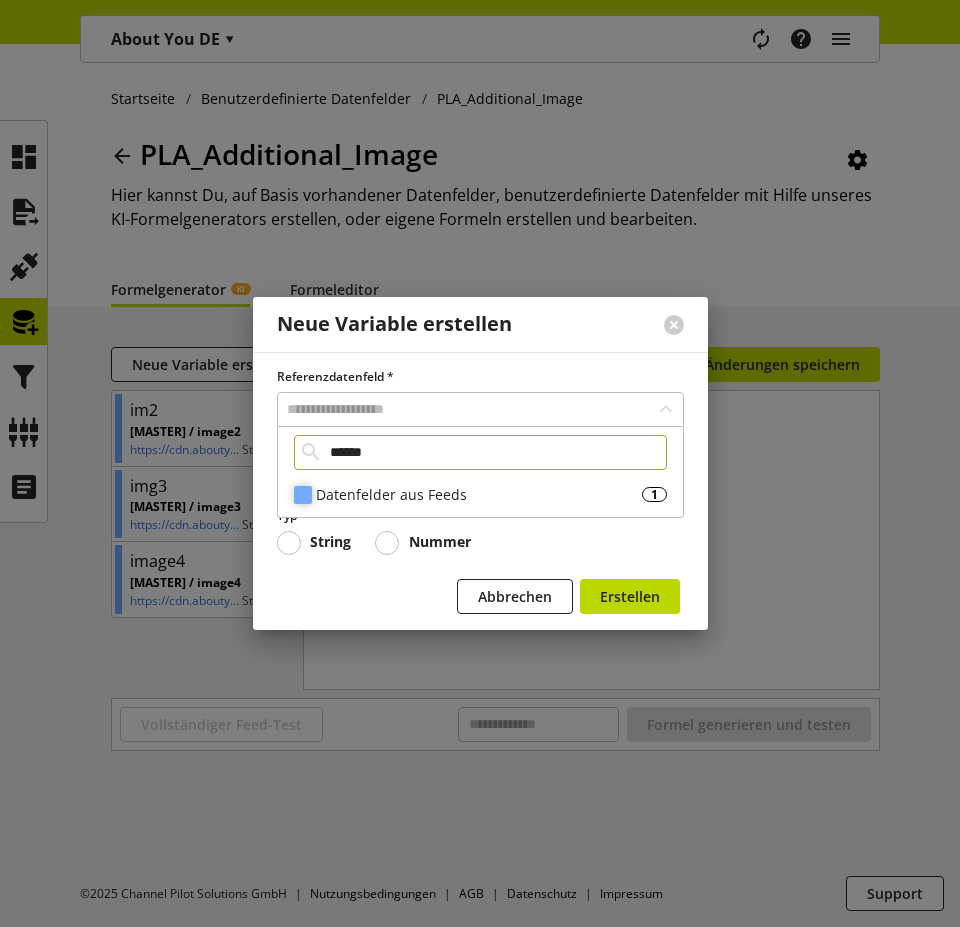 click on "Datenfelder aus Feeds" at bounding box center [479, 494] 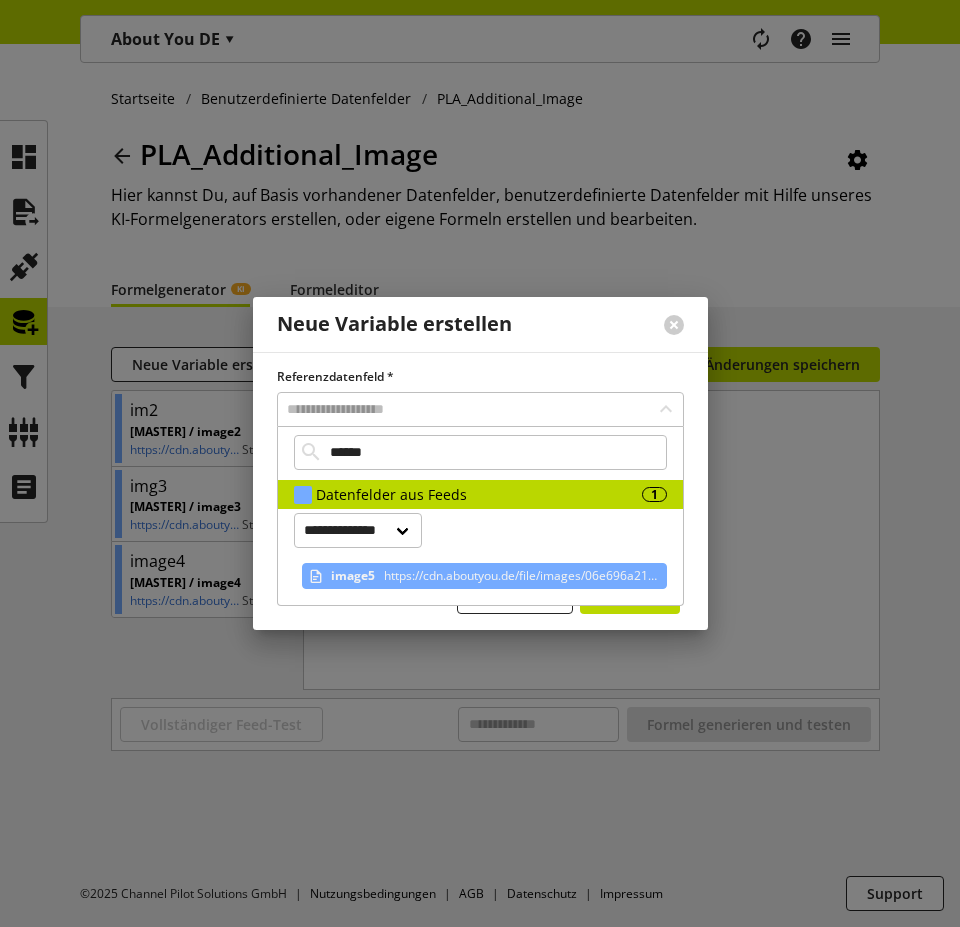 click on "image5 https://cdn.aboutyou.de/file/images/06e696a210fa0094a71b15bbf5e1877b.jpg?width=2000&height=2000" at bounding box center (484, 576) 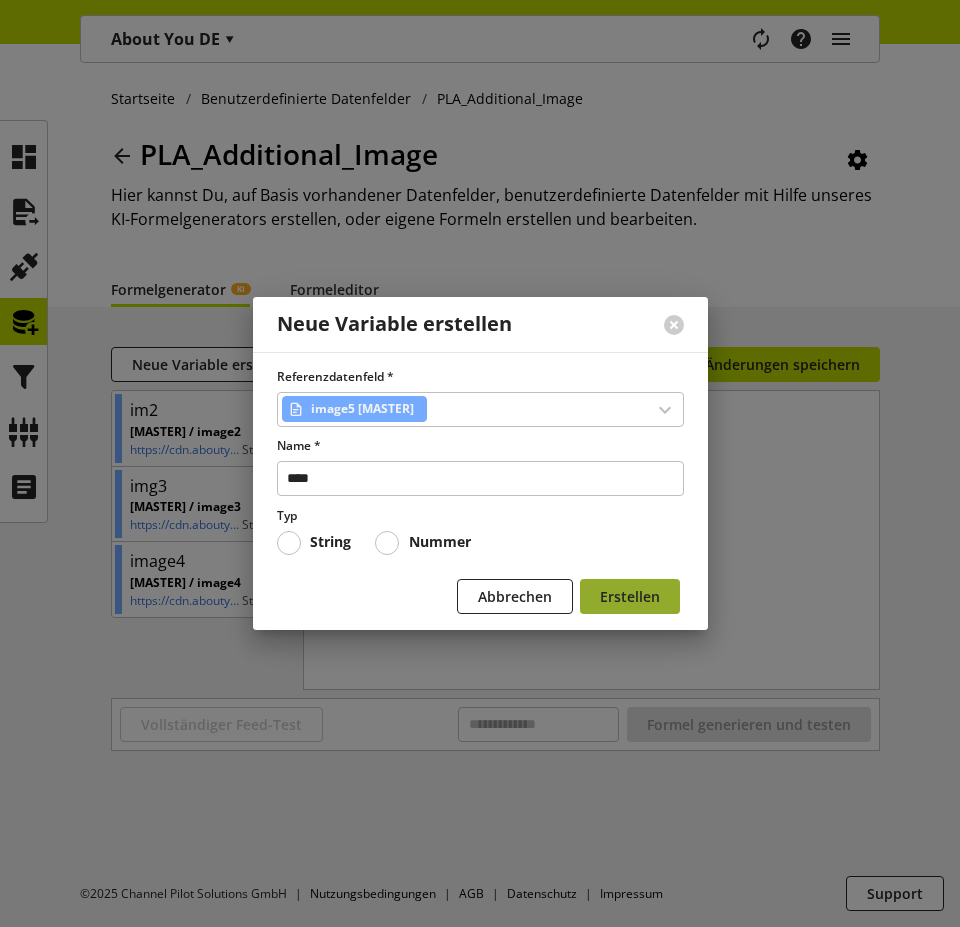 click on "Erstellen" at bounding box center [630, 596] 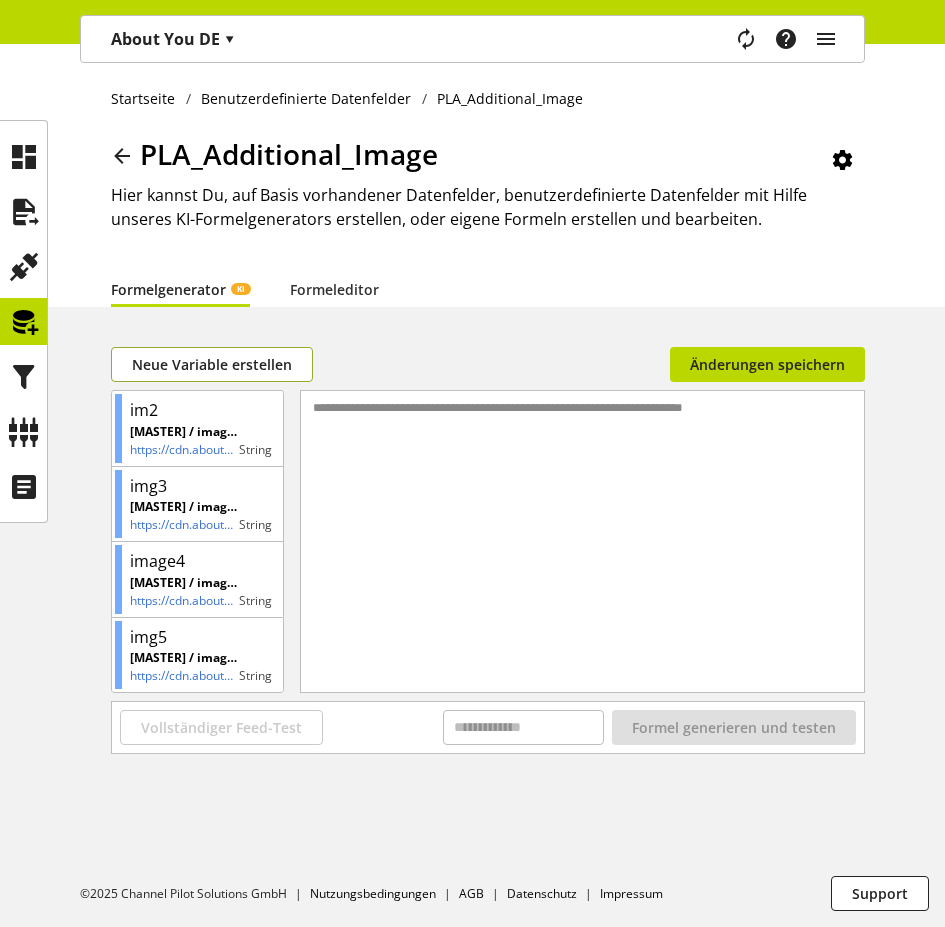 click on "Neue Variable erstellen" at bounding box center (212, 364) 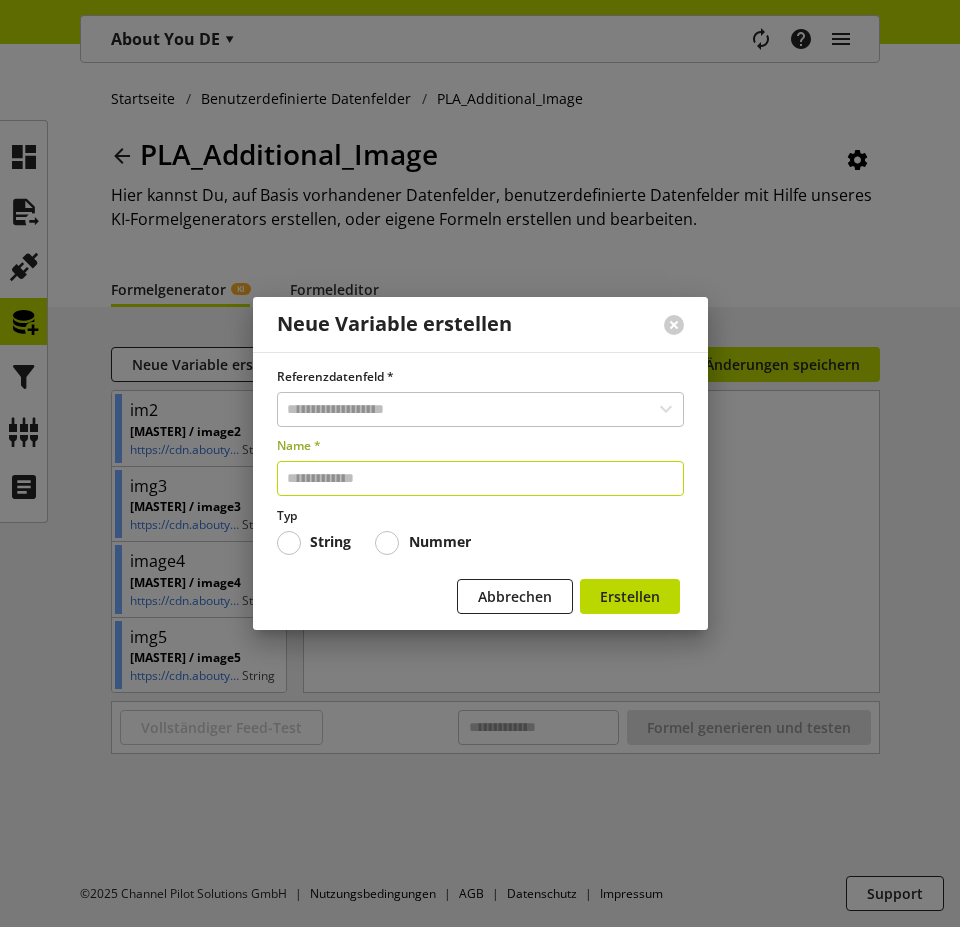 click at bounding box center (480, 478) 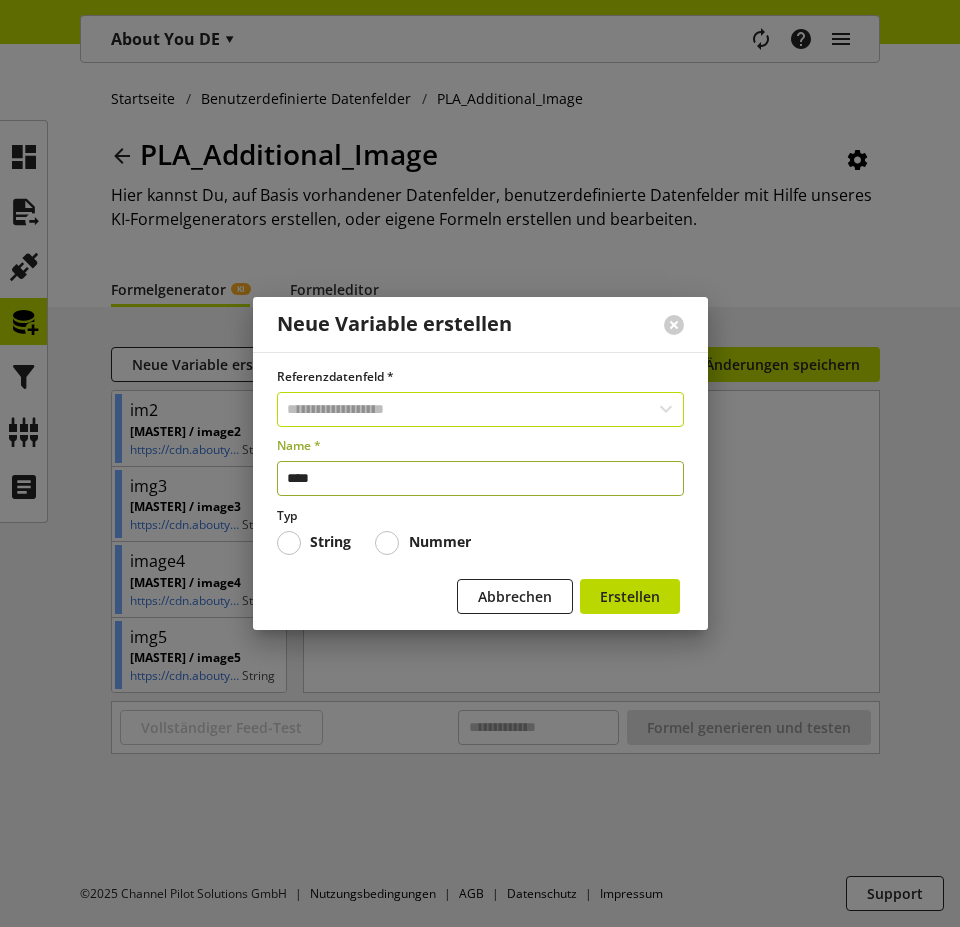 type on "****" 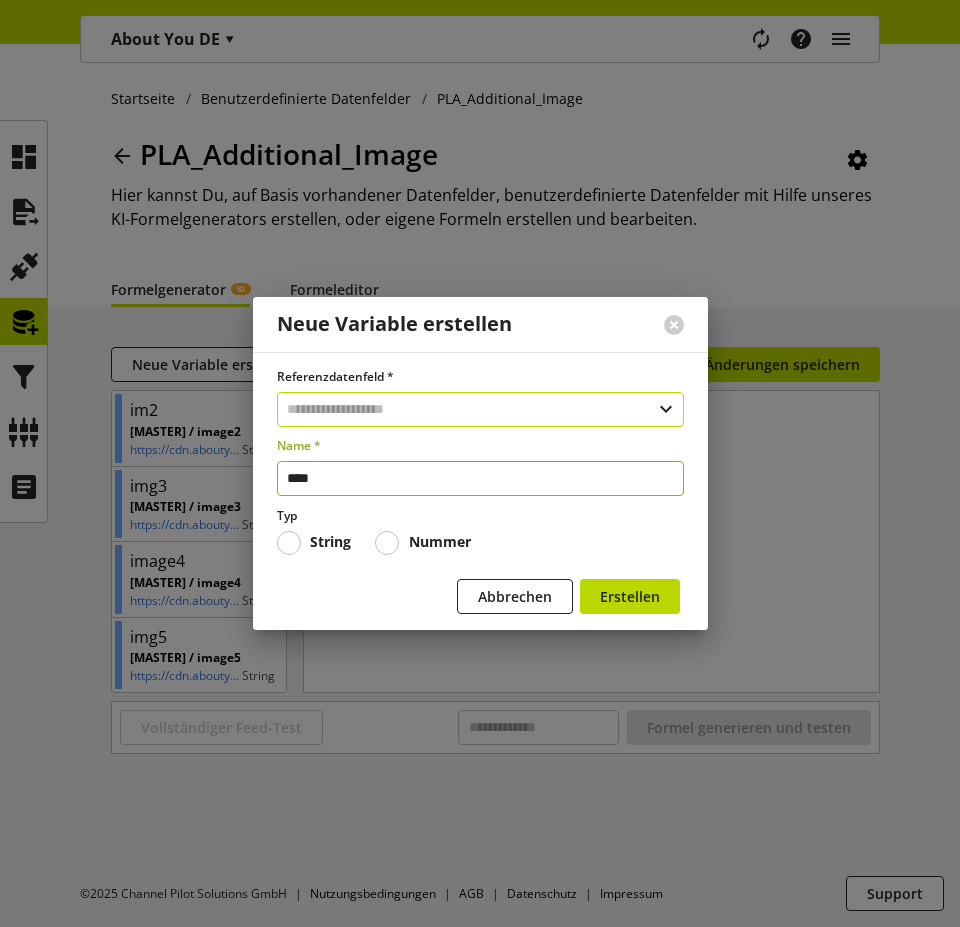 click at bounding box center [480, 409] 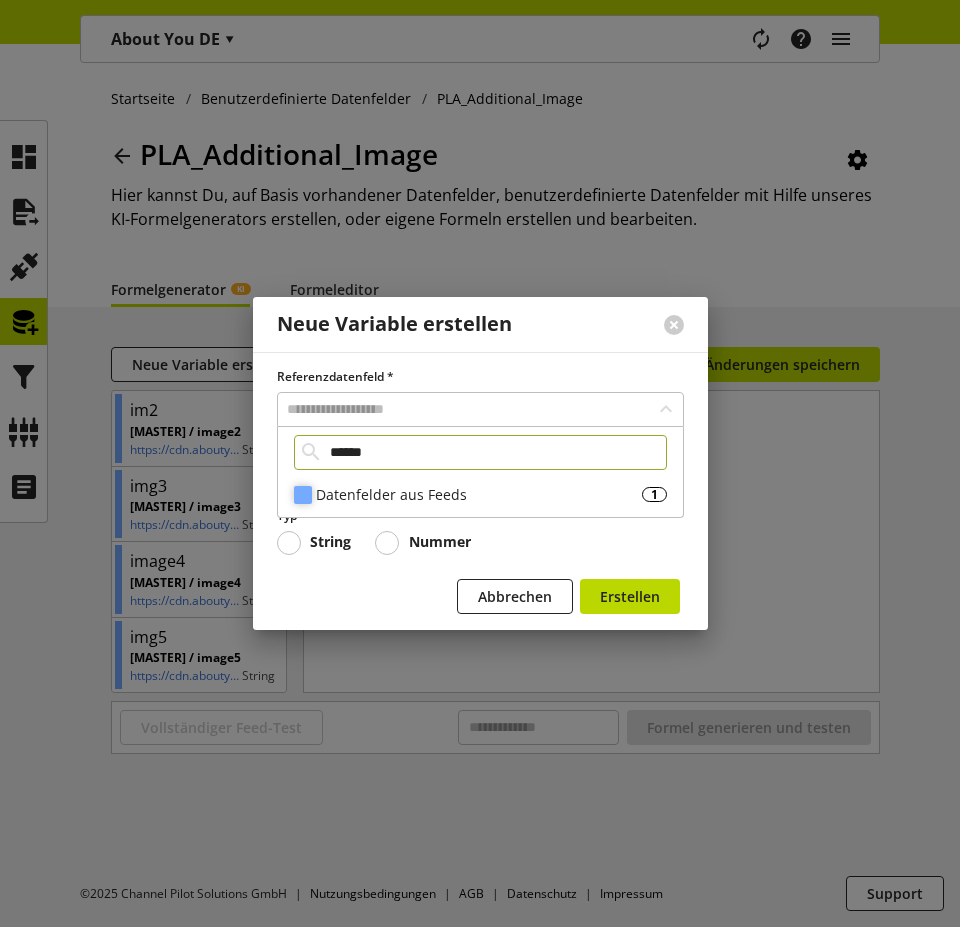 type on "******" 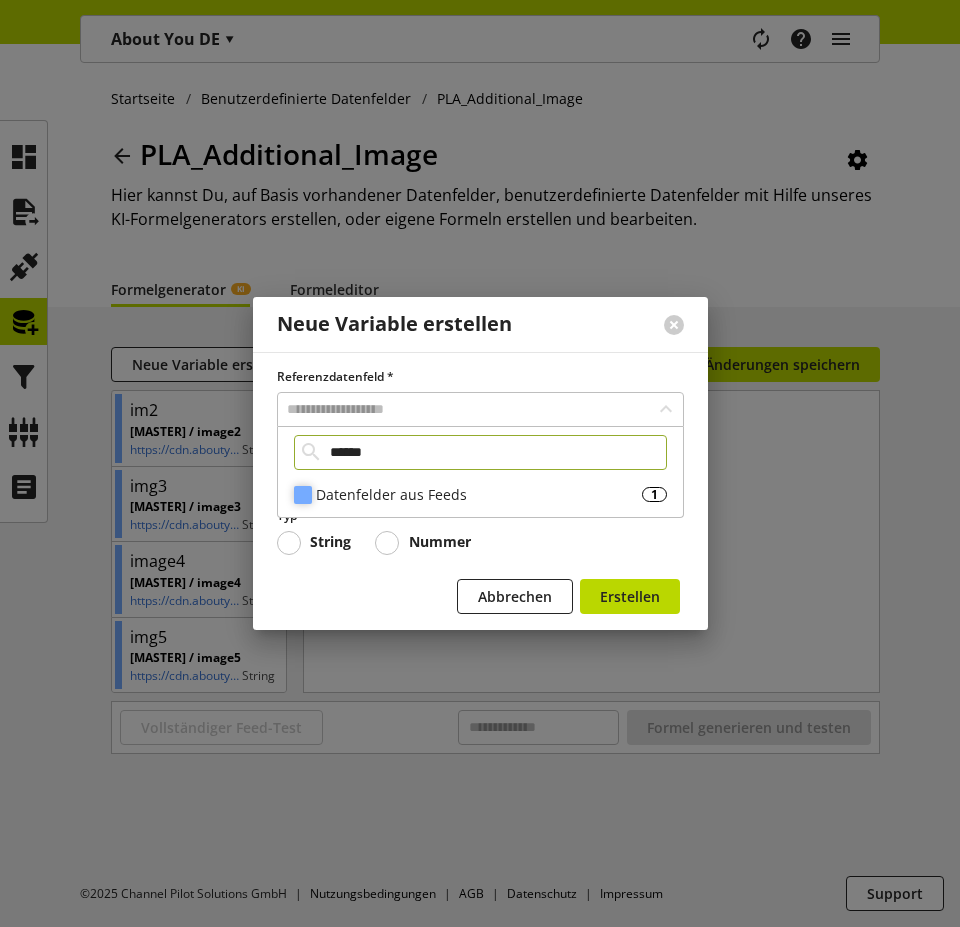 click on "Datenfelder aus Feeds" at bounding box center [479, 494] 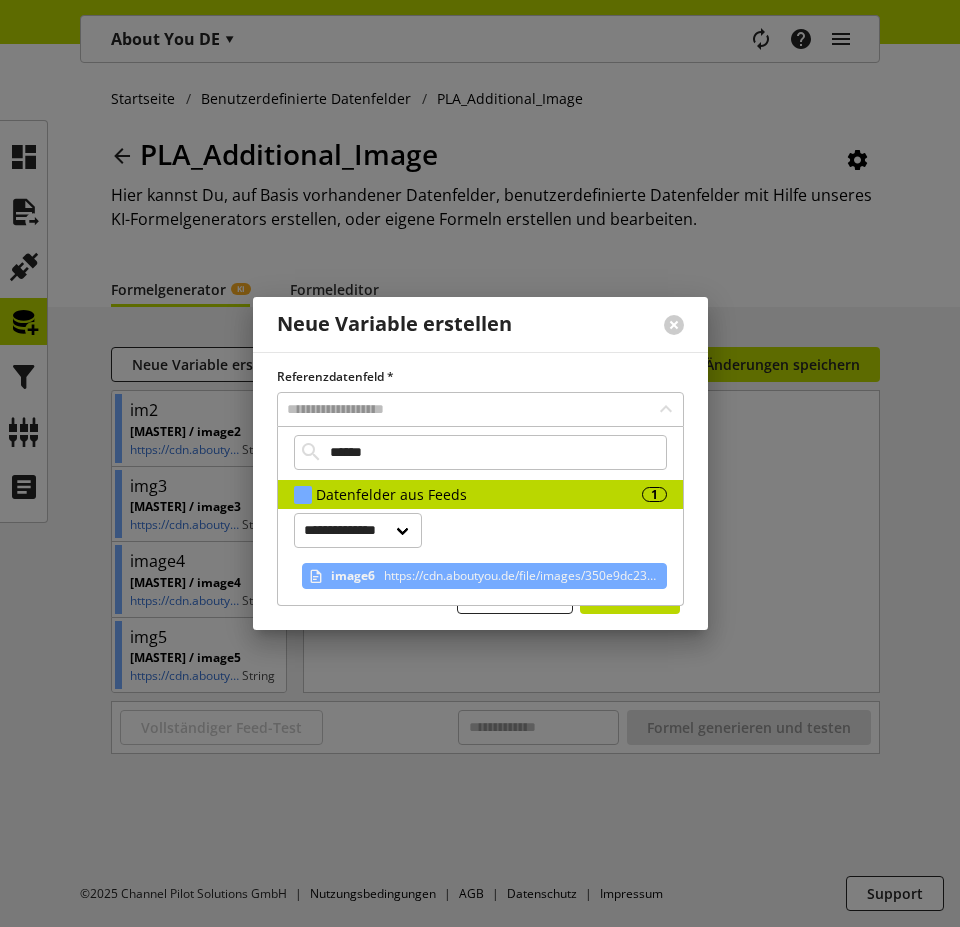 click on "https://cdn.aboutyou.de/file/images/350e9dc235744c7683a2717ffcd48086.jpg?width=2000&height=2000" at bounding box center (519, 576) 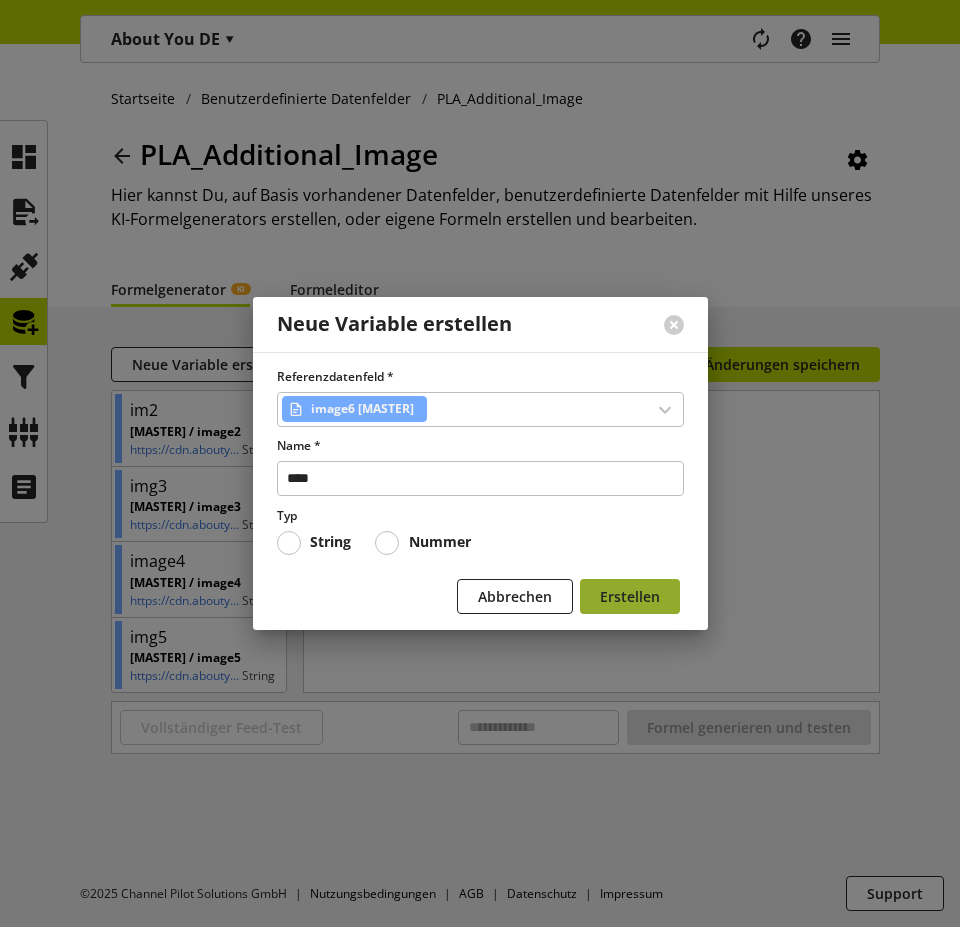 click on "Erstellen" at bounding box center (630, 596) 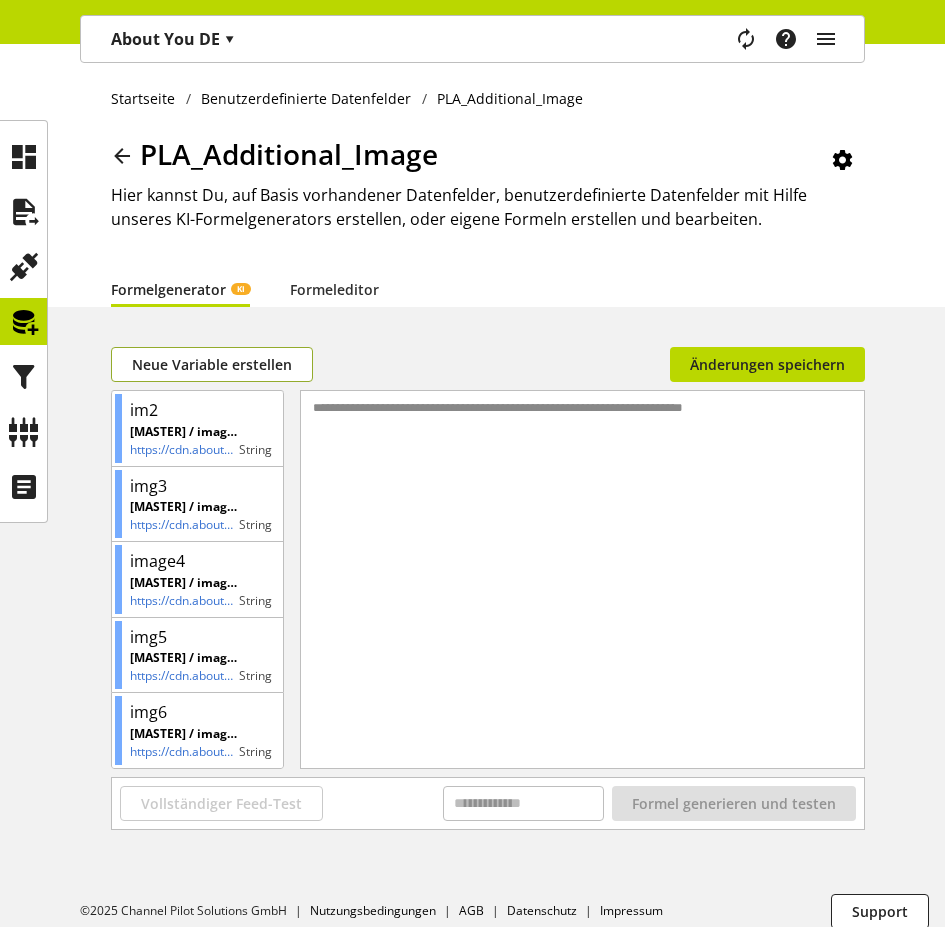 click on "Neue Variable erstellen" at bounding box center (212, 364) 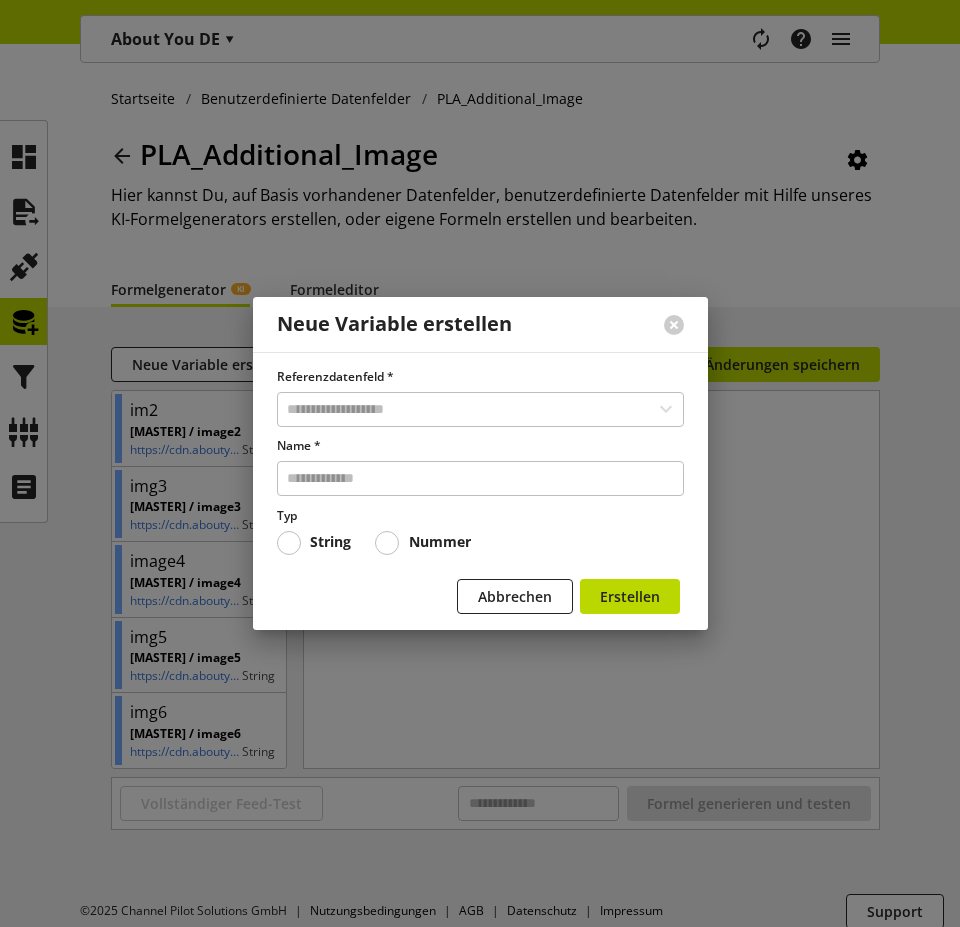 click on "Referenzdatenfeld * Name * Typ String Nummer" at bounding box center (480, 461) 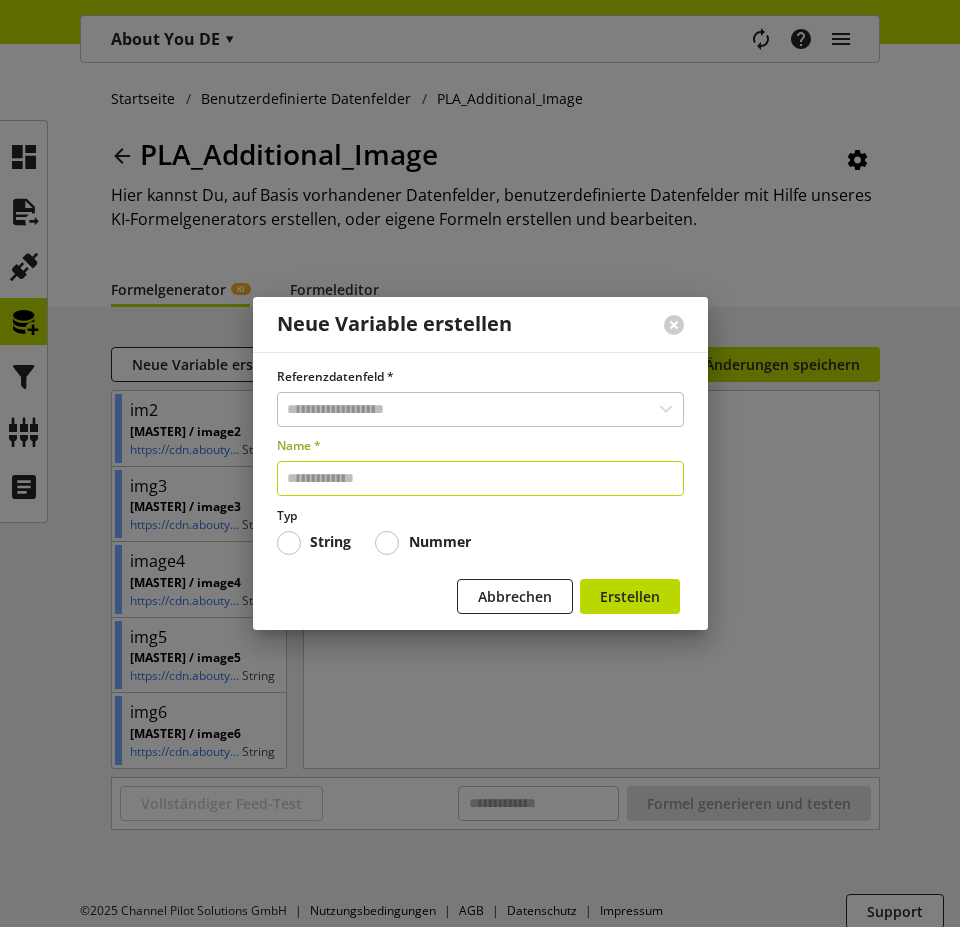 click at bounding box center (480, 478) 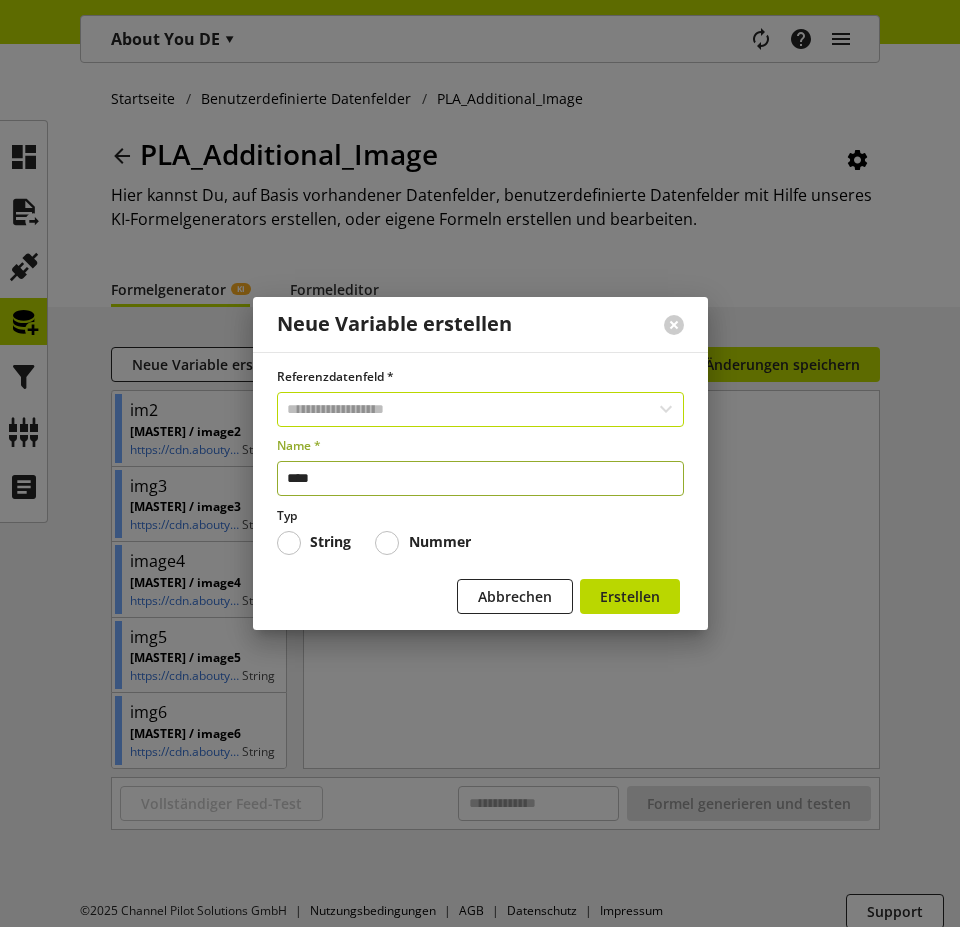 type on "****" 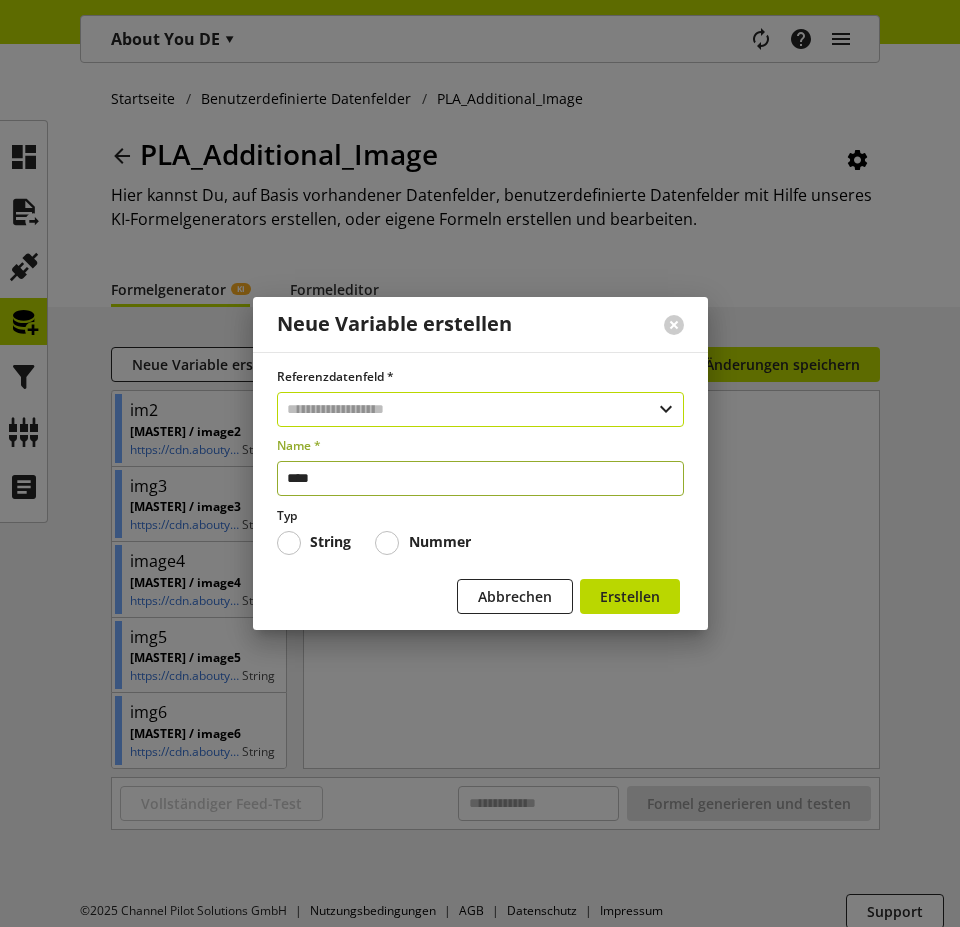 click at bounding box center [480, 409] 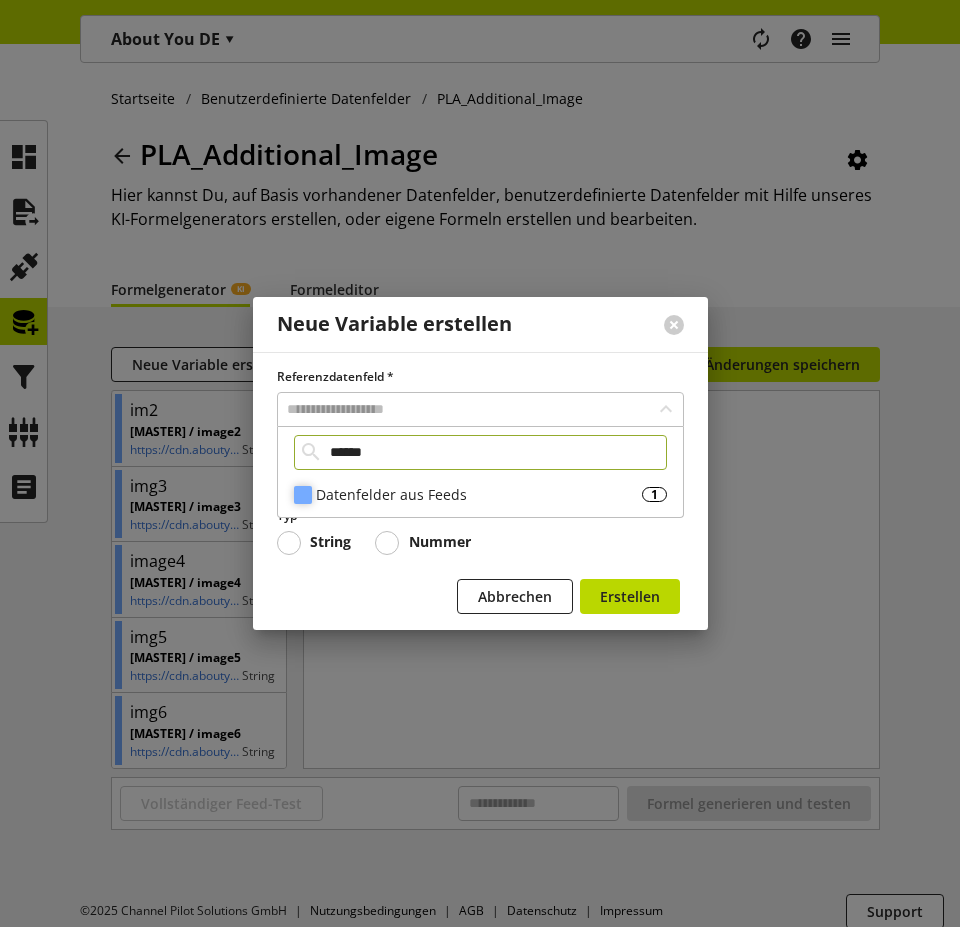 type on "******" 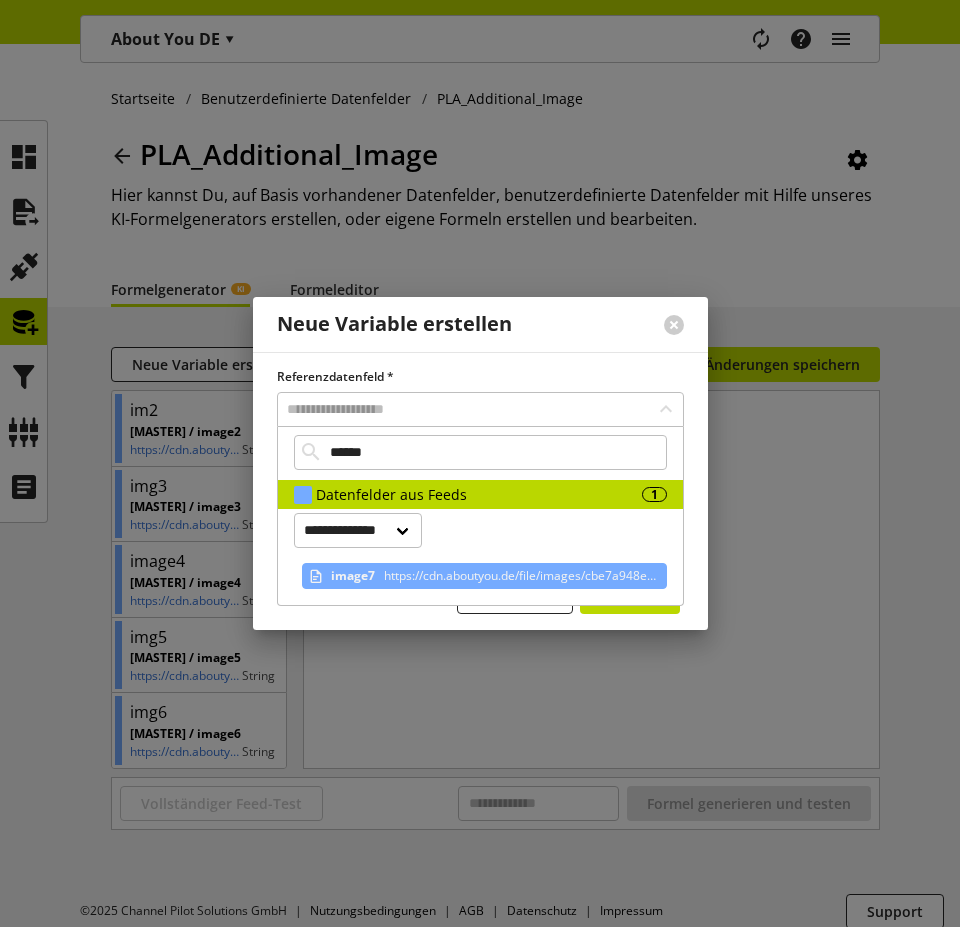click on "https://cdn.aboutyou.de/file/images/cbe7a948e2e9dbbba4b7d0d245e6d498.jpg?width=2000&height=2000" at bounding box center (519, 576) 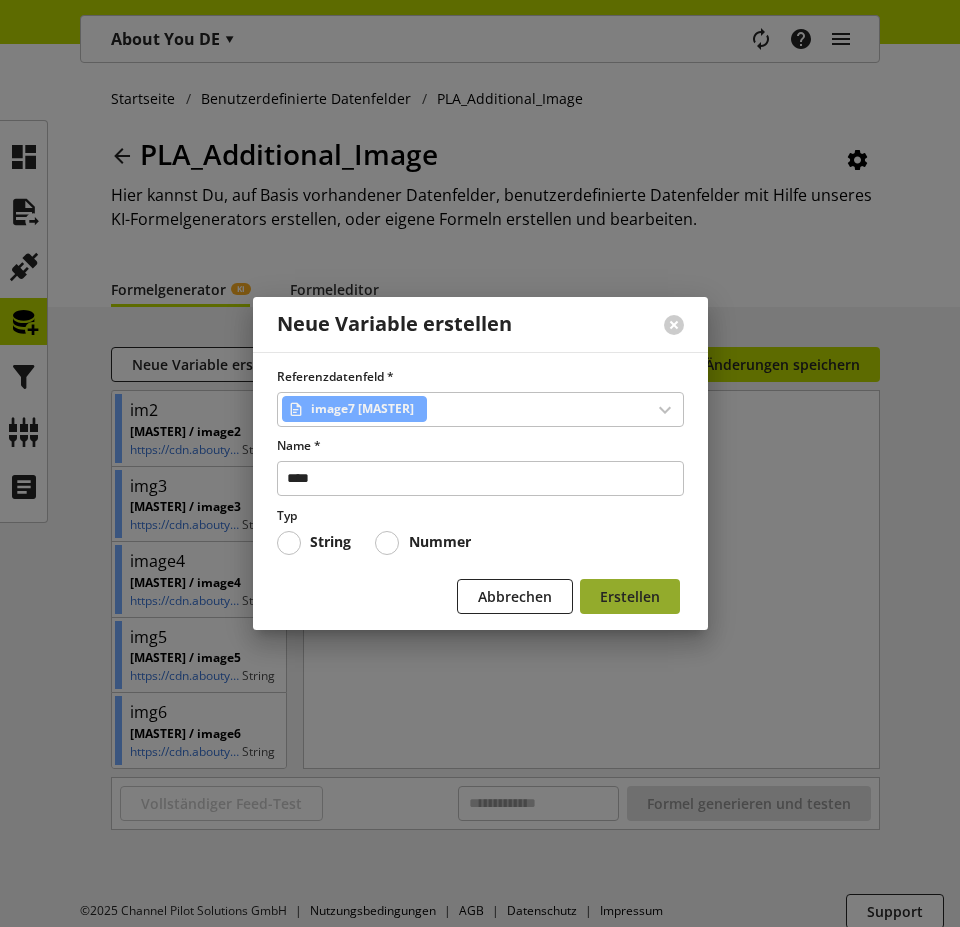 click on "Erstellen" at bounding box center [630, 596] 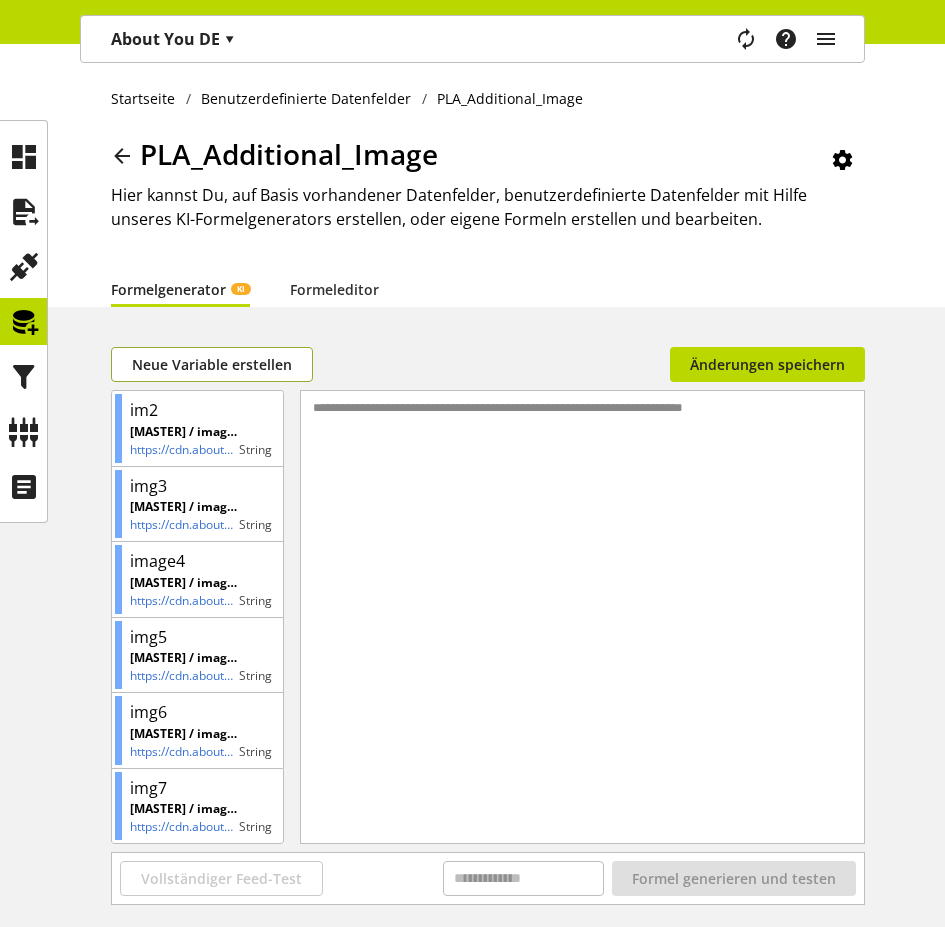click on "Neue Variable erstellen" at bounding box center (212, 364) 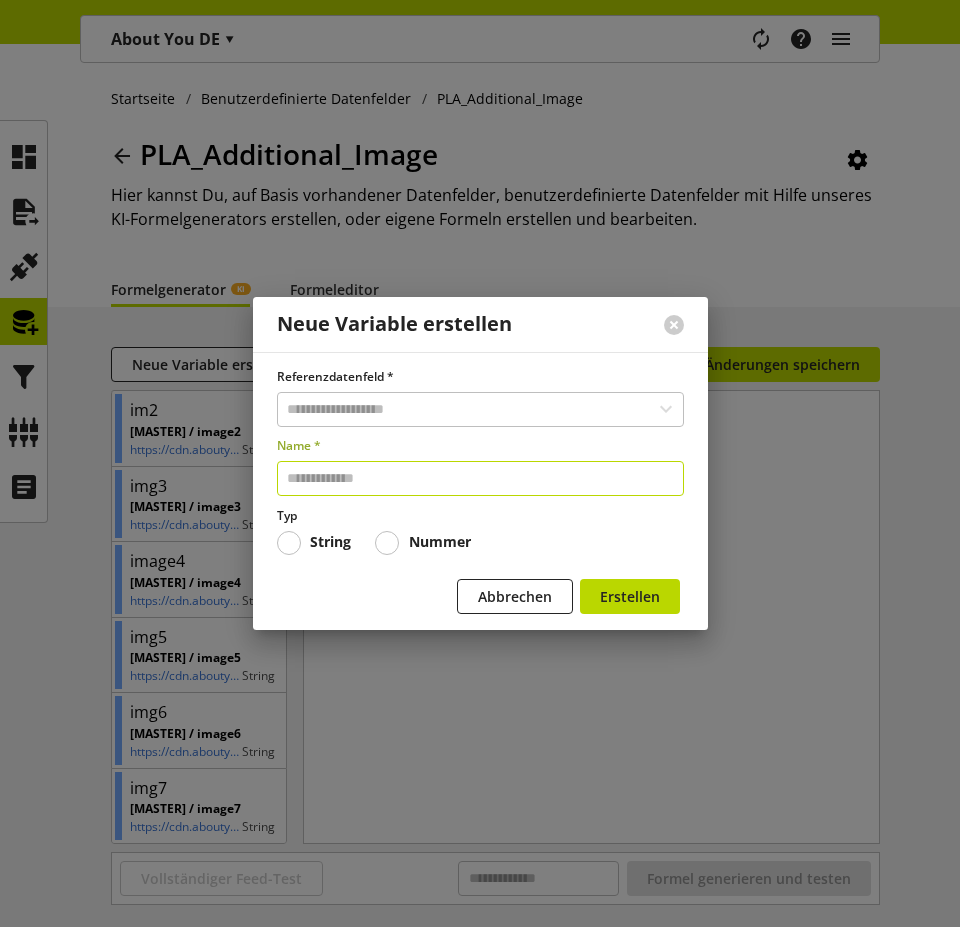 click at bounding box center [480, 478] 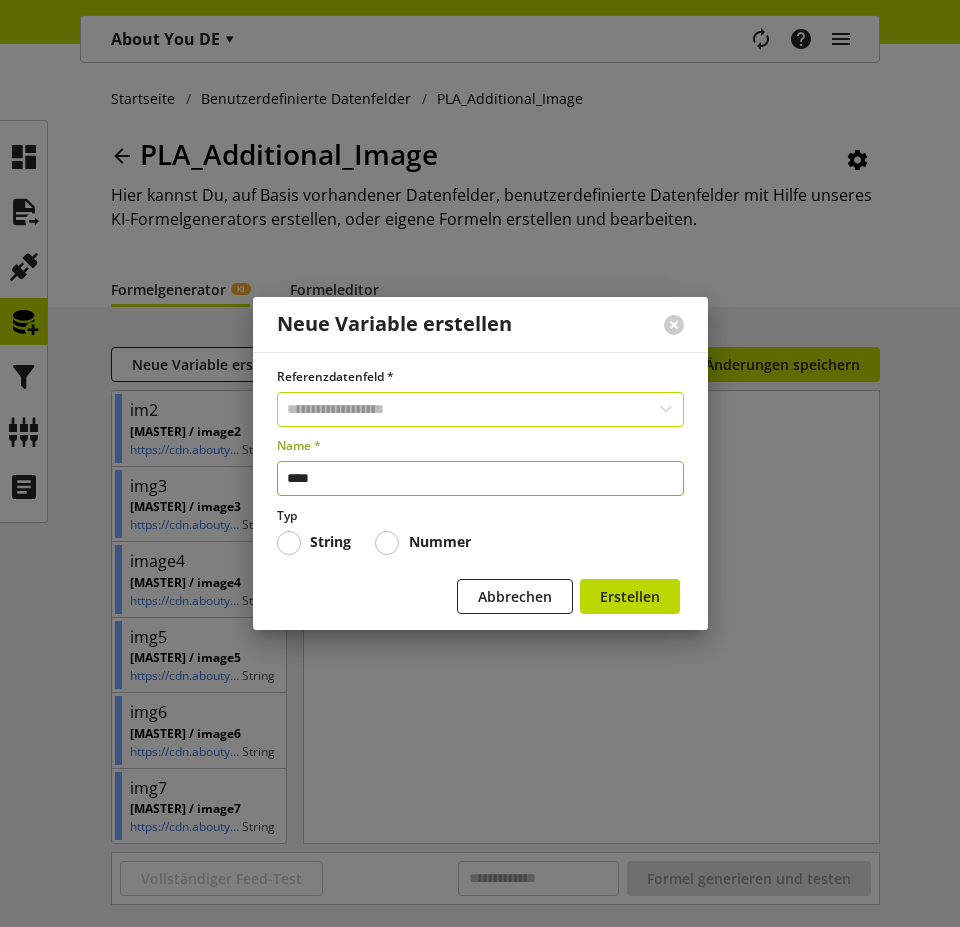 type on "****" 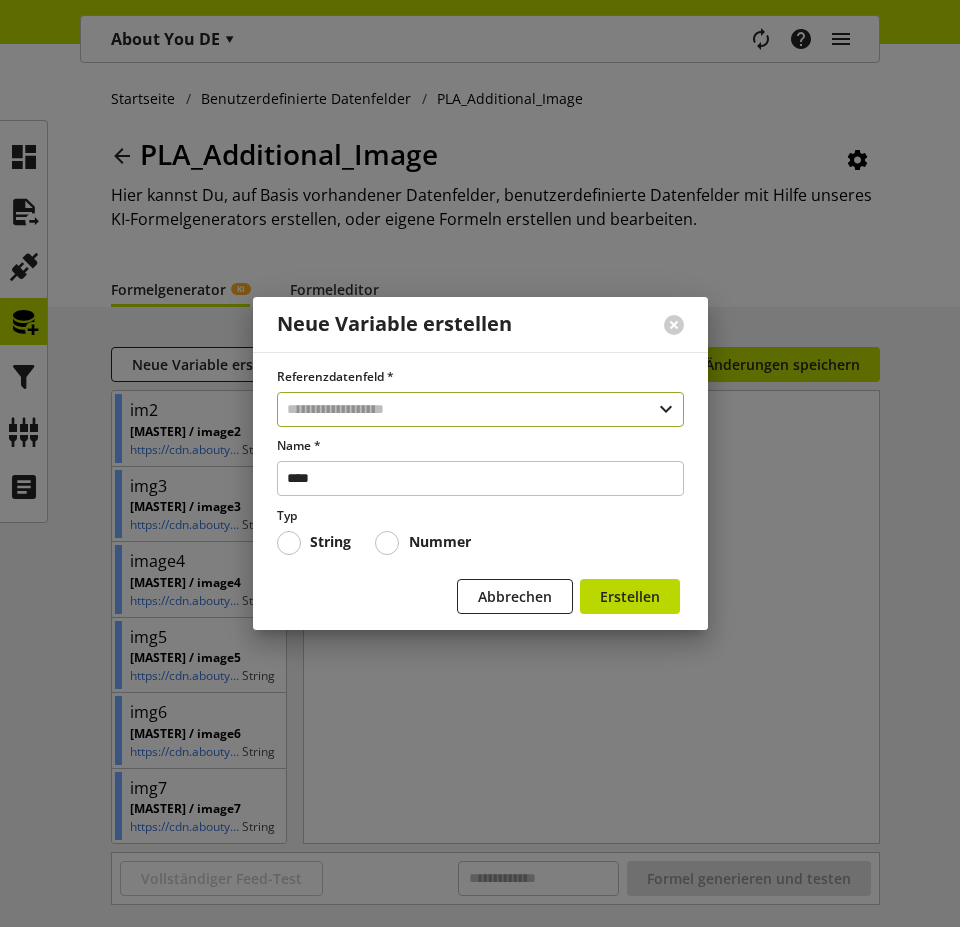 click at bounding box center (480, 409) 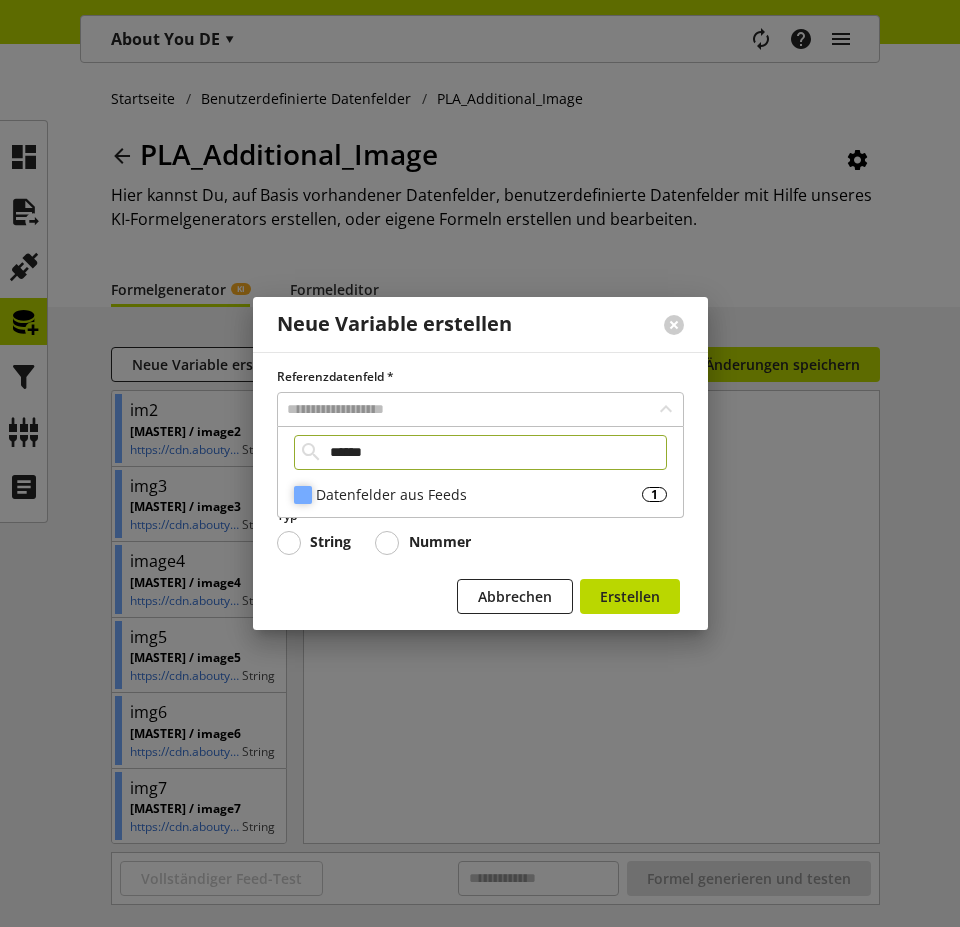type on "******" 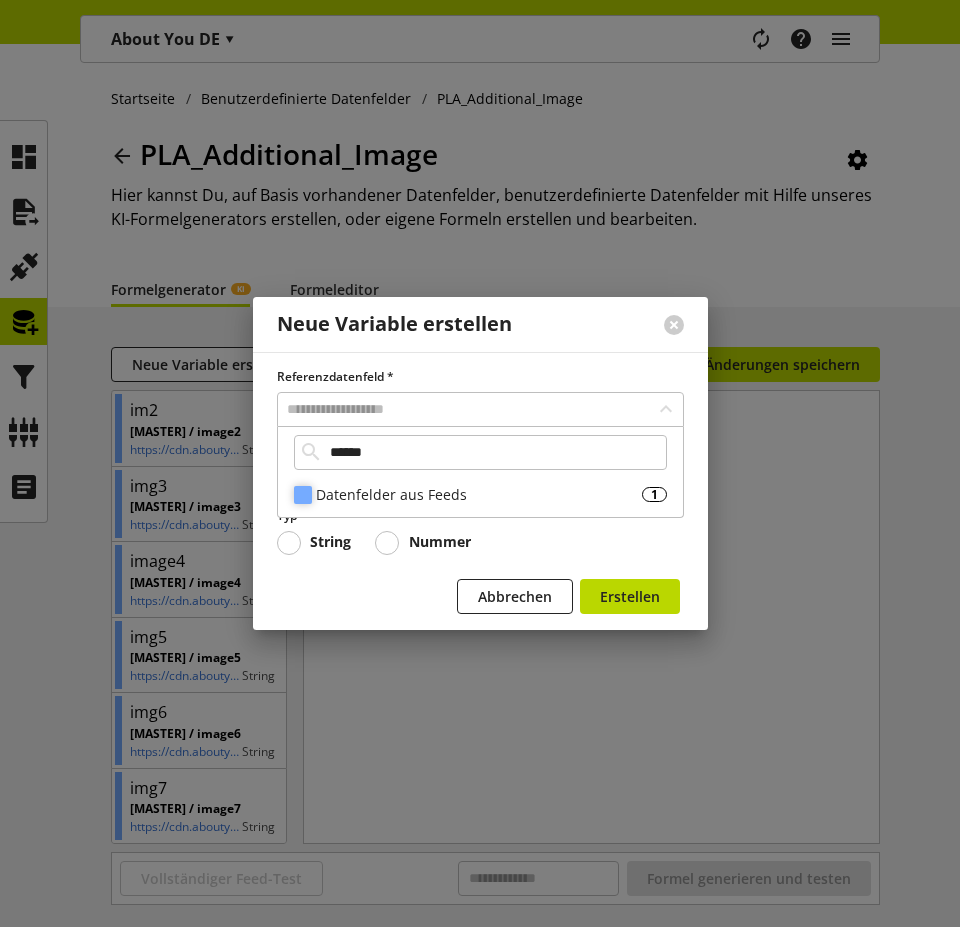 click on "Datenfelder aus Feeds 1" at bounding box center (480, 494) 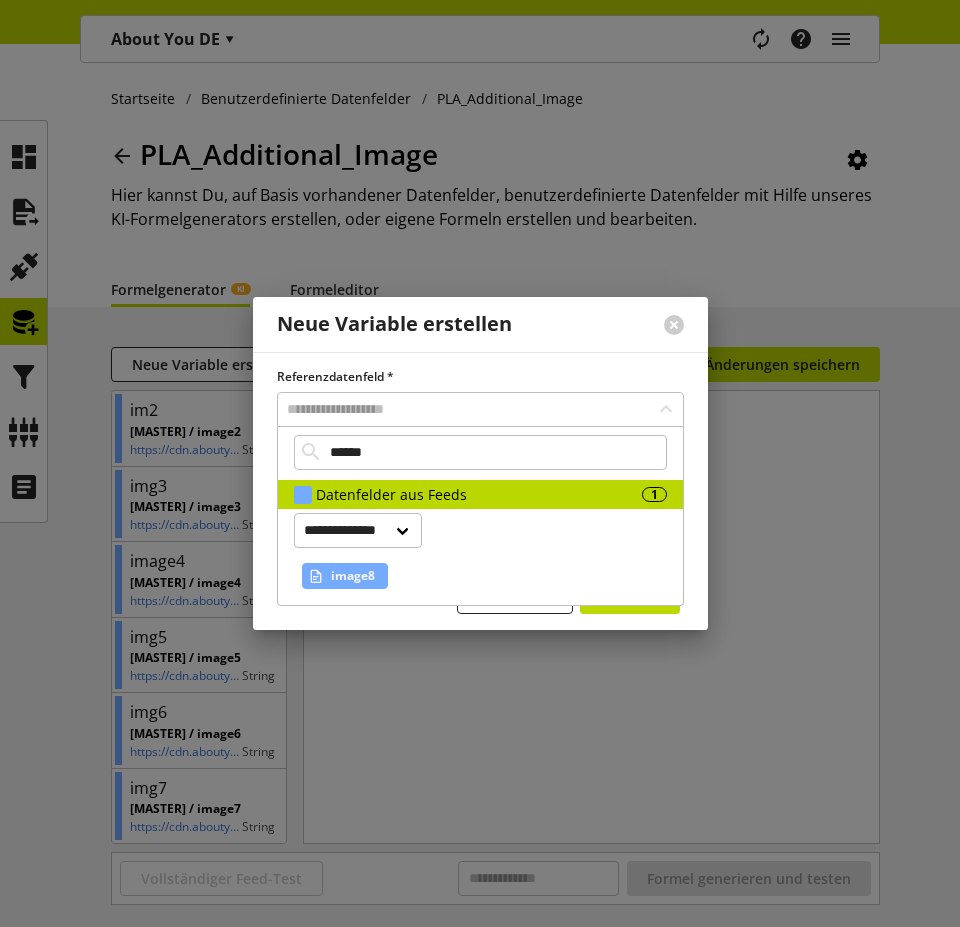 click on "image8" at bounding box center (353, 576) 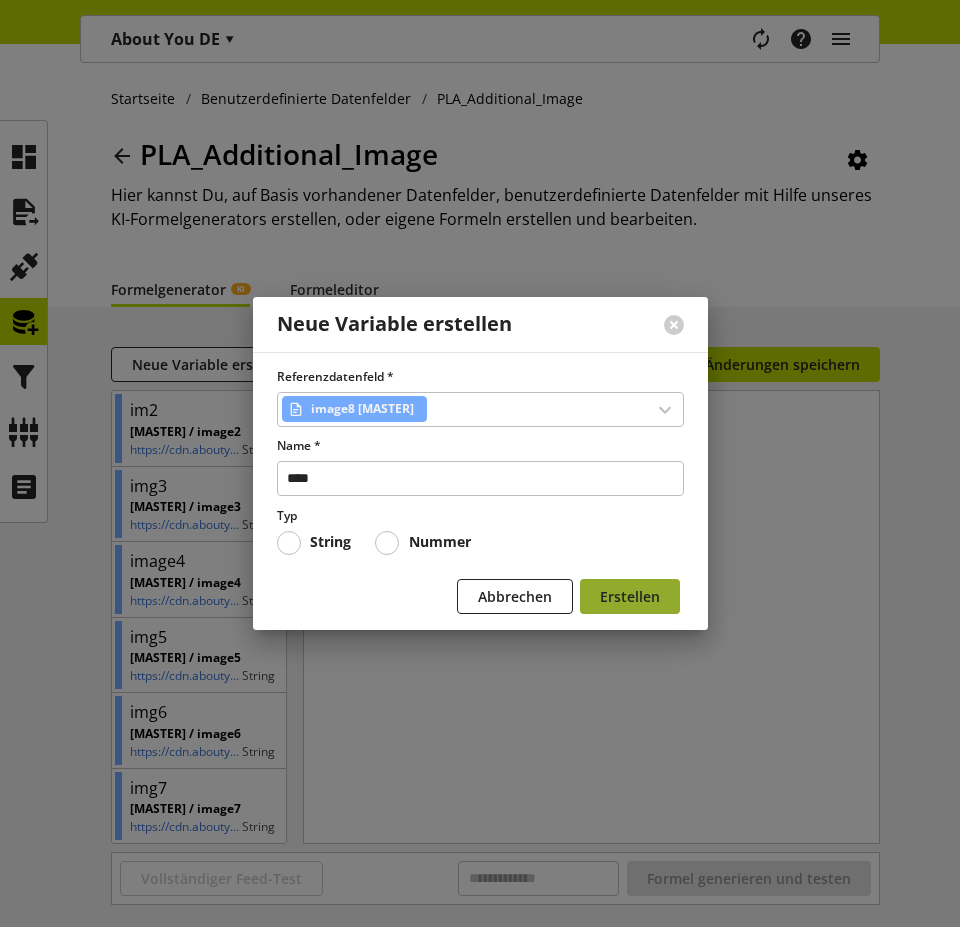 click on "Erstellen" at bounding box center [630, 596] 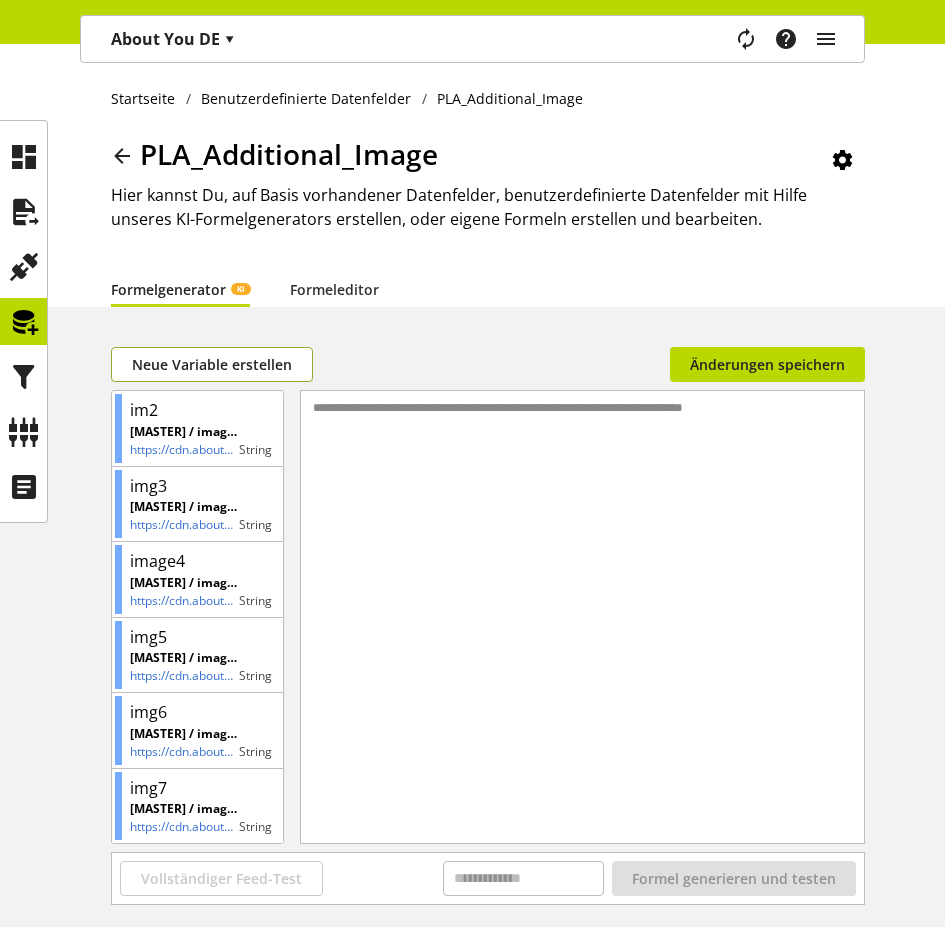 click on "Neue Variable erstellen" at bounding box center (212, 364) 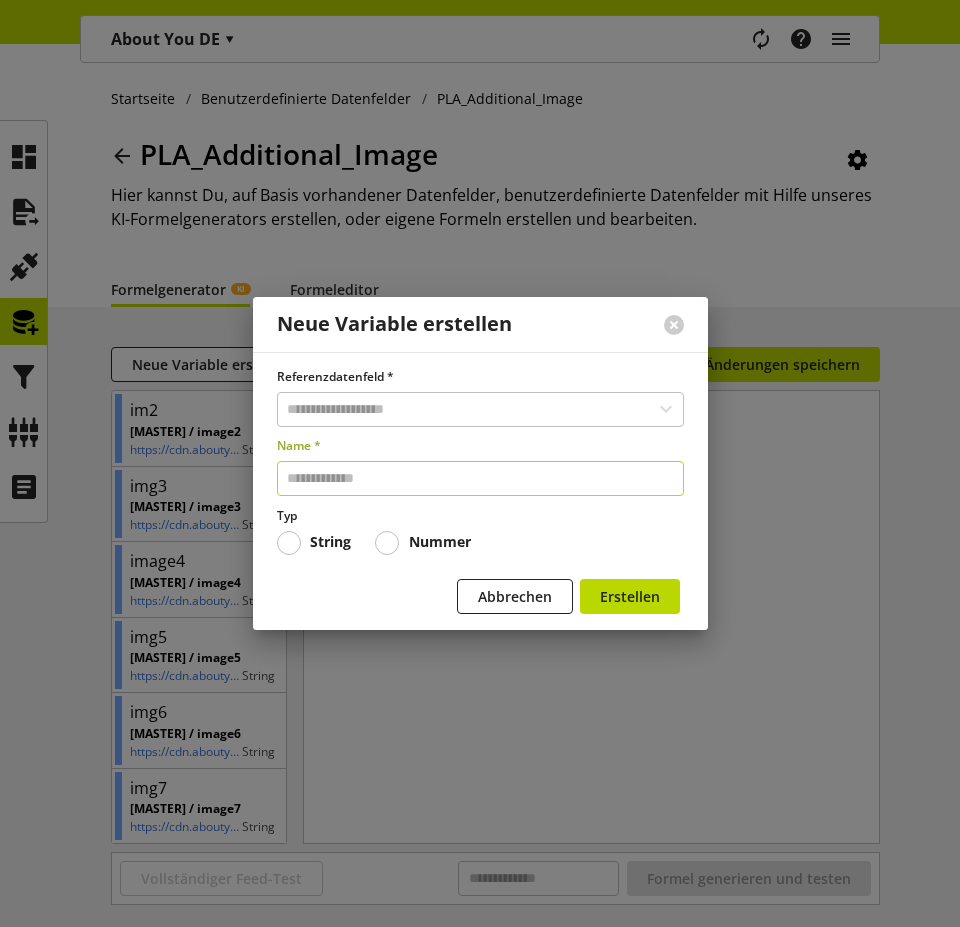 click at bounding box center (480, 478) 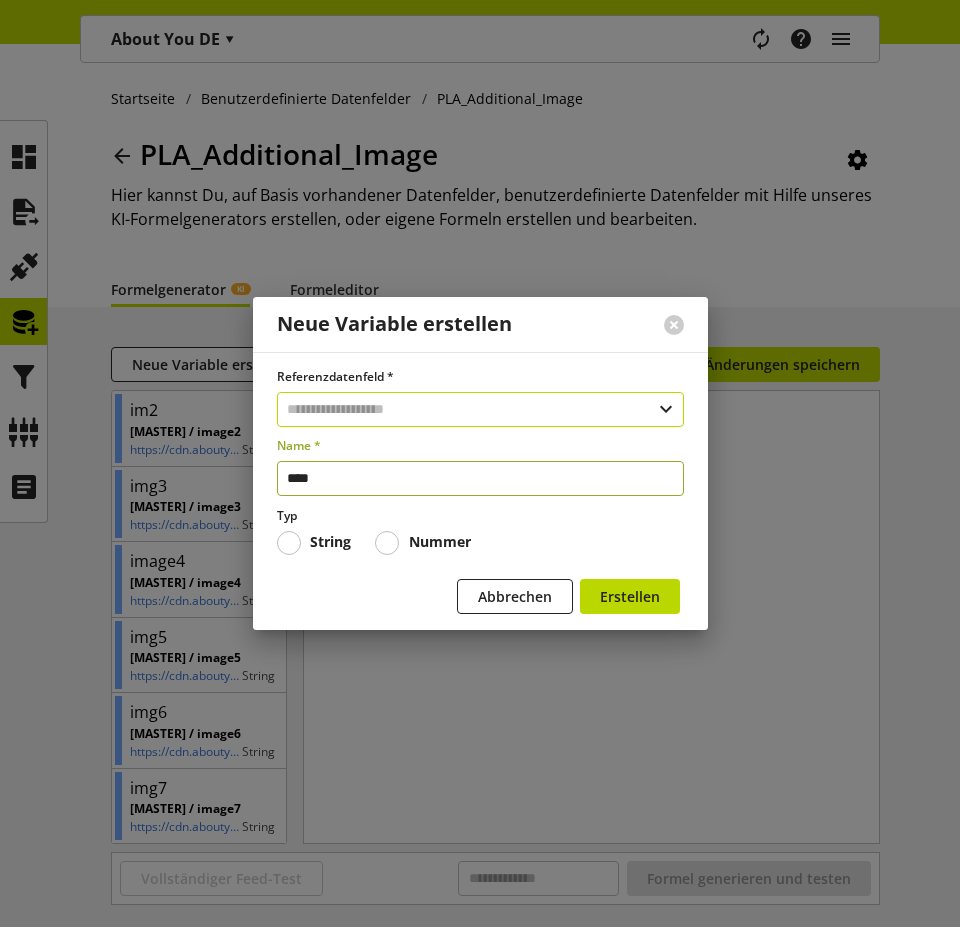 click on "Referenzdatenfeld * Name * **** Typ String Nummer" at bounding box center [480, 461] 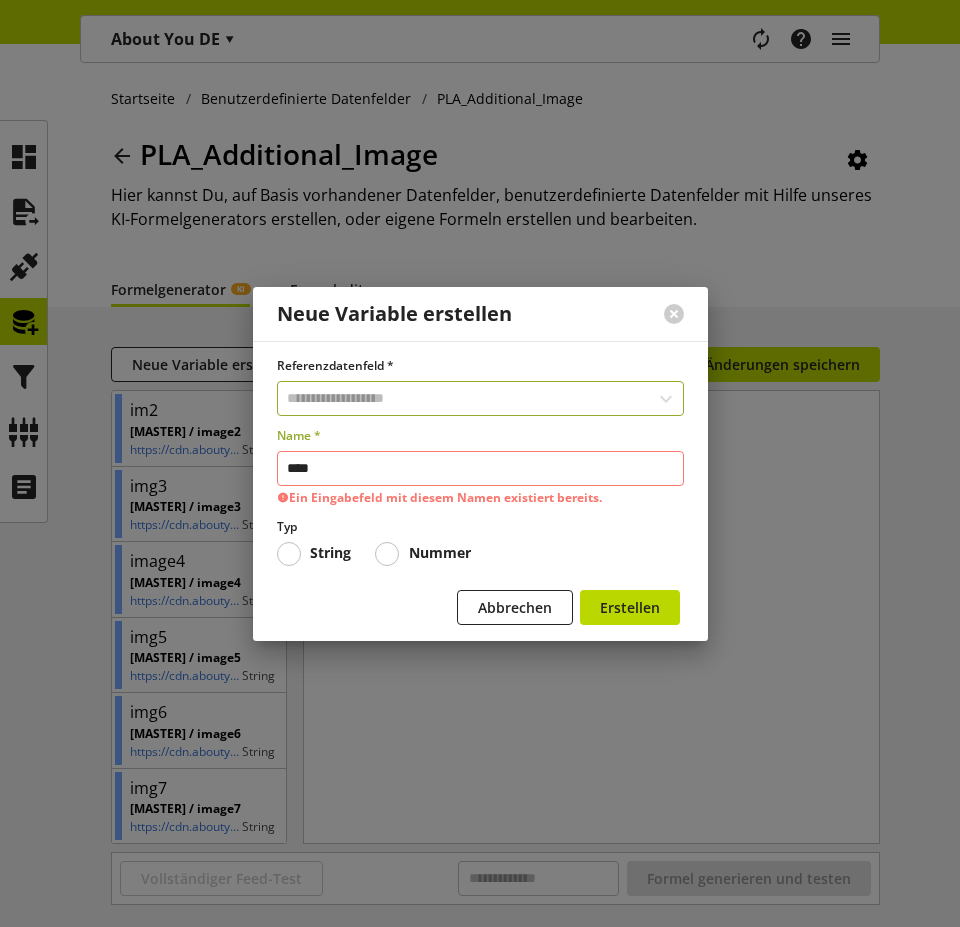 click on "****" at bounding box center [480, 468] 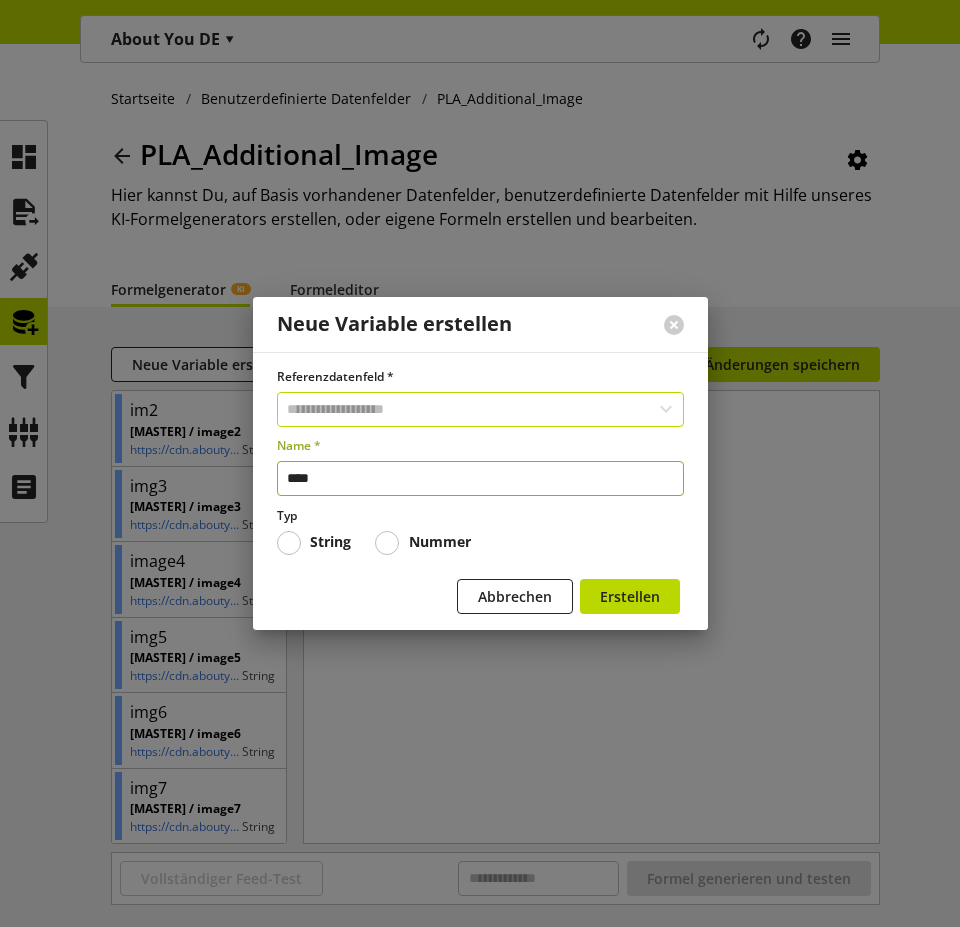 type on "****" 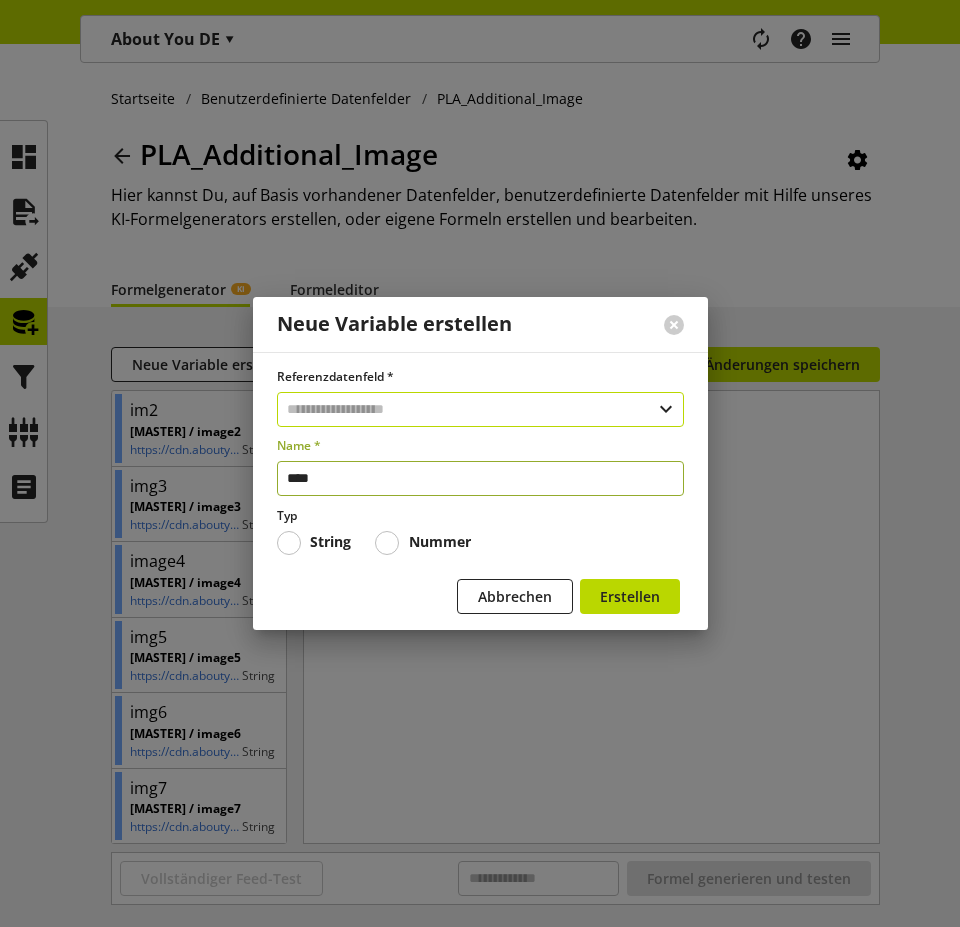 click at bounding box center [480, 409] 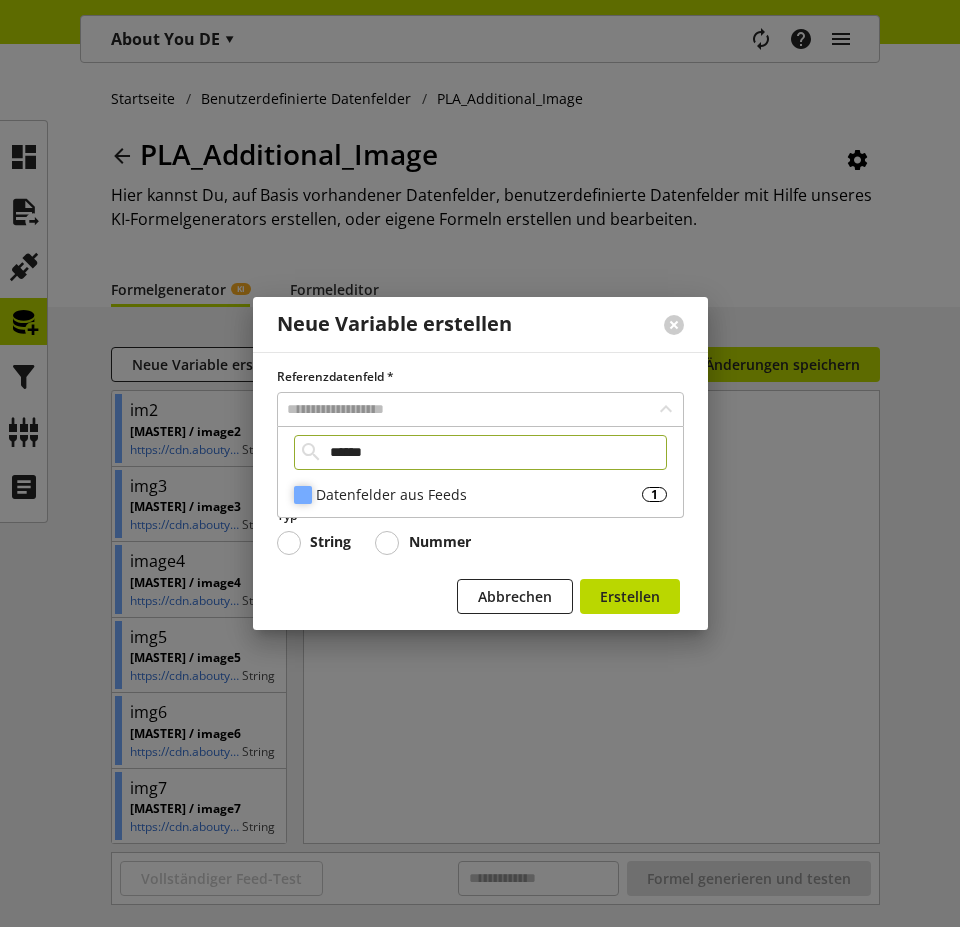 type on "******" 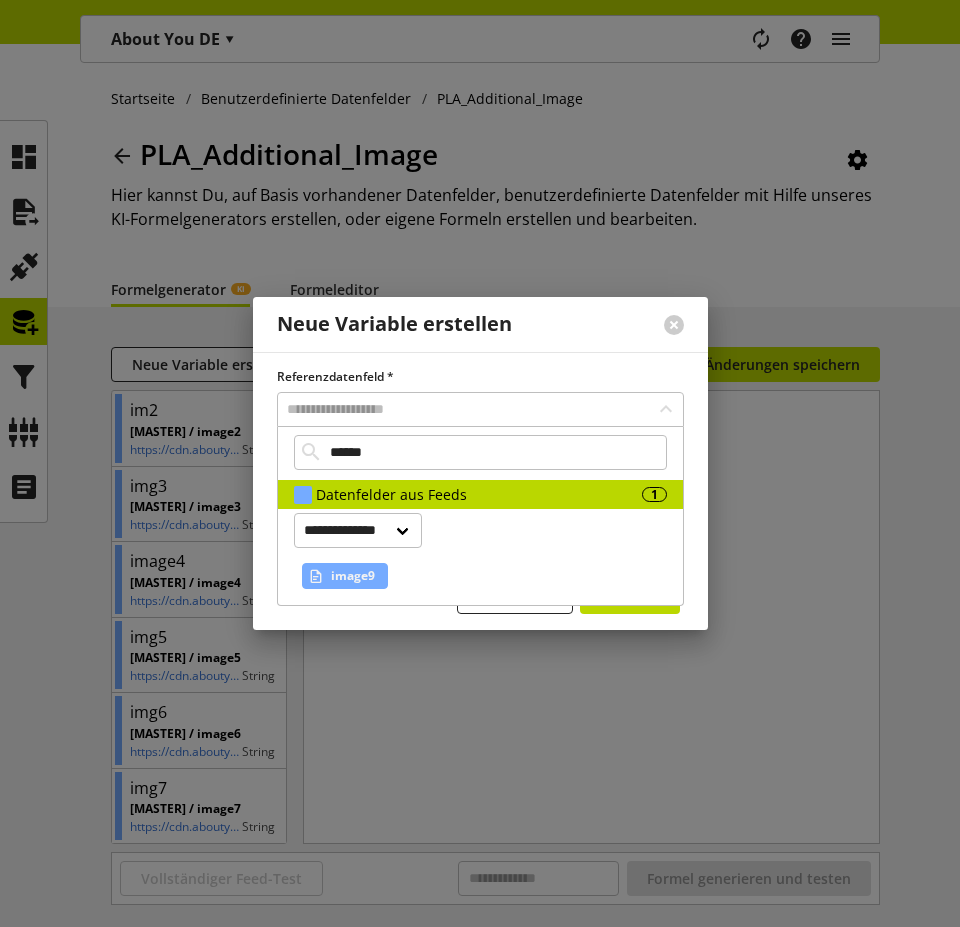 click on "image9" at bounding box center [353, 576] 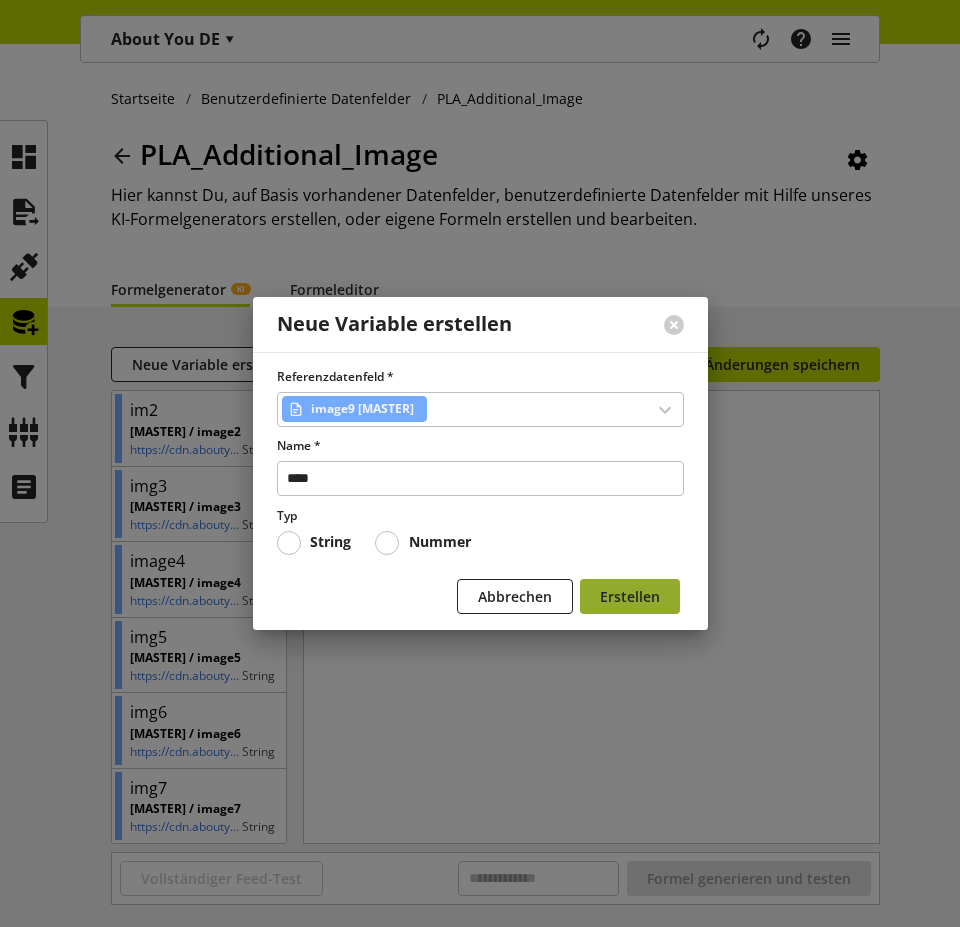 click on "Erstellen" at bounding box center (630, 596) 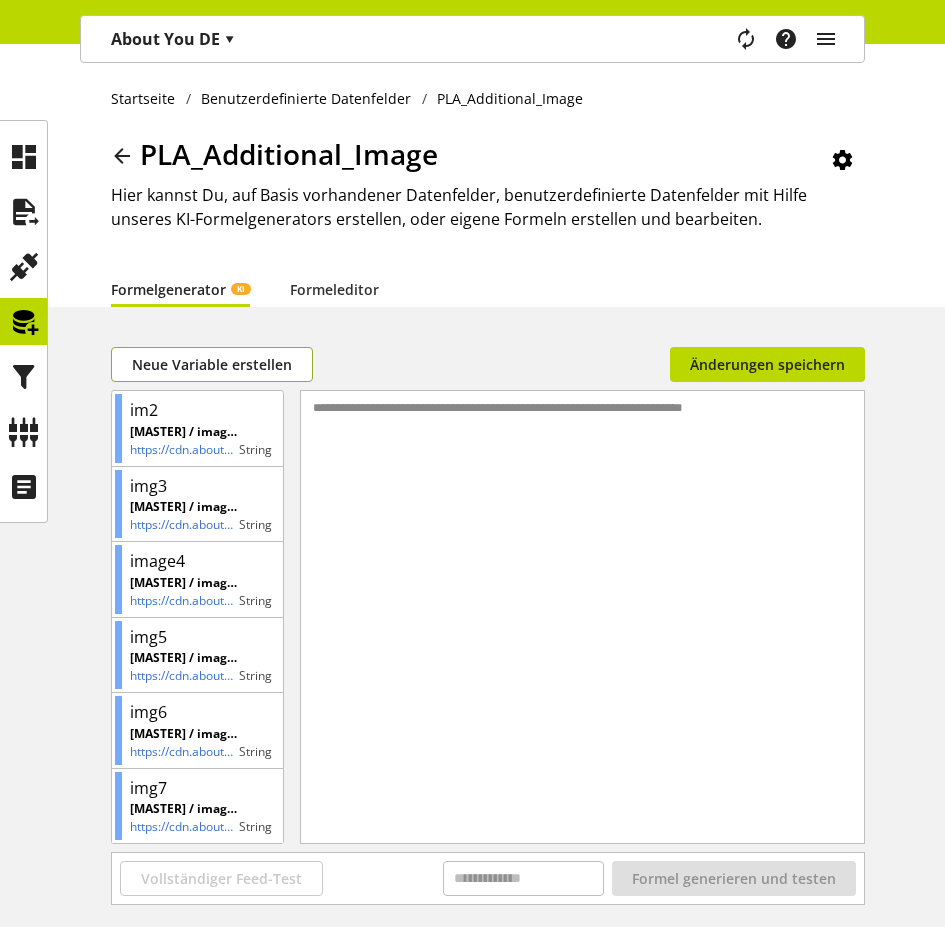 click on "Neue Variable erstellen" at bounding box center [212, 364] 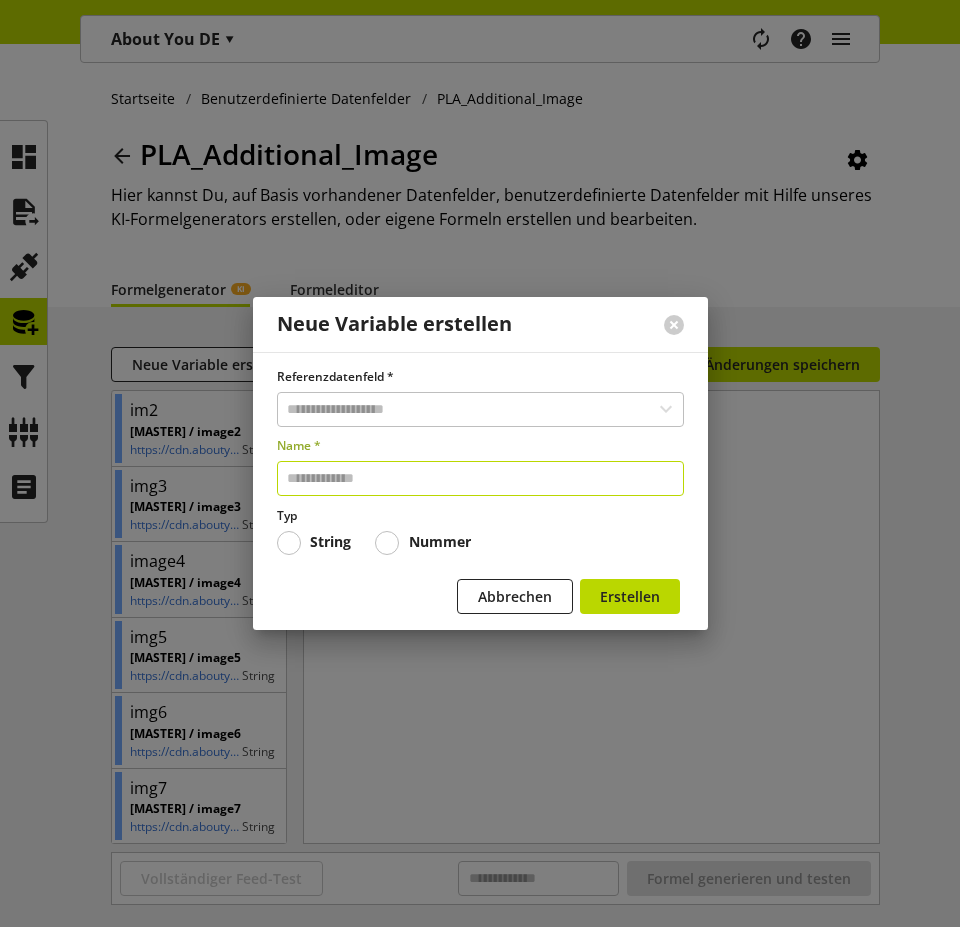 click at bounding box center [480, 478] 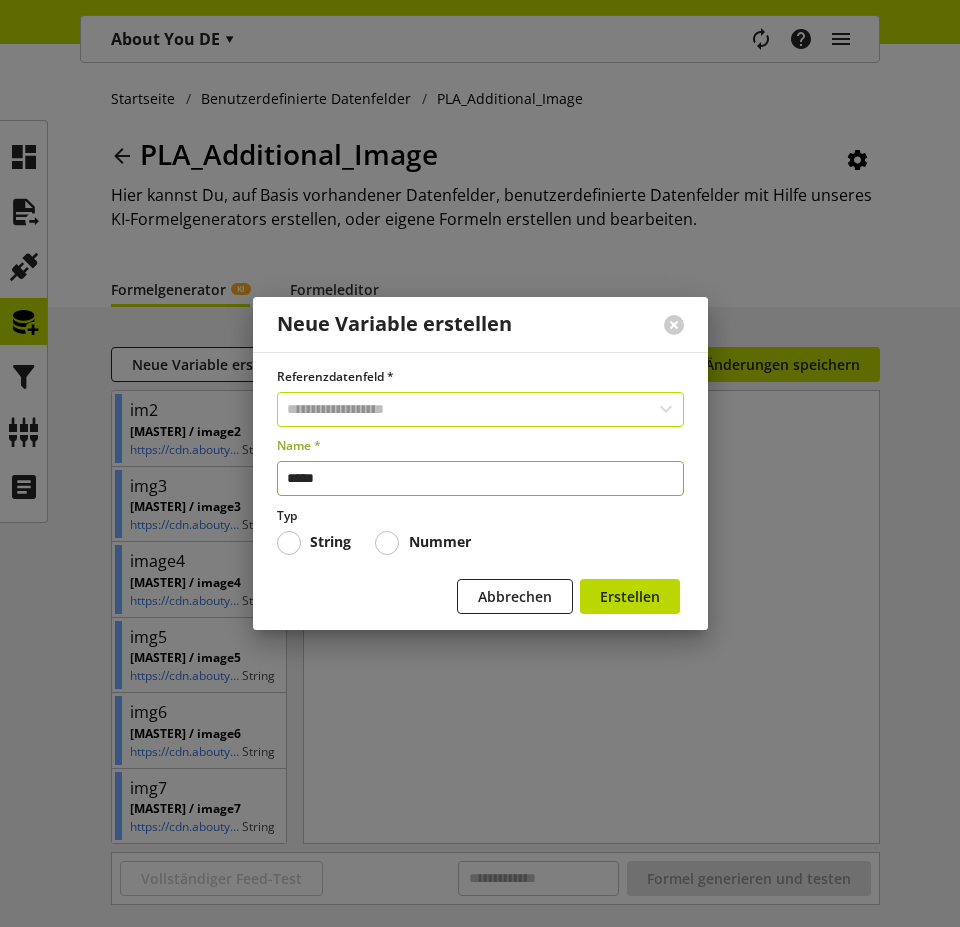 type on "*****" 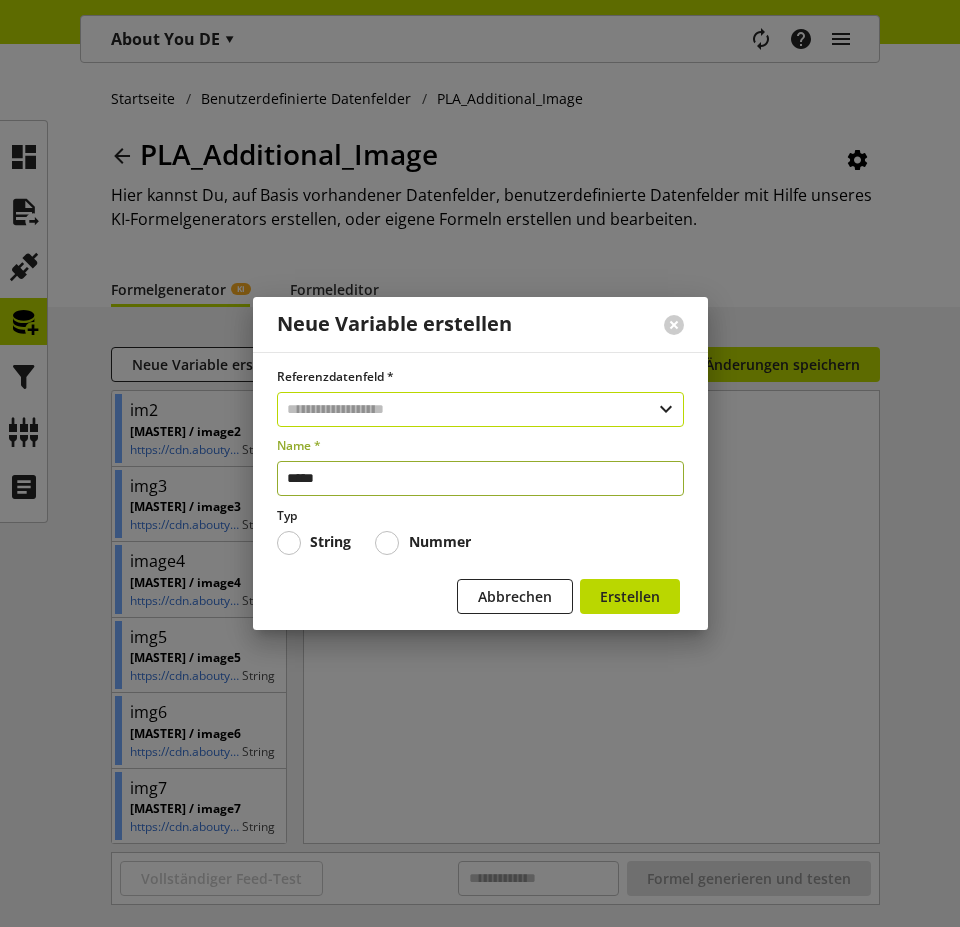 click at bounding box center [480, 409] 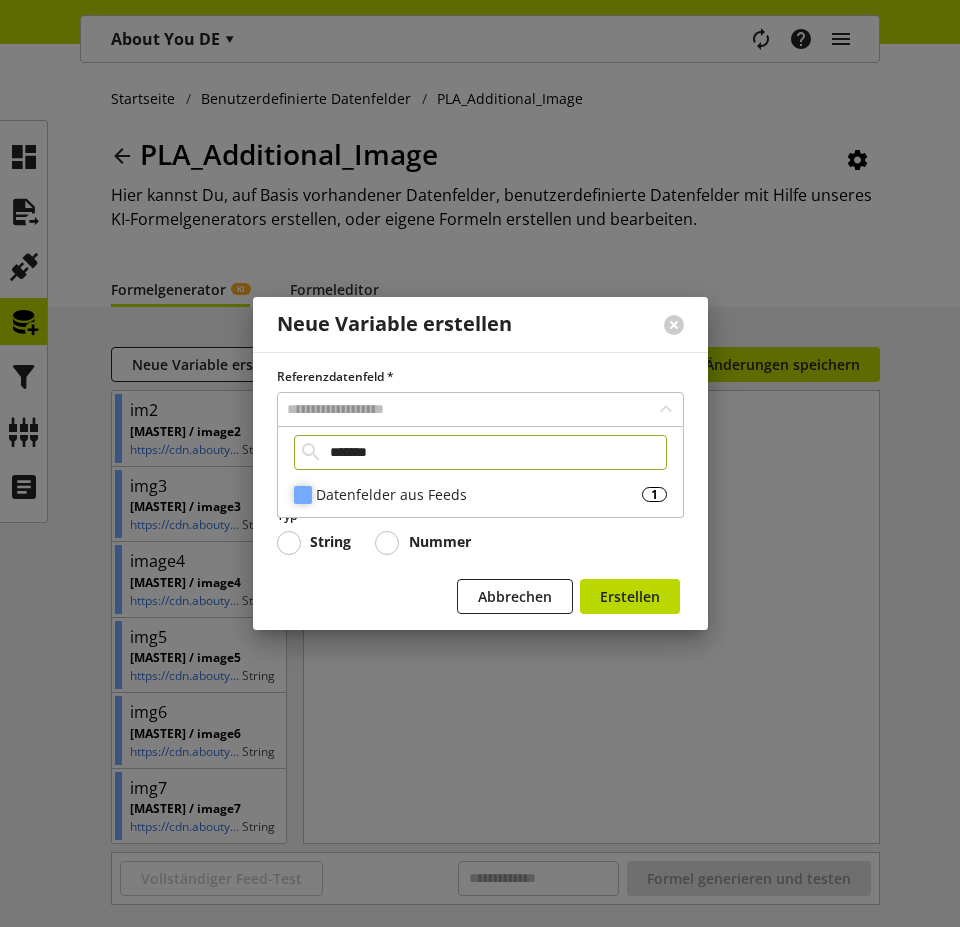 type on "*******" 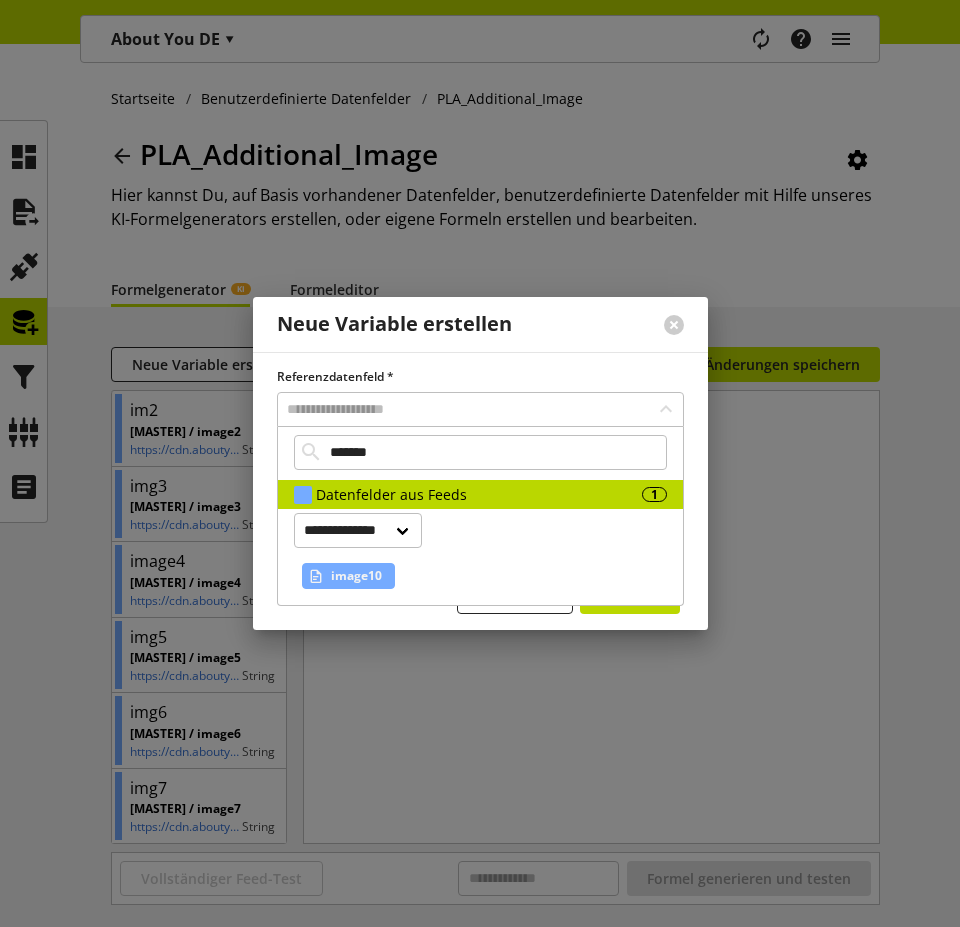 click on "image10" at bounding box center (356, 576) 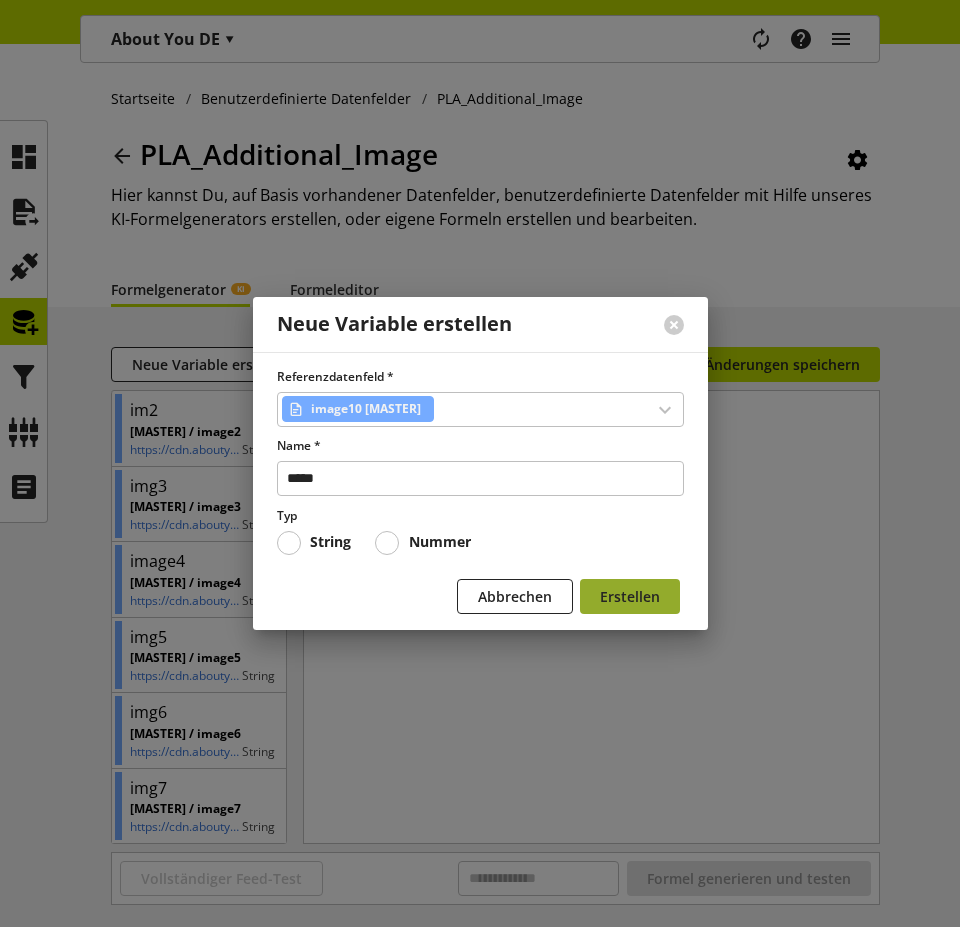 click on "Erstellen" at bounding box center (630, 596) 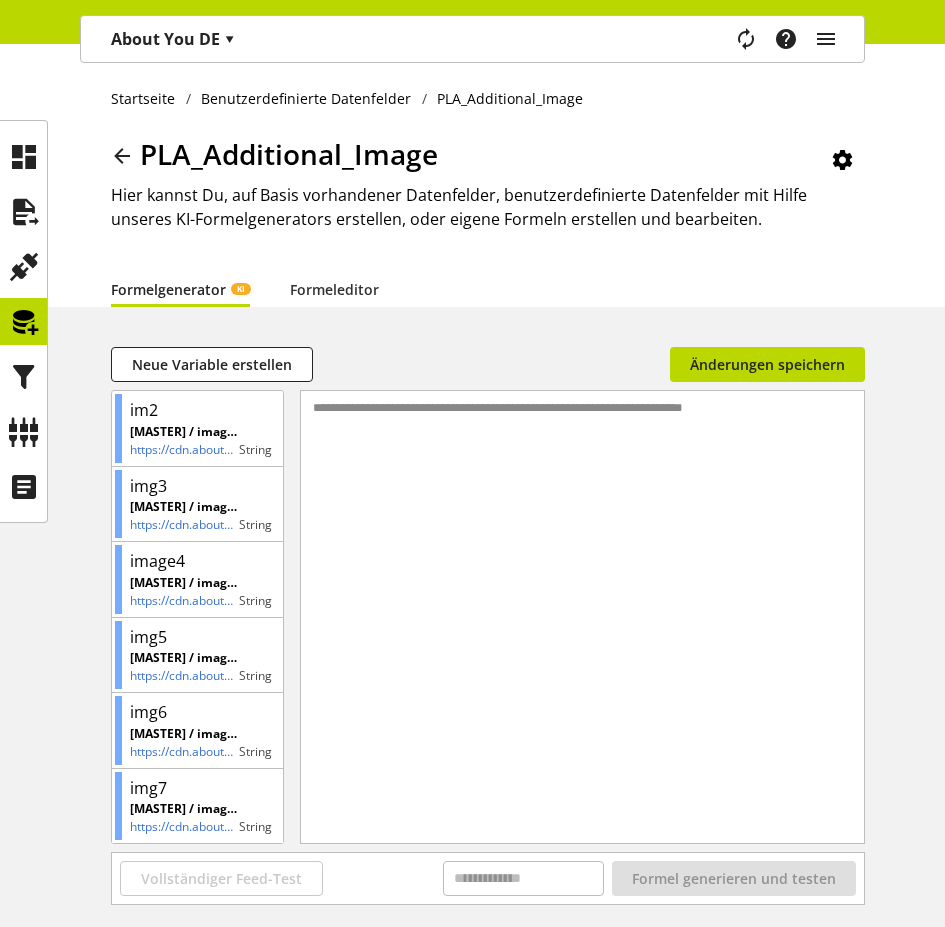 click on "Startseite Benutzerdefinierte Datenfelder PLA_Additional_Image PLA_Additional_Image Hier kannst Du, auf Basis vorhandener Datenfelder, benutzerdefinierte Datenfelder mit Hilfe unseres KI-Formelgenerators erstellen, oder eigene Formeln erstellen und bearbeiten. Formelgenerator KI Formeleditor Neue Variable erstellen Keine Änderung in der Formel oder Datenfelder erkannt Änderungen speichern im2 [MASTER] / image2 https://cdn.aboutyou.de/file/41fe07043f7755340fc03d2abfe44c14?width=2000&height=2000 String img3 [MASTER] / image3 https://cdn.aboutyou.de/file/ae99278f974b9b9f4a88eec3e36bcf0e?width=2000&height=2000 String image4 [MASTER] / image4 https://cdn.aboutyou.de/file/ae149ca9a8be0cc5f1c8c5fcf54b1388?width=2000&height=2000 String img5 [MASTER] / image5 https://cdn.aboutyou.de/file/images/06e696a210fa0094a71b15bbf5e1877b.jpg?width=2000&height=2000 String img6 [MASTER] / image6 https://cdn.aboutyou.de/file/images/350e9dc235744c7683a2717ffcd48086.jpg?width=2000&height=2000 String img7 [MASTER] / image7 String -" at bounding box center (472, 532) 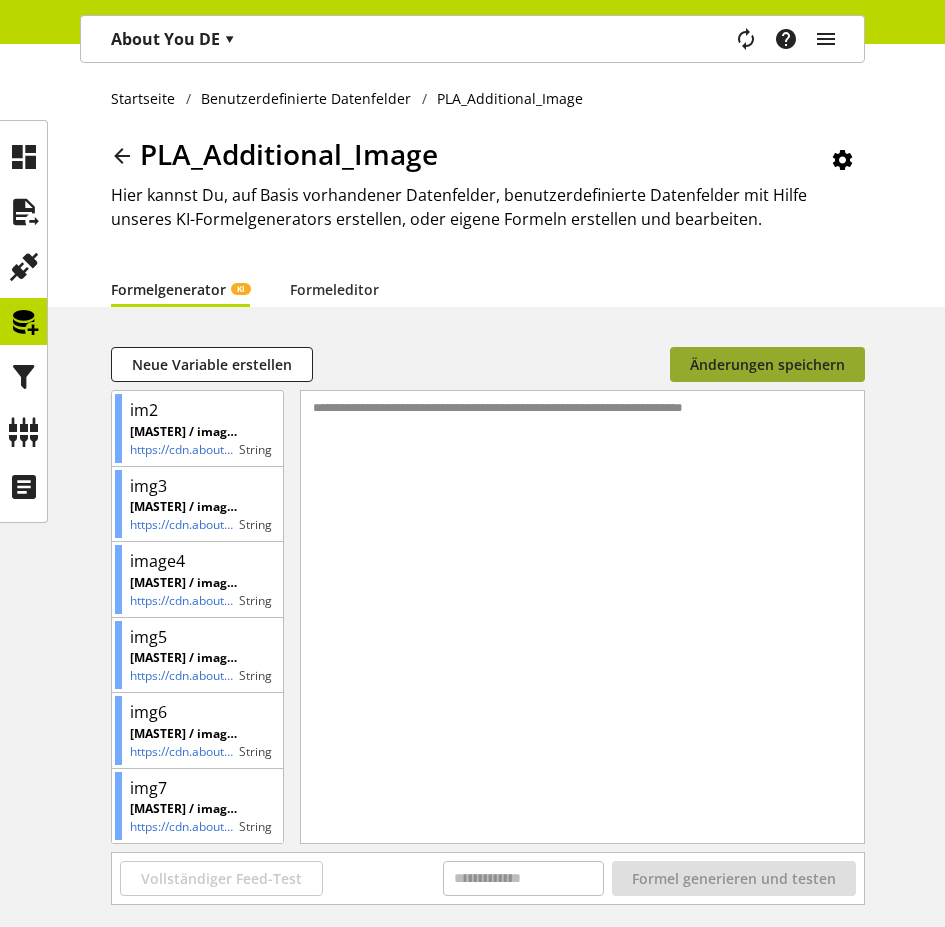 click on "Änderungen speichern" at bounding box center (767, 364) 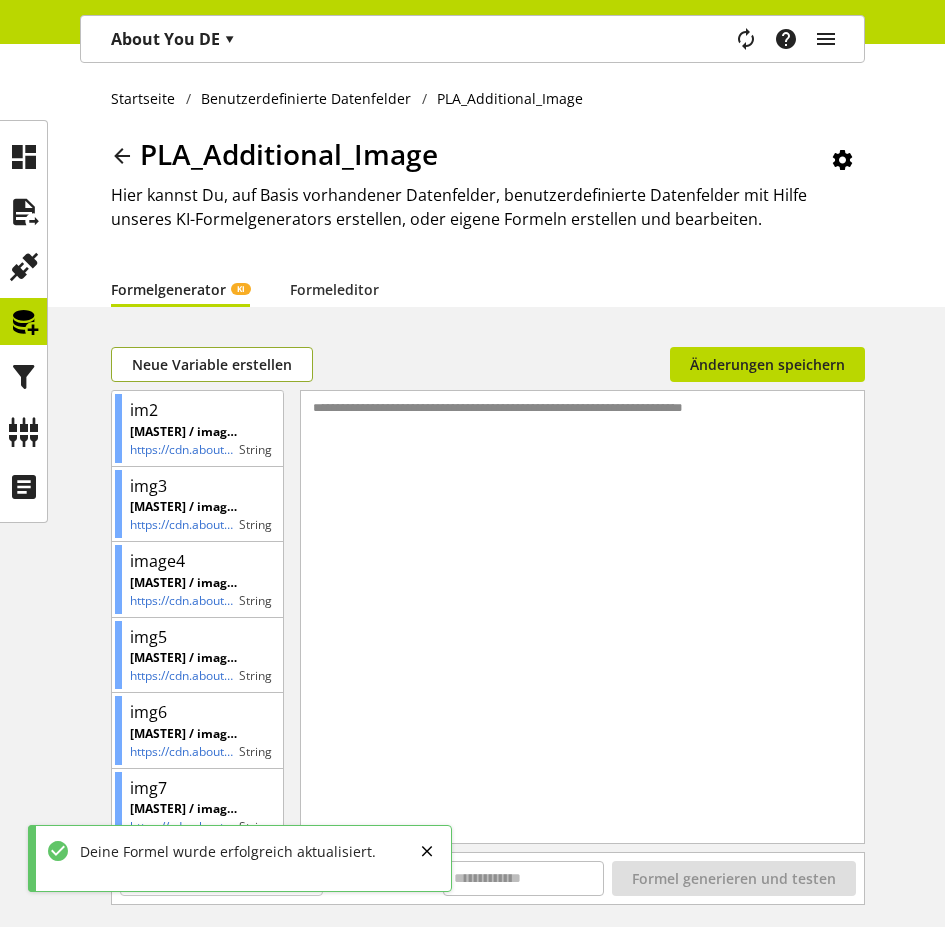 click on "Neue Variable erstellen" at bounding box center [212, 364] 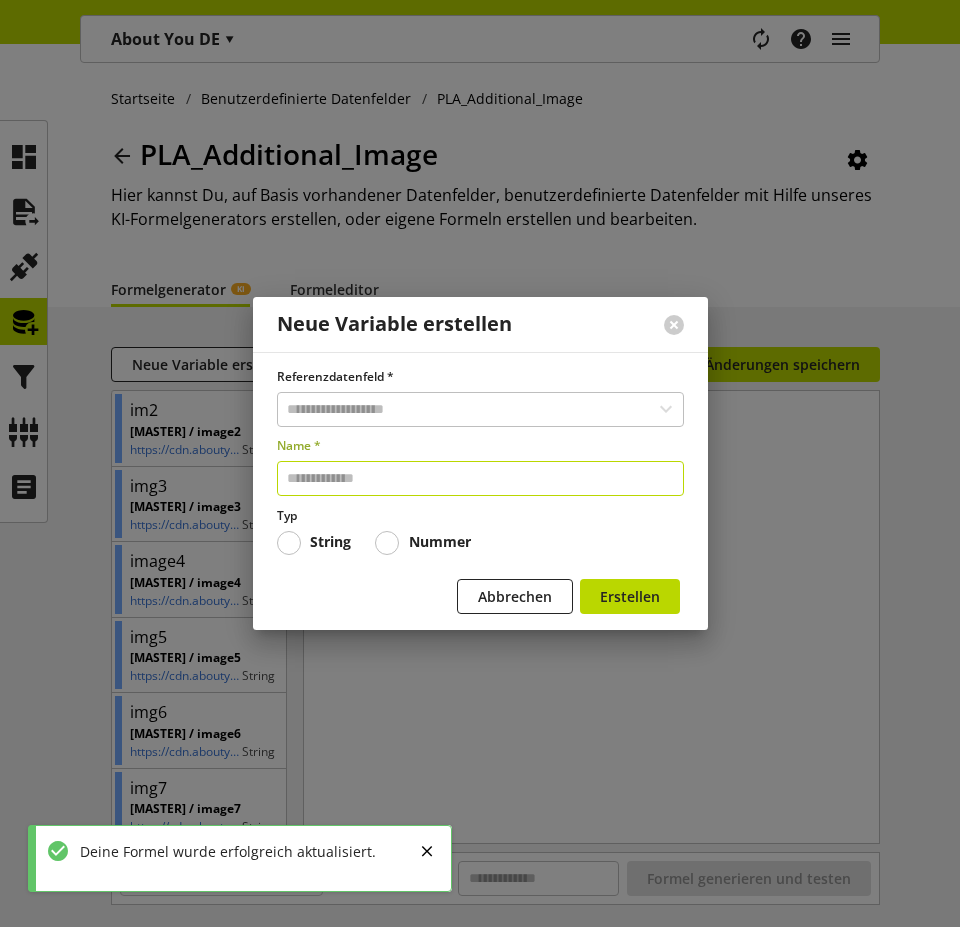 click at bounding box center [480, 478] 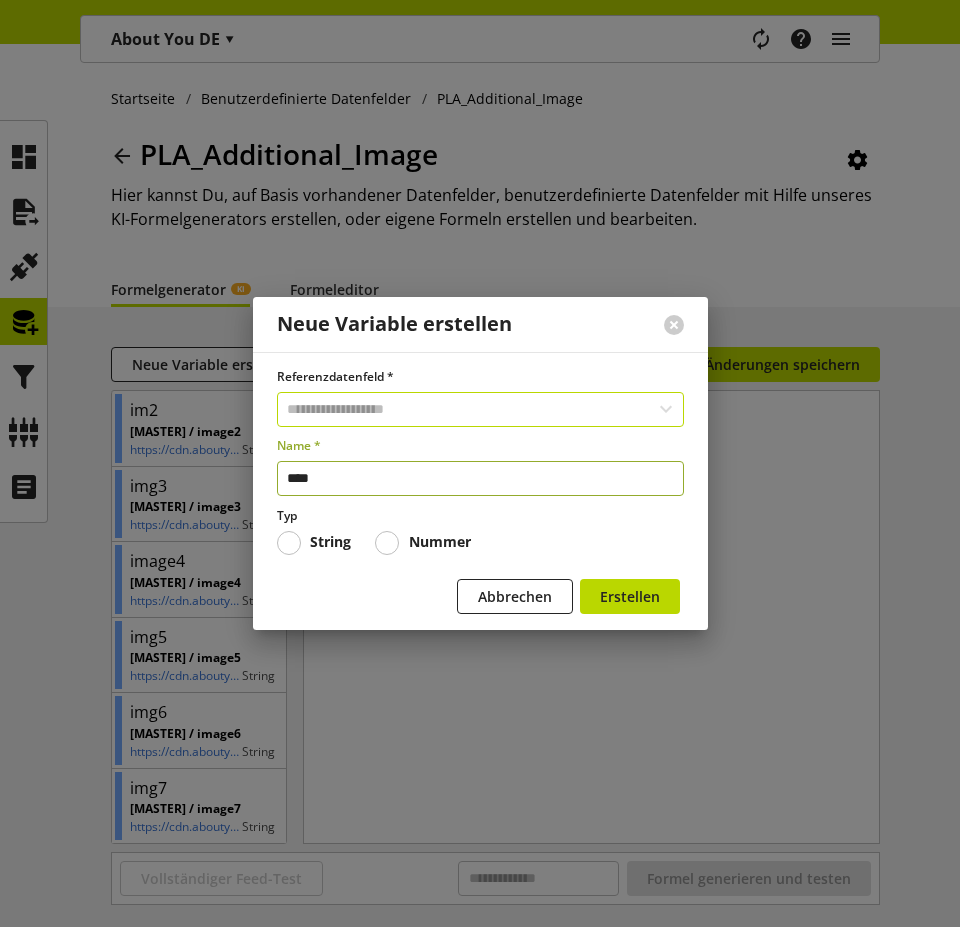 type on "****" 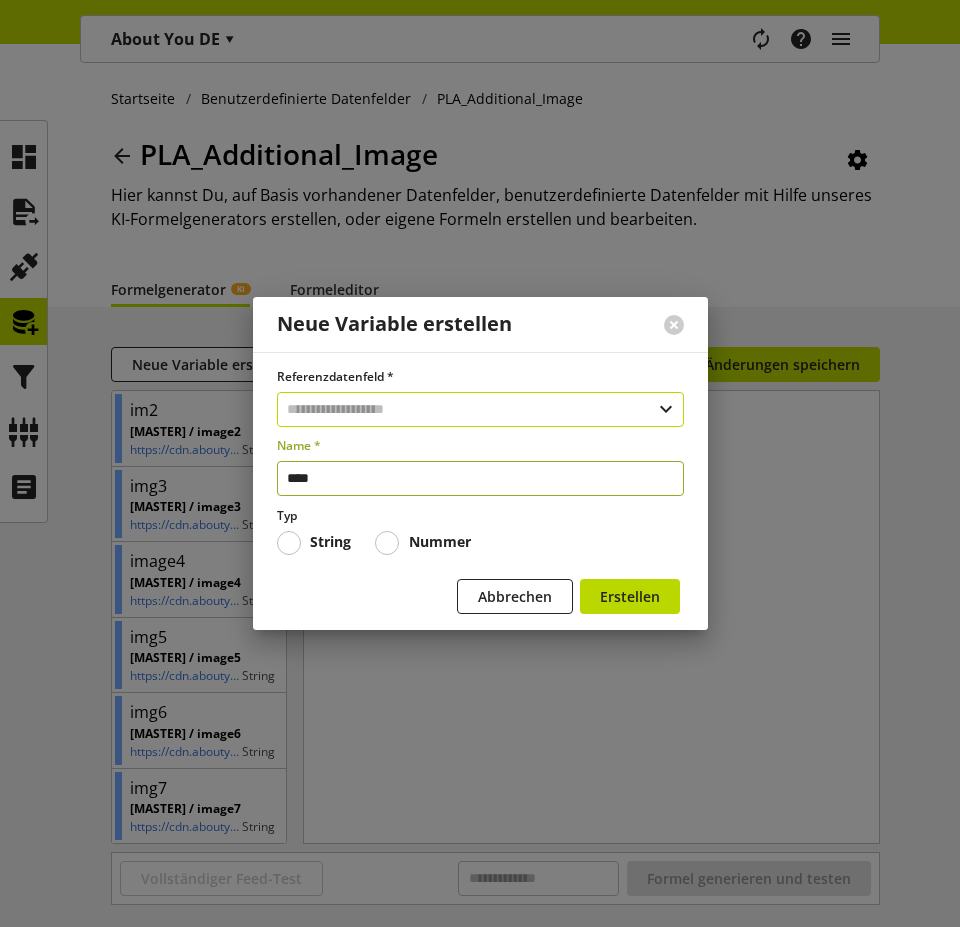 click at bounding box center [480, 409] 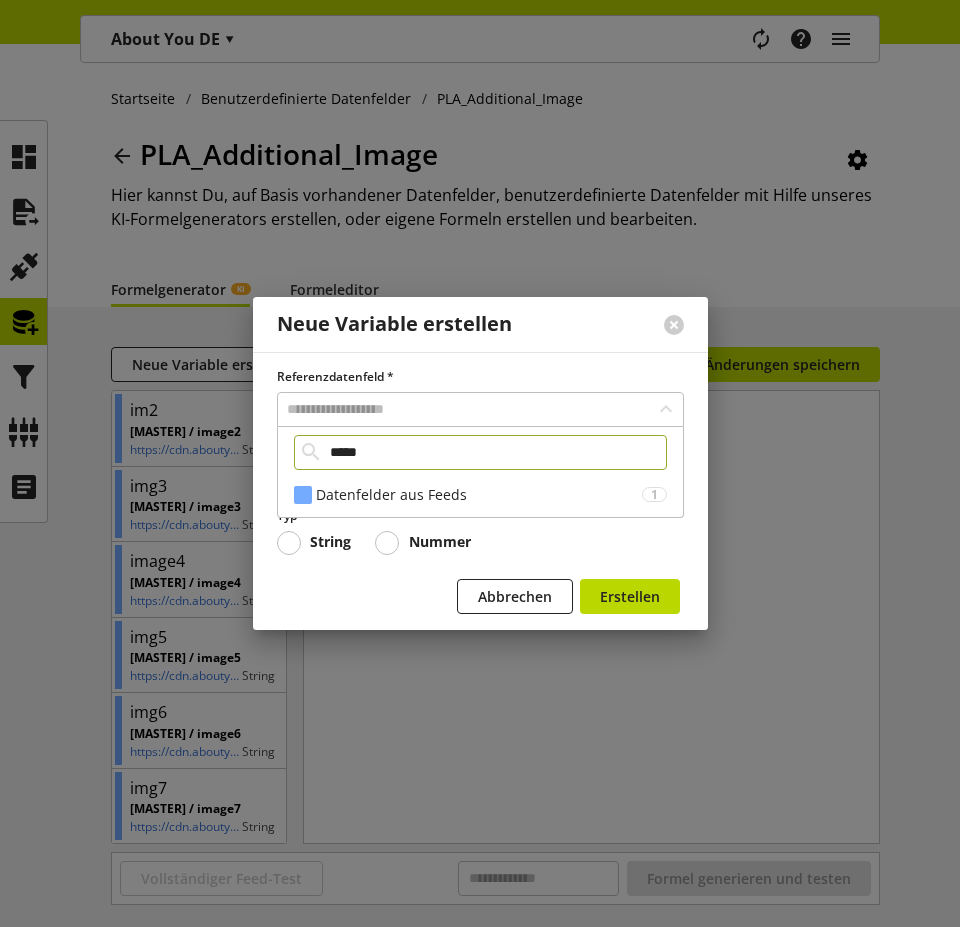 type on "*****" 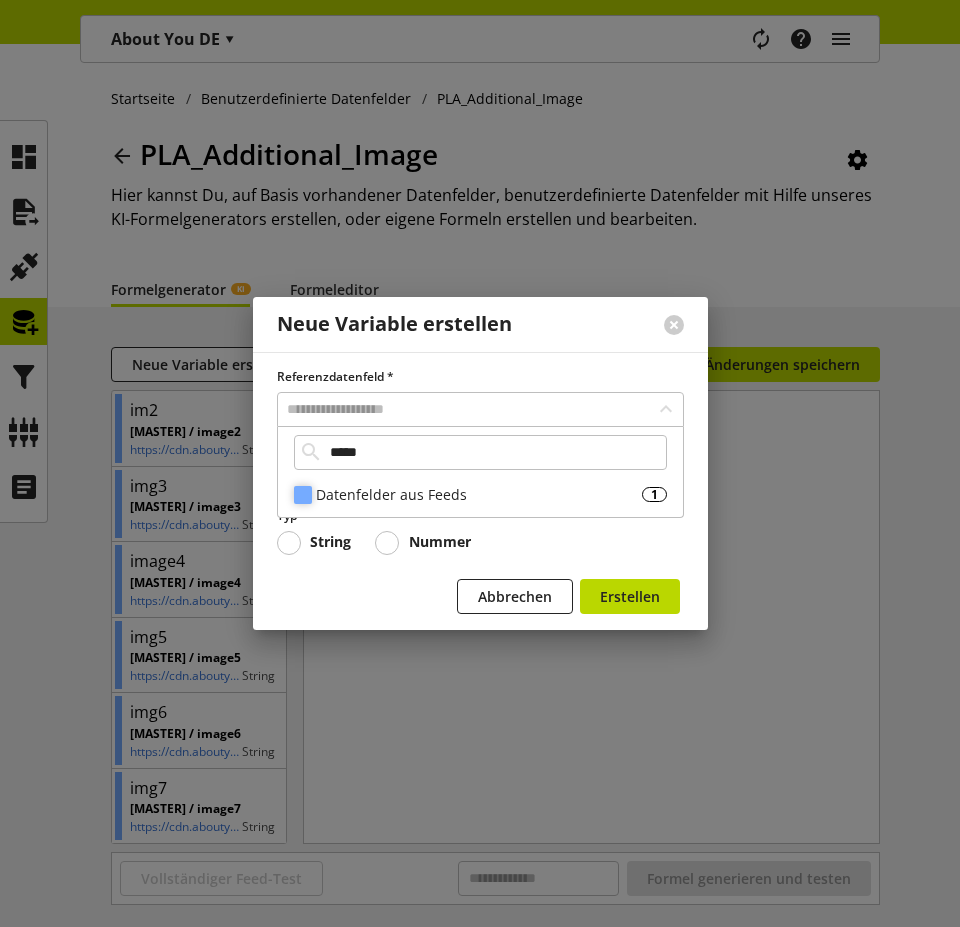 click on "Datenfelder aus Feeds" at bounding box center [479, 494] 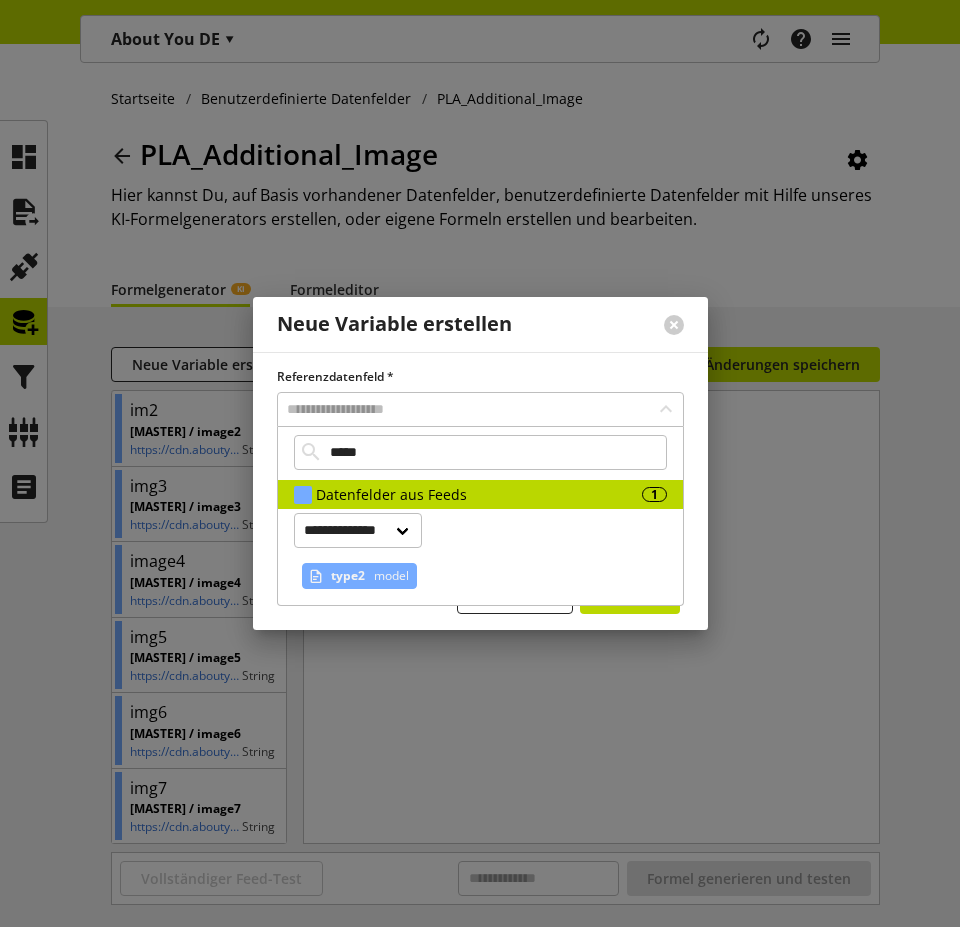 click on "model" at bounding box center [389, 576] 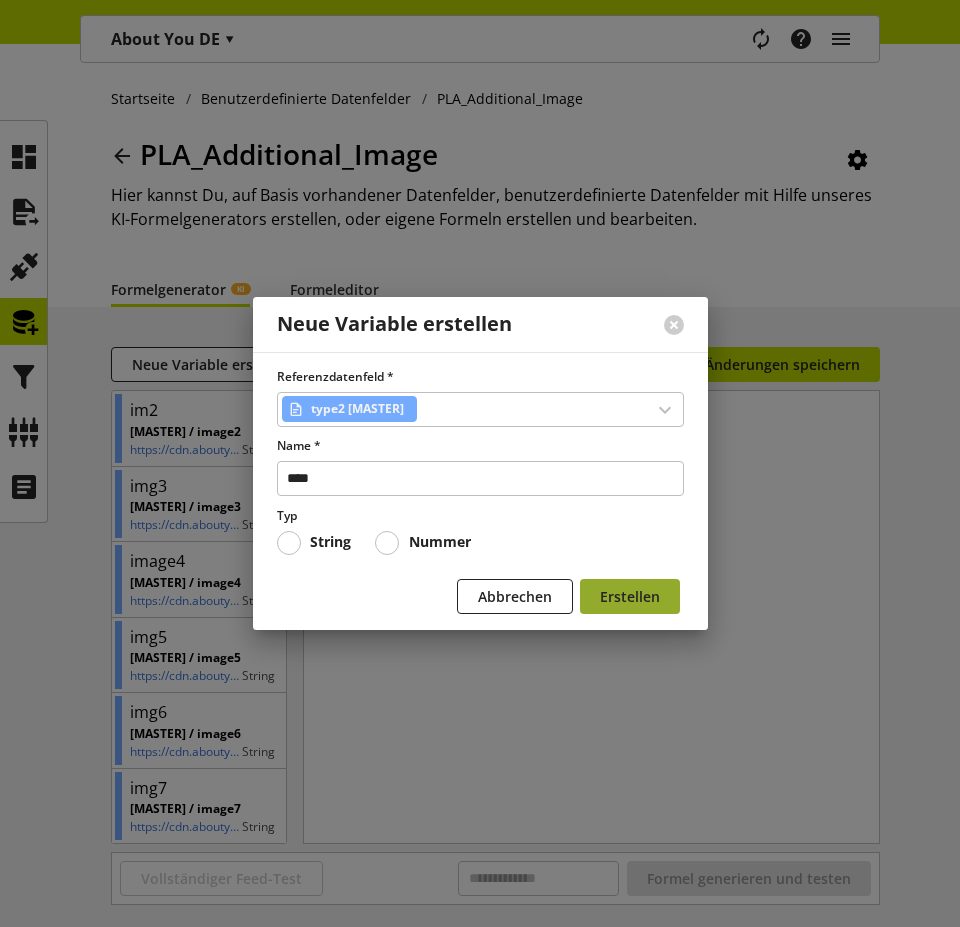 click on "Erstellen" at bounding box center (630, 596) 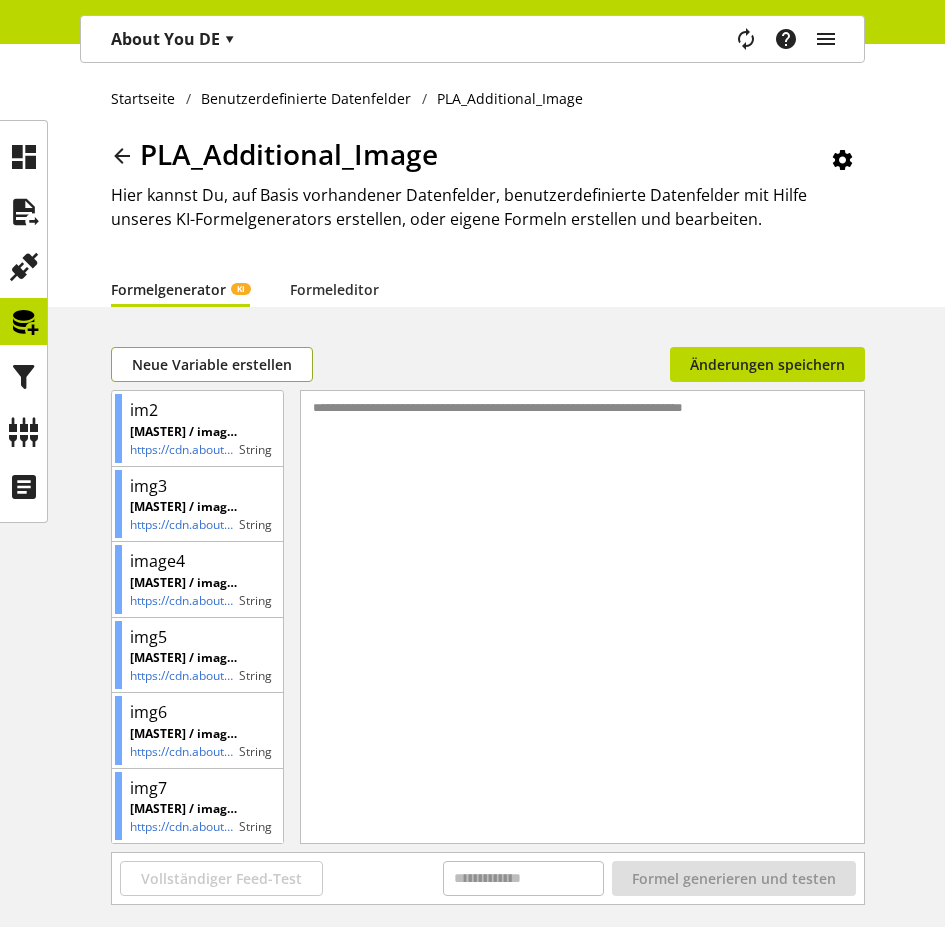 click on "Neue Variable erstellen" at bounding box center (212, 364) 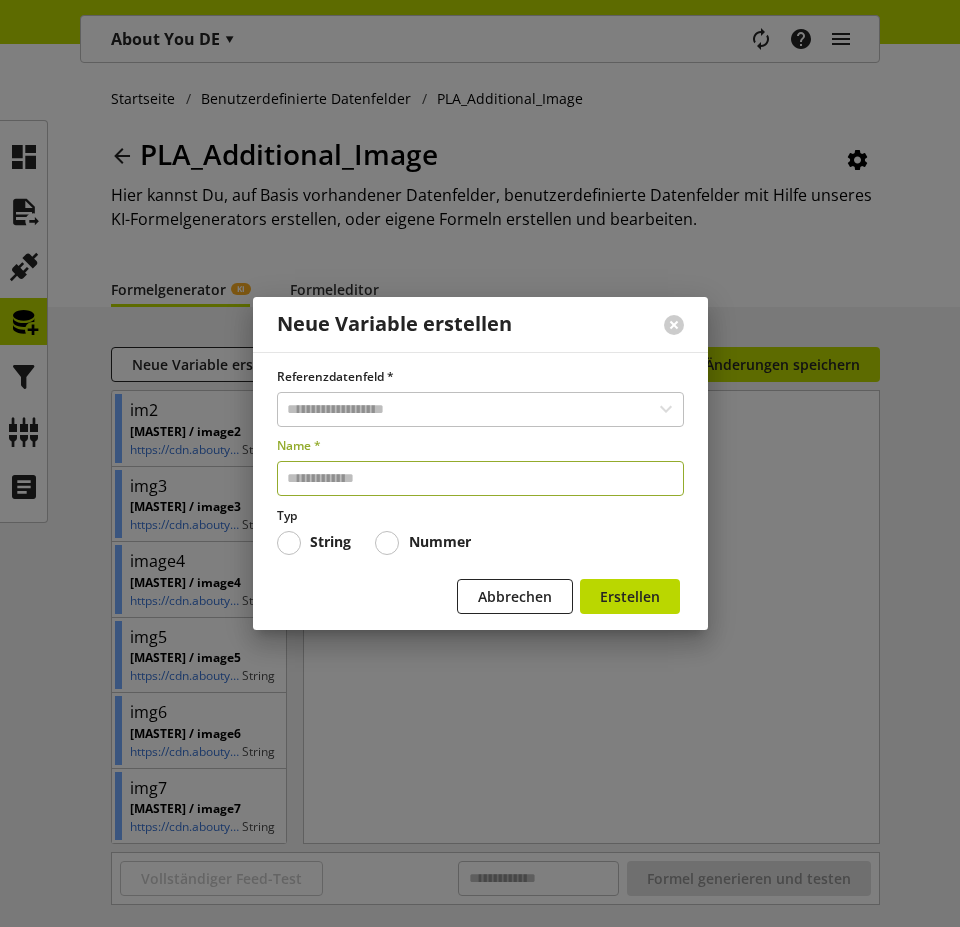 click at bounding box center [480, 478] 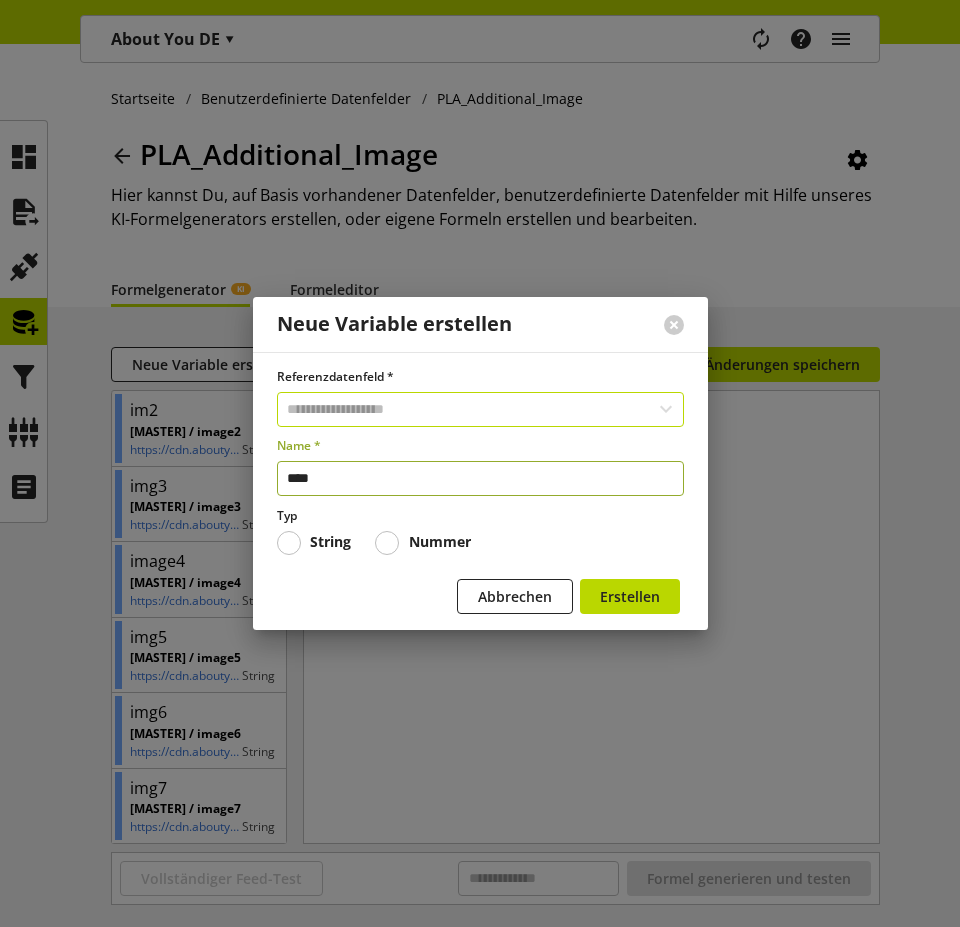 type on "****" 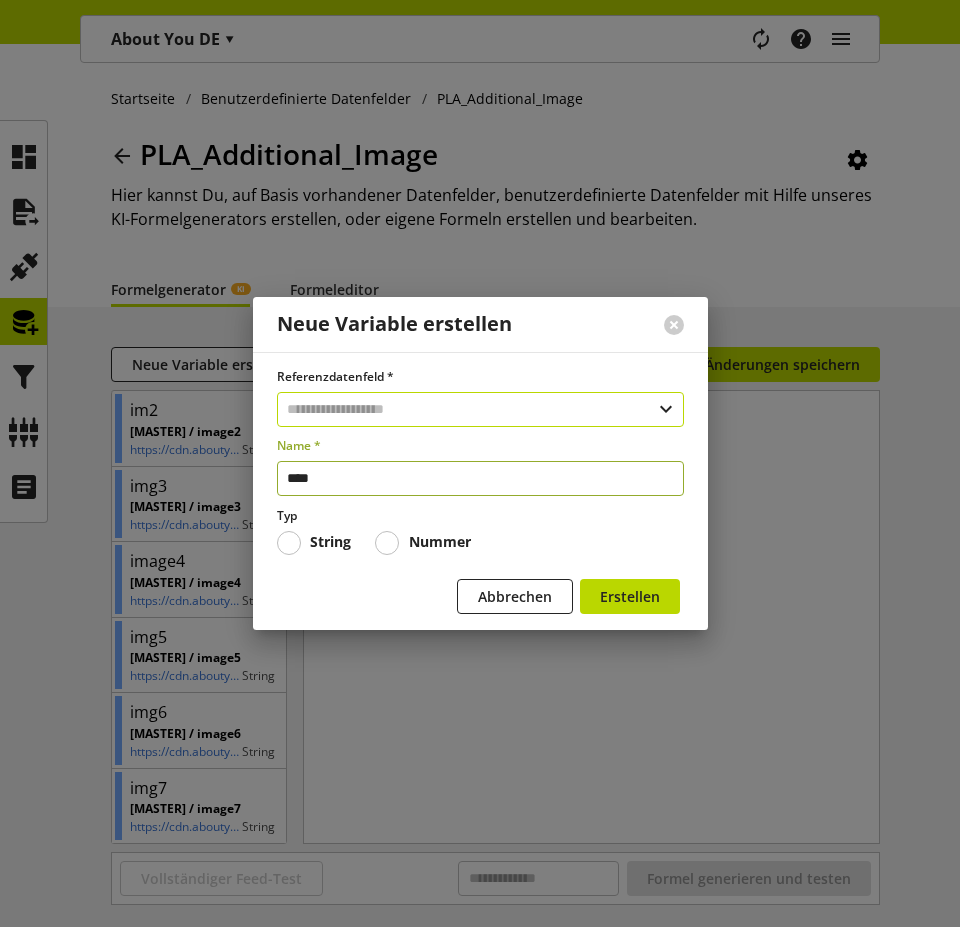 click at bounding box center (480, 409) 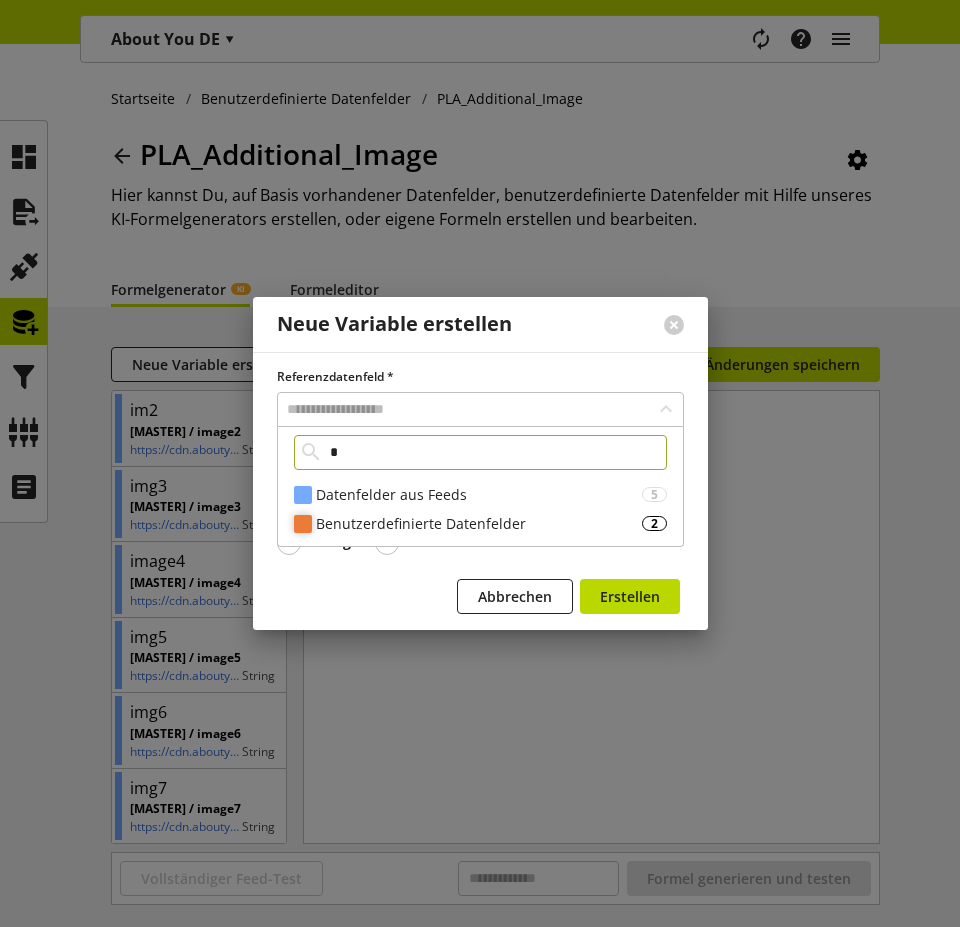 type on "*" 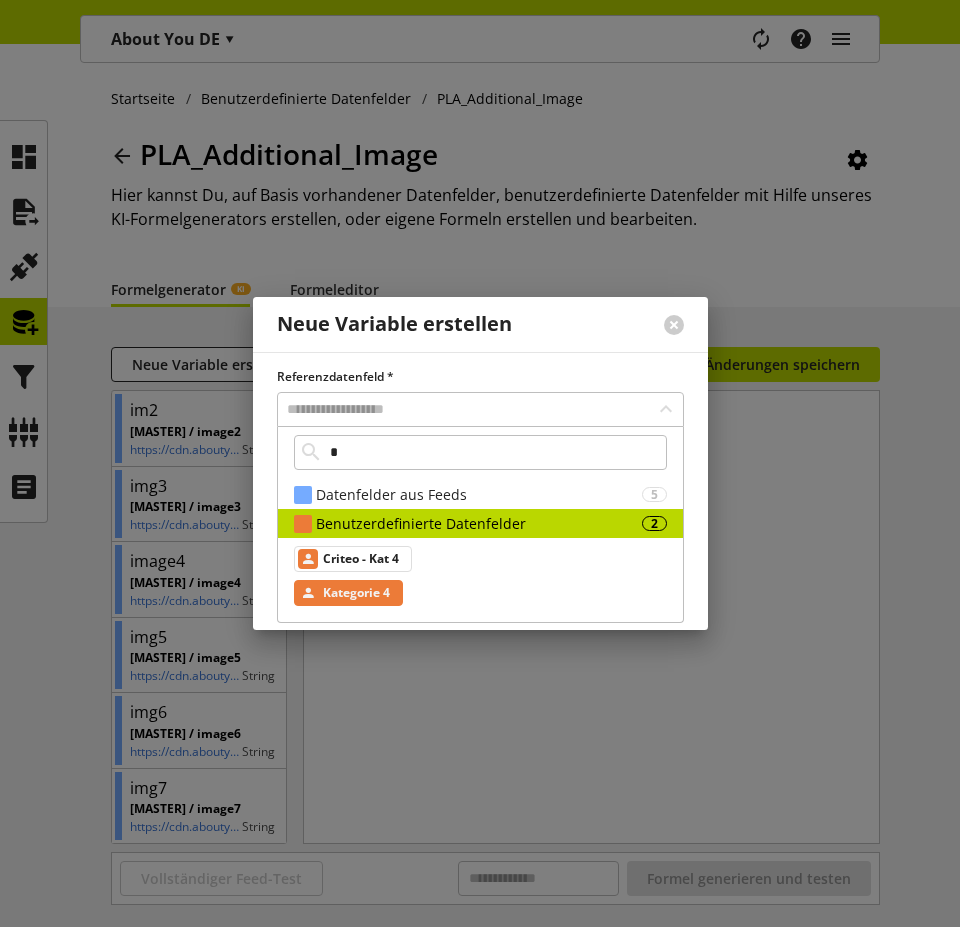 click on "Kategorie 4" at bounding box center [356, 593] 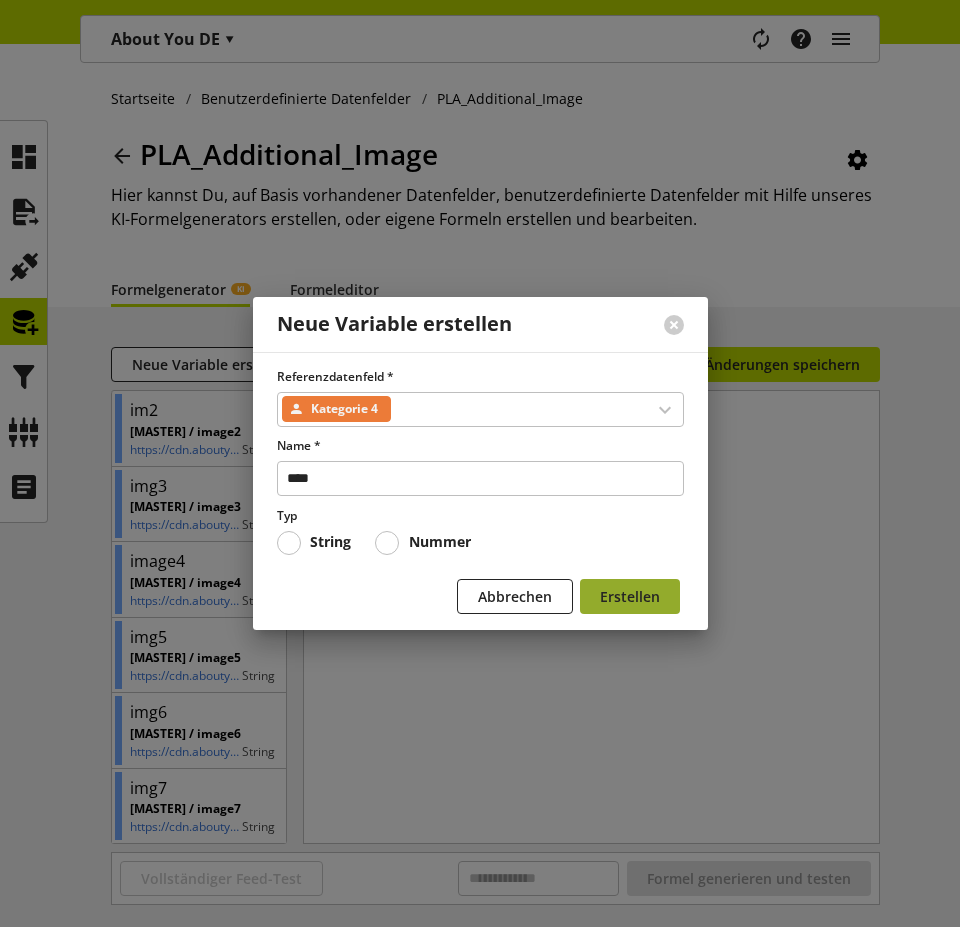 click on "Erstellen" at bounding box center [630, 596] 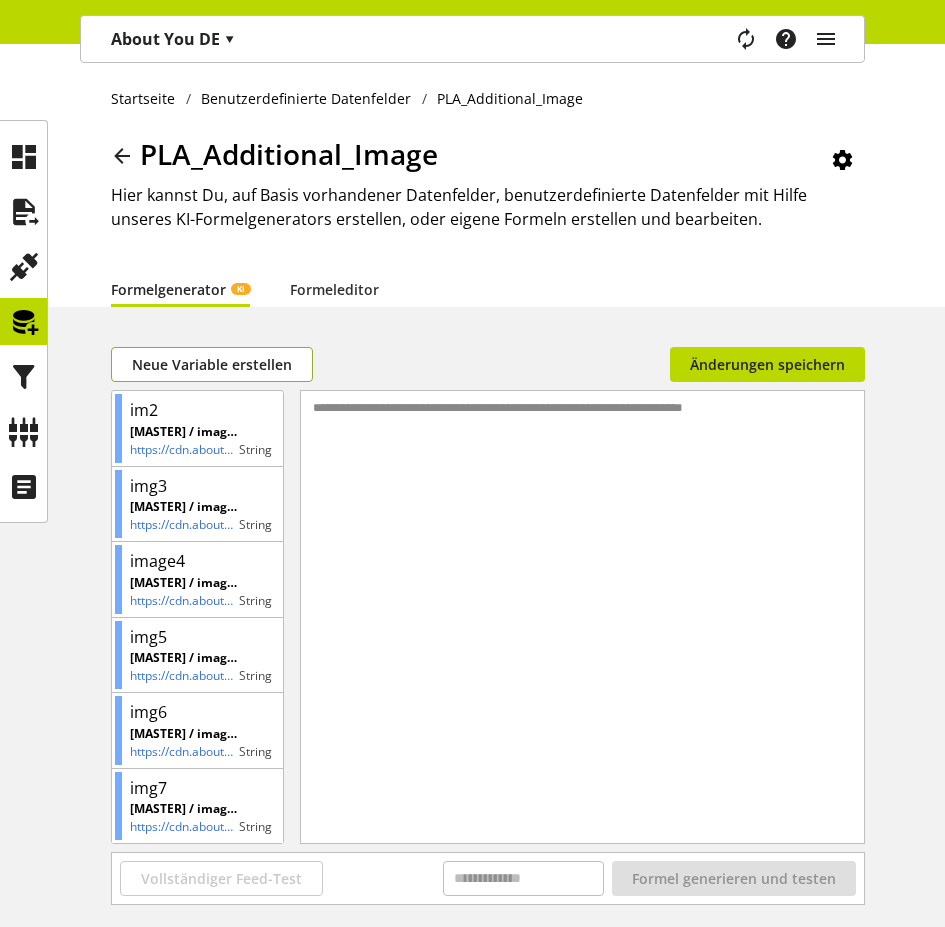 click on "Neue Variable erstellen" at bounding box center (212, 364) 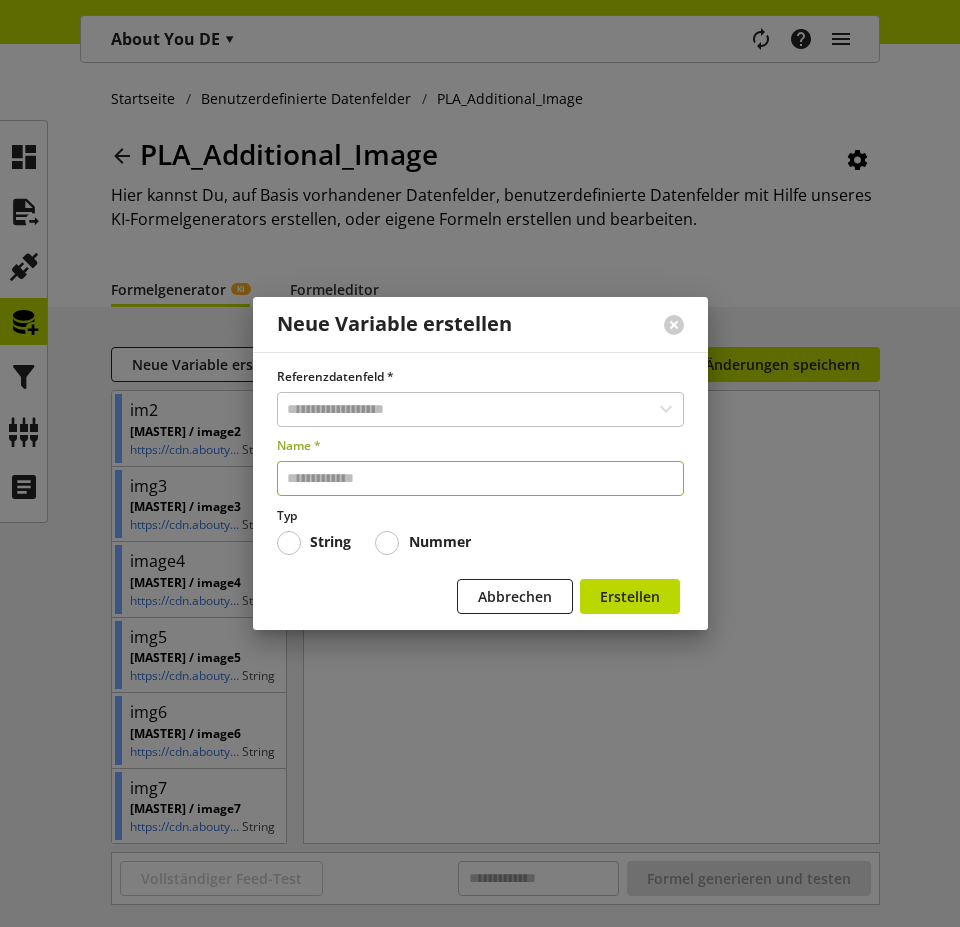 click at bounding box center [480, 478] 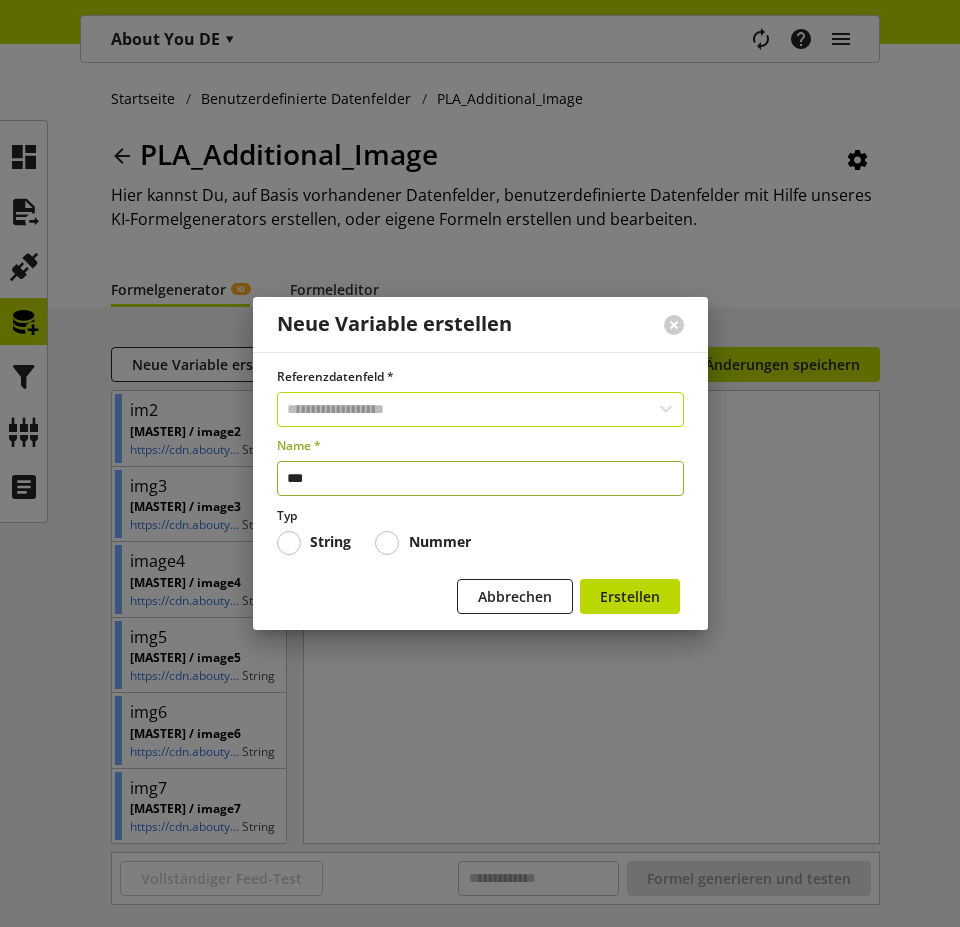 type on "***" 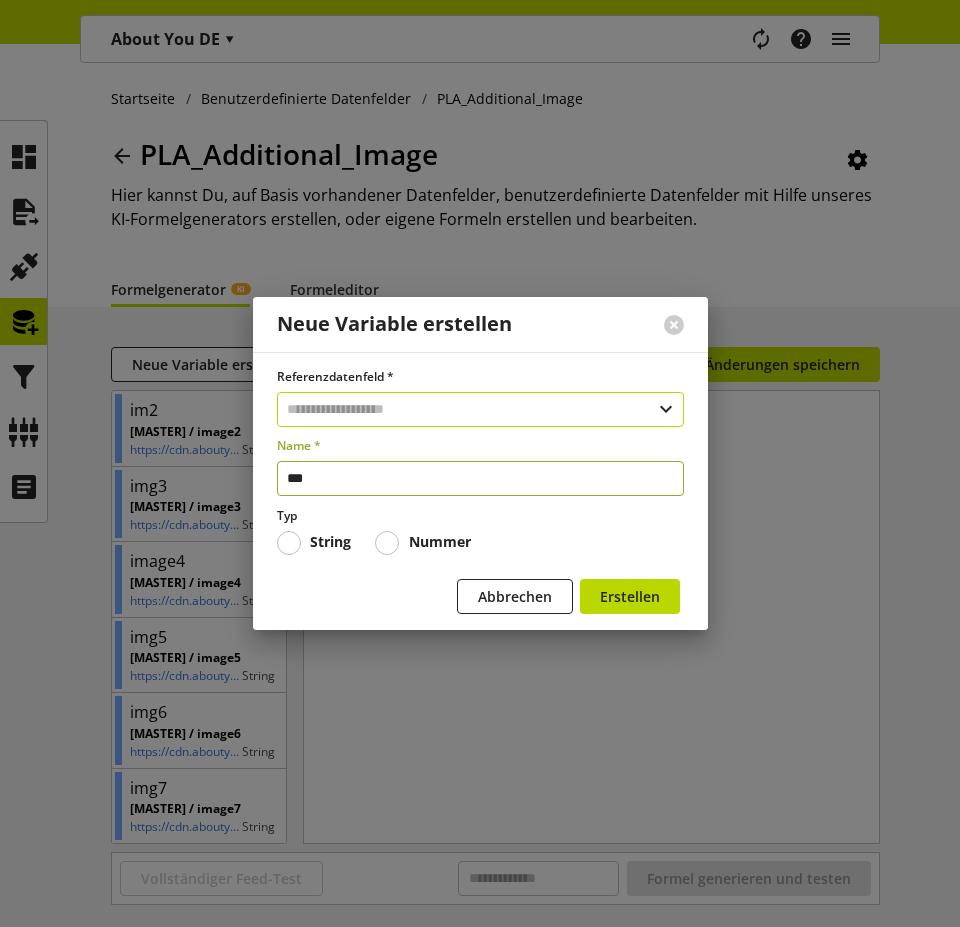 click at bounding box center [480, 409] 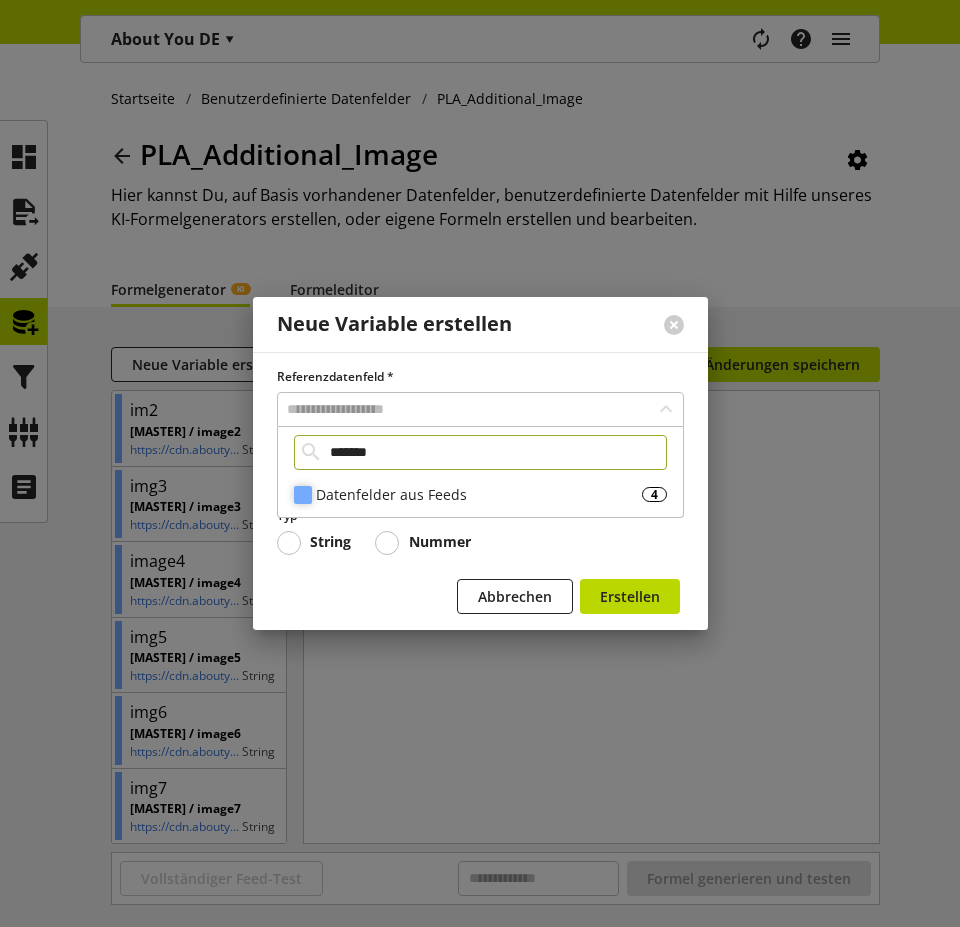 type on "*******" 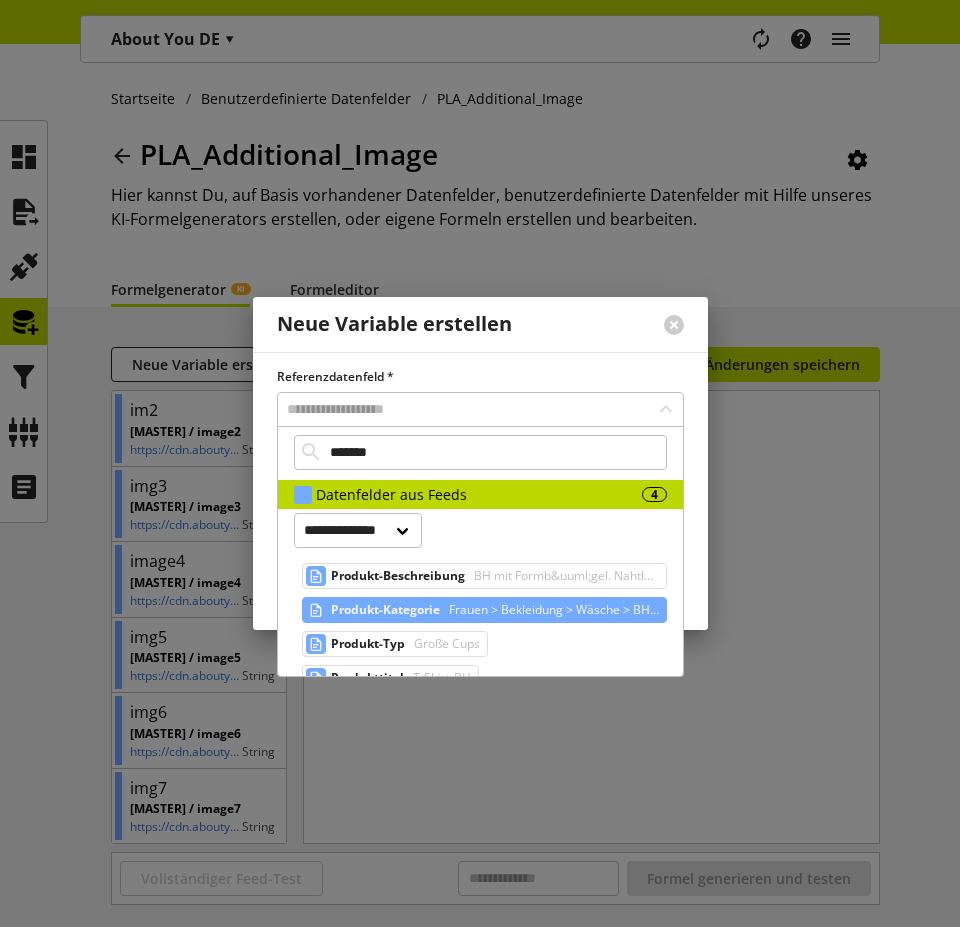 click on "Produkt-Kategorie" at bounding box center (385, 610) 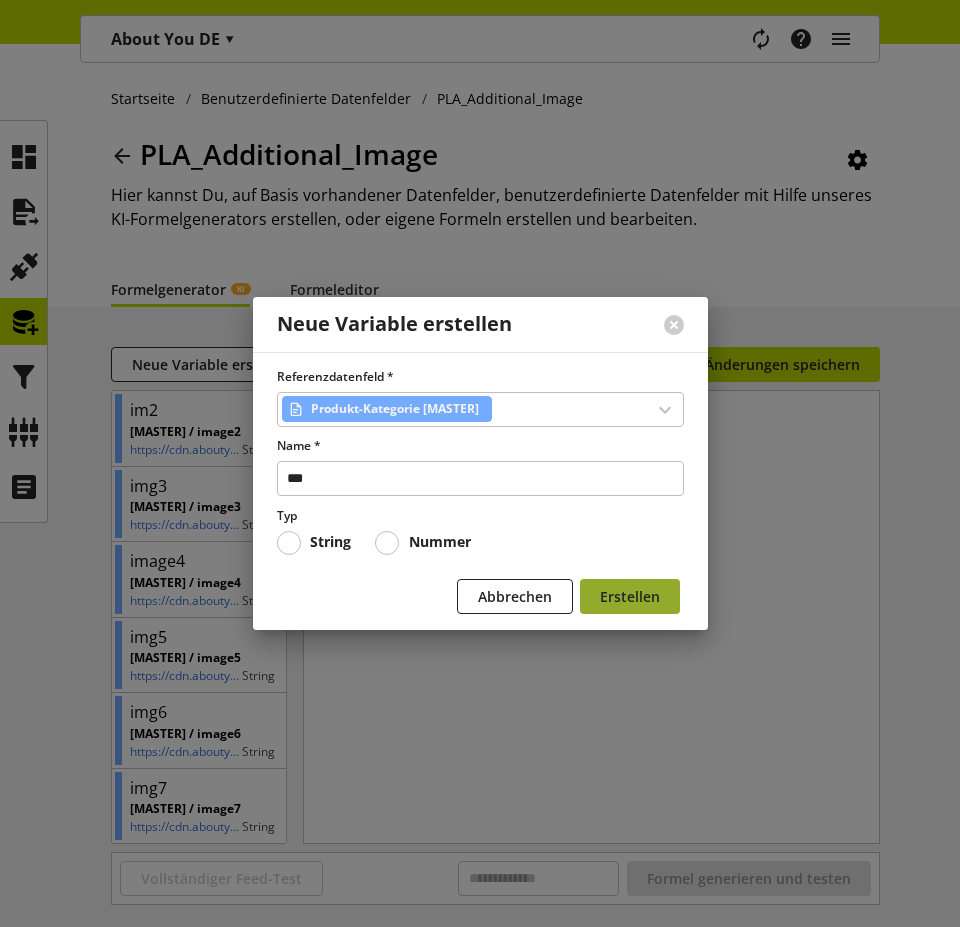 click on "Erstellen" at bounding box center (630, 596) 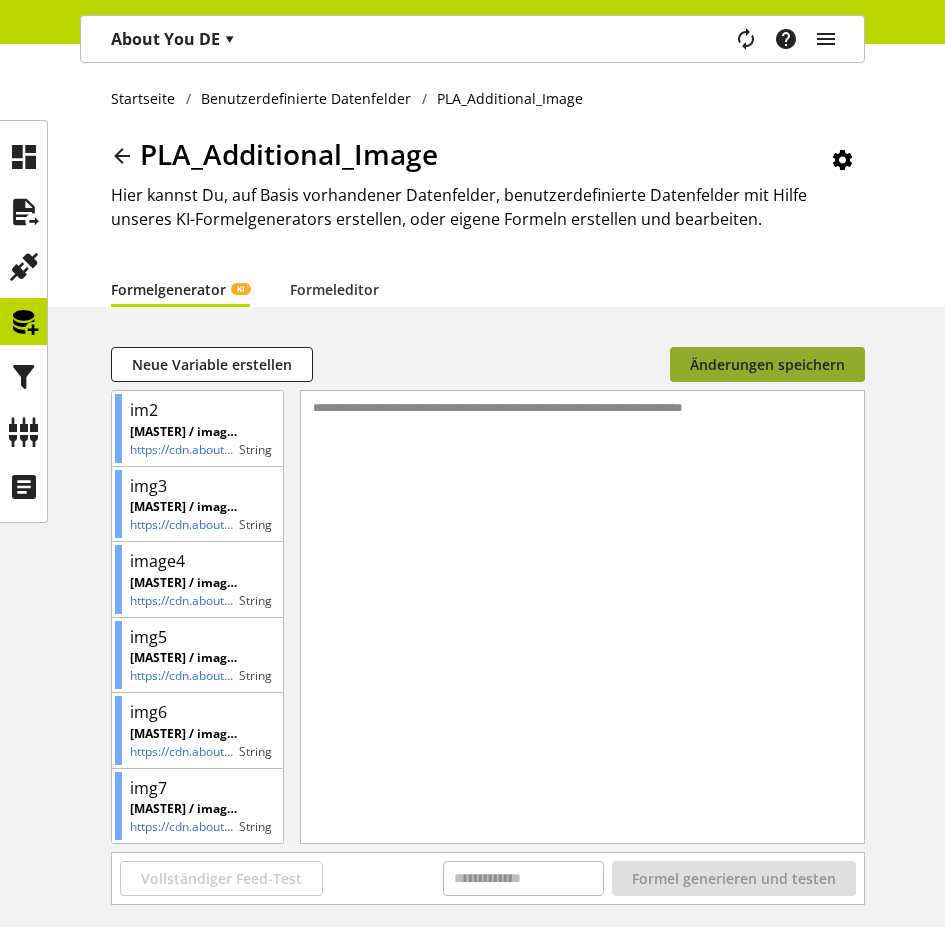 click on "Änderungen speichern" at bounding box center (767, 364) 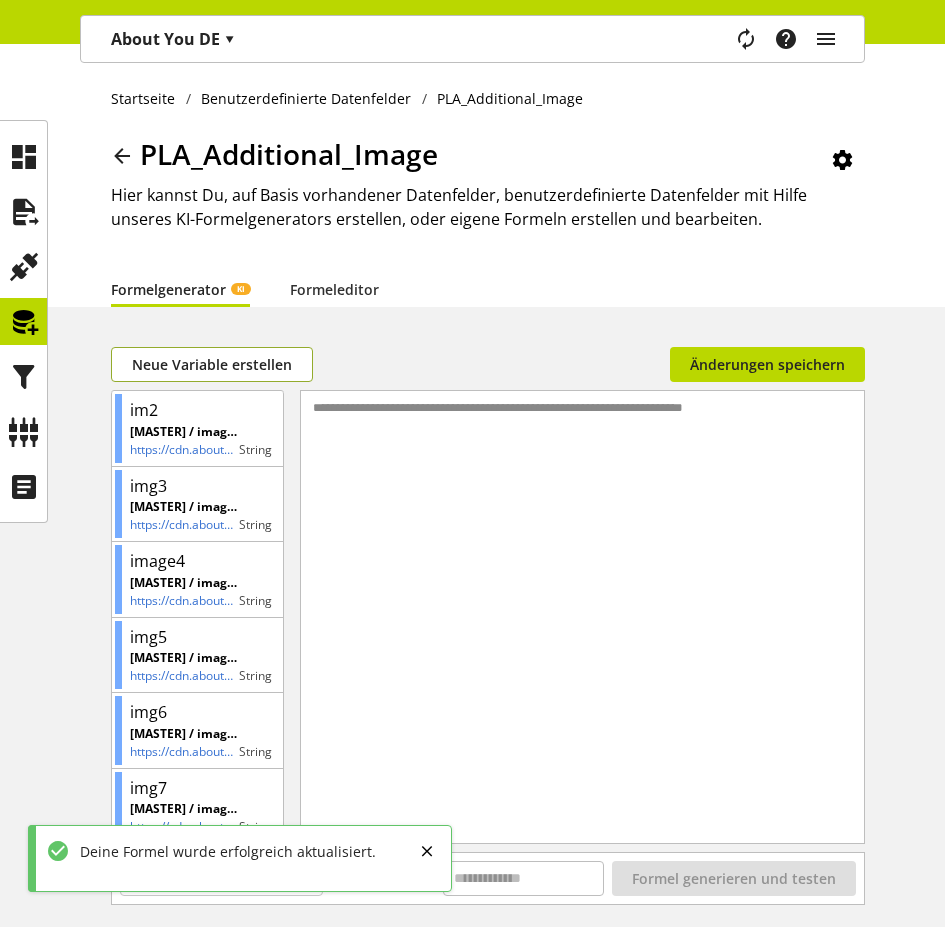 click on "Neue Variable erstellen" at bounding box center (212, 364) 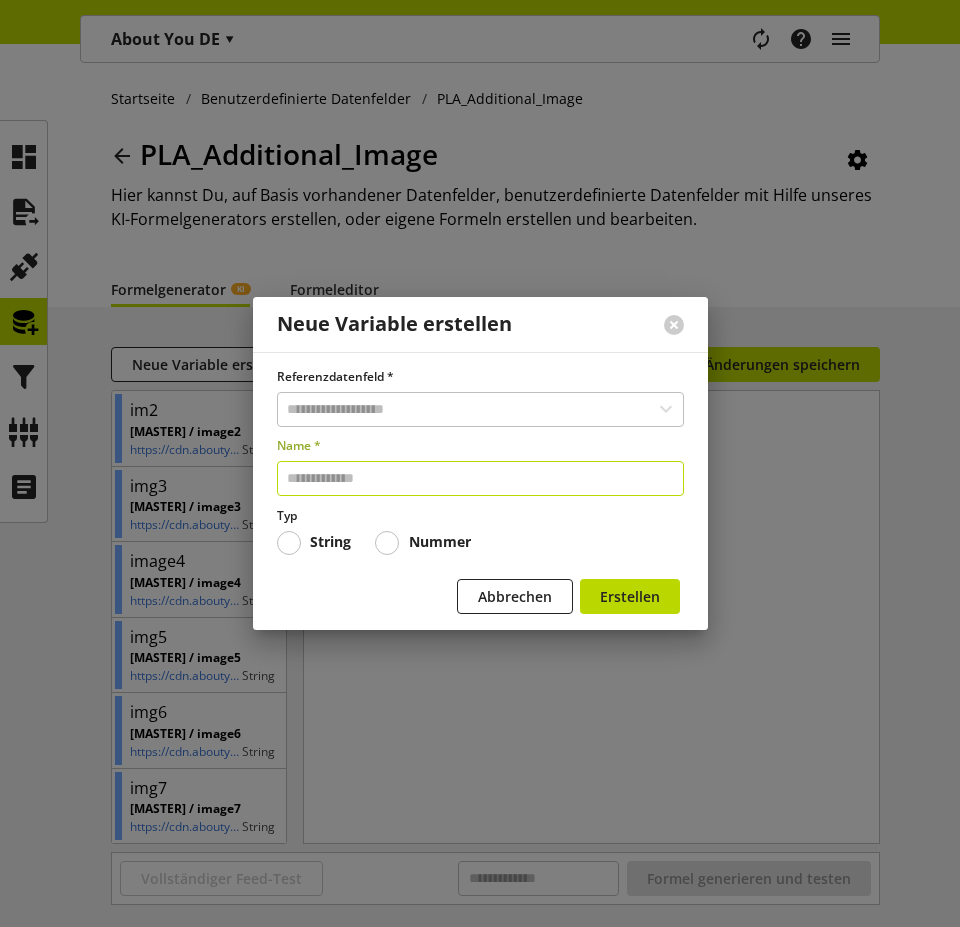 click at bounding box center (480, 478) 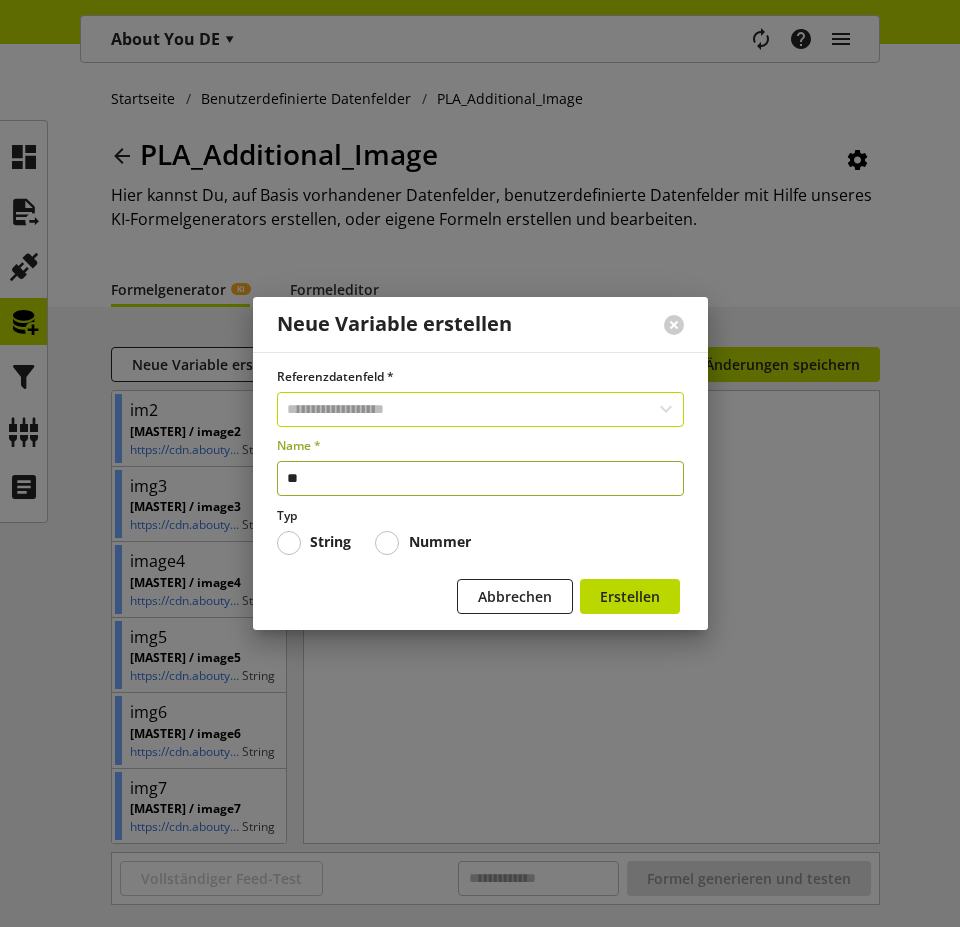 type on "**" 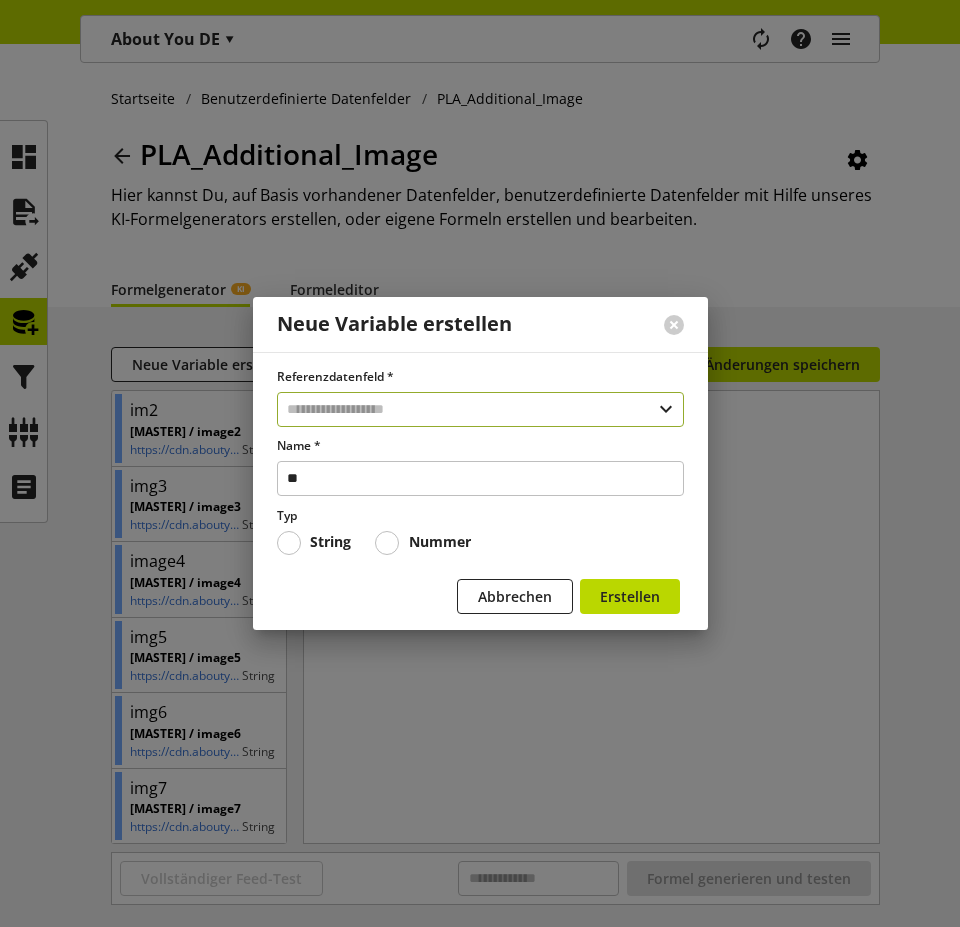click at bounding box center [480, 409] 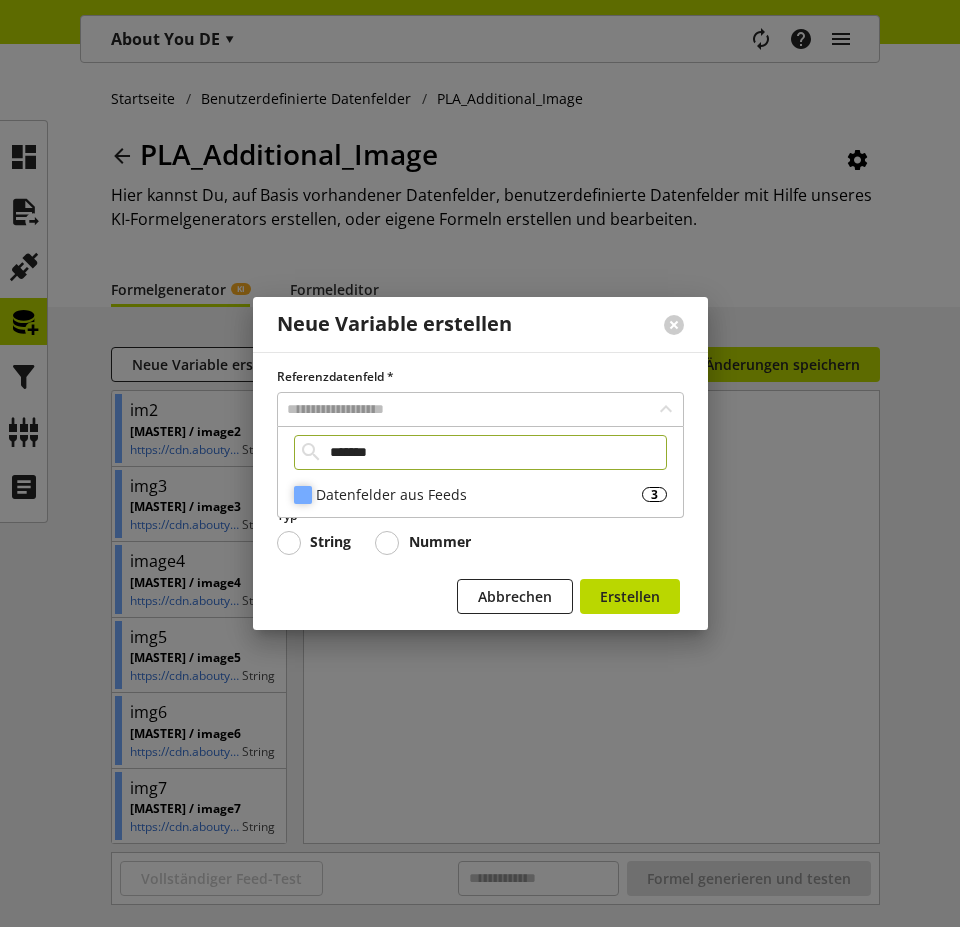 type on "*******" 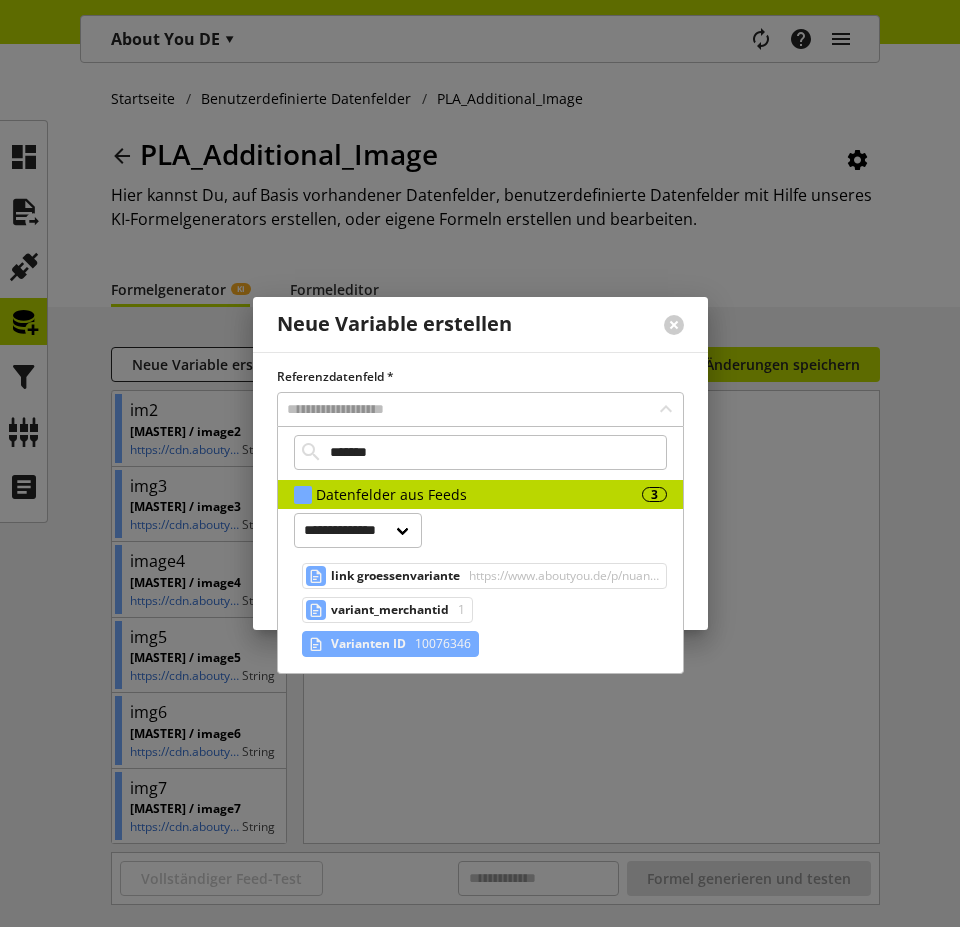 click on "Varianten ID" at bounding box center [368, 644] 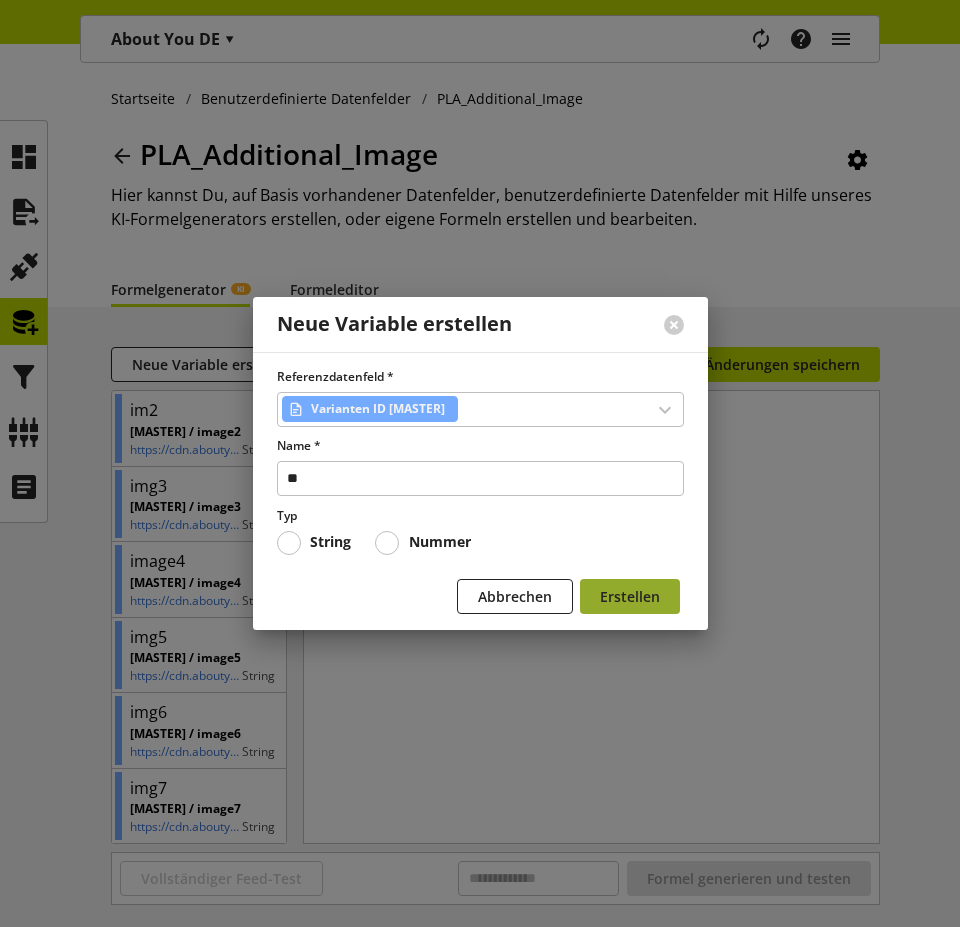 click on "Erstellen" at bounding box center (630, 596) 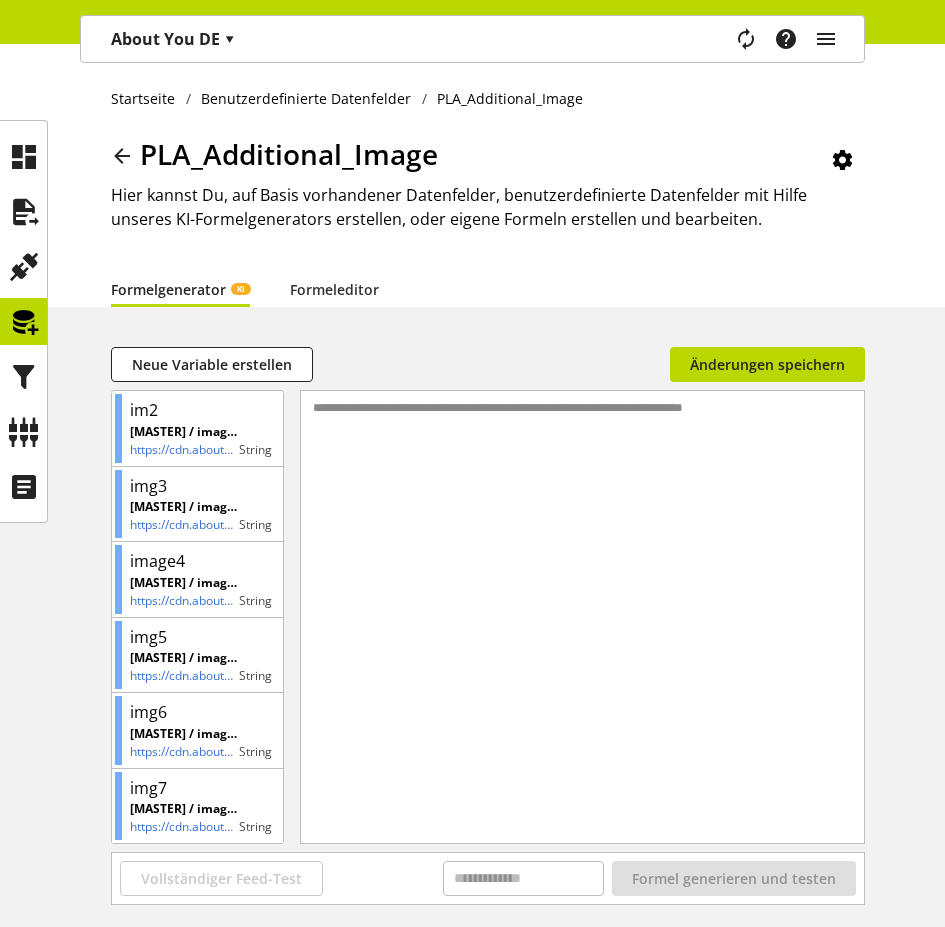 click on "**********" at bounding box center [584, 592] 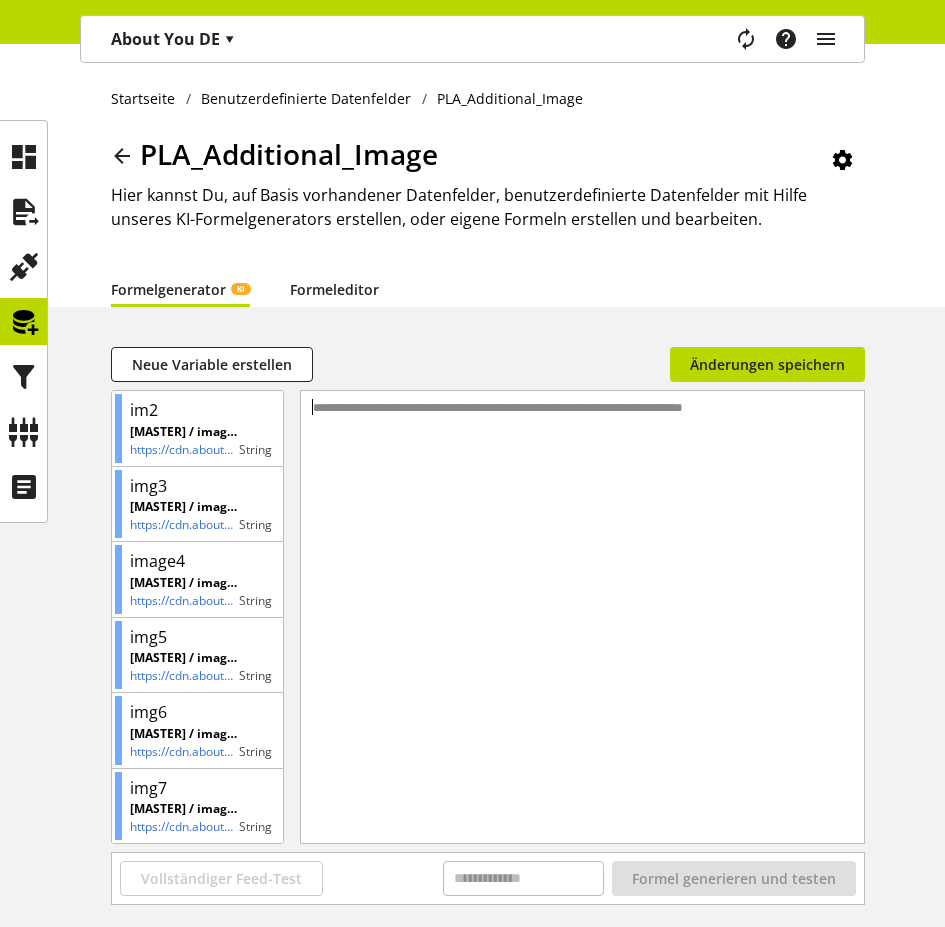 click on "Formeleditor" at bounding box center [334, 289] 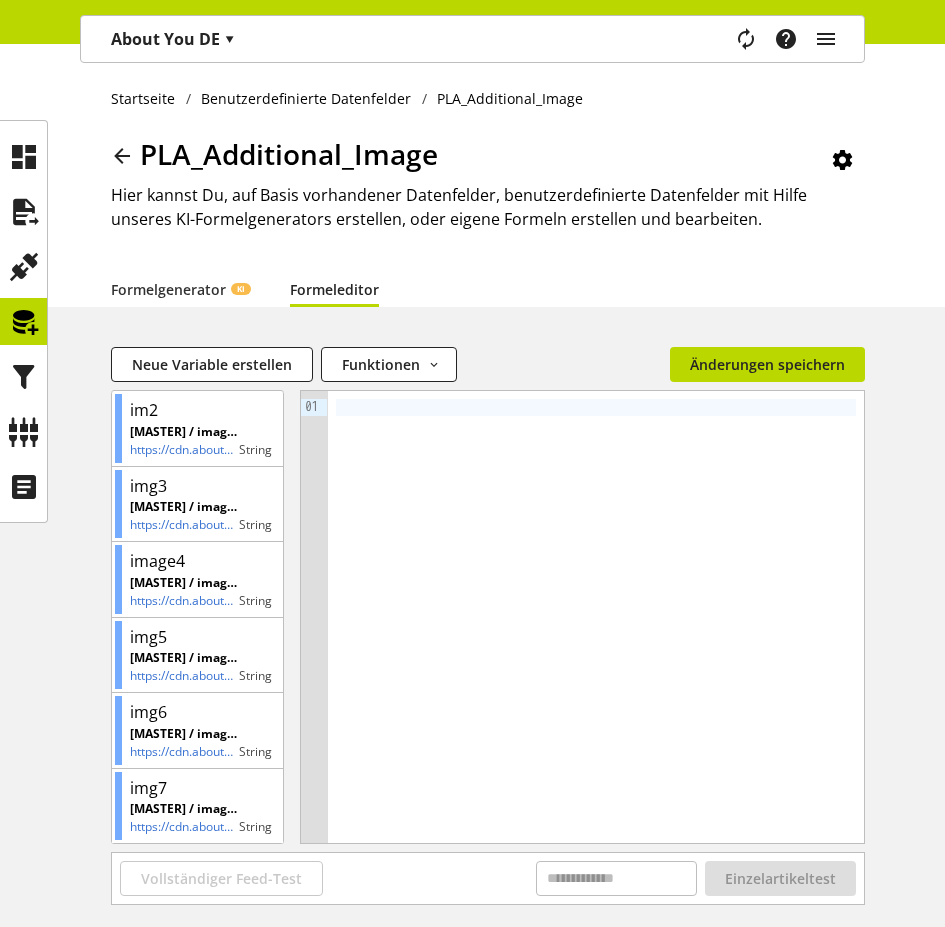 click at bounding box center (596, 617) 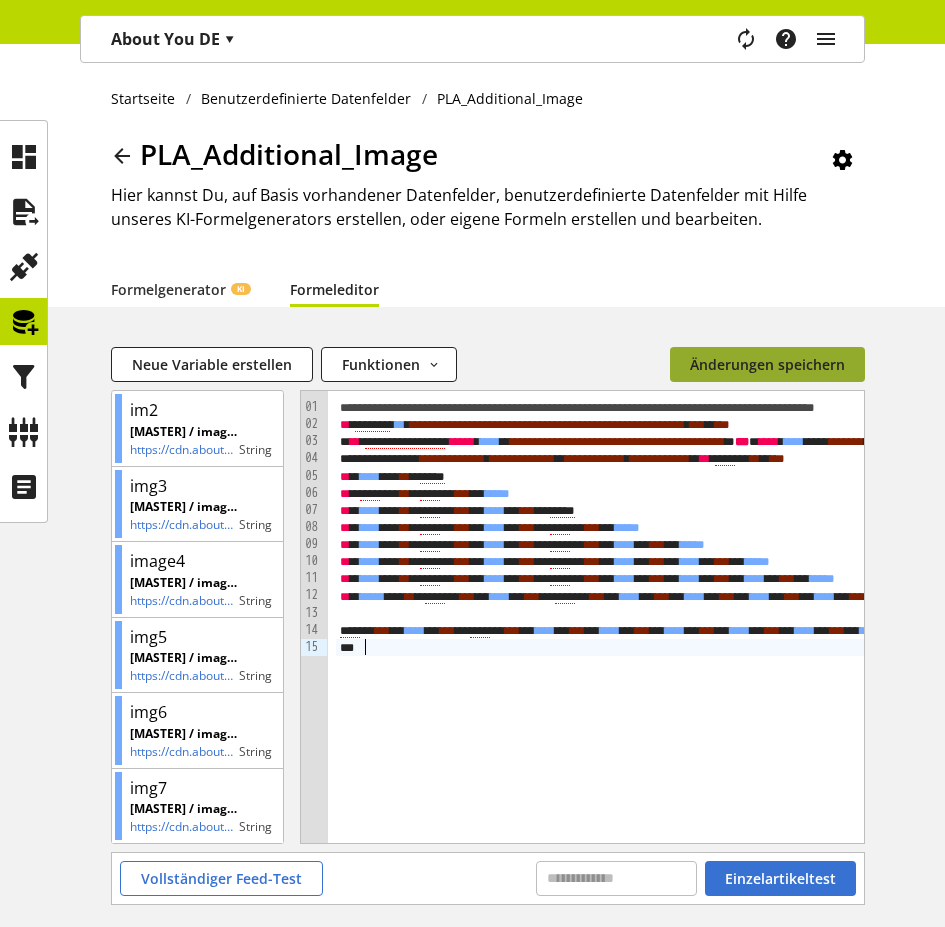 click on "Änderungen speichern" at bounding box center [767, 364] 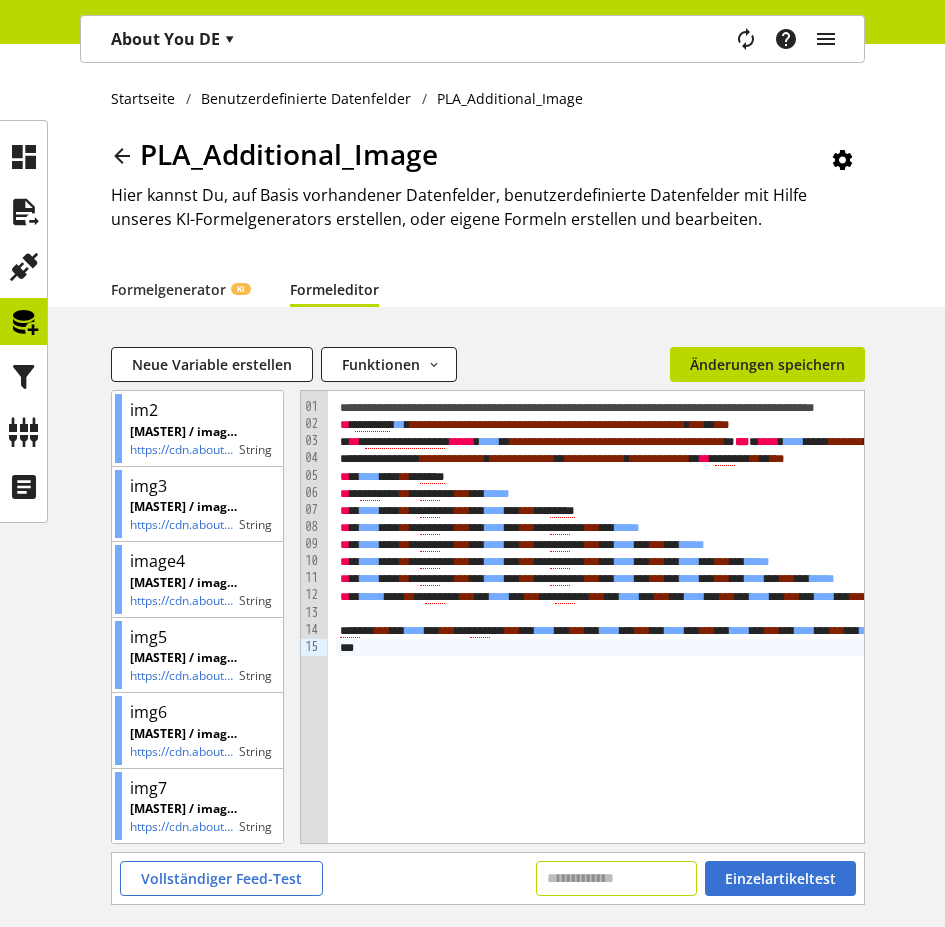 click at bounding box center [616, 878] 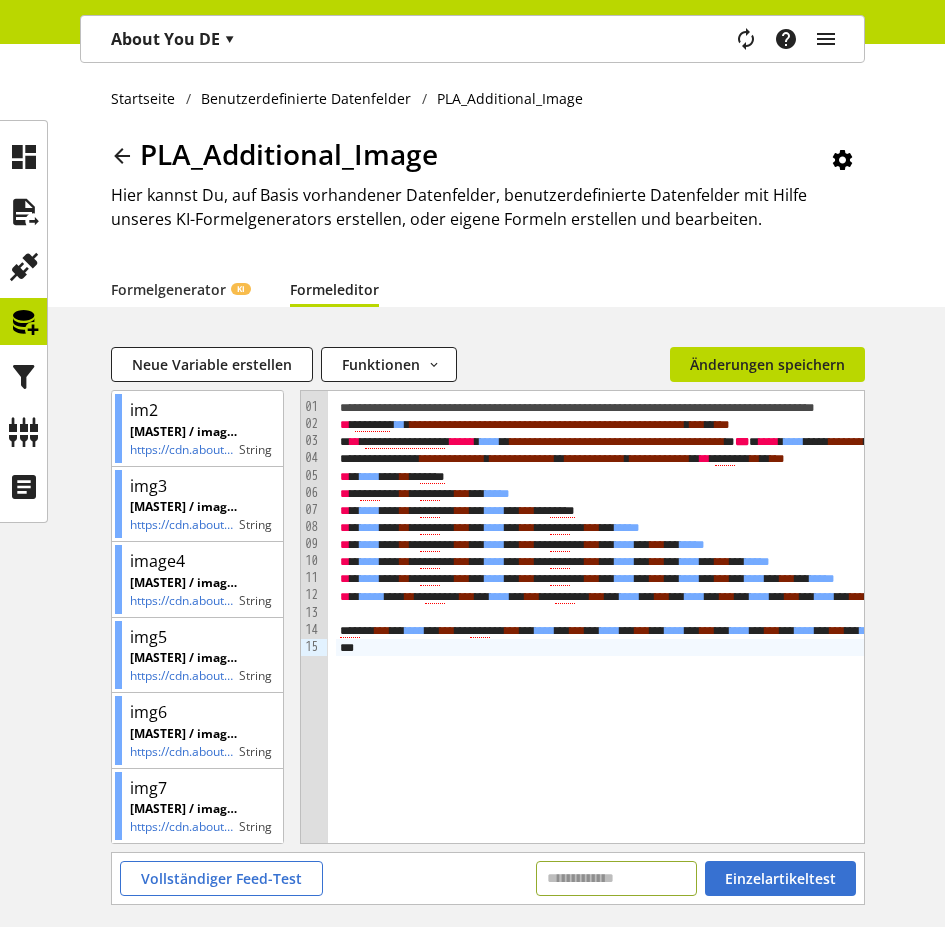 paste on "********" 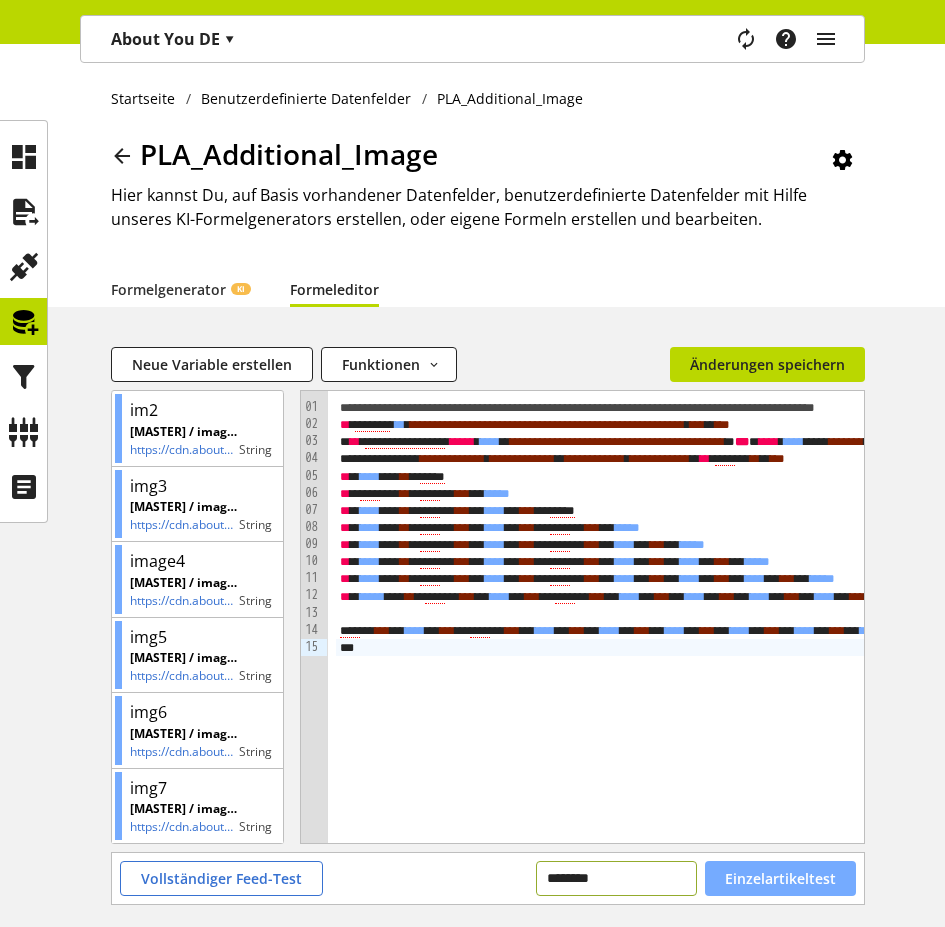type on "********" 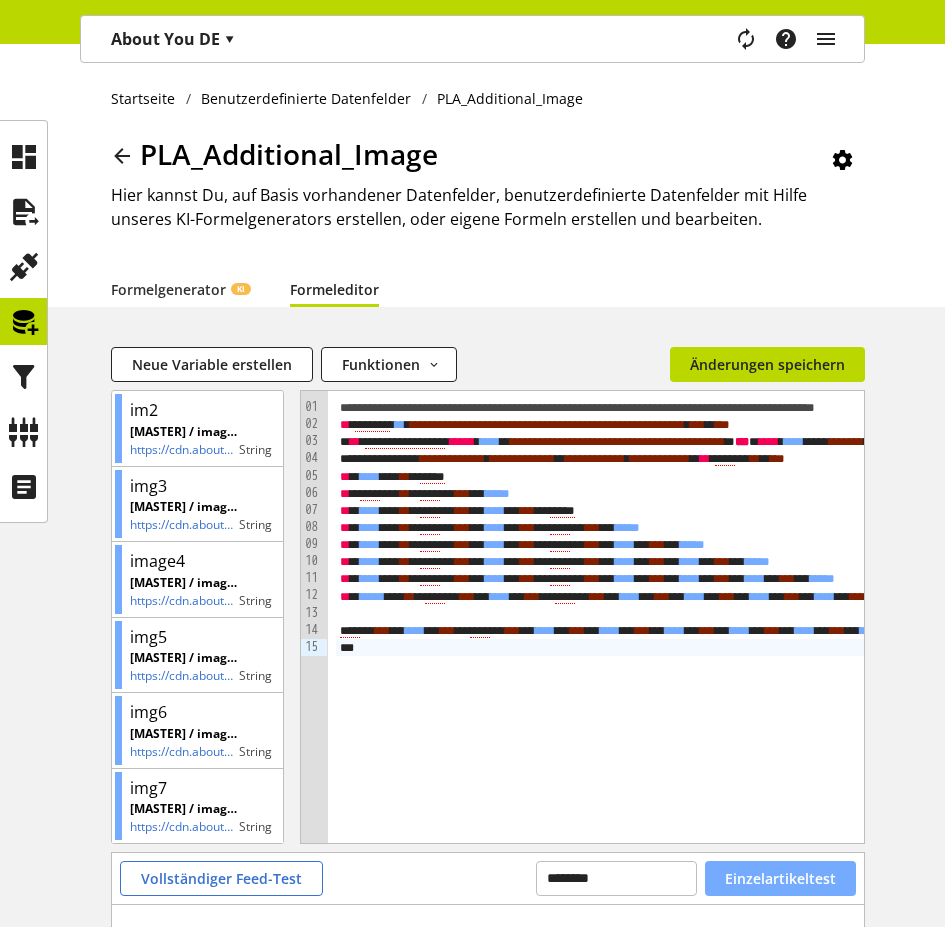 scroll, scrollTop: 280, scrollLeft: 0, axis: vertical 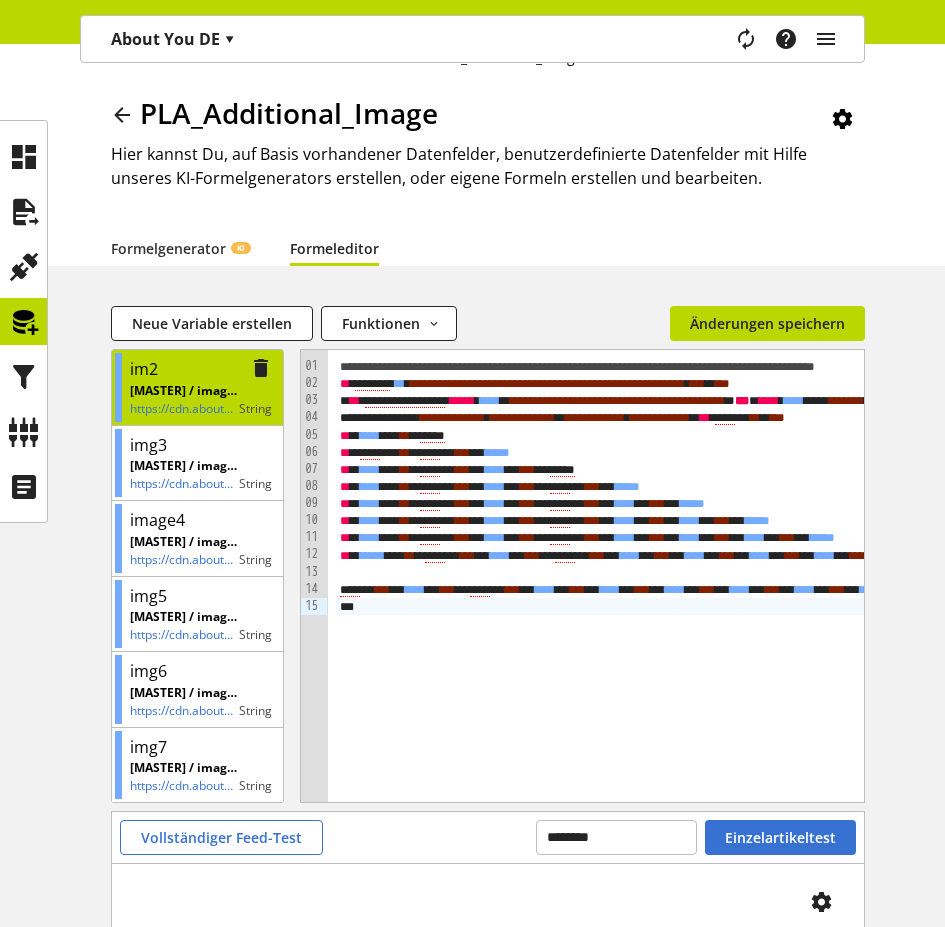 click on "[MASTER] / image2" at bounding box center [184, 391] 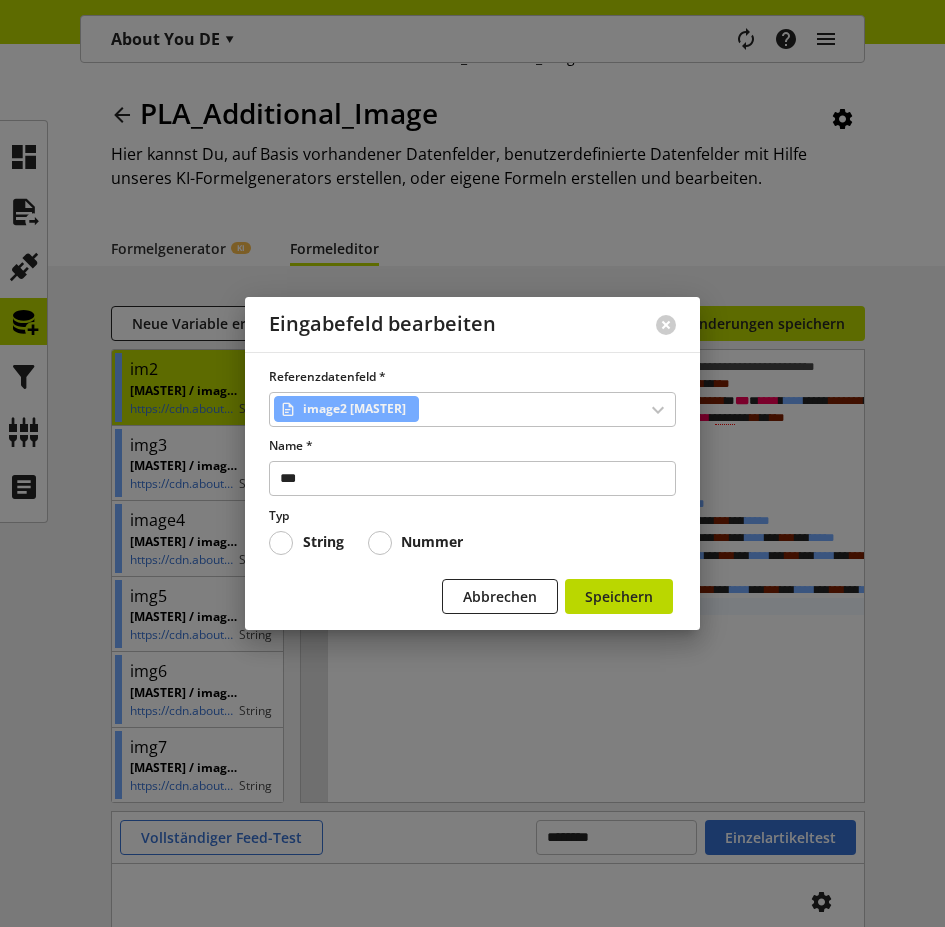 scroll, scrollTop: 0, scrollLeft: 959, axis: horizontal 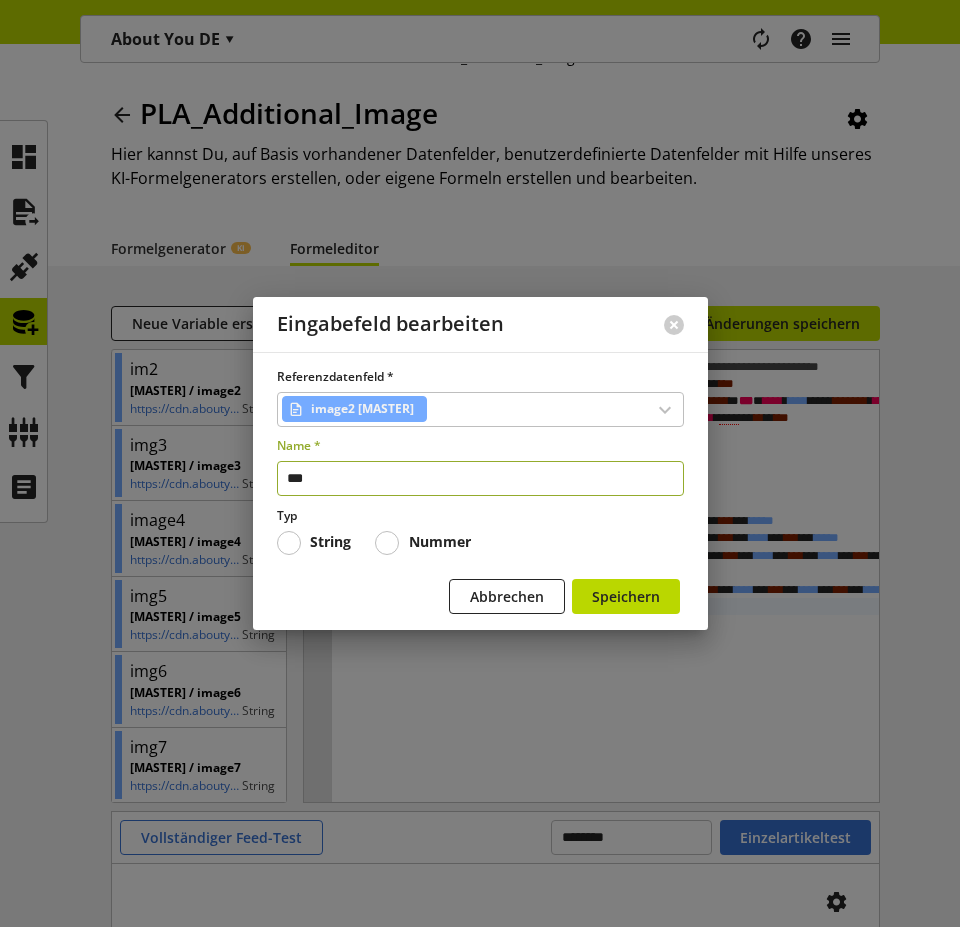 click on "***" at bounding box center [480, 478] 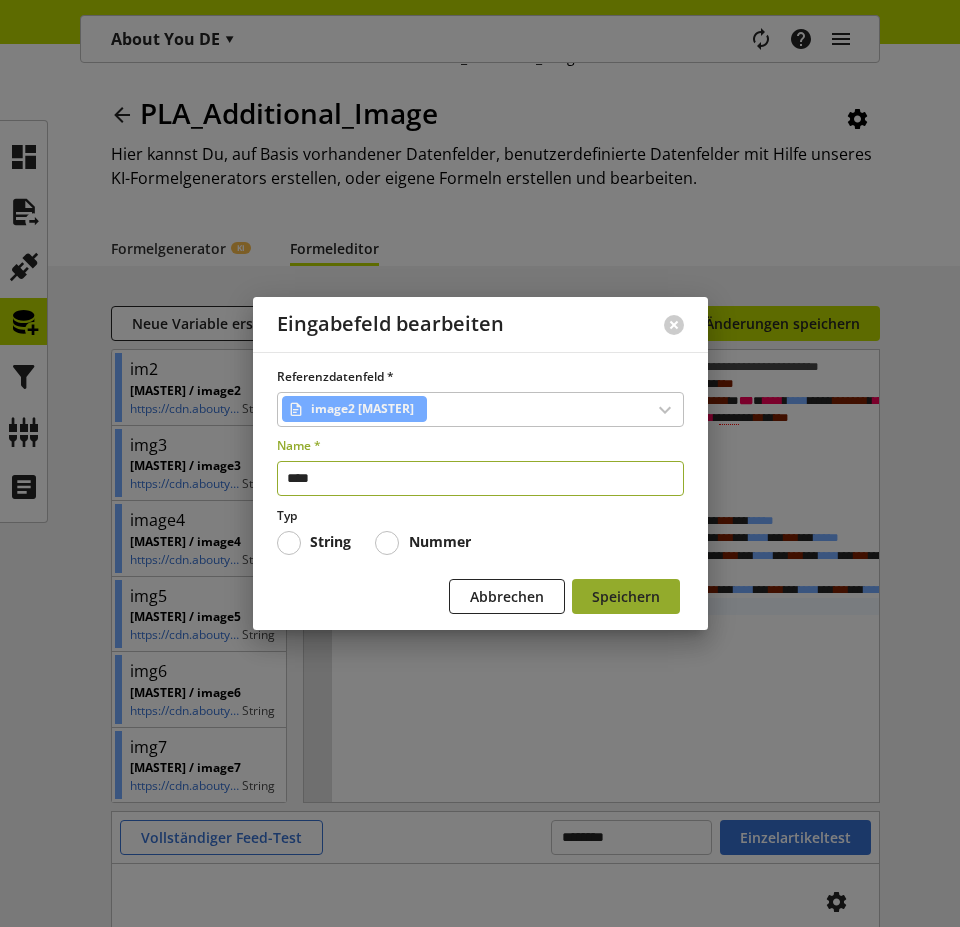 type on "****" 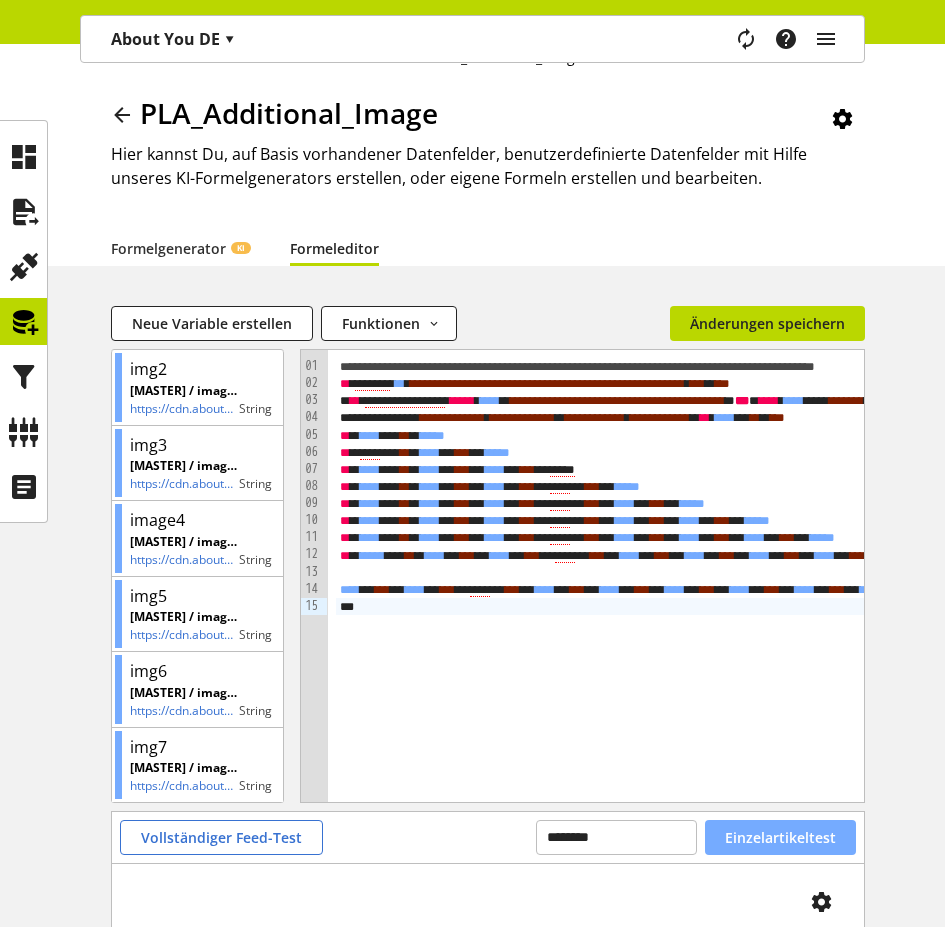 click on "Einzelartikeltest" at bounding box center [780, 837] 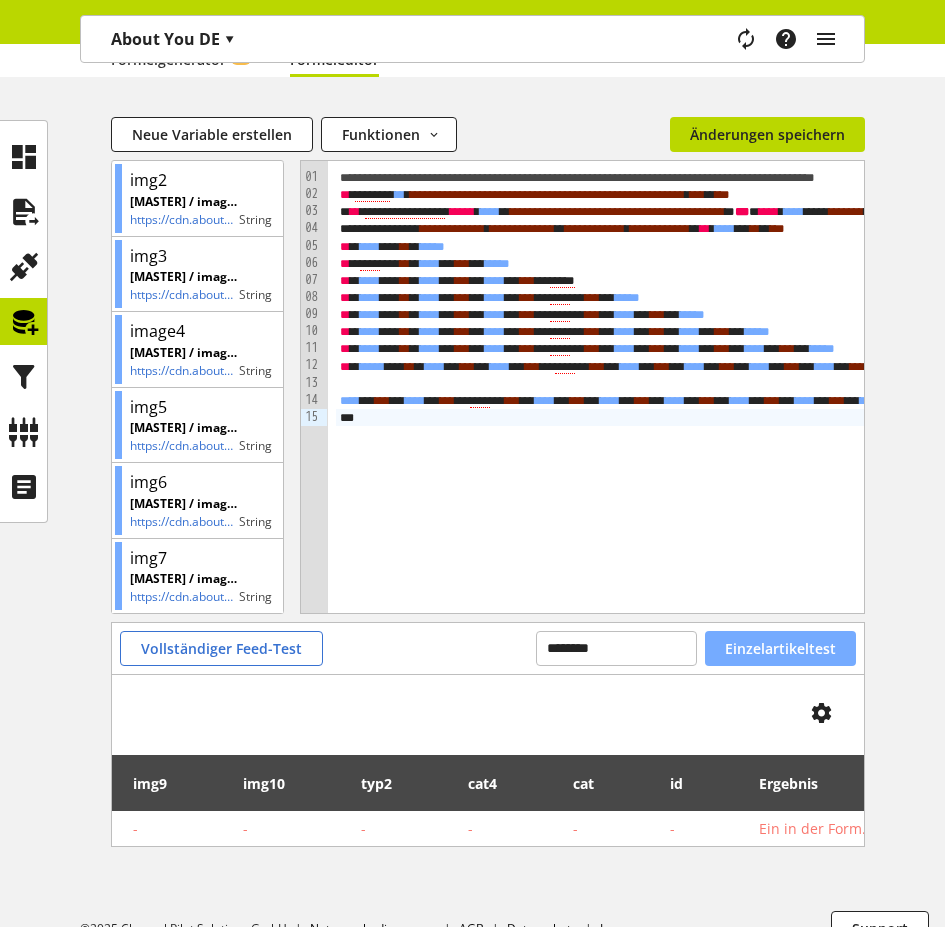 scroll, scrollTop: 236, scrollLeft: 0, axis: vertical 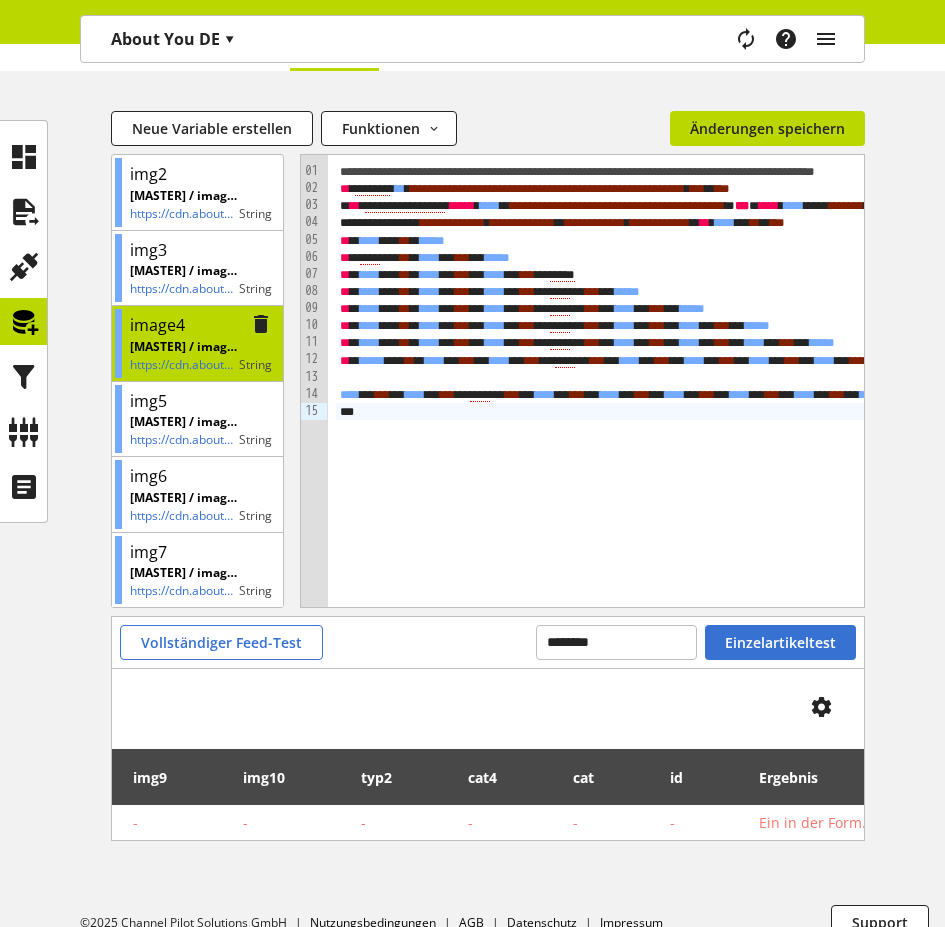 click on "[MASTER] / image4" at bounding box center (184, 347) 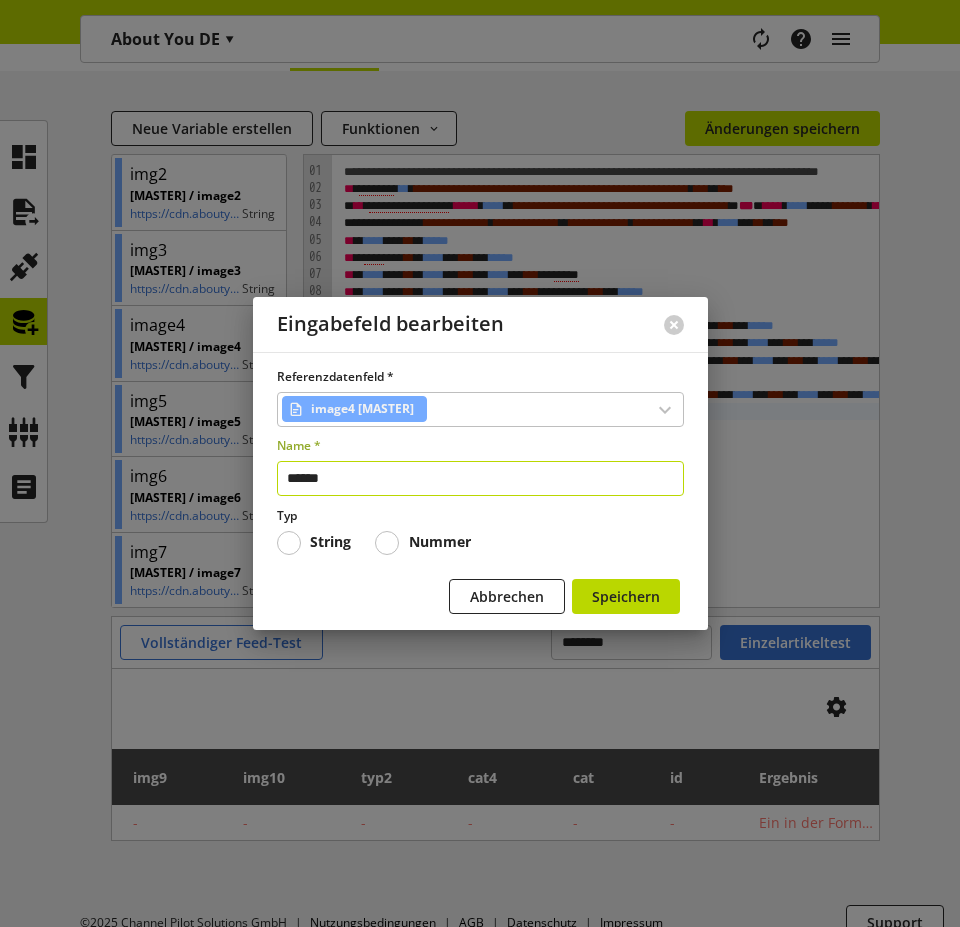click on "******" at bounding box center [480, 478] 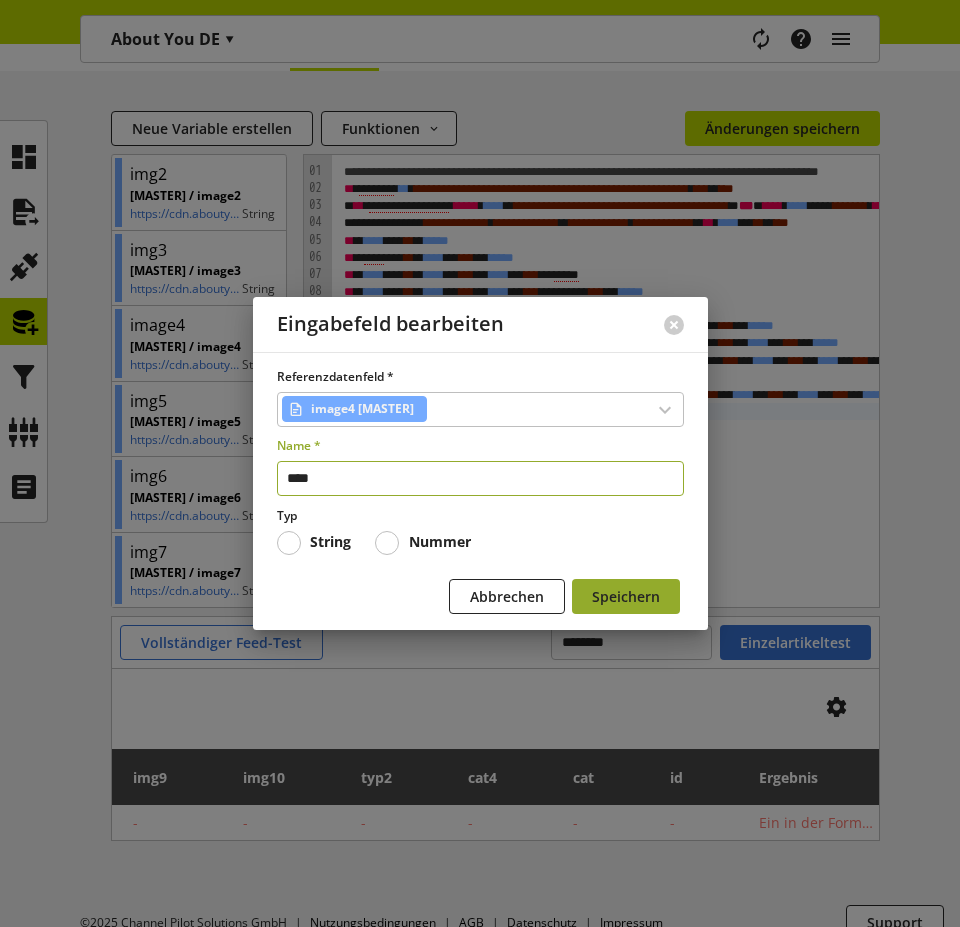 type on "****" 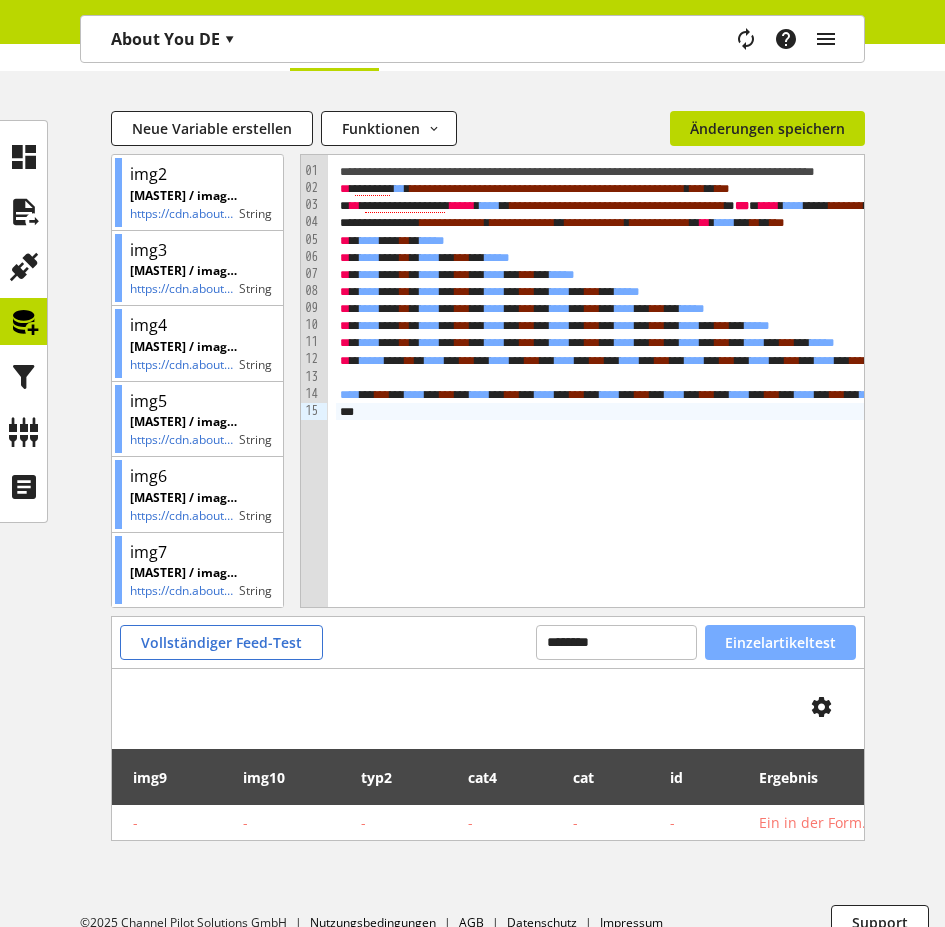 click on "Einzelartikeltest" at bounding box center (780, 642) 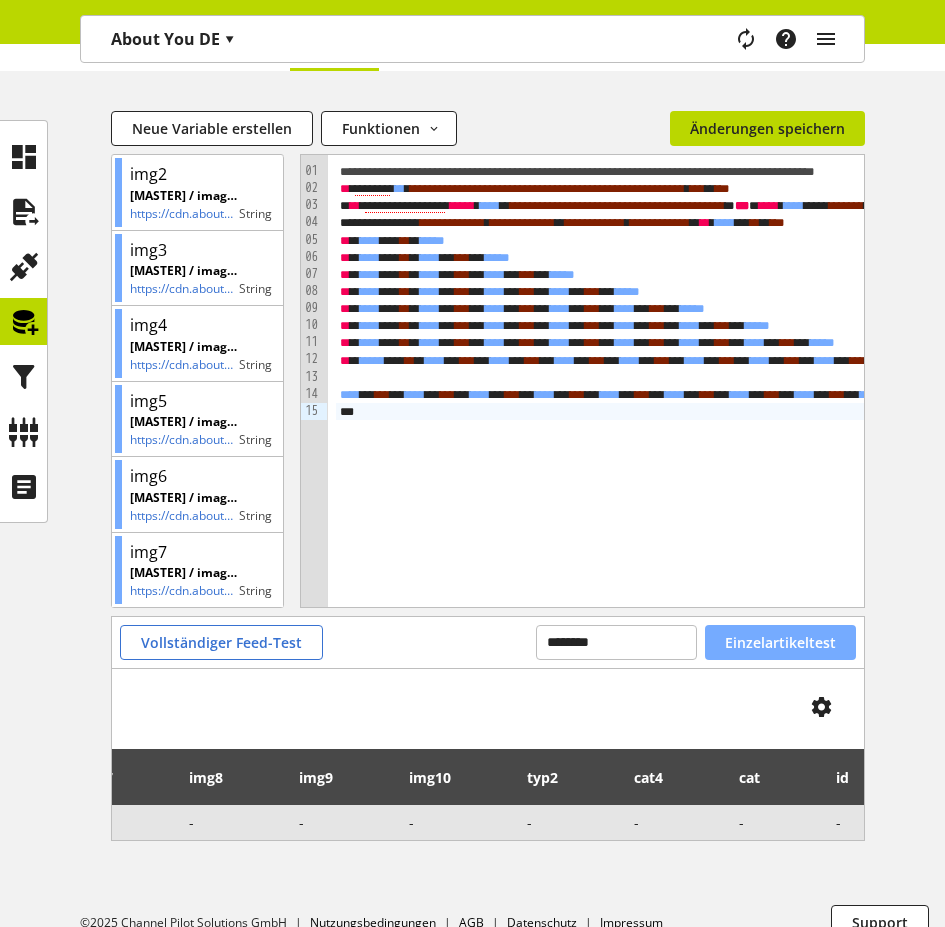 scroll, scrollTop: 0, scrollLeft: 965, axis: horizontal 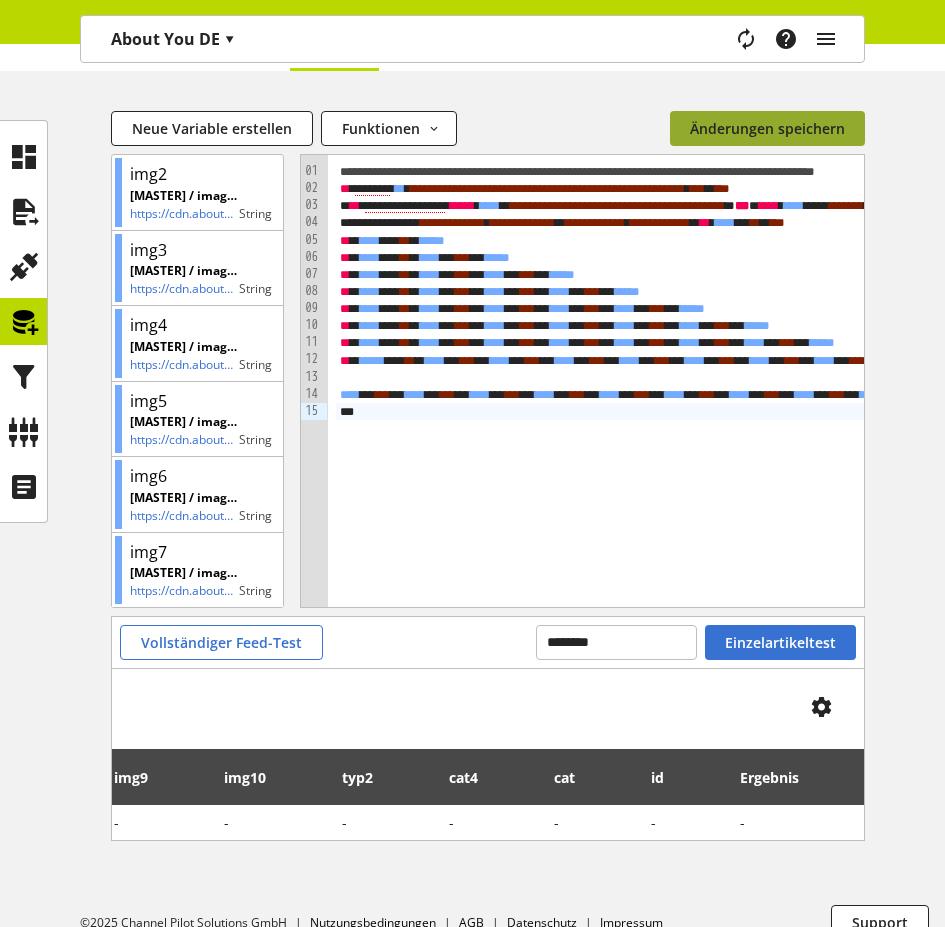 click on "Änderungen speichern" at bounding box center [767, 128] 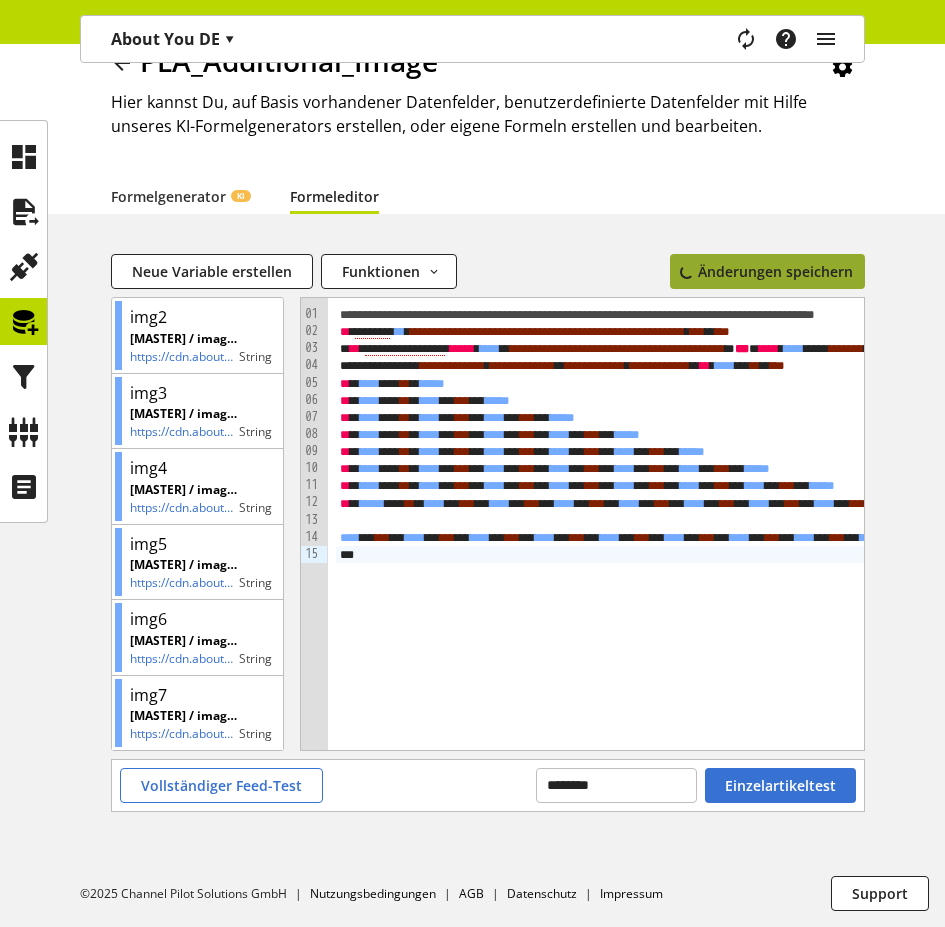 scroll, scrollTop: 93, scrollLeft: 0, axis: vertical 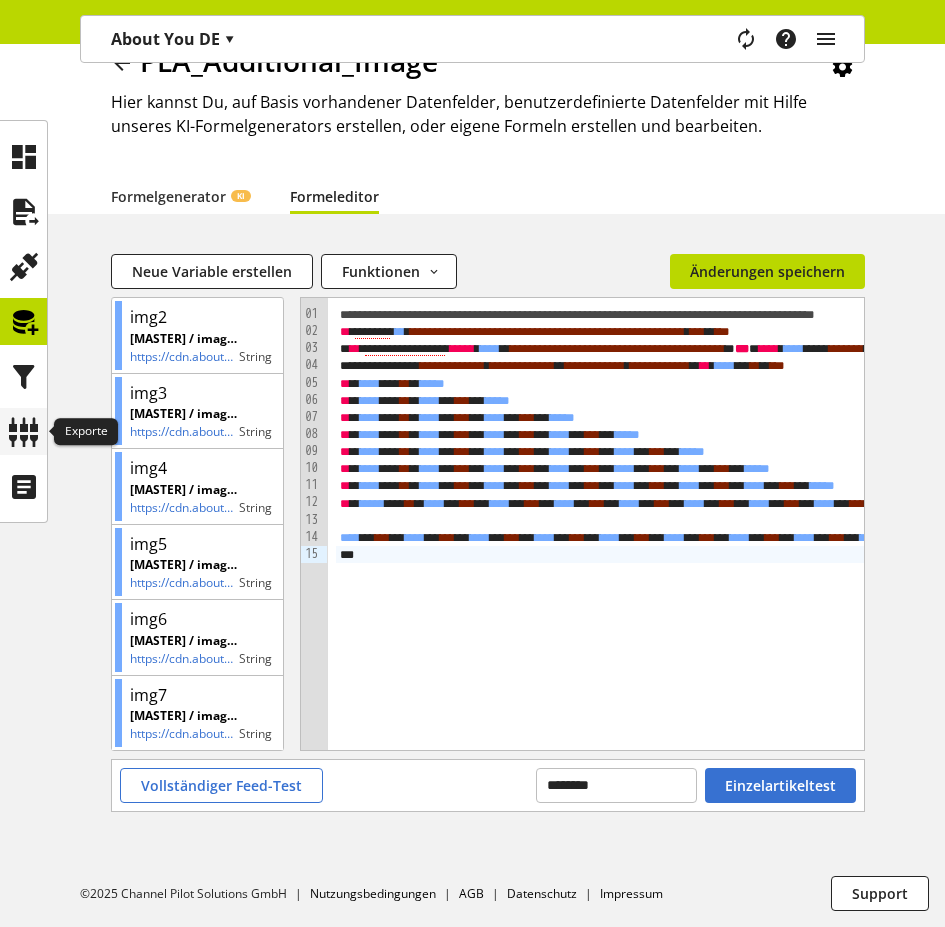 click at bounding box center (24, 432) 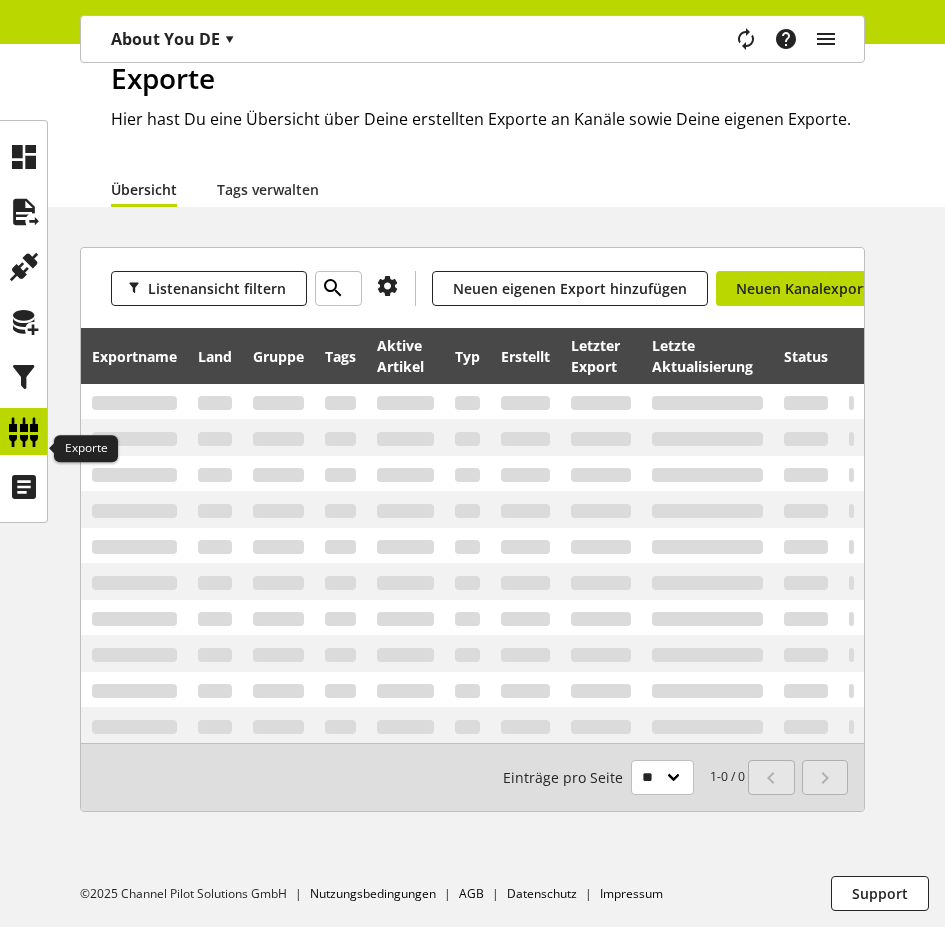 scroll, scrollTop: 0, scrollLeft: 0, axis: both 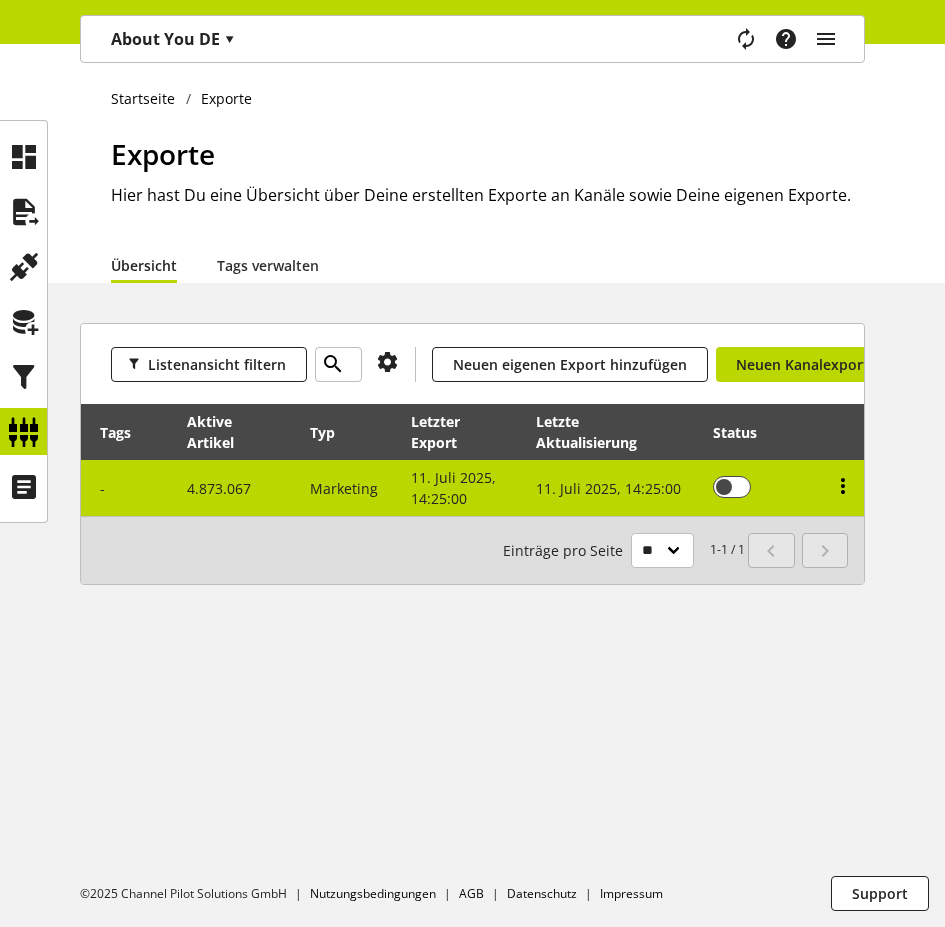 click at bounding box center [843, 486] 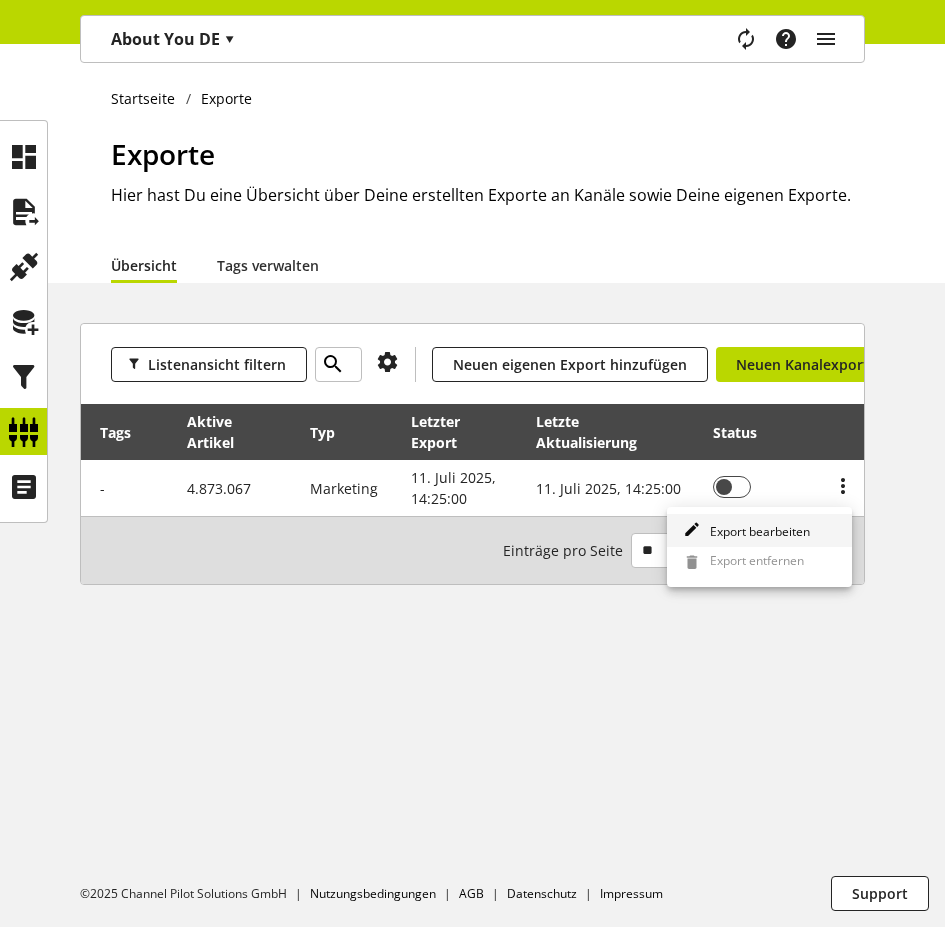 click on "Export bearbeiten" at bounding box center (756, 531) 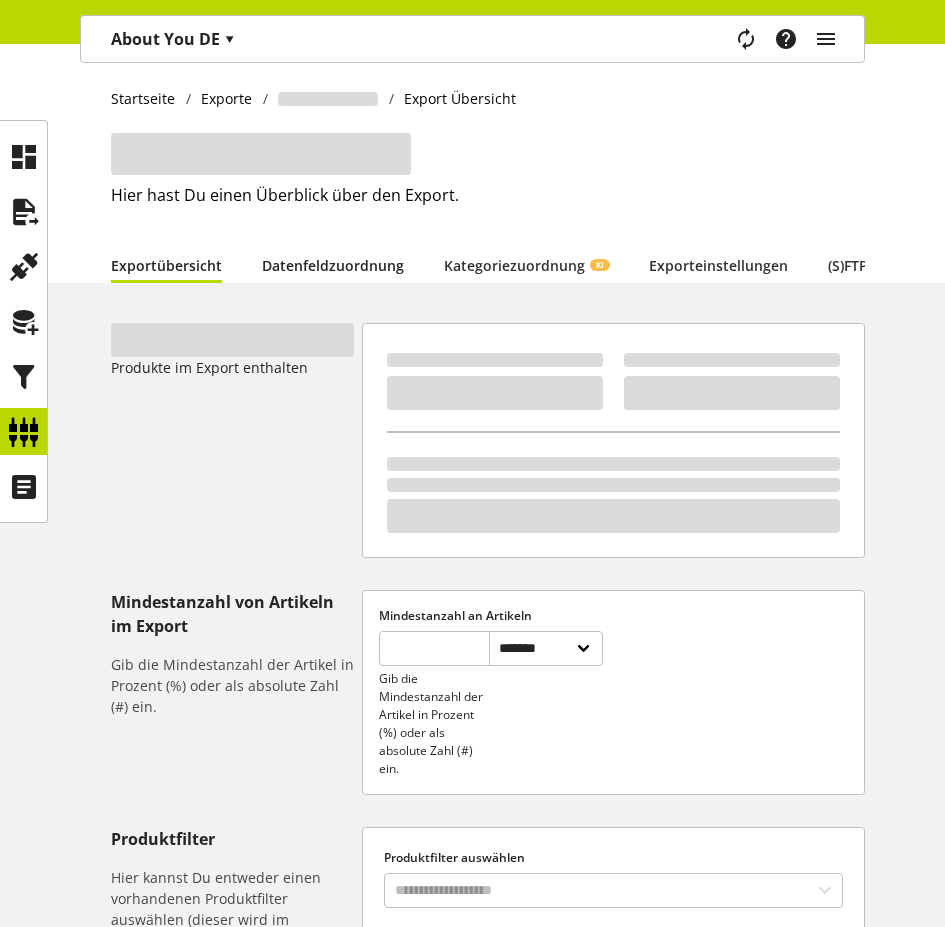 click on "Datenfeldzuordnung" at bounding box center (333, 265) 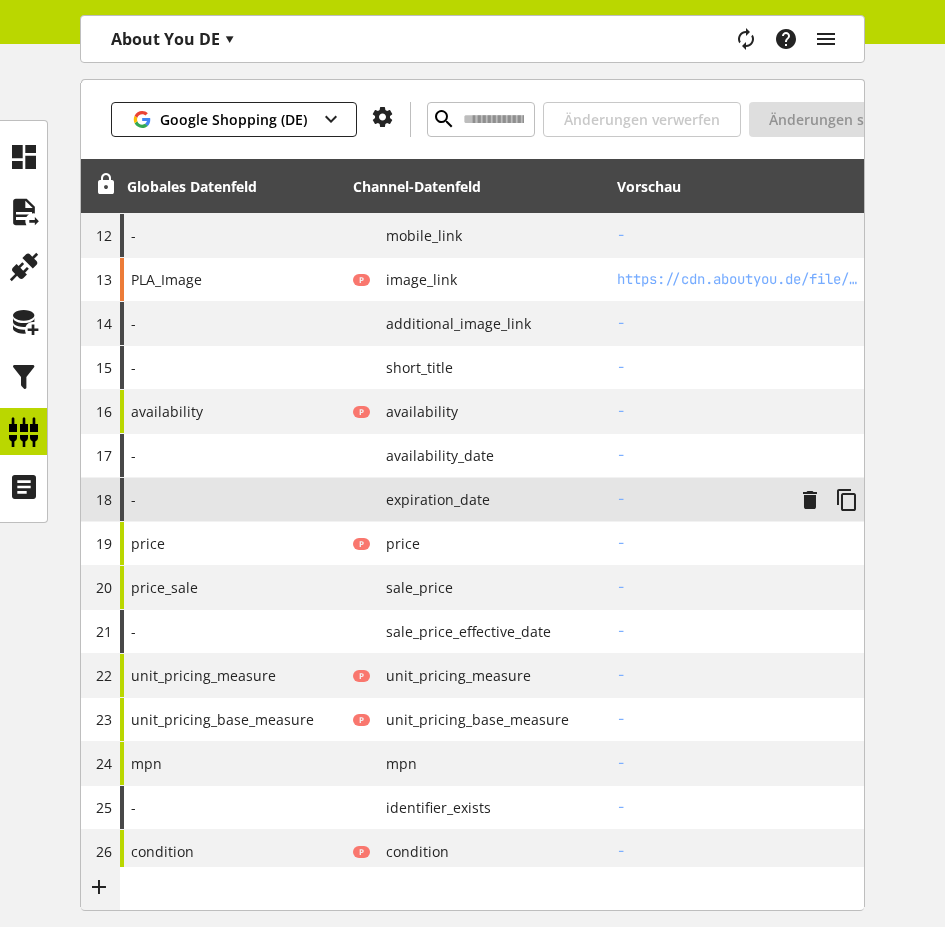 scroll, scrollTop: 676, scrollLeft: 0, axis: vertical 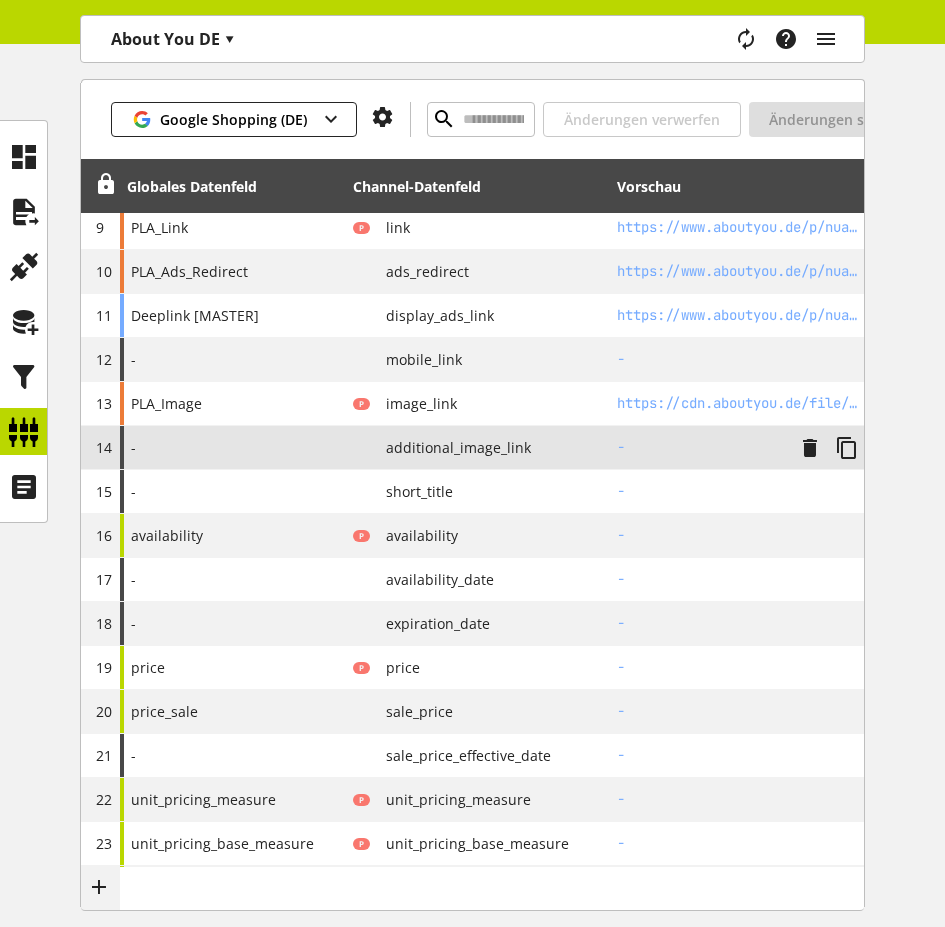 click on "additional_image_link" at bounding box center (450, 447) 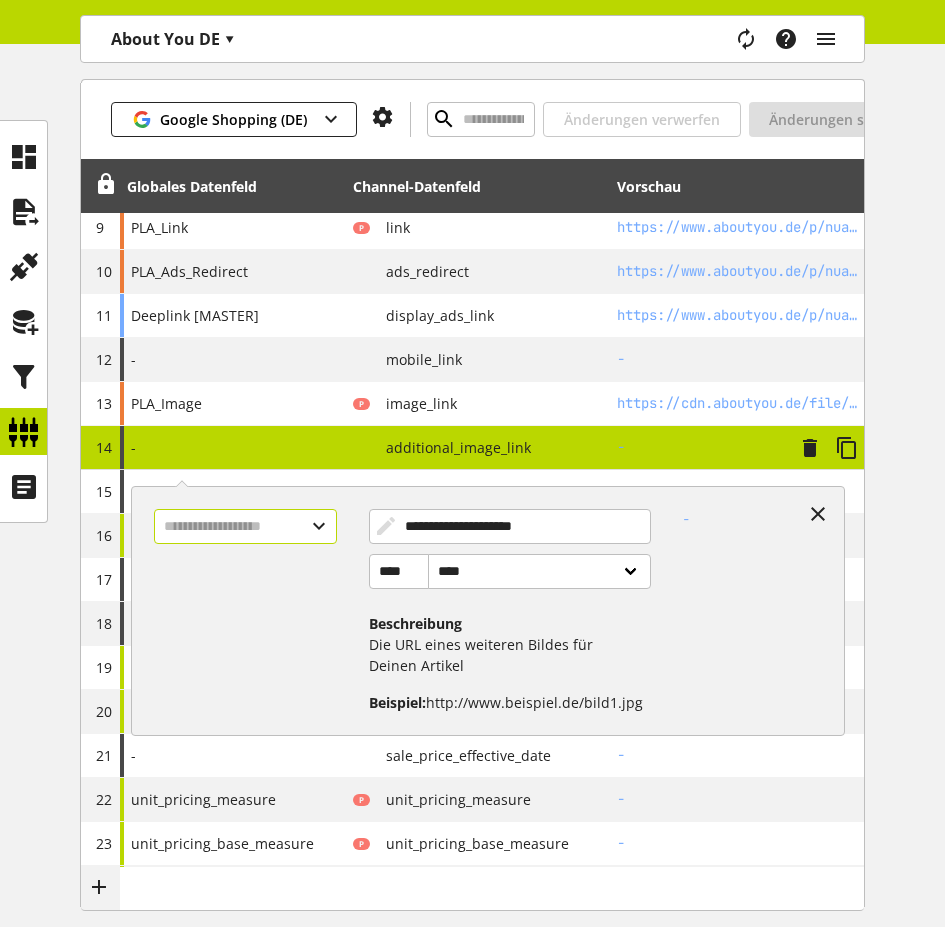 click at bounding box center [245, 526] 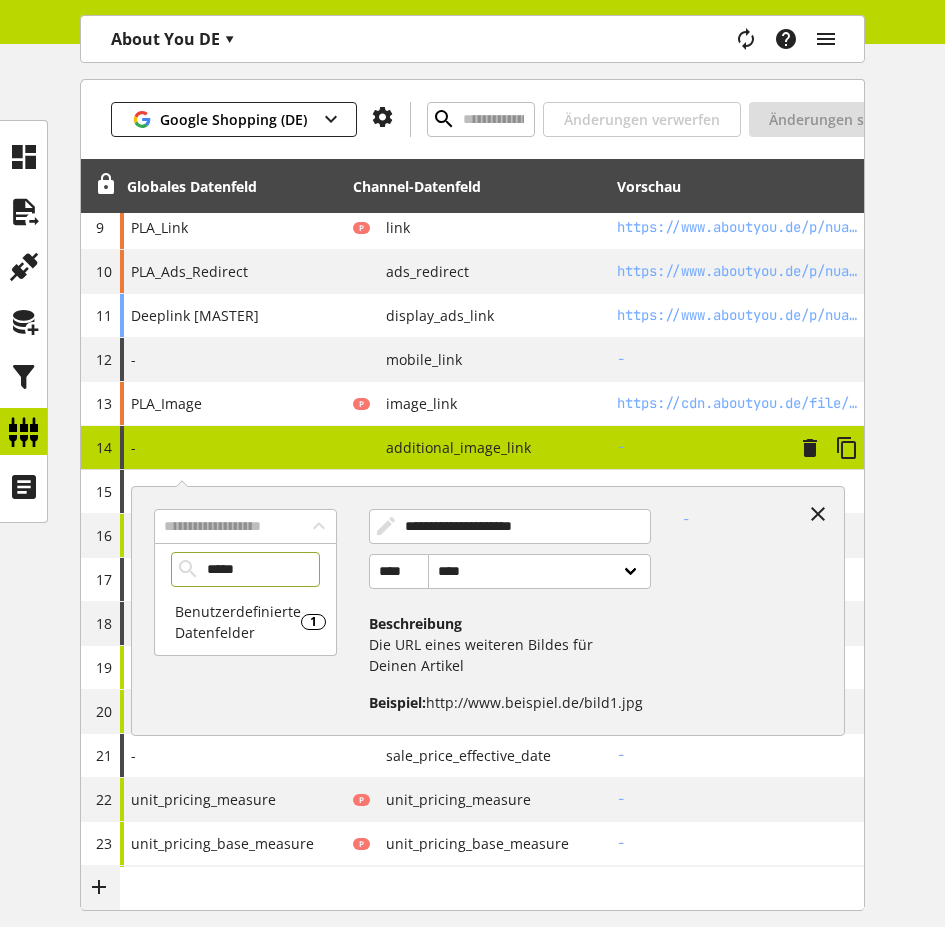 type on "*****" 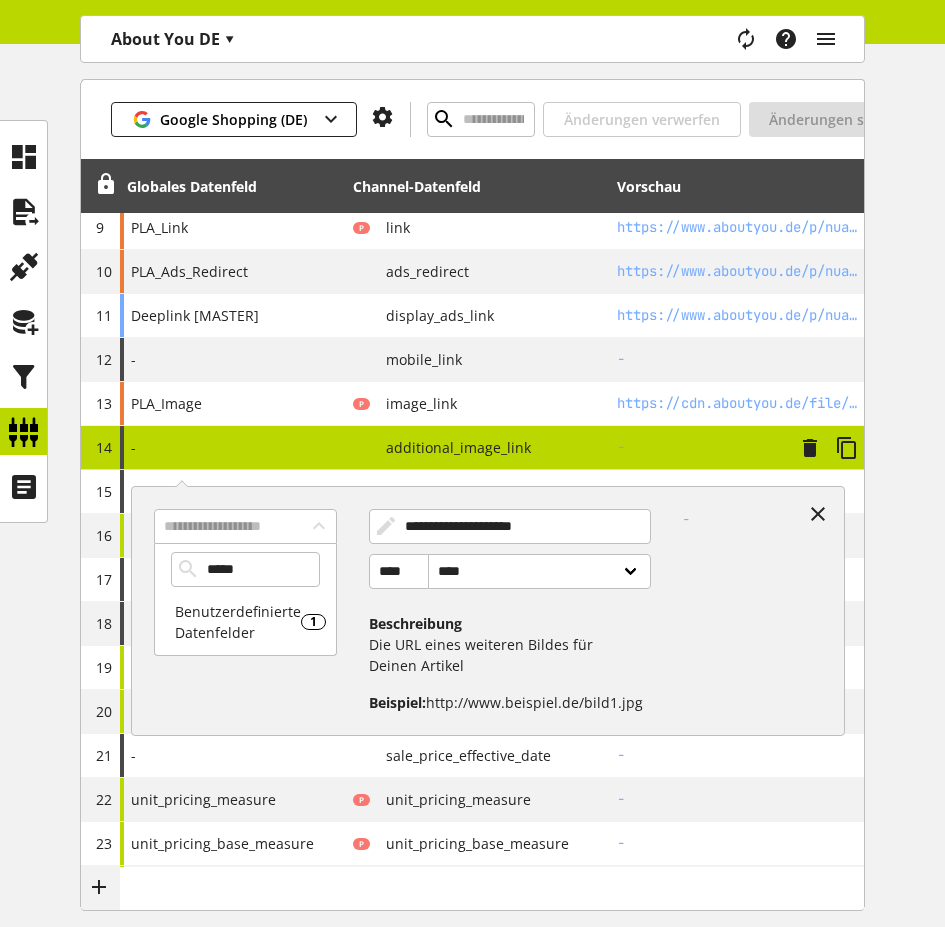 click on "Benutzerdefinierte Datenfelder" at bounding box center [238, 622] 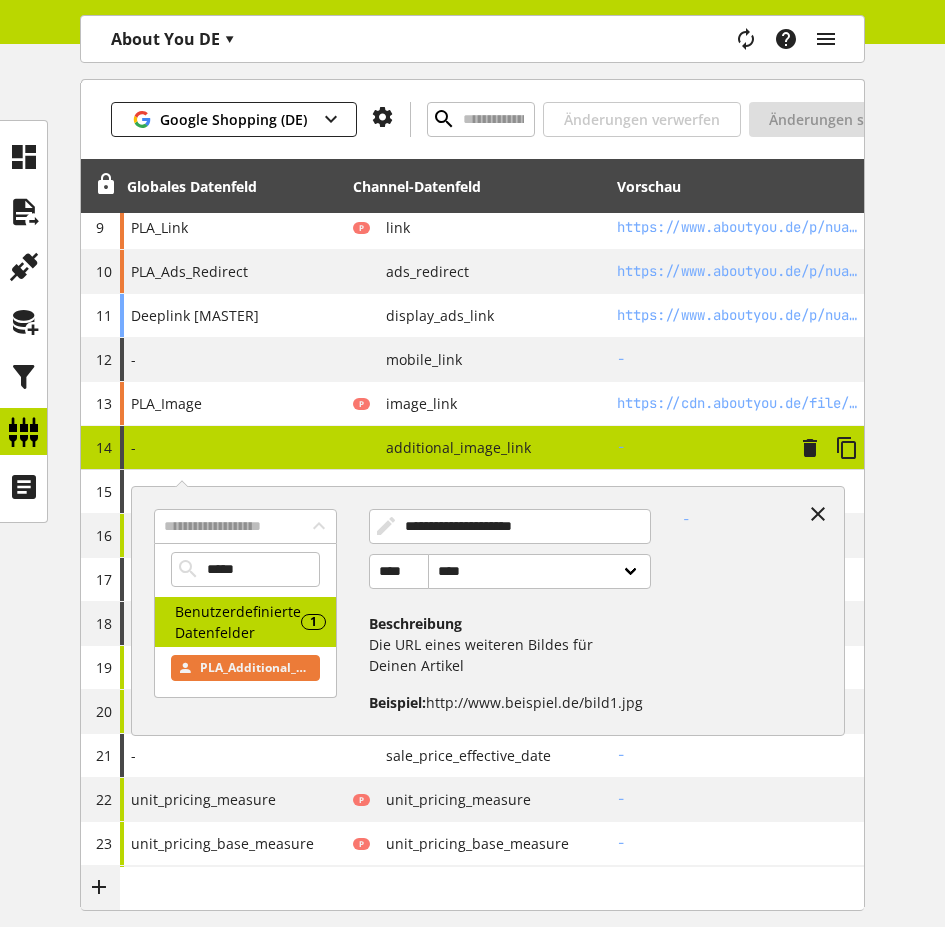 click on "PLA_Additional_Image" at bounding box center [253, 668] 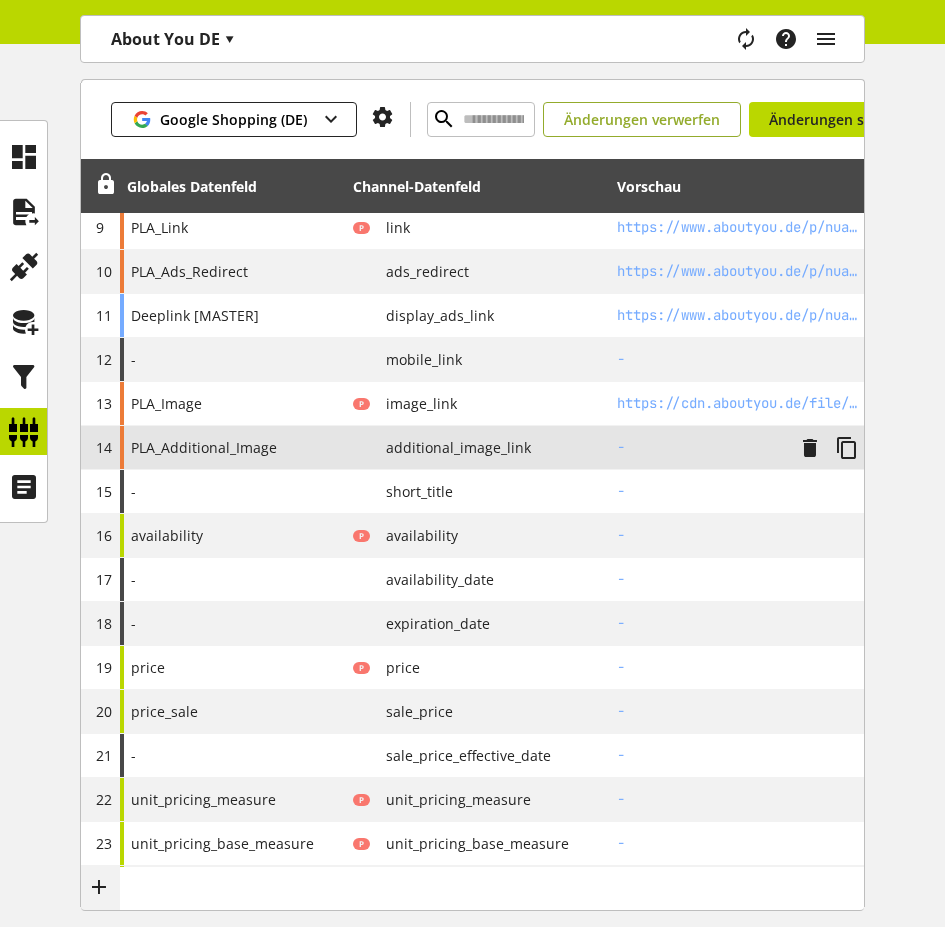 scroll, scrollTop: 0, scrollLeft: 200, axis: horizontal 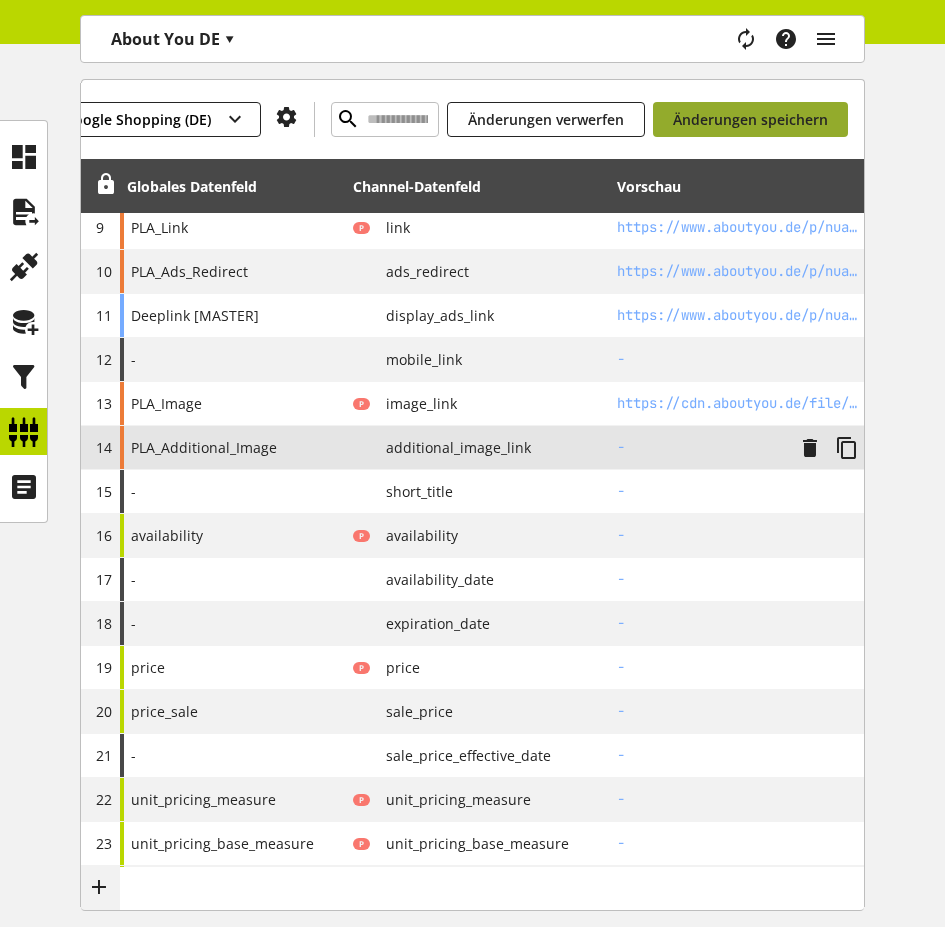 click on "Änderungen speichern" at bounding box center (750, 119) 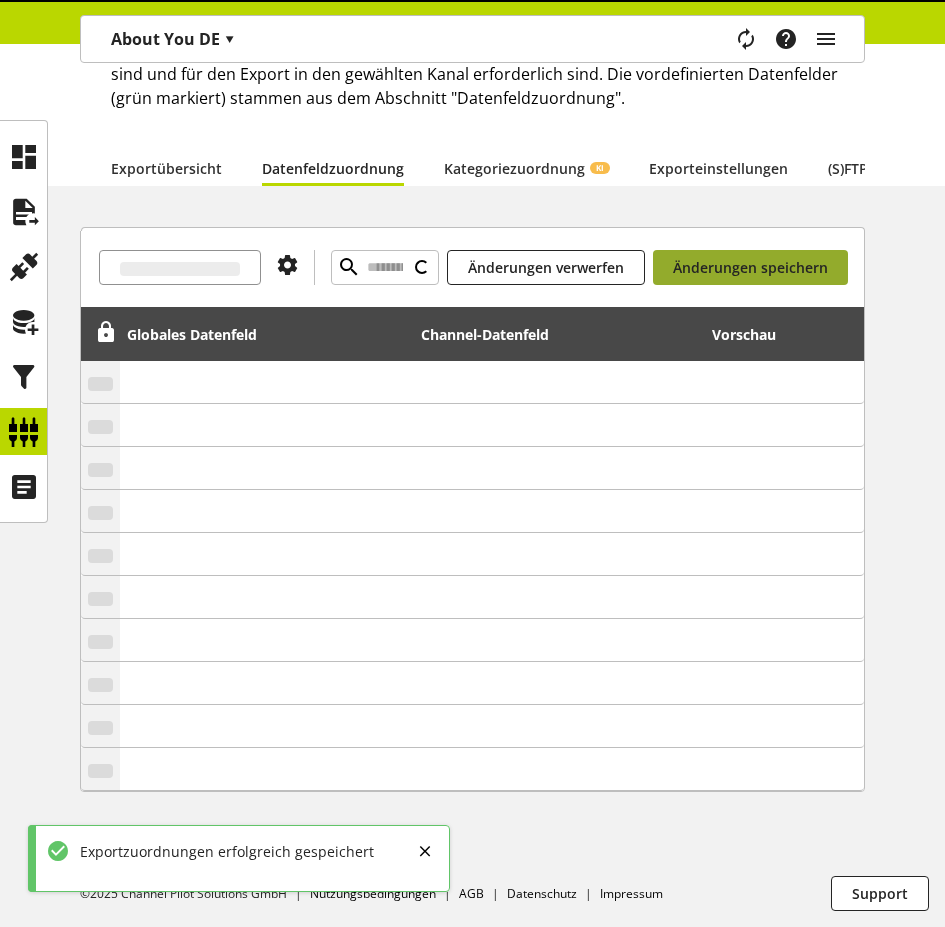 scroll, scrollTop: 186, scrollLeft: 0, axis: vertical 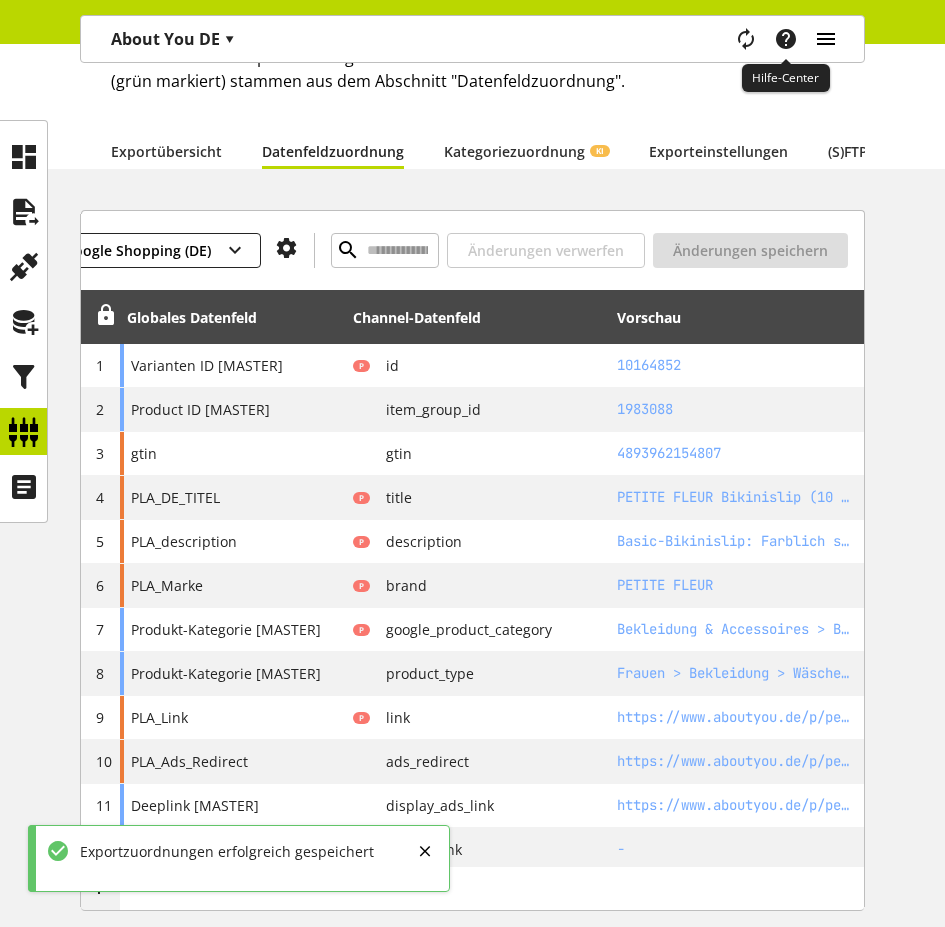 click at bounding box center (826, 39) 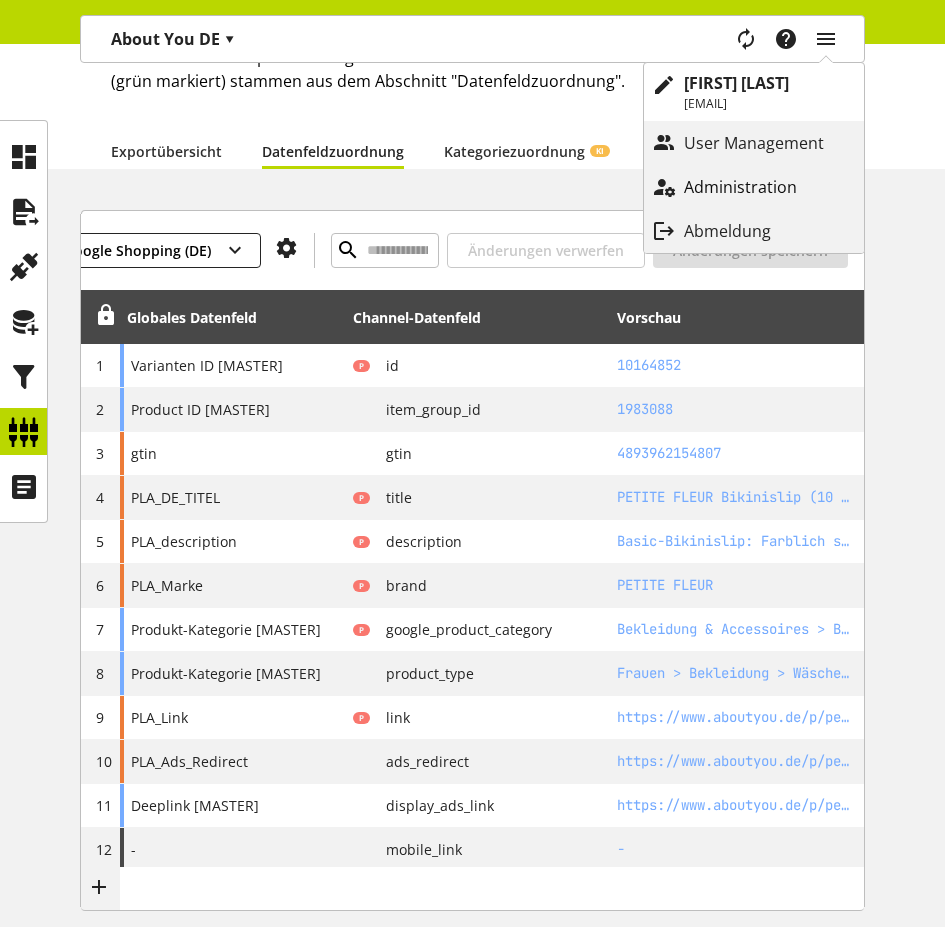 click on "Administration" at bounding box center [760, 187] 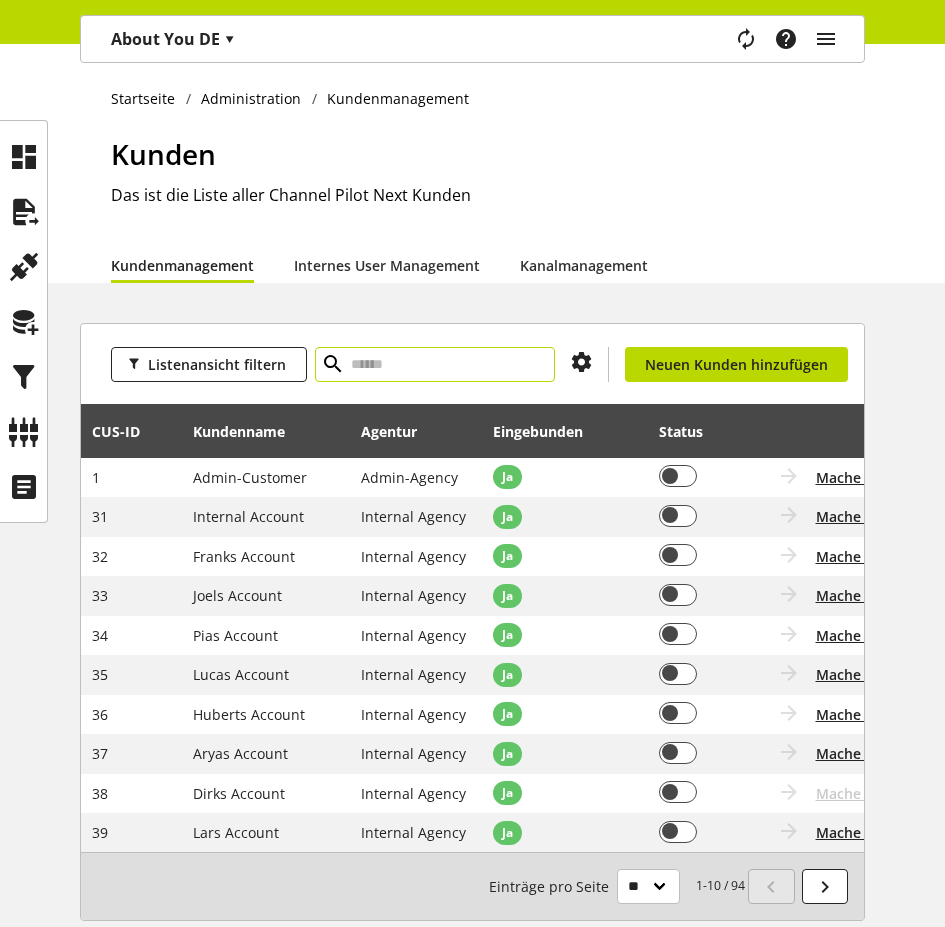 click at bounding box center [435, 364] 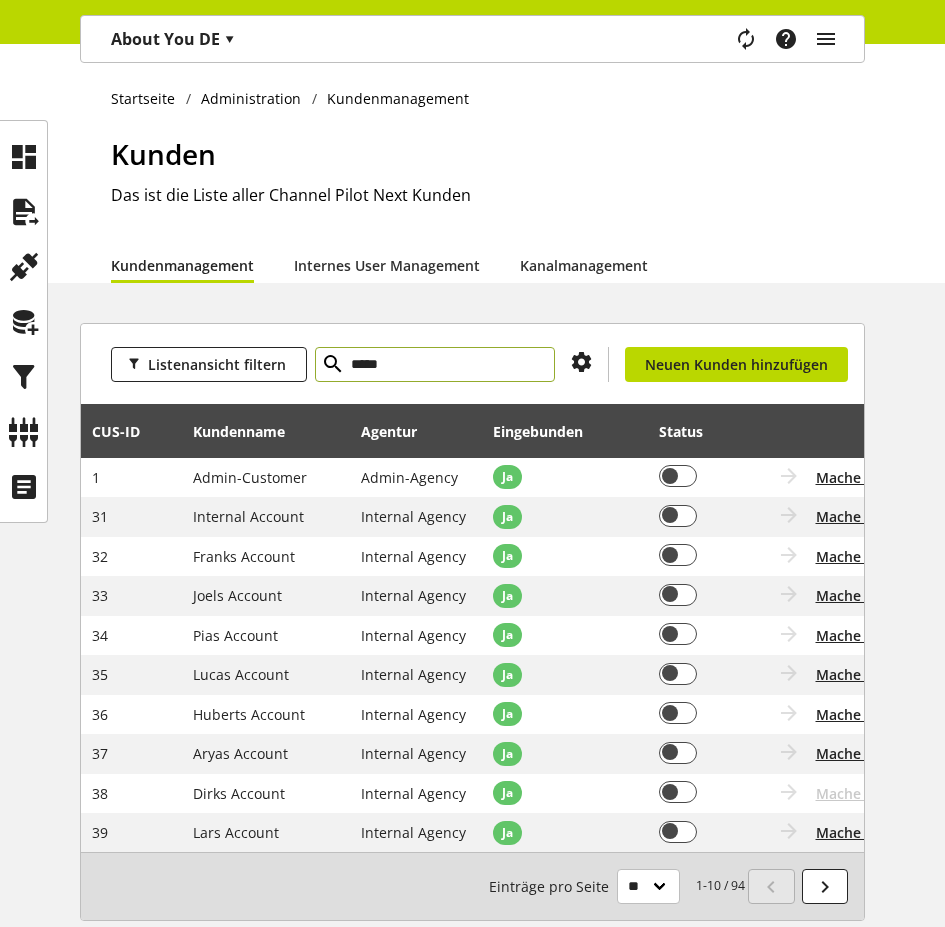 type on "*****" 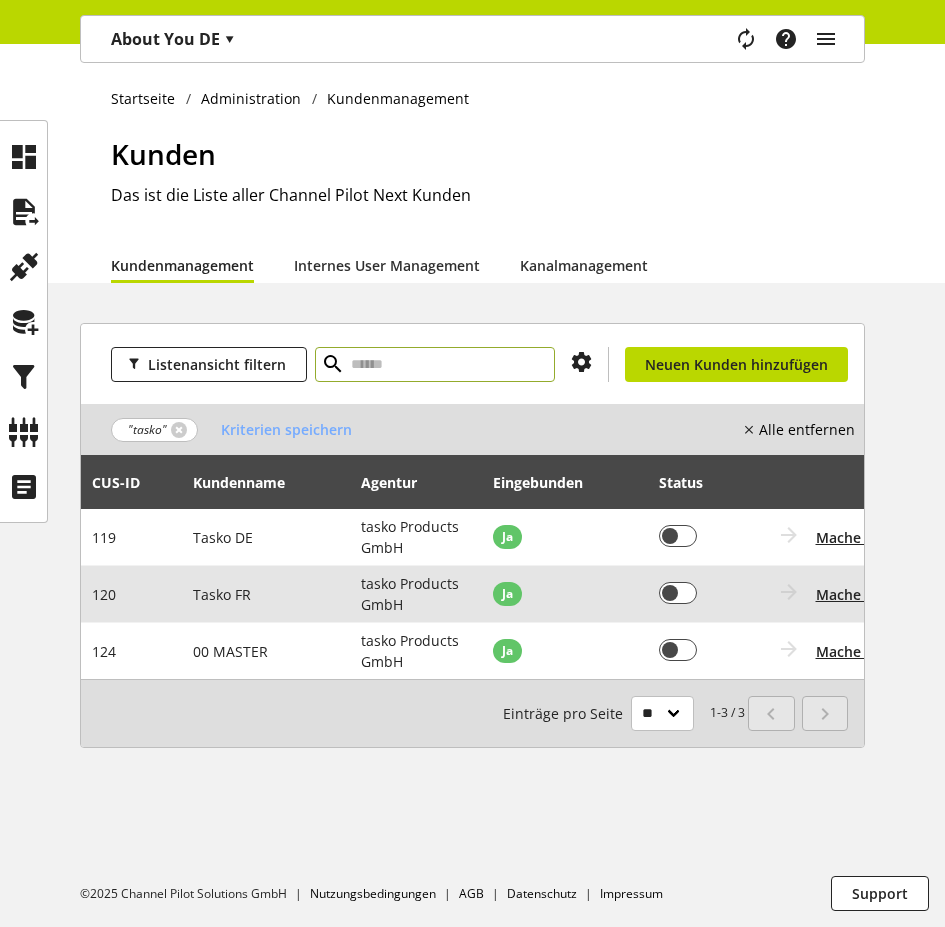 scroll, scrollTop: 0, scrollLeft: 176, axis: horizontal 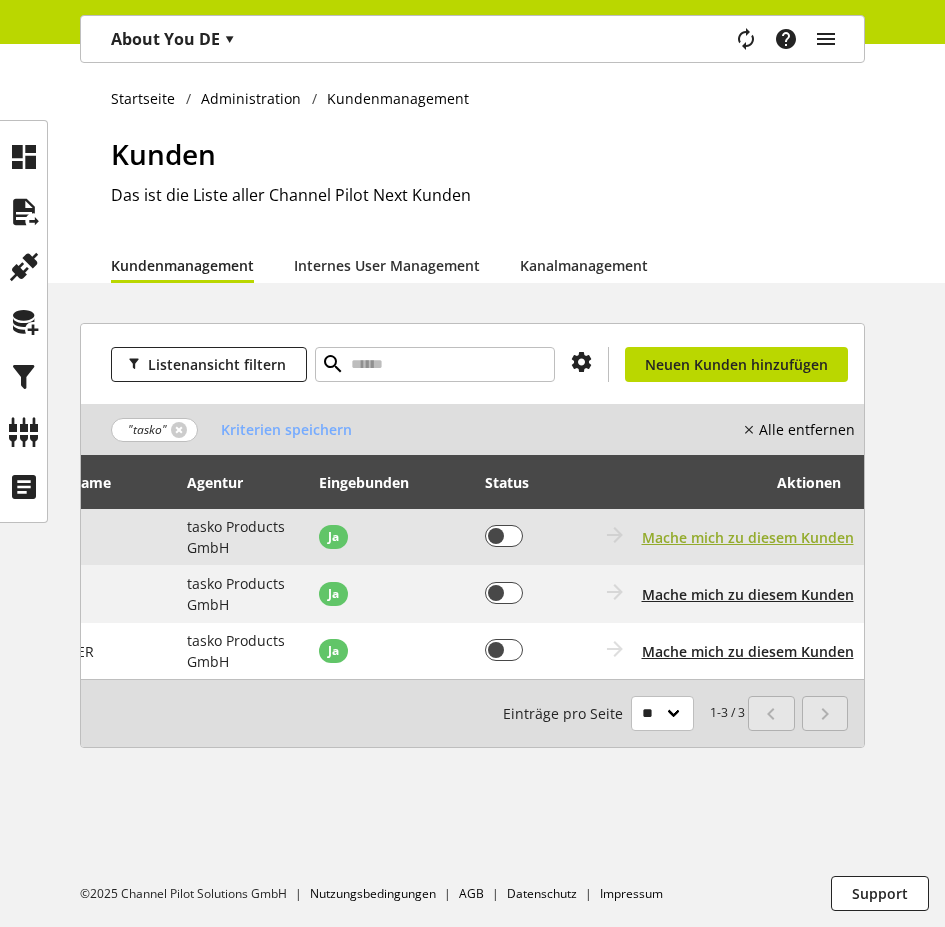 click on "Mache mich zu diesem Kunden" at bounding box center (748, 537) 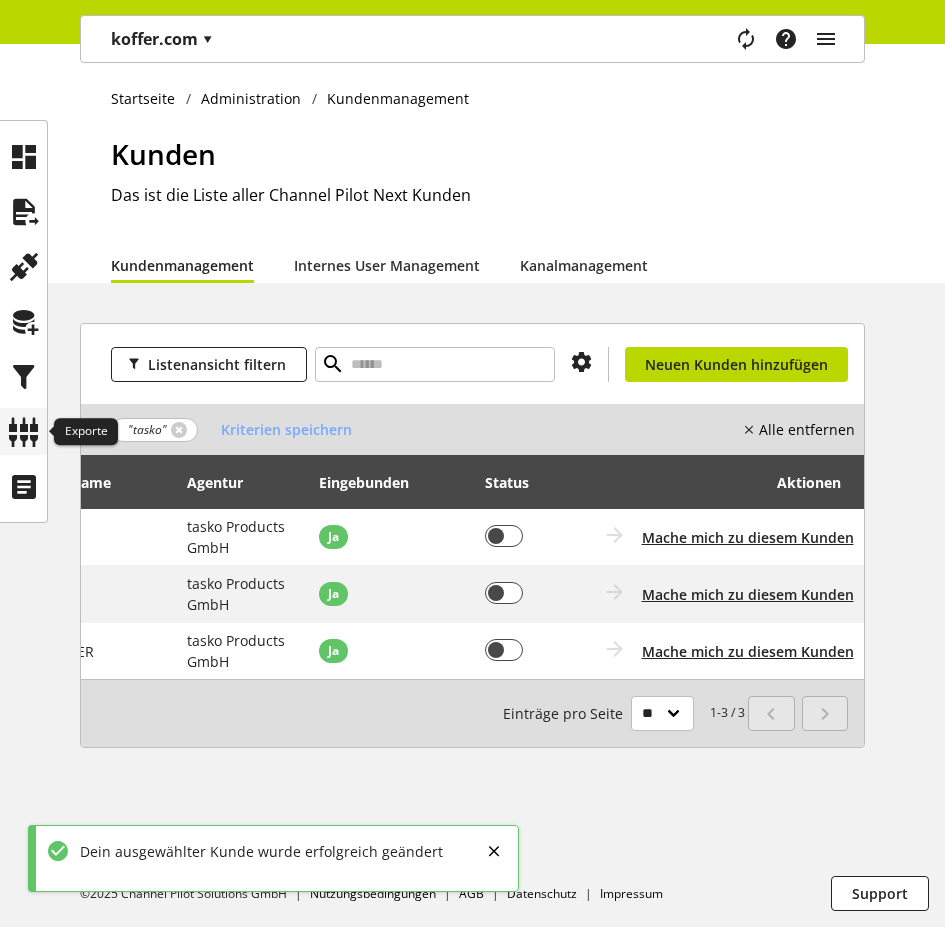 click at bounding box center (24, 432) 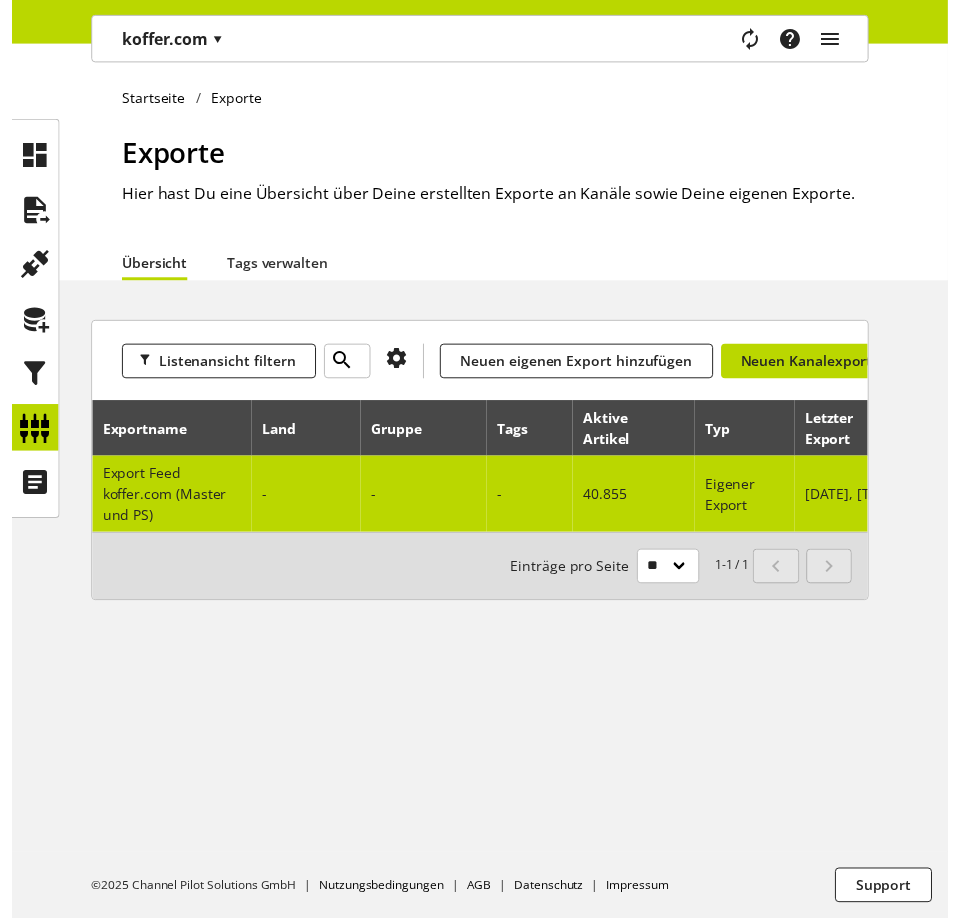 scroll, scrollTop: 0, scrollLeft: 396, axis: horizontal 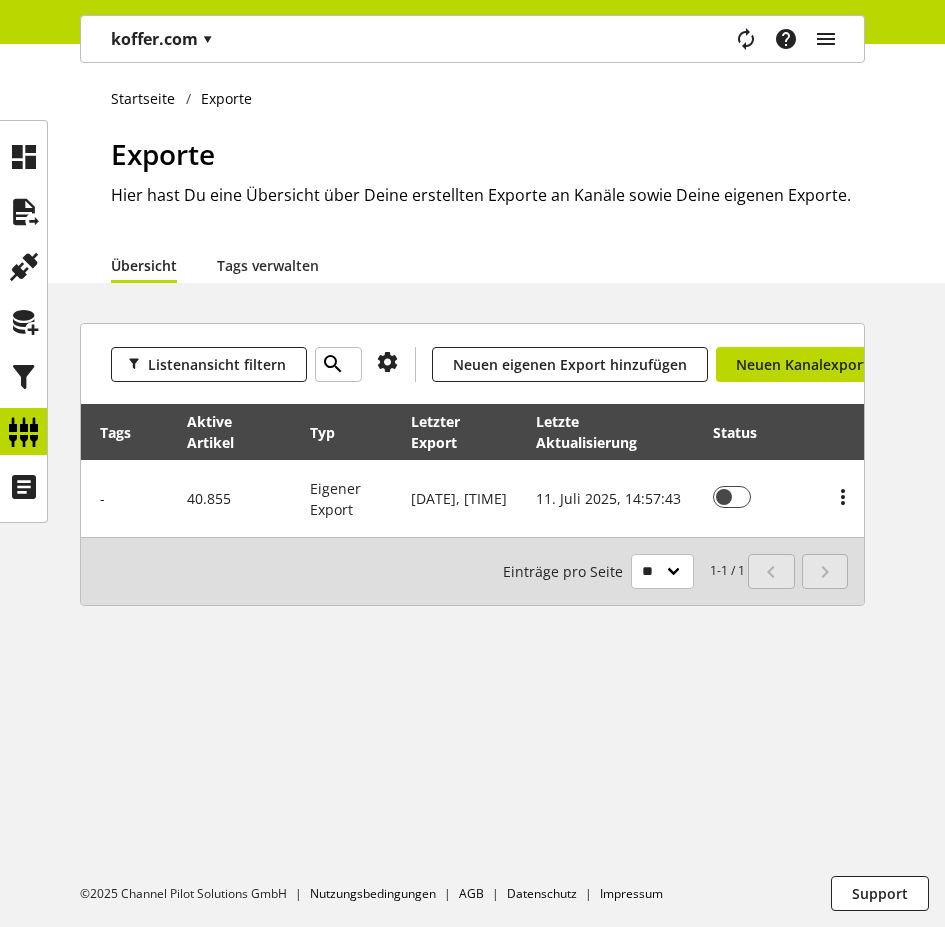 click at bounding box center [746, 39] 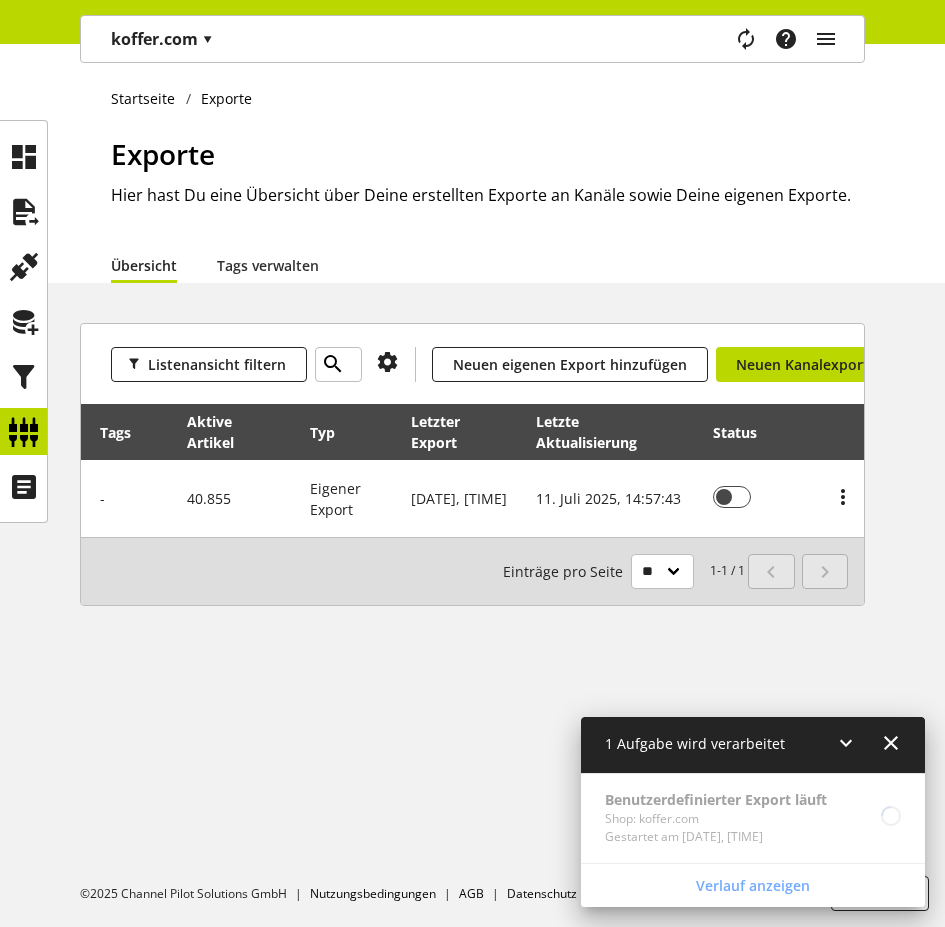 click at bounding box center (891, 743) 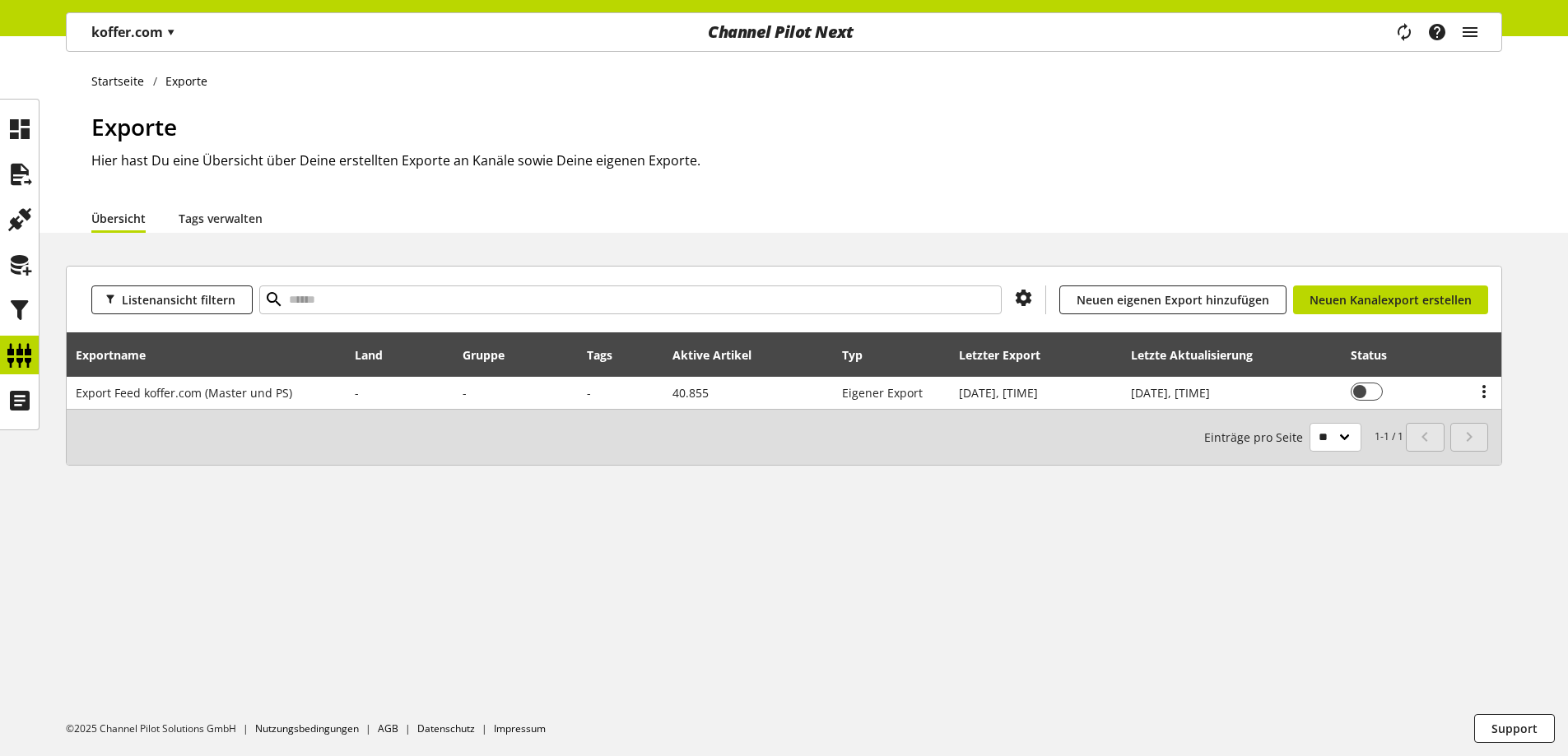 scroll, scrollTop: 0, scrollLeft: 0, axis: both 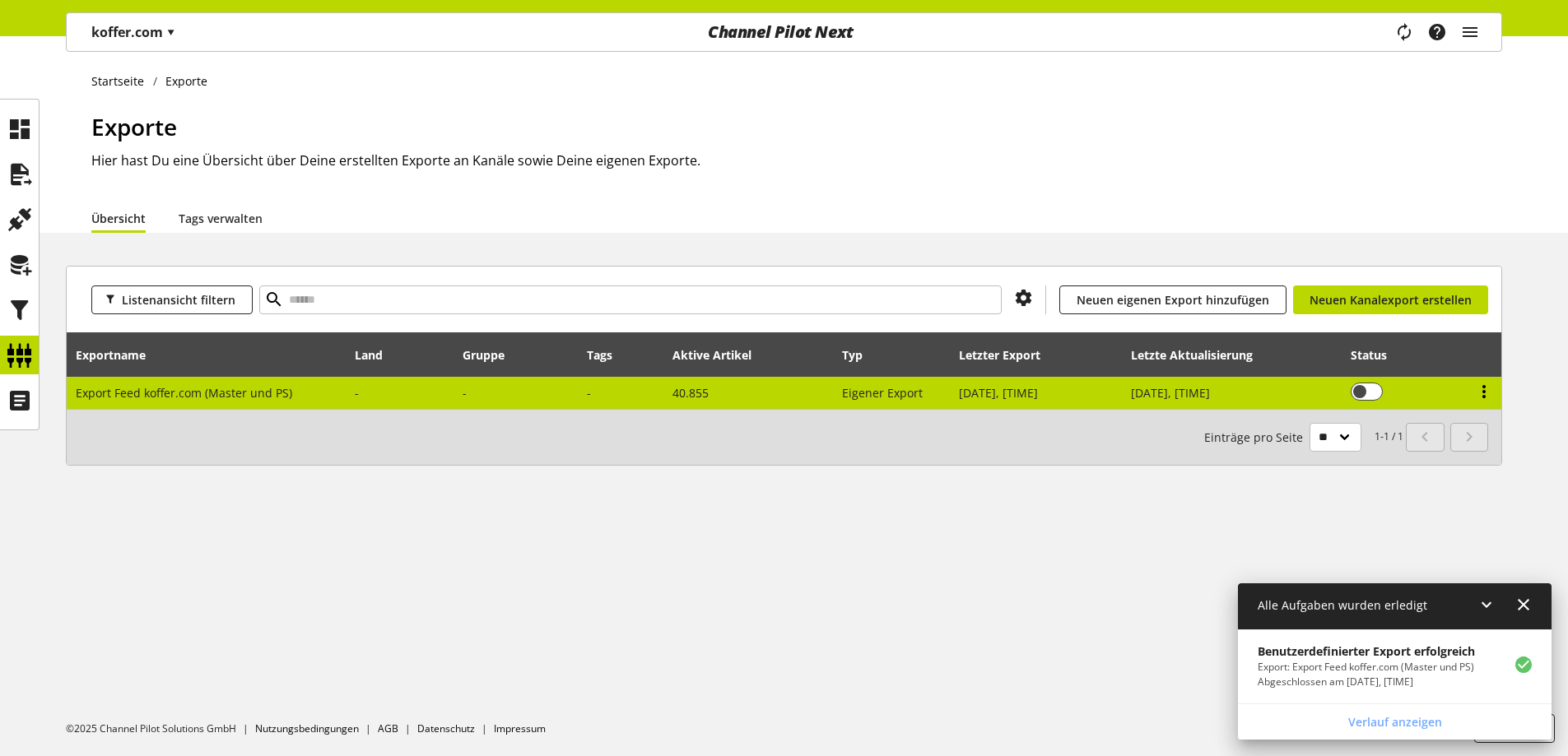 click at bounding box center [1484, 392] 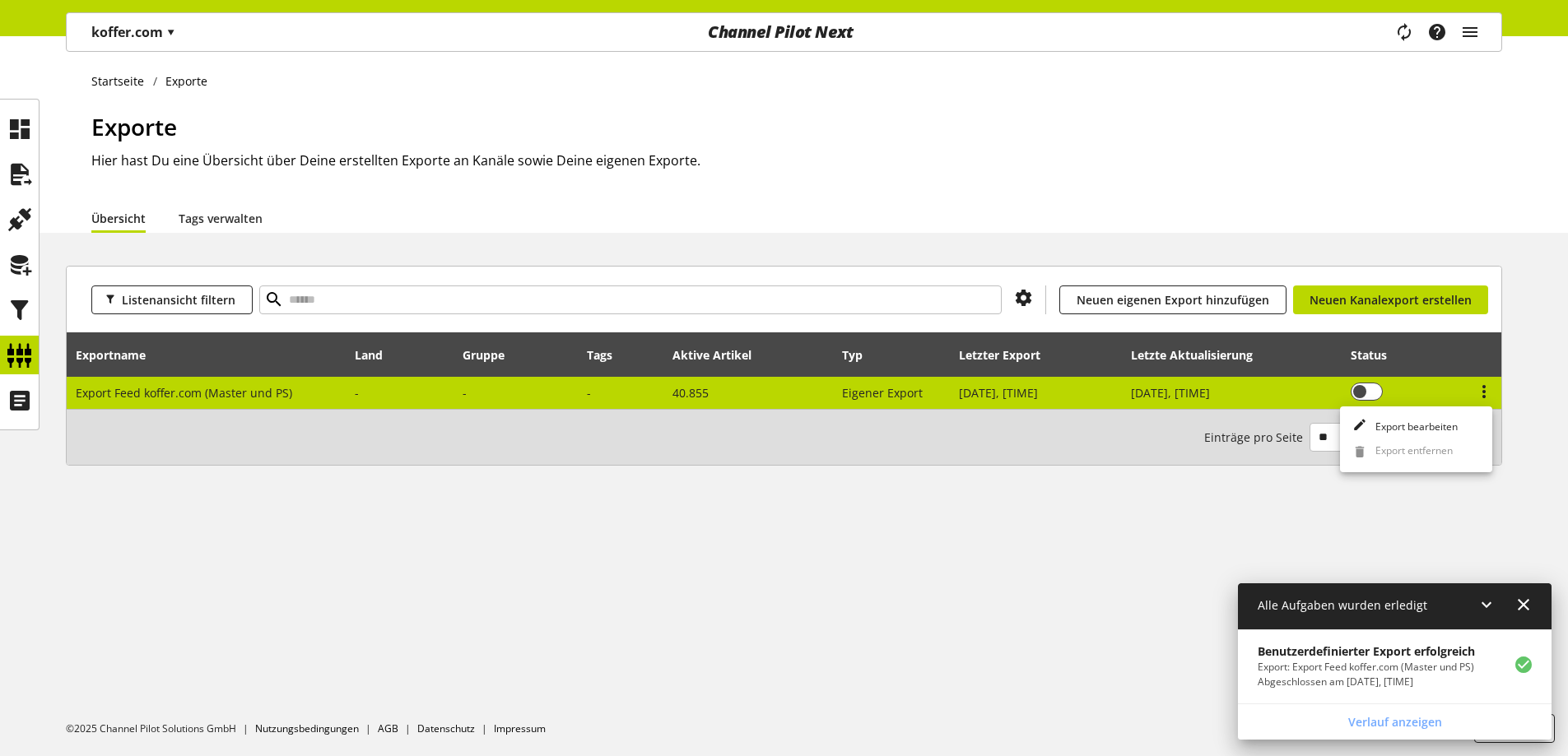 click on "11. Juli 2025, 16:04:48" at bounding box center [1231, 392] 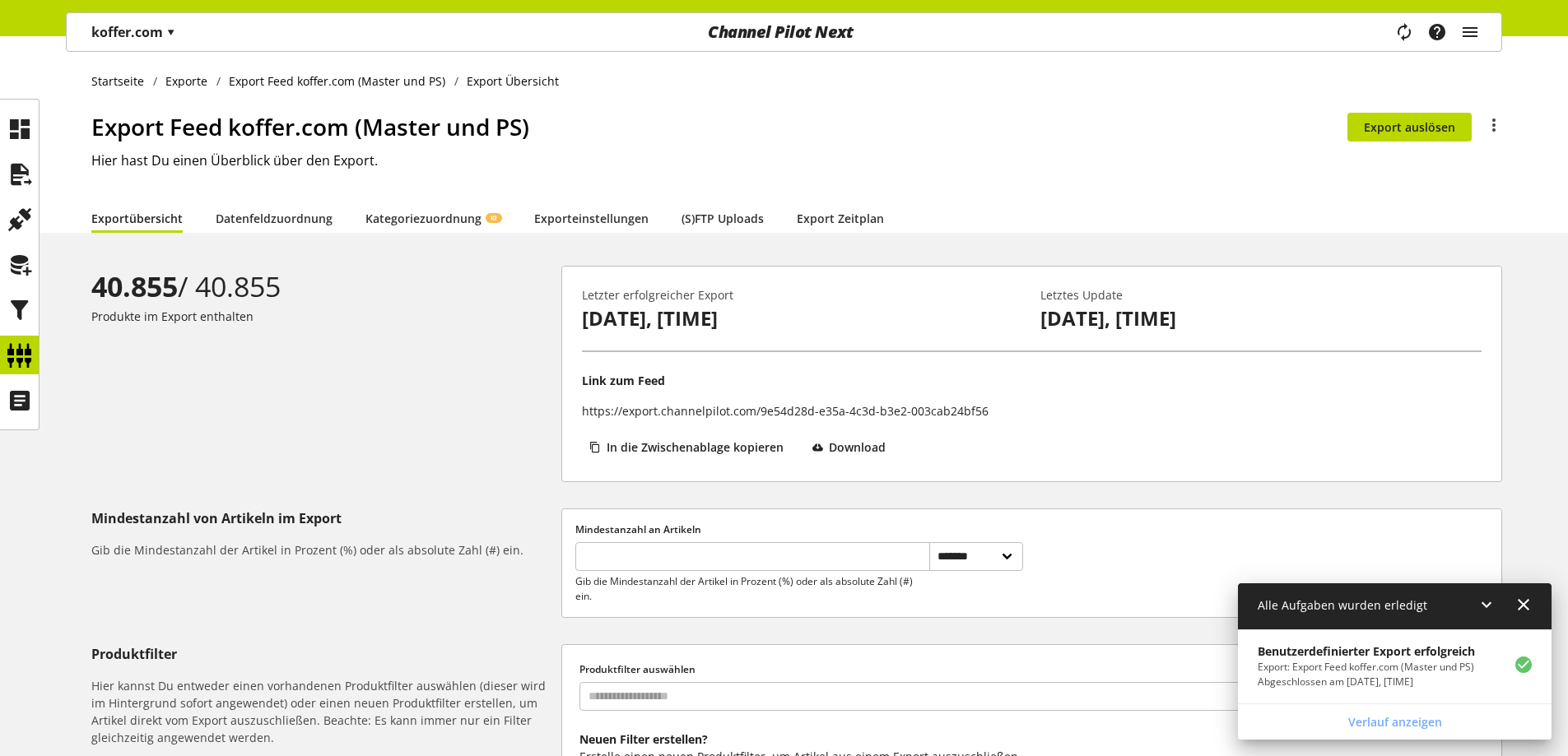 click on "https://export.channelpilot.com/9e54d28d-e35a-4c3d-b3e2-003cab24bf56" at bounding box center [785, 410] 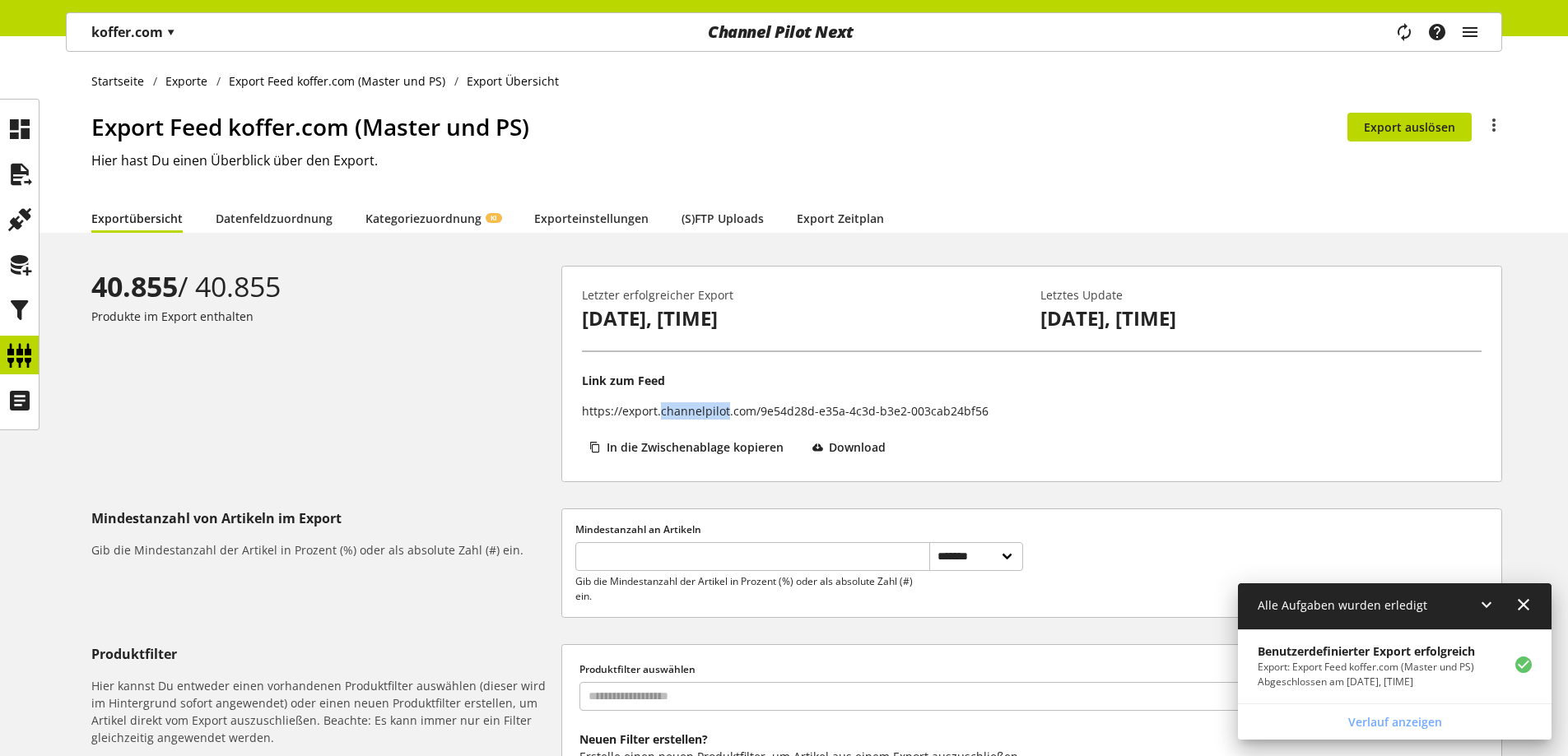 click on "https://export.channelpilot.com/9e54d28d-e35a-4c3d-b3e2-003cab24bf56" at bounding box center [785, 410] 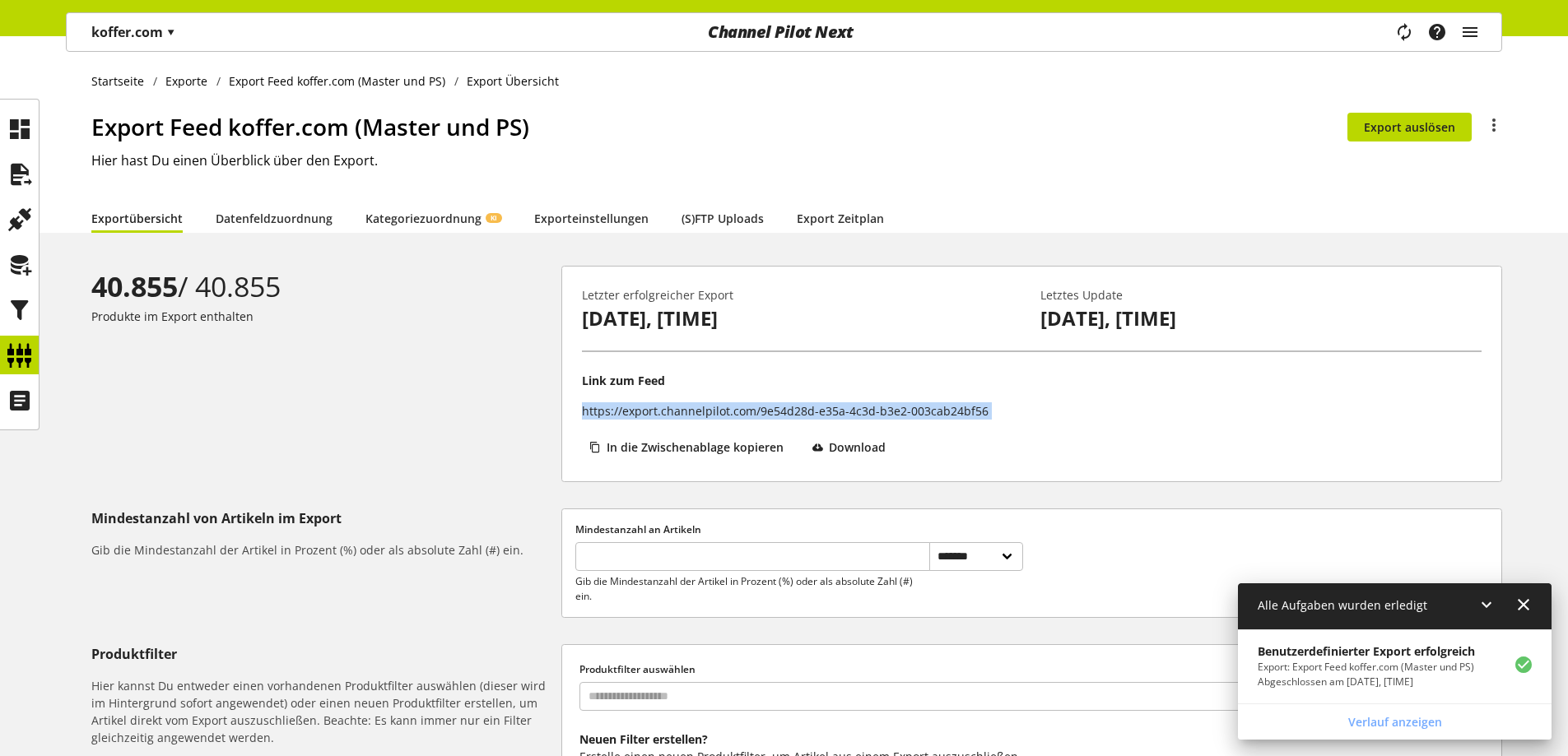 click on "https://export.channelpilot.com/9e54d28d-e35a-4c3d-b3e2-003cab24bf56" at bounding box center (785, 410) 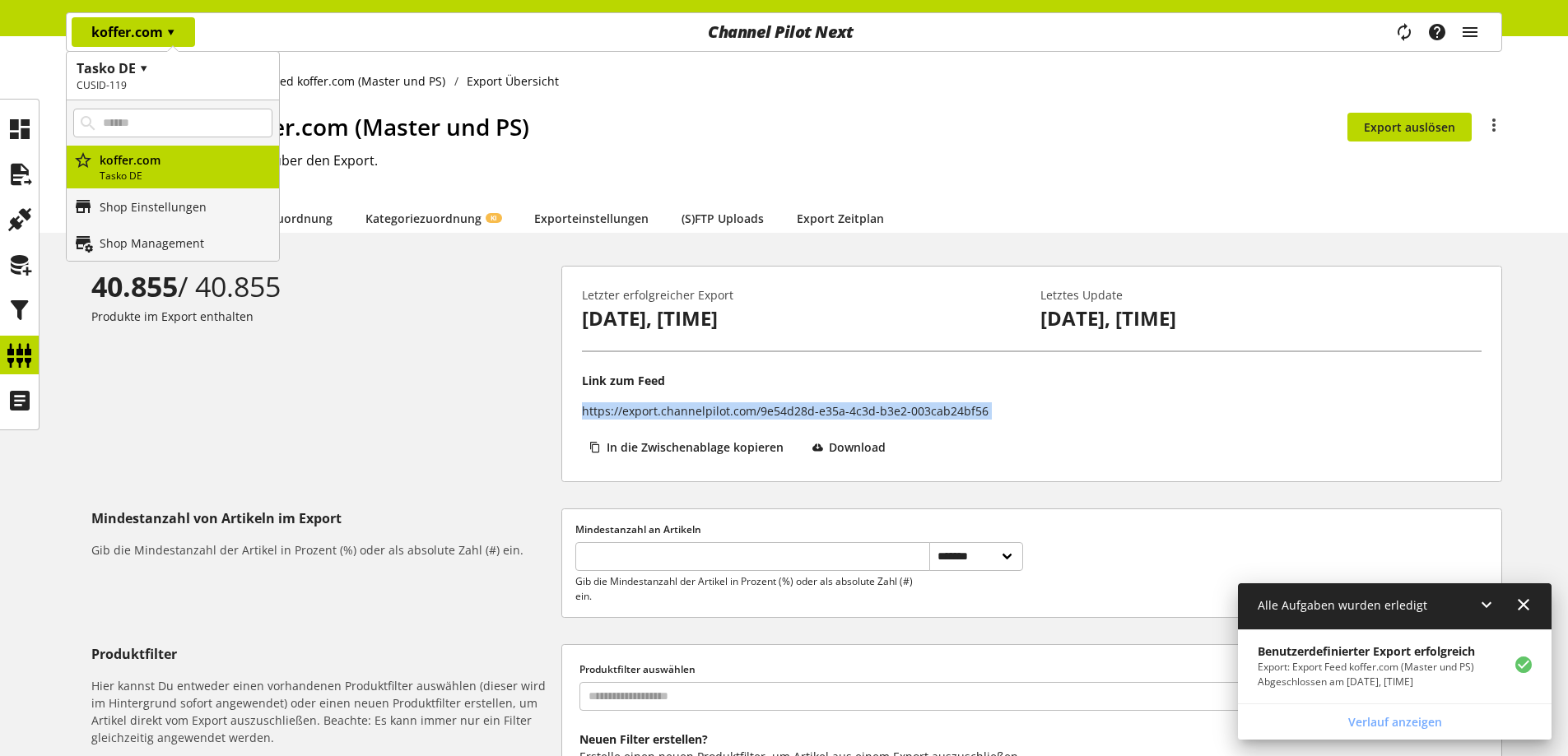 click on "Tasko DE ▾" at bounding box center (173, 68) 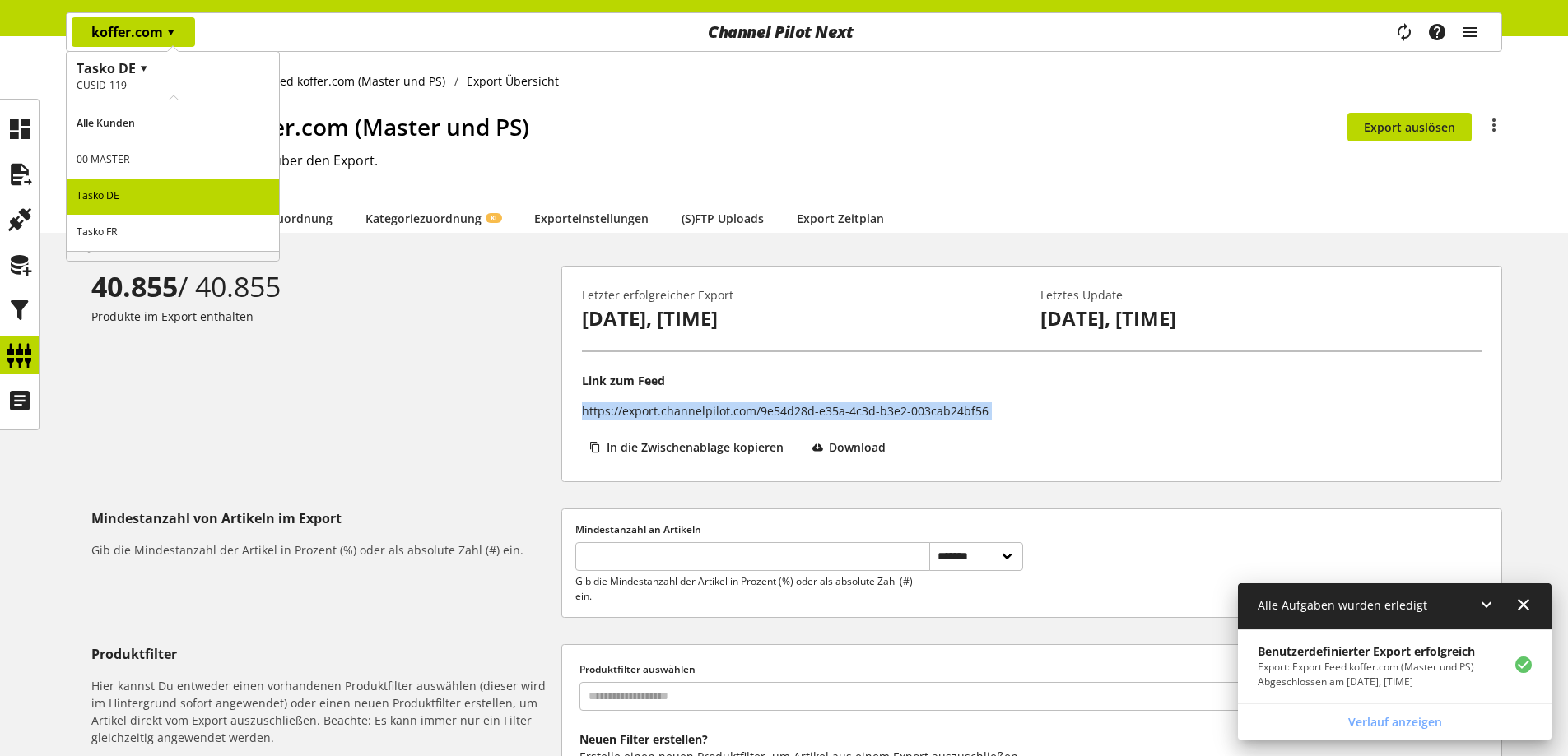 click on "00 MASTER" at bounding box center [173, 160] 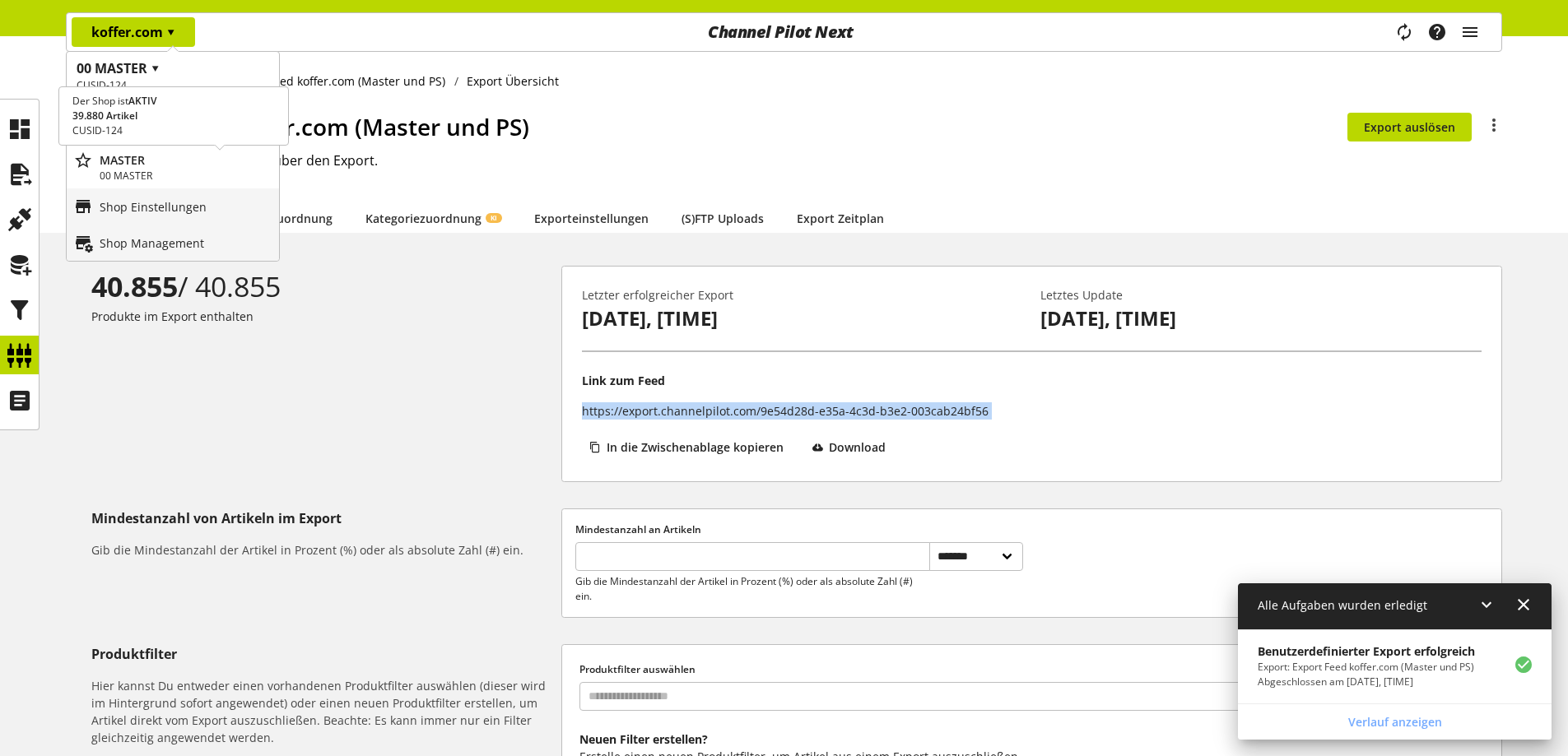 click on "00 MASTER" at bounding box center (186, 176) 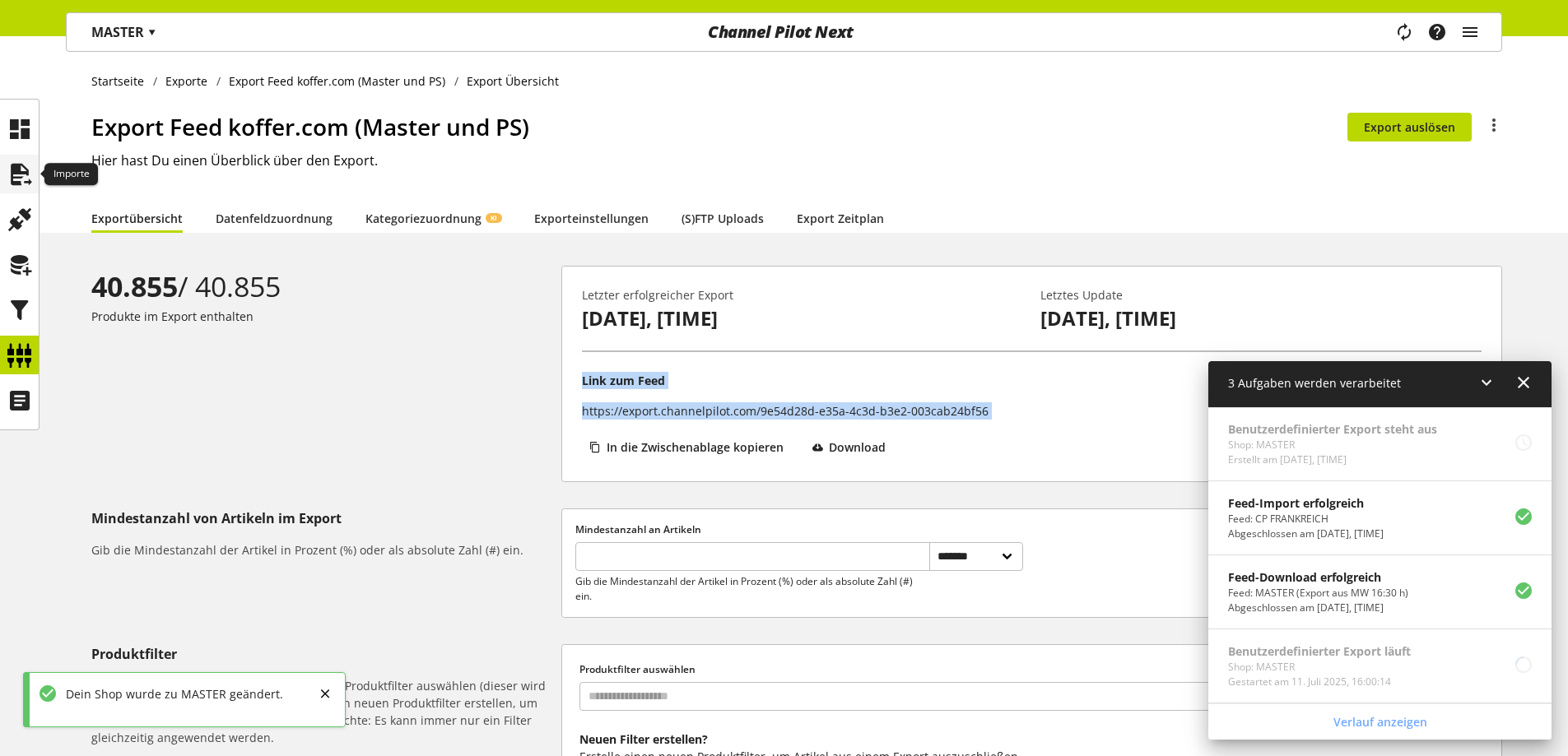 click at bounding box center (20, 174) 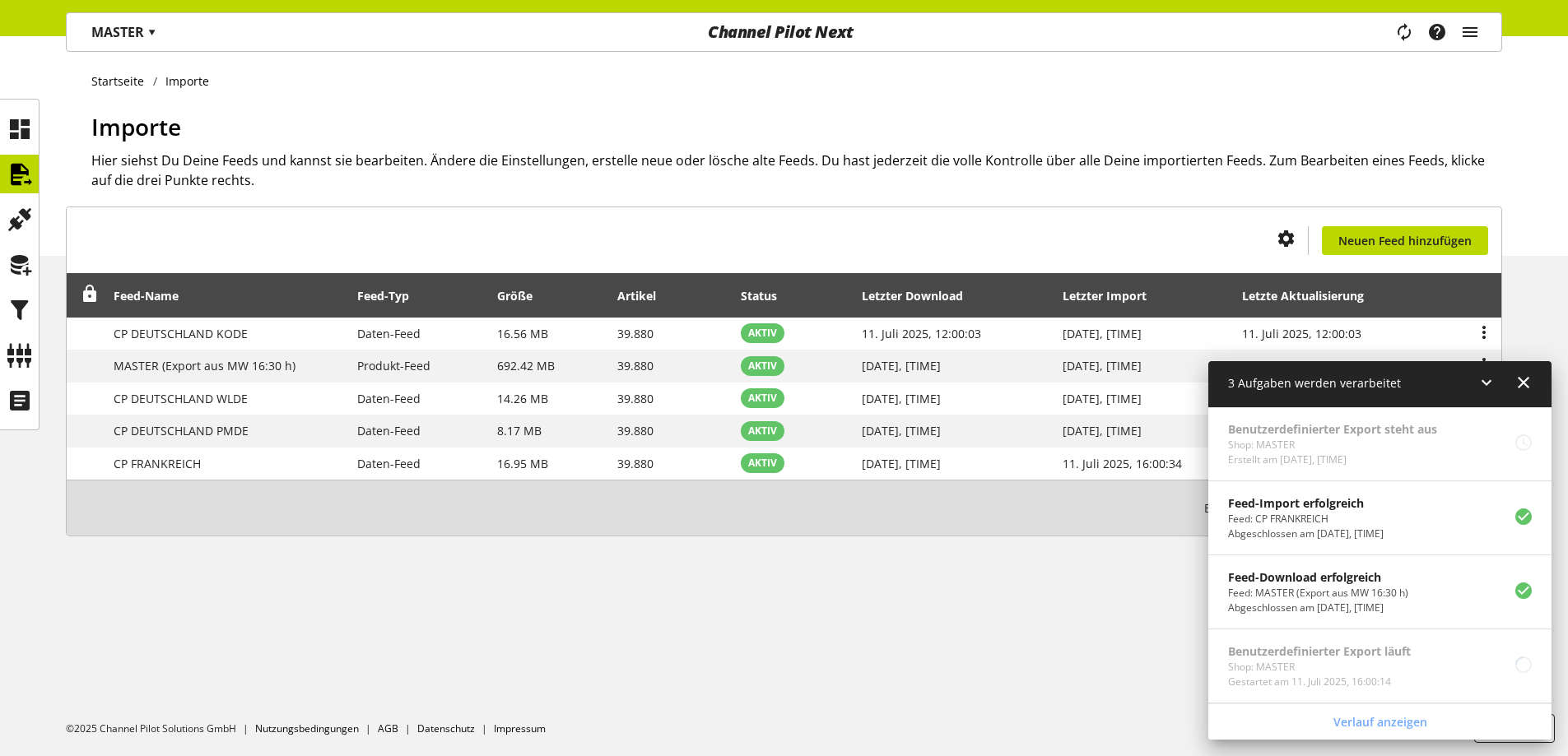 click at bounding box center (1524, 383) 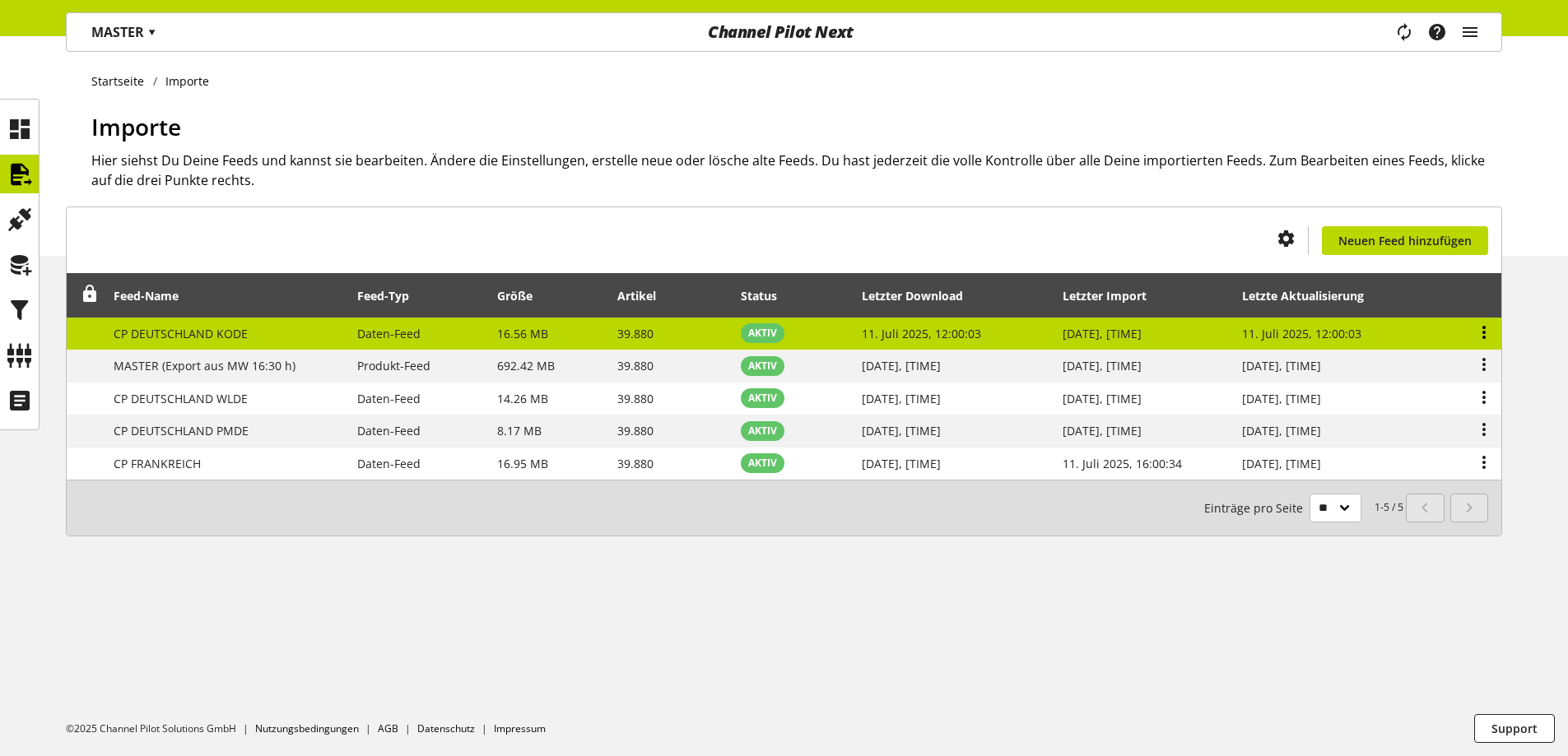 click at bounding box center [1484, 332] 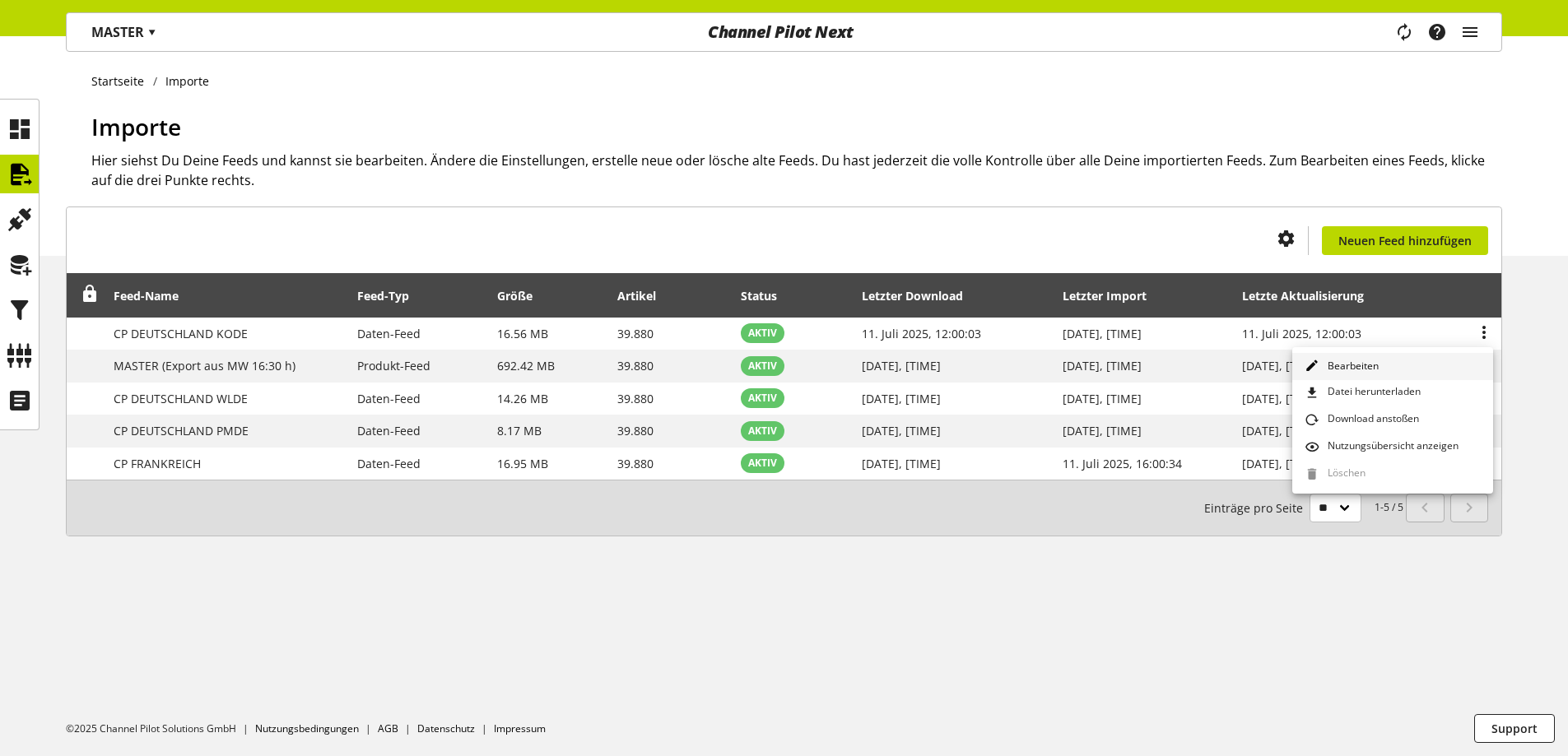click on "Bearbeiten" at bounding box center [1350, 366] 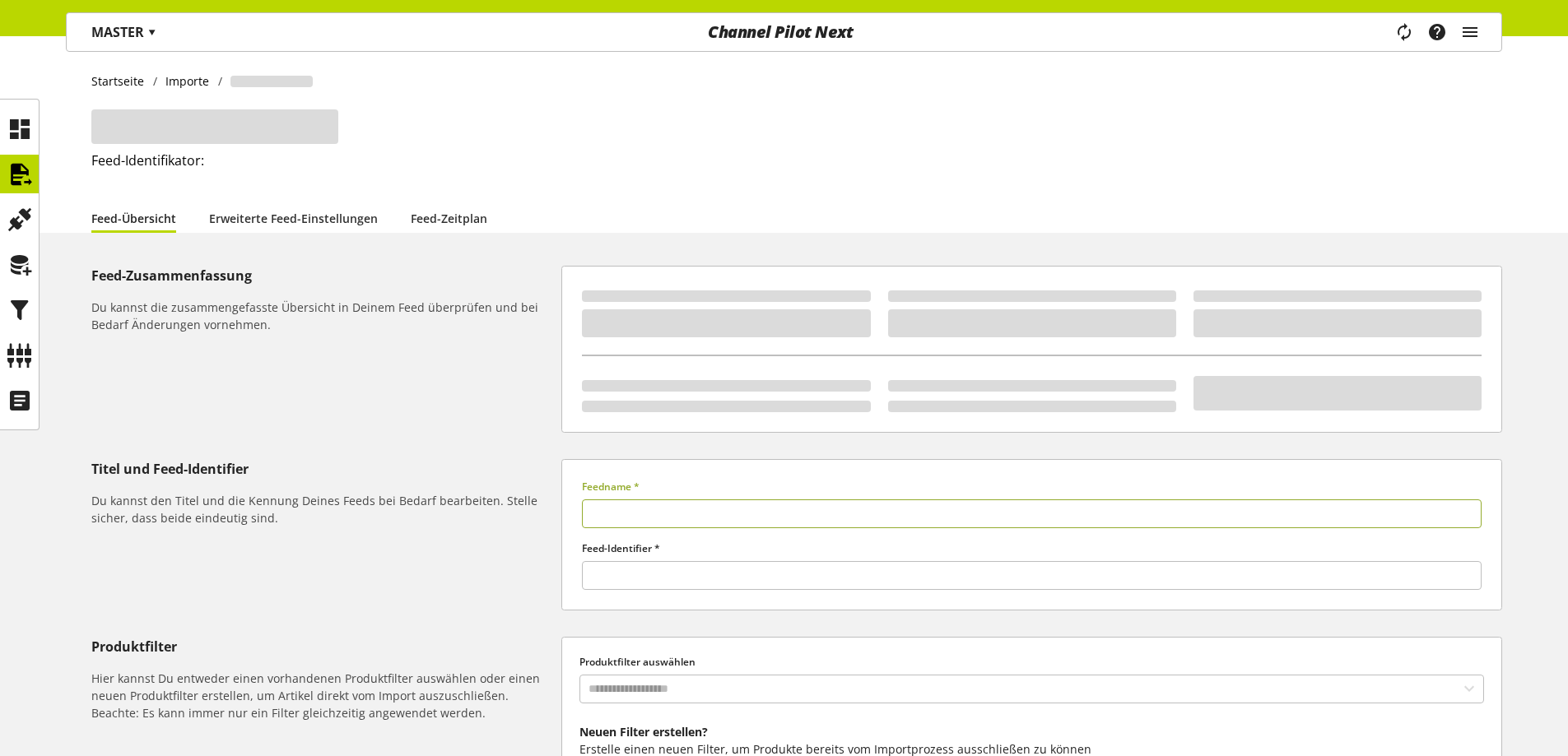 type on "**********" 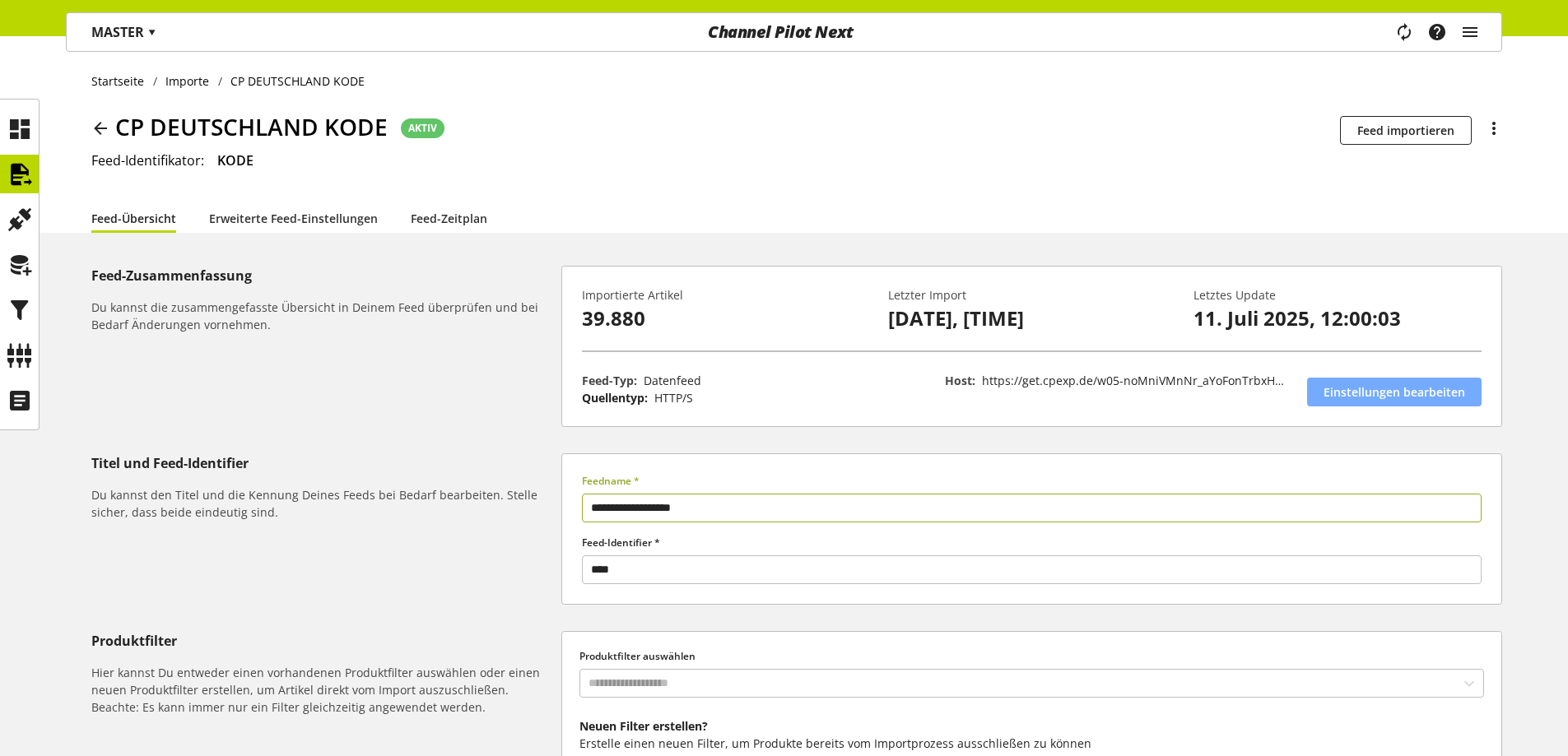 click on "Einstellungen bearbeiten" at bounding box center (1394, 392) 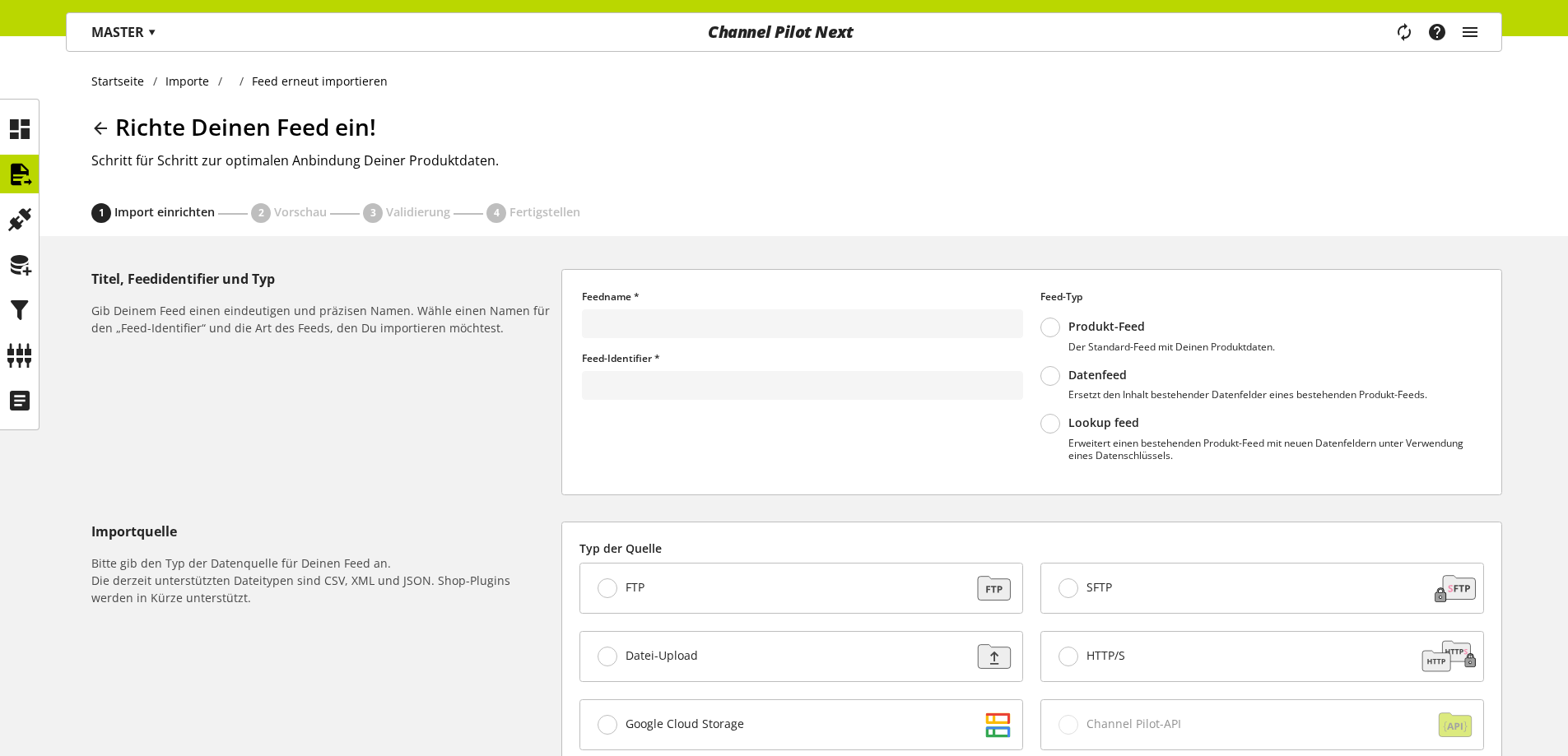 type on "**********" 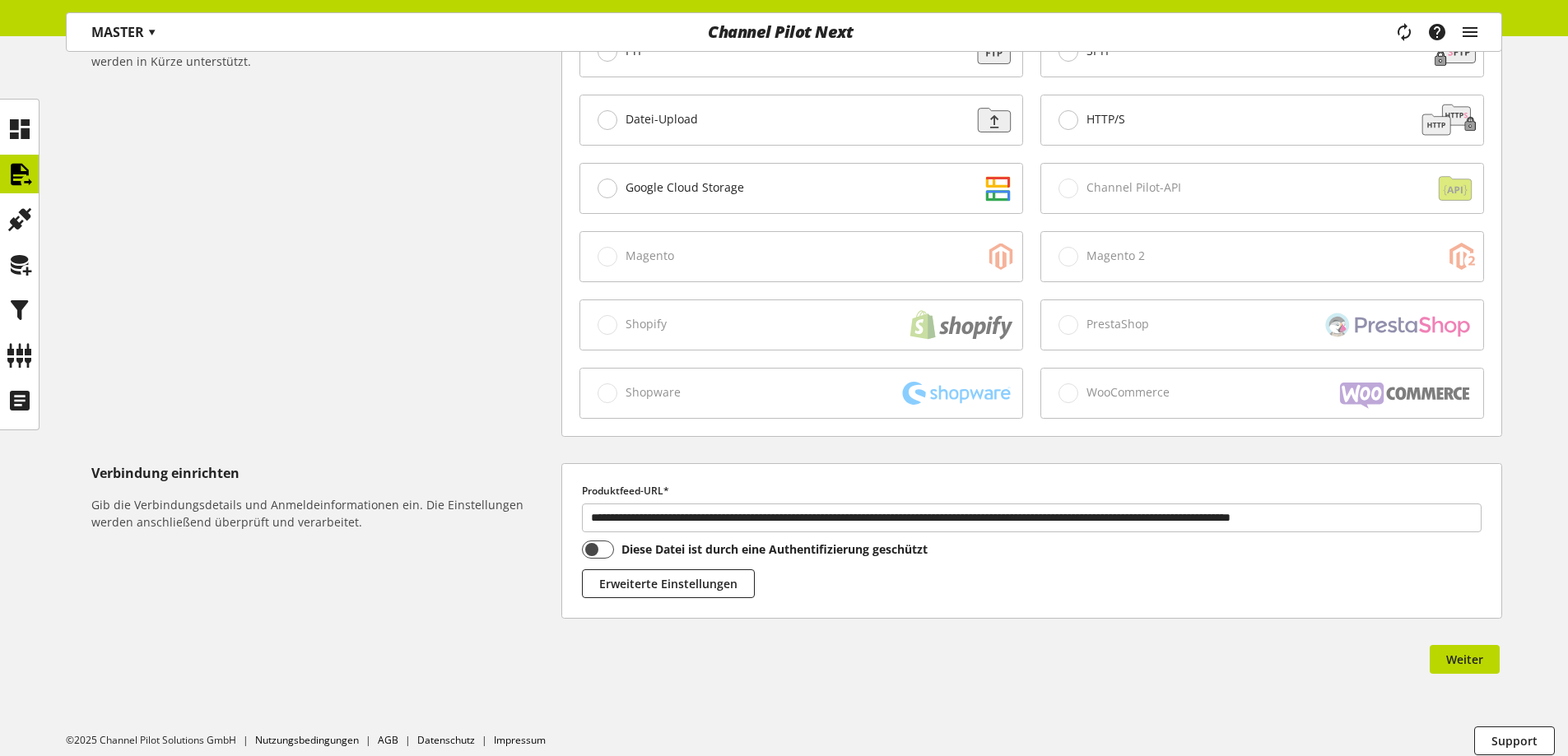 scroll, scrollTop: 537, scrollLeft: 0, axis: vertical 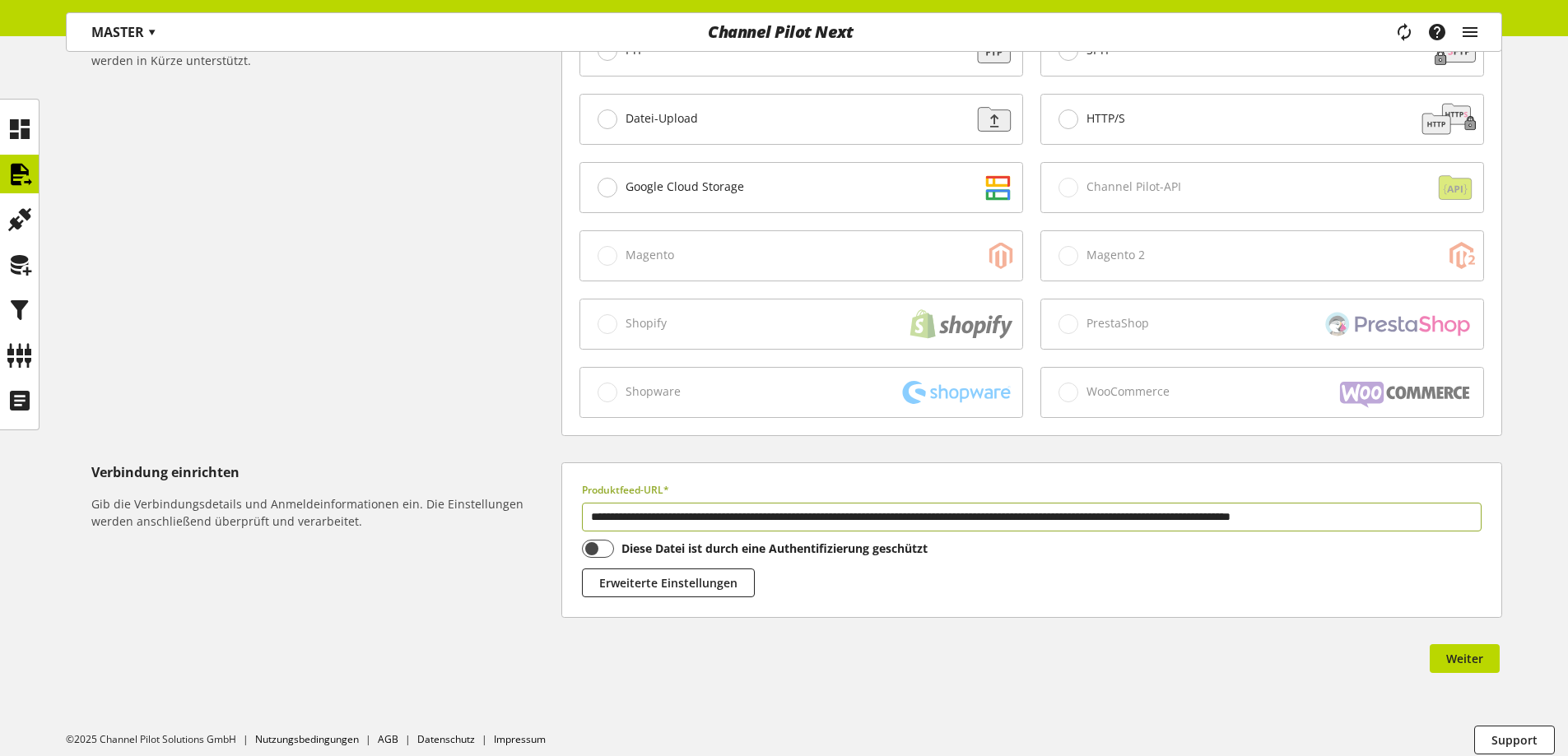 click on "**********" at bounding box center [1031, 517] 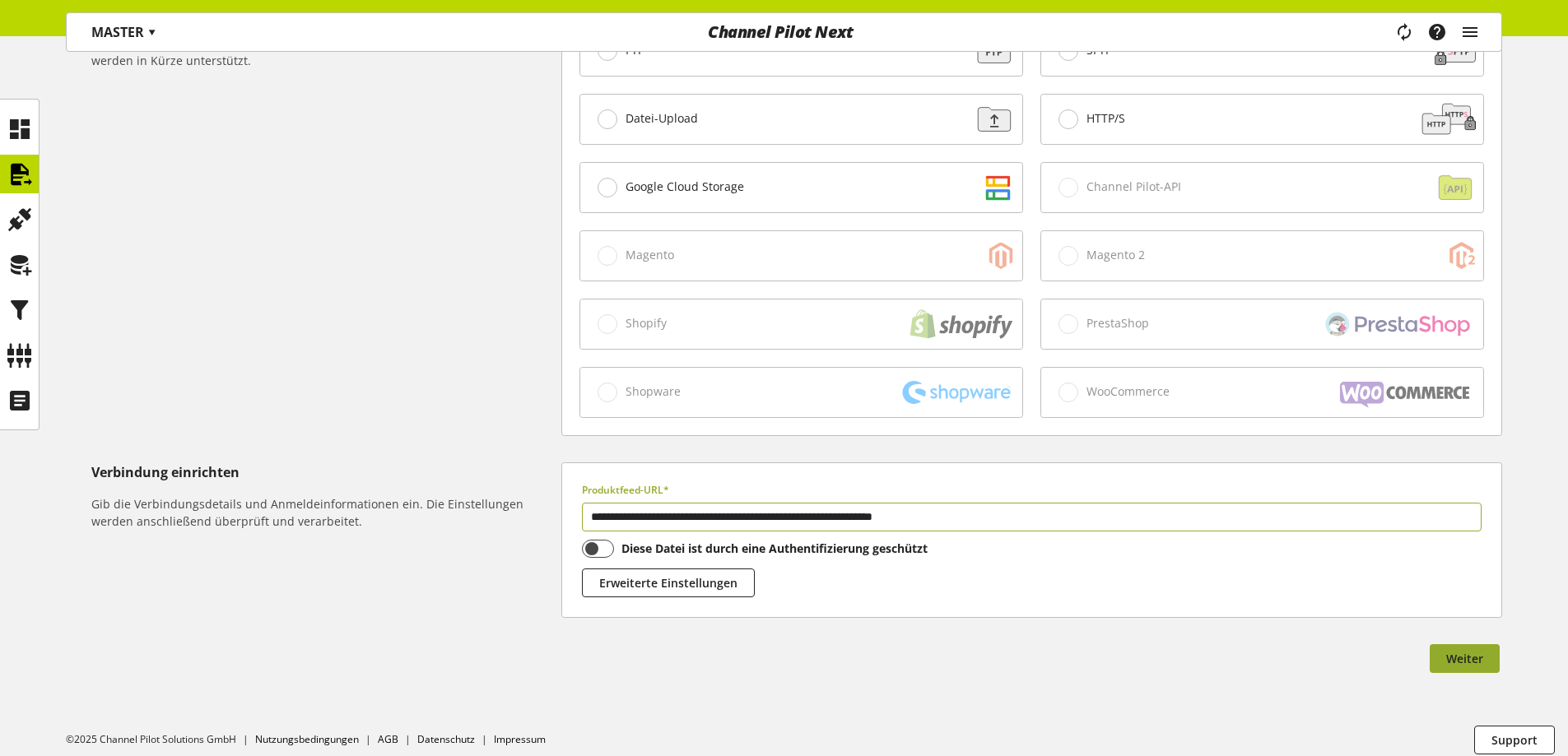 type on "**********" 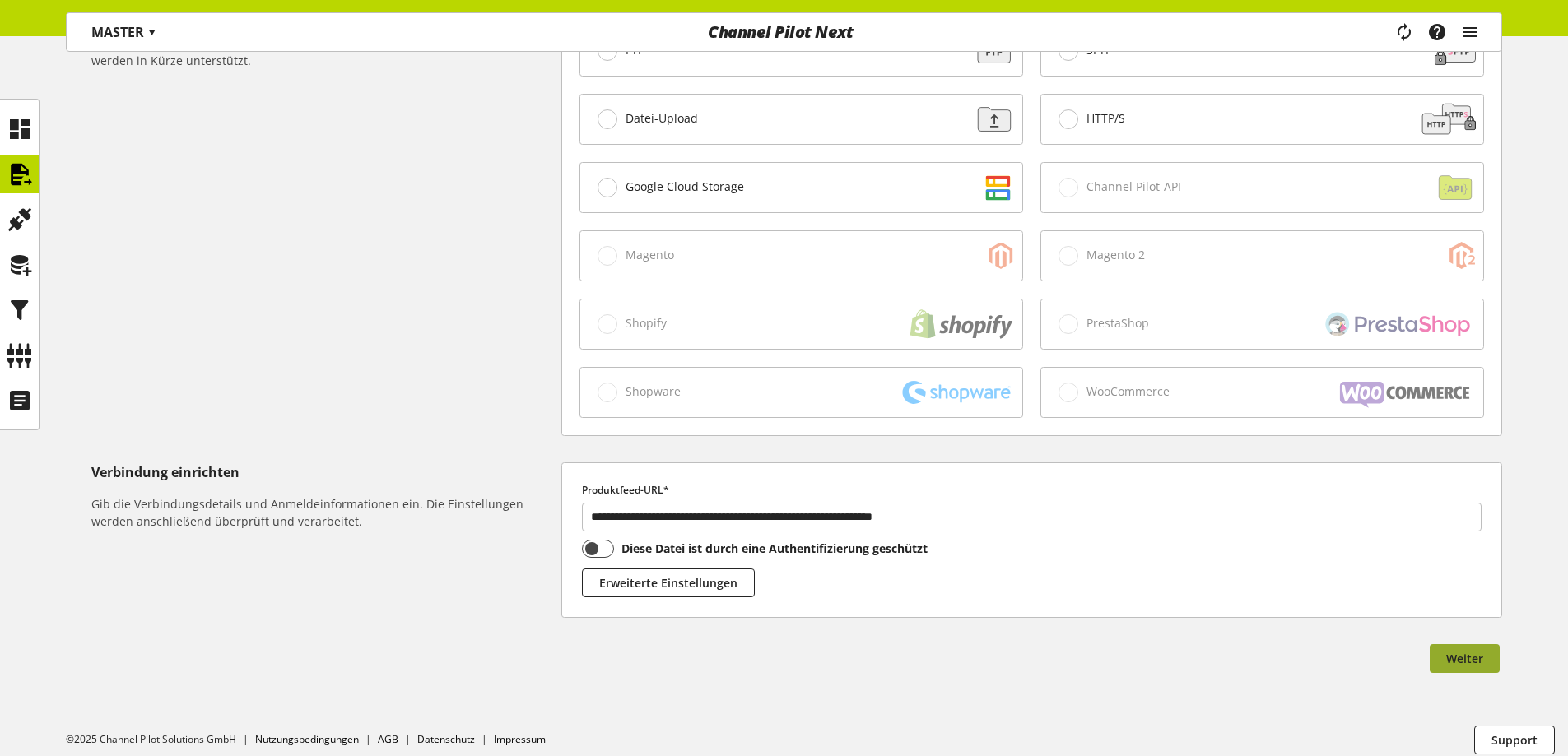 click on "Weiter" at bounding box center (1464, 658) 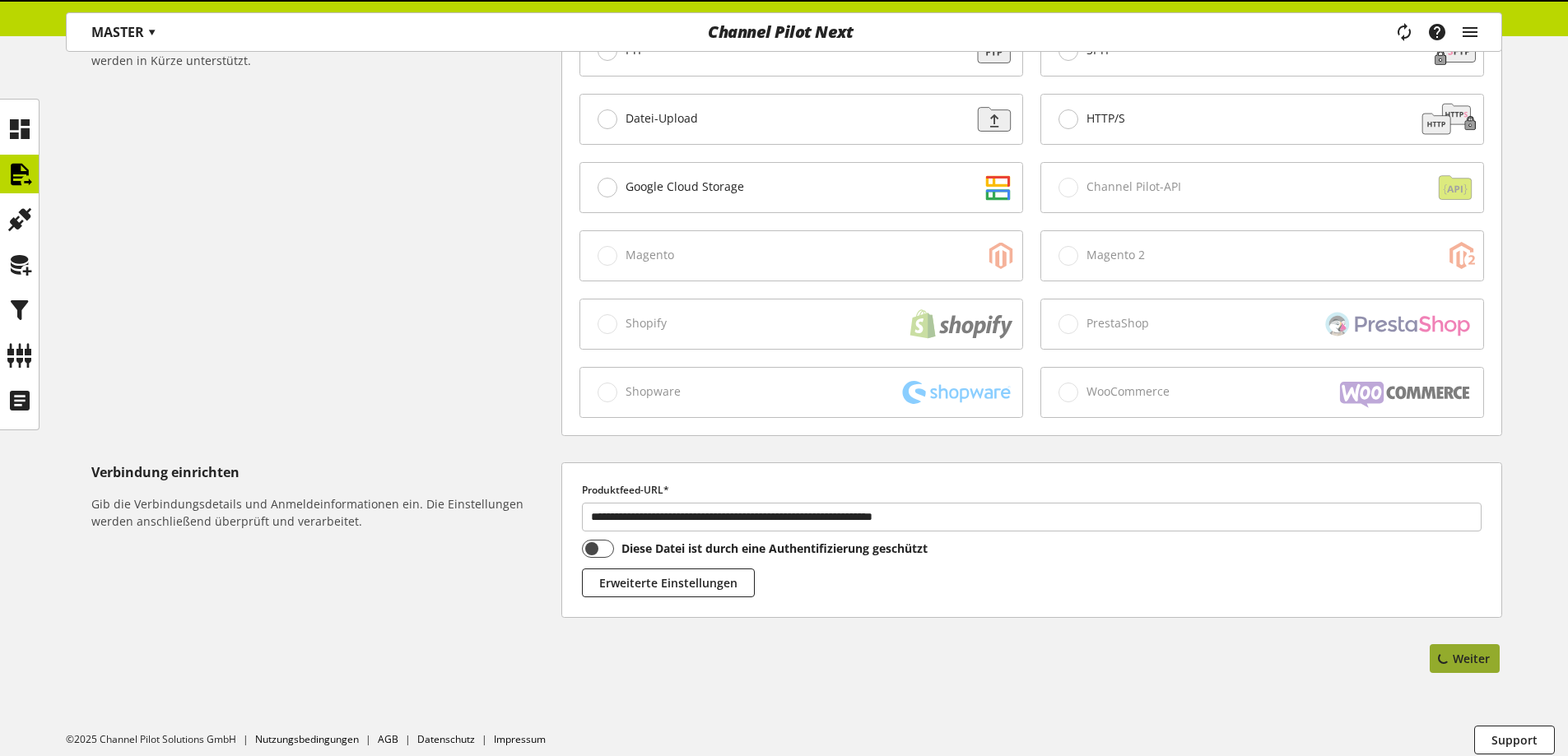 scroll, scrollTop: 0, scrollLeft: 0, axis: both 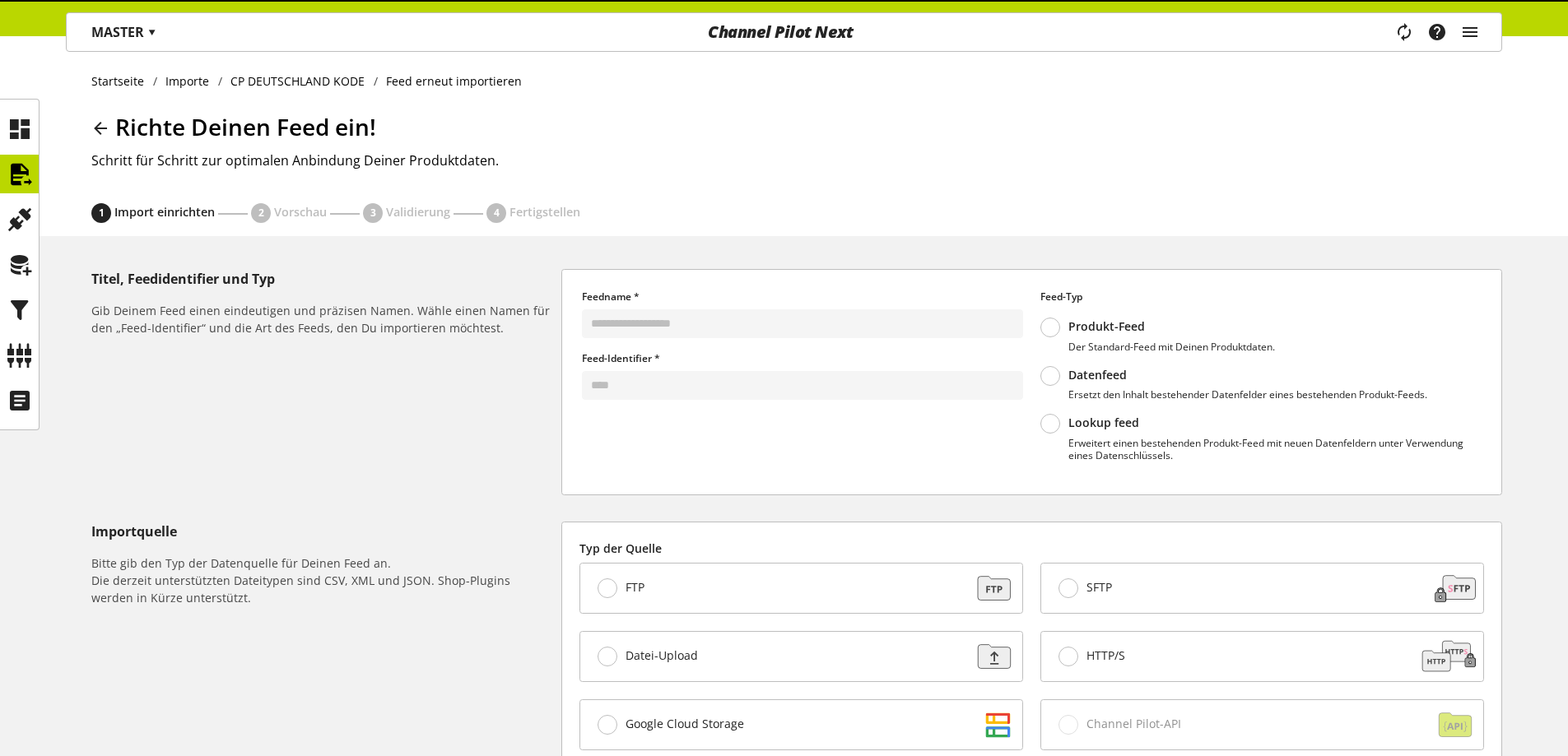 select on "*" 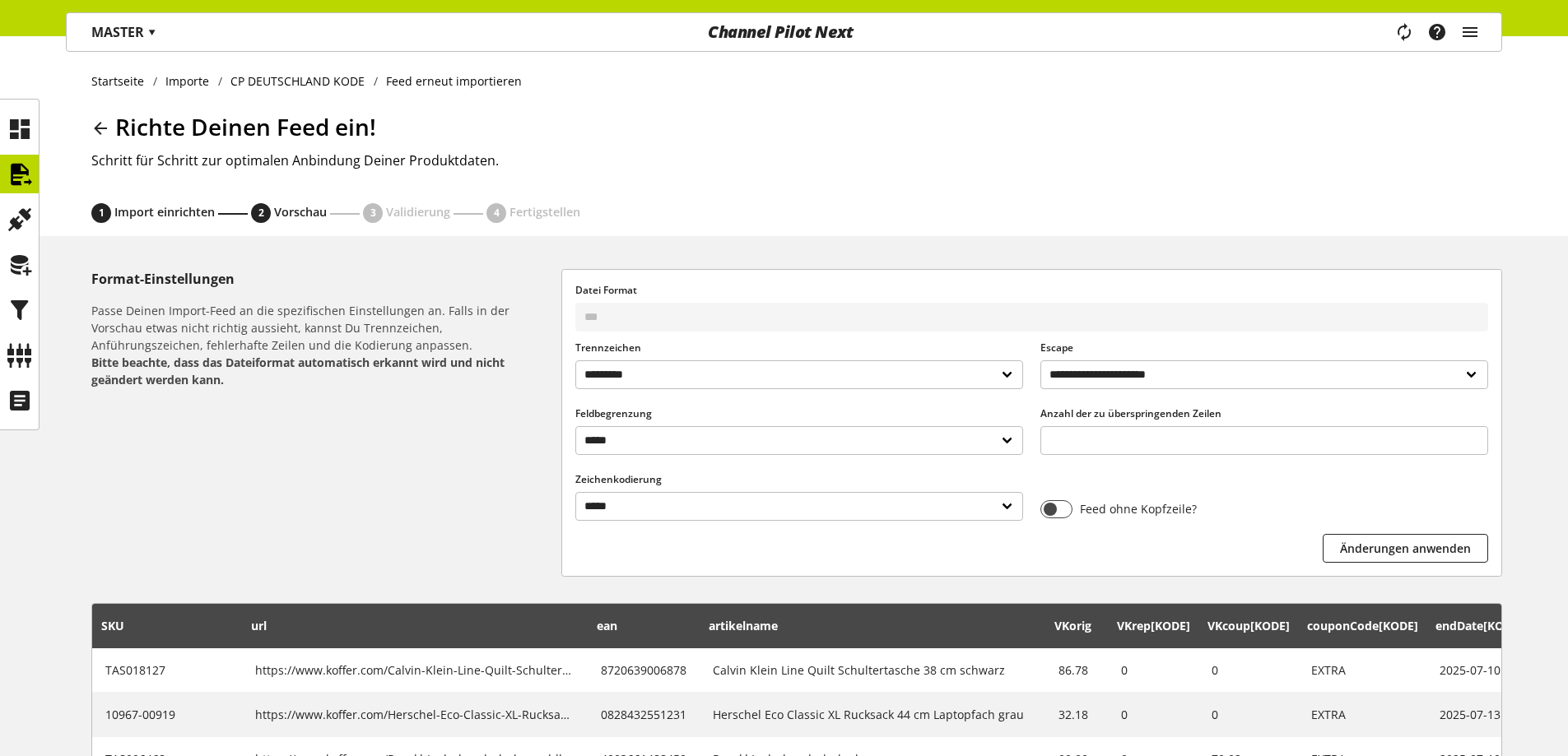 scroll, scrollTop: 492, scrollLeft: 0, axis: vertical 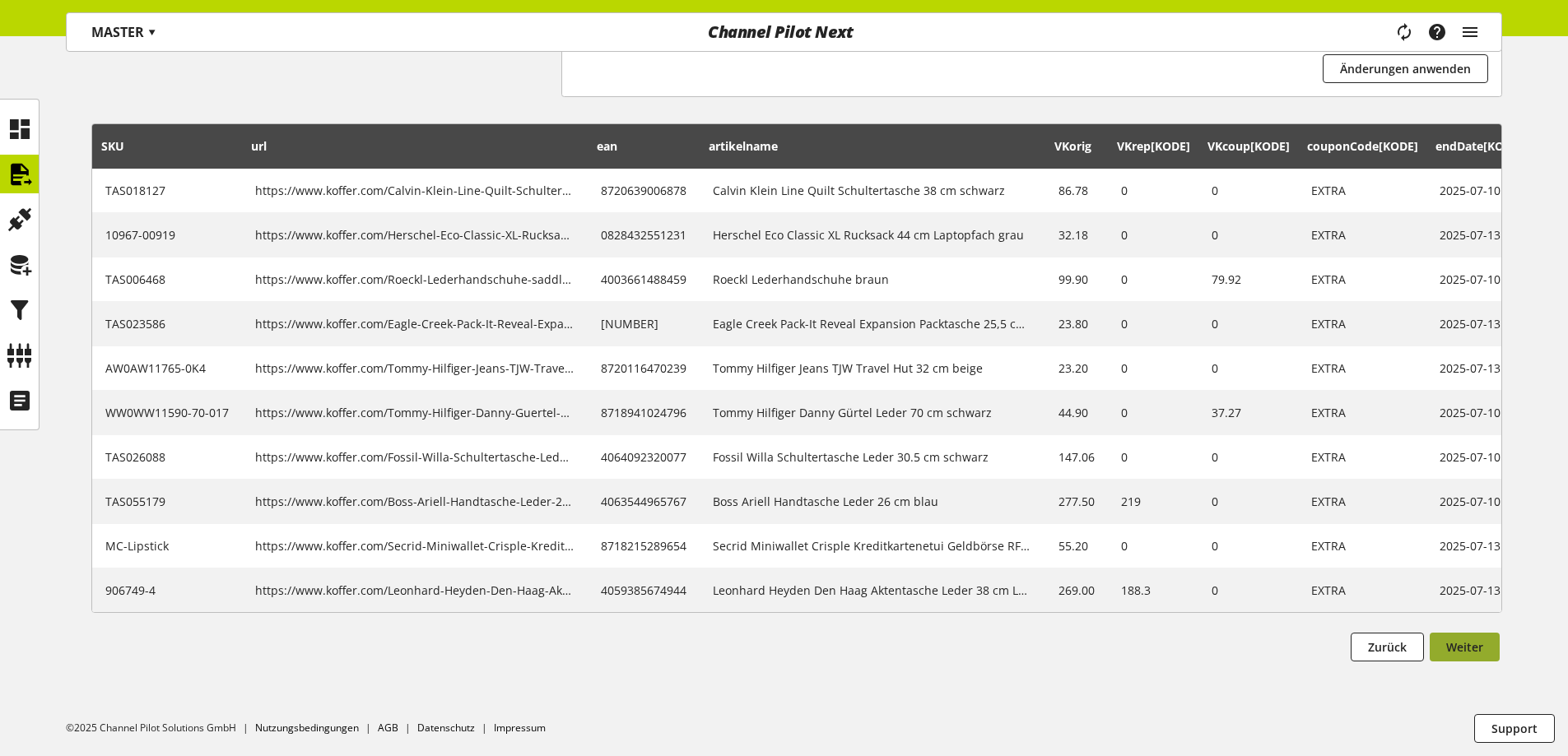 click on "Weiter" at bounding box center [1464, 647] 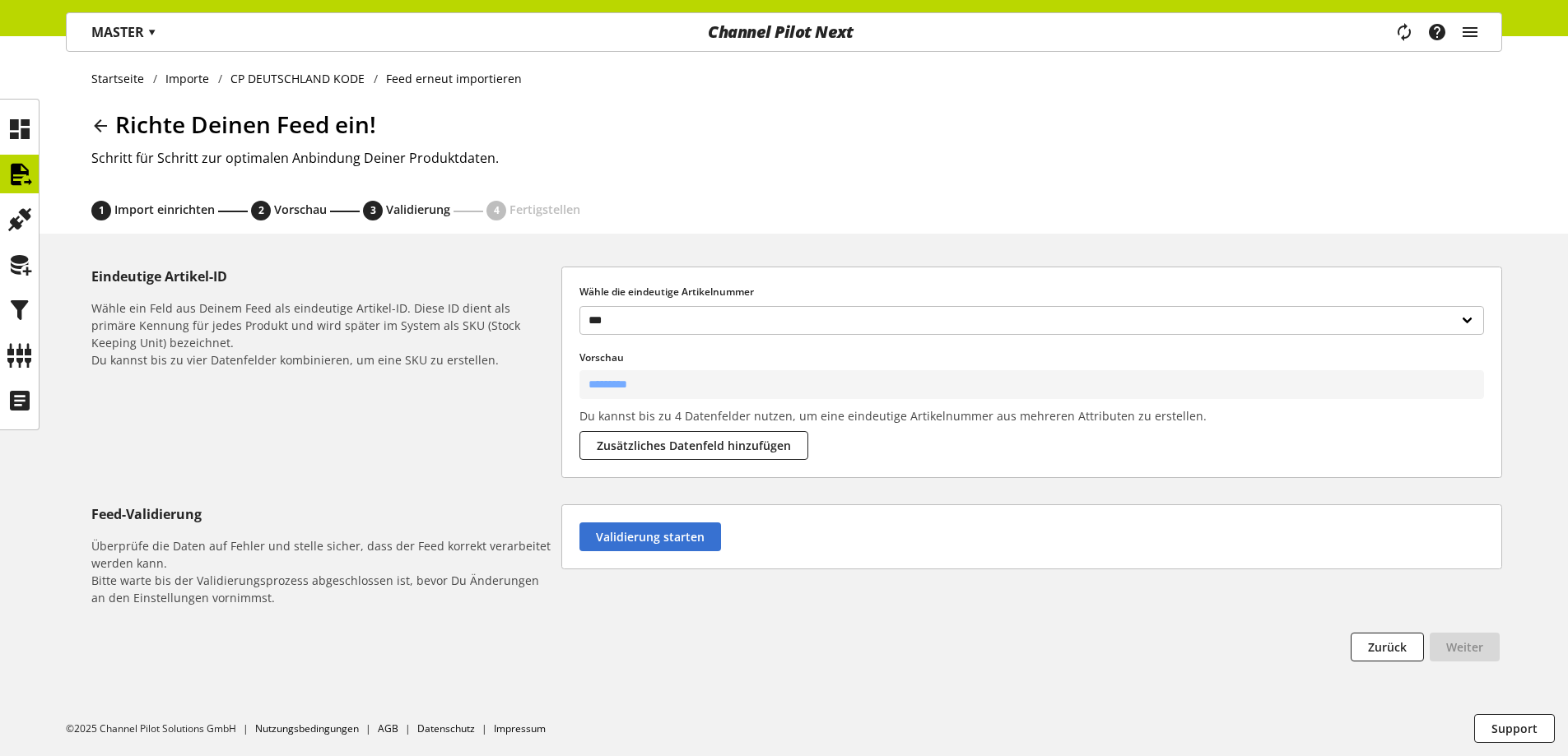 scroll, scrollTop: 0, scrollLeft: 0, axis: both 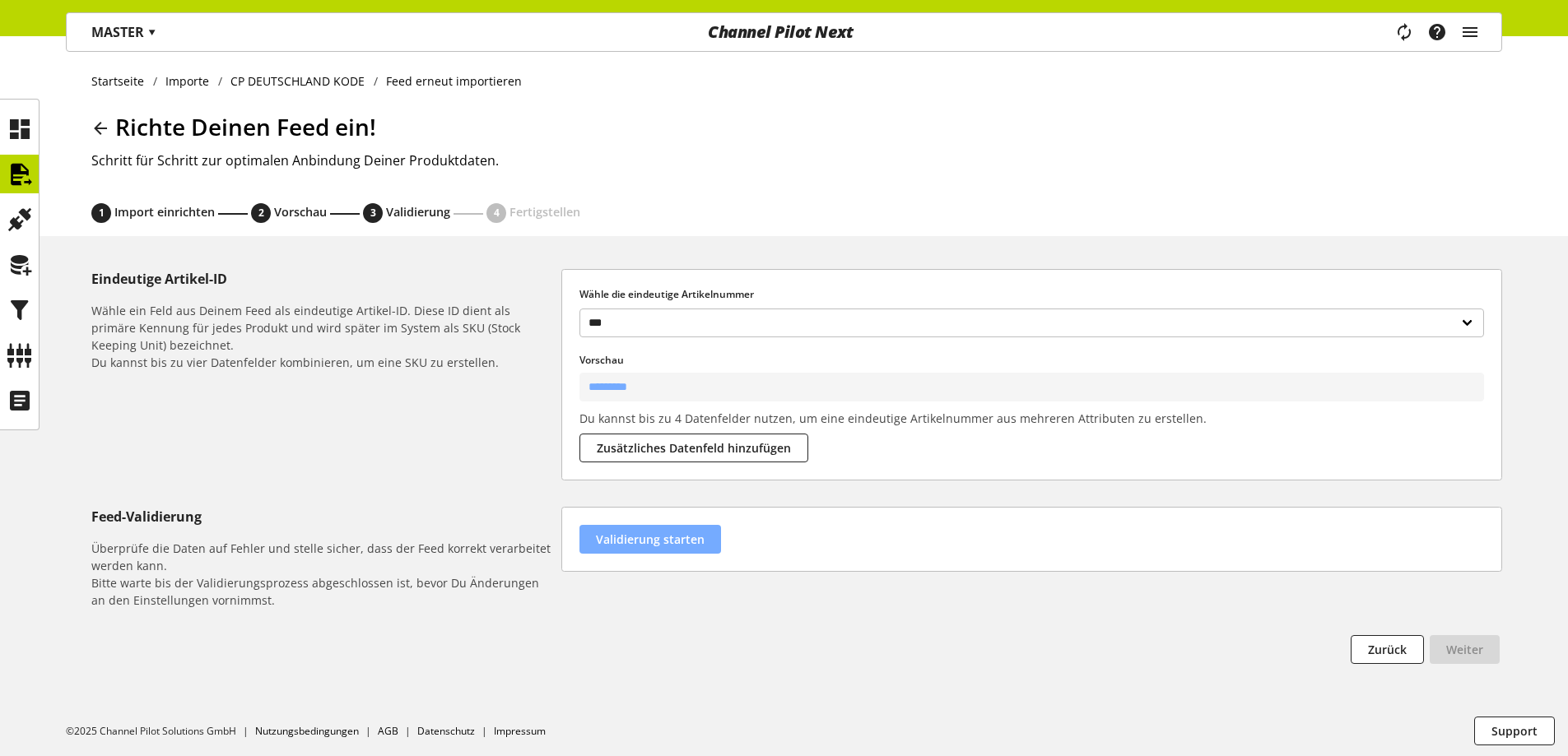 click on "Validierung starten" at bounding box center (650, 539) 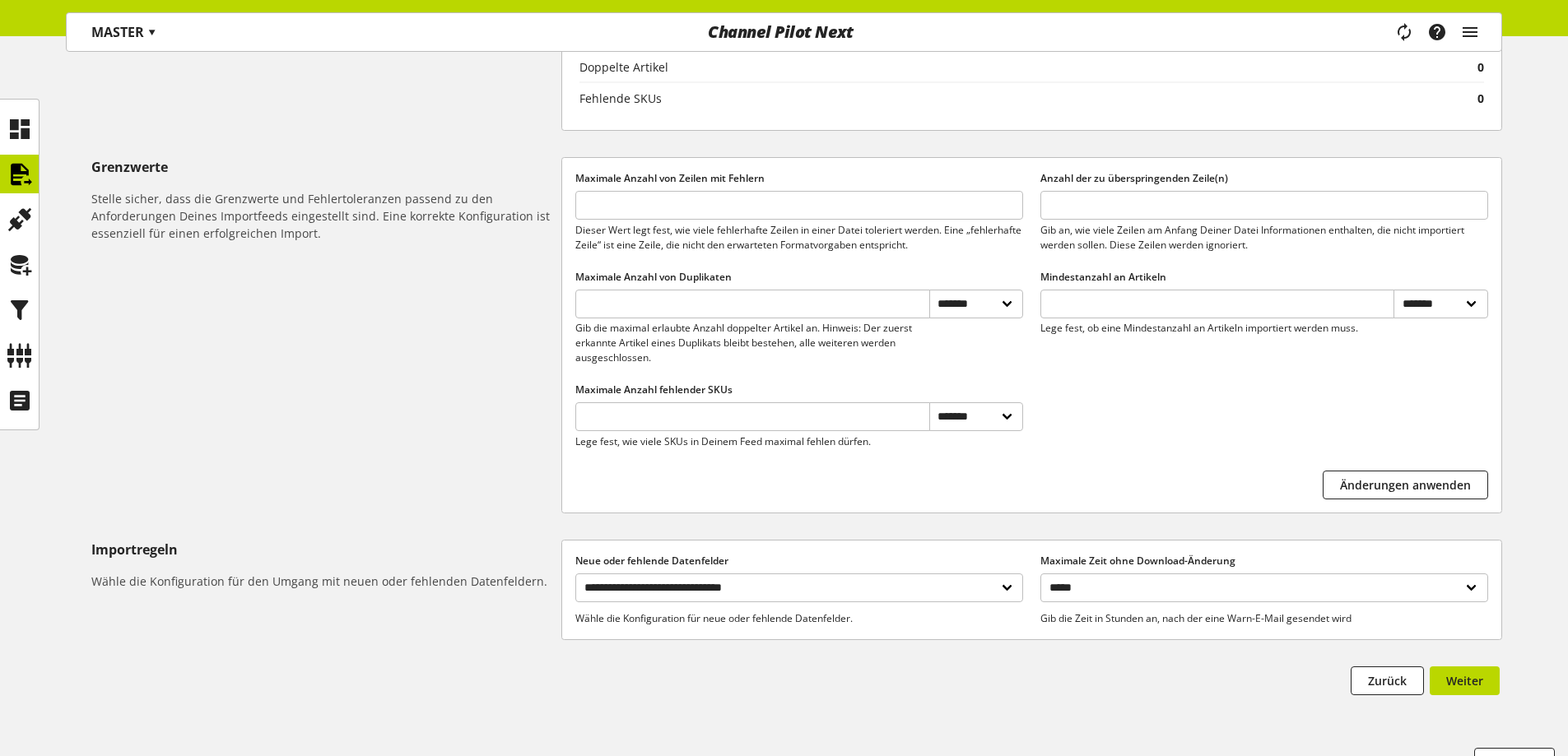 scroll, scrollTop: 644, scrollLeft: 0, axis: vertical 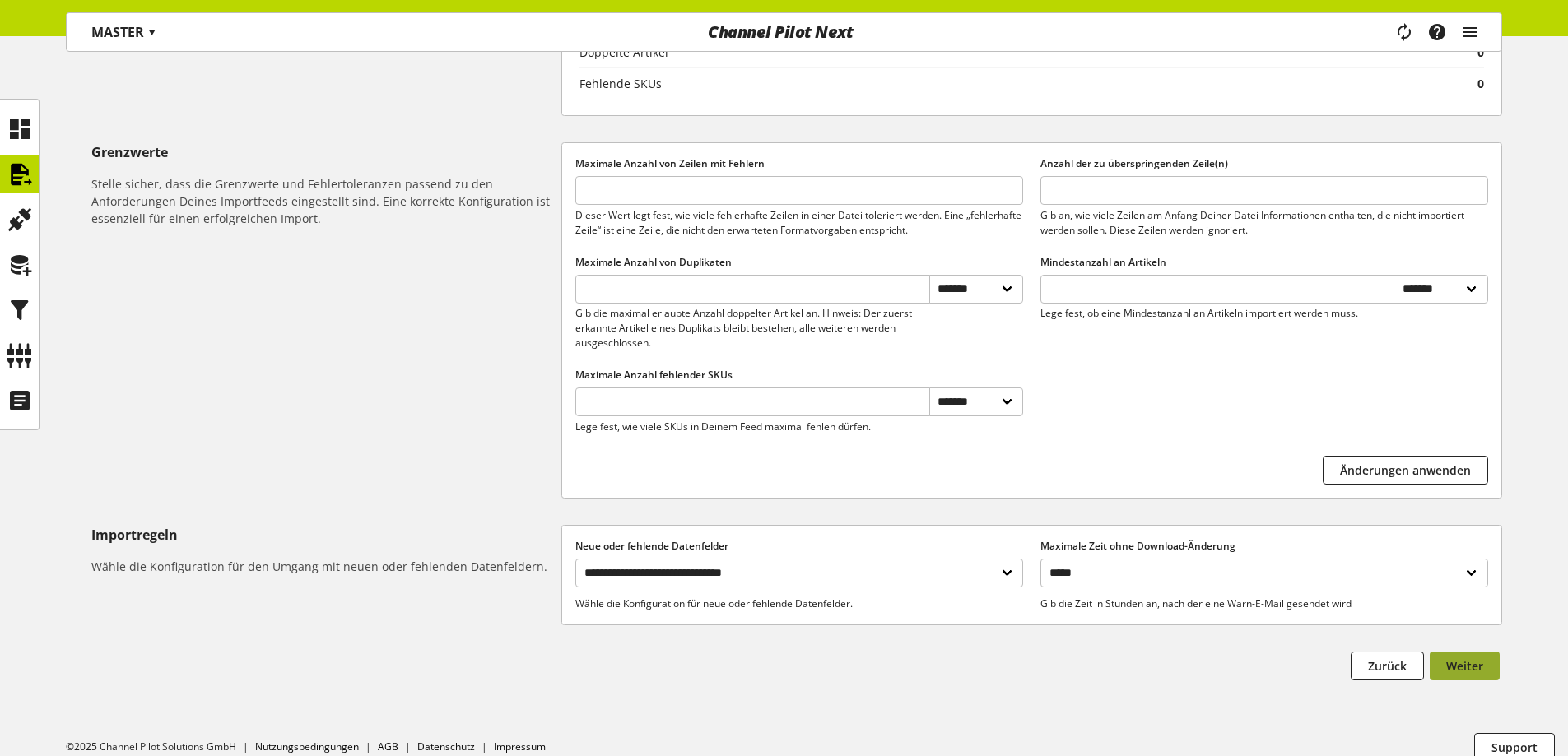 click on "Weiter" at bounding box center (1464, 666) 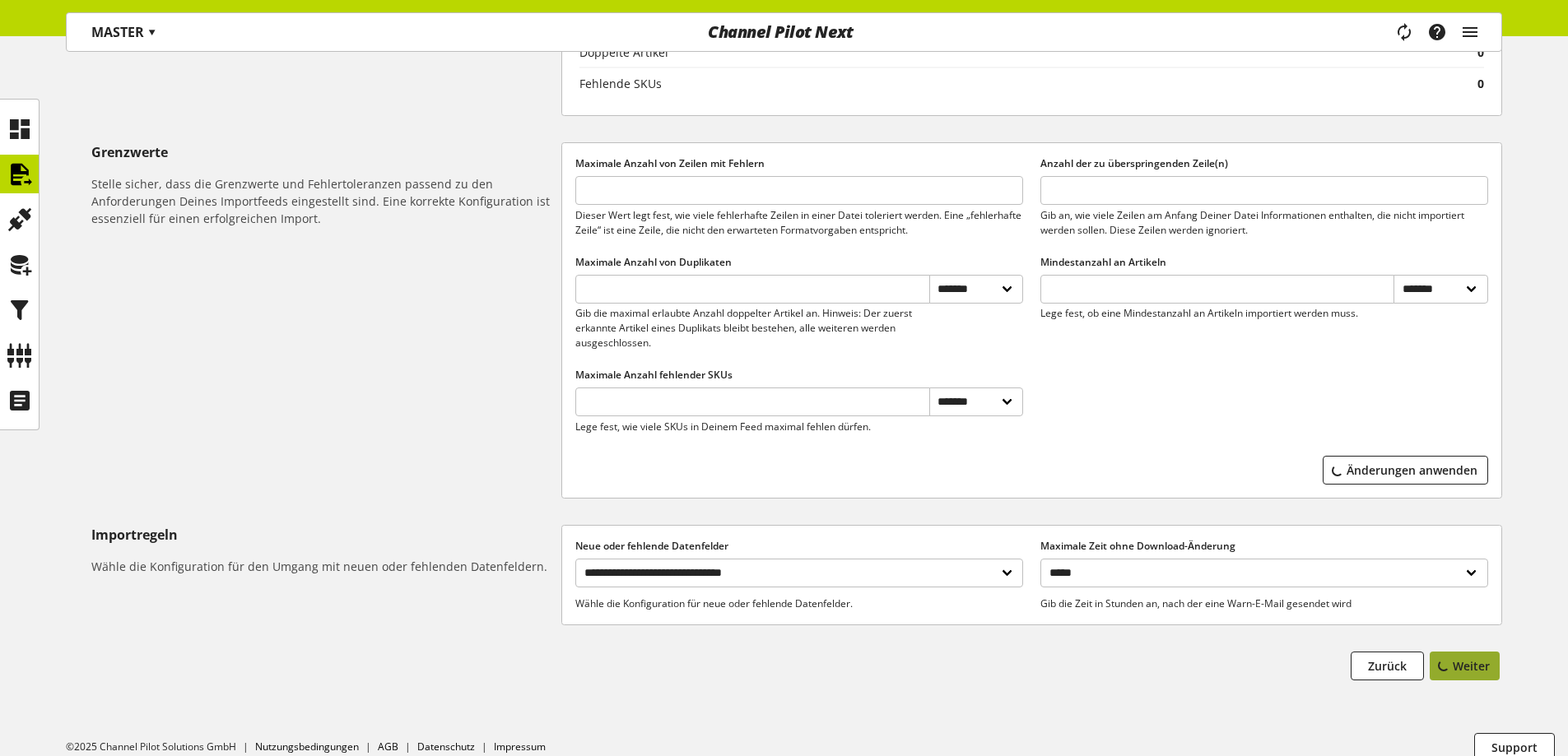 scroll, scrollTop: 0, scrollLeft: 0, axis: both 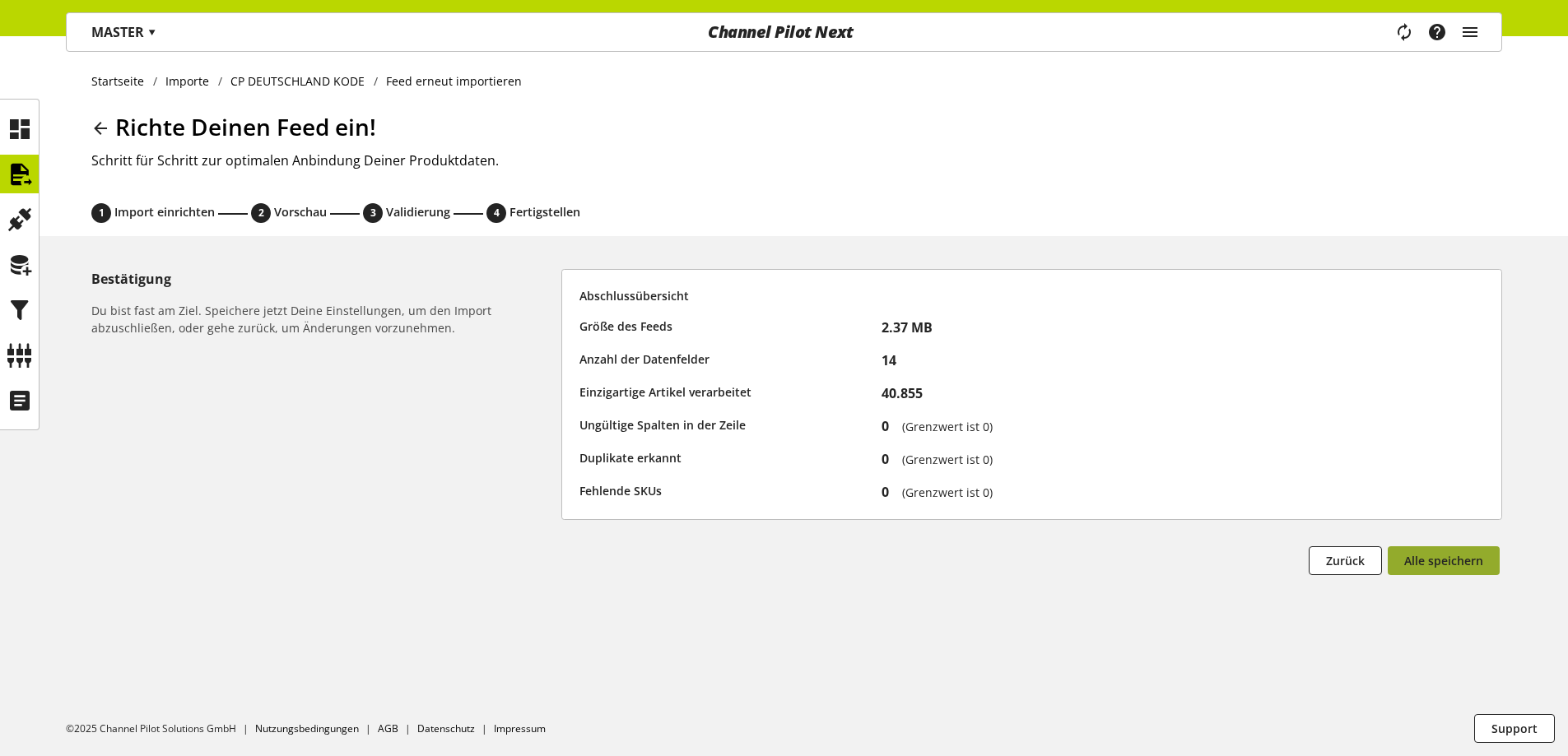 click on "Alle speichern" at bounding box center [1444, 560] 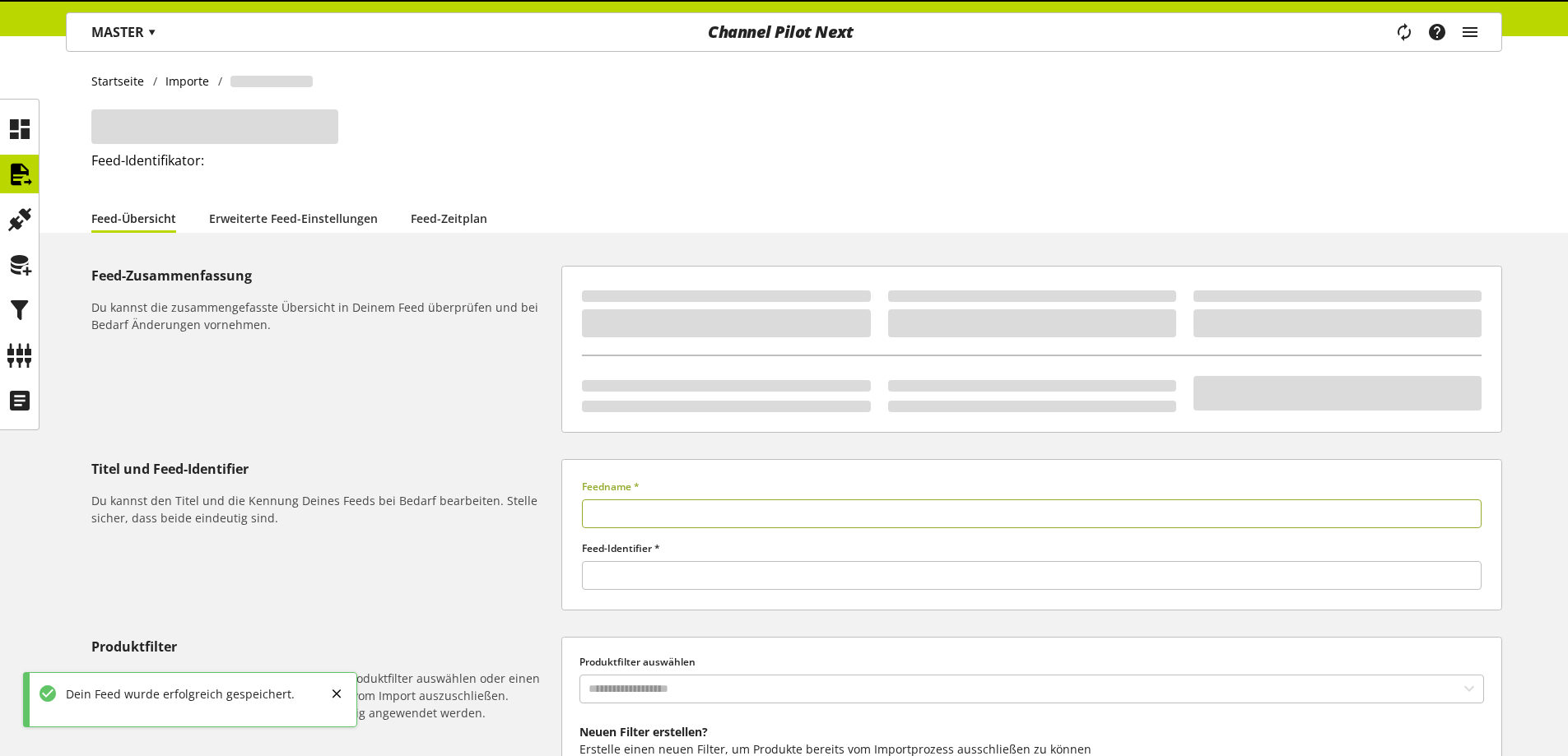 type on "**********" 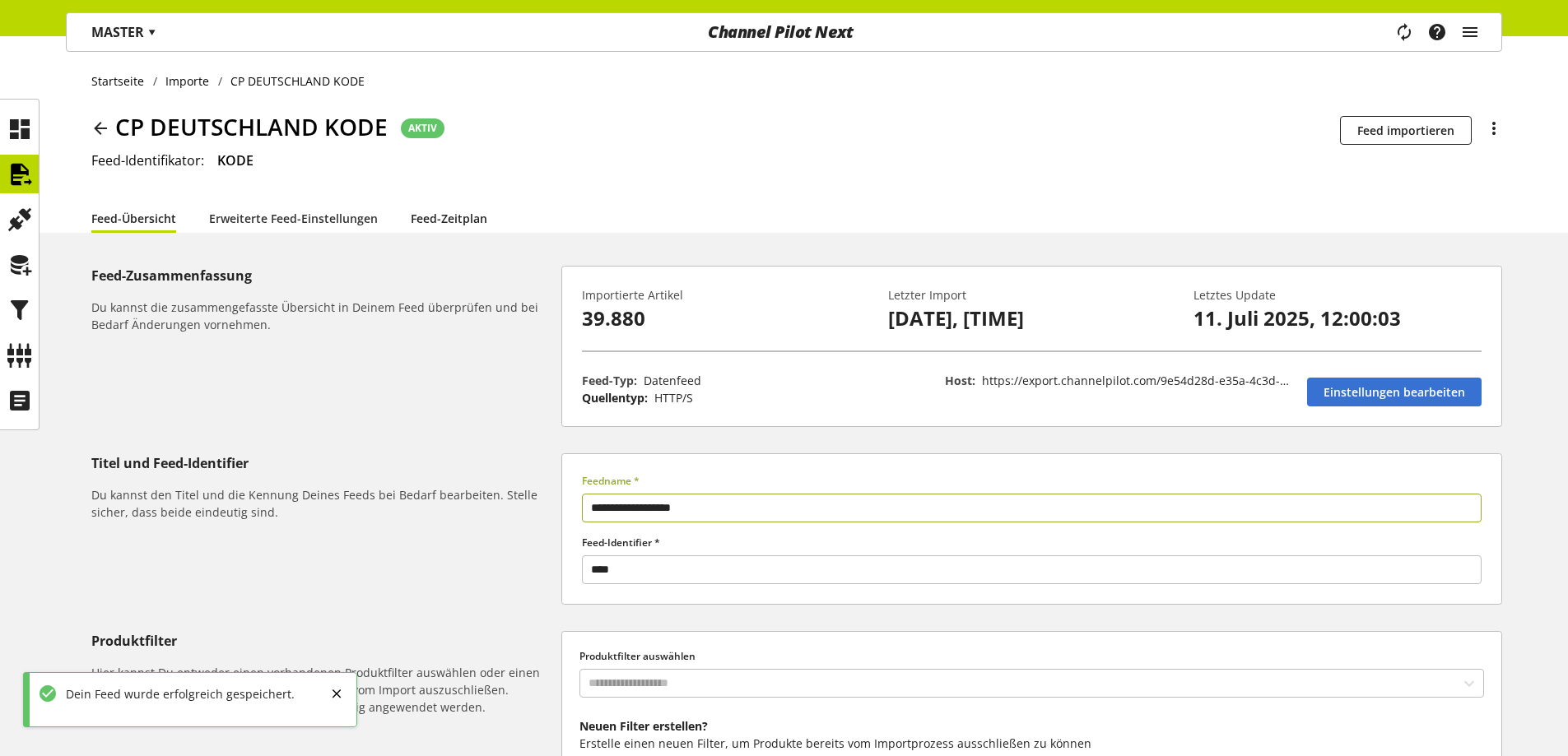 click on "Feed-Zeitplan" at bounding box center [449, 218] 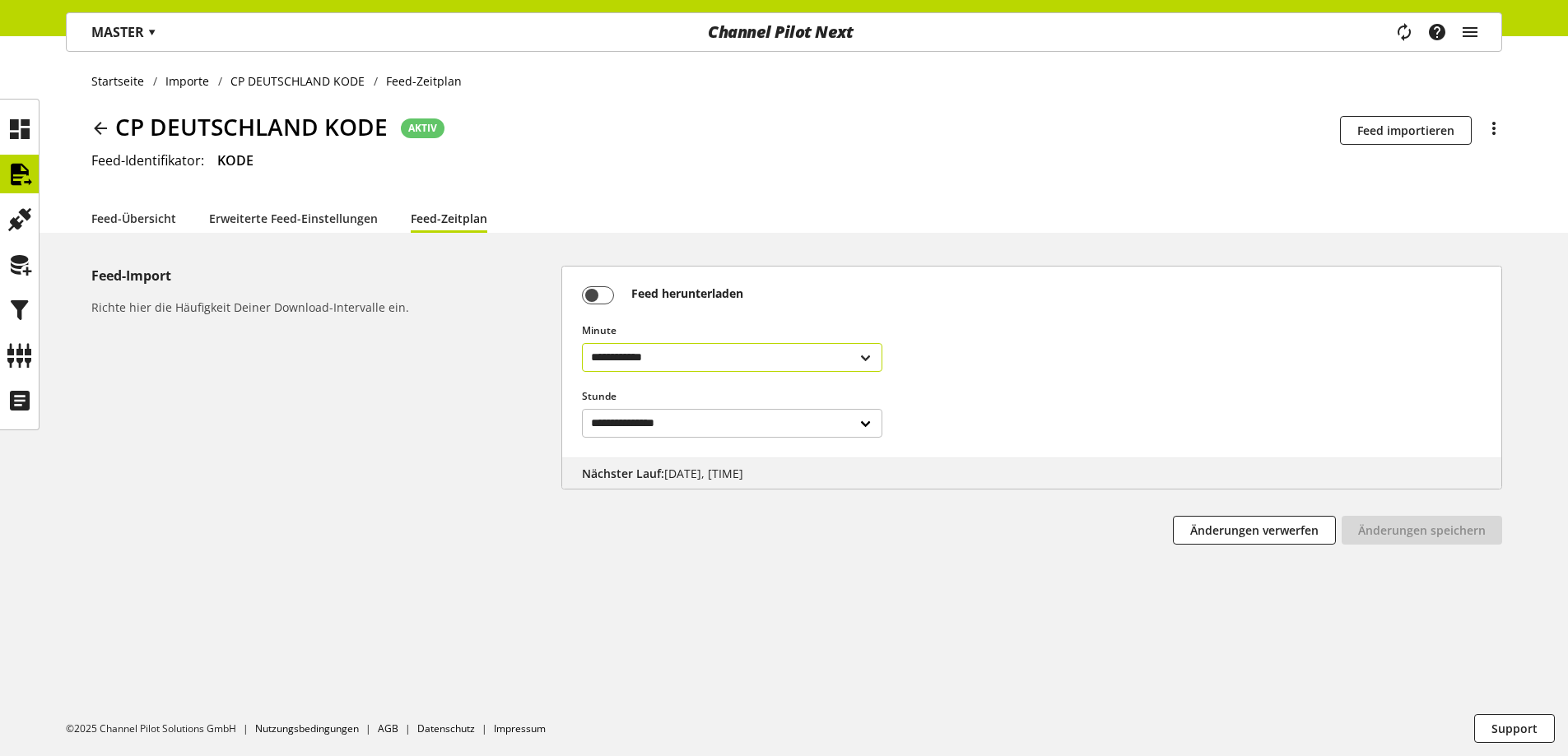 click on "**********" at bounding box center (732, 357) 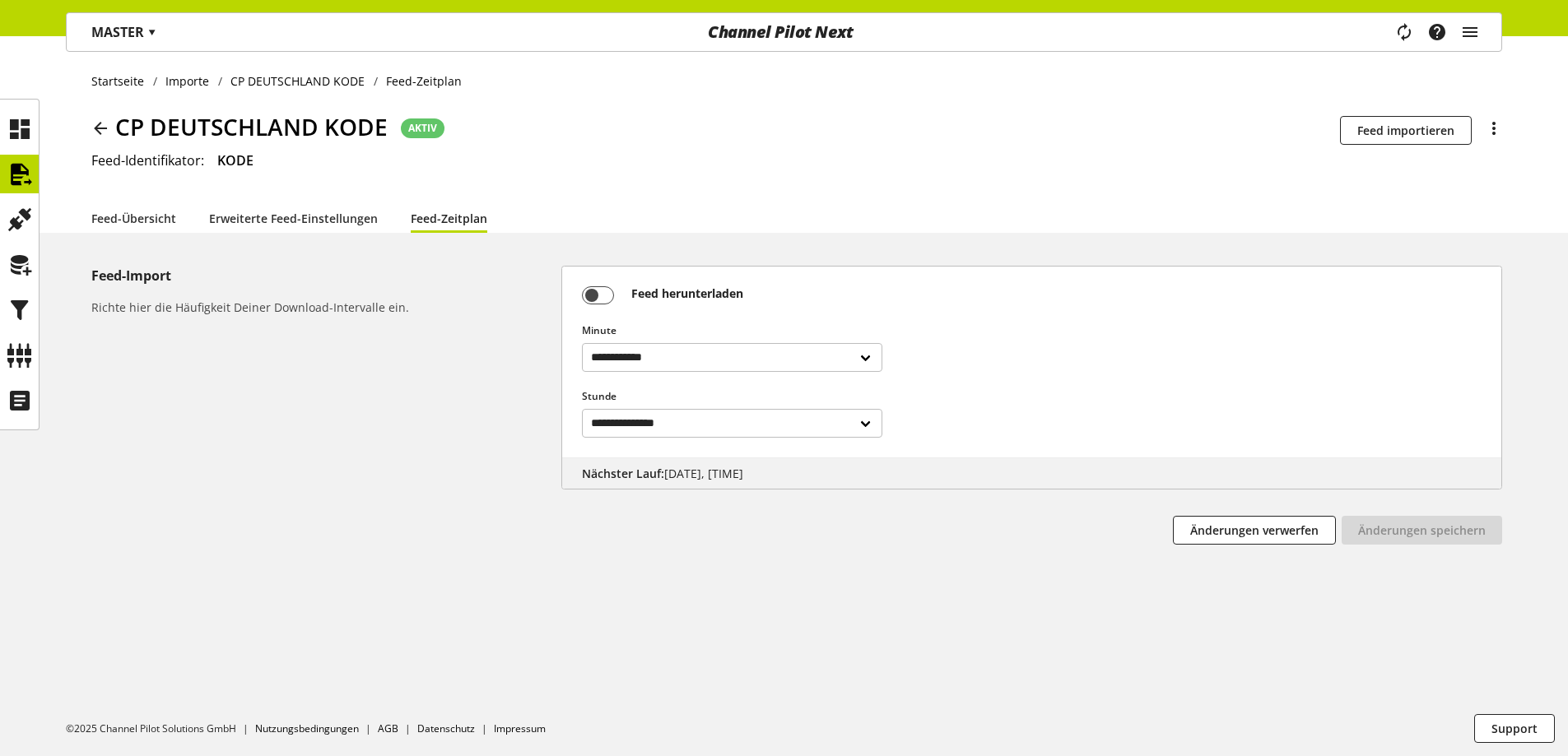 click on "Feed-Import Richte hier die Häufigkeit Deiner Download-Intervalle ein." at bounding box center [326, 378] 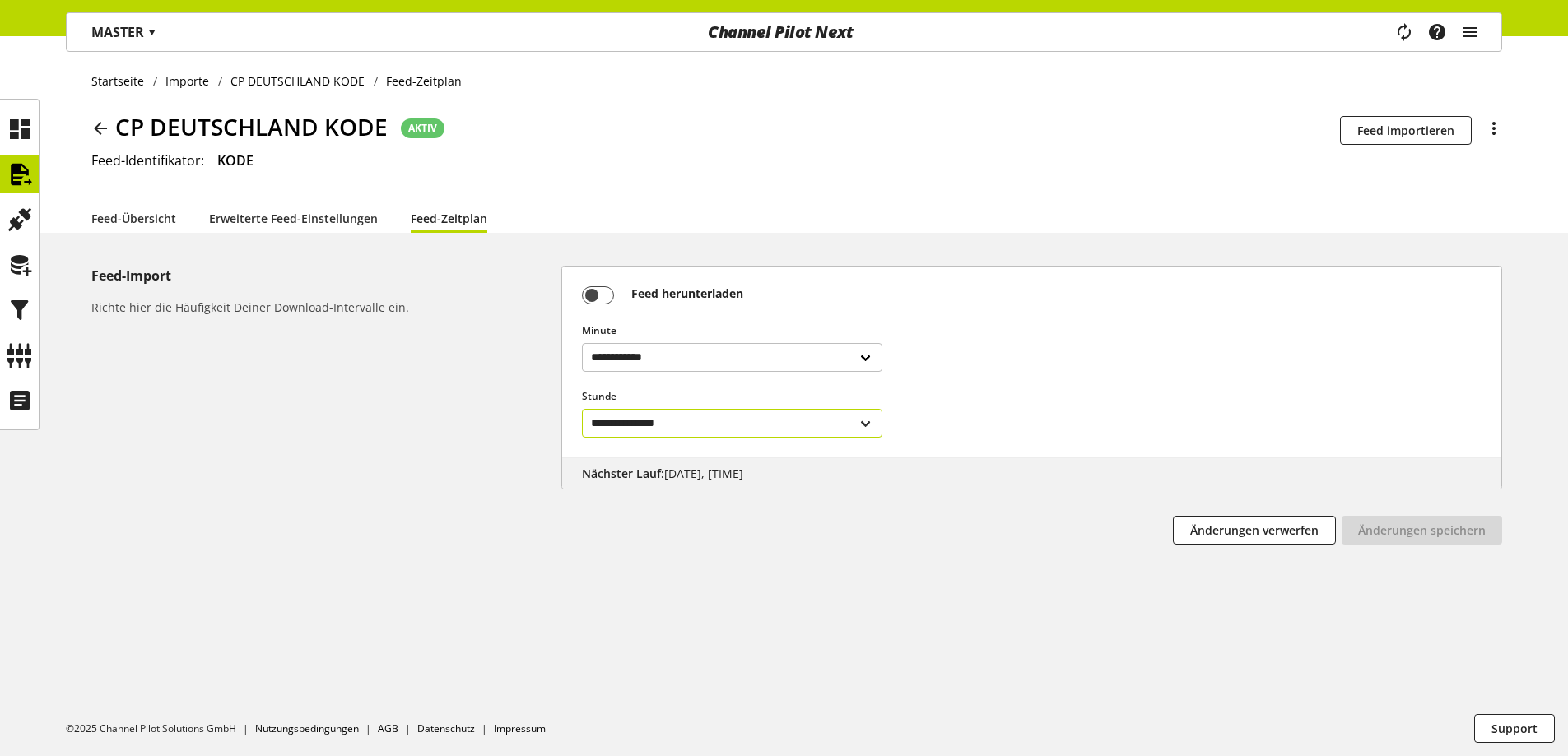 click on "**********" at bounding box center [732, 423] 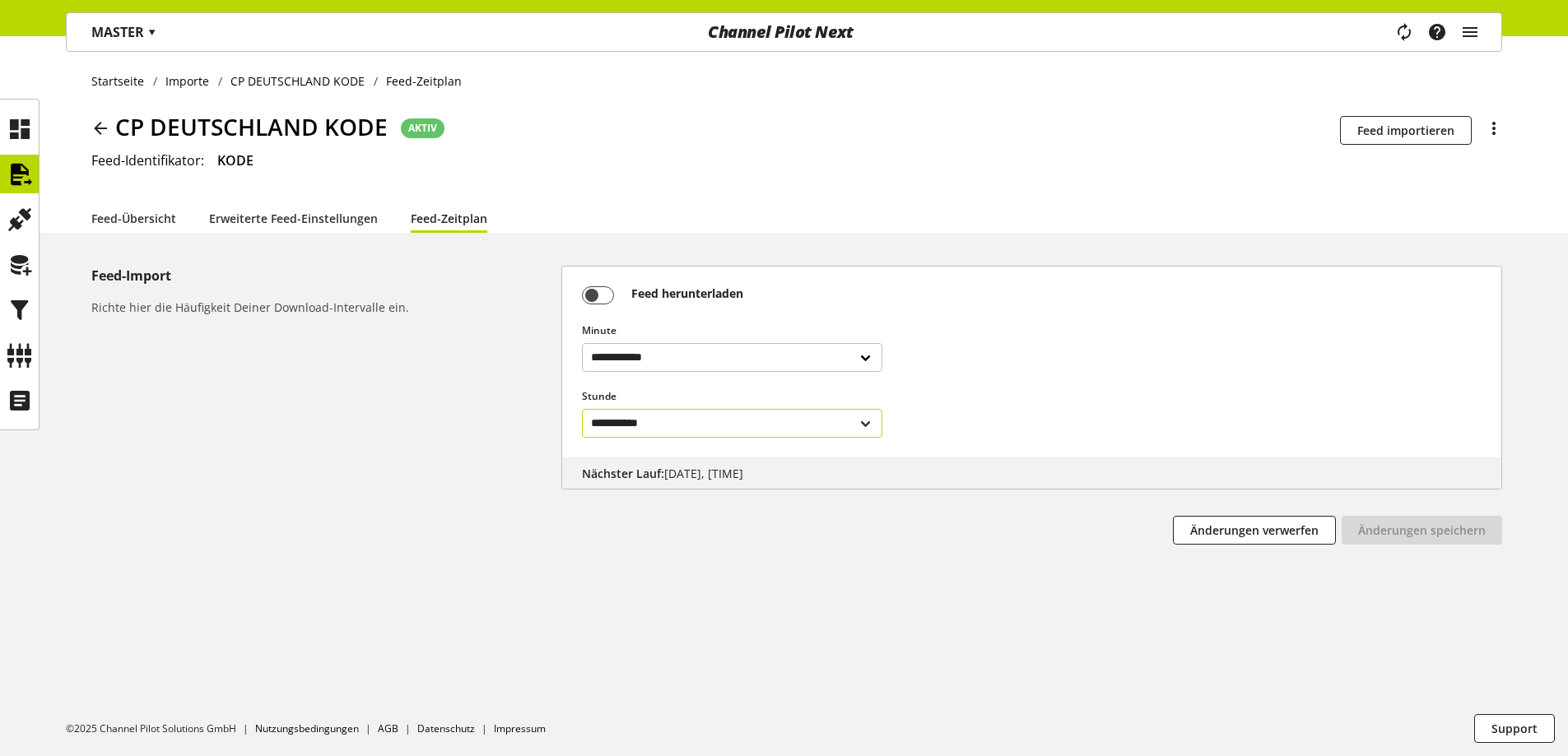 click on "**********" at bounding box center [732, 423] 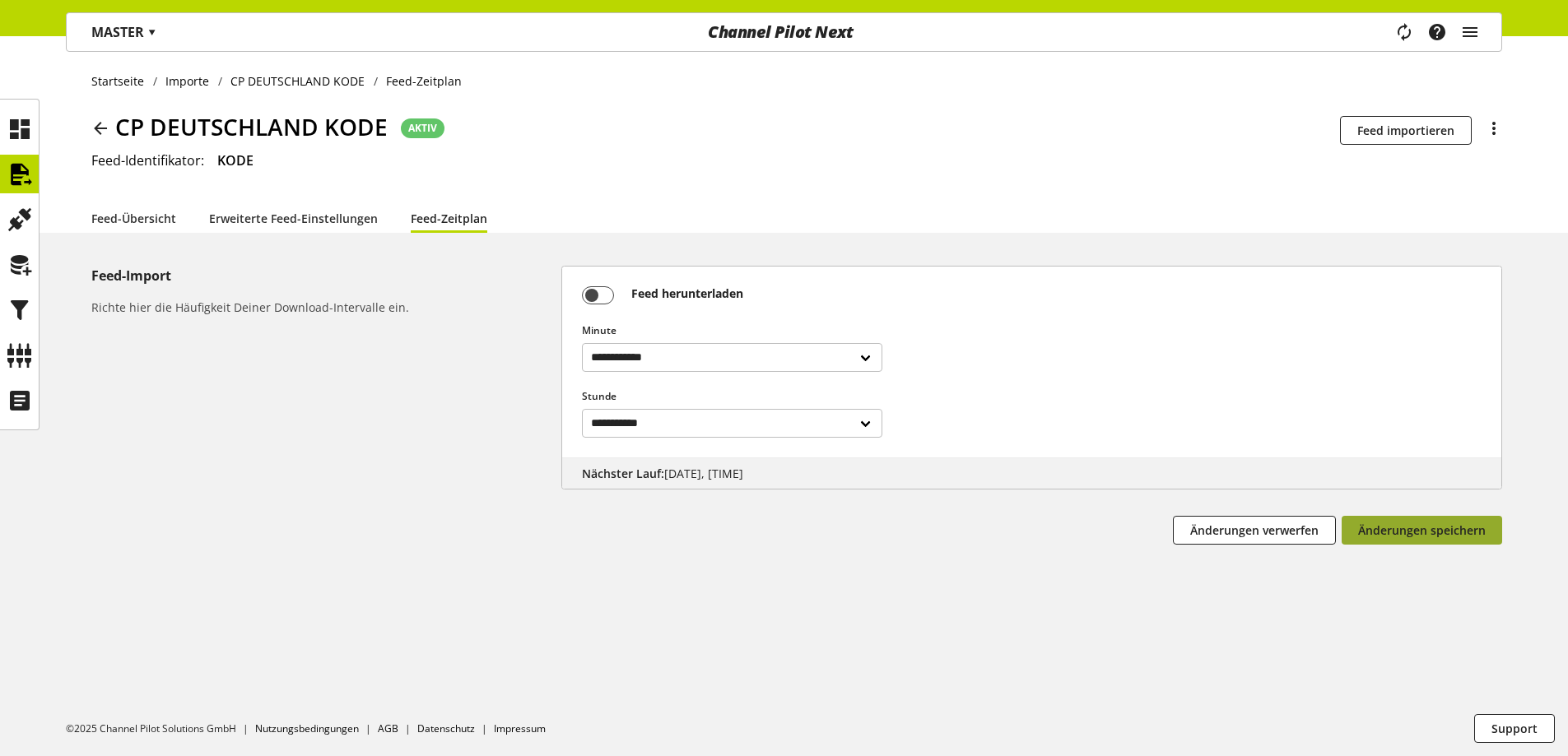 click on "Änderungen speichern" at bounding box center [1421, 530] 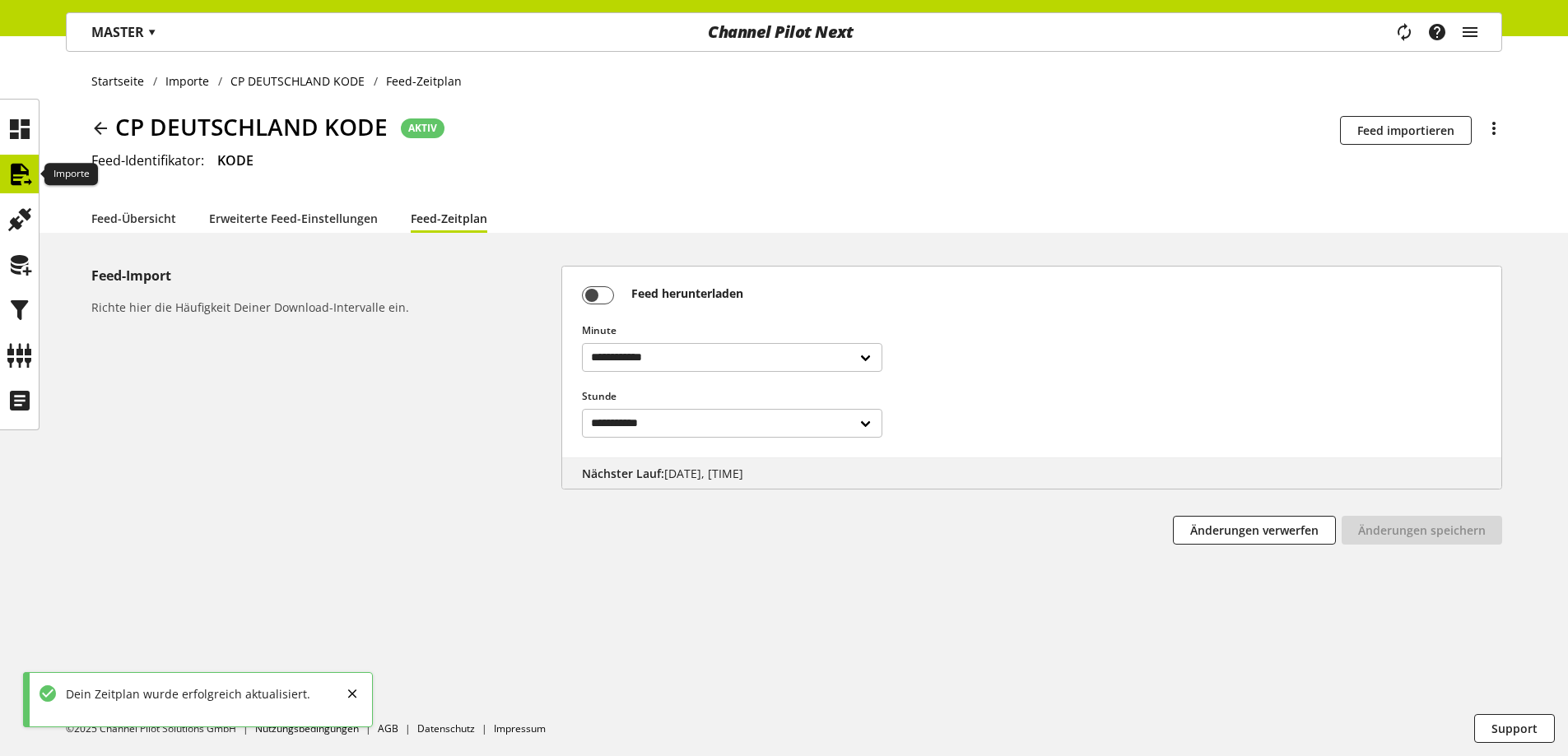 click at bounding box center (20, 174) 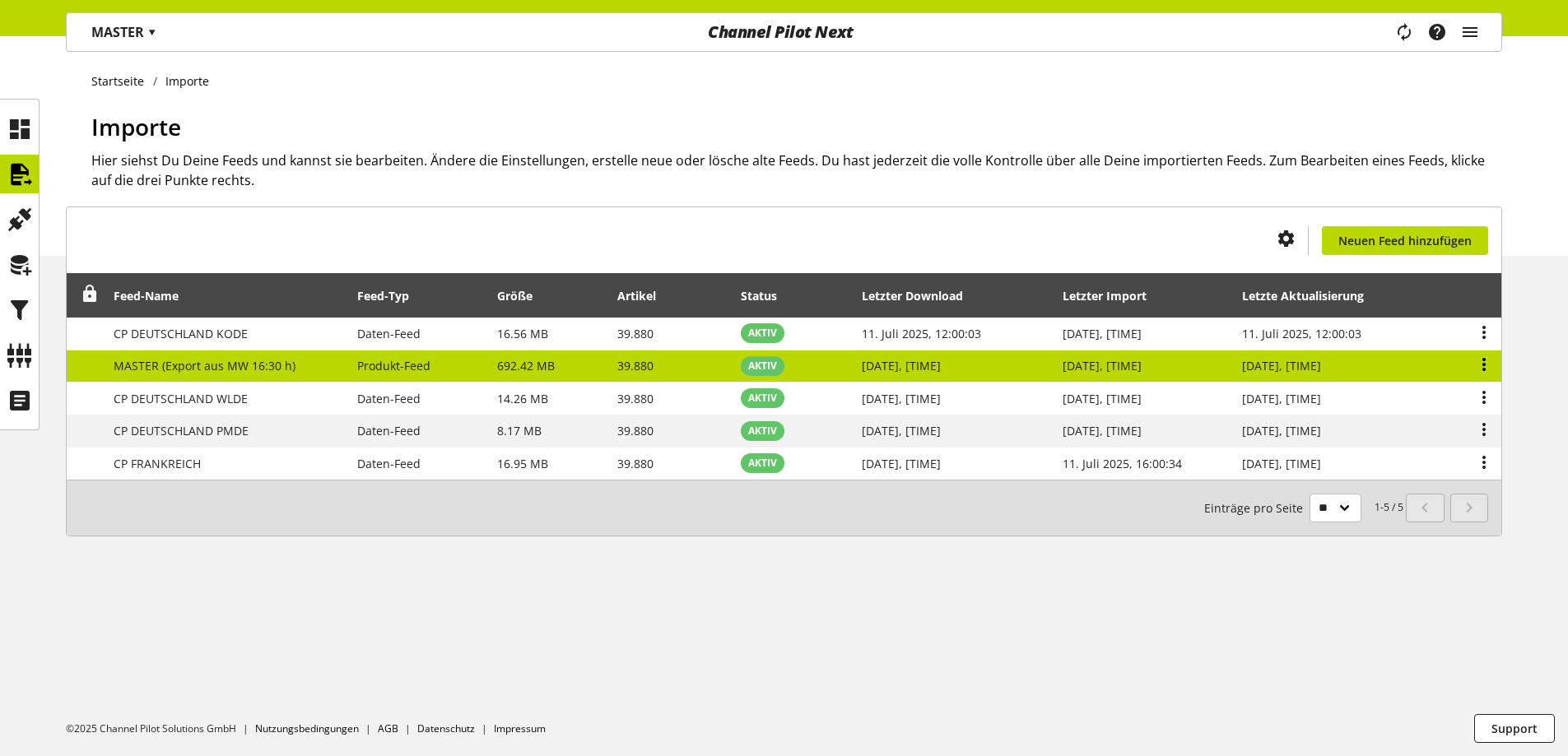 click at bounding box center [1484, 364] 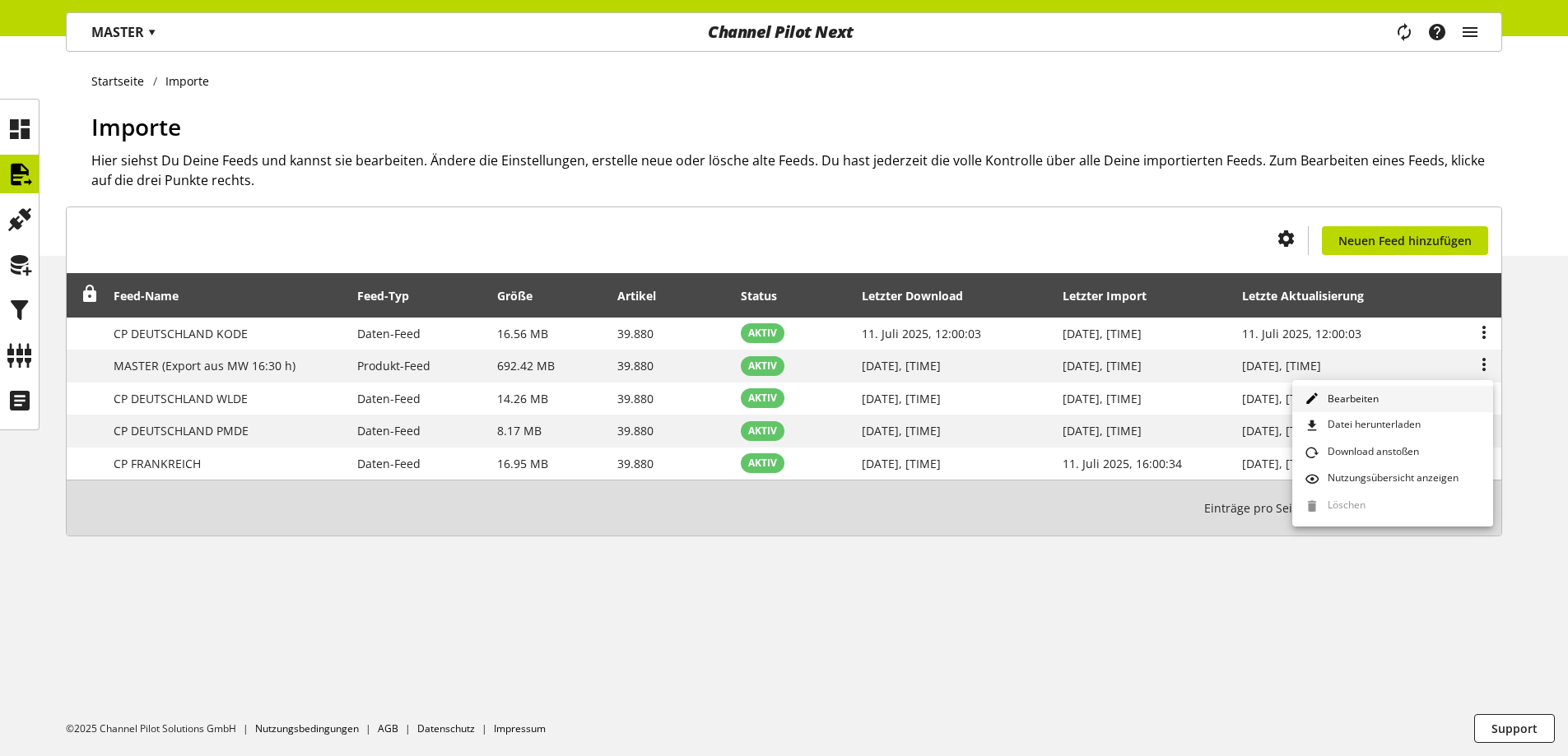 click on "Bearbeiten" at bounding box center [1393, 399] 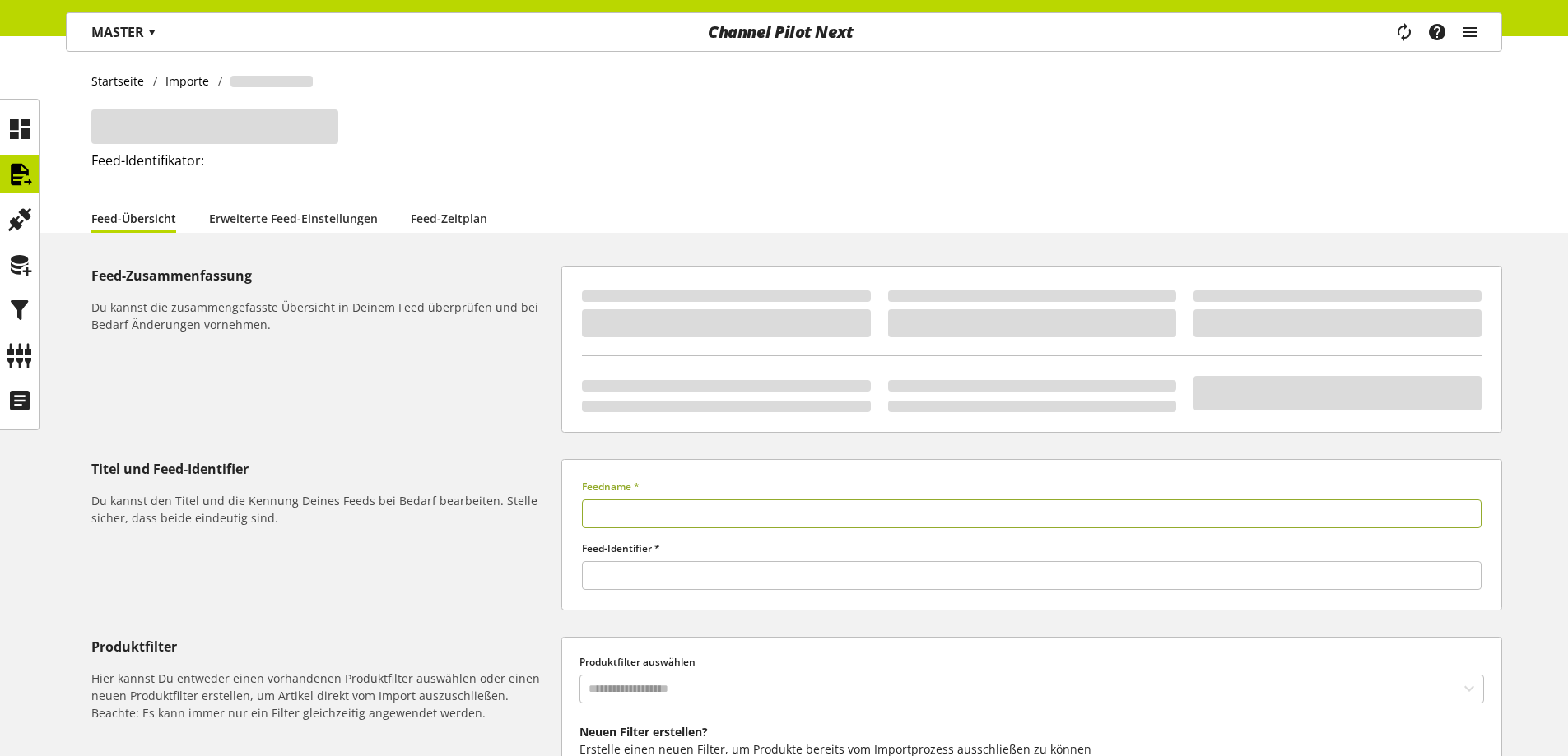 type on "**********" 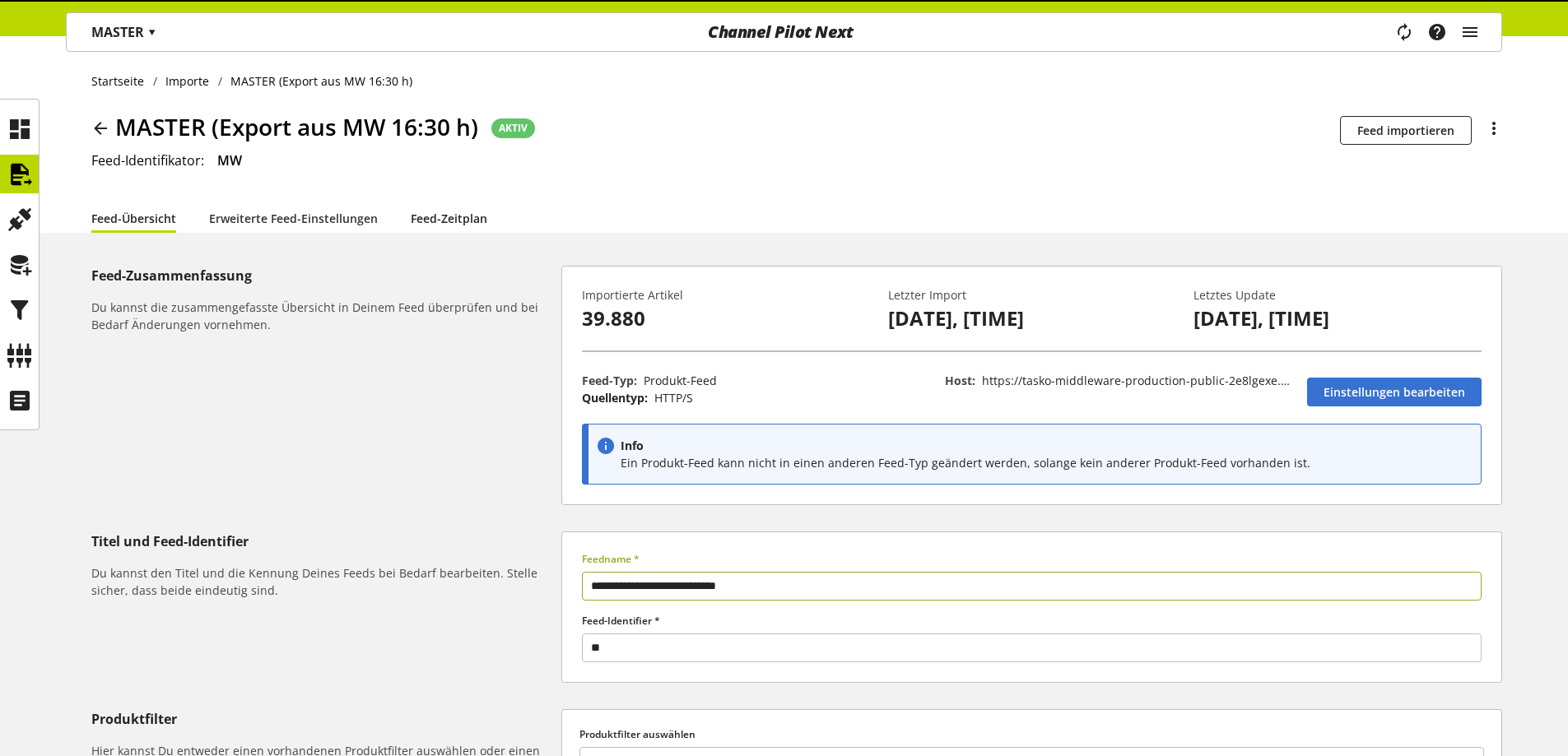 click on "Feed-Zeitplan" at bounding box center [449, 218] 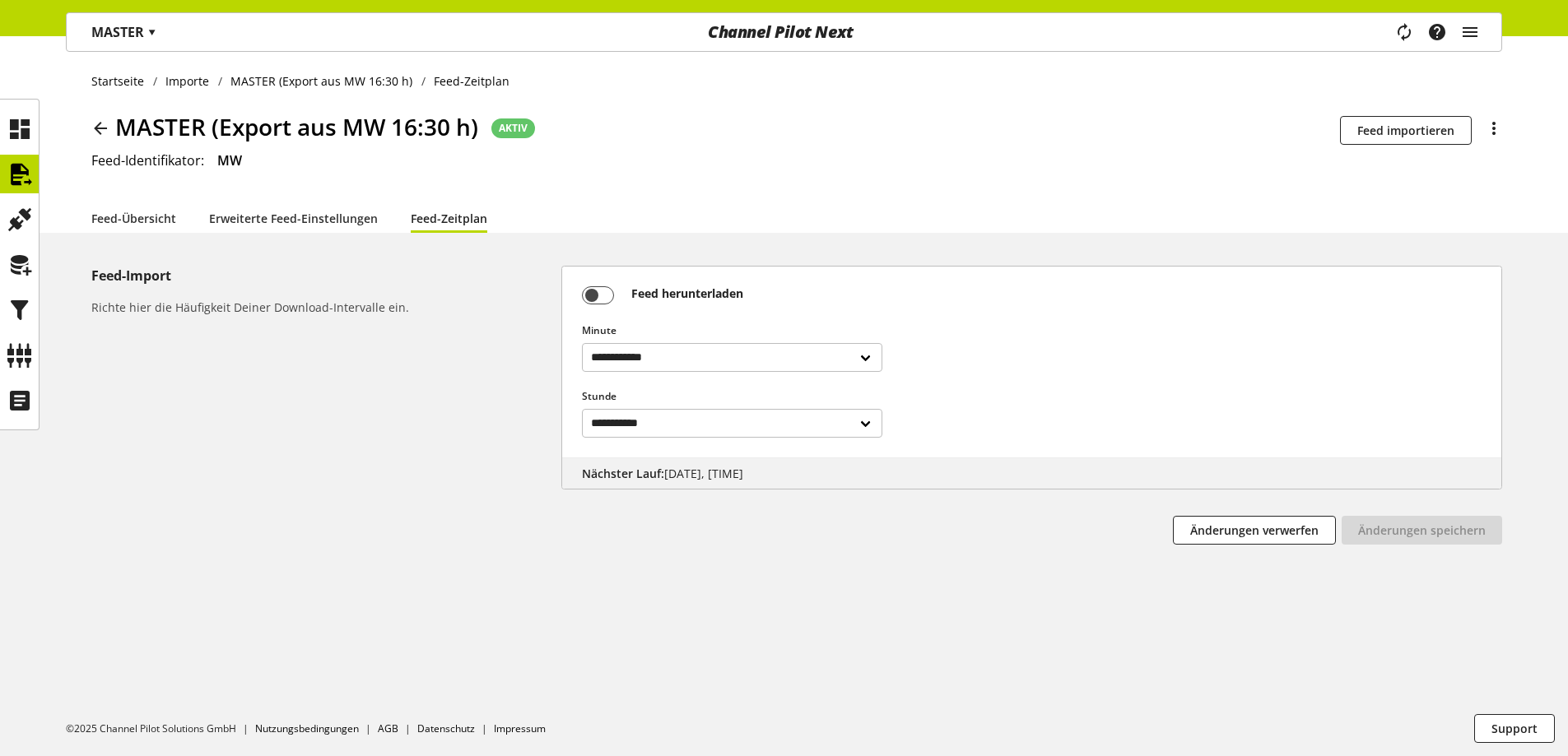 click at bounding box center (100, 128) 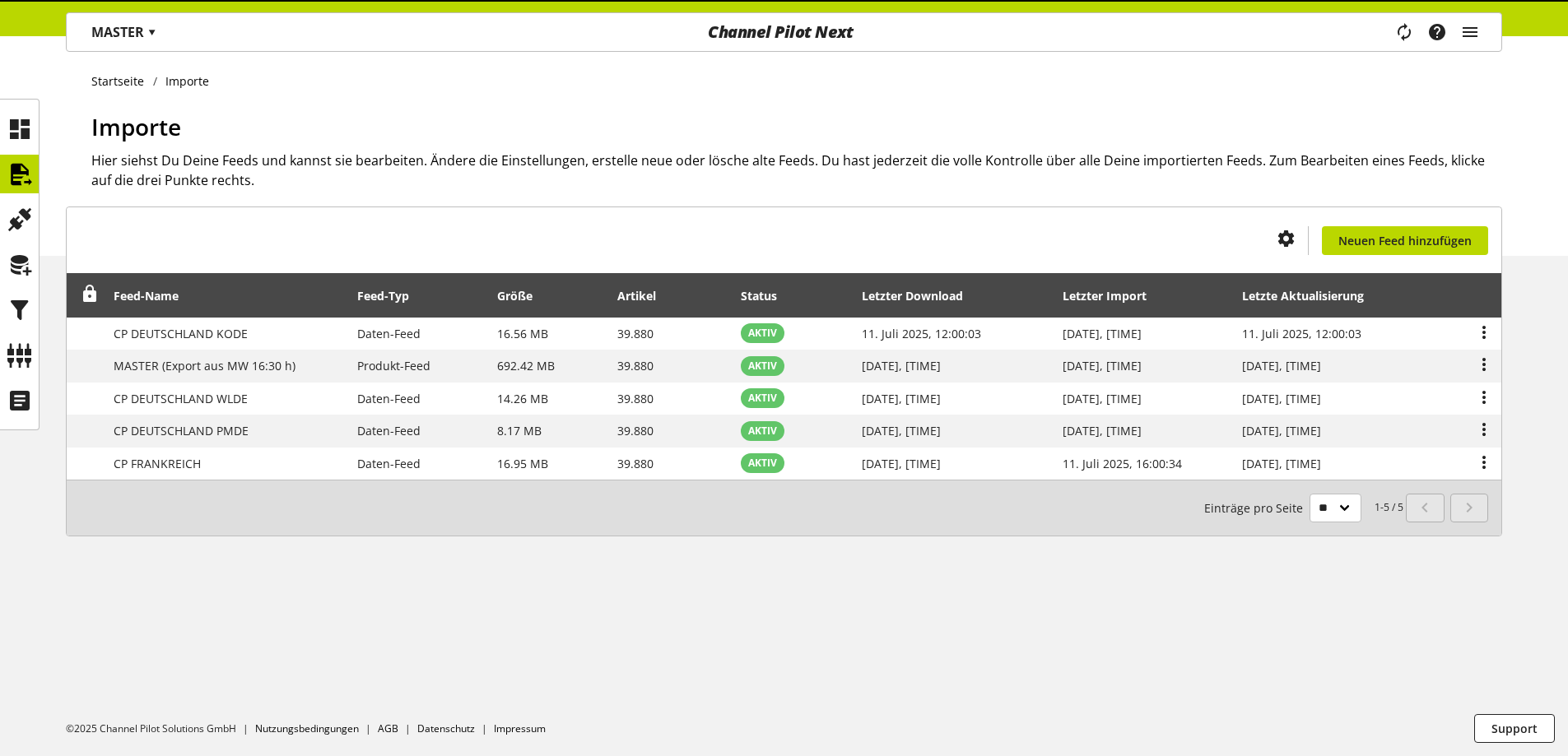 scroll, scrollTop: 0, scrollLeft: 0, axis: both 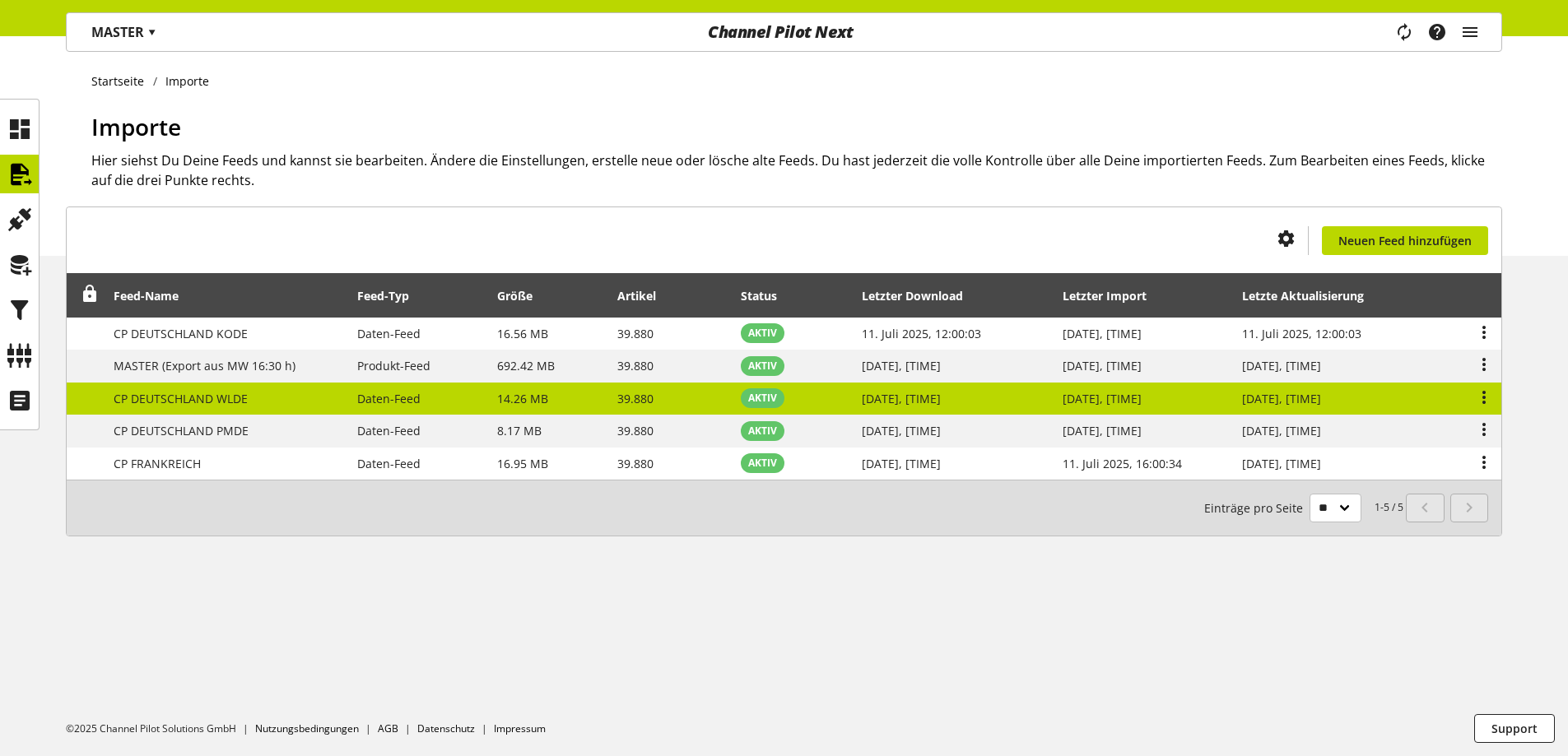 click at bounding box center [1480, 399] 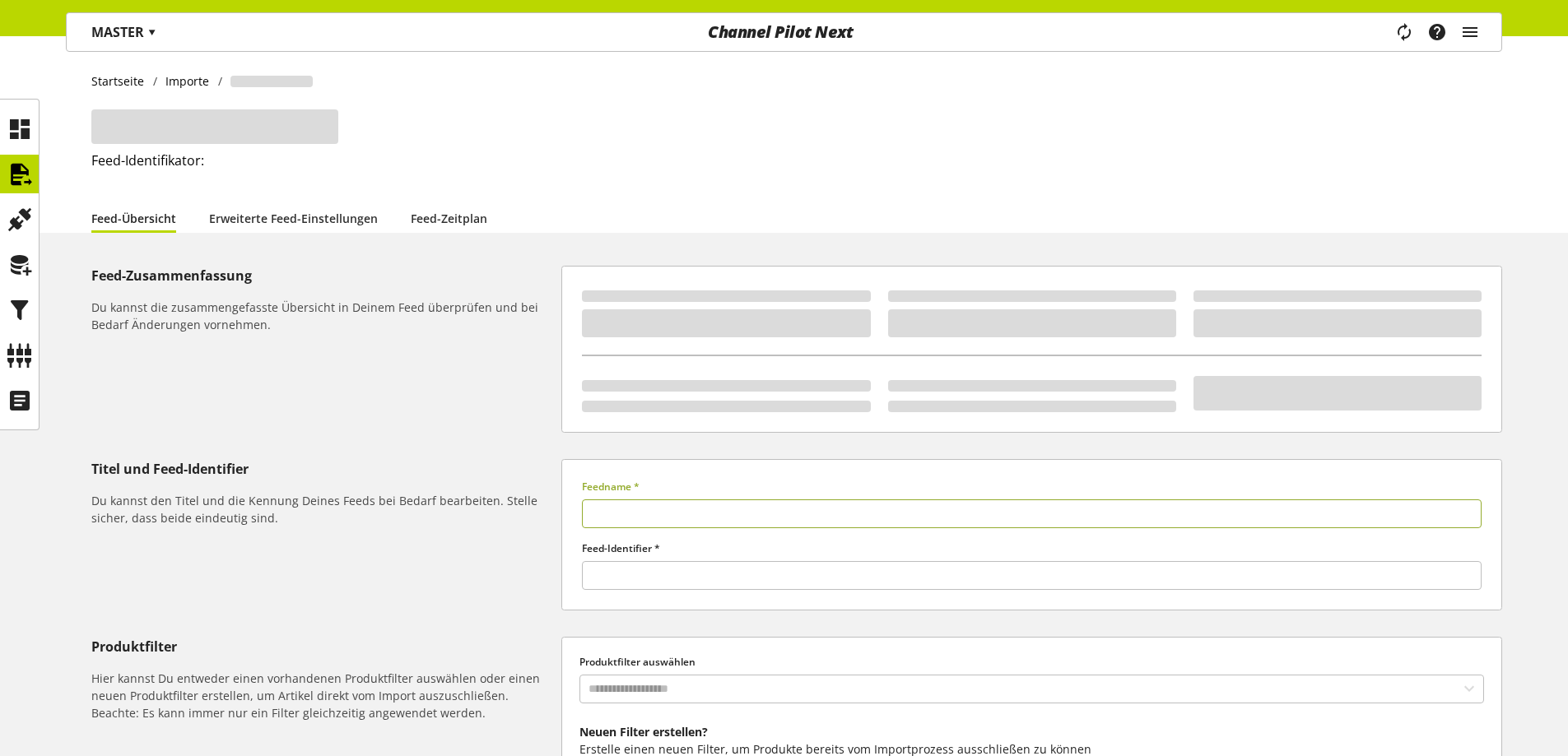 type on "**********" 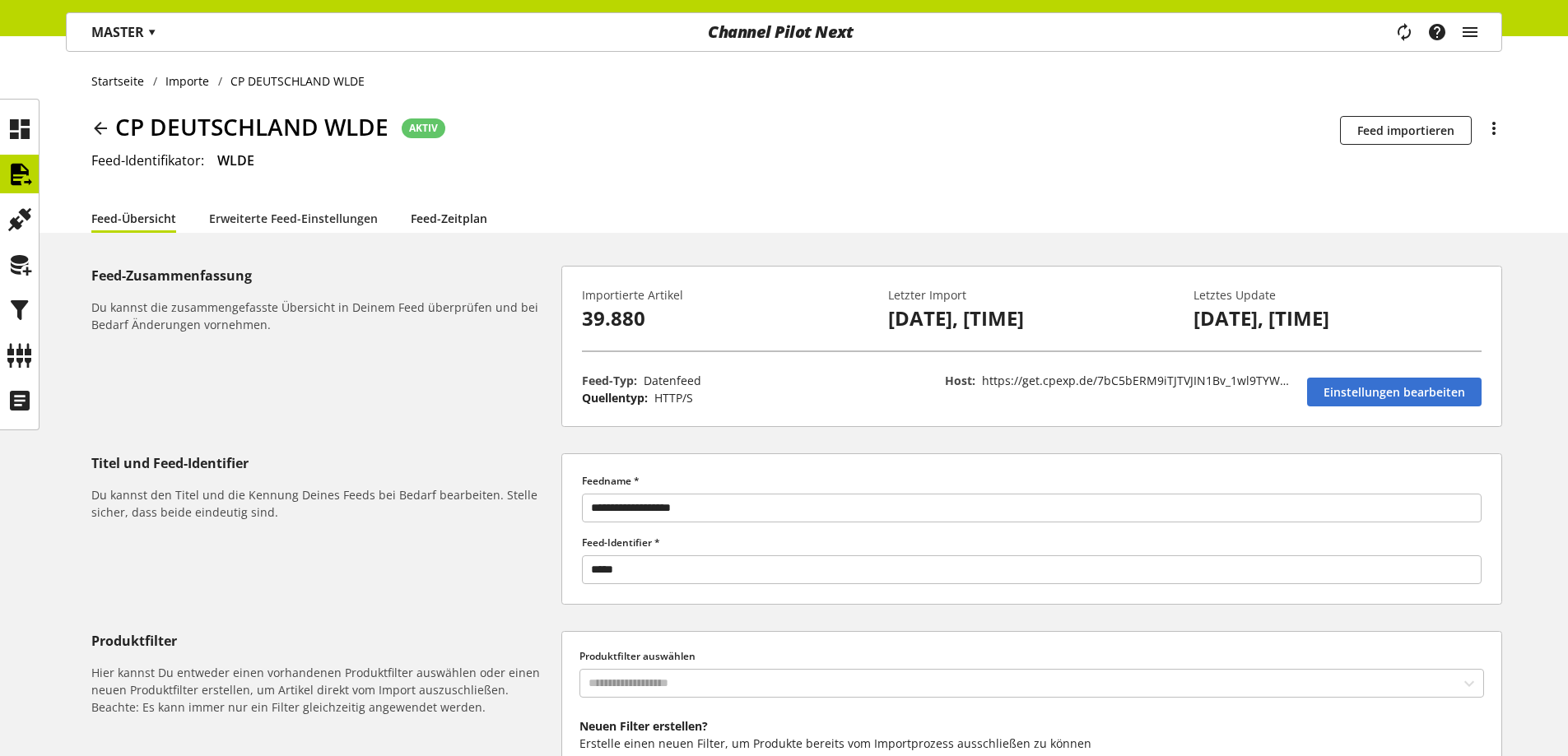 click on "Feed-Zeitplan" at bounding box center (449, 218) 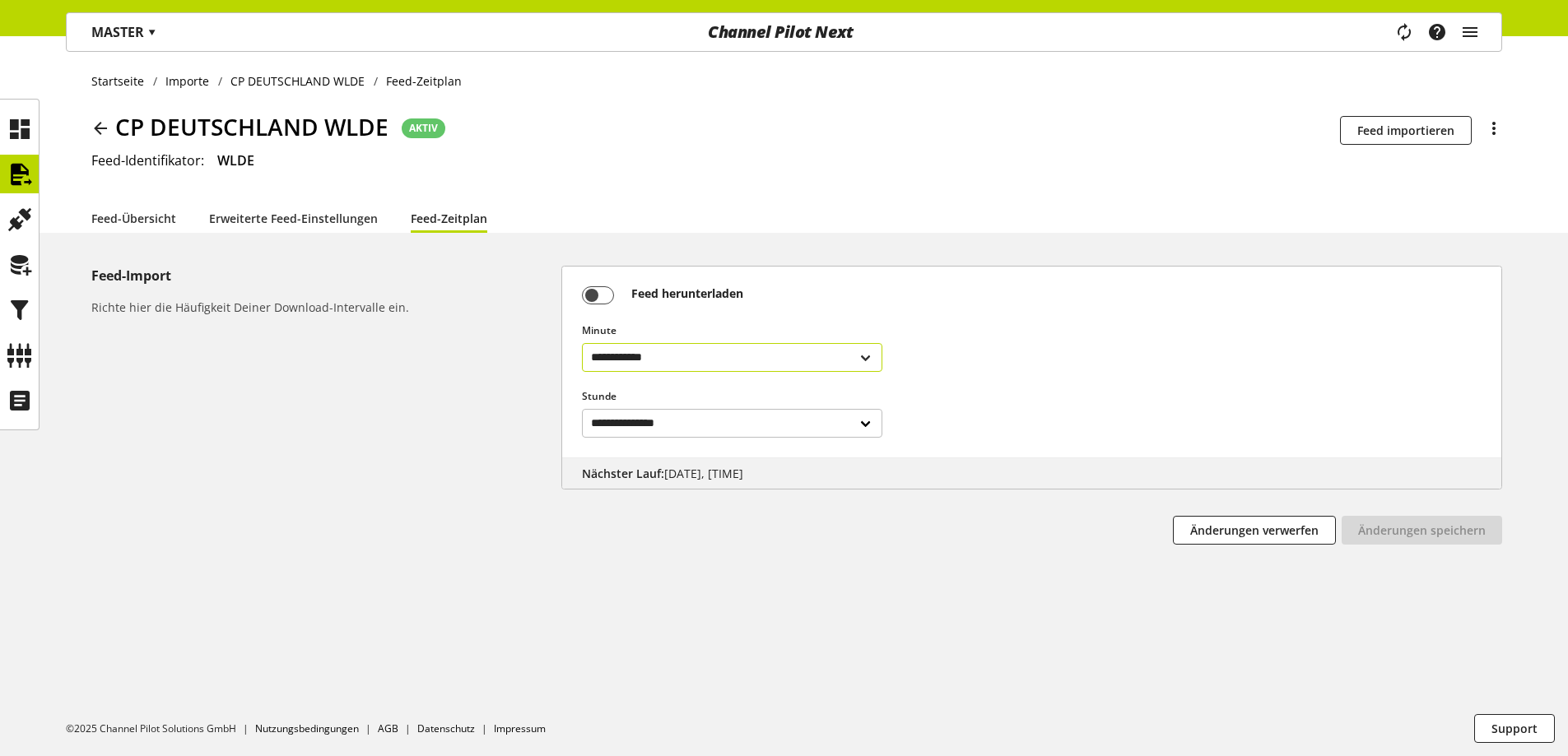 click on "**********" at bounding box center [732, 357] 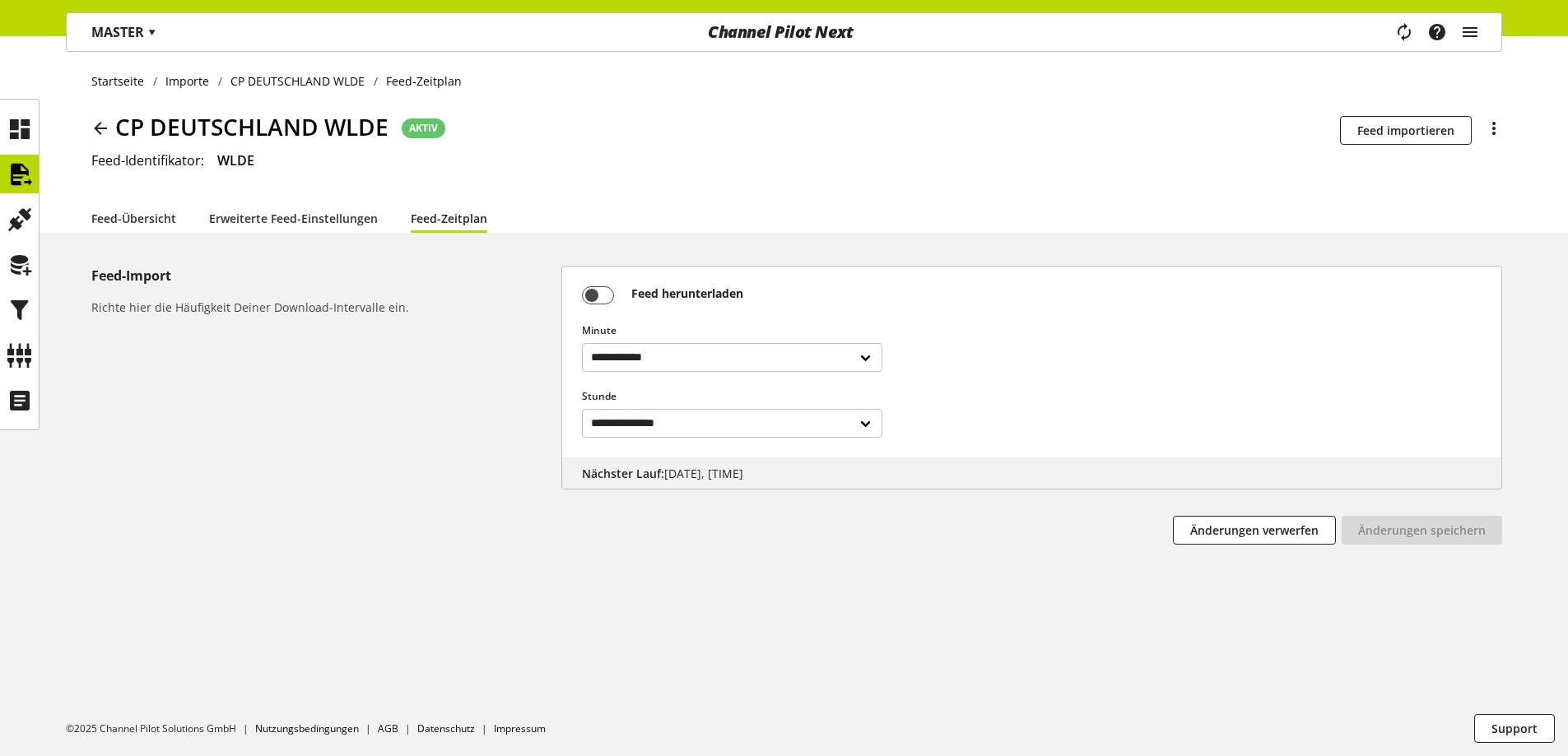 click on "Feed-Import Richte hier die Häufigkeit Deiner Download-Intervalle ein." at bounding box center [326, 378] 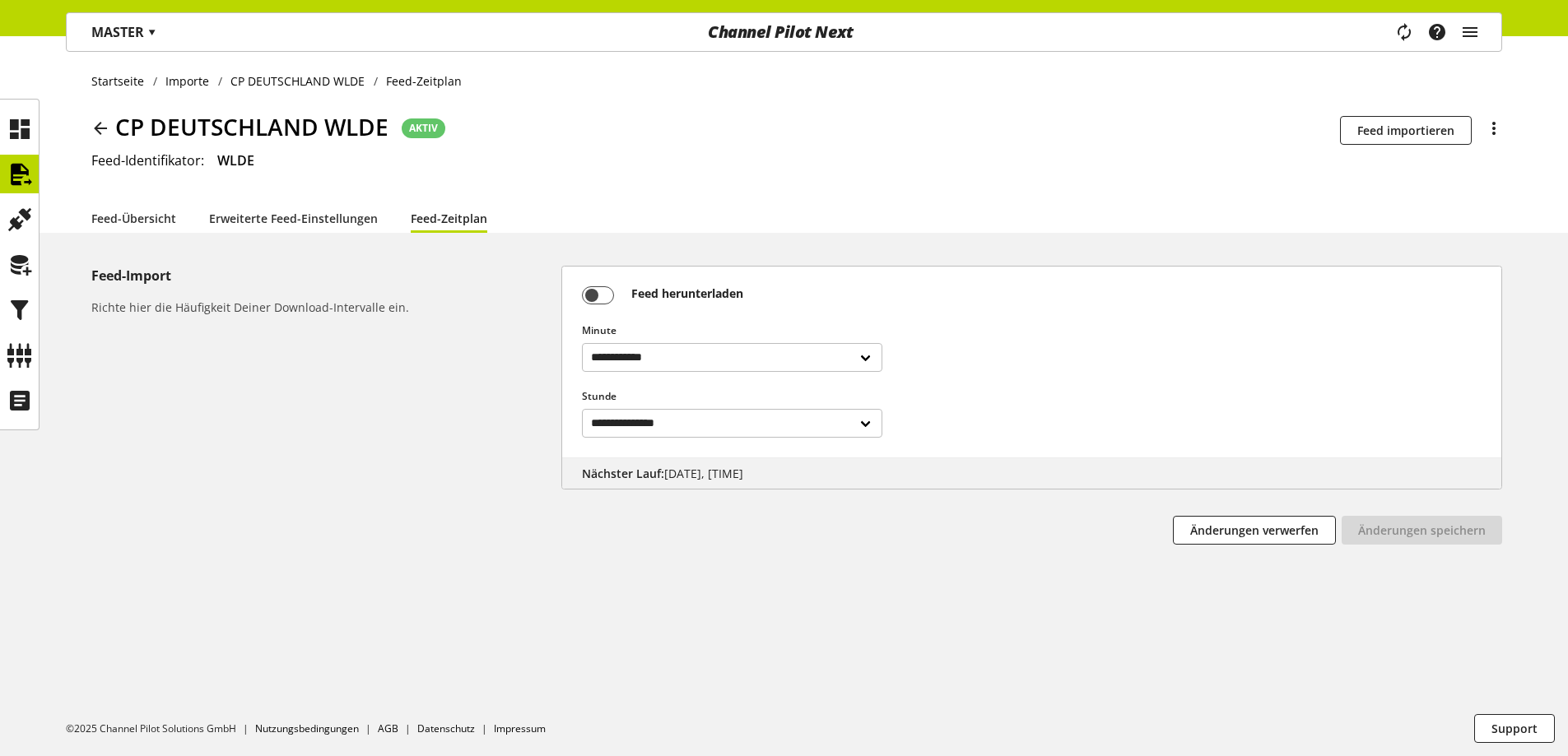 click on "**********" at bounding box center [1031, 362] 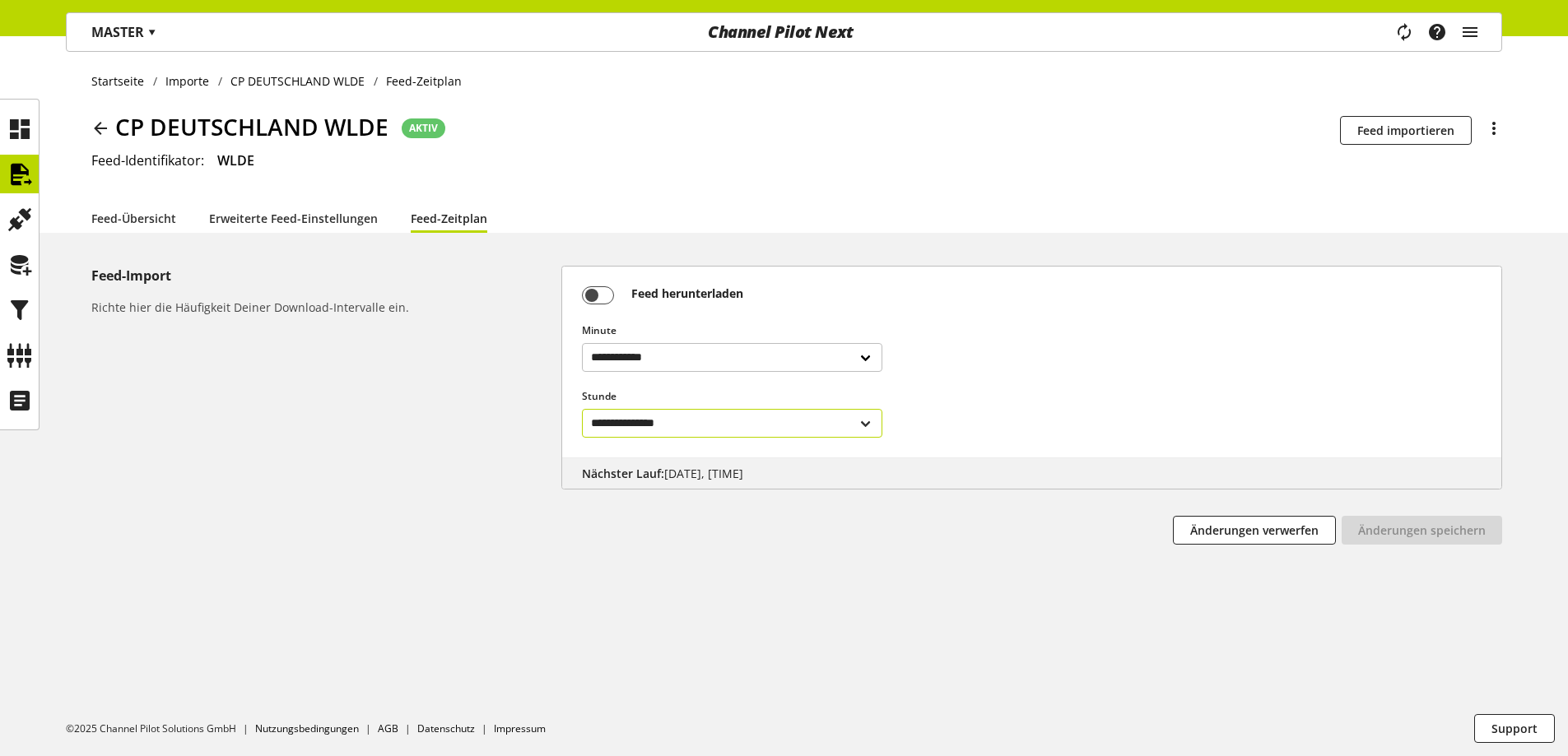 click on "**********" at bounding box center [732, 423] 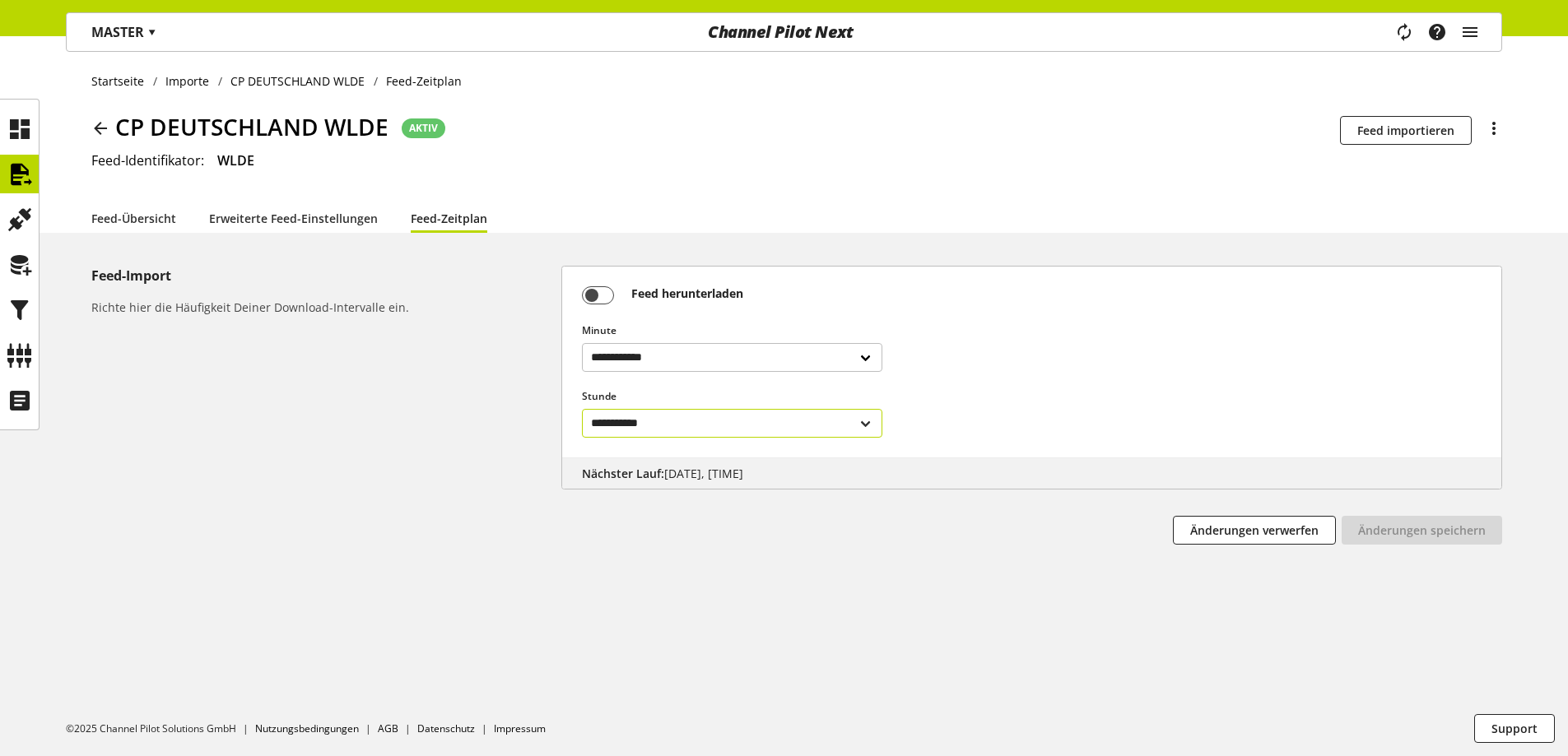 click on "**********" at bounding box center [732, 423] 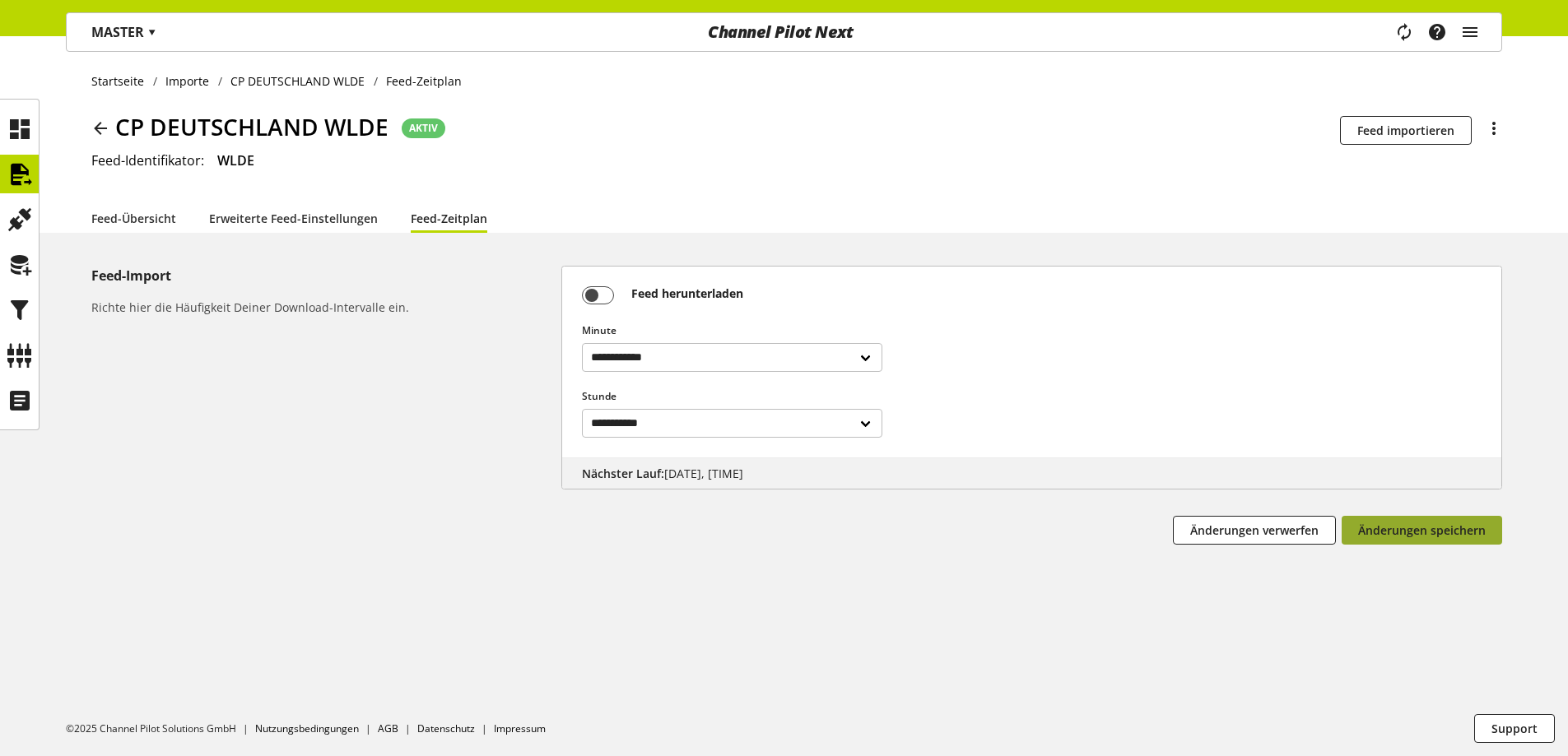 click on "Änderungen speichern" at bounding box center (1421, 530) 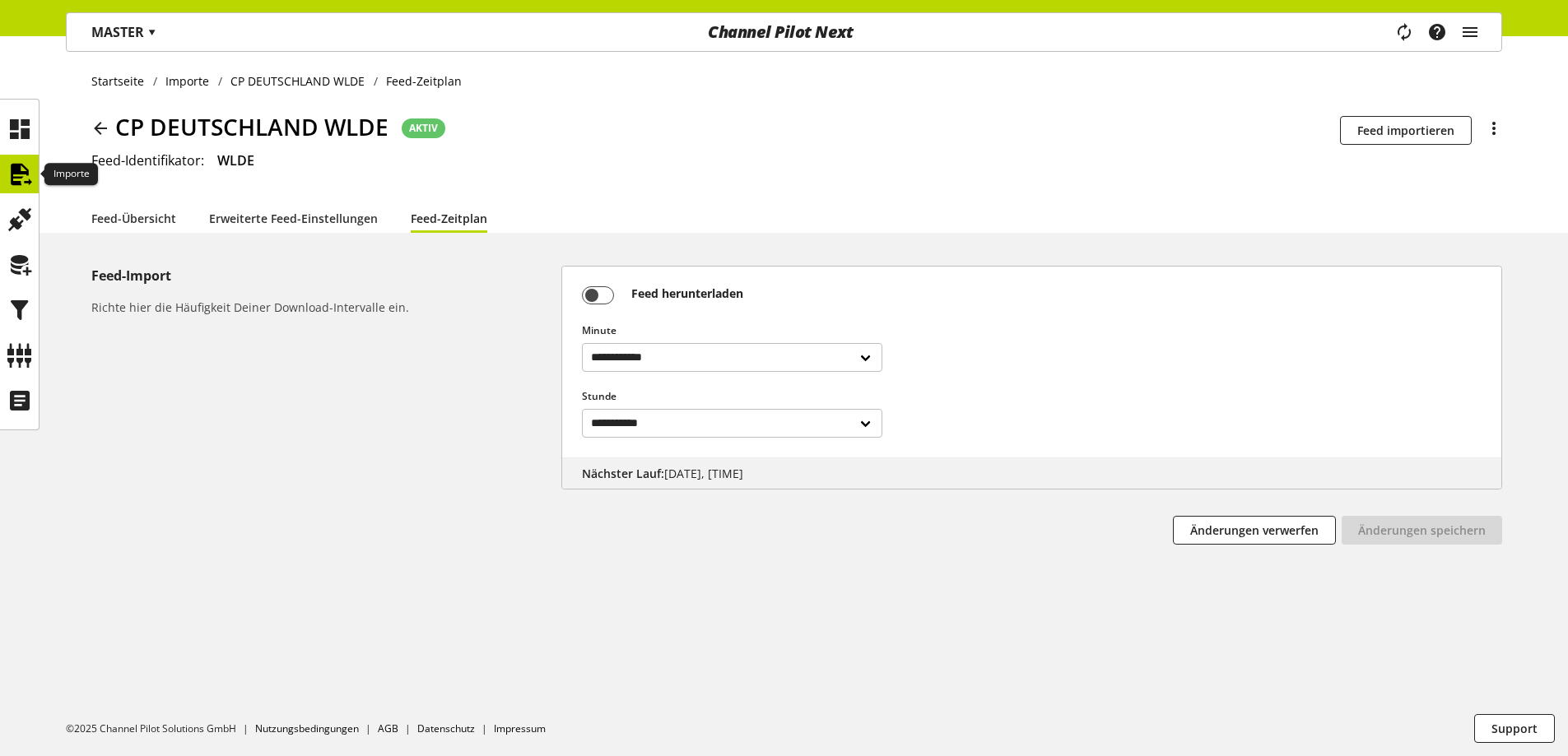 click at bounding box center (19, 174) 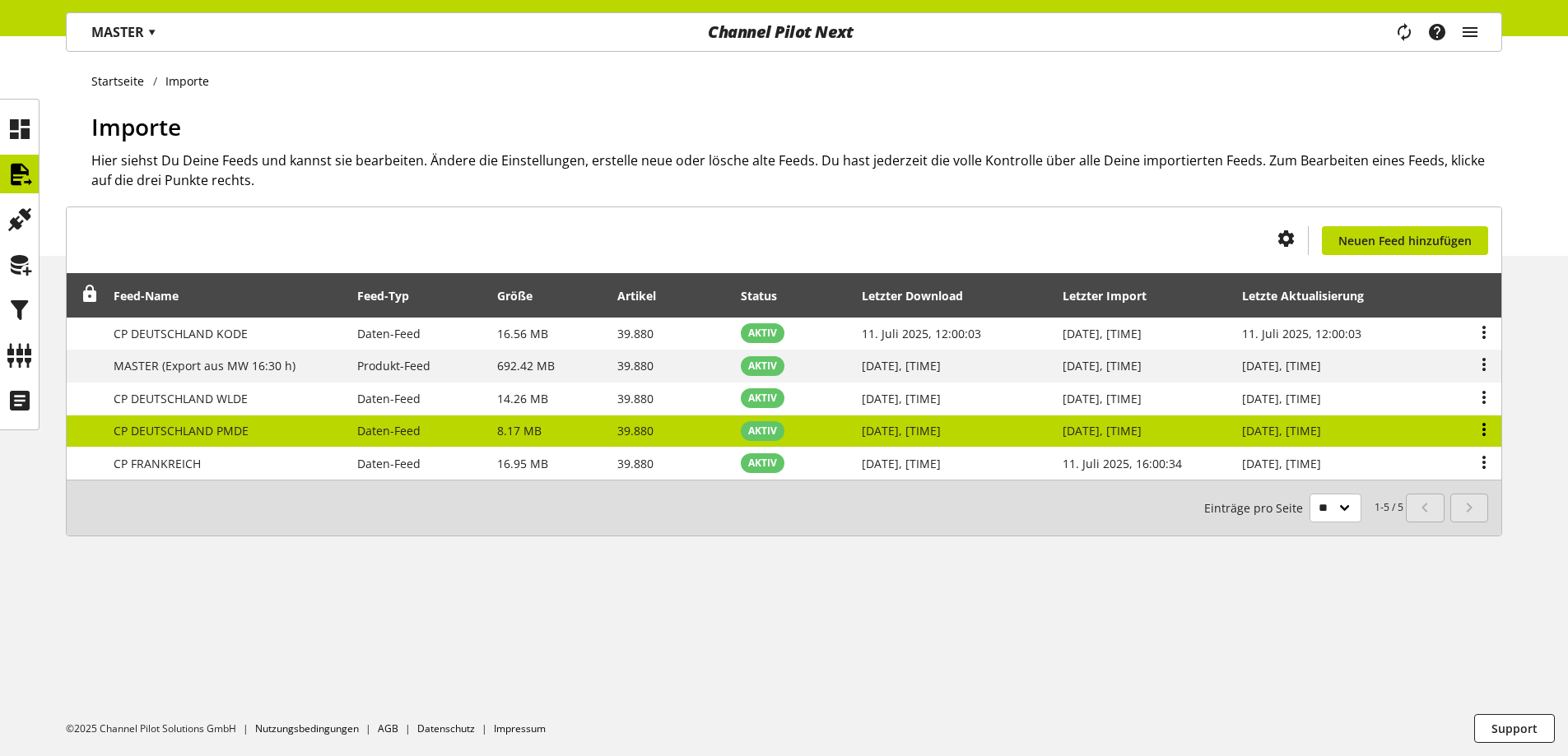 click at bounding box center [1484, 429] 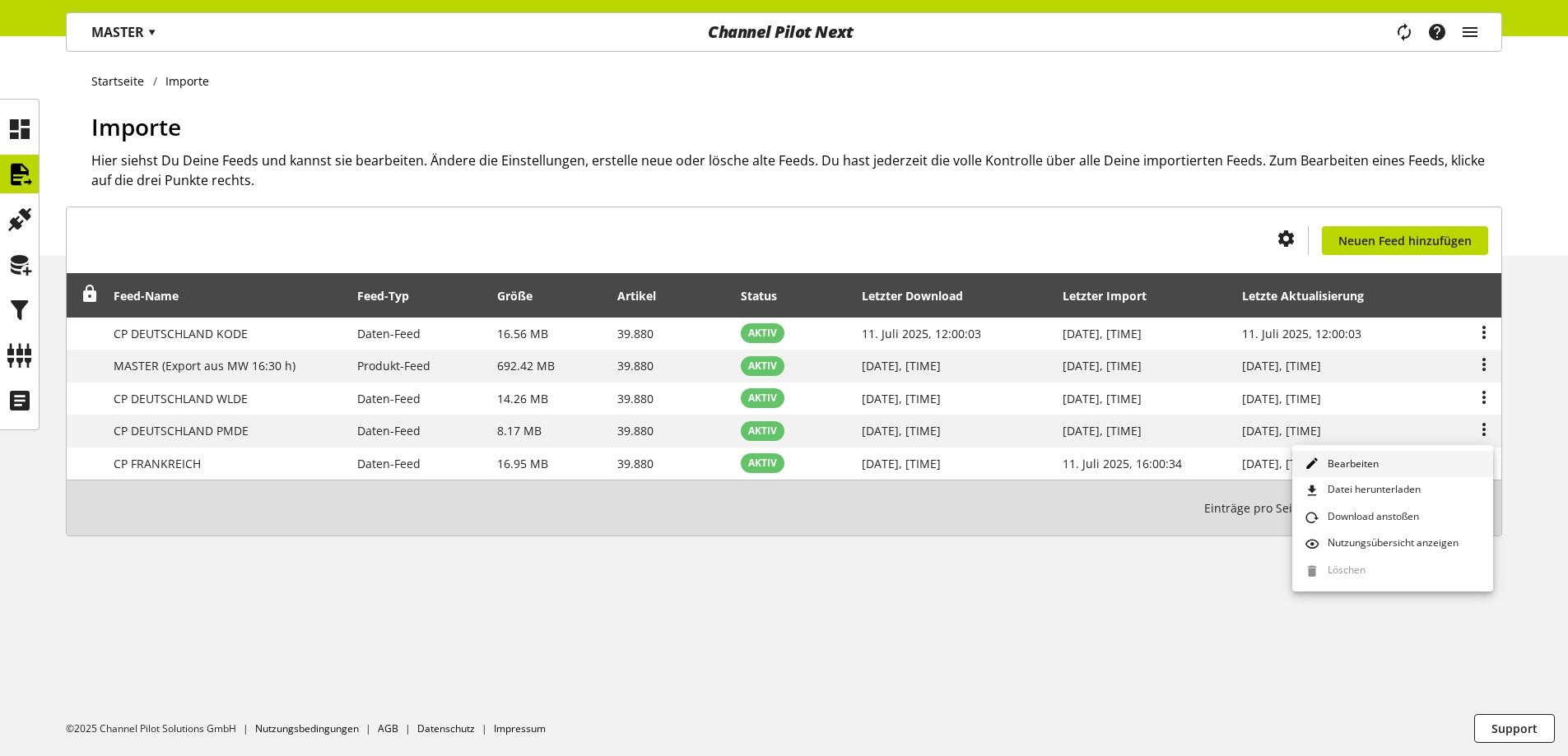 click on "Bearbeiten" at bounding box center [1350, 464] 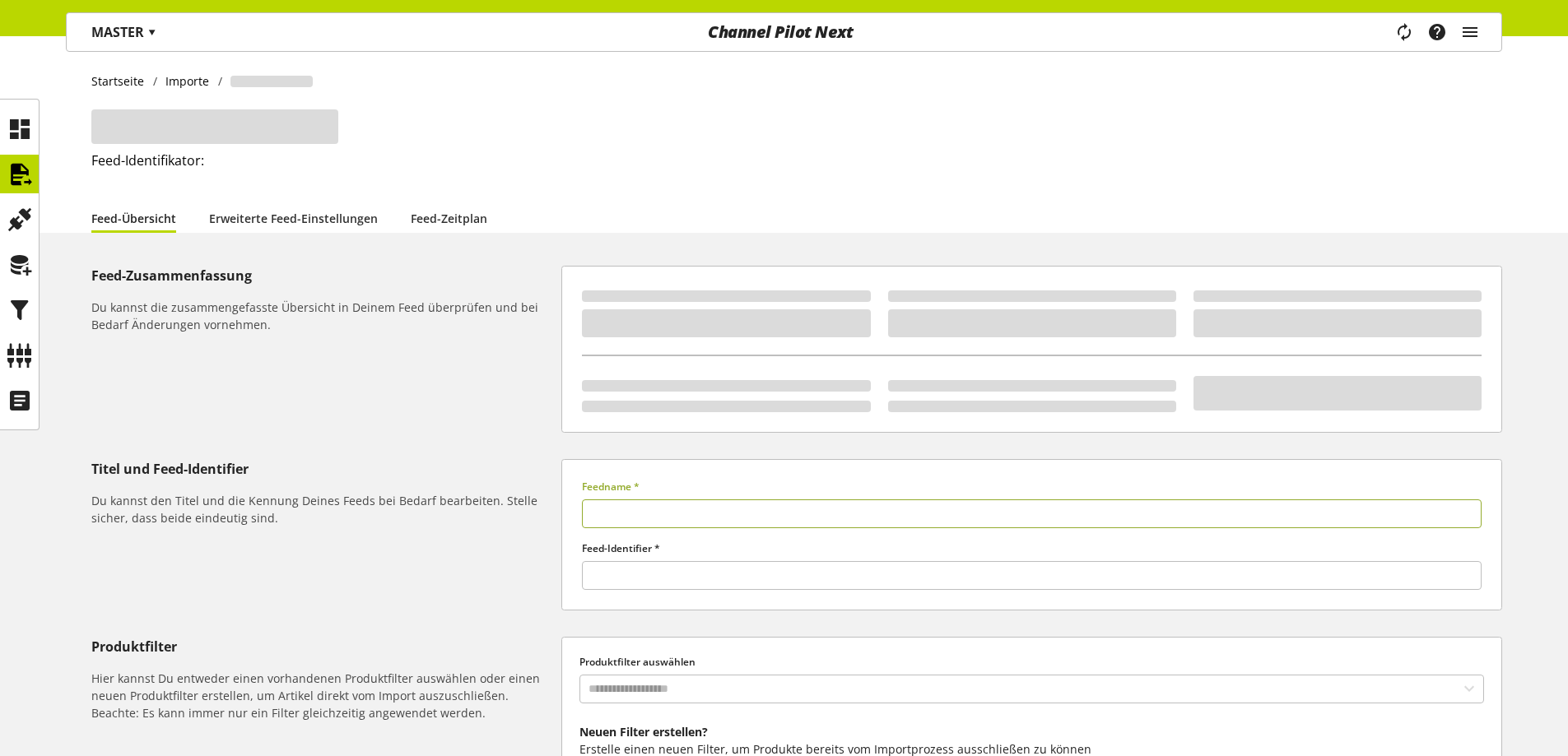 type on "**********" 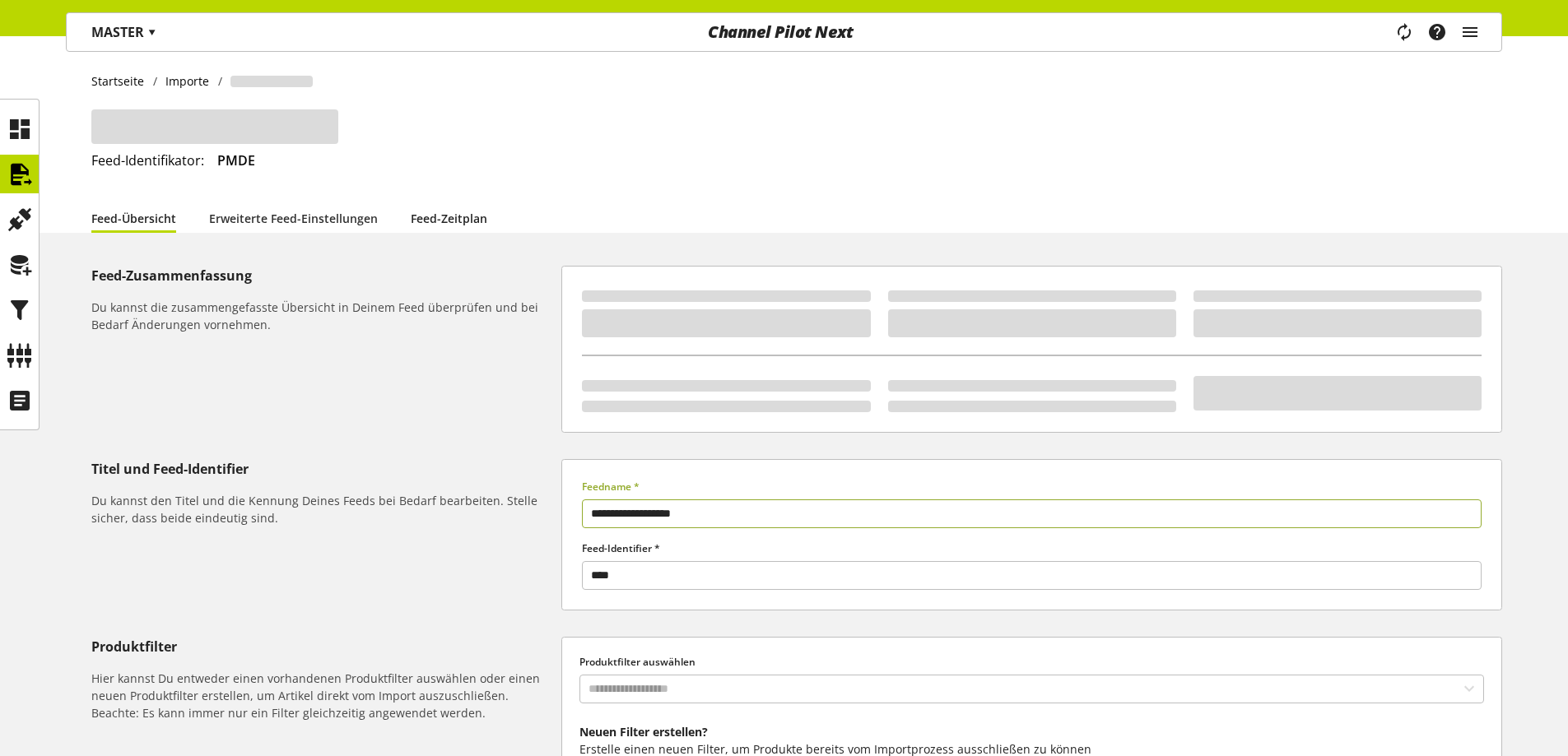 click on "Feed-Zeitplan" at bounding box center (449, 218) 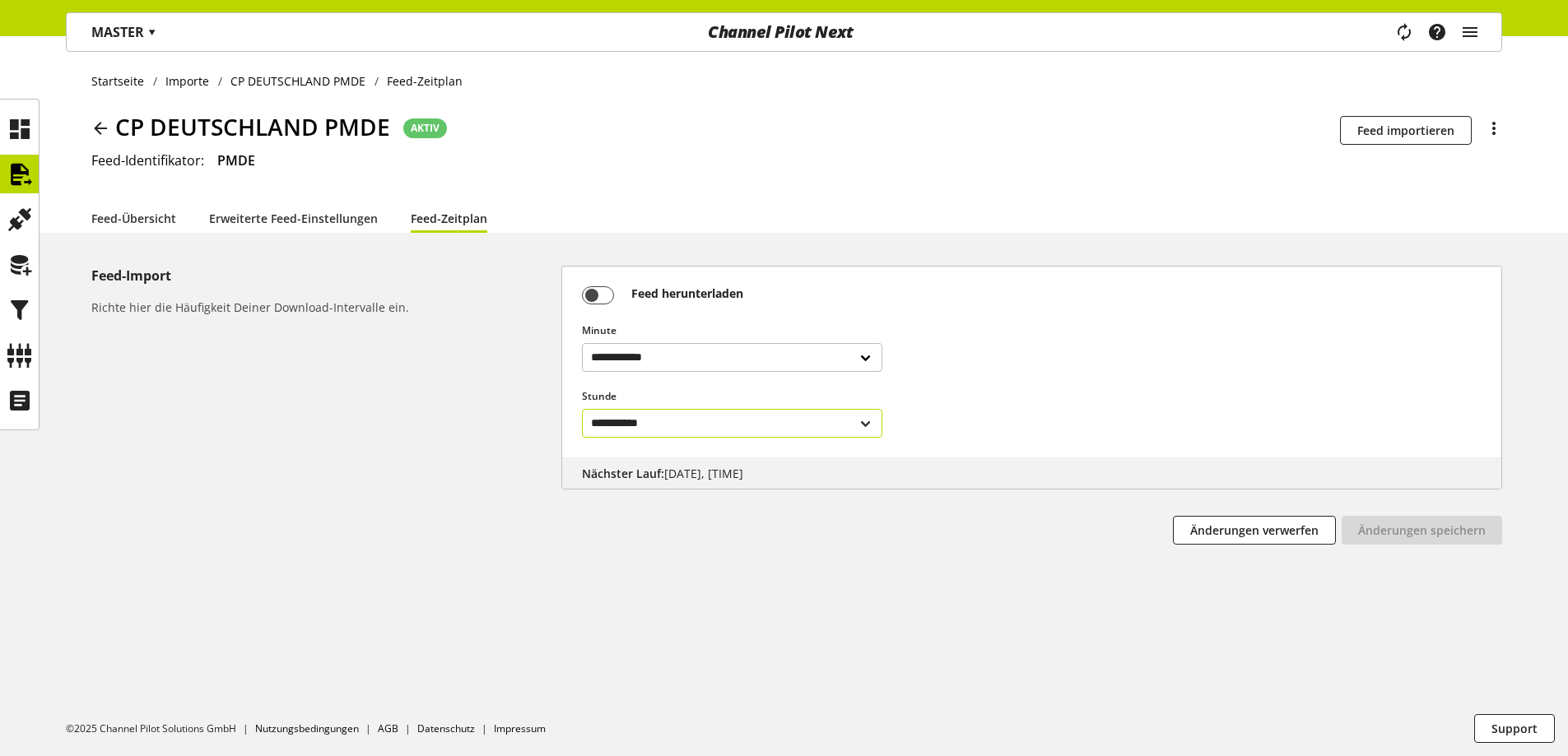 click on "**********" at bounding box center (732, 423) 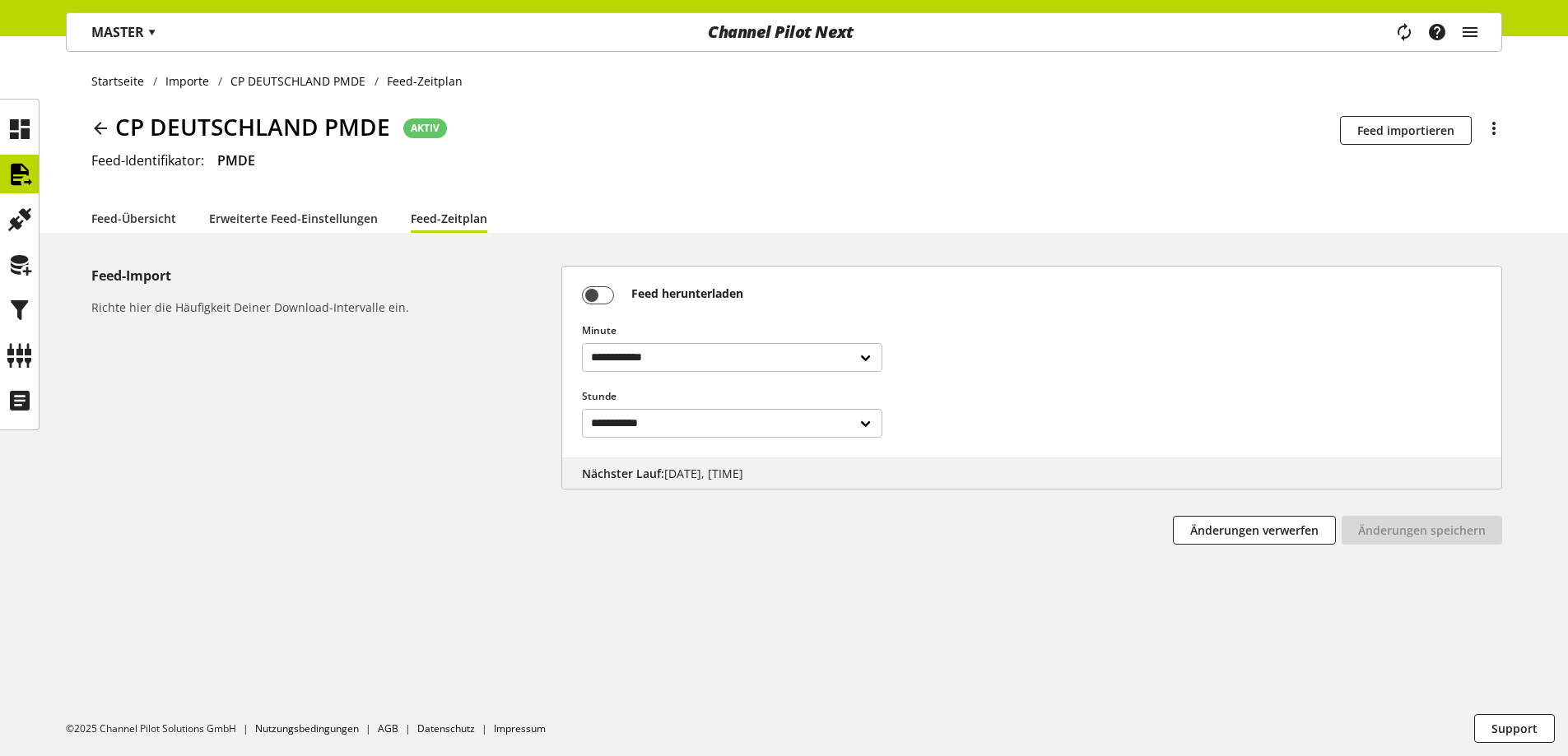 click on "Startseite Importe CP DEUTSCHLAND PMDE Feed-Zeitplan CP DEUTSCHLAND PMDE AKTIV Die Planbarkeit ist für diesen Feed ist deaktiviert Feed importieren Es bestehen aktive Abhängigkeiten zu diesem Feed Feed löschen Feed-Identifikator: PMDE Feed-Übersicht Erweiterte Feed-Einstellungen Feed-Zeitplan" at bounding box center (784, 134) 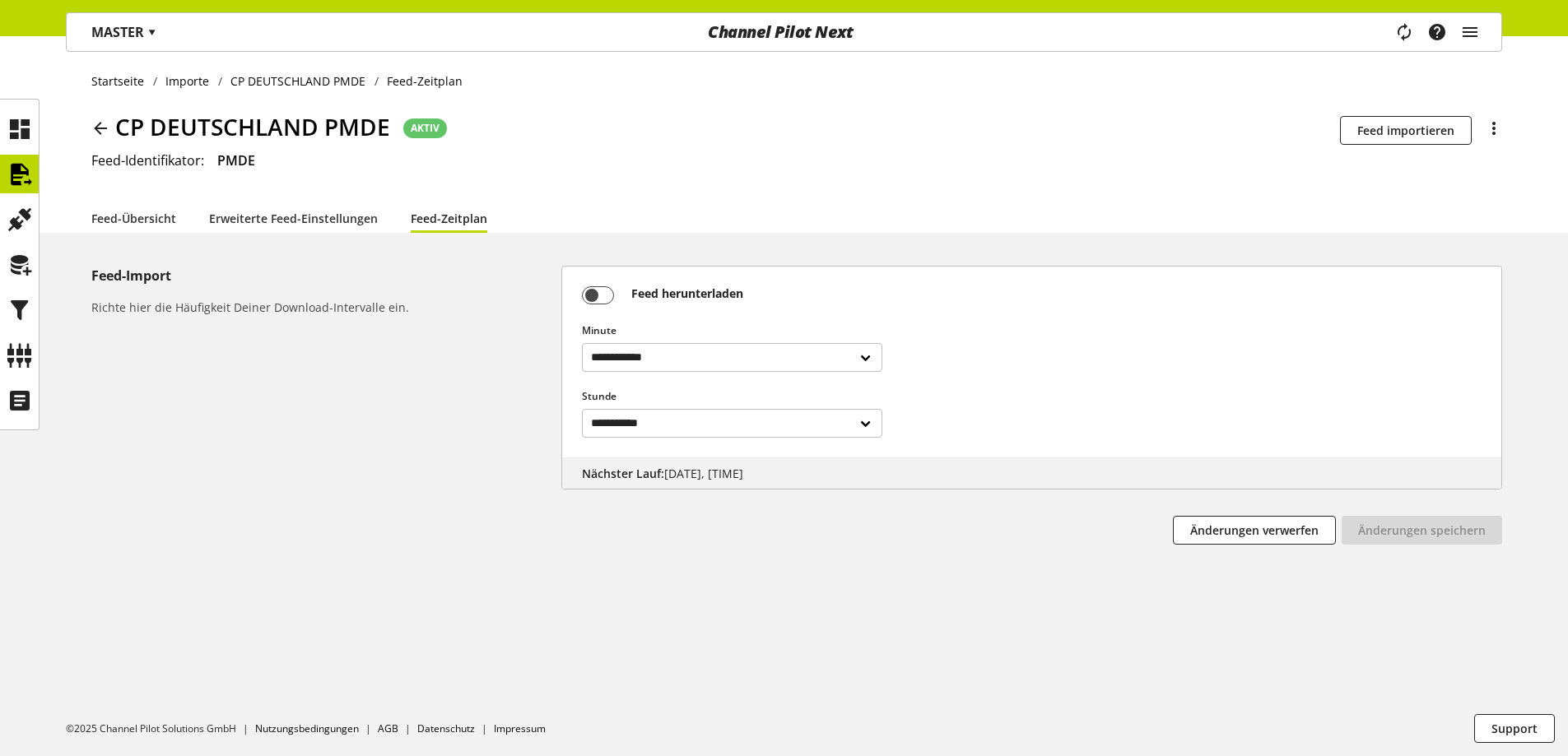 click at bounding box center (100, 128) 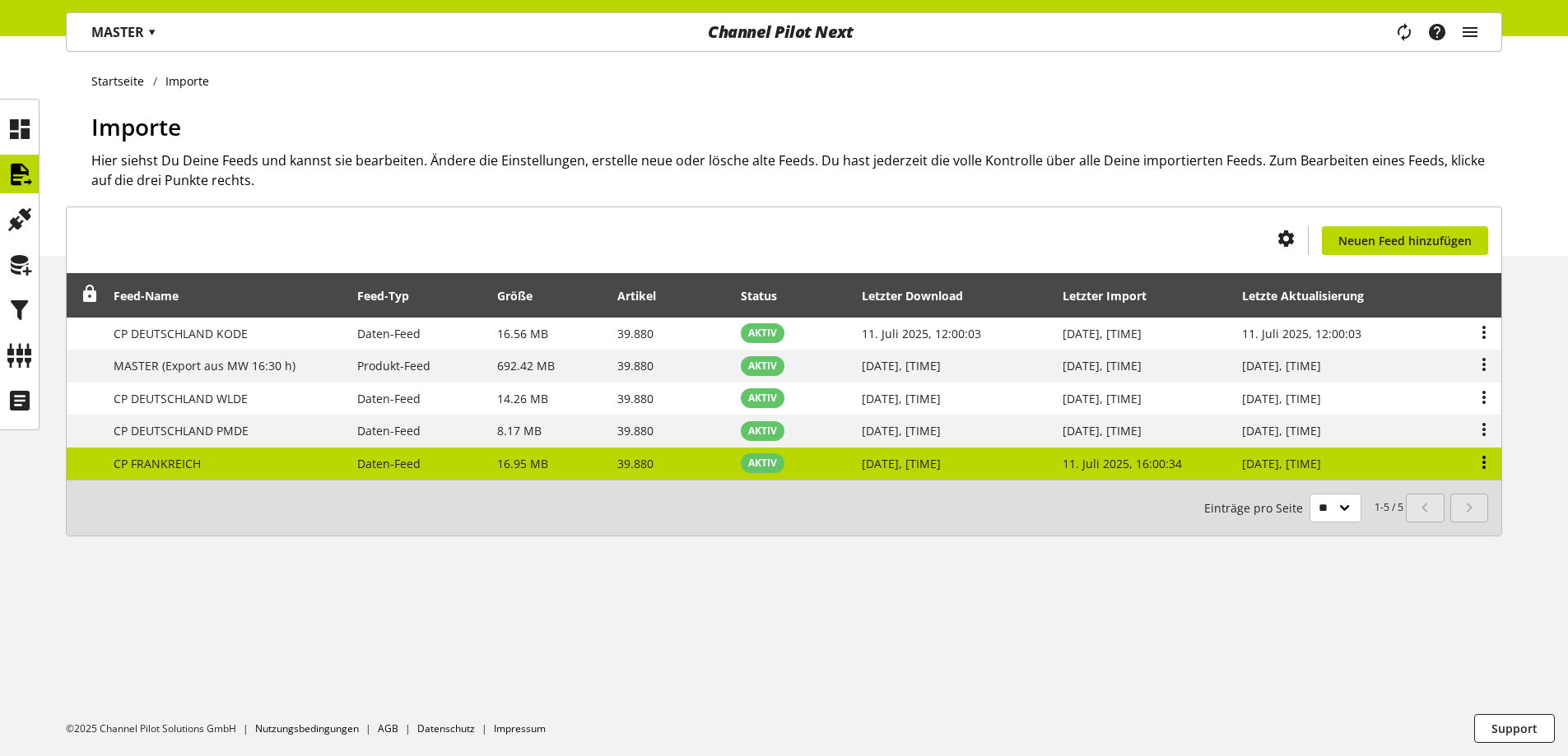 click at bounding box center [1484, 462] 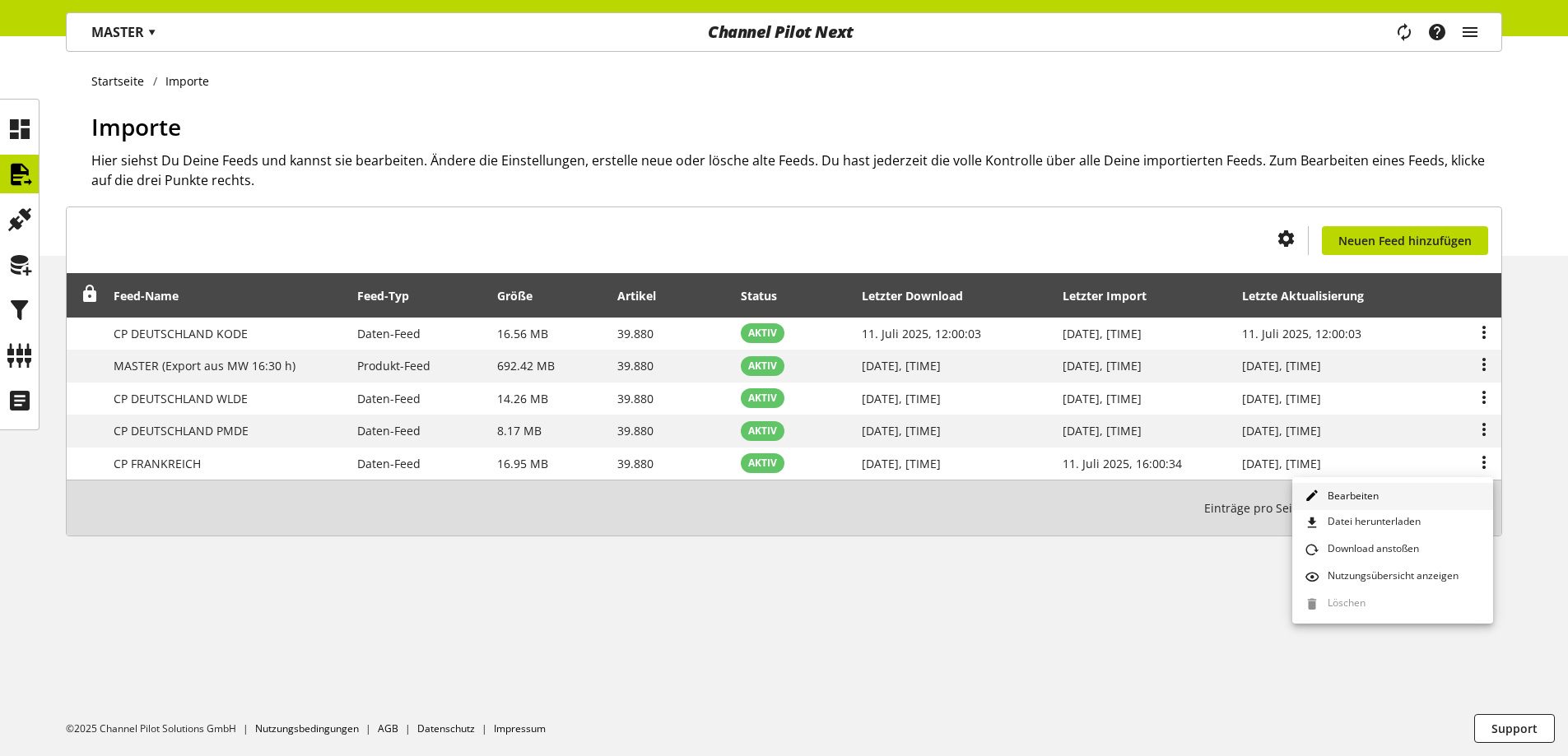 click on "Bearbeiten" at bounding box center (1393, 496) 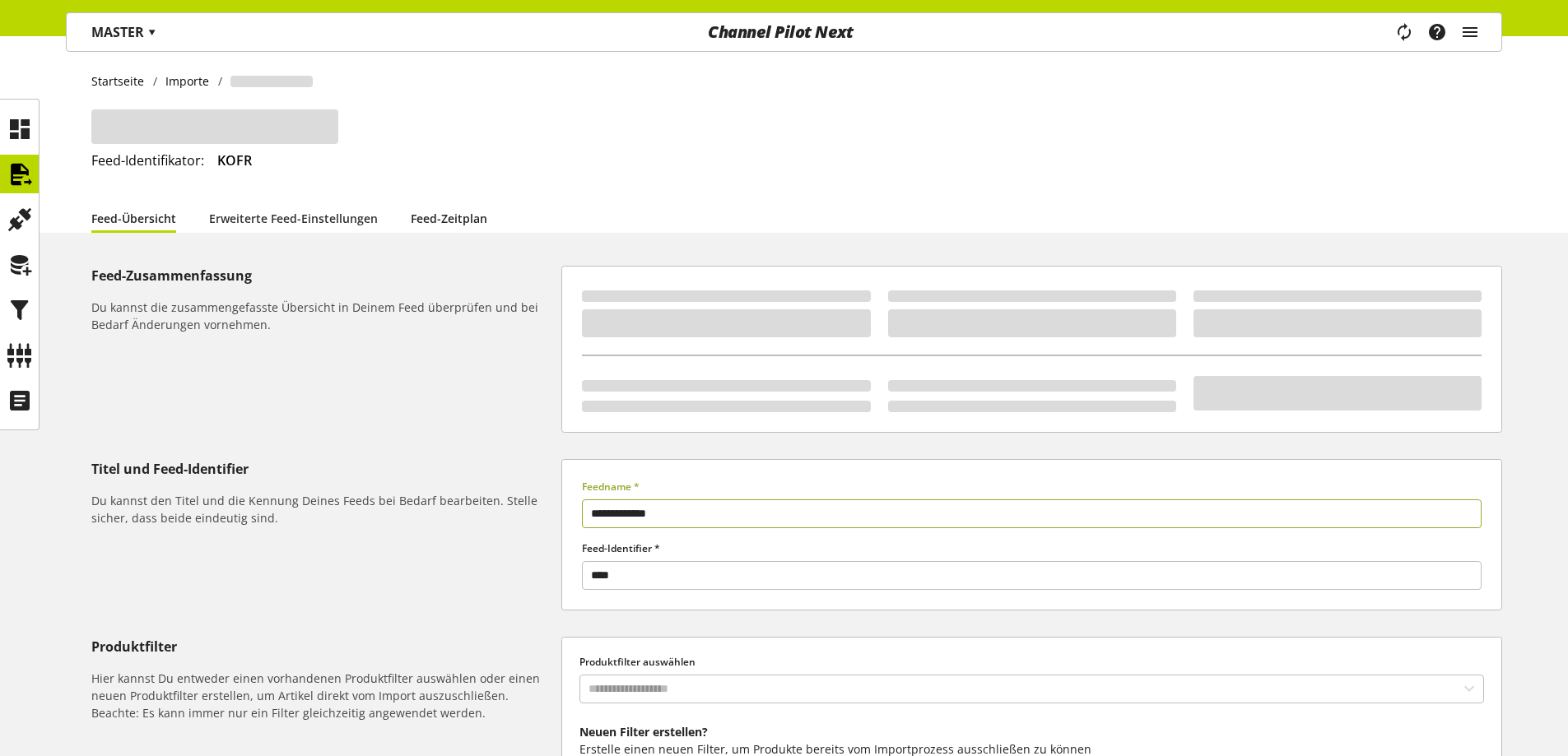 click on "Feed-Zeitplan" at bounding box center (449, 218) 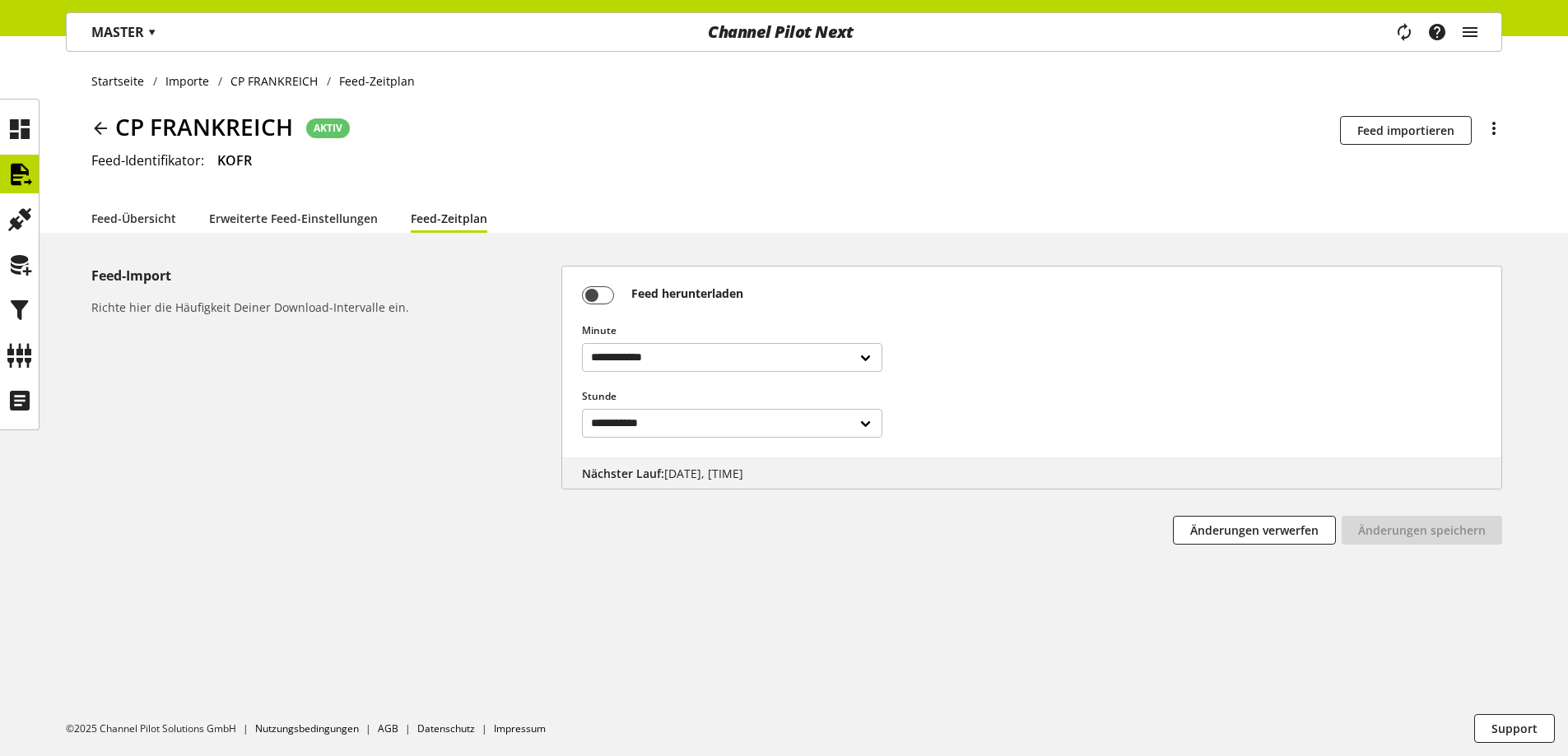 click at bounding box center (100, 128) 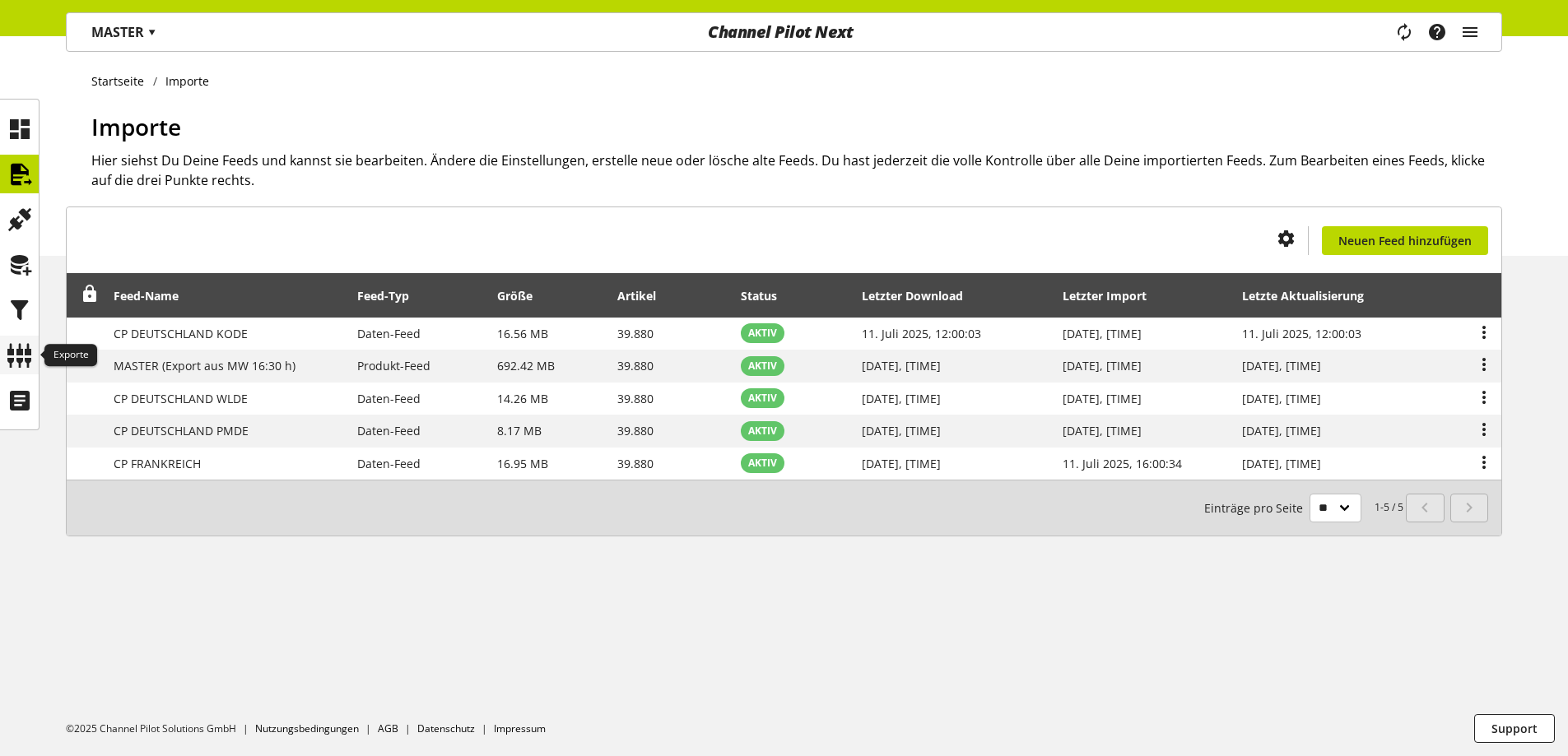 click at bounding box center [19, 355] 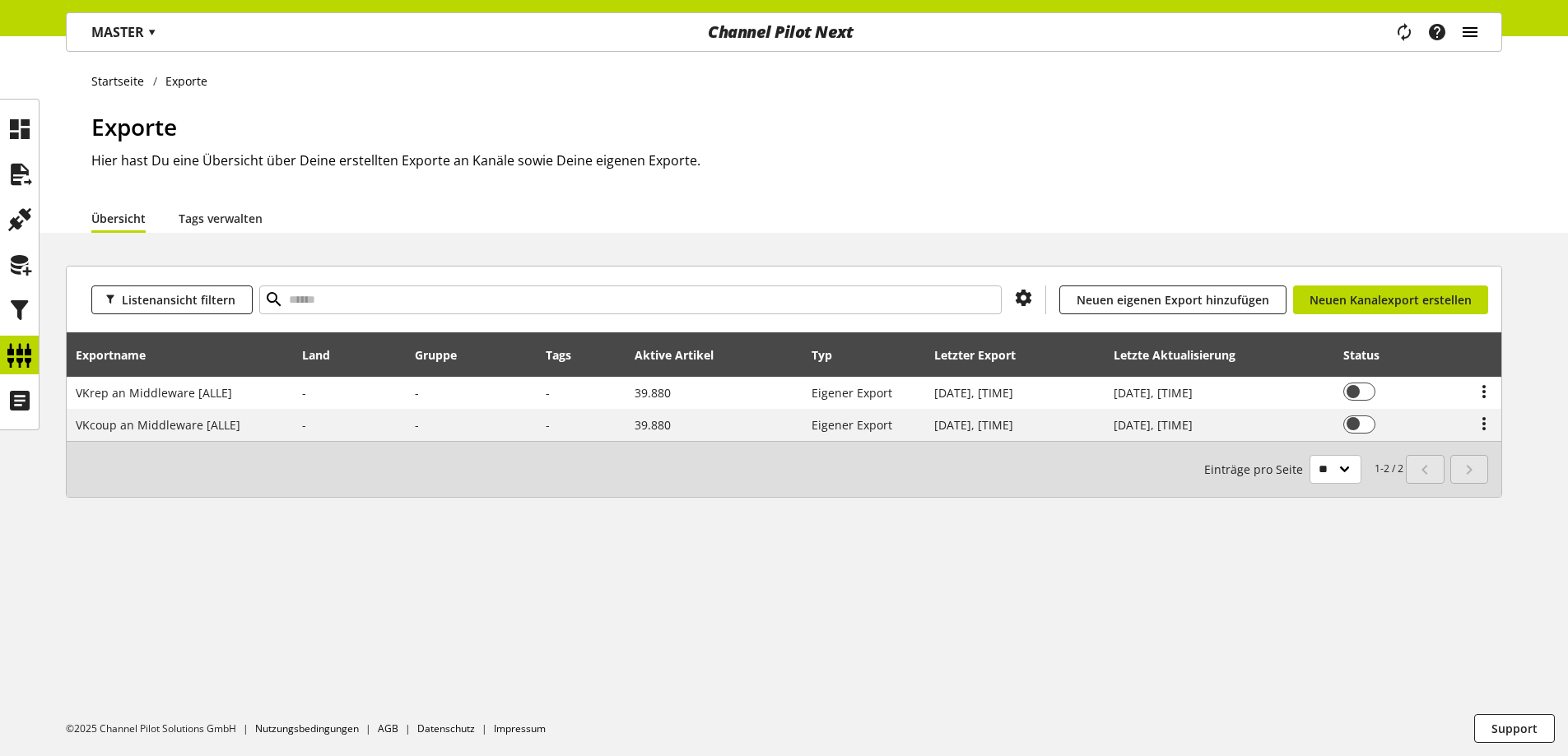click at bounding box center (1470, 32) 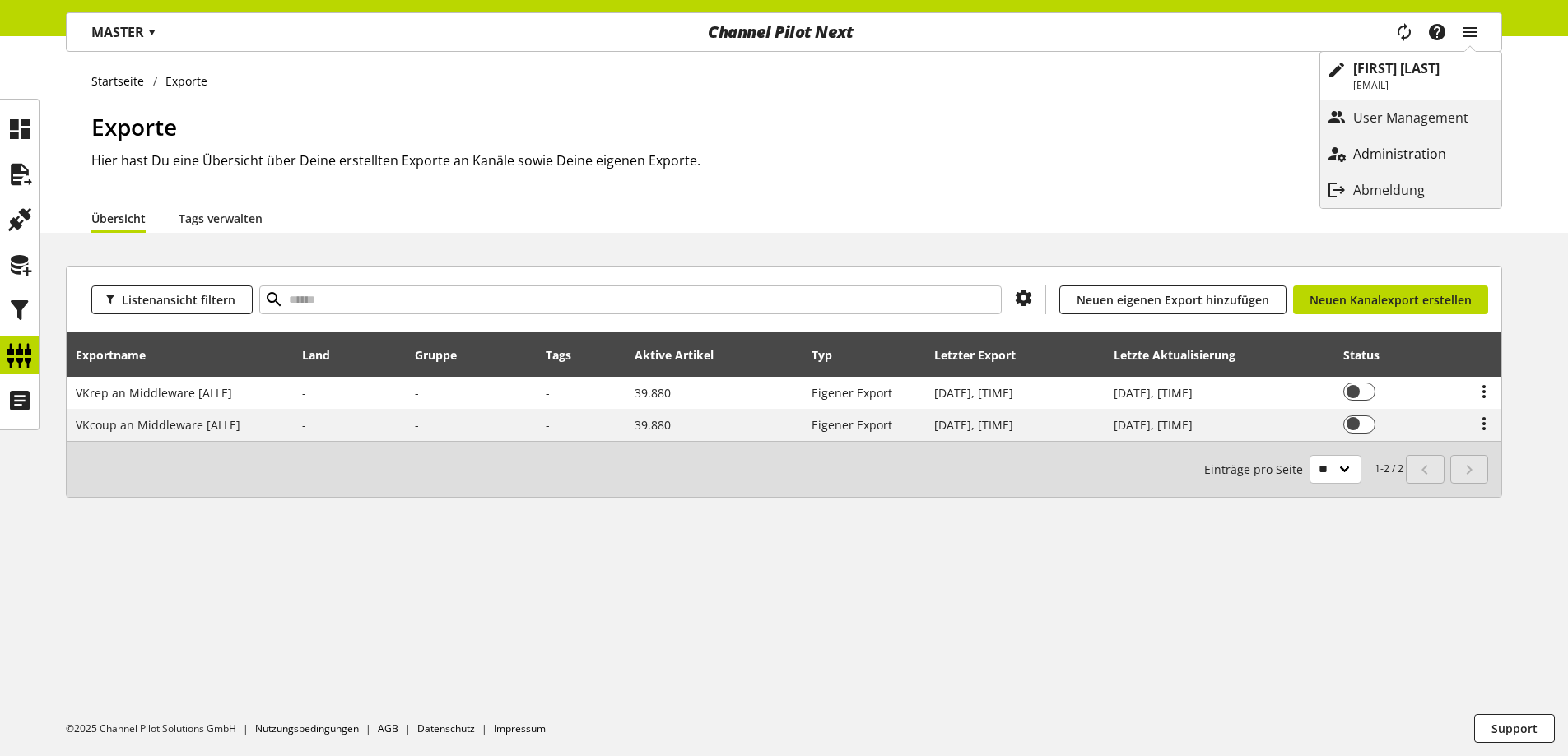click on "Administration" at bounding box center [1416, 154] 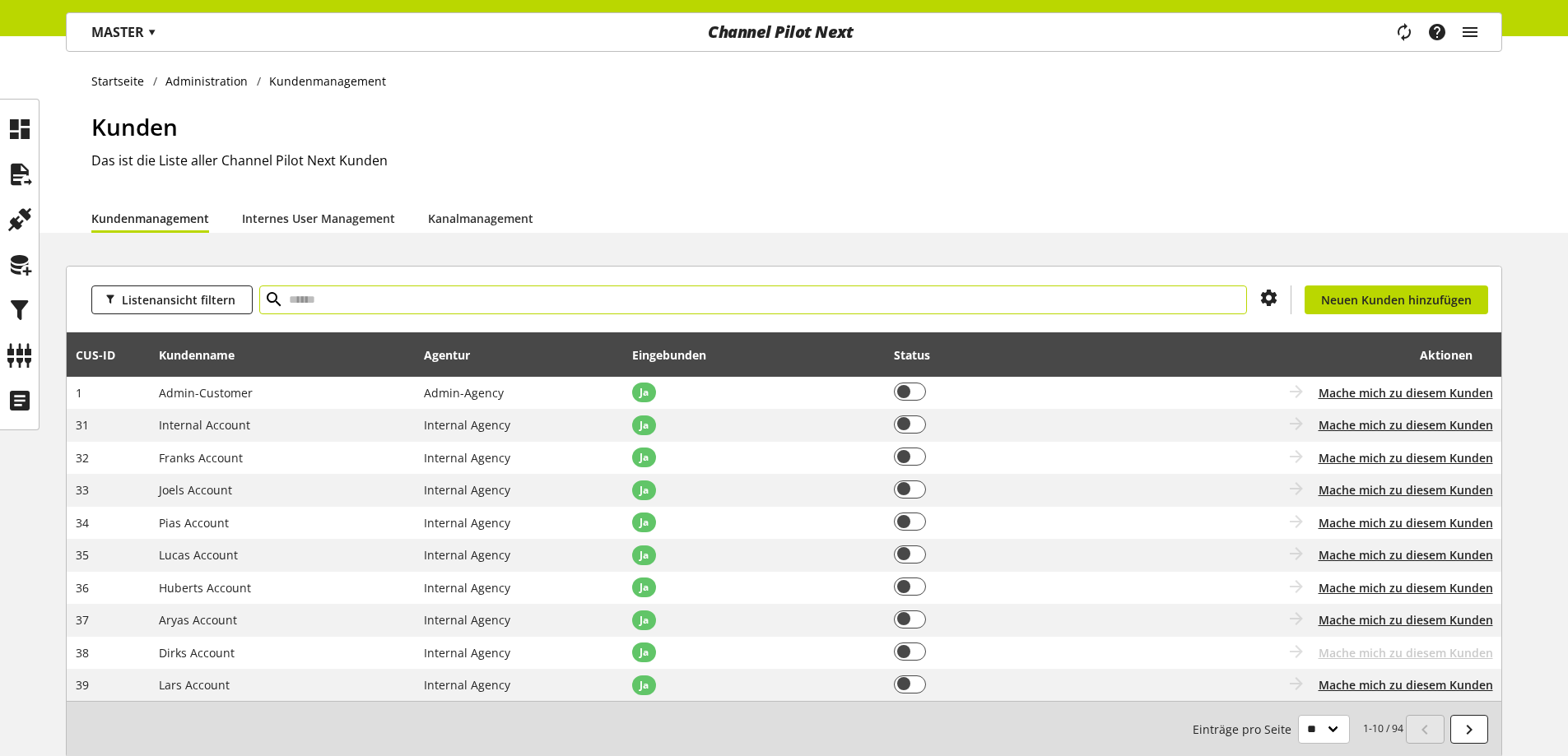 click at bounding box center [753, 299] 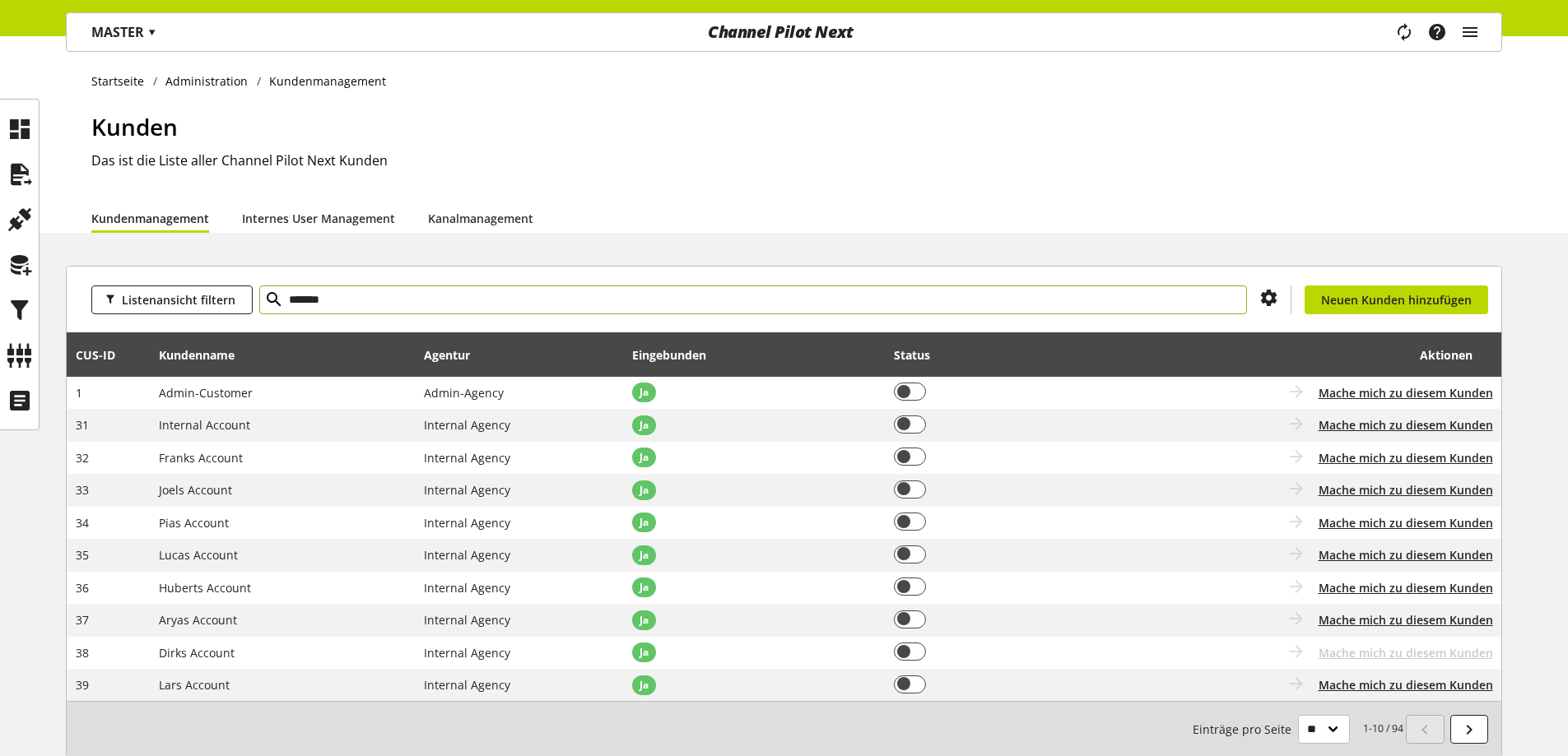 type on "*******" 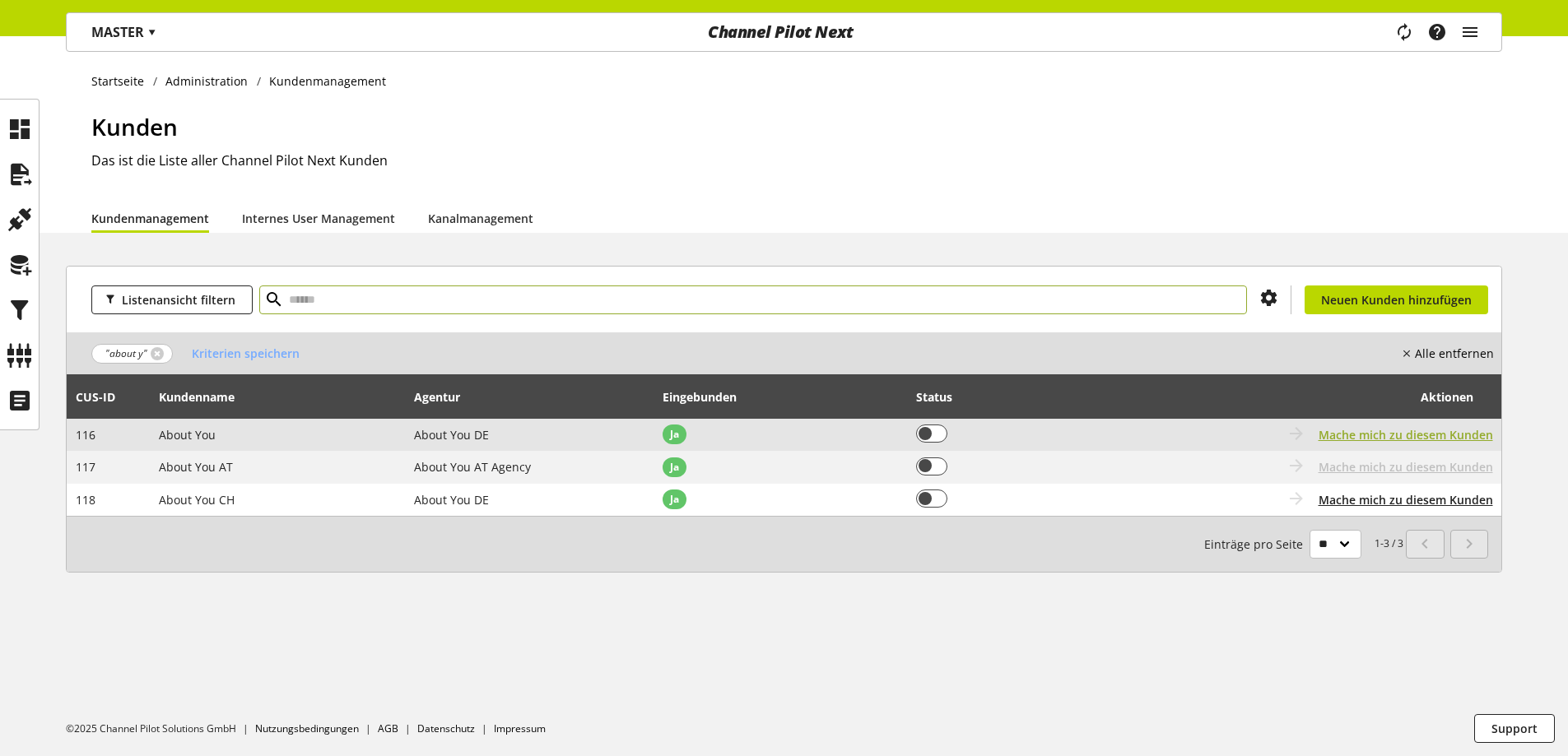 click on "Mache mich zu diesem Kunden" at bounding box center (1406, 434) 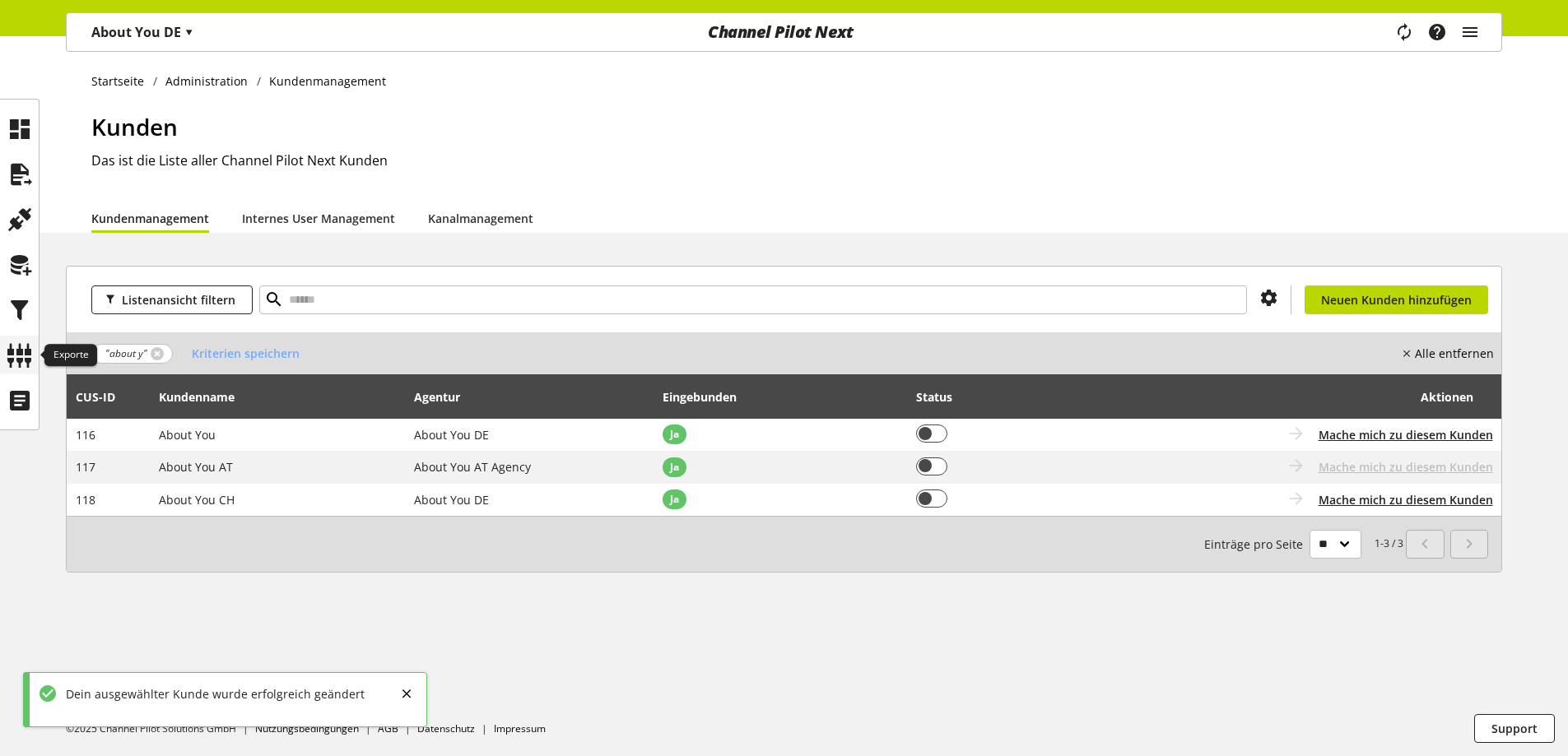 click at bounding box center (19, 355) 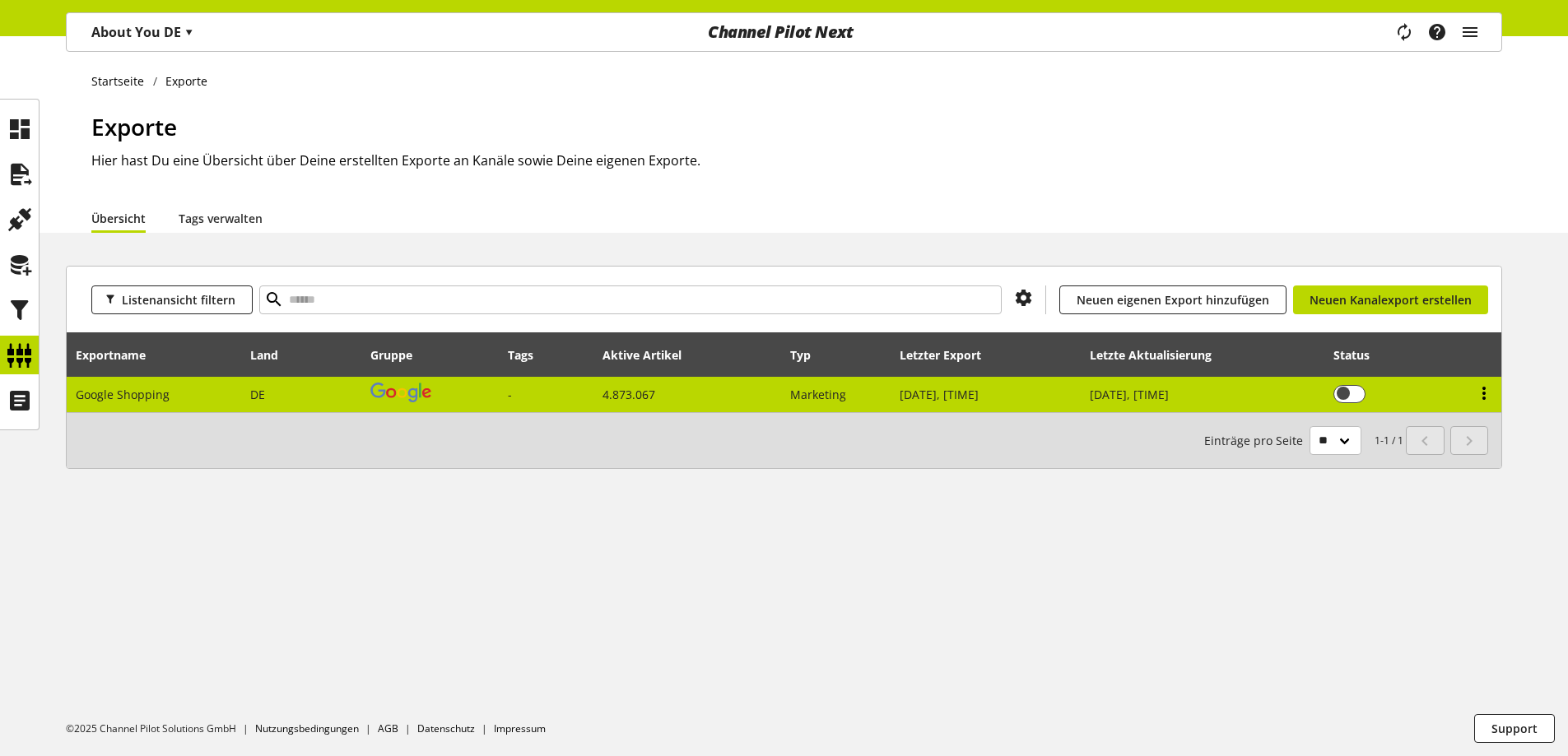 click at bounding box center (1484, 393) 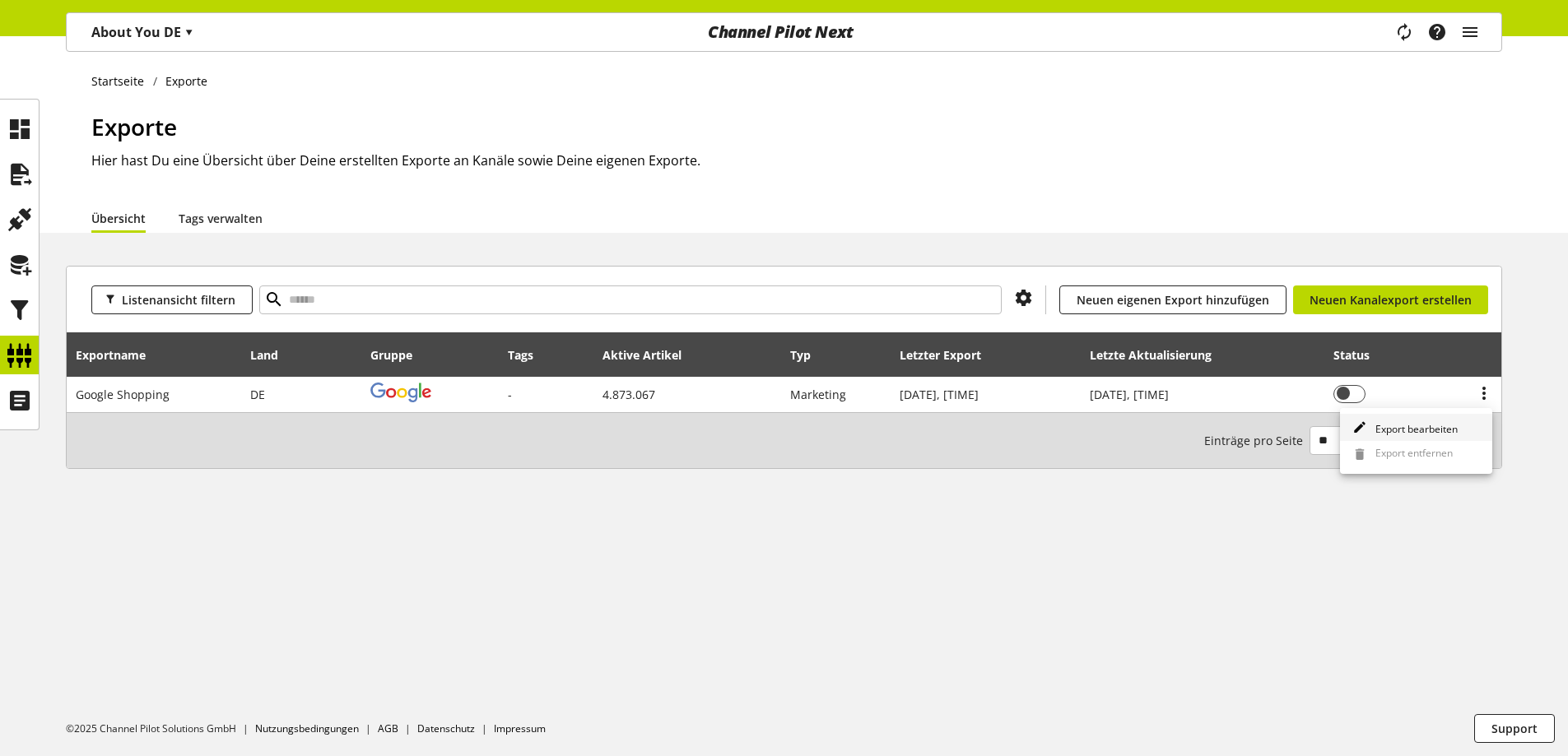 click on "Export bearbeiten" at bounding box center (1413, 429) 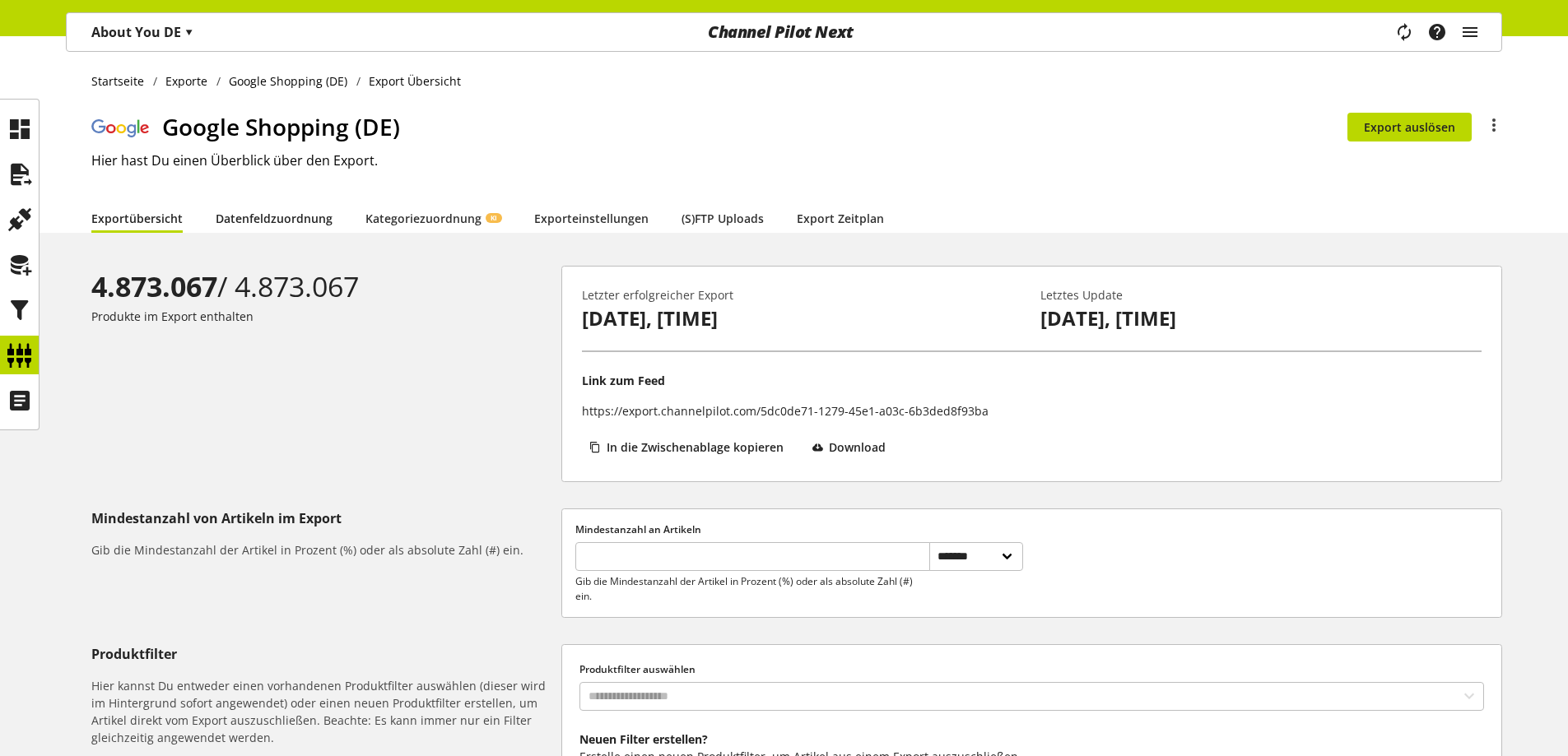 click on "Datenfeldzuordnung" at bounding box center [274, 218] 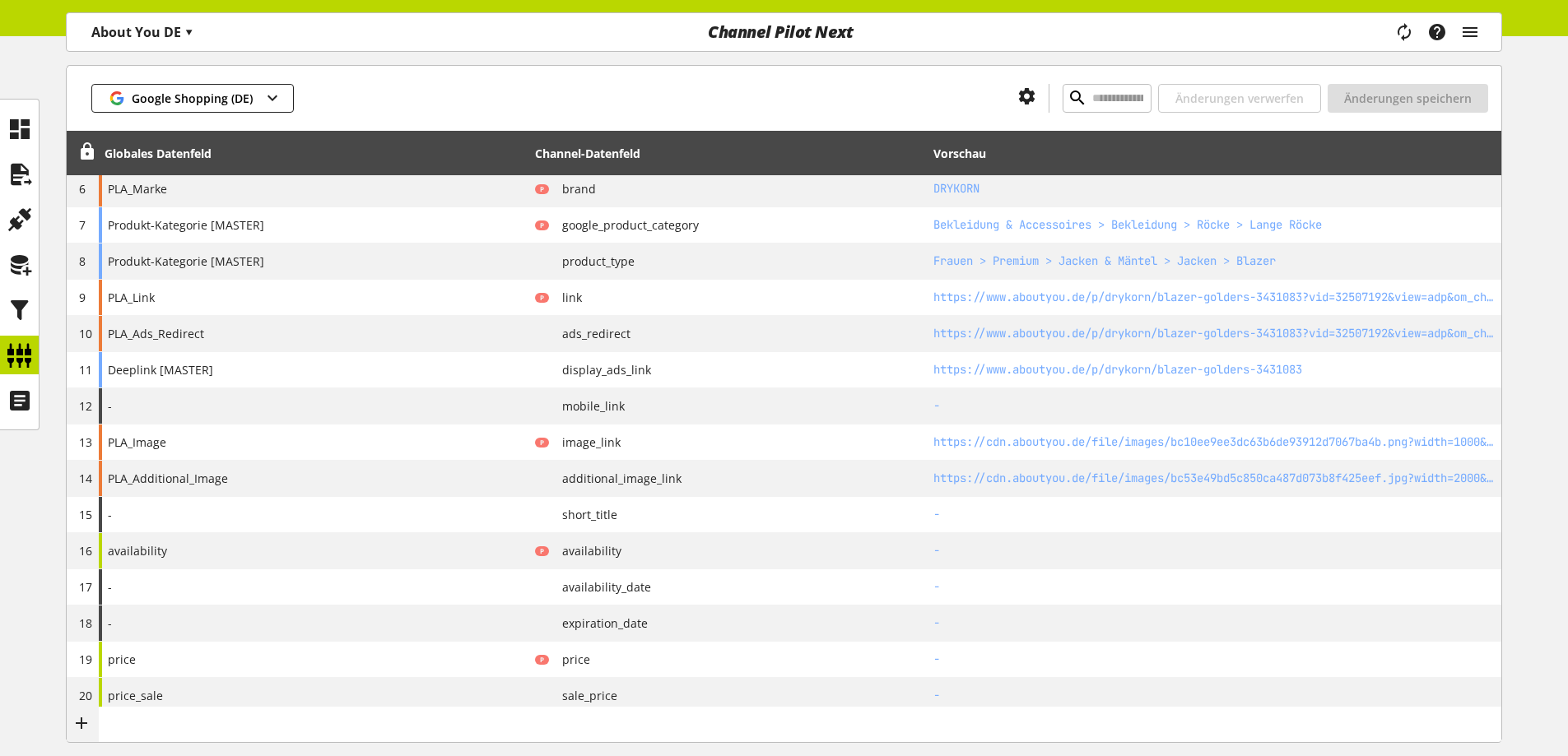 scroll, scrollTop: 407, scrollLeft: 0, axis: vertical 